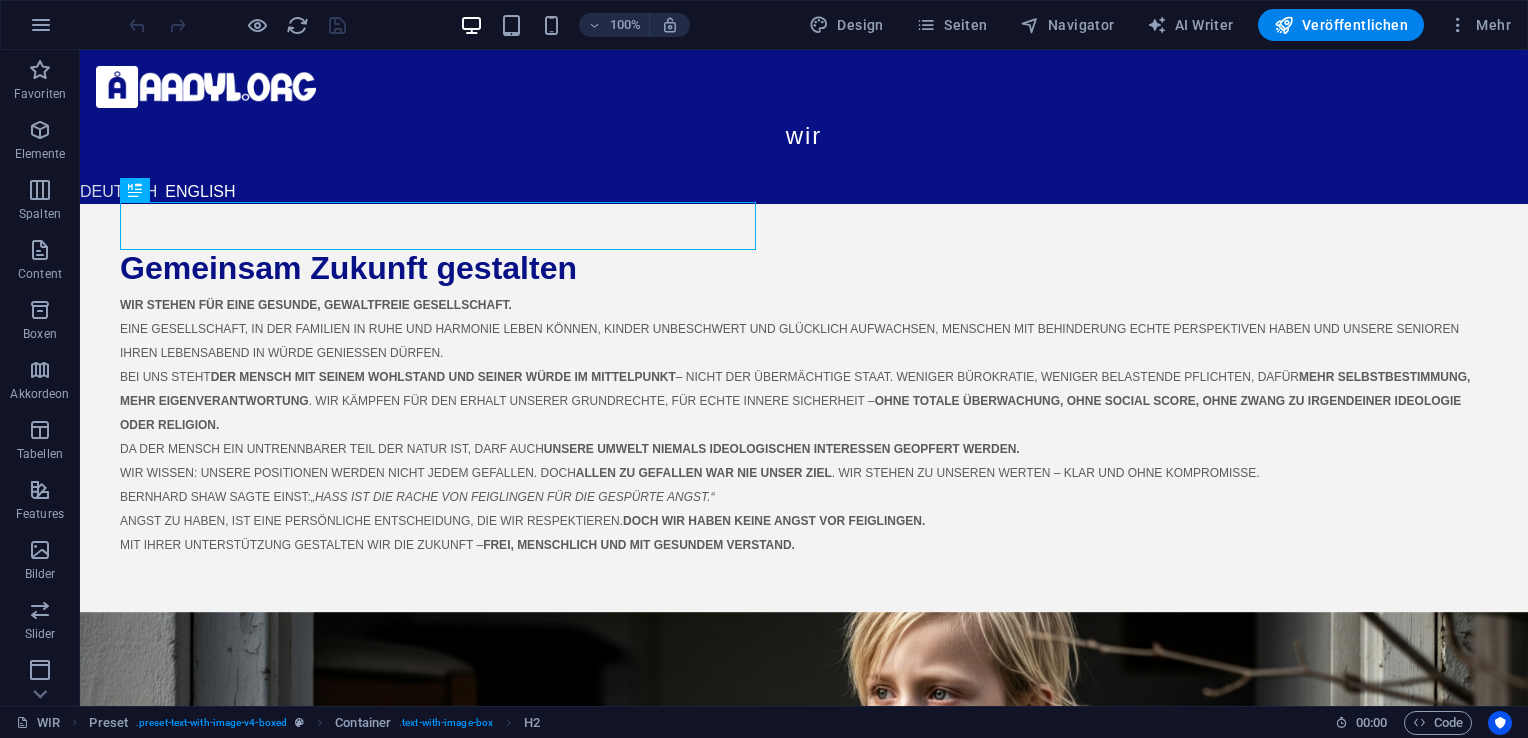 scroll, scrollTop: 0, scrollLeft: 0, axis: both 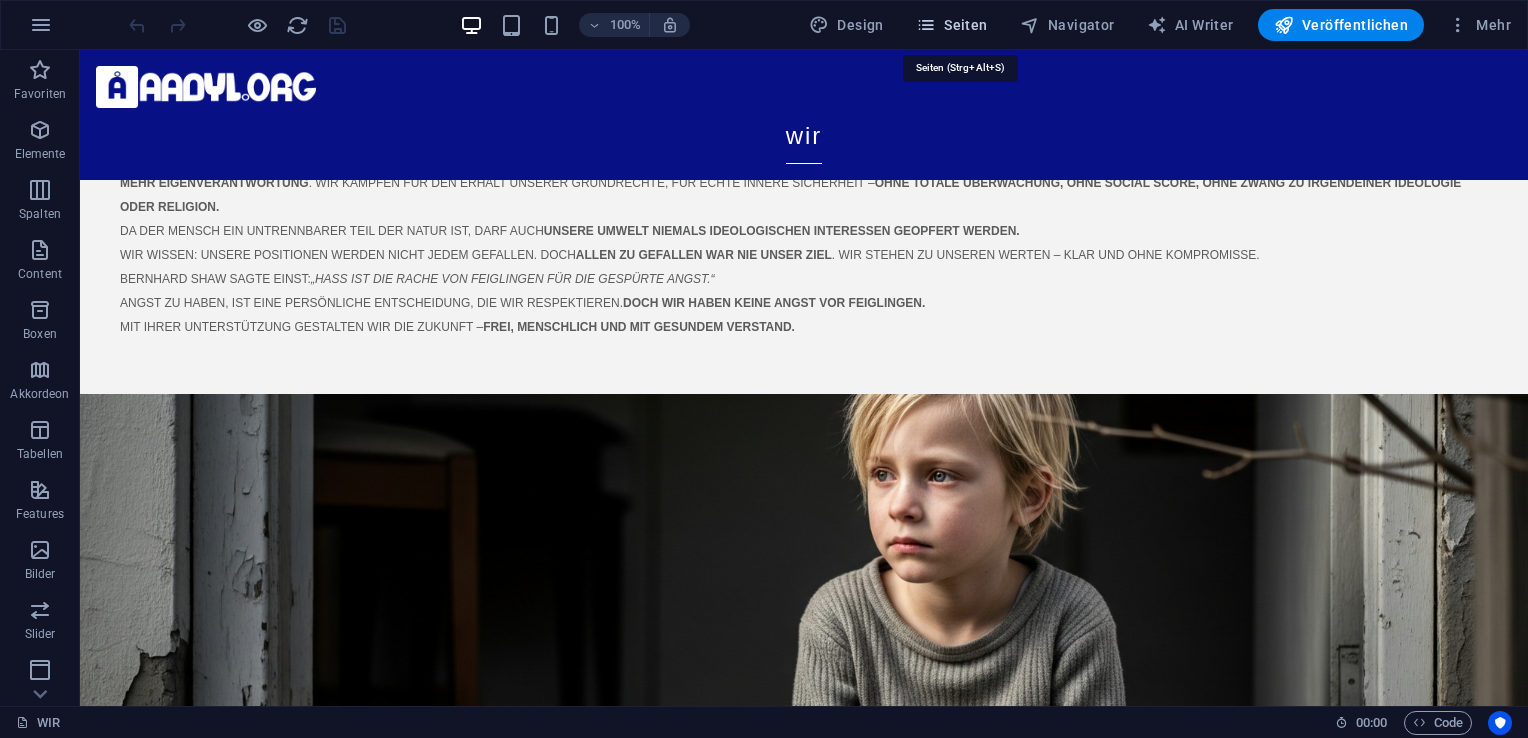 click at bounding box center [926, 25] 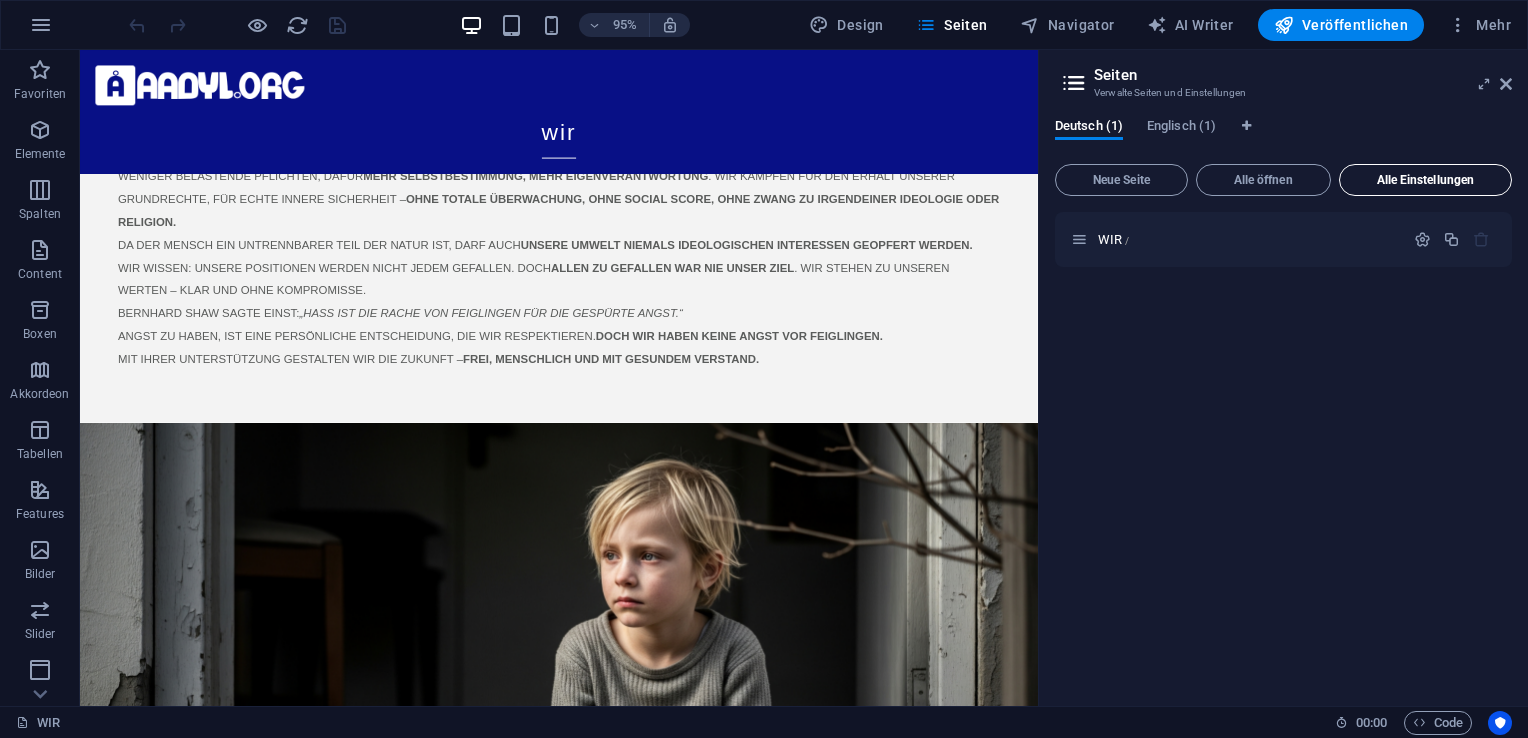 click on "Alle Einstellungen" at bounding box center [1425, 180] 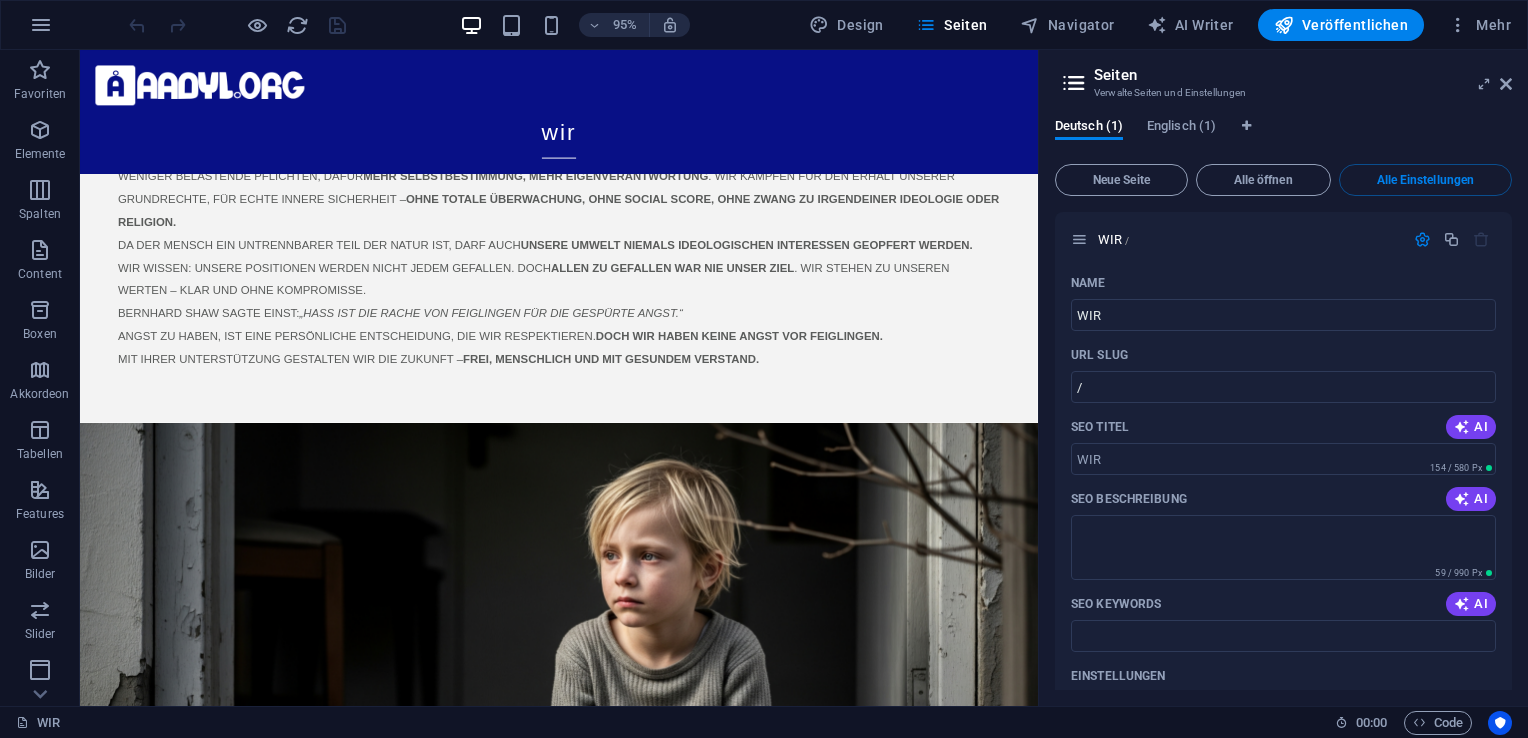 drag, startPoint x: 1512, startPoint y: 251, endPoint x: 1528, endPoint y: 318, distance: 68.88396 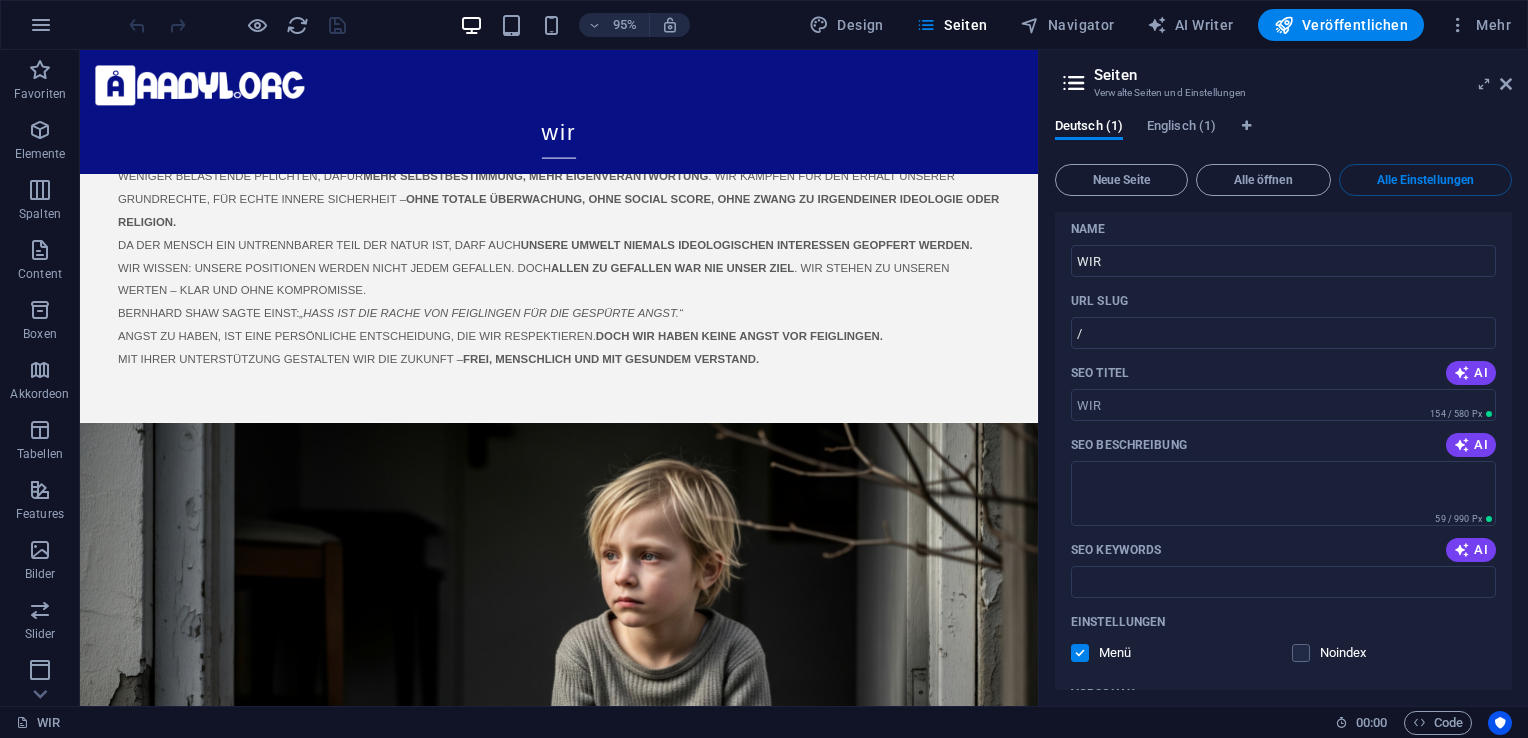 scroll, scrollTop: 0, scrollLeft: 0, axis: both 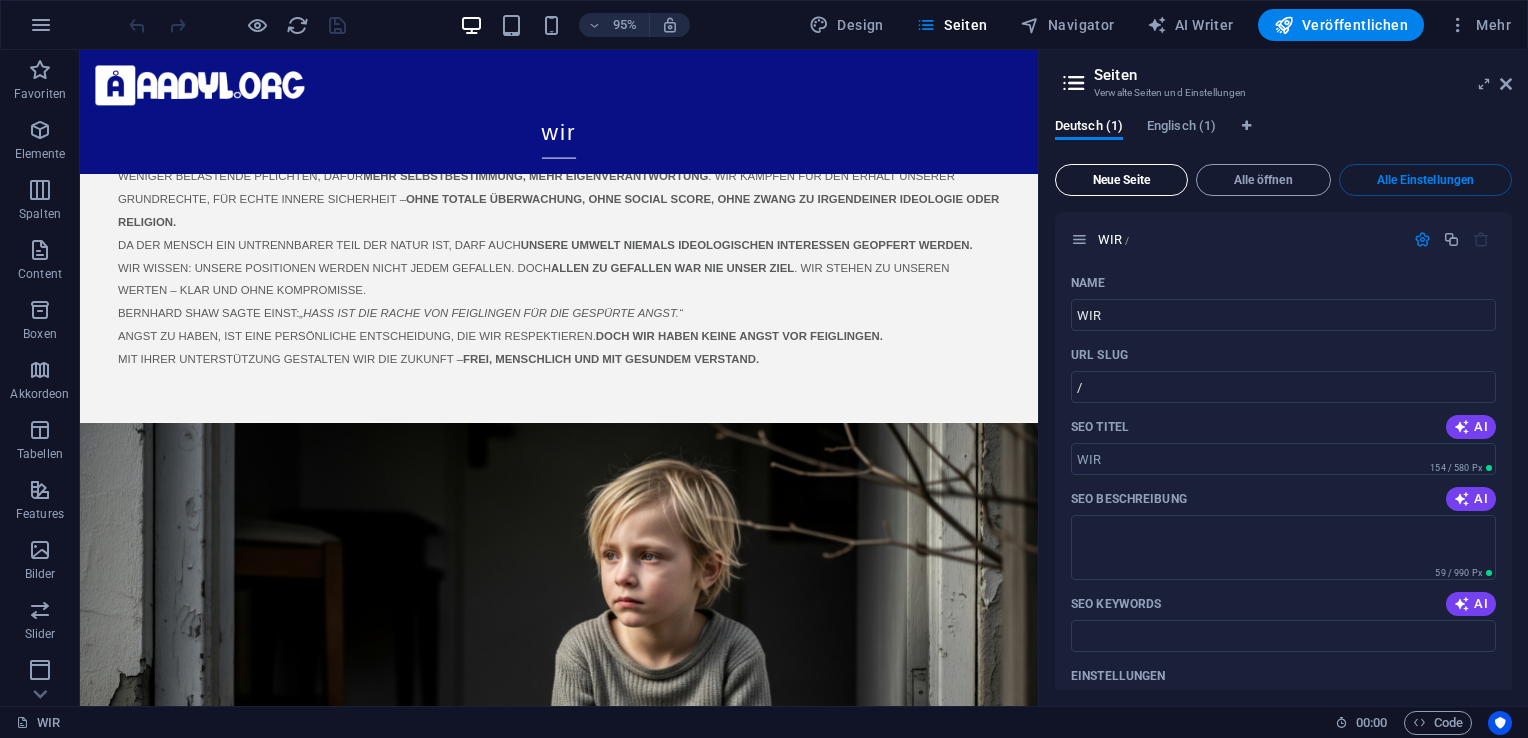 click on "Neue Seite" at bounding box center (1121, 180) 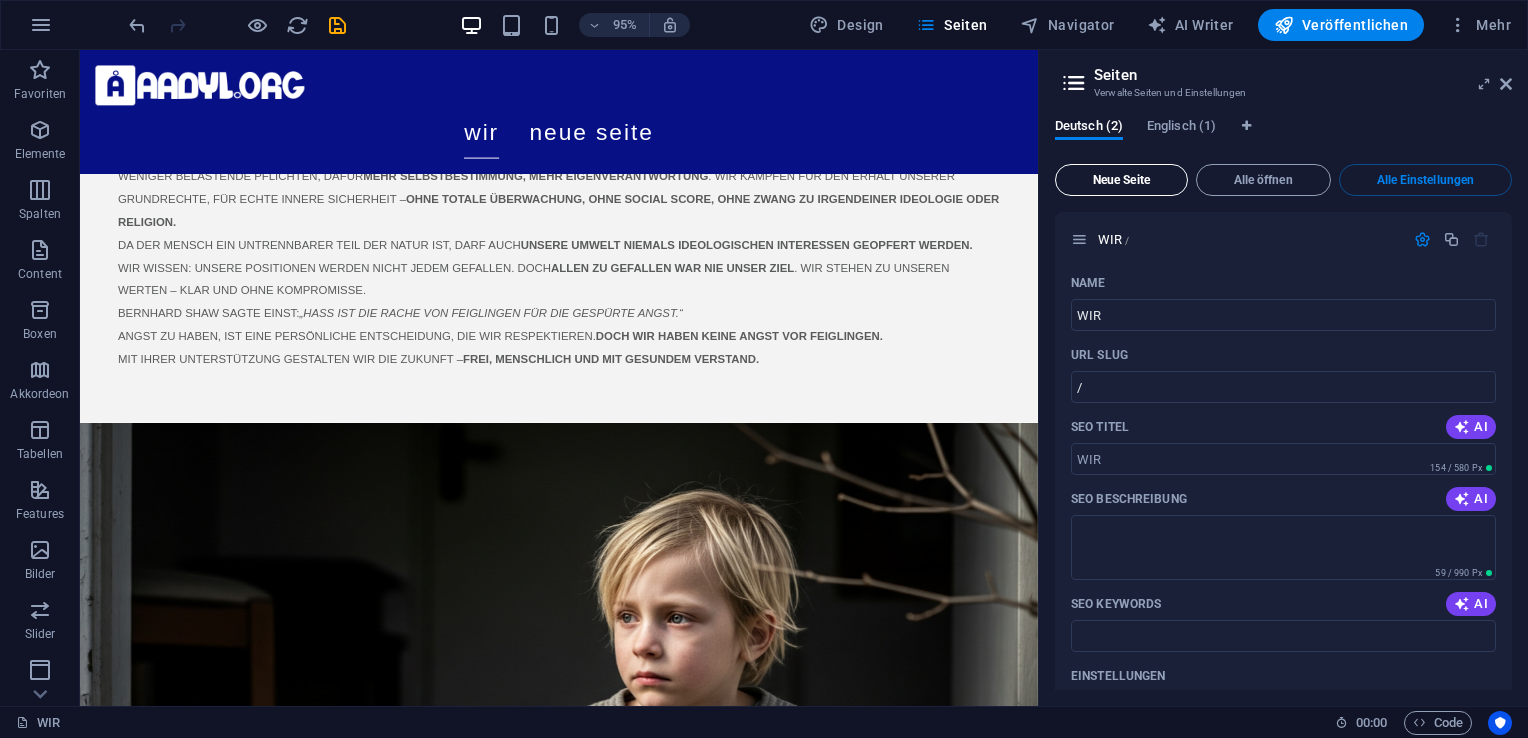 scroll, scrollTop: 672, scrollLeft: 0, axis: vertical 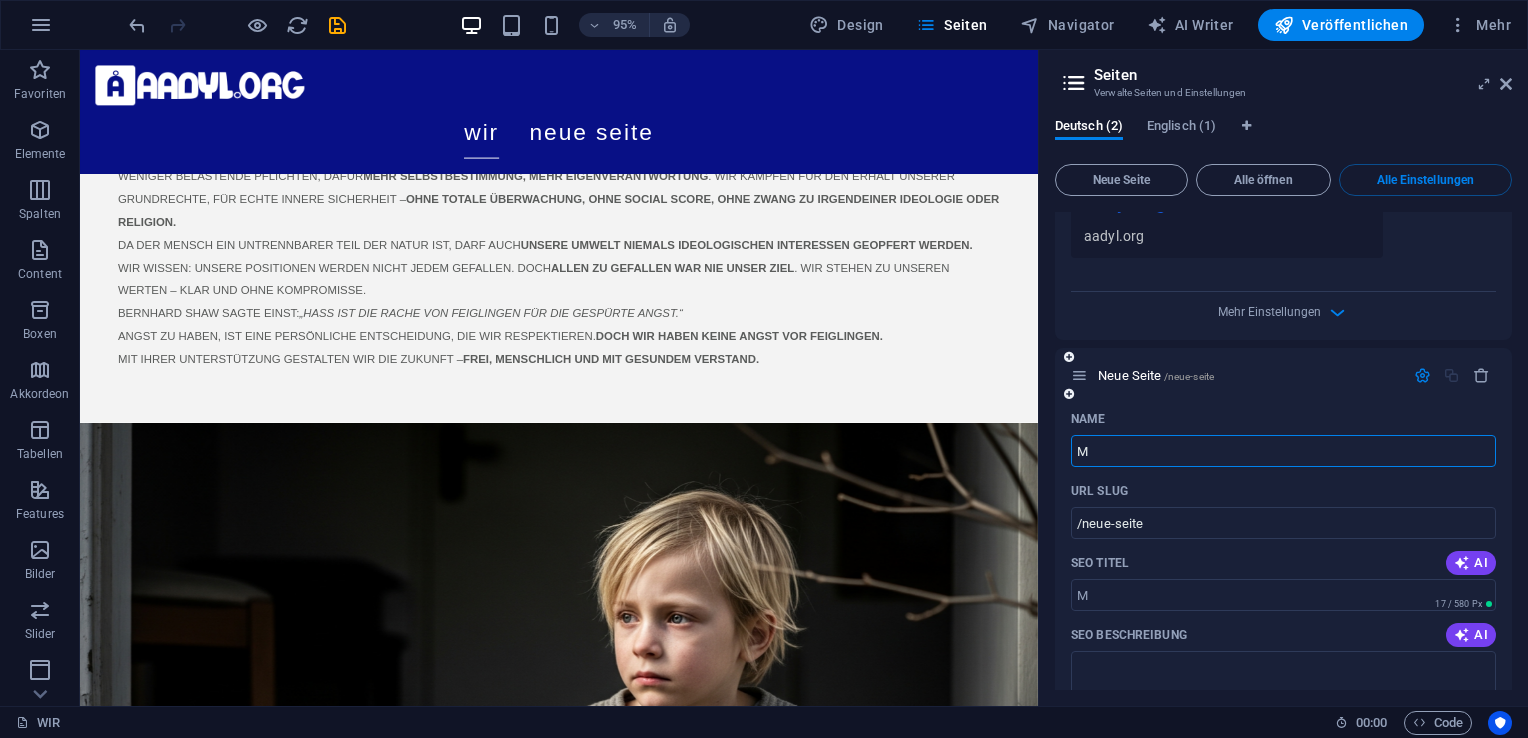 type on "Mi" 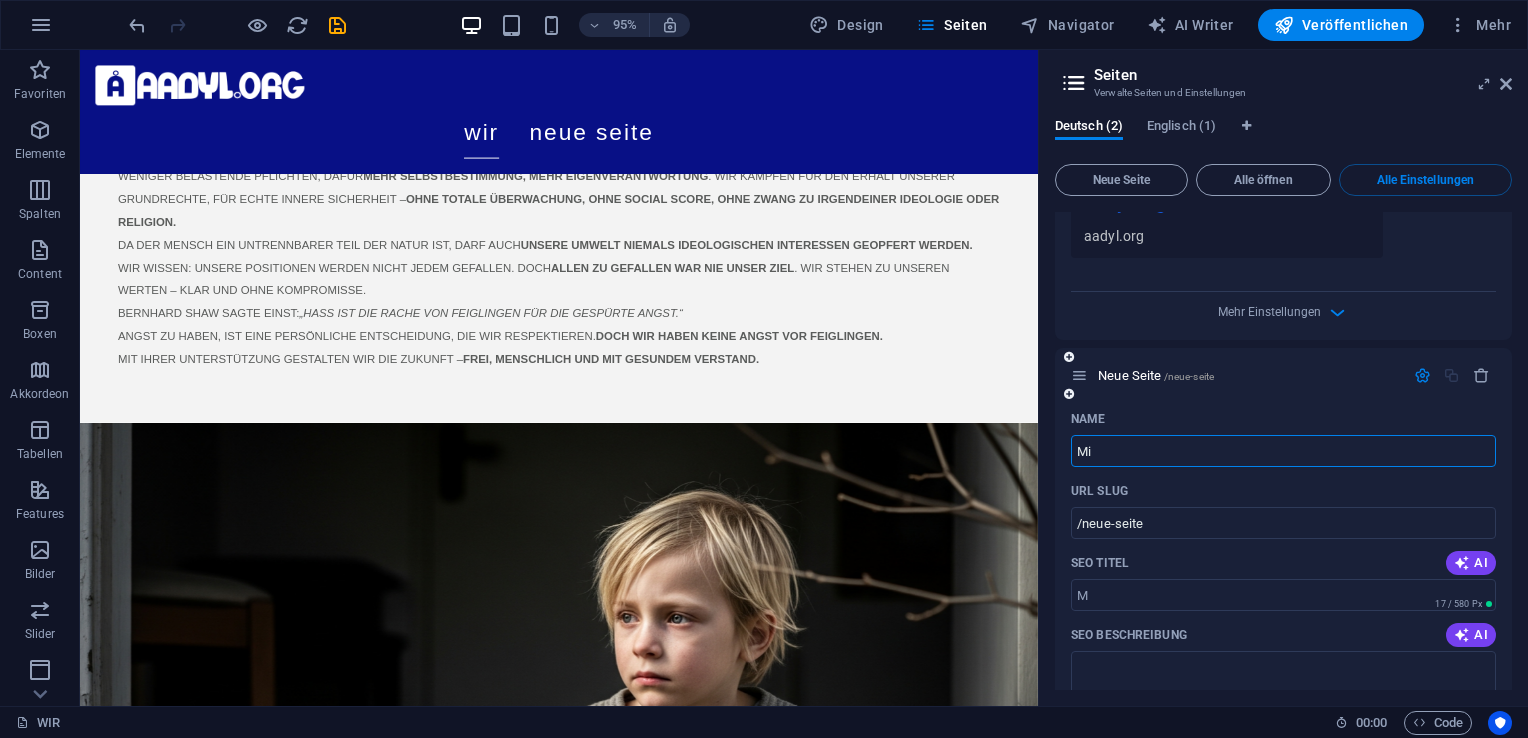 type on "/m" 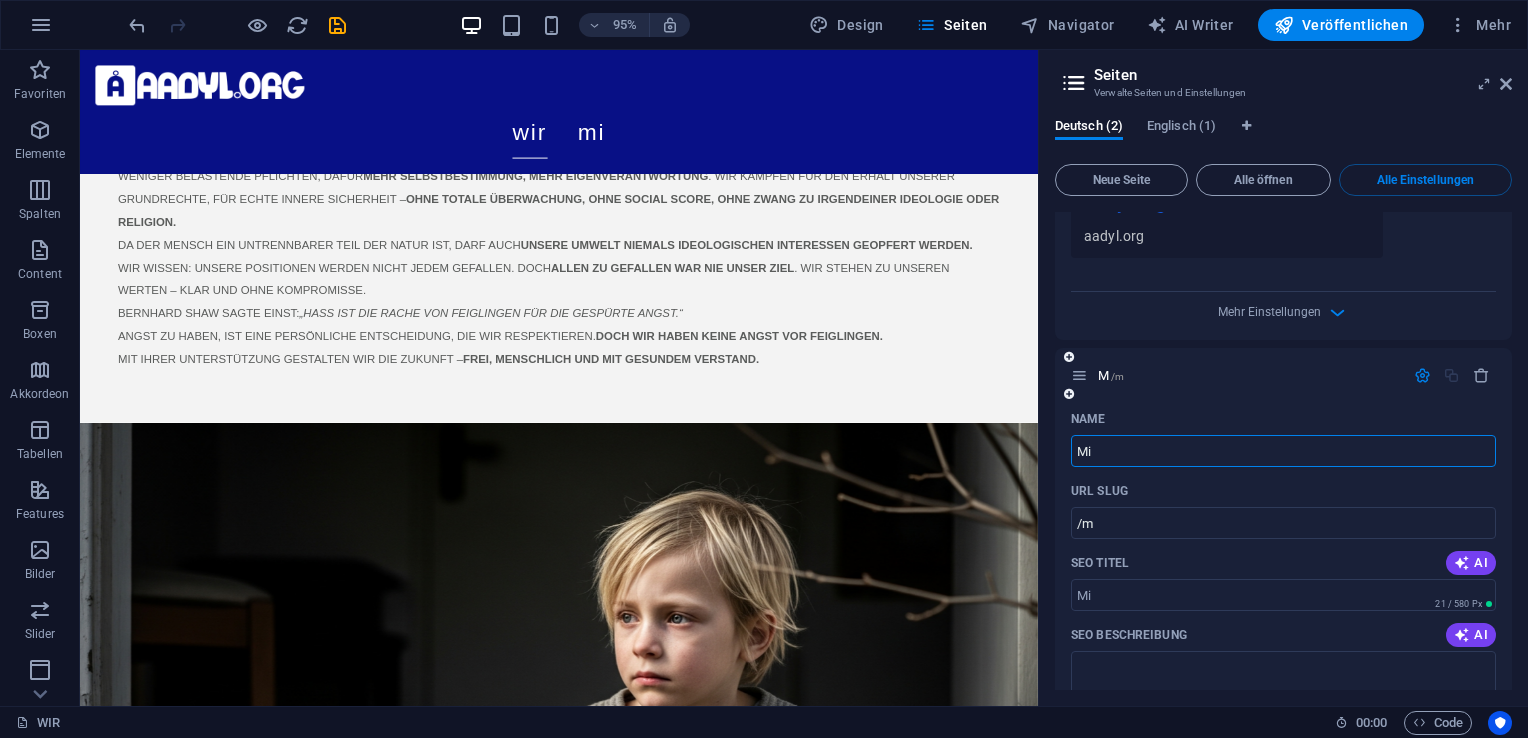 type on "Miz" 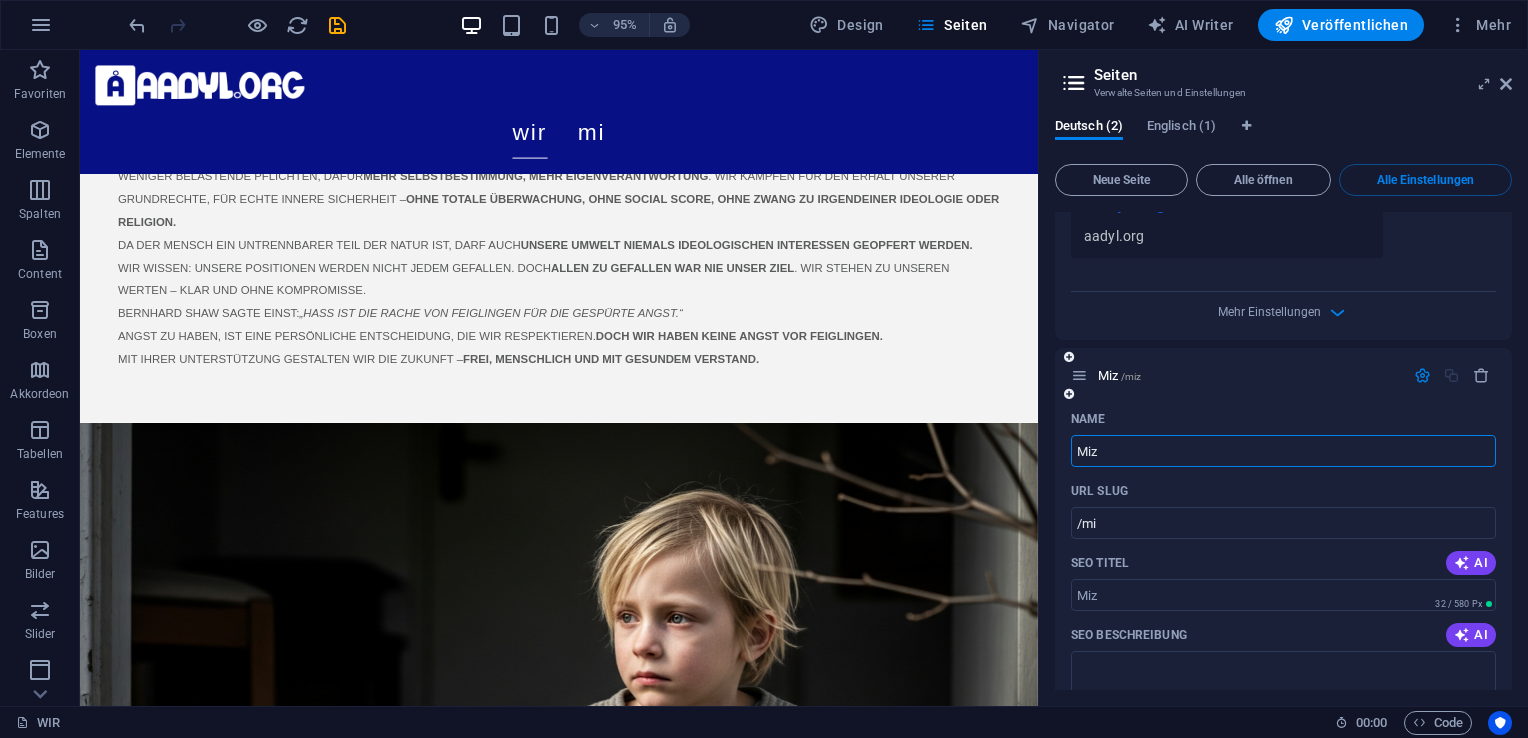 type on "Miz" 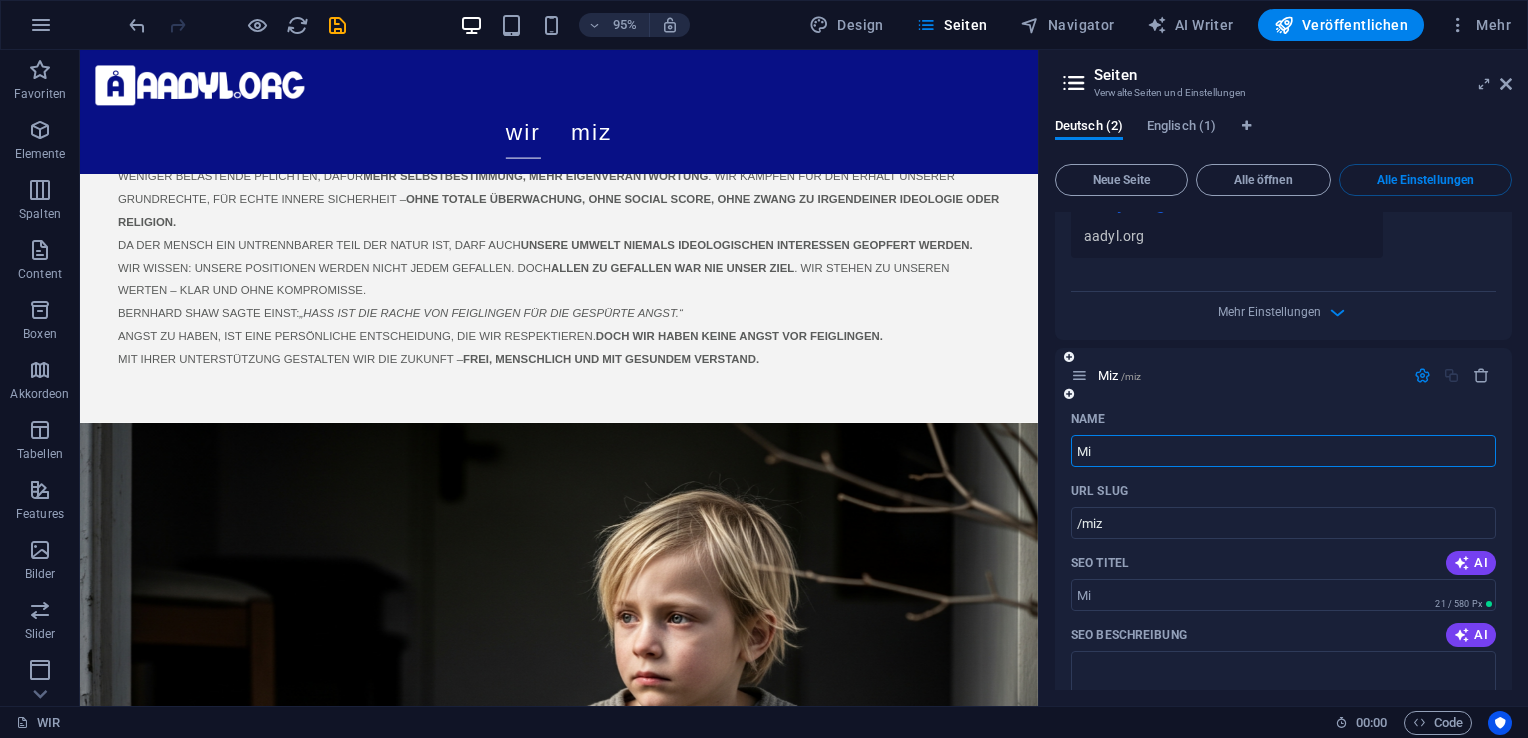 type on "Mi" 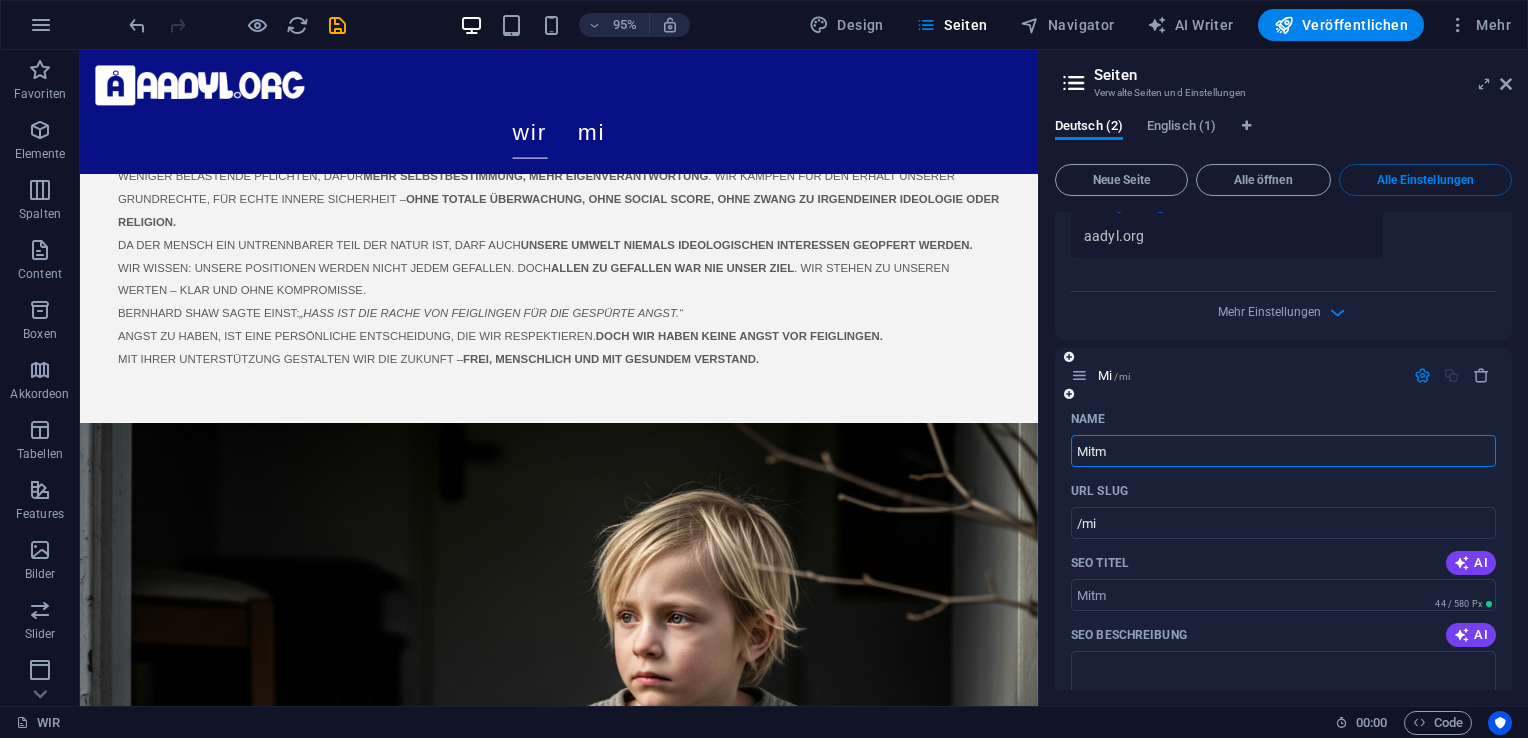 type on "Mitm" 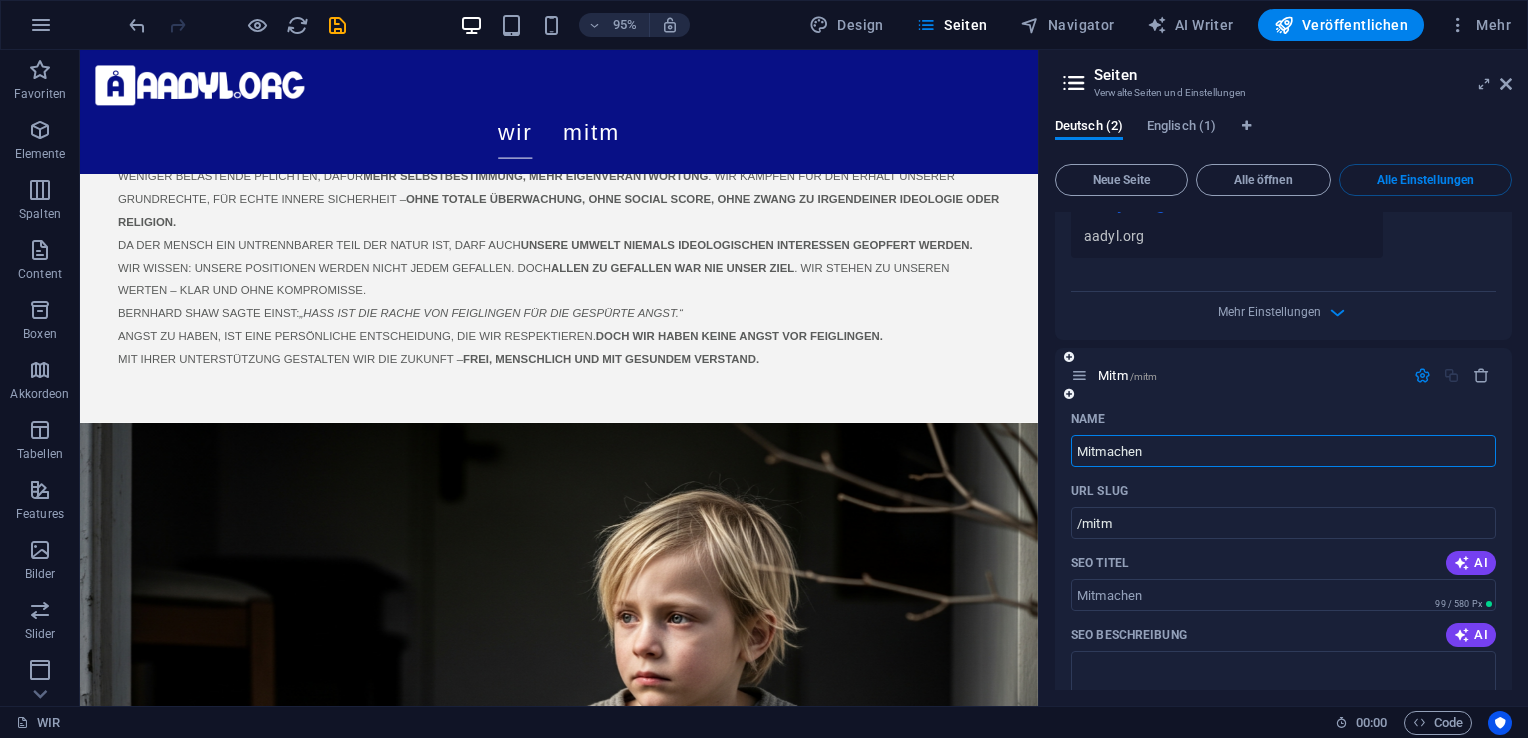 type on "Mitmachen" 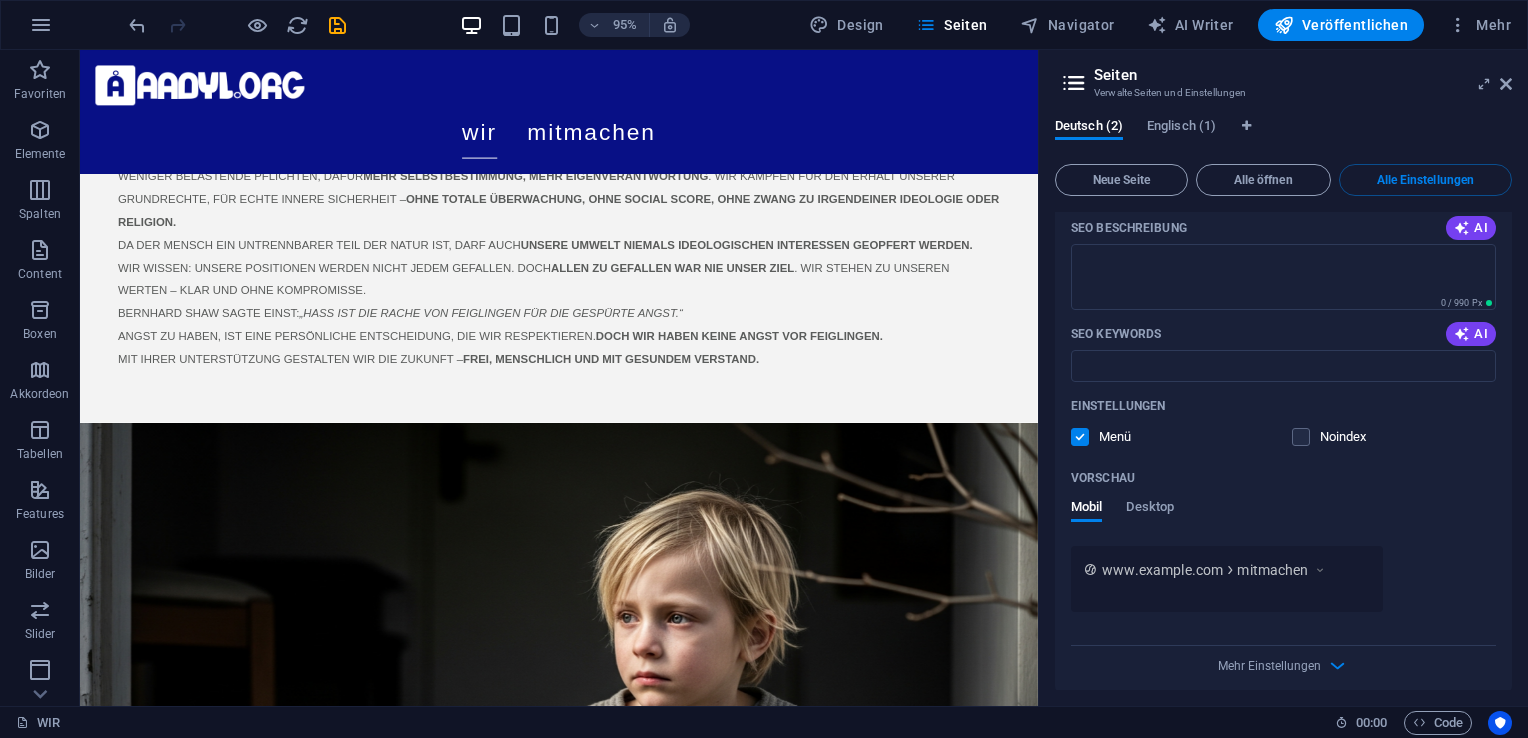 scroll, scrollTop: 1089, scrollLeft: 0, axis: vertical 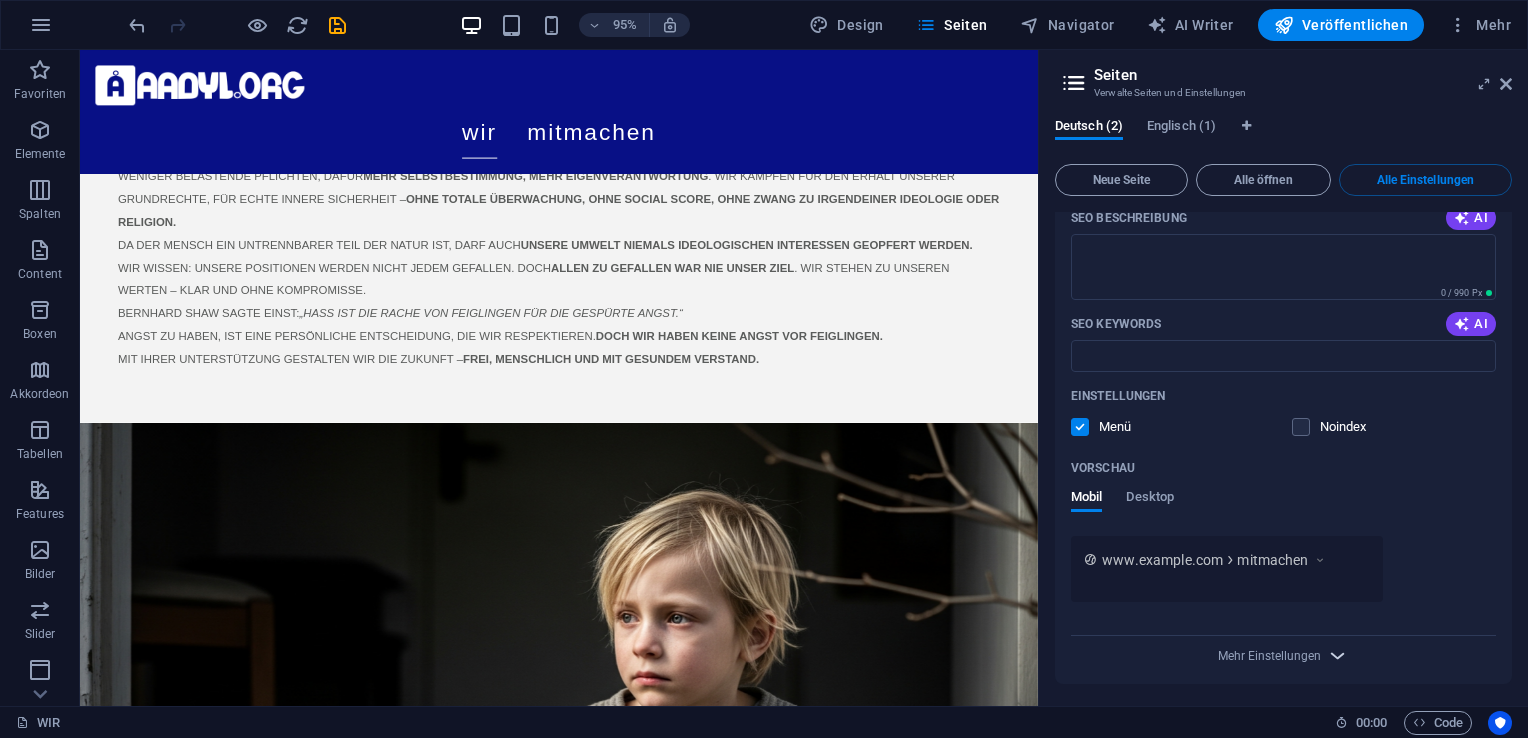 type on "Mitmachen" 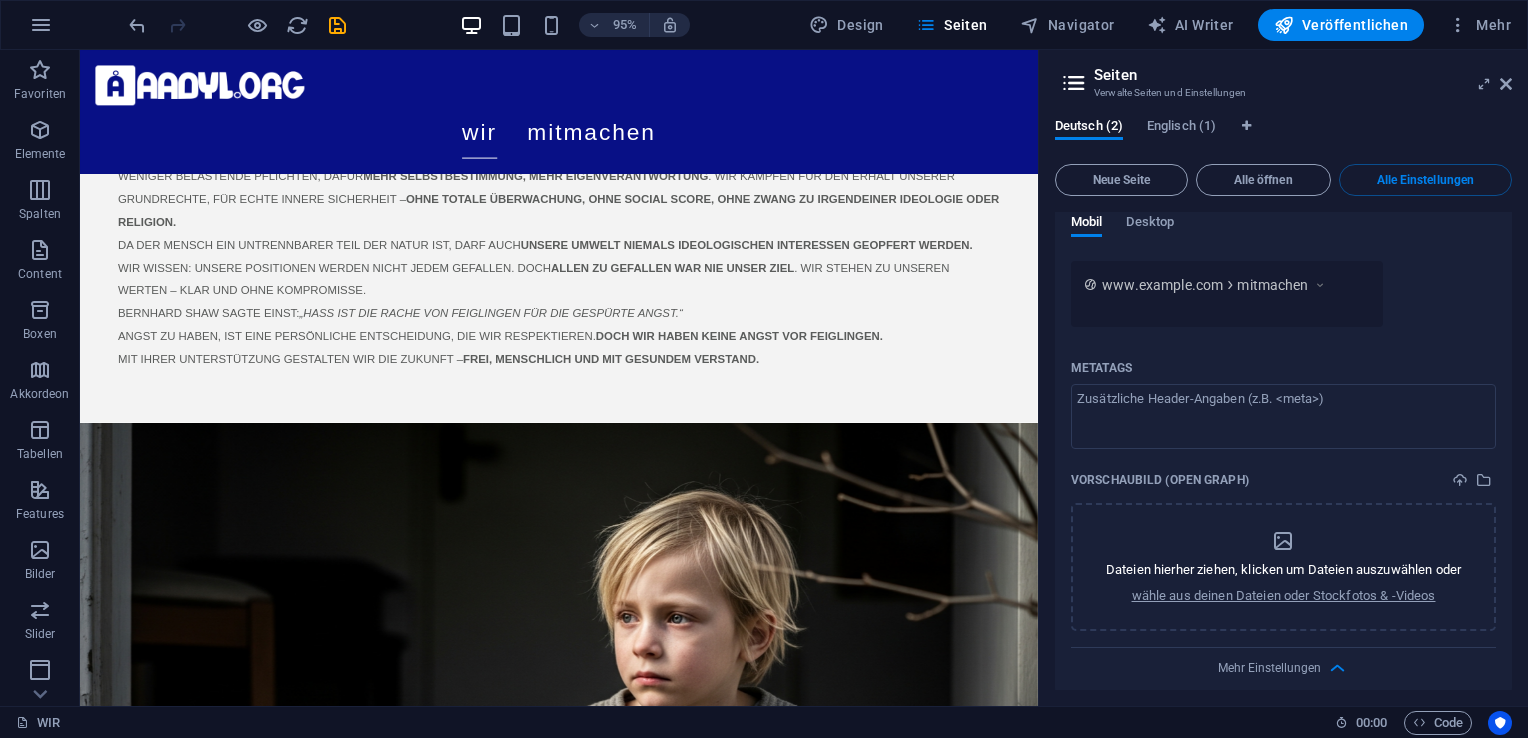 scroll, scrollTop: 1376, scrollLeft: 0, axis: vertical 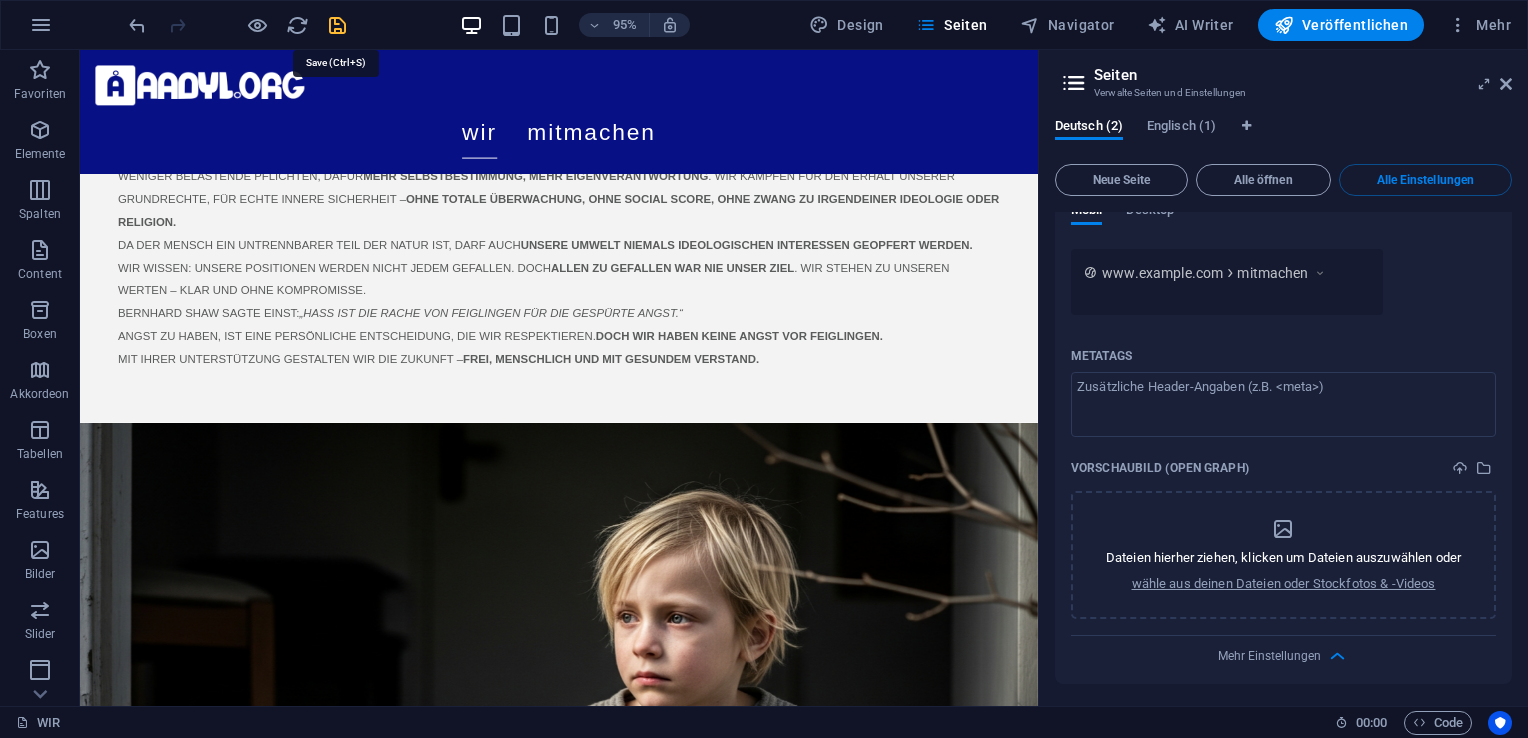 click at bounding box center [337, 25] 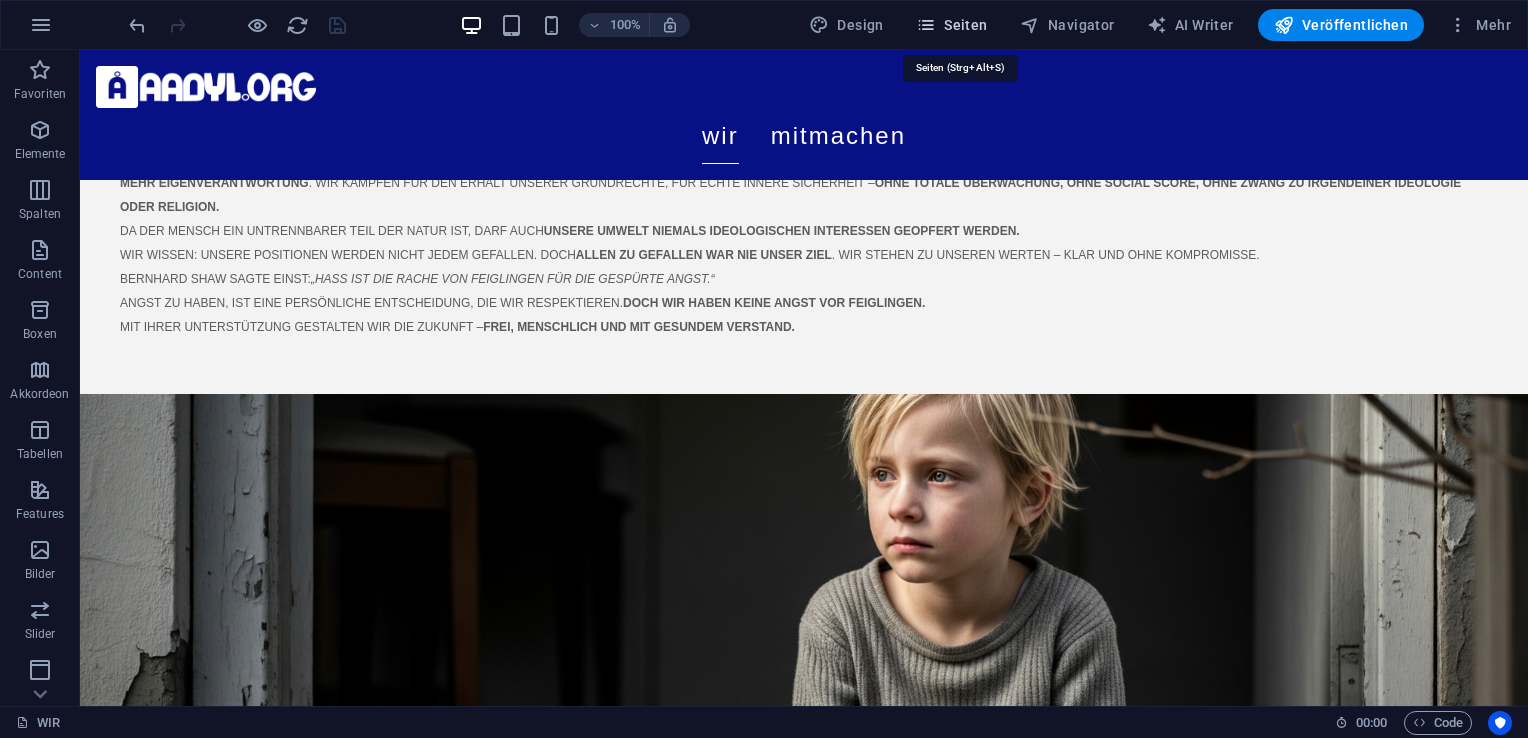 click on "Seiten" at bounding box center [952, 25] 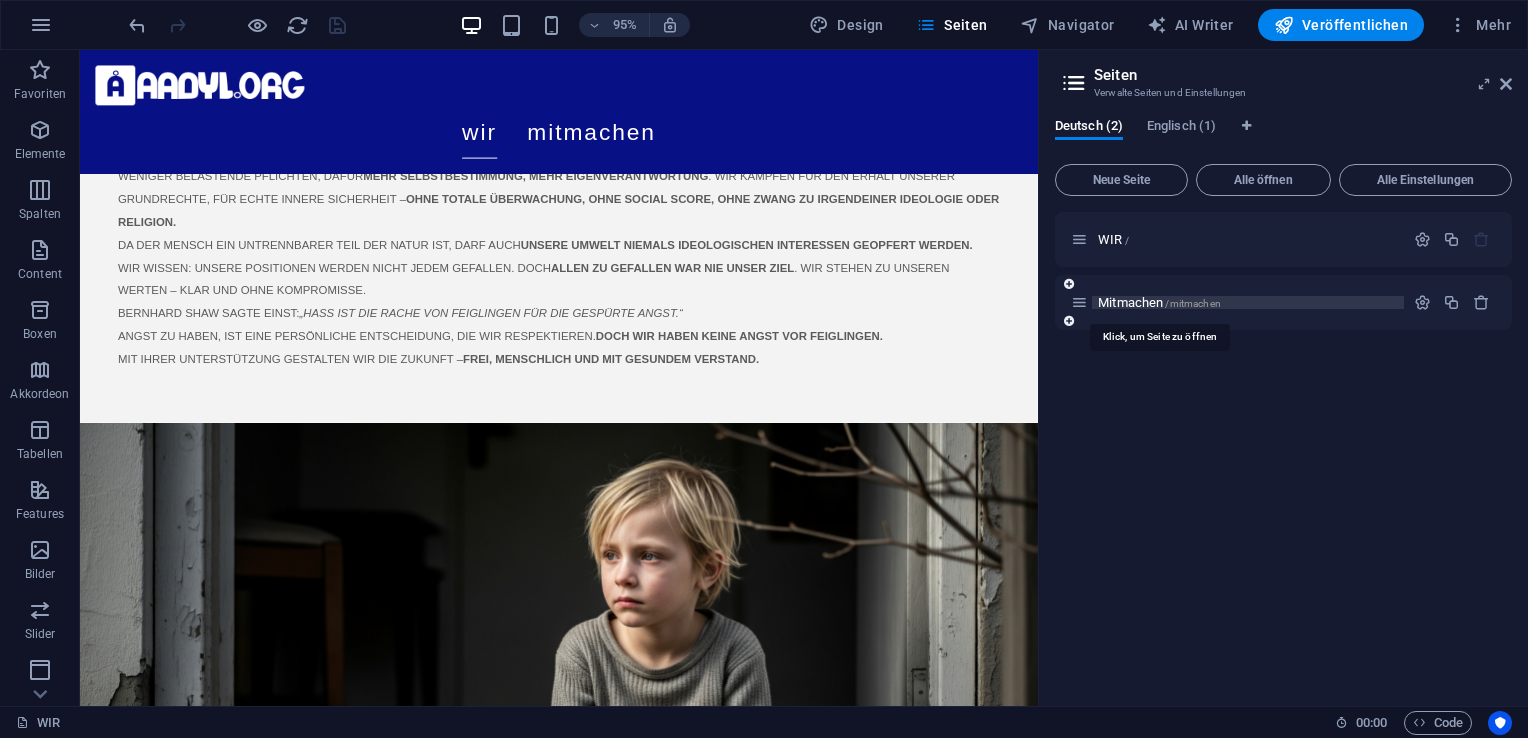 click on "Mitmachen /mitmachen" at bounding box center (1159, 302) 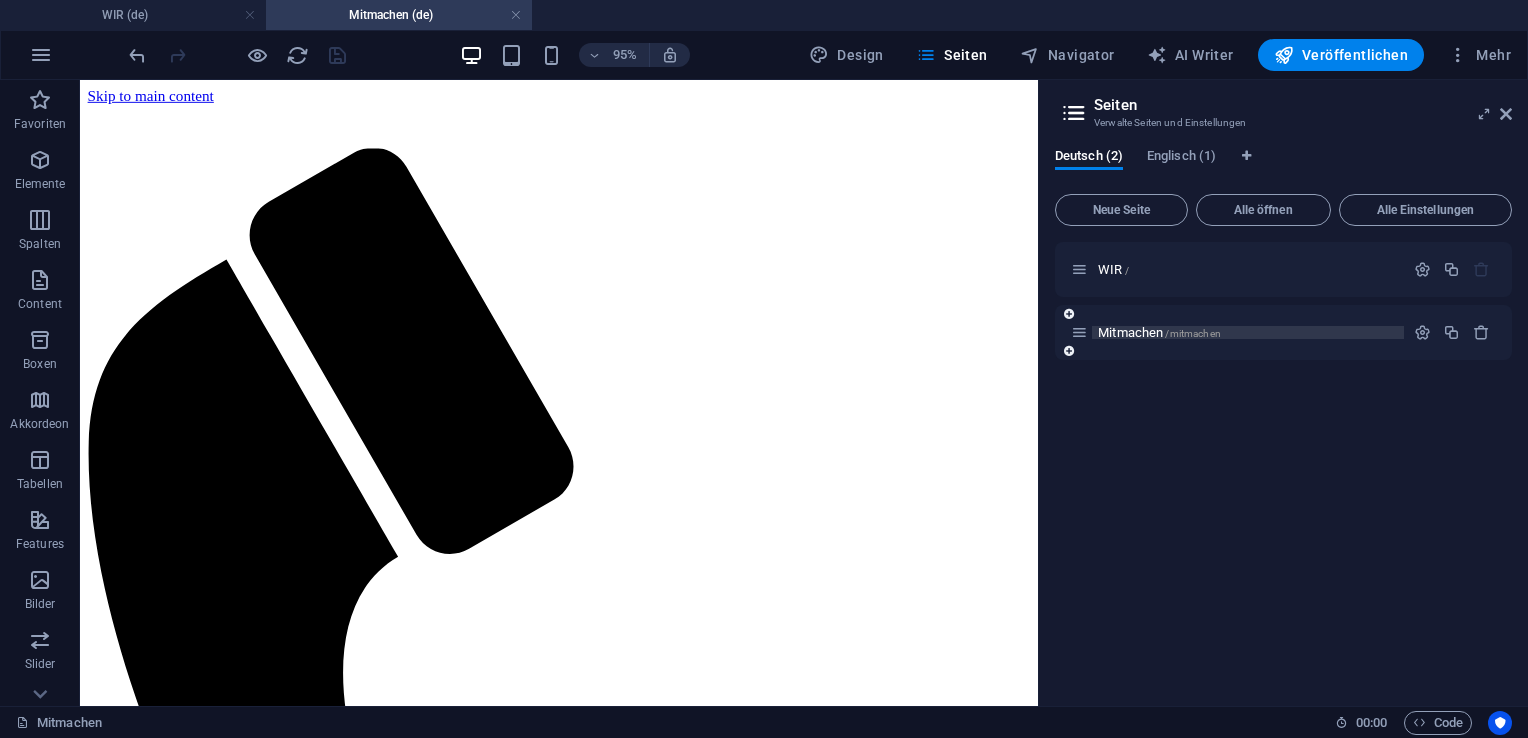 scroll, scrollTop: 0, scrollLeft: 0, axis: both 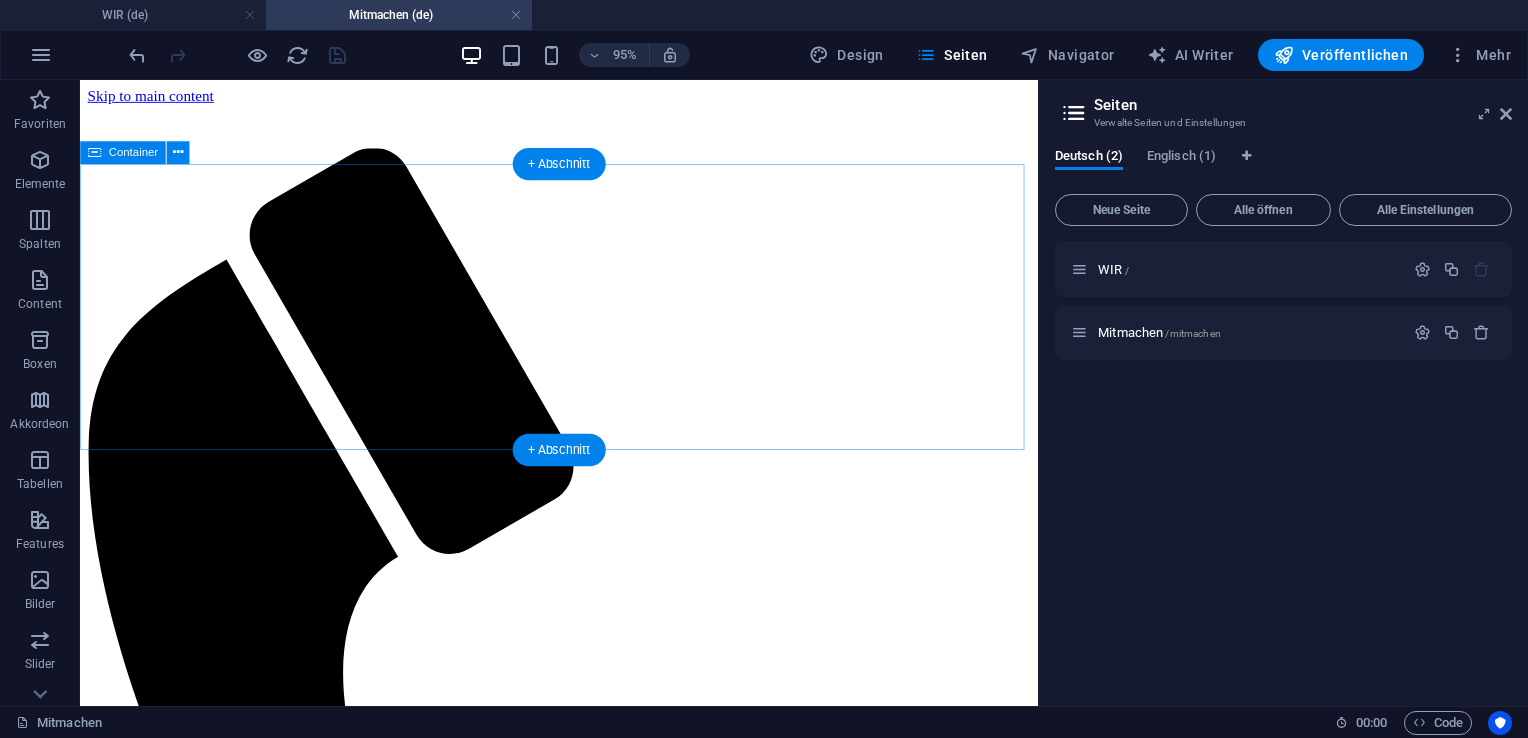 click on "Elemente hinzufügen" at bounding box center [495, 1621] 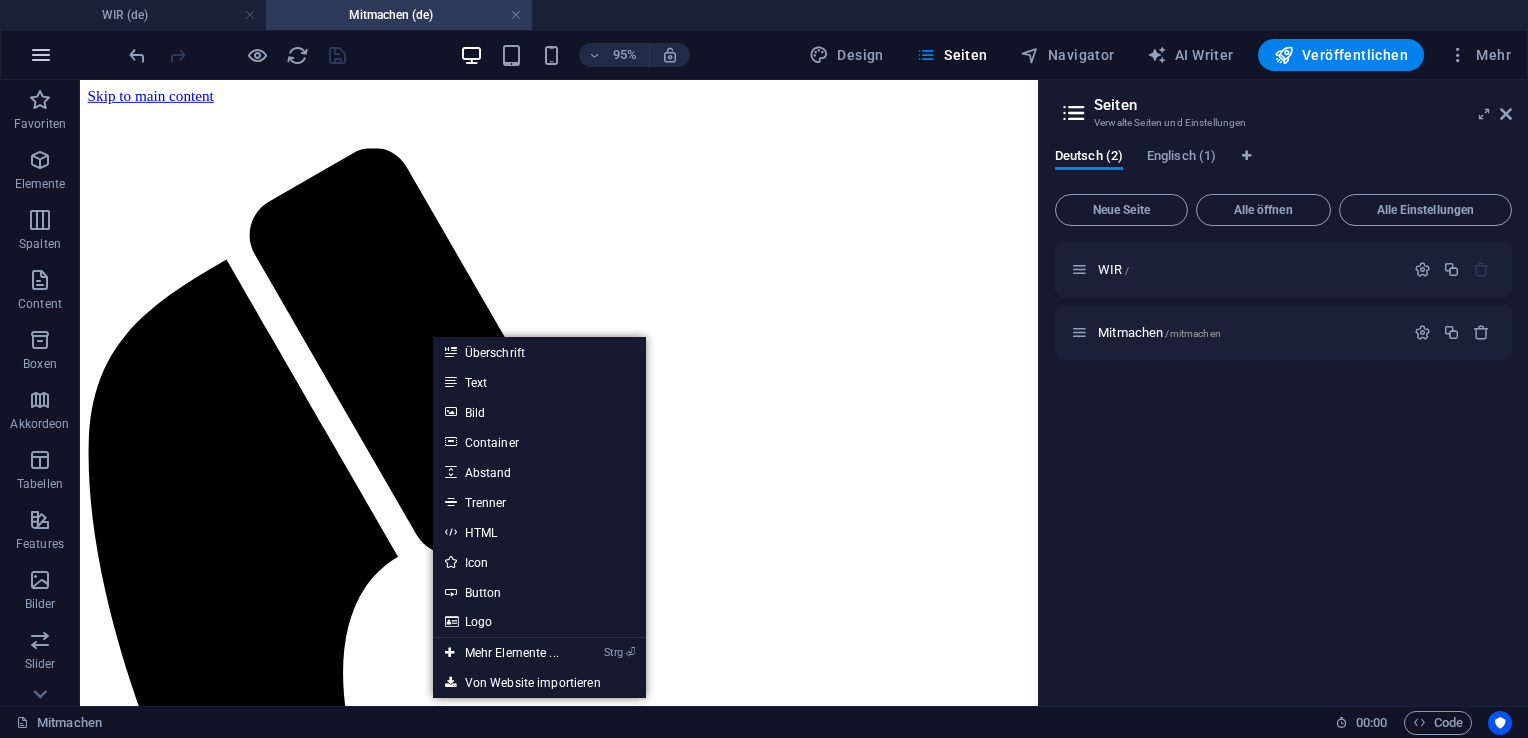 click at bounding box center [41, 55] 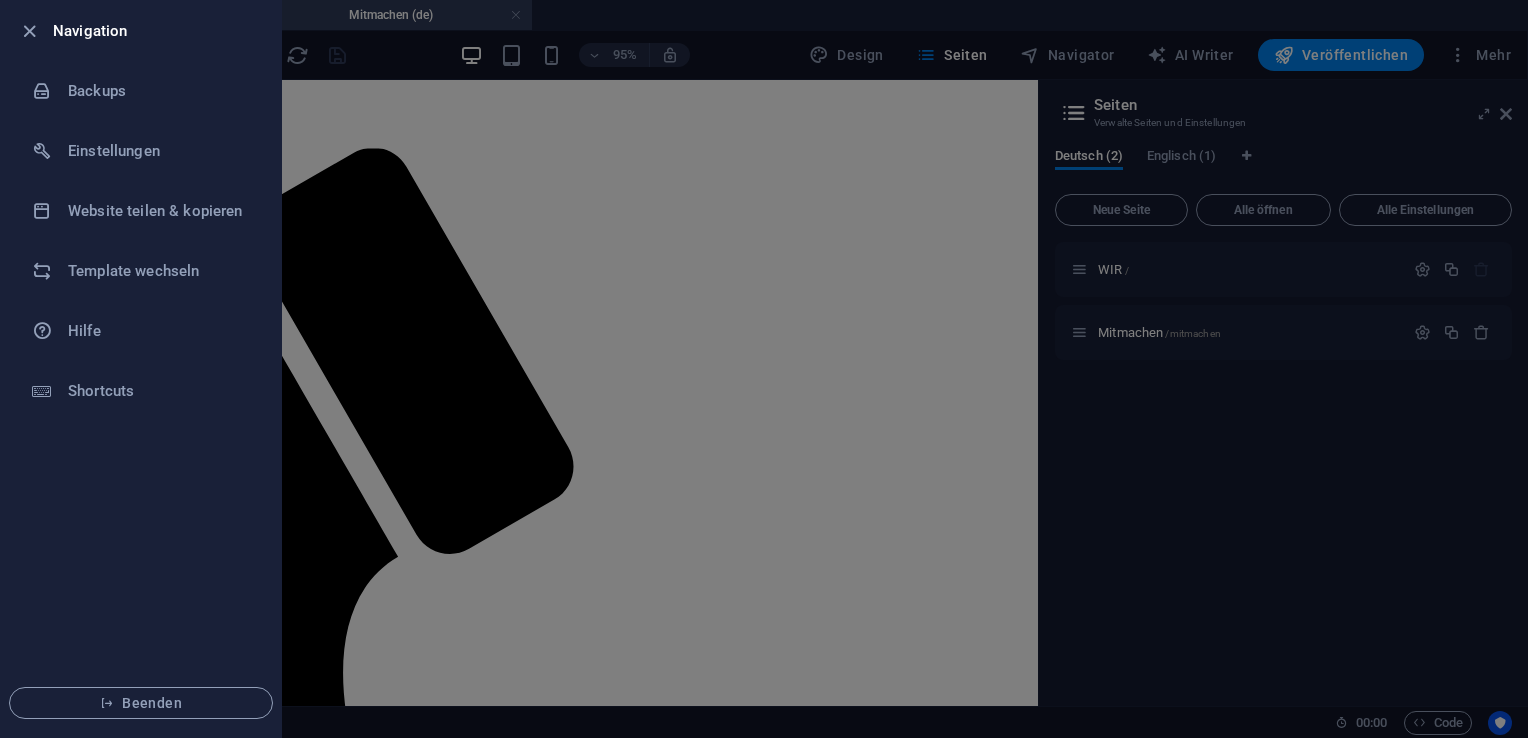 click at bounding box center (764, 369) 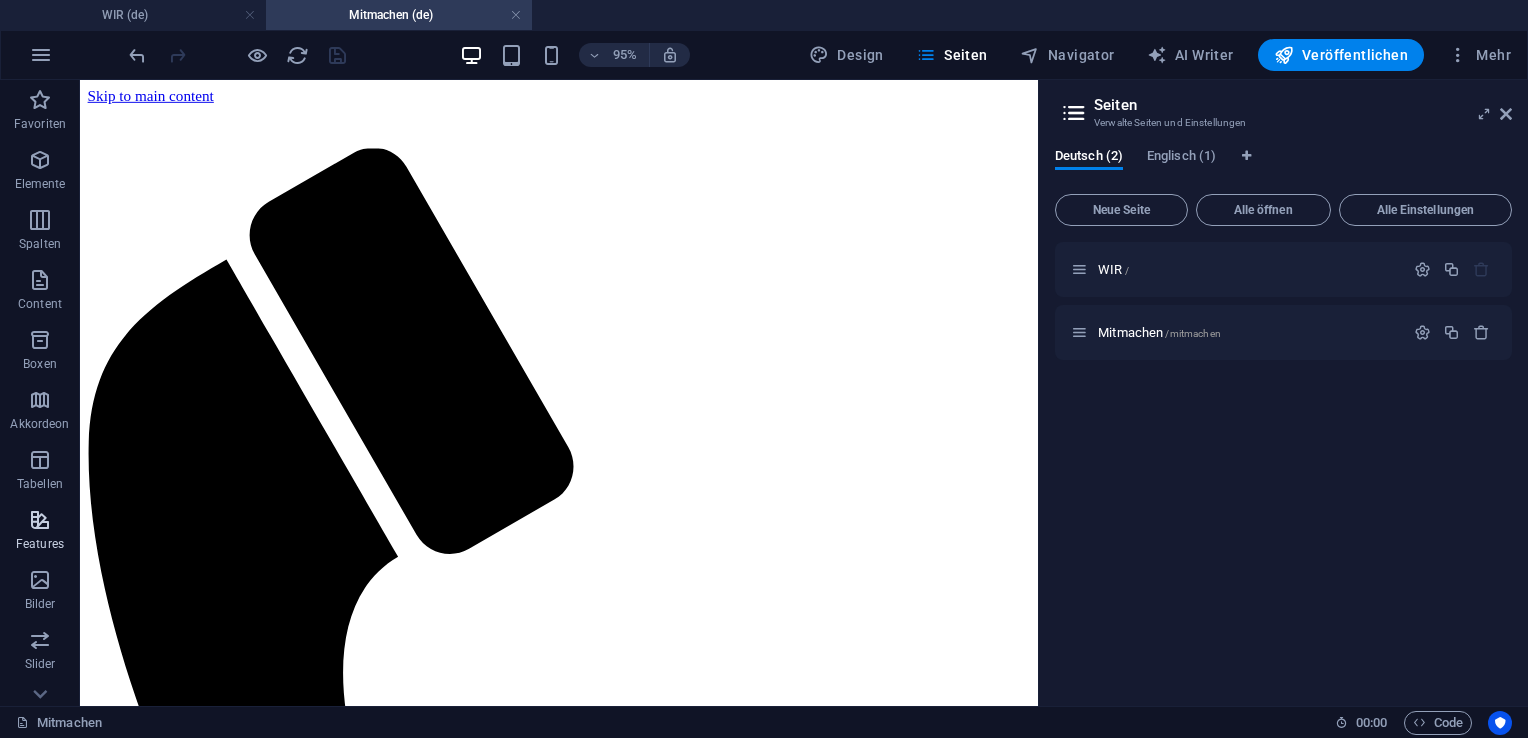 click at bounding box center (40, 520) 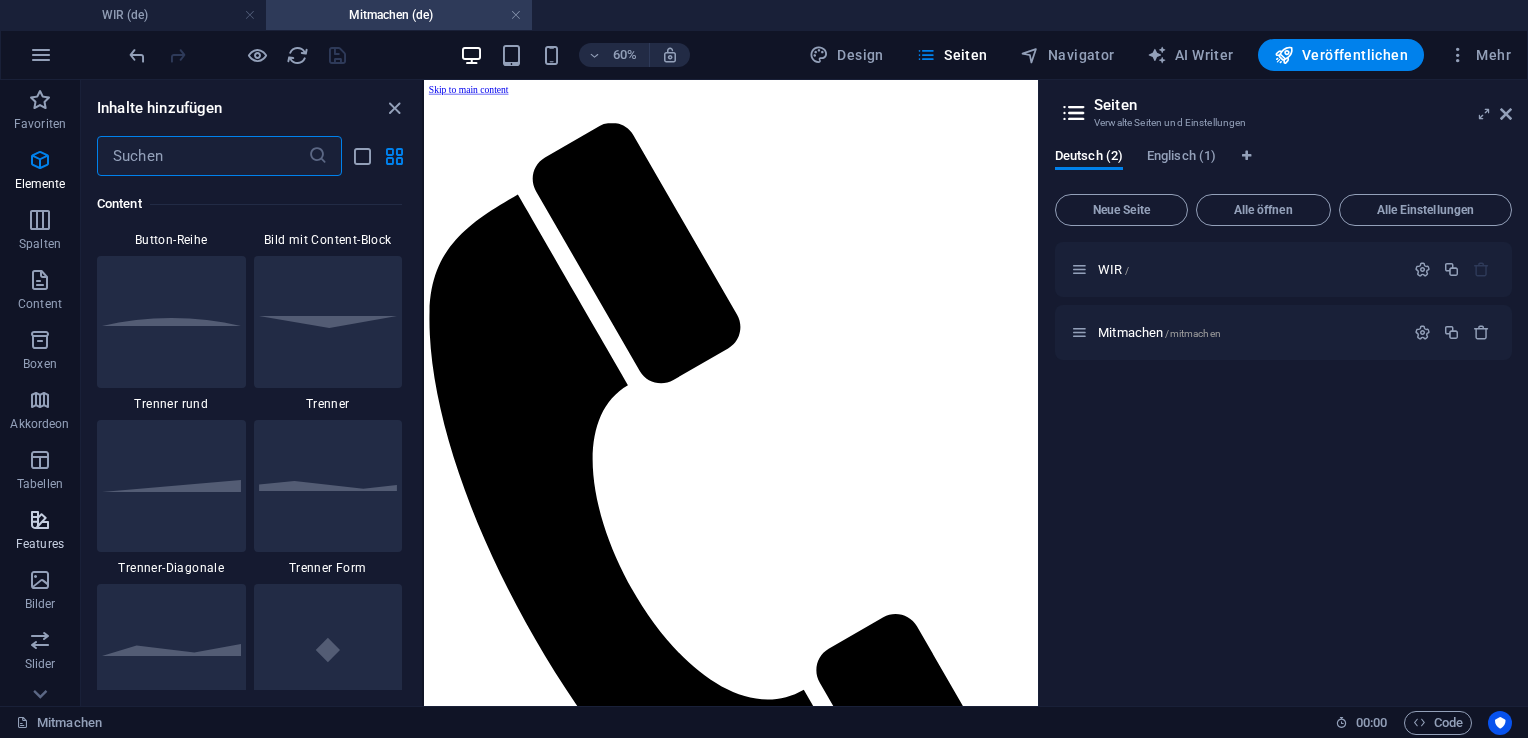 scroll, scrollTop: 7795, scrollLeft: 0, axis: vertical 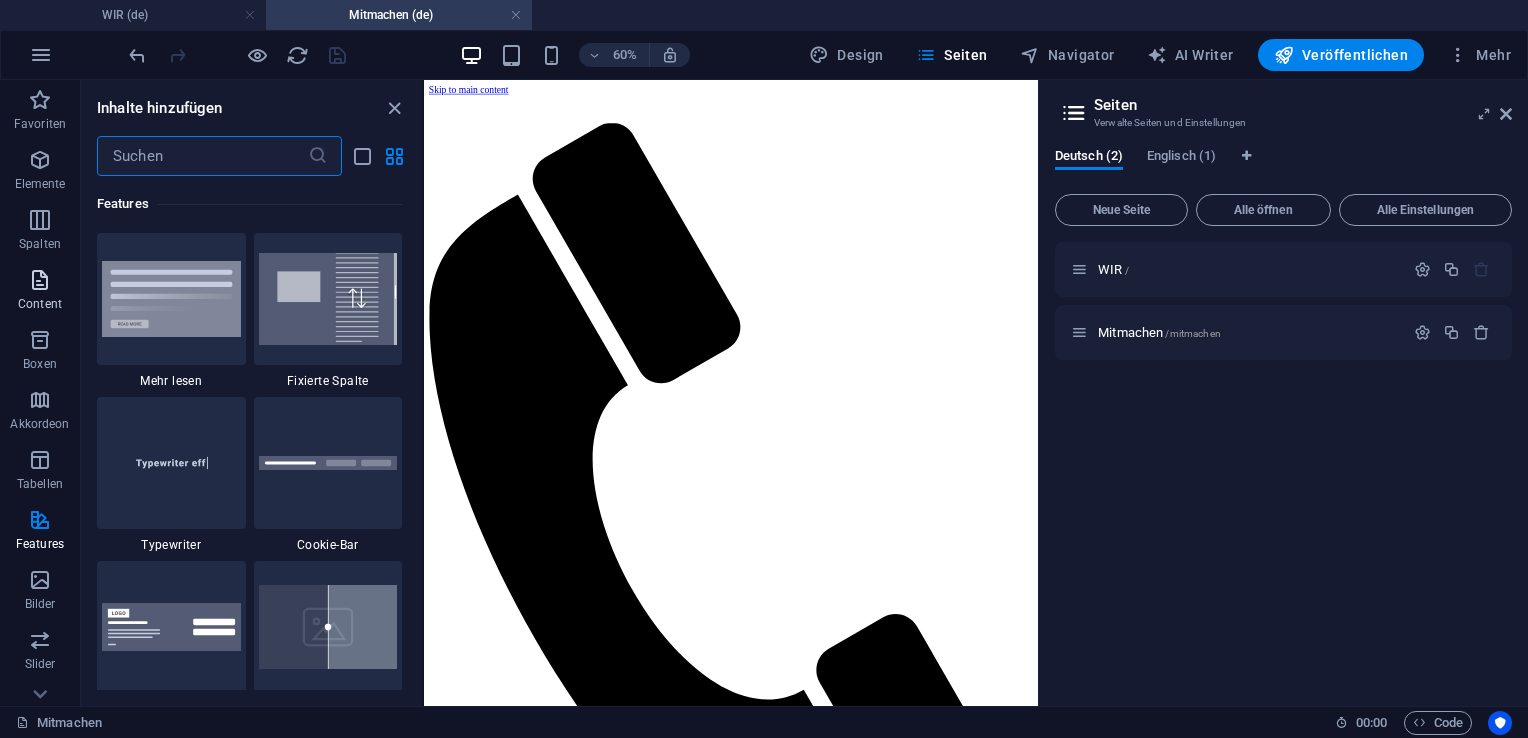 click at bounding box center [40, 280] 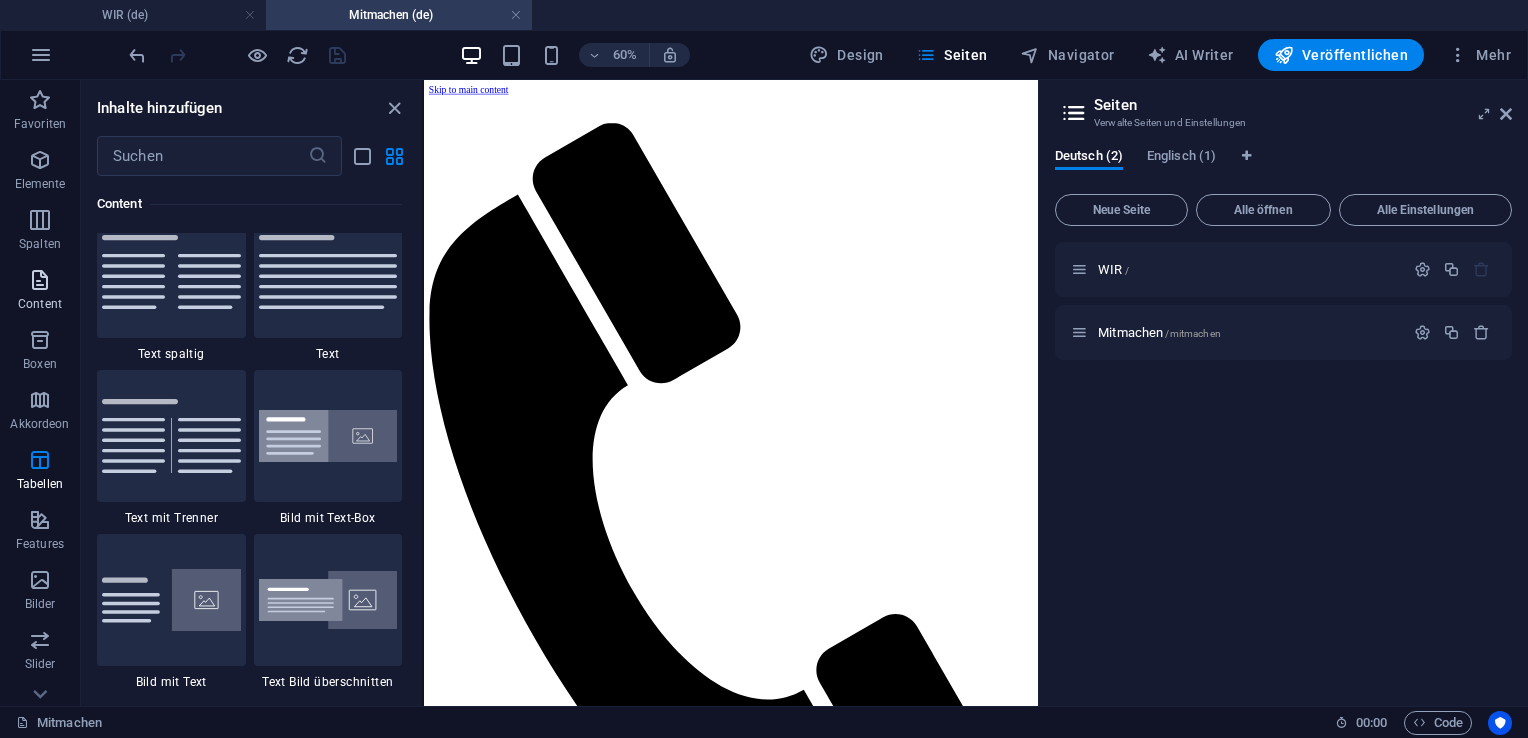 scroll, scrollTop: 3499, scrollLeft: 0, axis: vertical 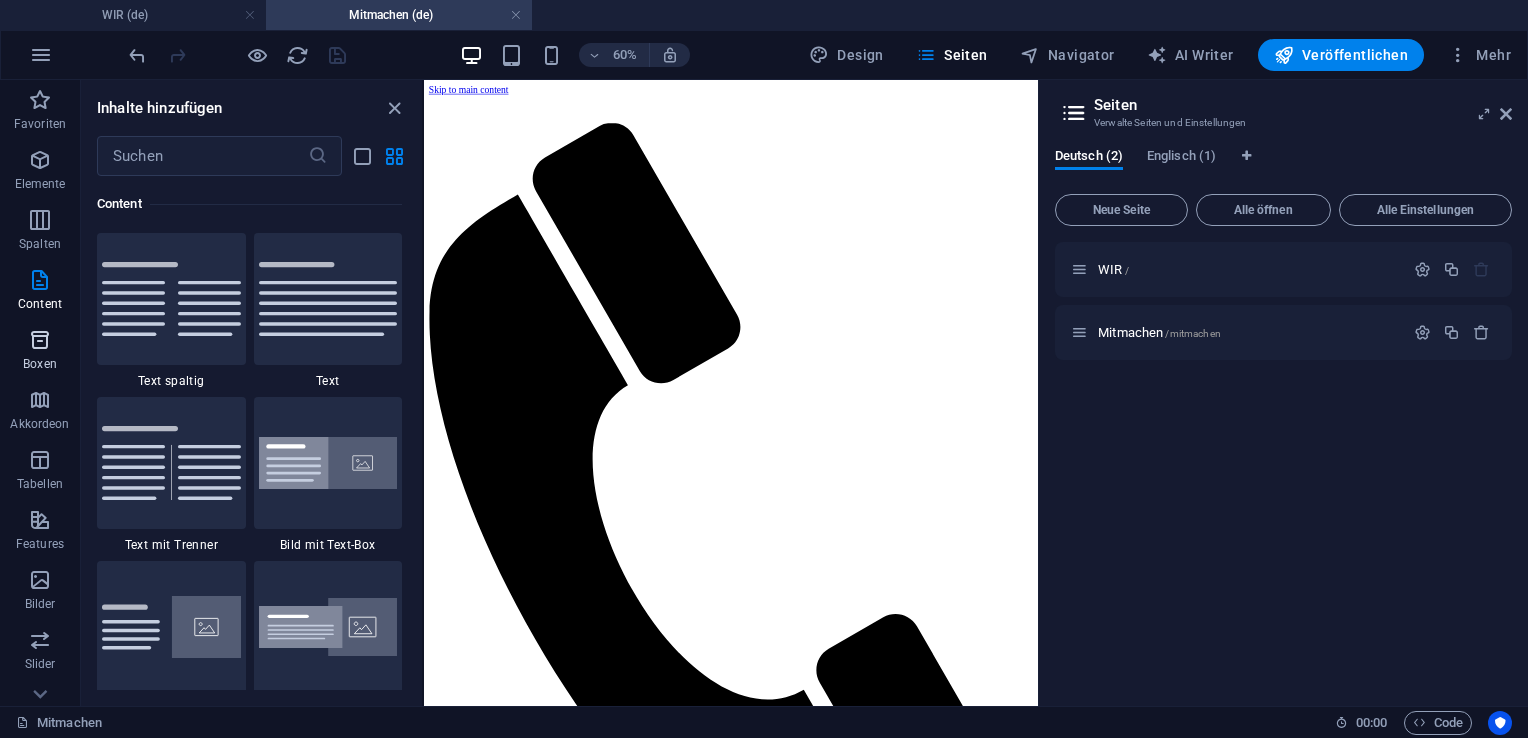 click at bounding box center (40, 340) 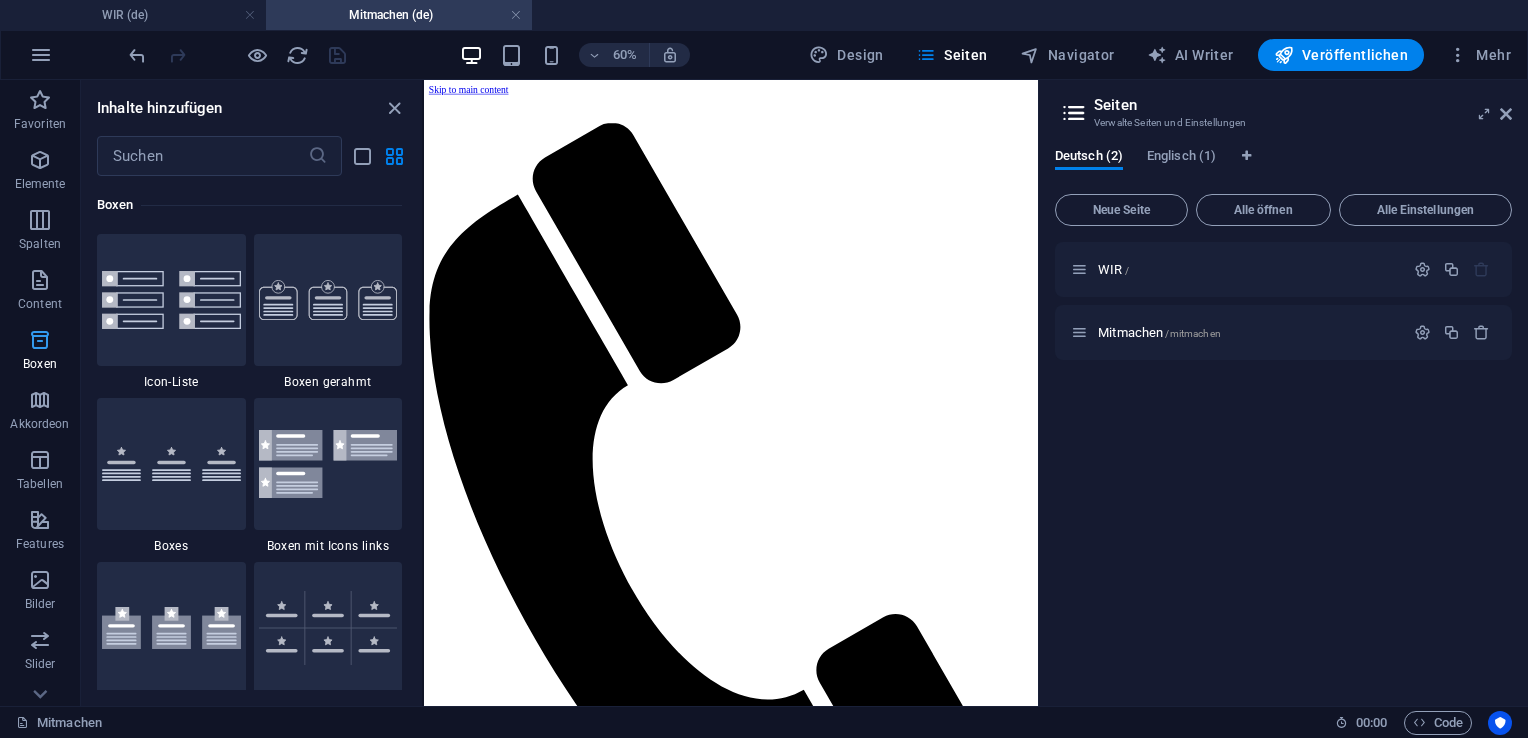 scroll, scrollTop: 5516, scrollLeft: 0, axis: vertical 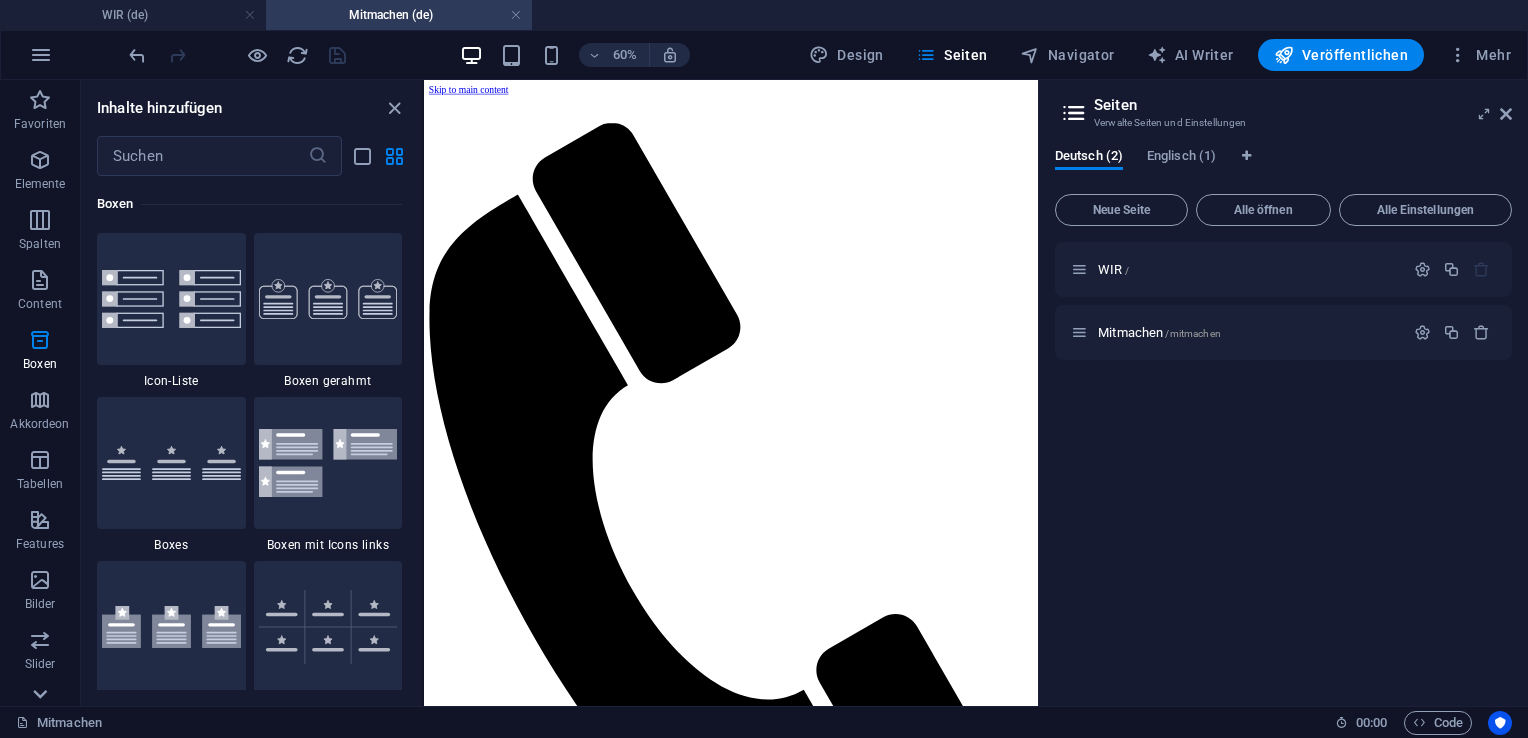 click 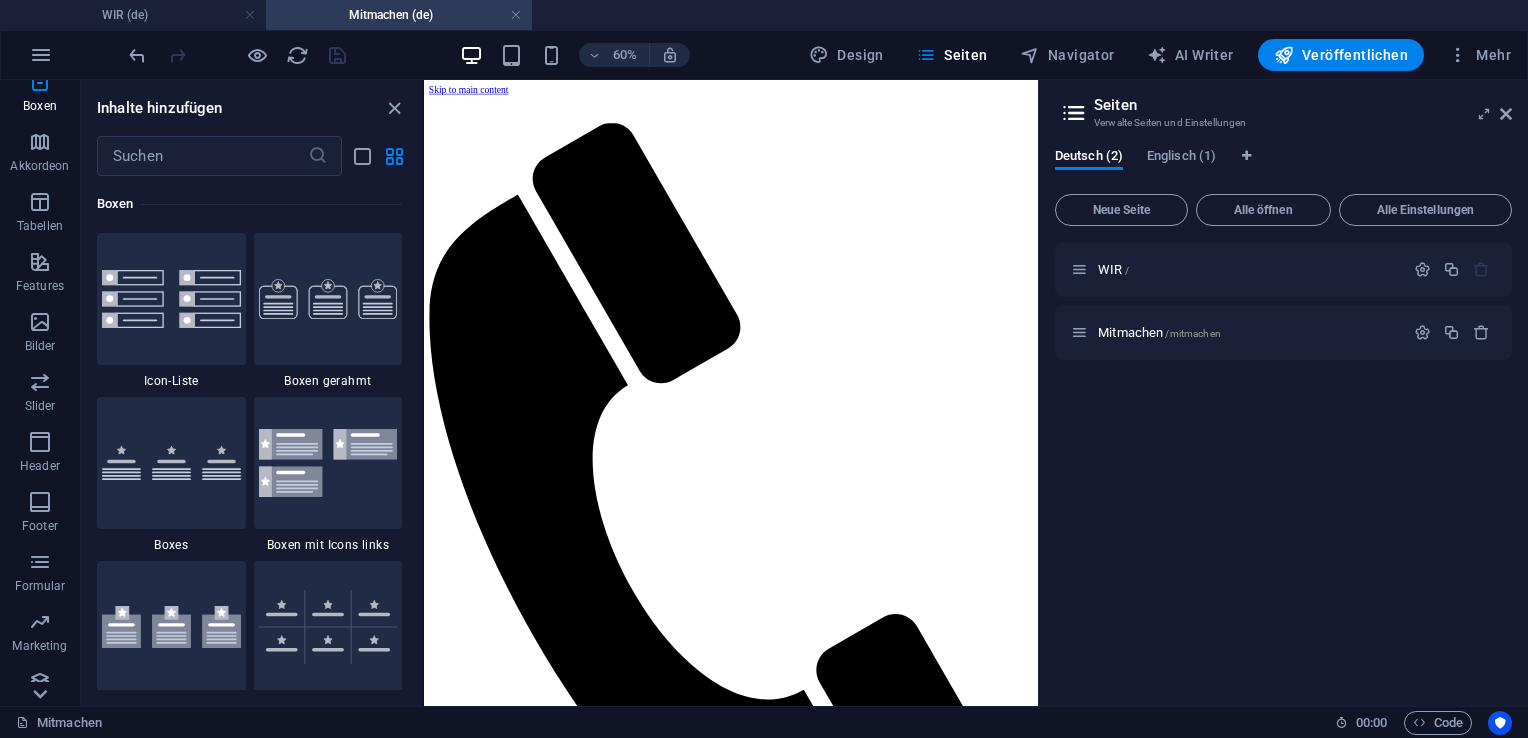 scroll, scrollTop: 273, scrollLeft: 0, axis: vertical 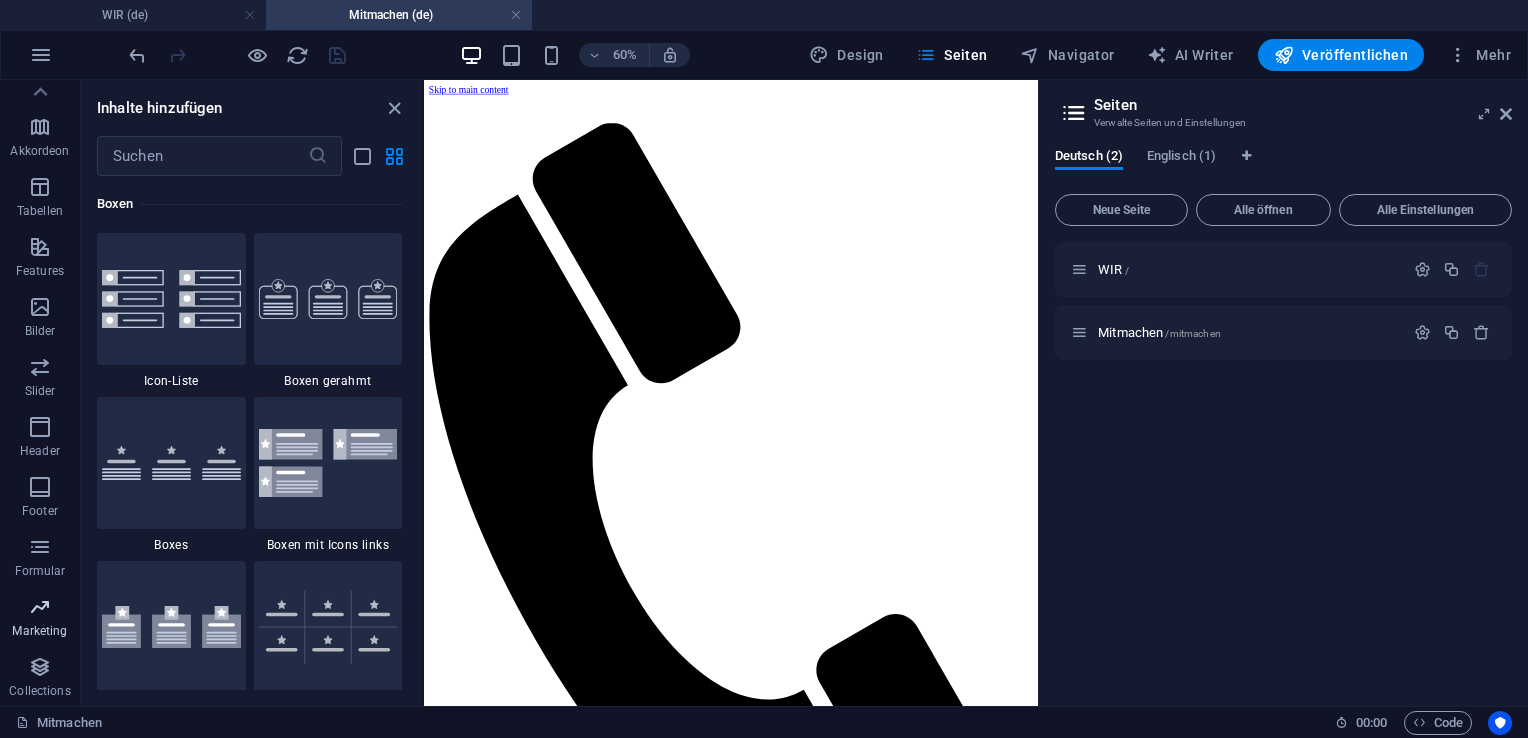 click at bounding box center [40, 607] 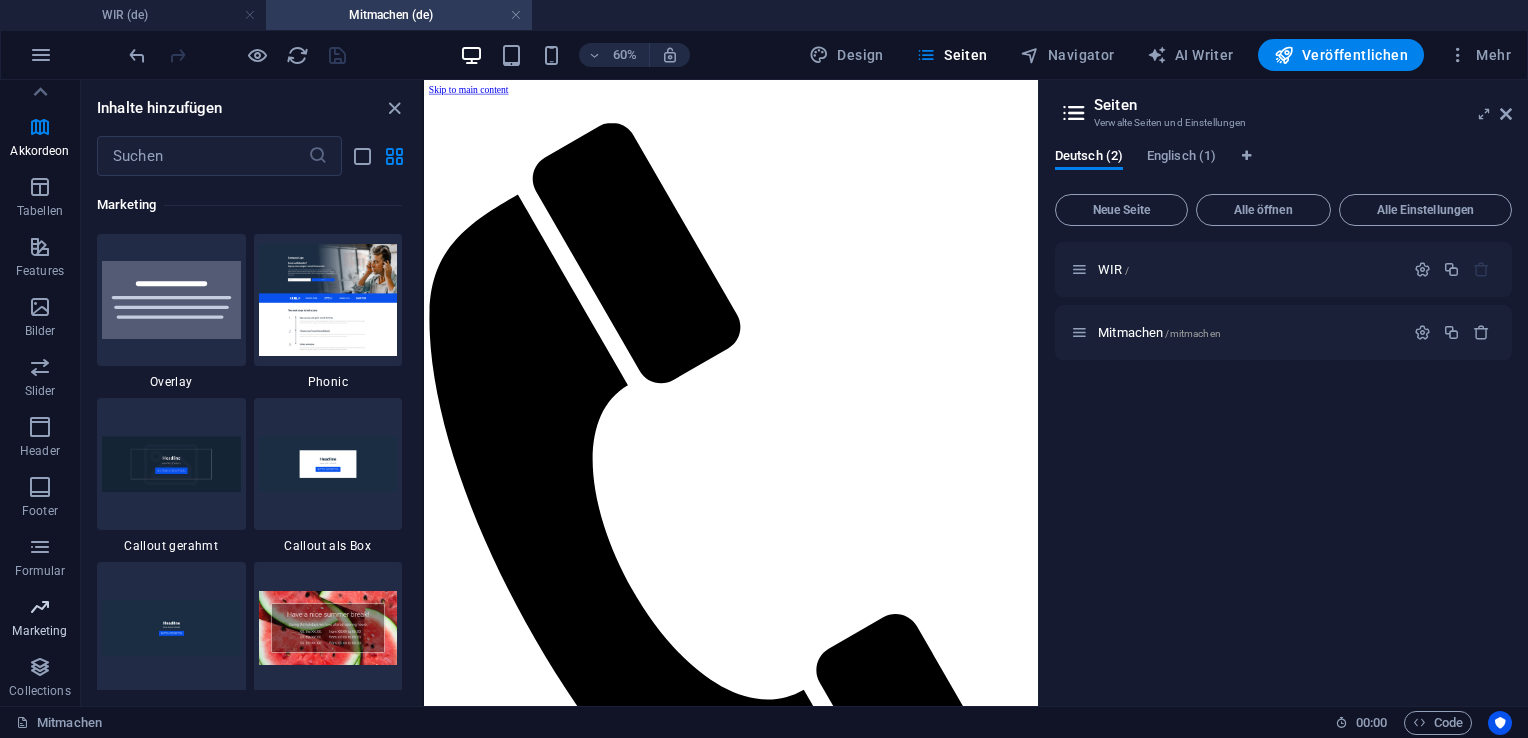 scroll, scrollTop: 16288, scrollLeft: 0, axis: vertical 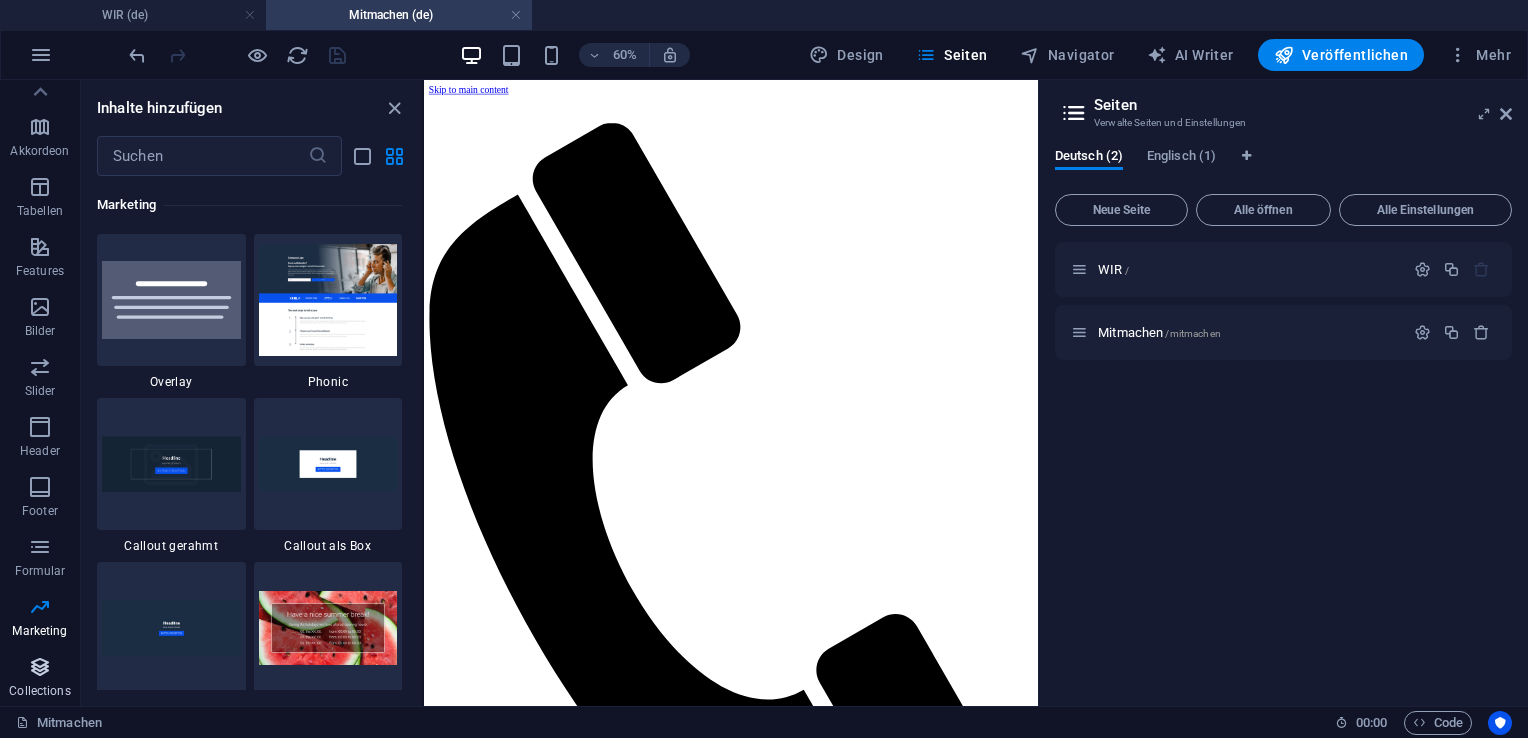 click at bounding box center [40, 667] 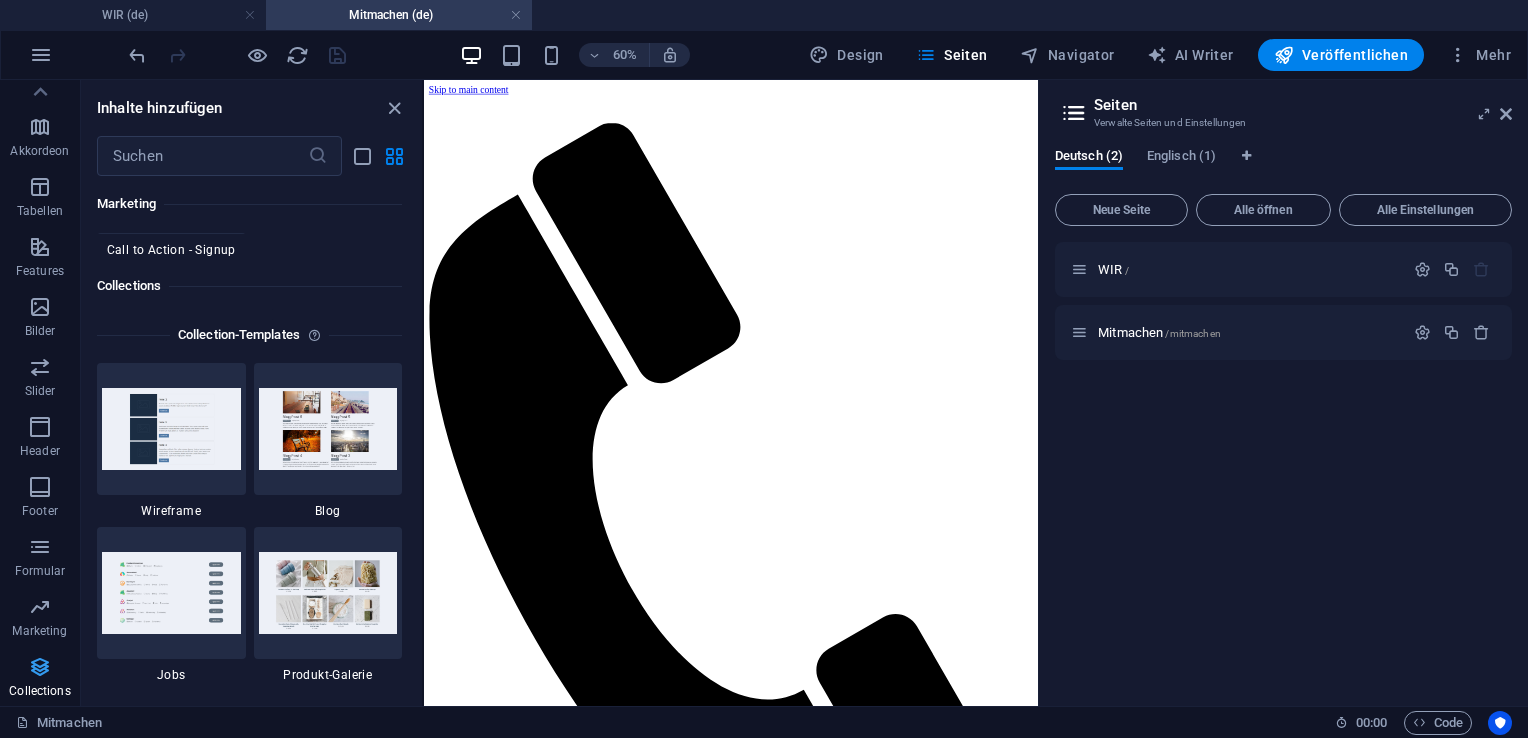 scroll, scrollTop: 18305, scrollLeft: 0, axis: vertical 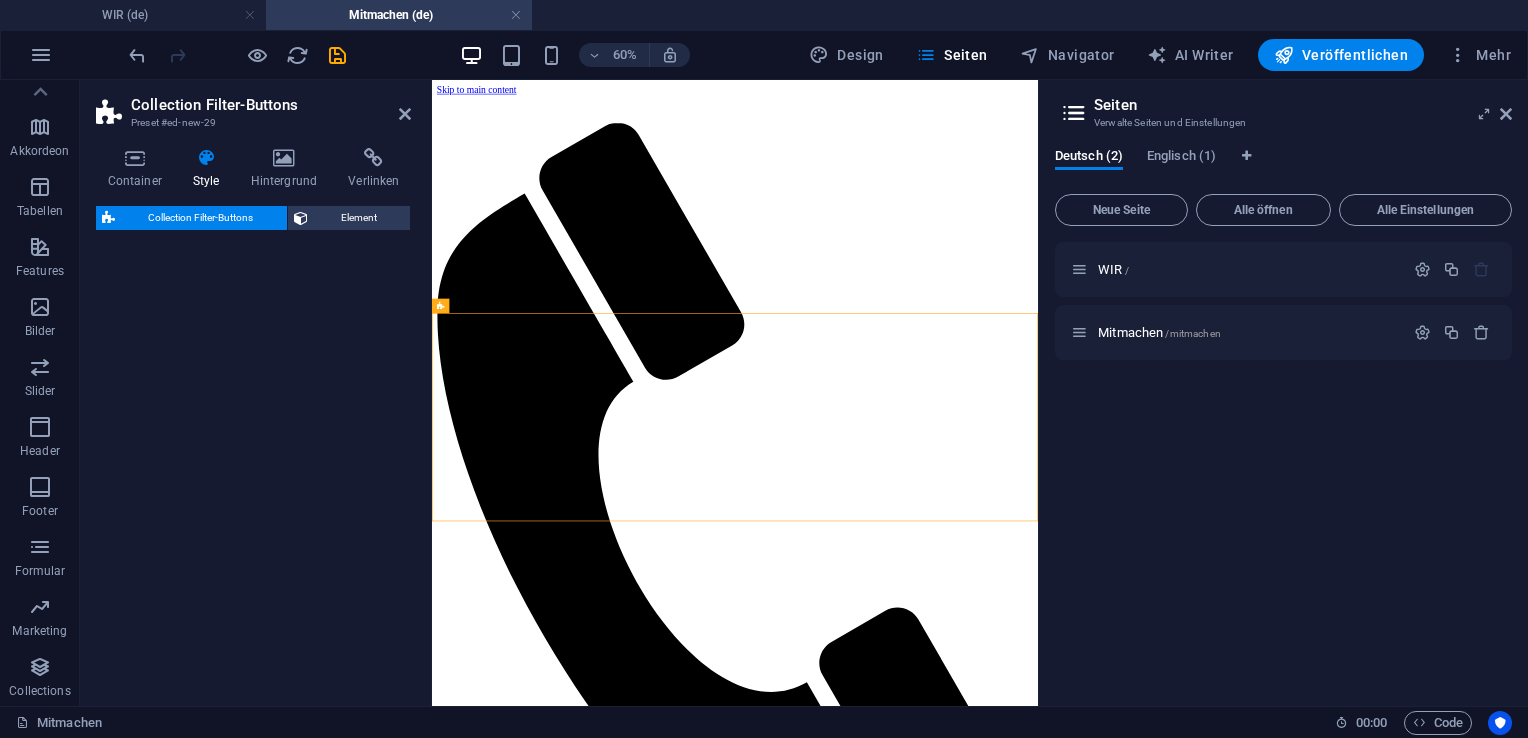 select on "rem" 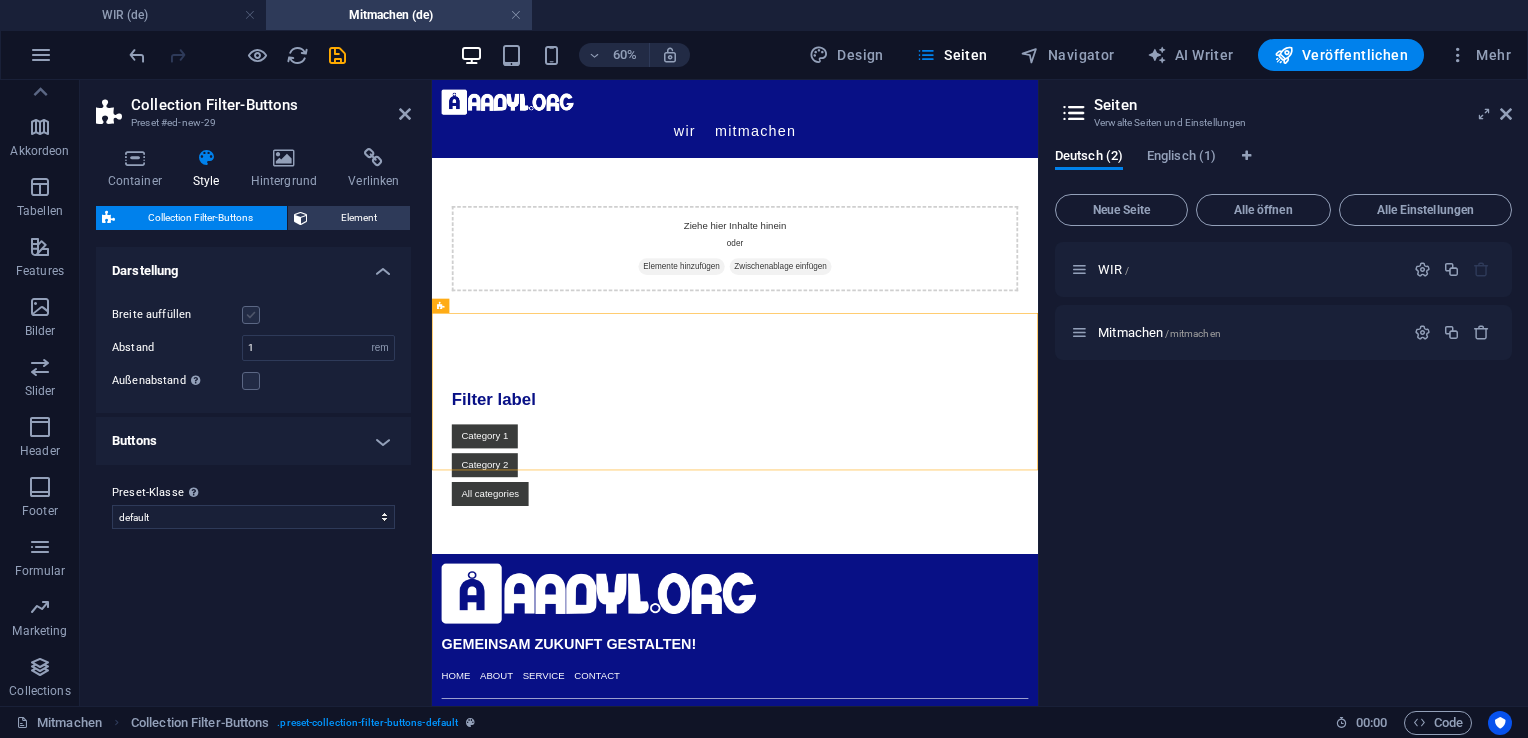 click at bounding box center (251, 315) 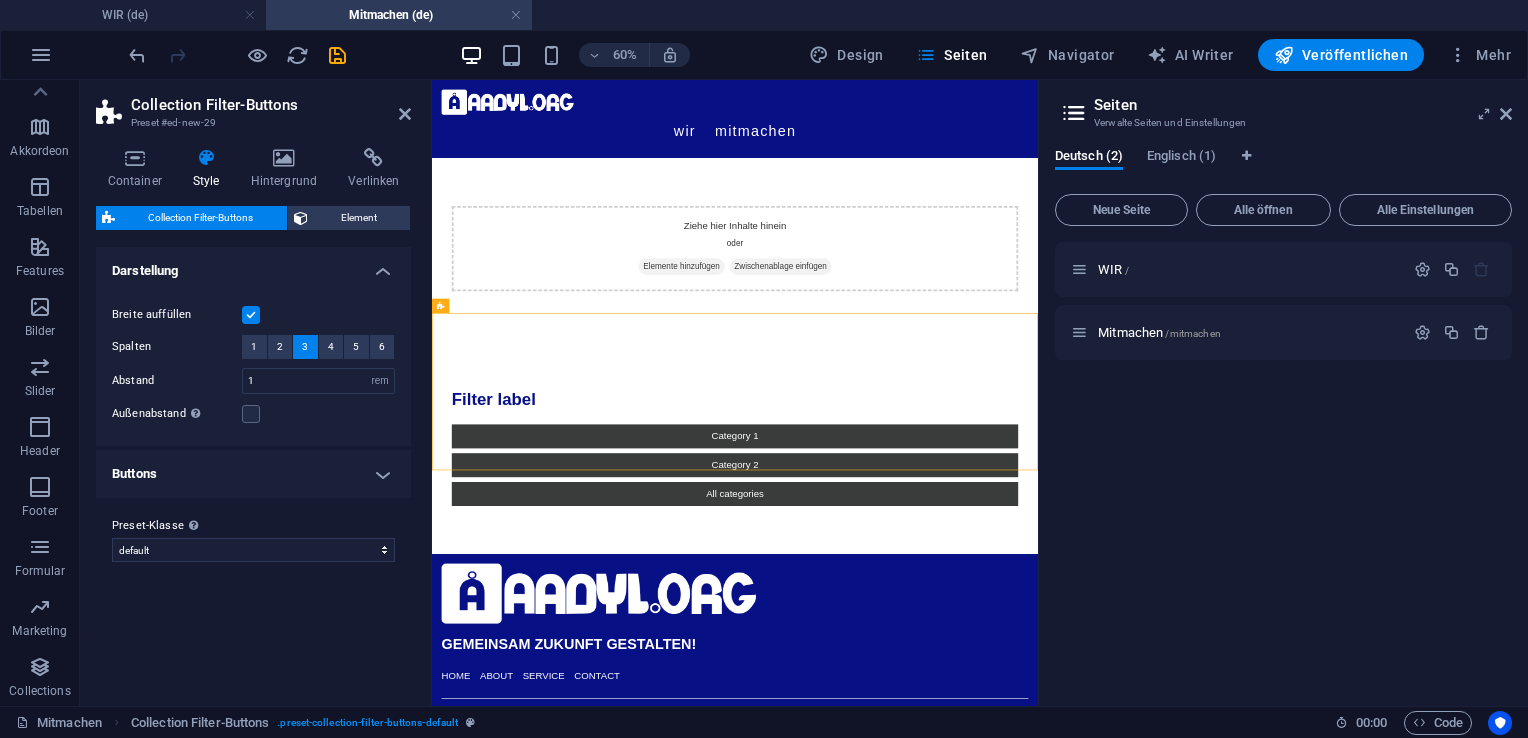 click at bounding box center [251, 315] 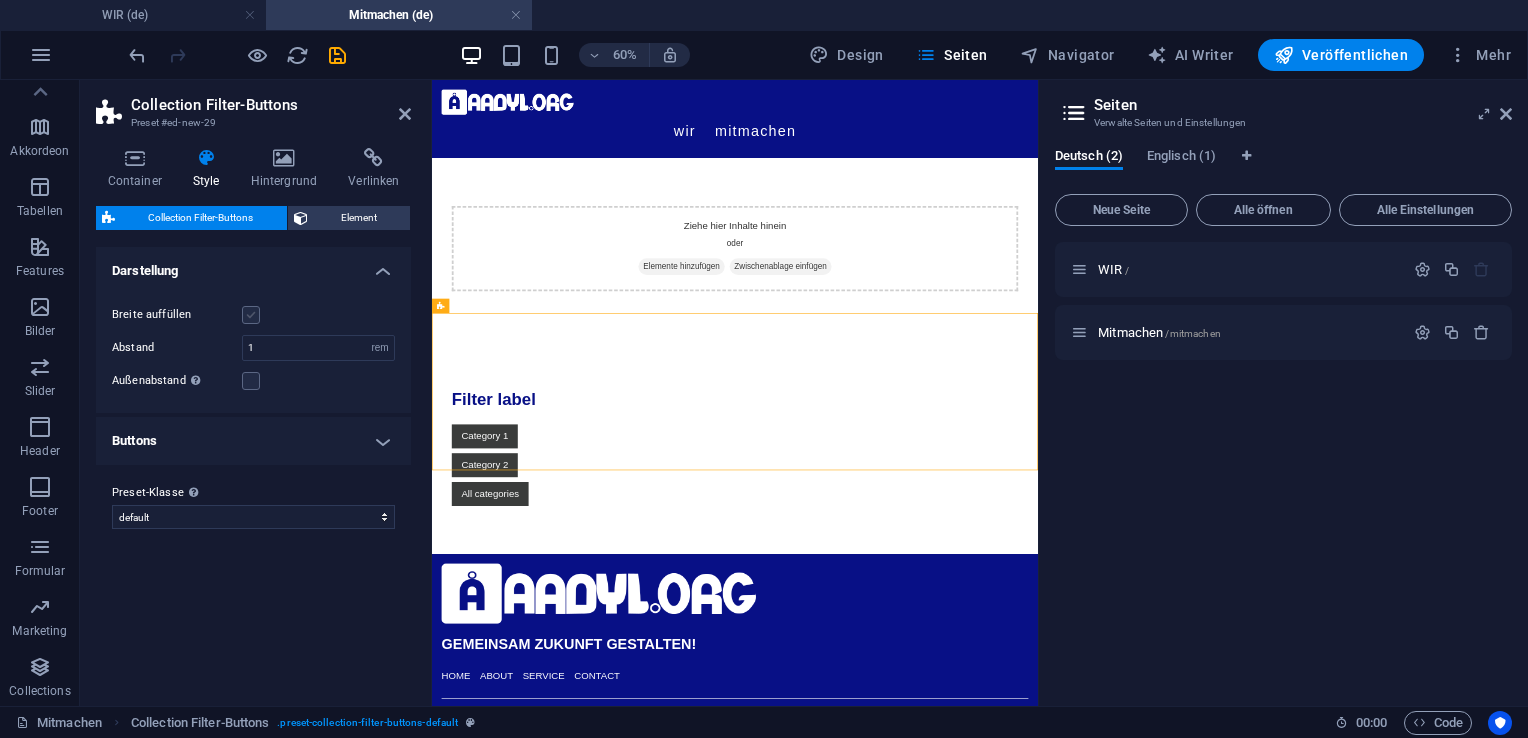 click at bounding box center [251, 315] 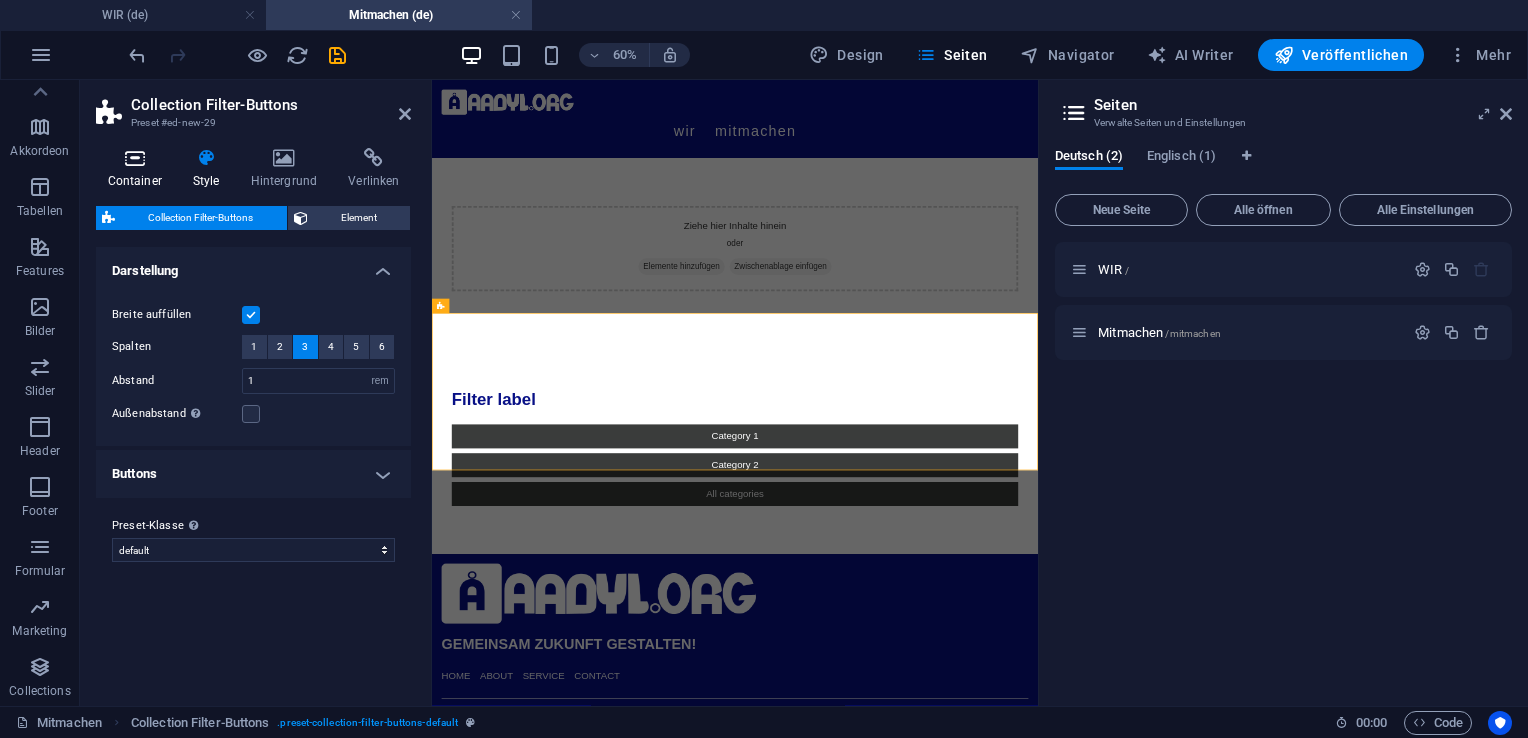 click on "Container" at bounding box center (138, 169) 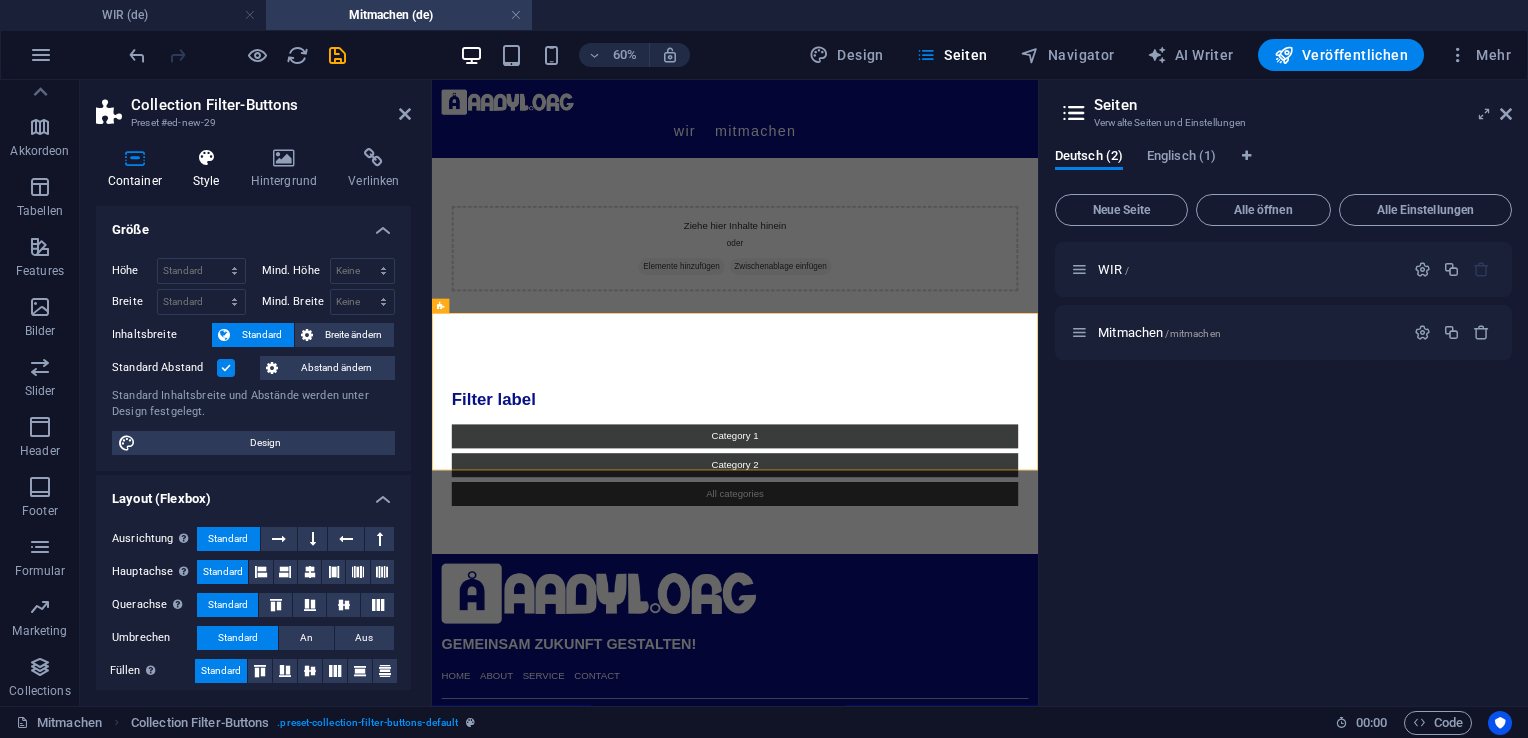 click on "Style" at bounding box center [210, 169] 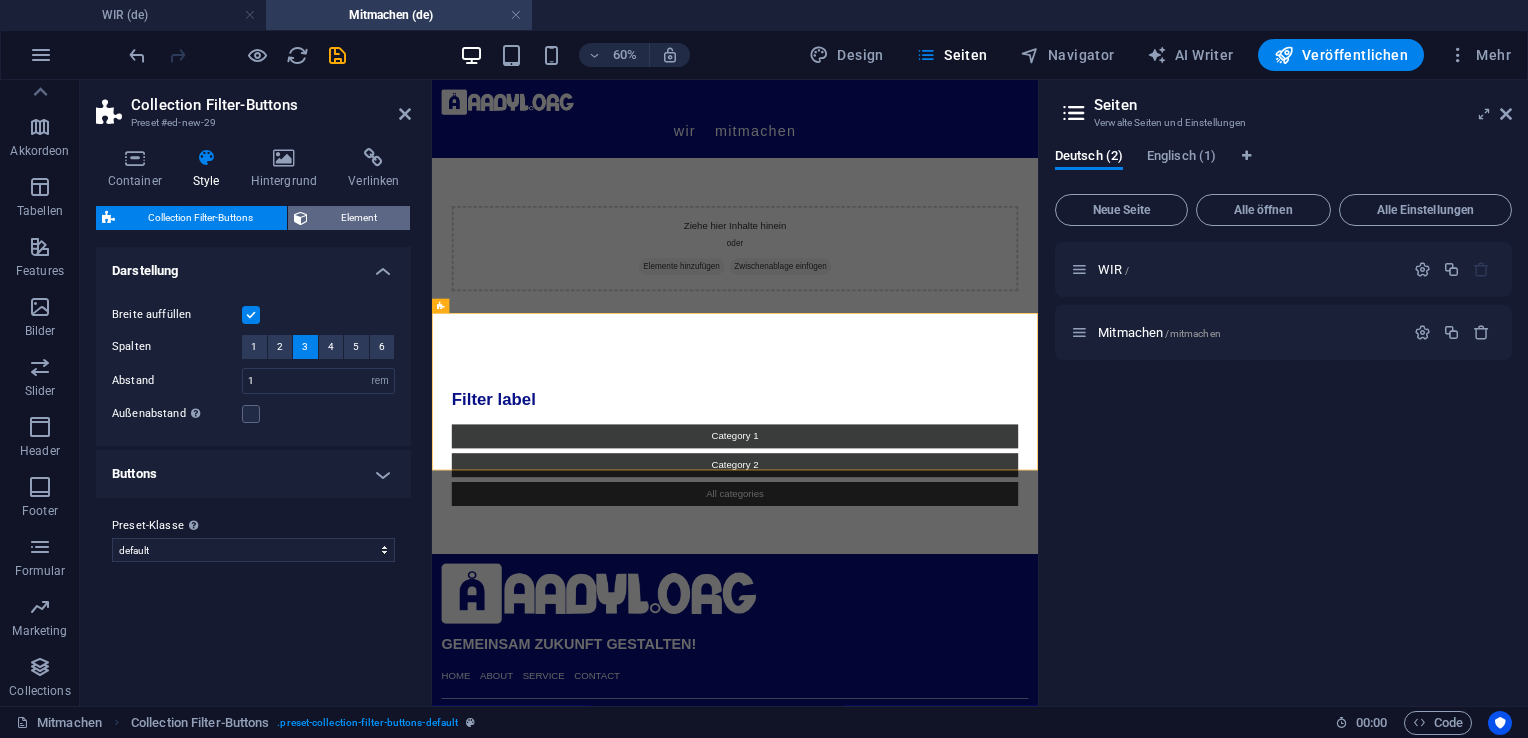 click on "Element" at bounding box center [359, 218] 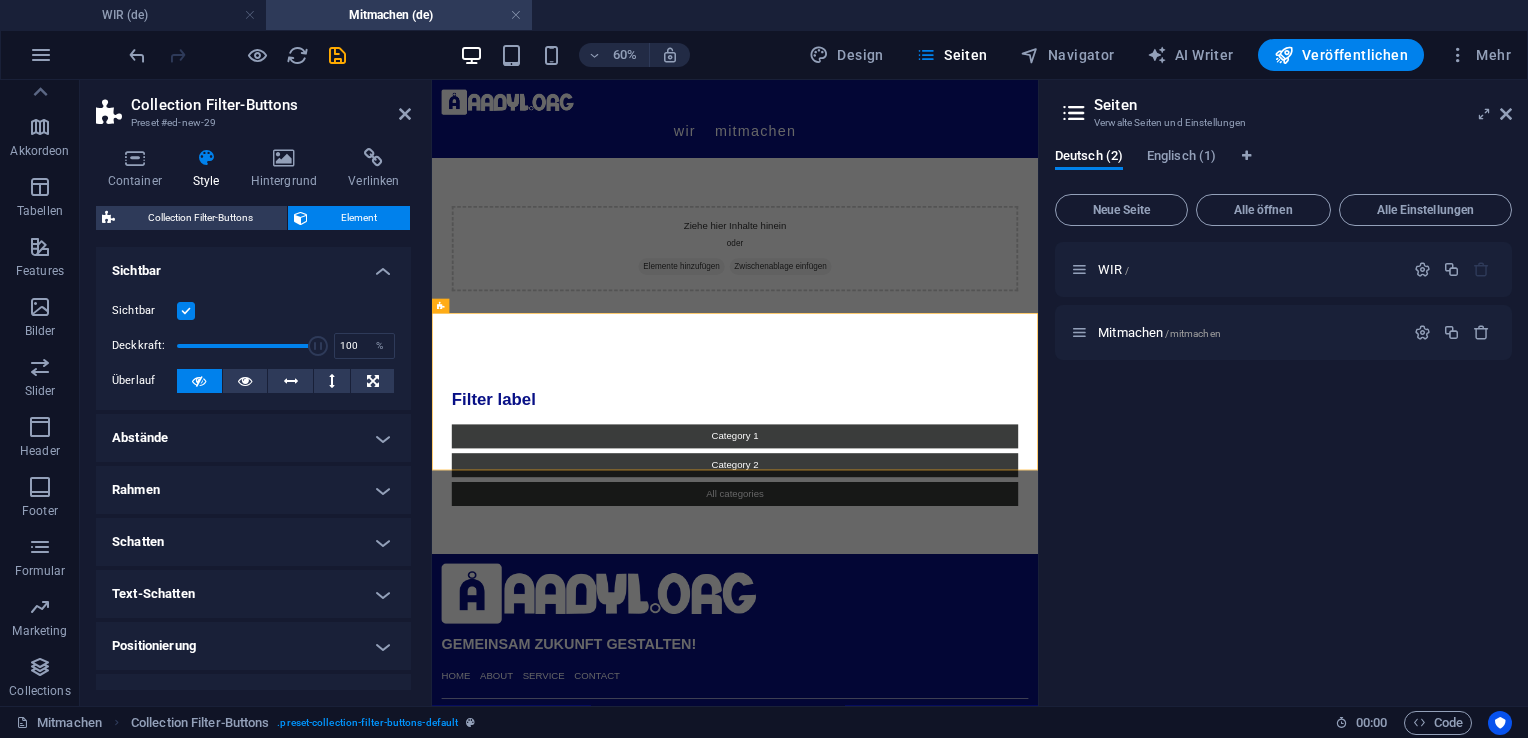 click on "Container Style Hintergrund Verlinken Größe Höhe Standard px rem % vh vw Mind. Höhe Keine px rem % vh vw Breite Standard px rem % em vh vw Mind. Breite Keine px rem % vh vw Inhaltsbreite Standard Breite ändern Breite Standard px rem % em vh vw Mind. Breite Keine px rem % vh vw Standard Abstand Abstand ändern Standard Inhaltsbreite und Abstände werden unter Design festgelegt. Design Layout (Flexbox) Ausrichtung Bestimmt, in welche Richtung das Spaltenverhalten Auswirkungen haben soll (flex-direction). Standard Hauptachse Beeinflusse, wie sich Elemente innerhalb dieses Containers entlang der Hauptsache verhalten sollen (justify-content). Standard Querachse Steuert die vertikale Ausrichtung der Elemente innerhalb des Containers (align-items). Standard Umbrechen Standard An Aus Füllen Steuert die Abstände und Ausrichtung von Elementen auf der Y-Achse bei mehreren Zeilen (align-content). Standard Barrierefreiheit Rolle Die ARIA-Rolle definiert den Zweck eines Elements.  Keine Alert Banner" at bounding box center (253, 419) 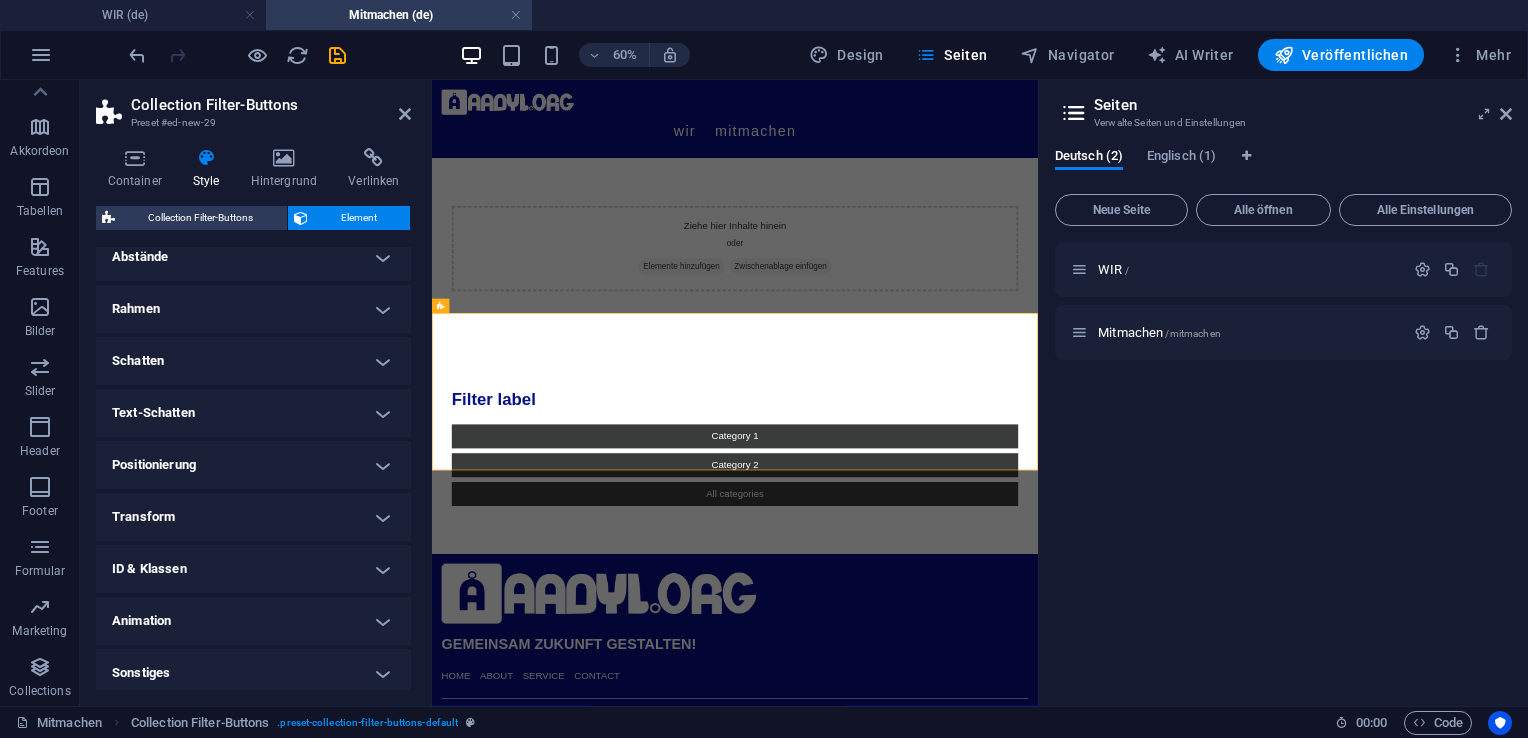 scroll, scrollTop: 187, scrollLeft: 0, axis: vertical 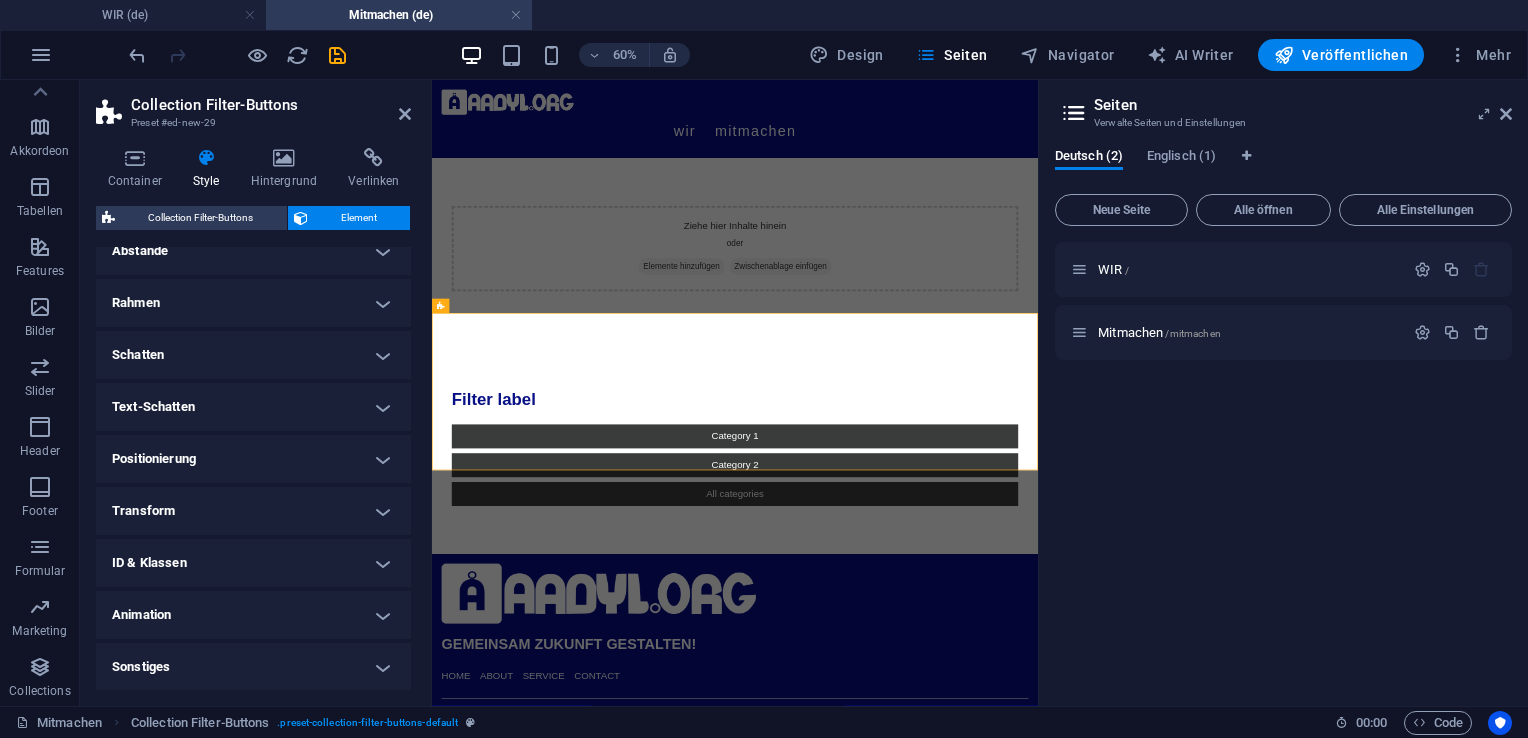click on "Text-Schatten" at bounding box center [253, 407] 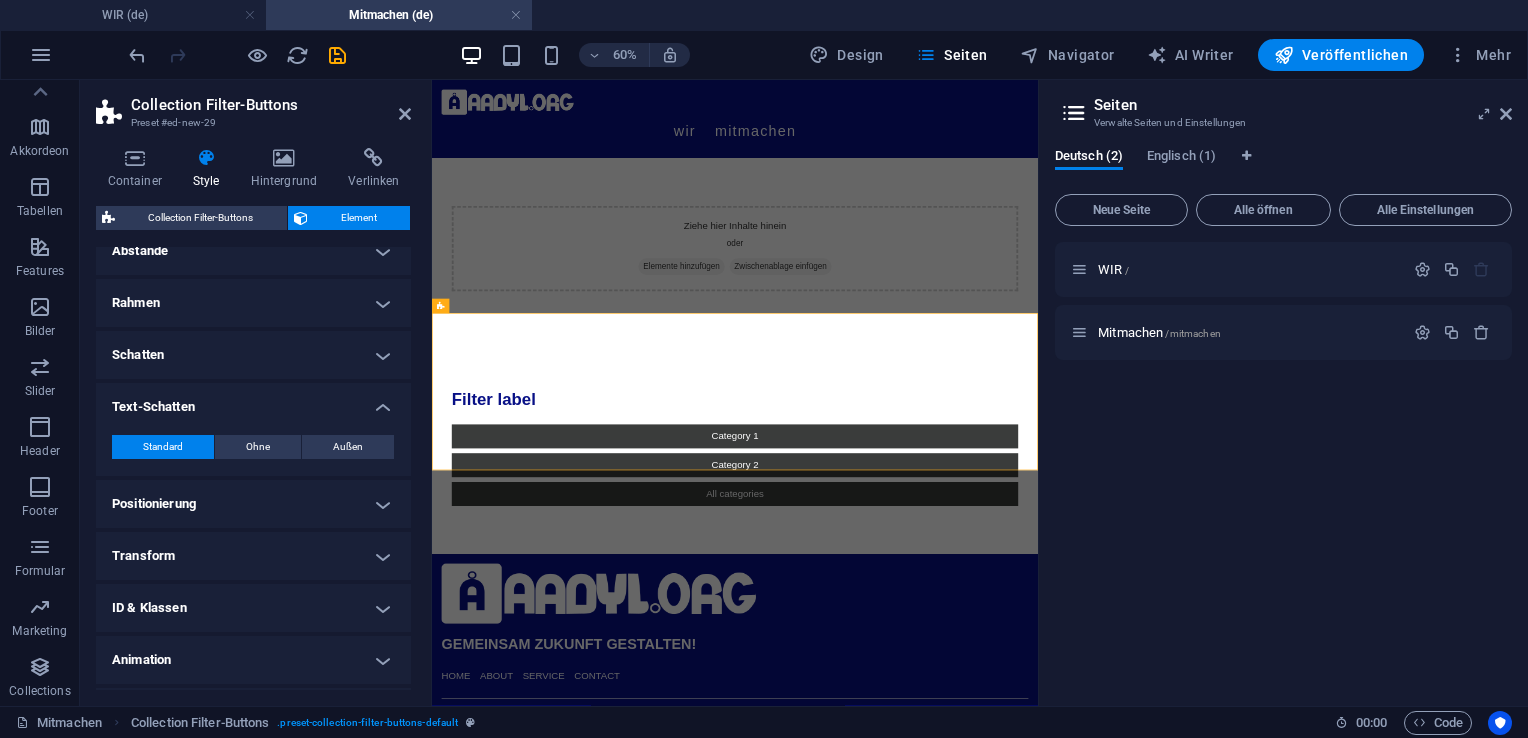 click on "Schatten" at bounding box center [253, 355] 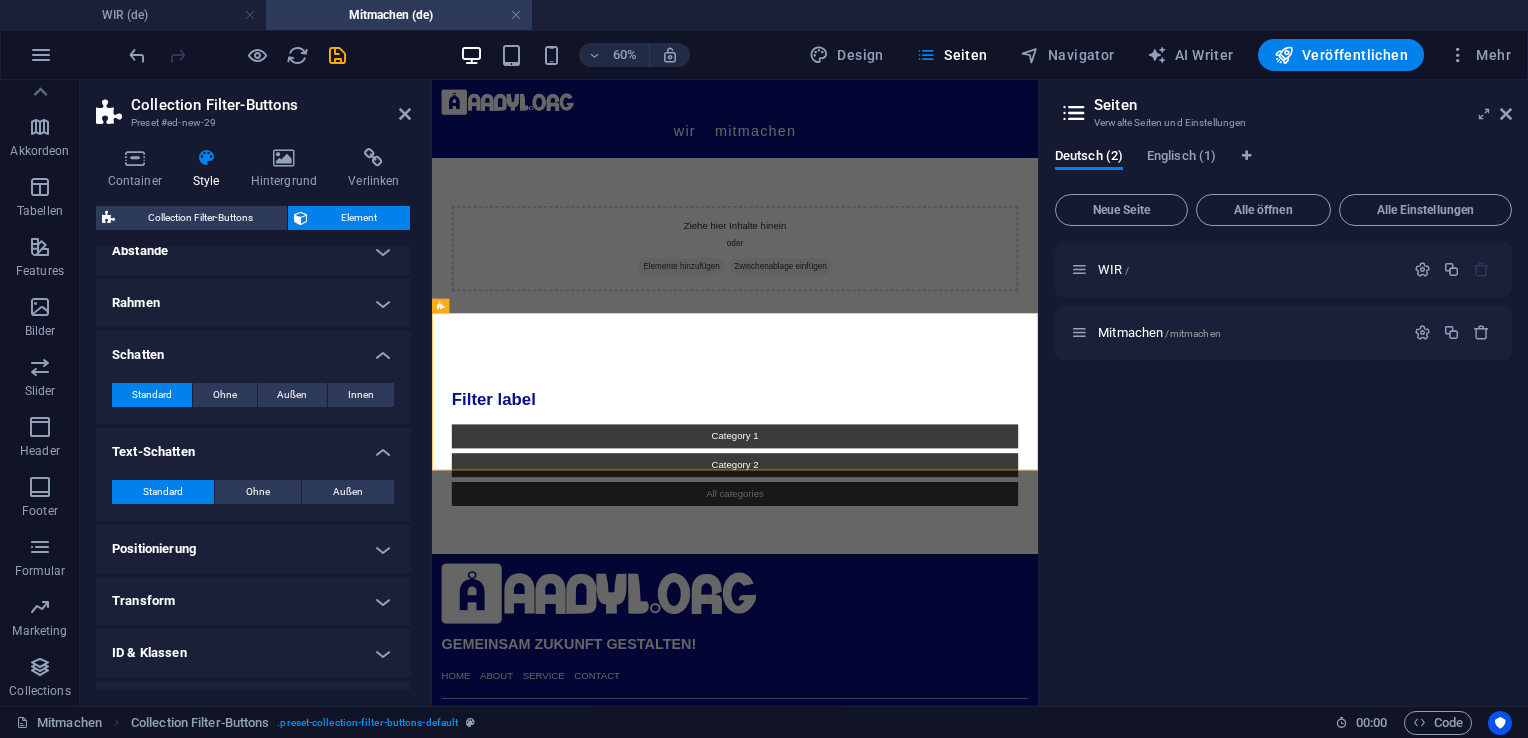 click on "Rahmen" at bounding box center [253, 303] 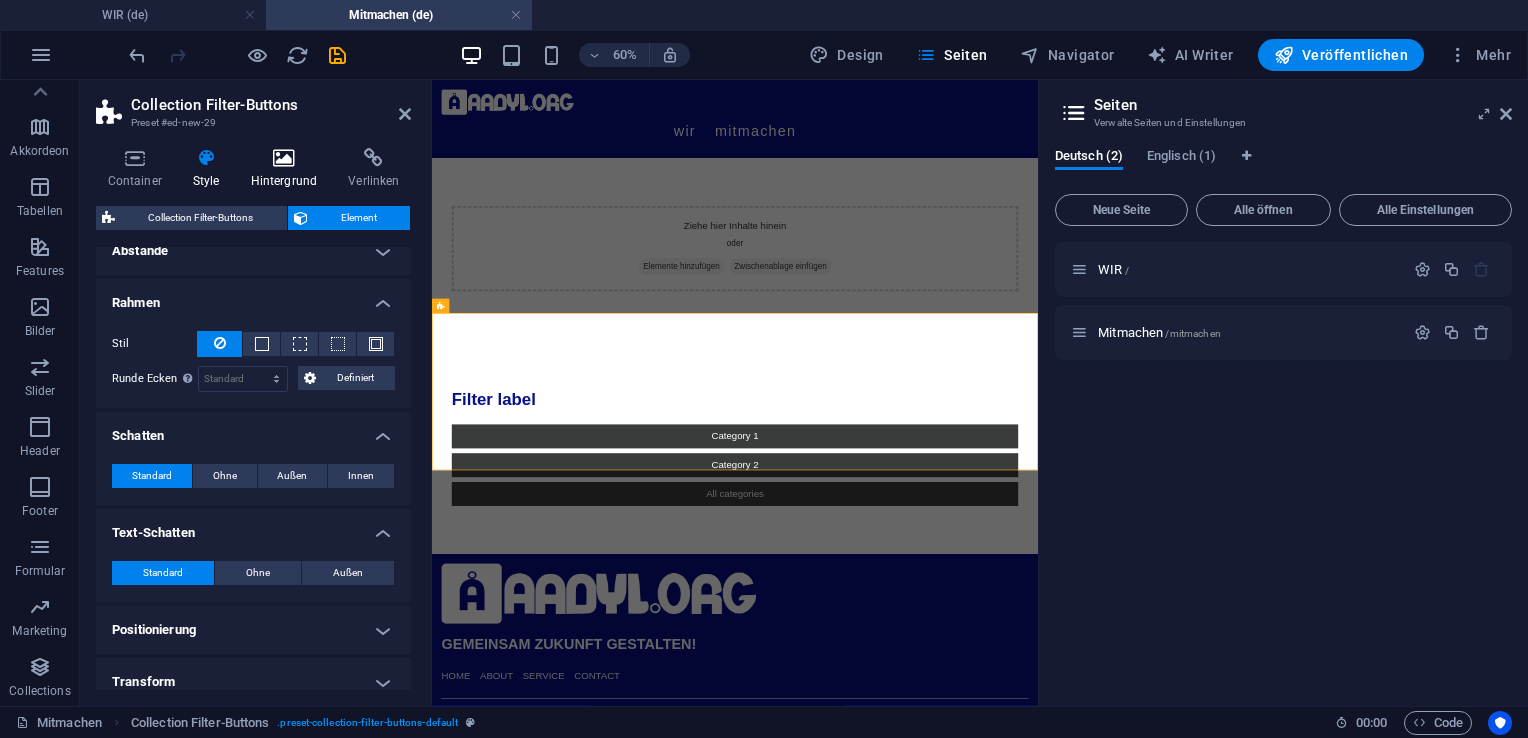 click at bounding box center [284, 158] 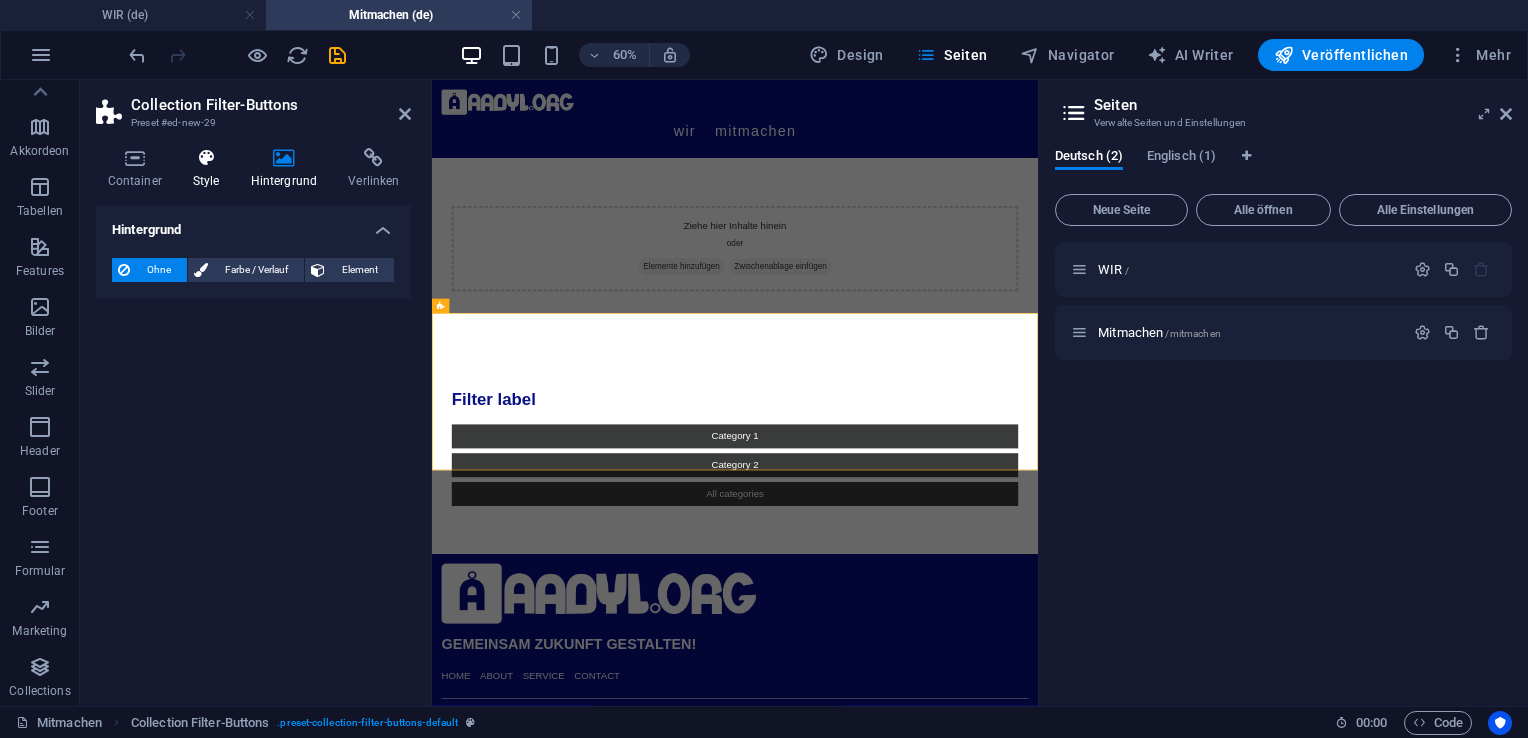 click on "Style" at bounding box center (210, 169) 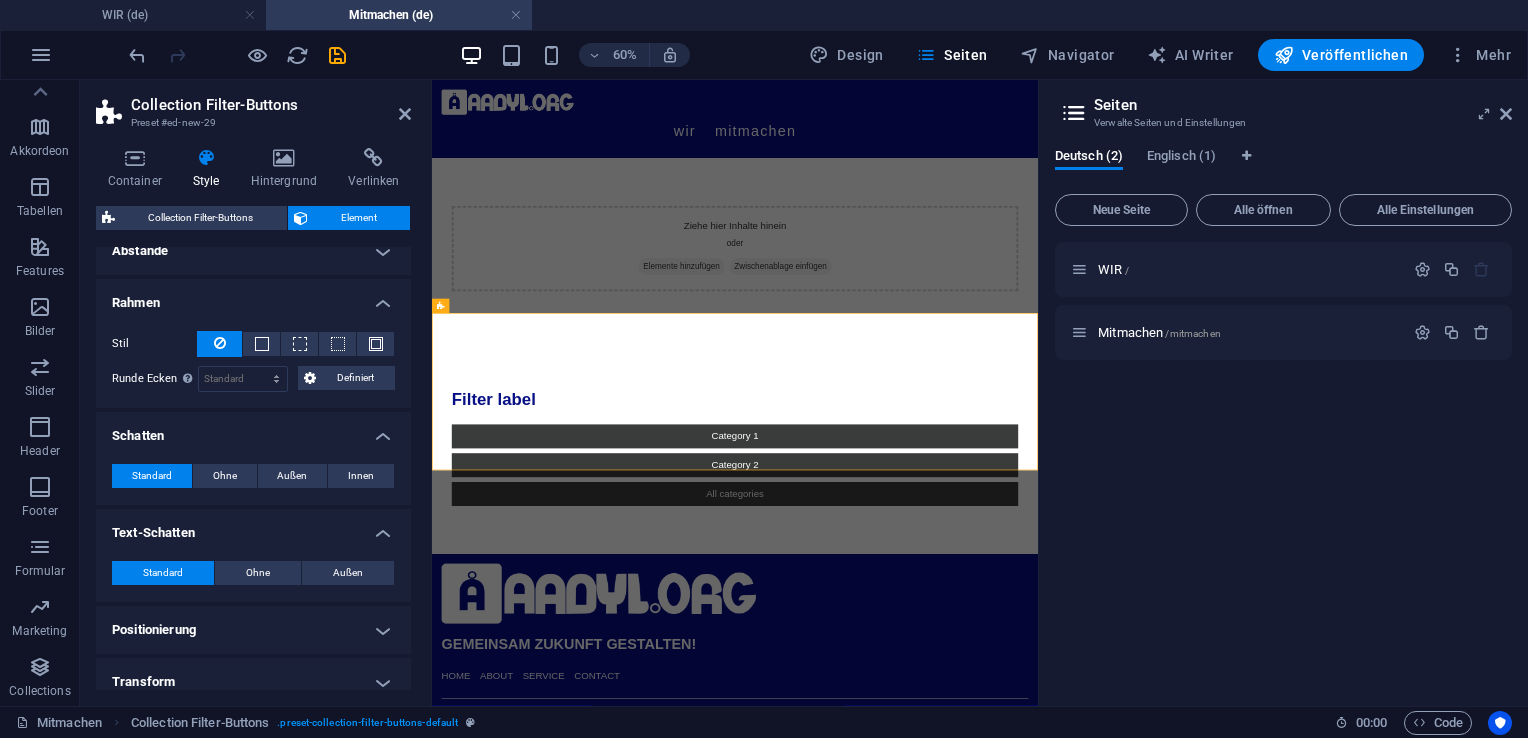 click on "Positionierung" at bounding box center [253, 630] 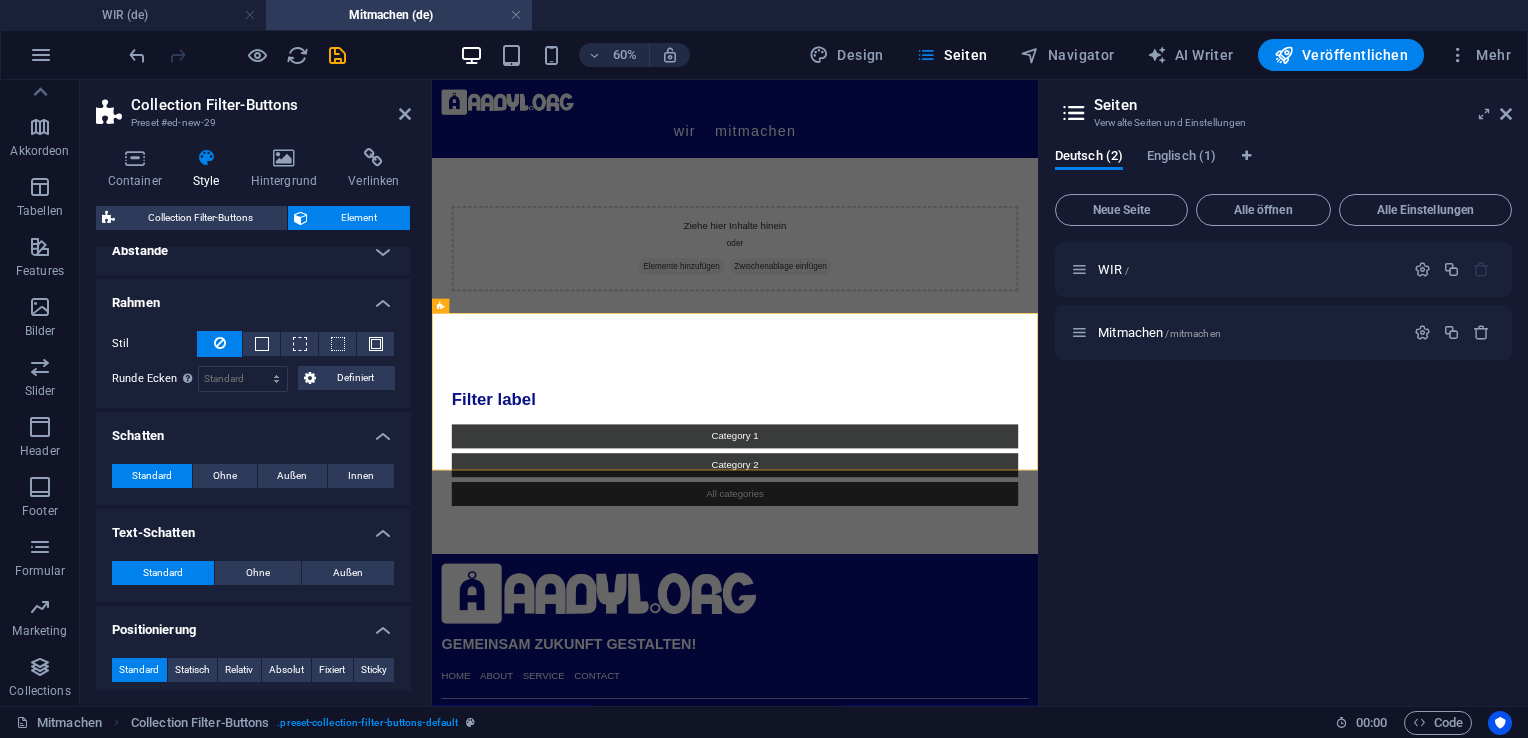 drag, startPoint x: 411, startPoint y: 448, endPoint x: 414, endPoint y: 558, distance: 110.0409 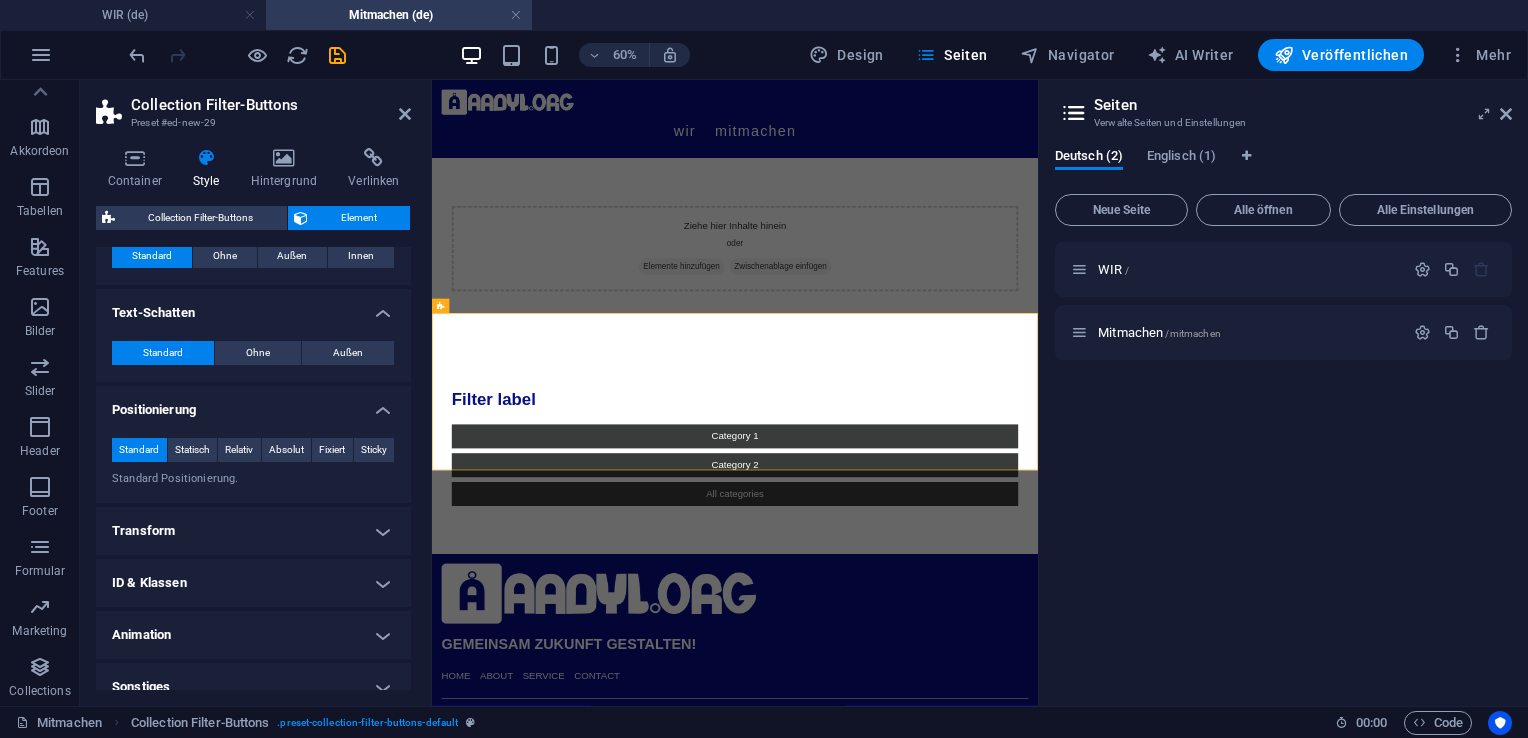 scroll, scrollTop: 426, scrollLeft: 0, axis: vertical 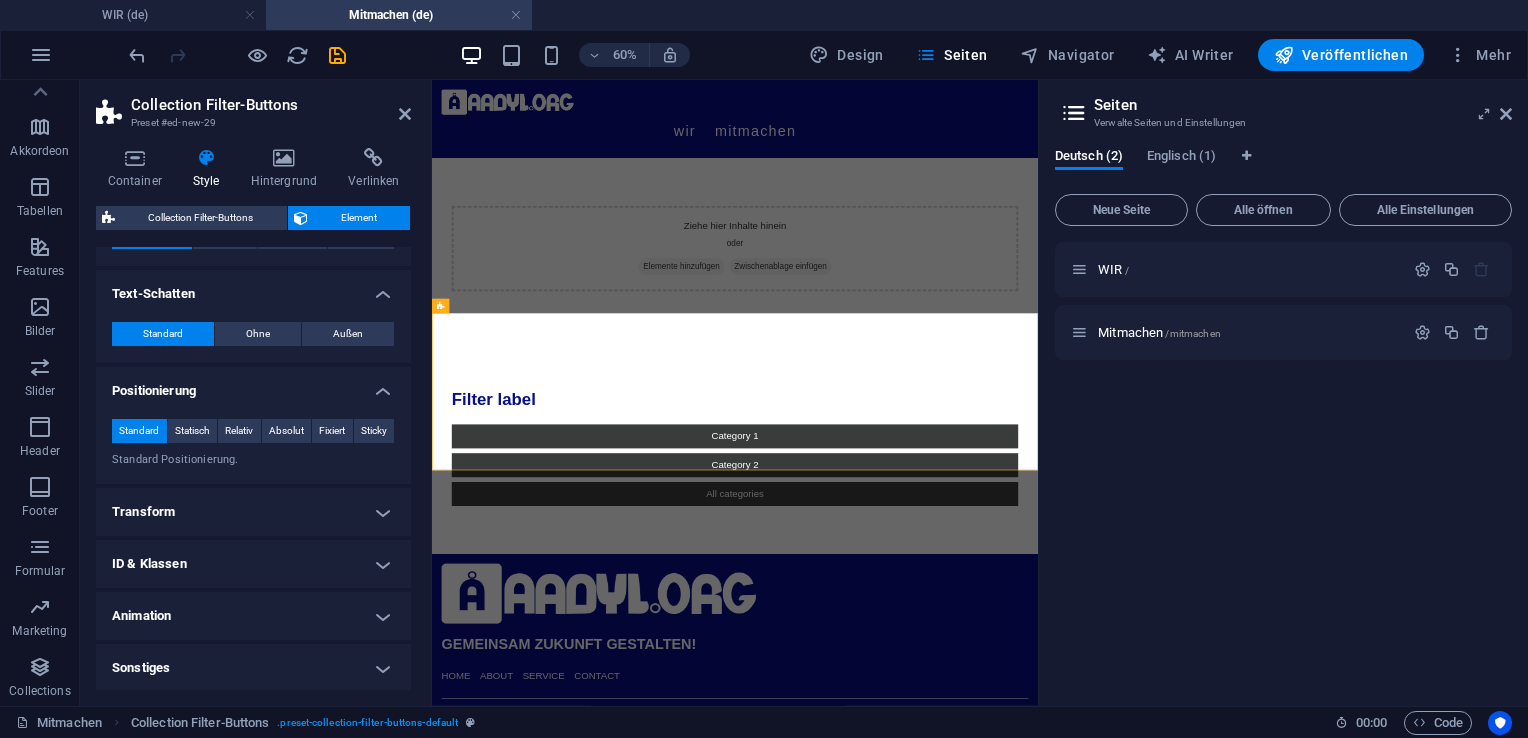 click on "ID & Klassen" at bounding box center (253, 564) 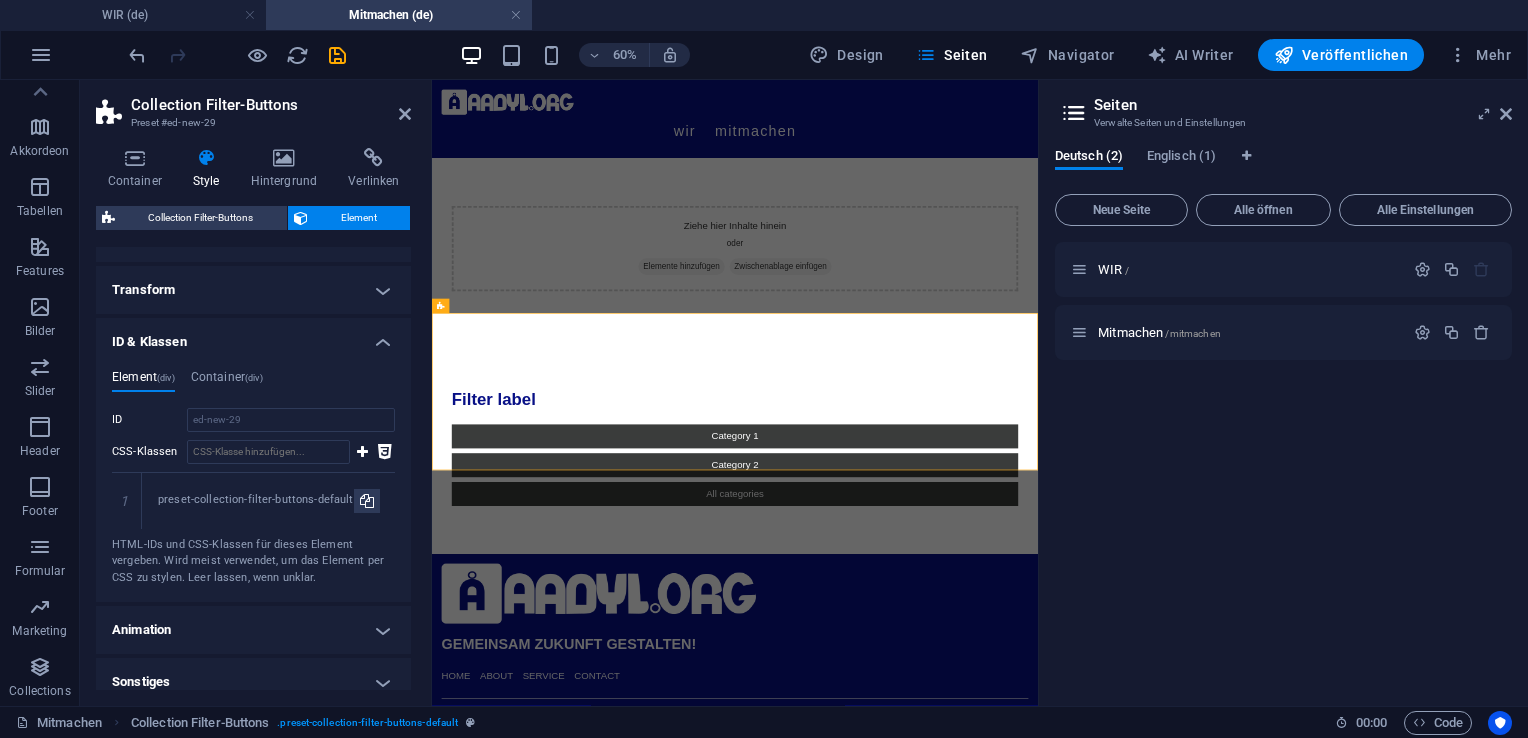 scroll, scrollTop: 662, scrollLeft: 0, axis: vertical 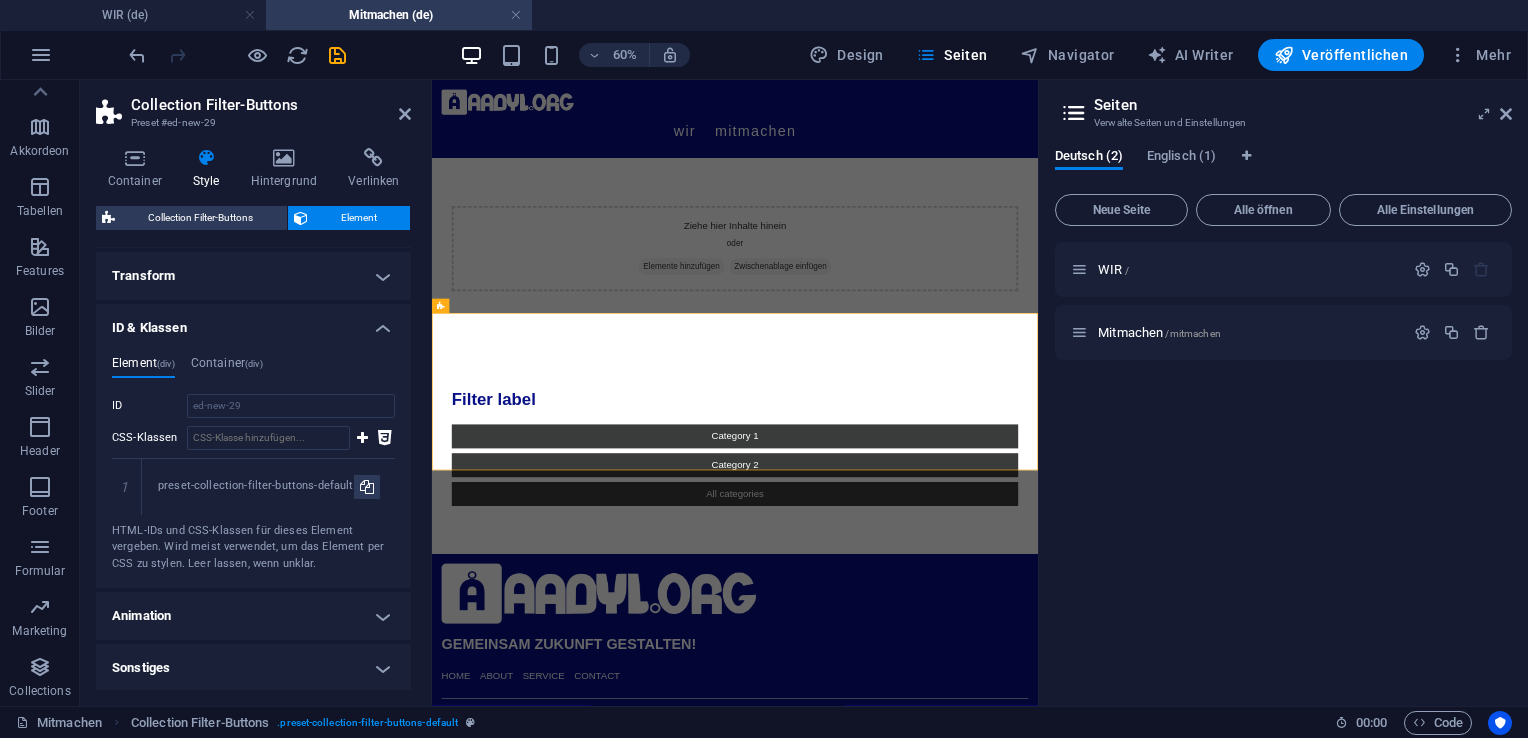 drag, startPoint x: 396, startPoint y: 635, endPoint x: 399, endPoint y: 614, distance: 21.213203 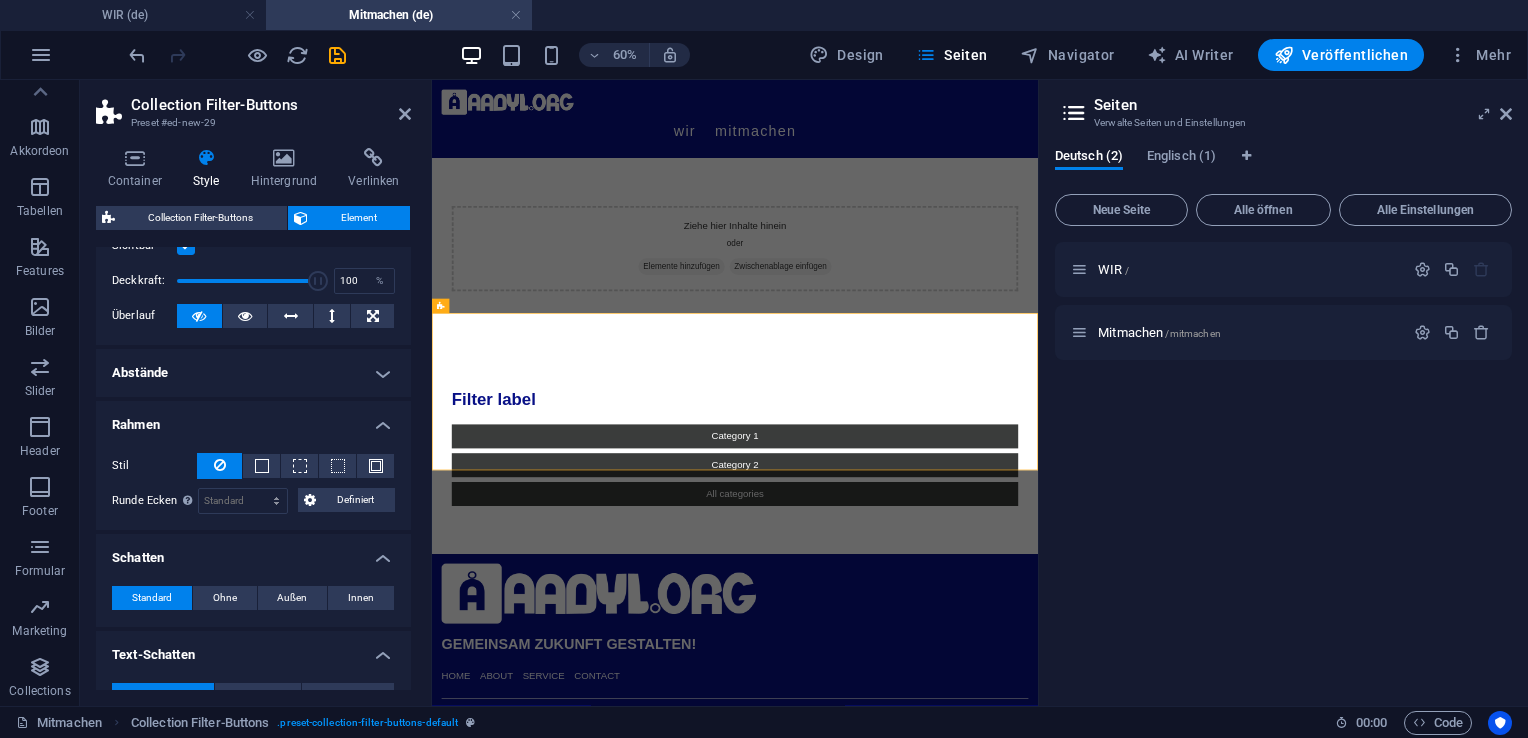 scroll, scrollTop: 0, scrollLeft: 0, axis: both 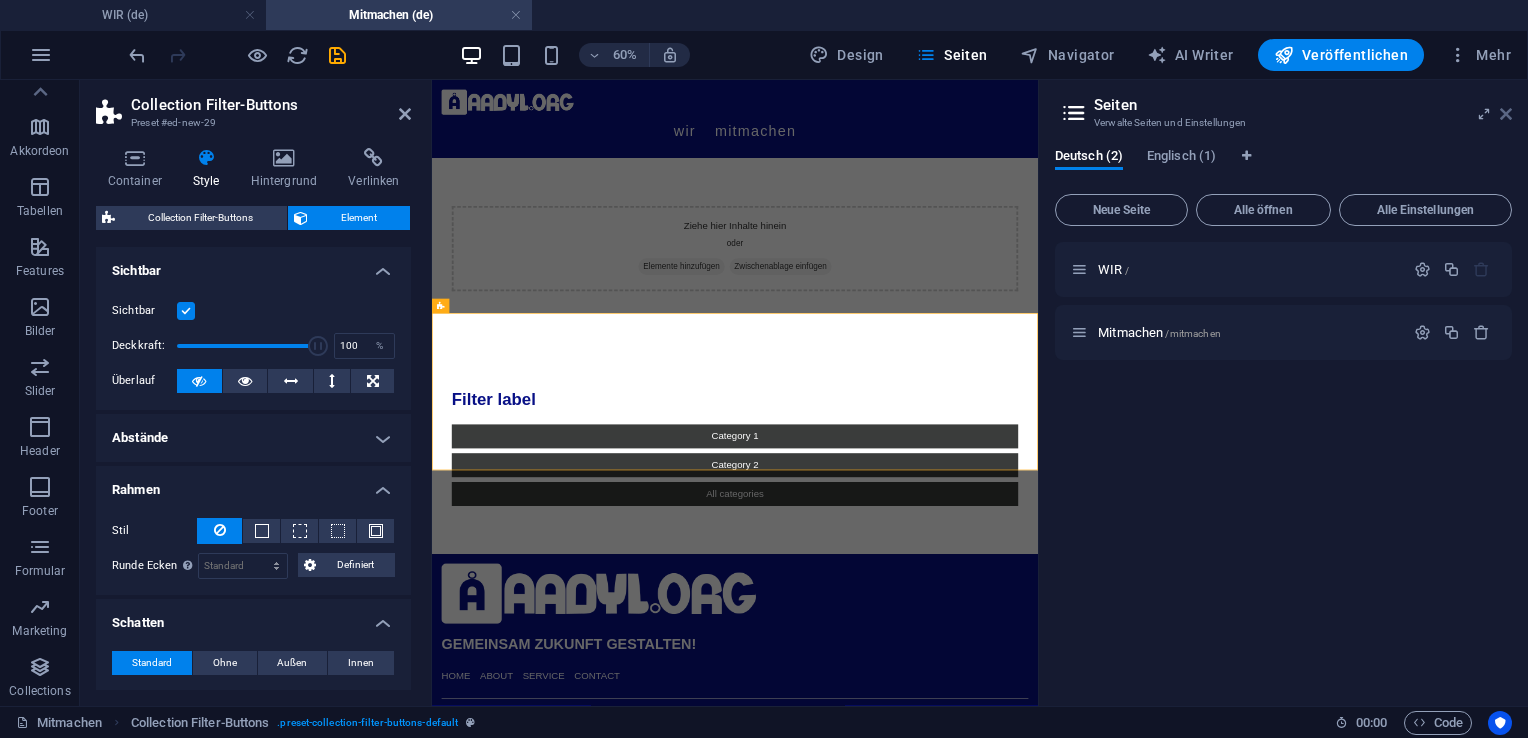 click at bounding box center [1506, 114] 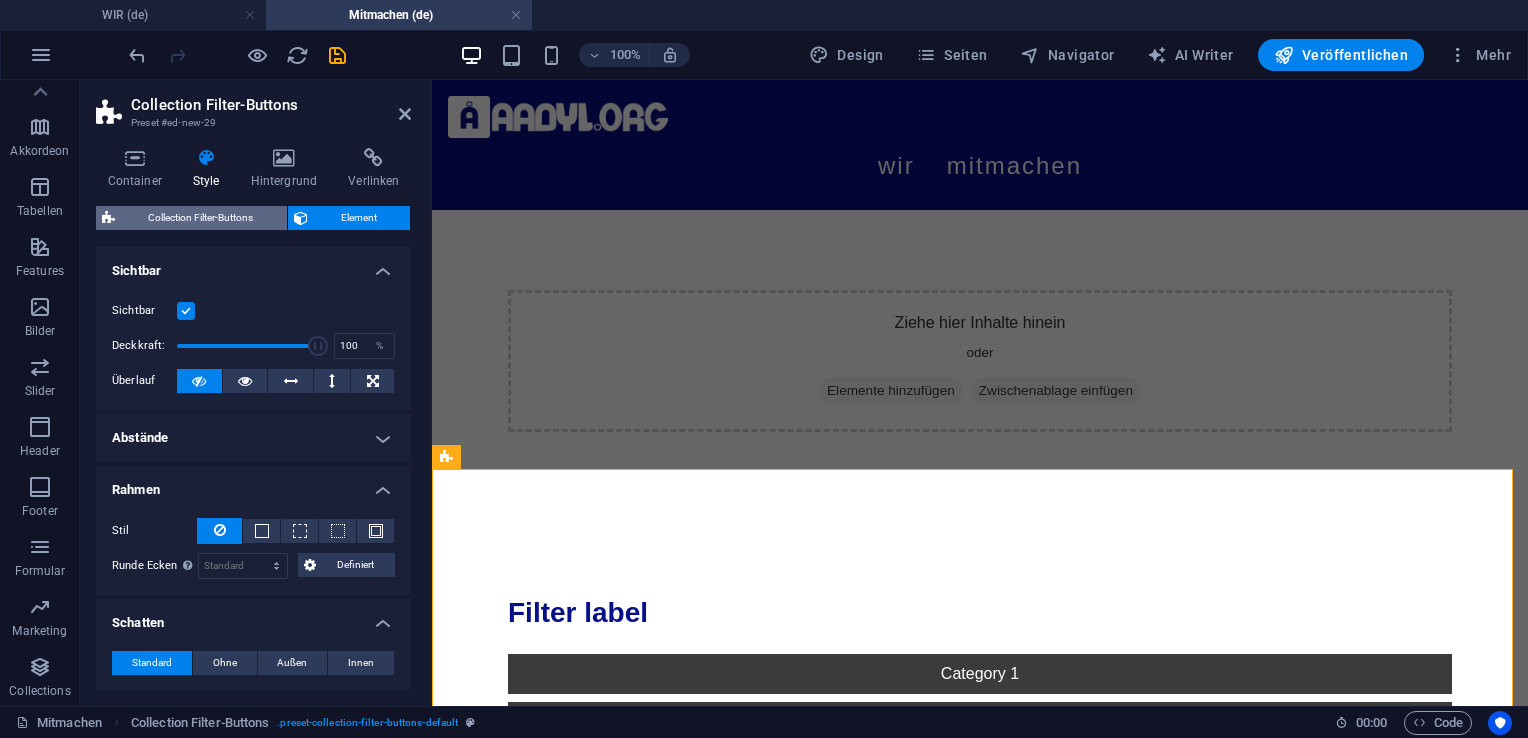 click on "Collection Filter-Buttons" at bounding box center [201, 218] 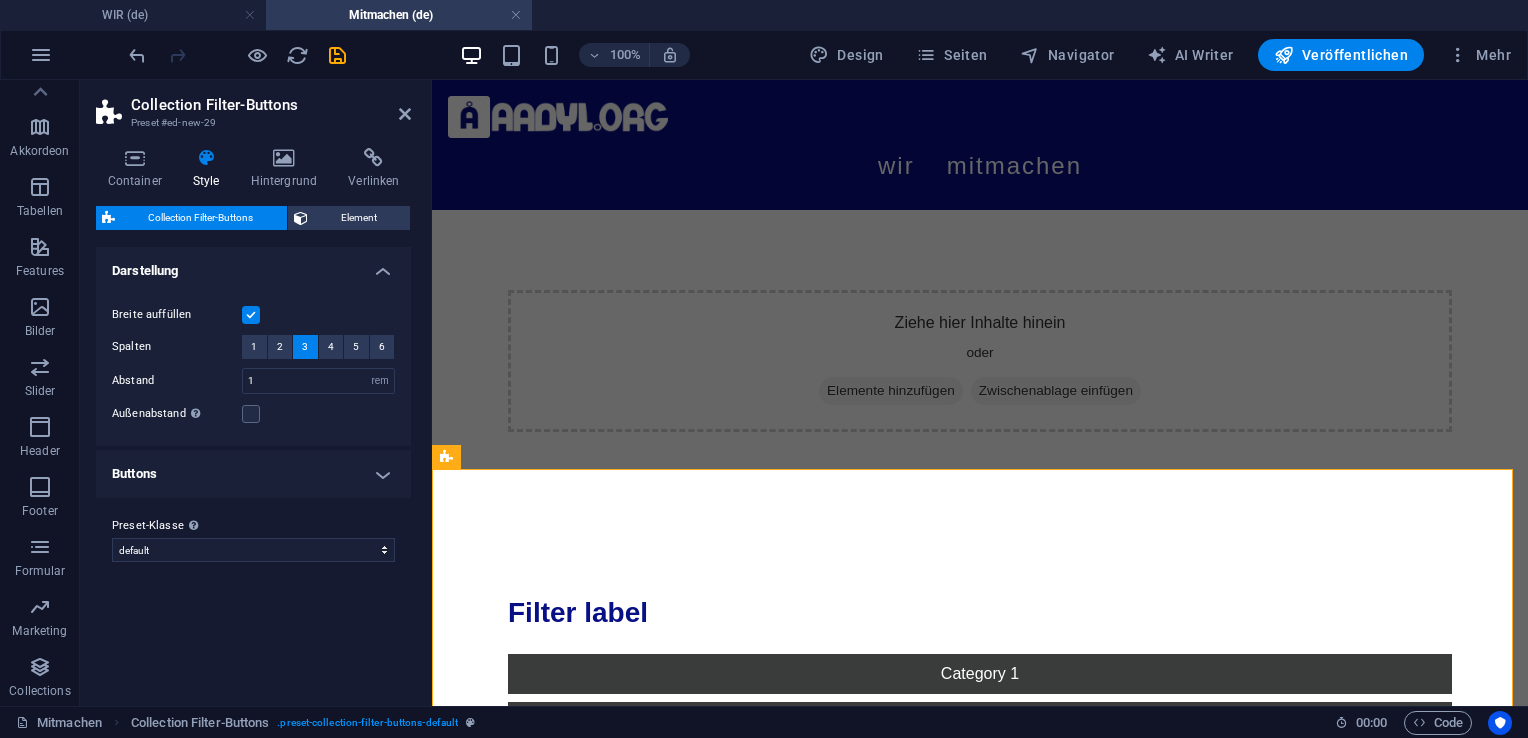 click on "Buttons" at bounding box center [253, 474] 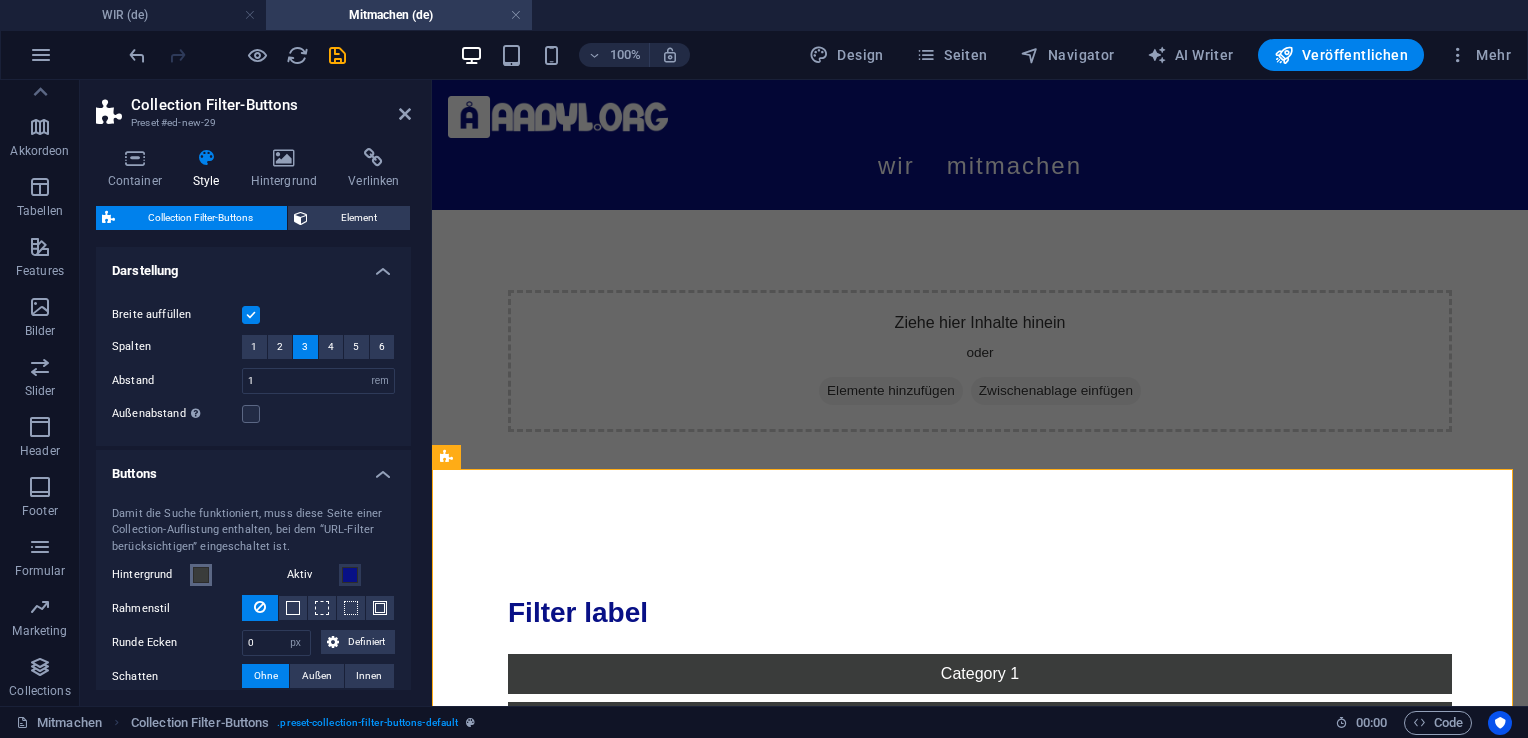 click at bounding box center [201, 575] 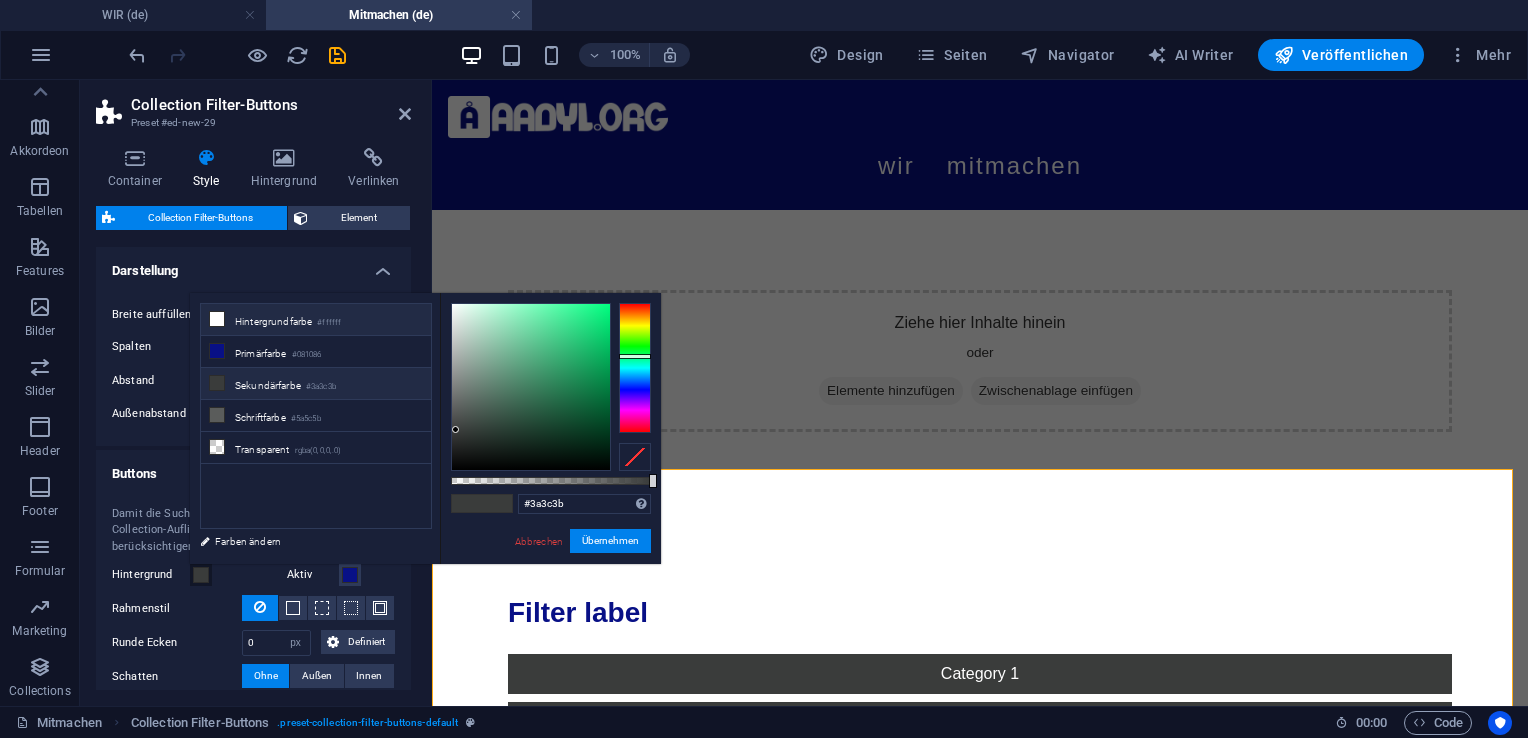 click at bounding box center [217, 319] 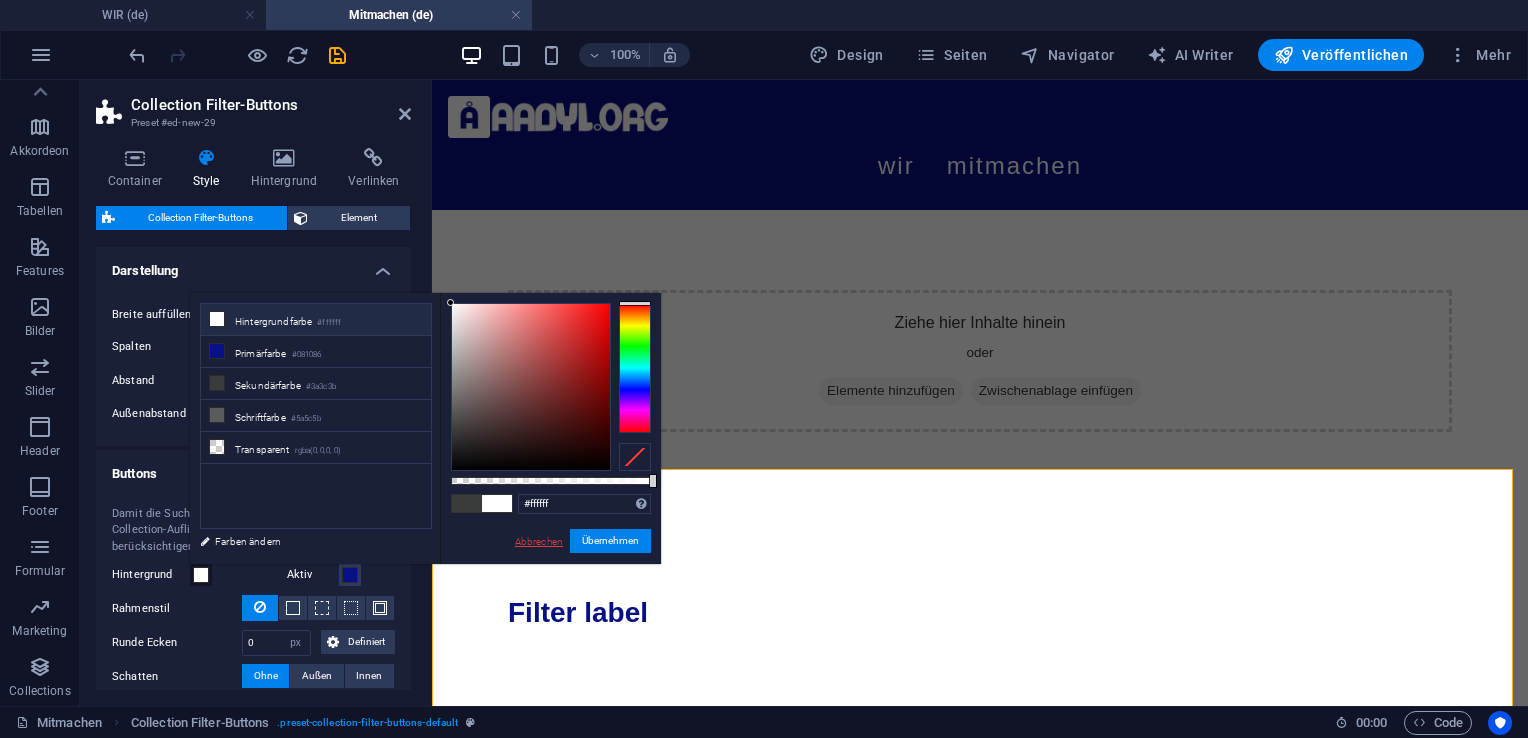 click on "Abbrechen" at bounding box center [539, 541] 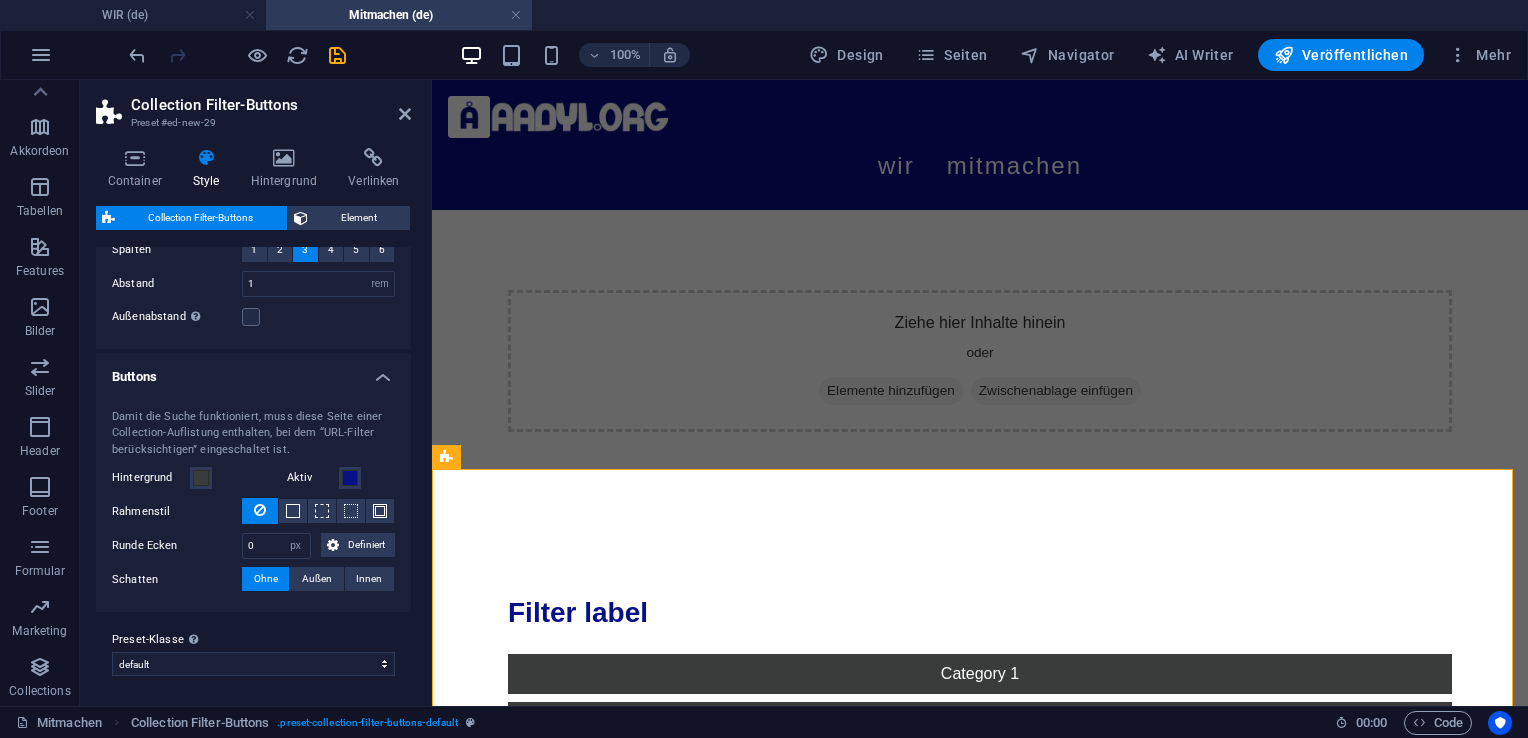 scroll, scrollTop: 0, scrollLeft: 0, axis: both 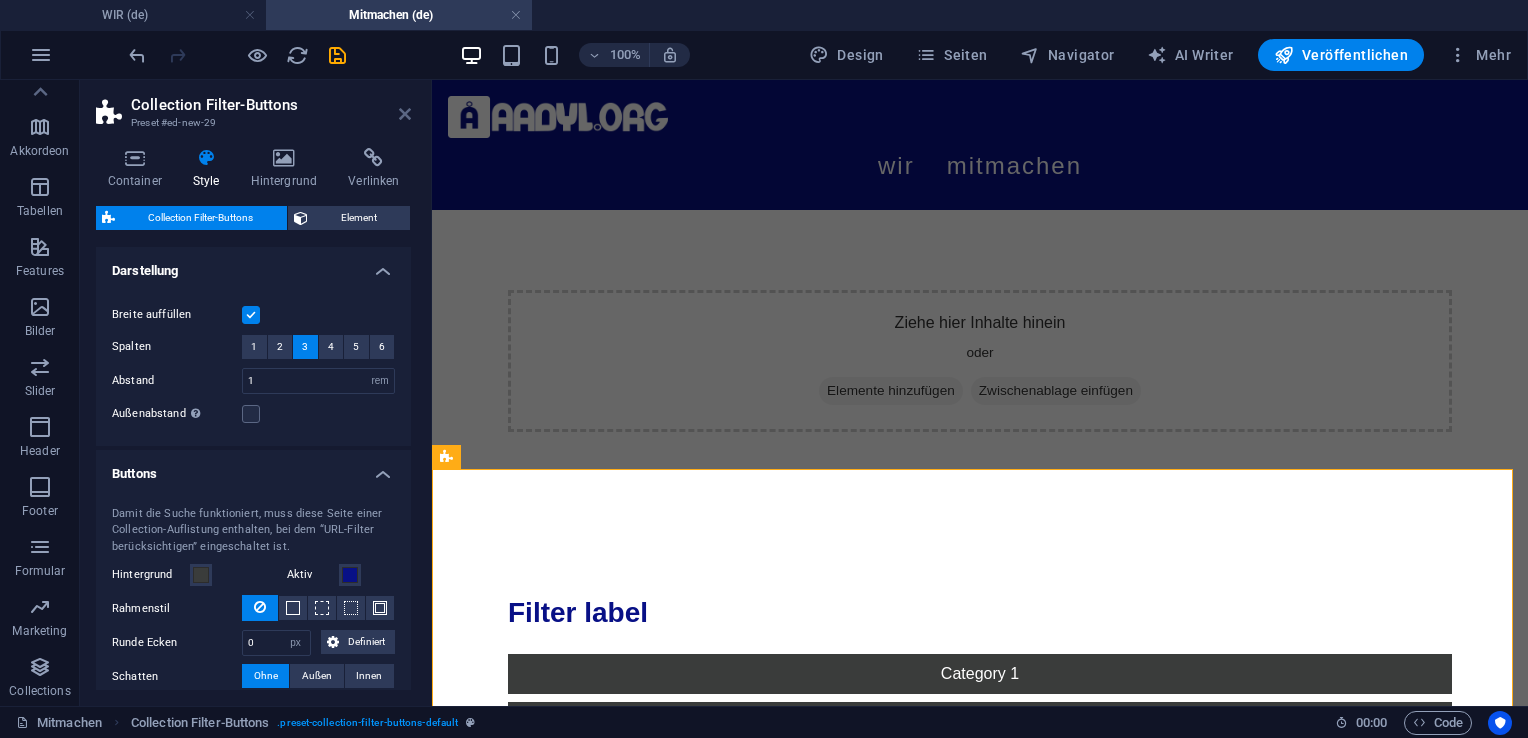 click at bounding box center (405, 114) 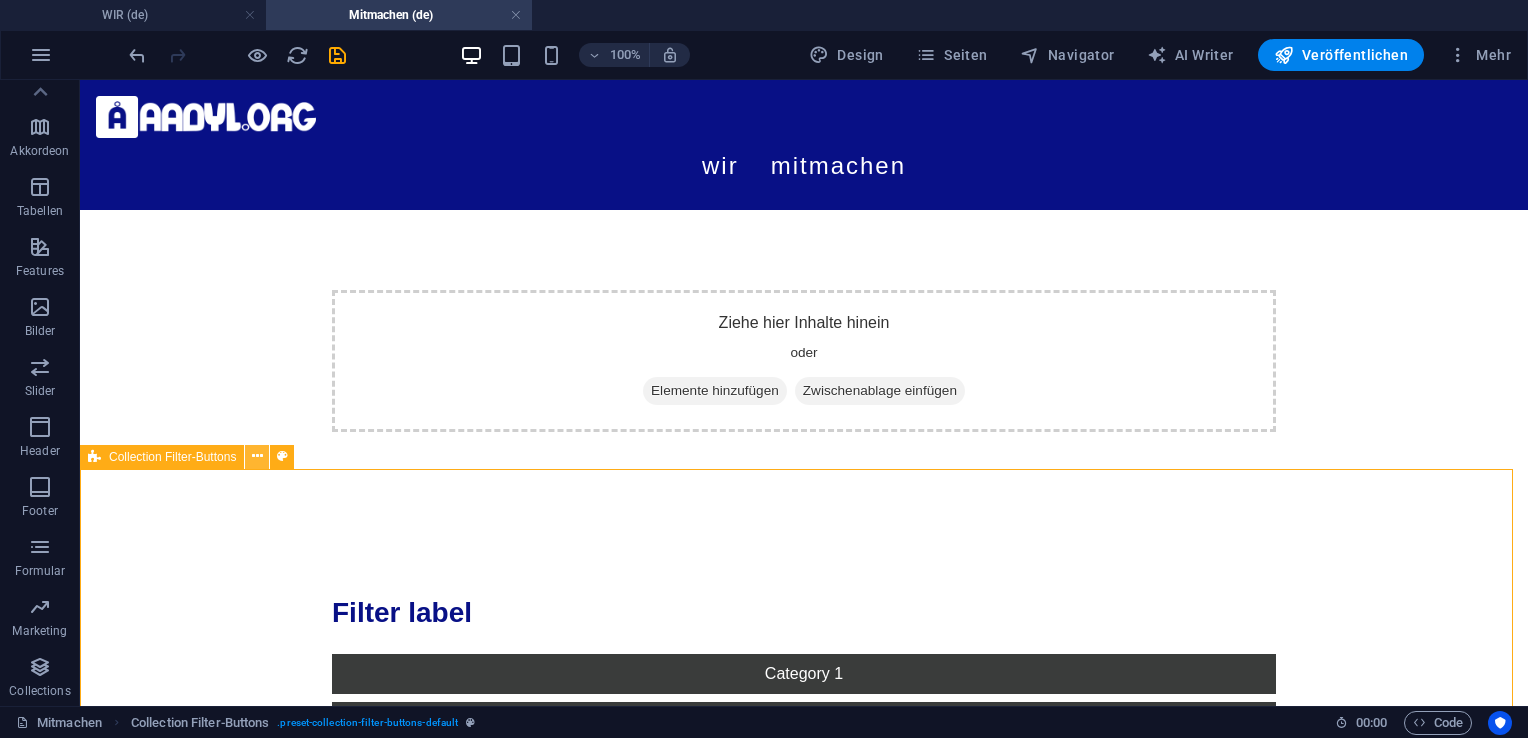 click at bounding box center (257, 456) 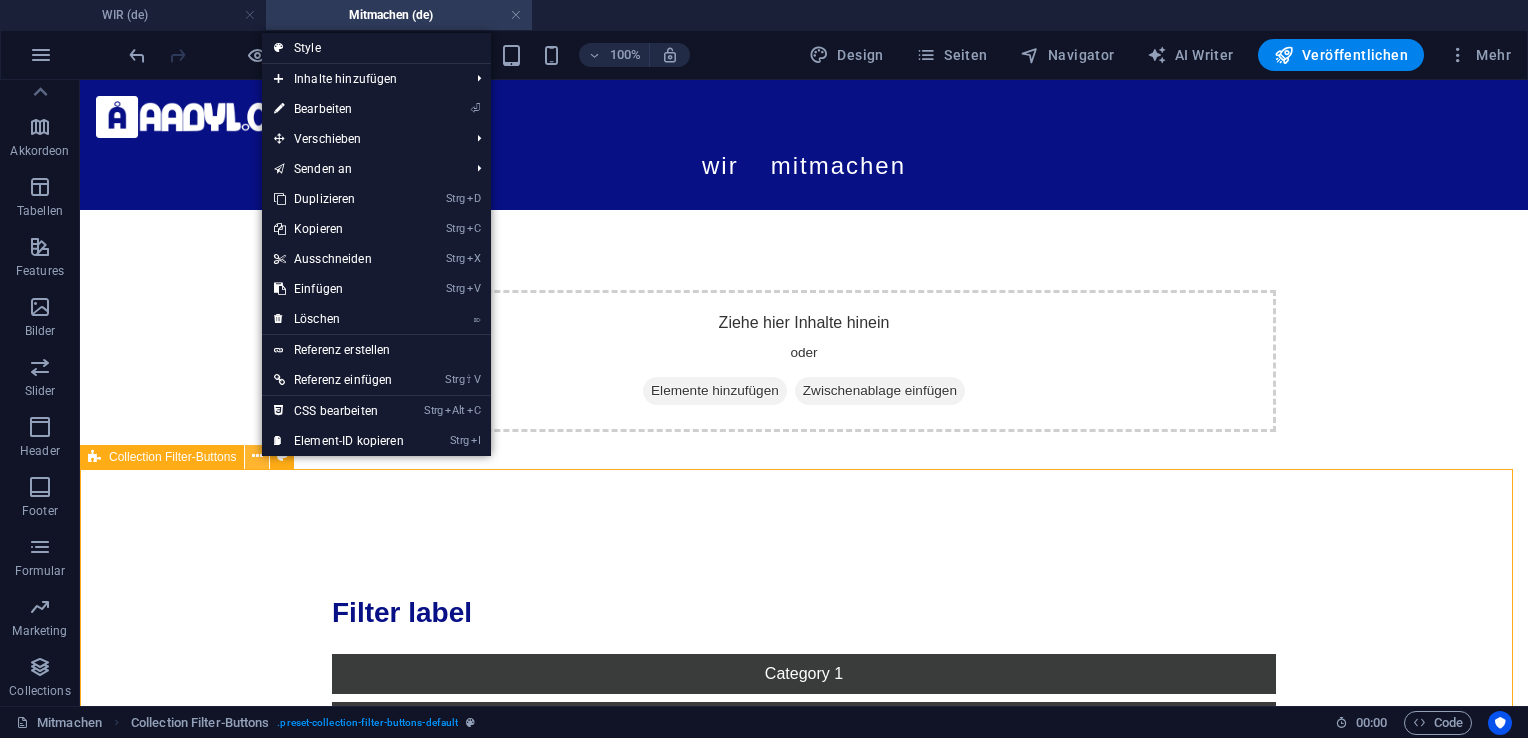 click at bounding box center (257, 456) 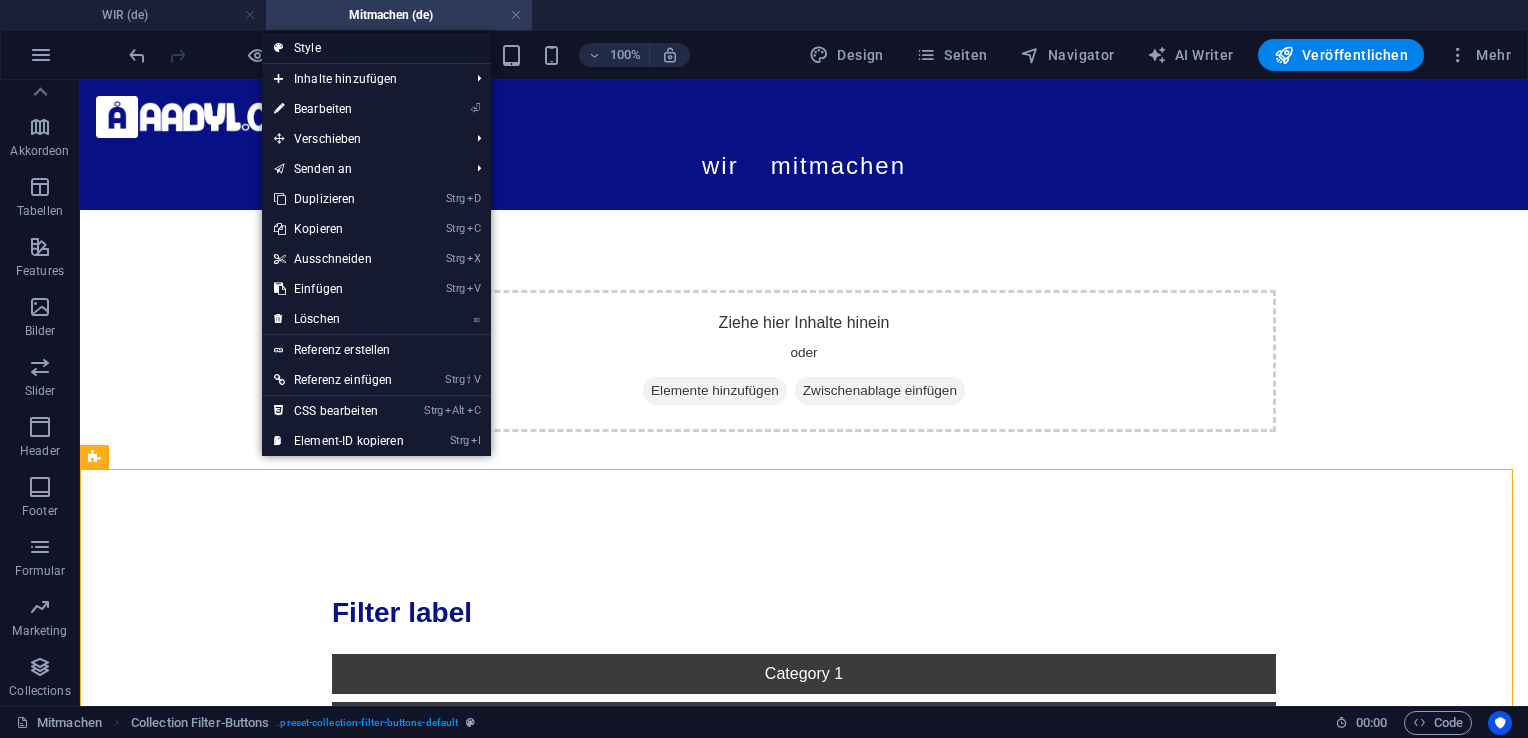click on "Style" at bounding box center [376, 48] 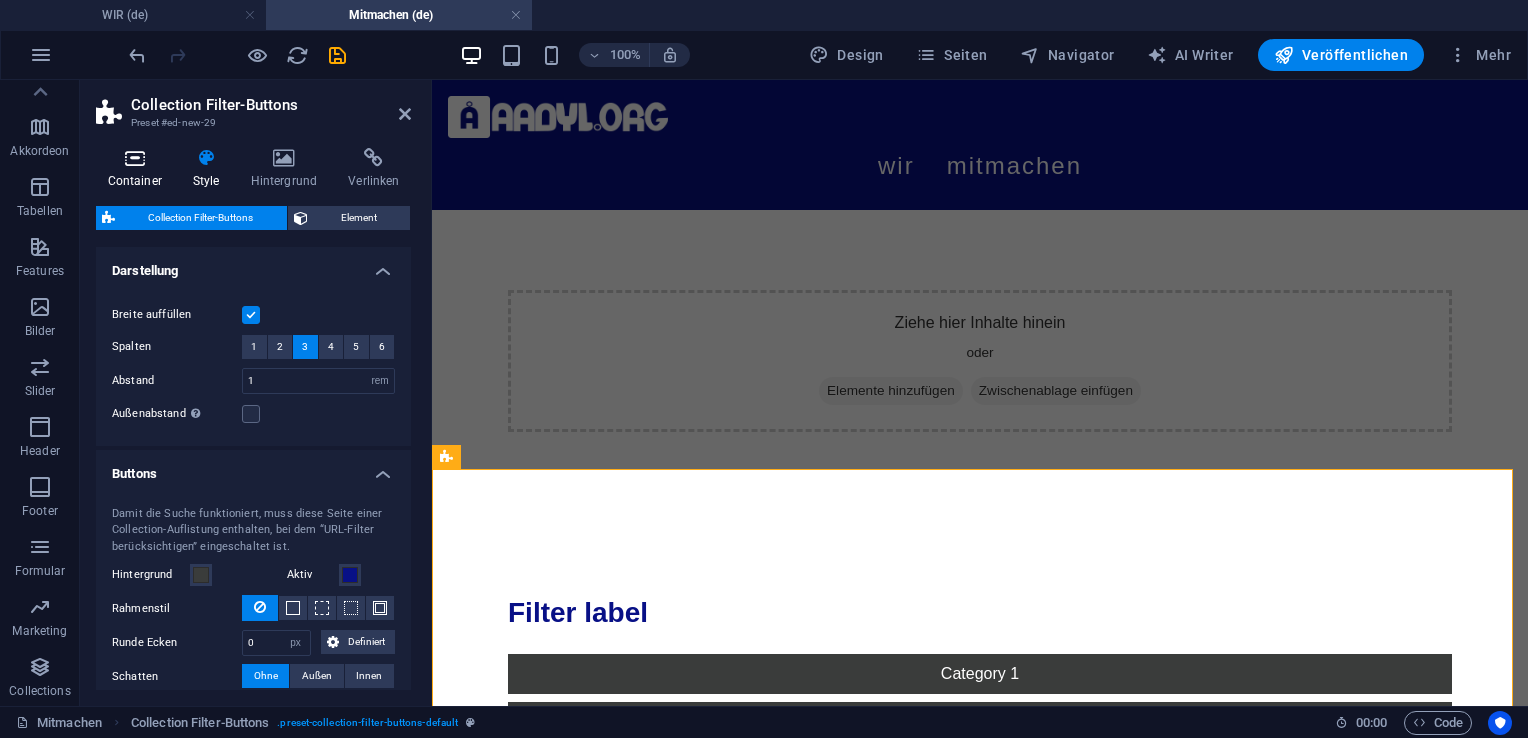 click on "Container" at bounding box center (138, 169) 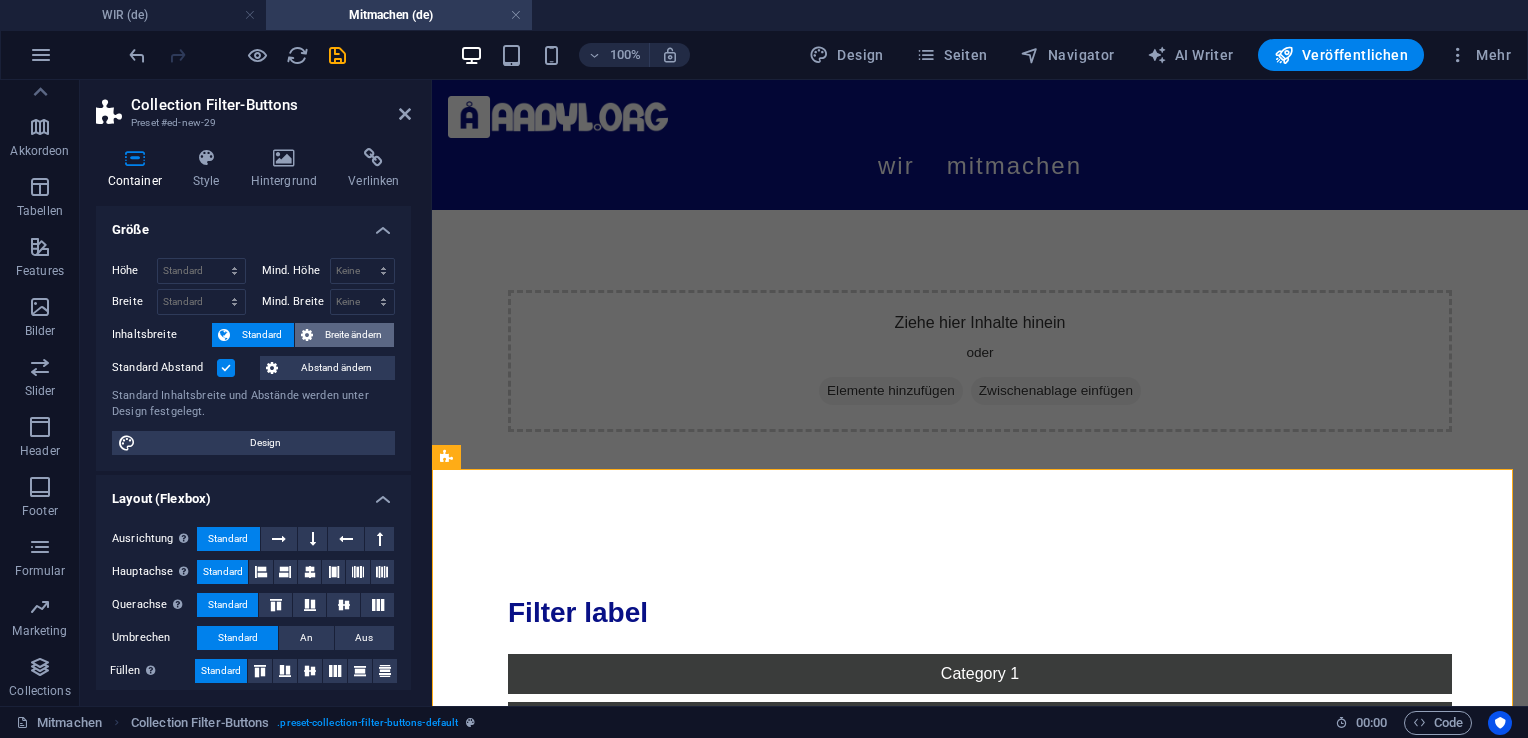 click on "Breite ändern" at bounding box center (353, 335) 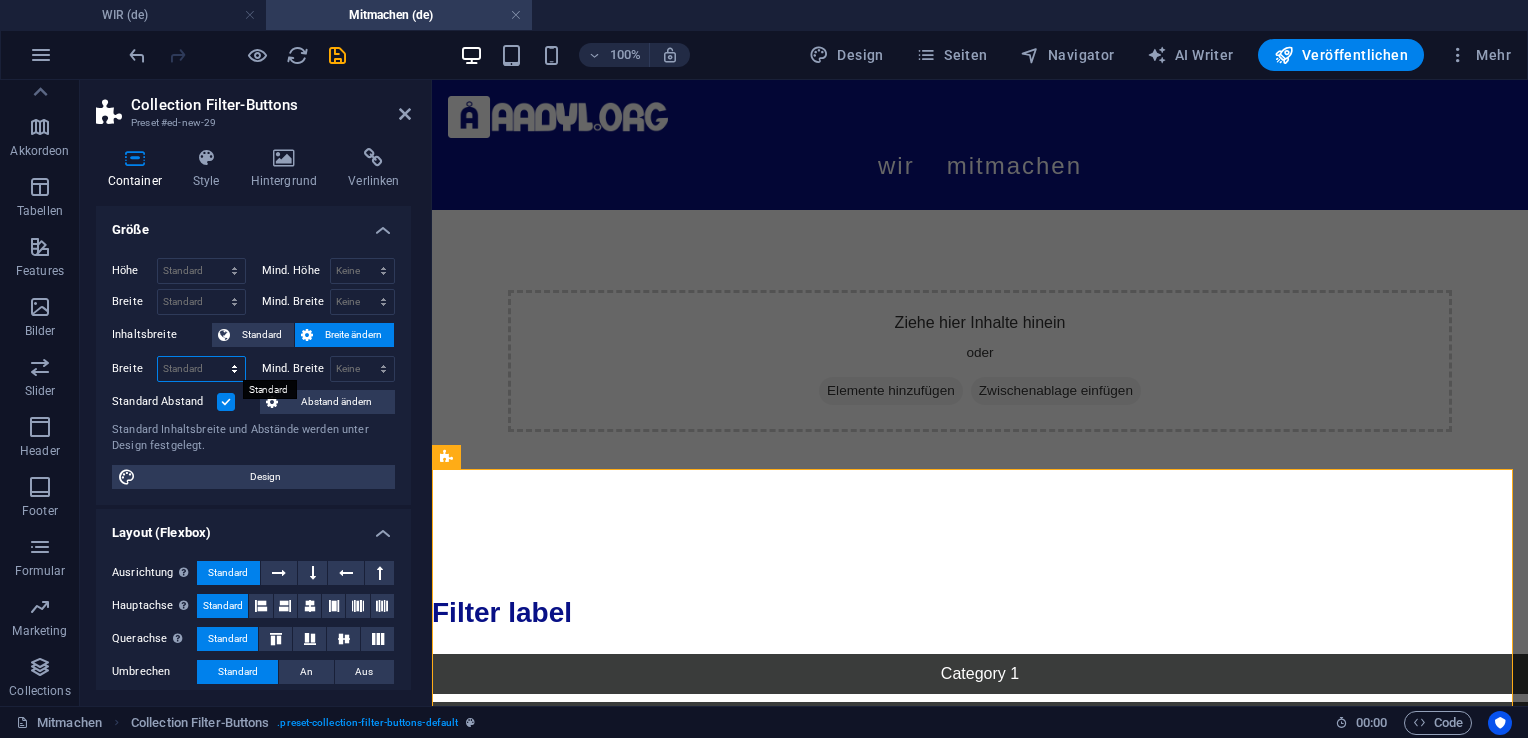 click on "Standard px rem % em vh vw" at bounding box center [201, 369] 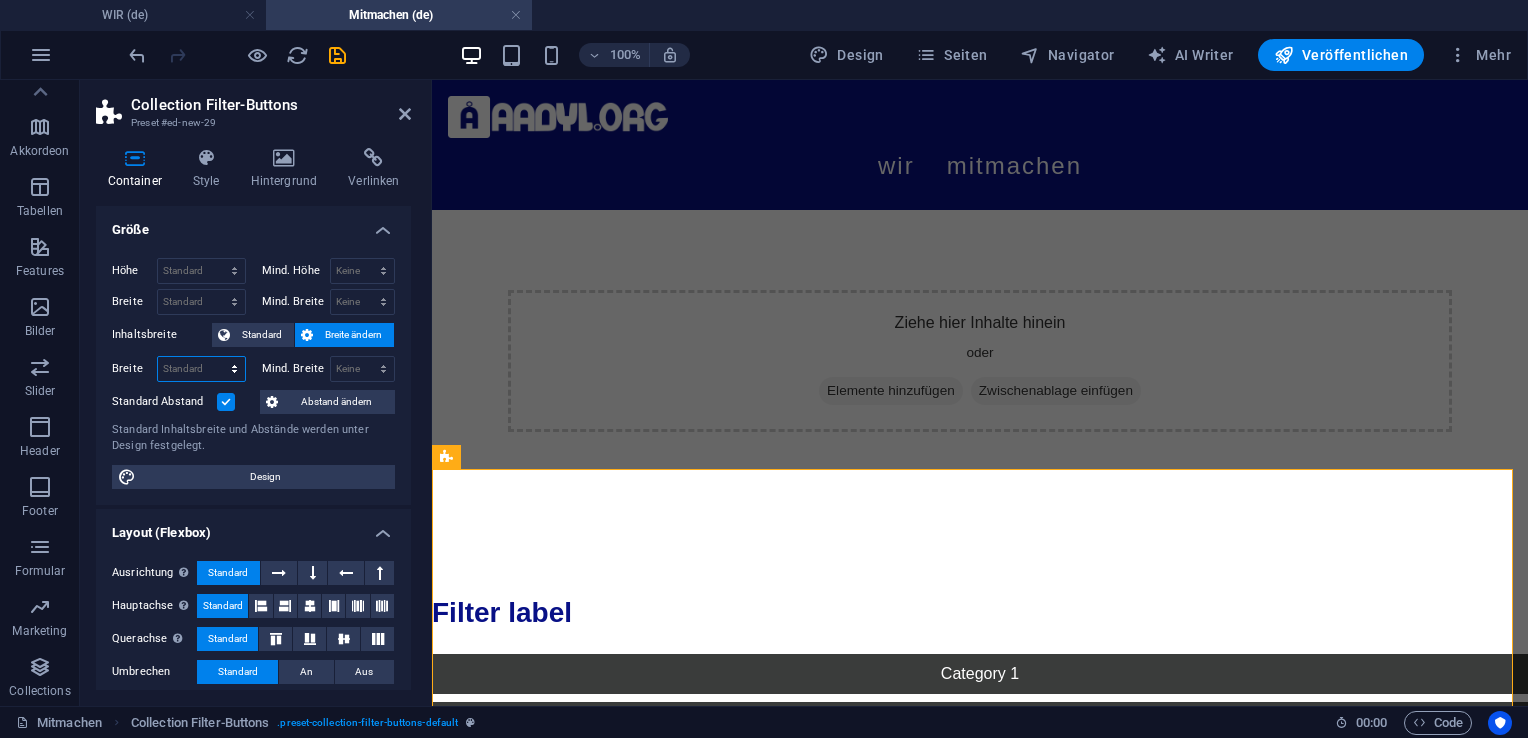 select on "%" 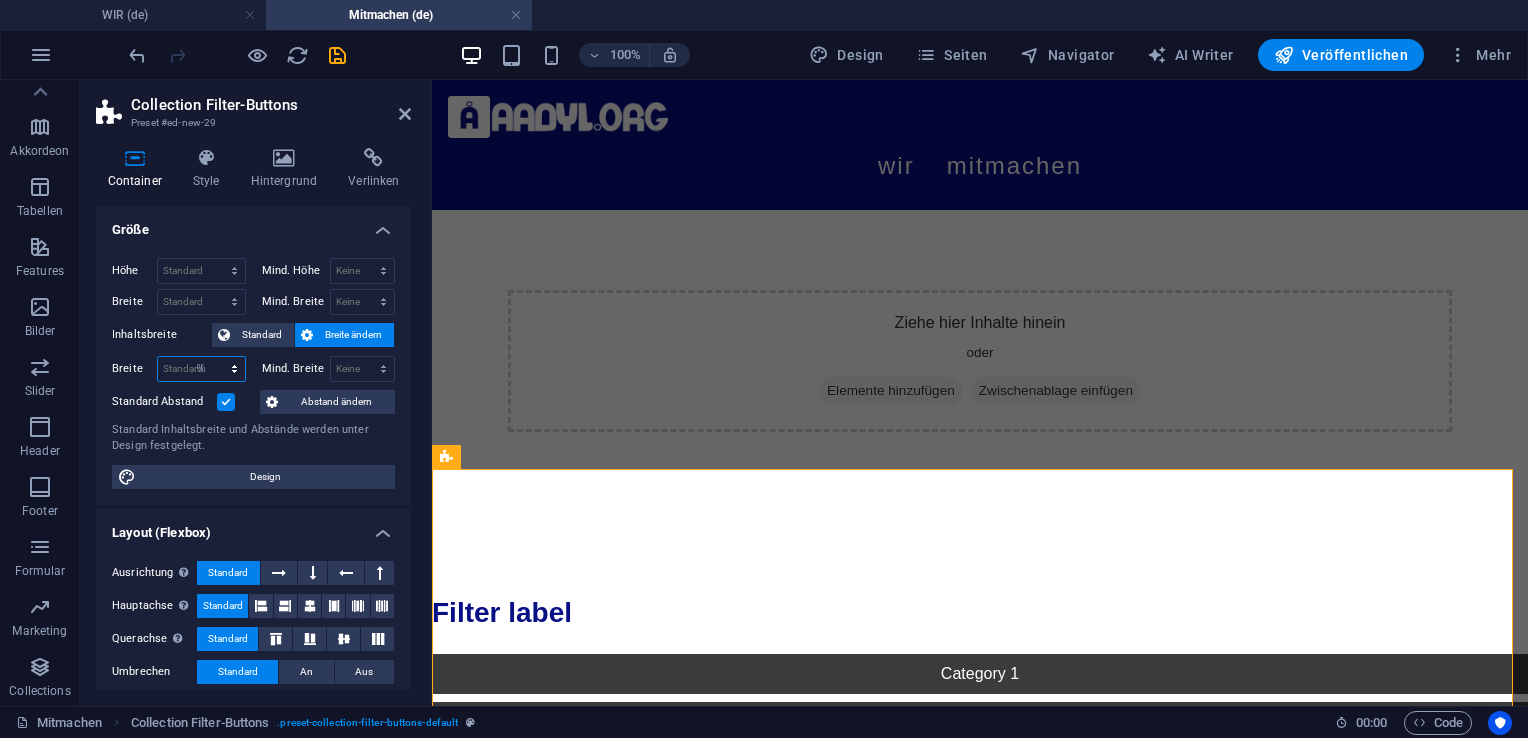 click on "Standard px rem % em vh vw" at bounding box center (201, 369) 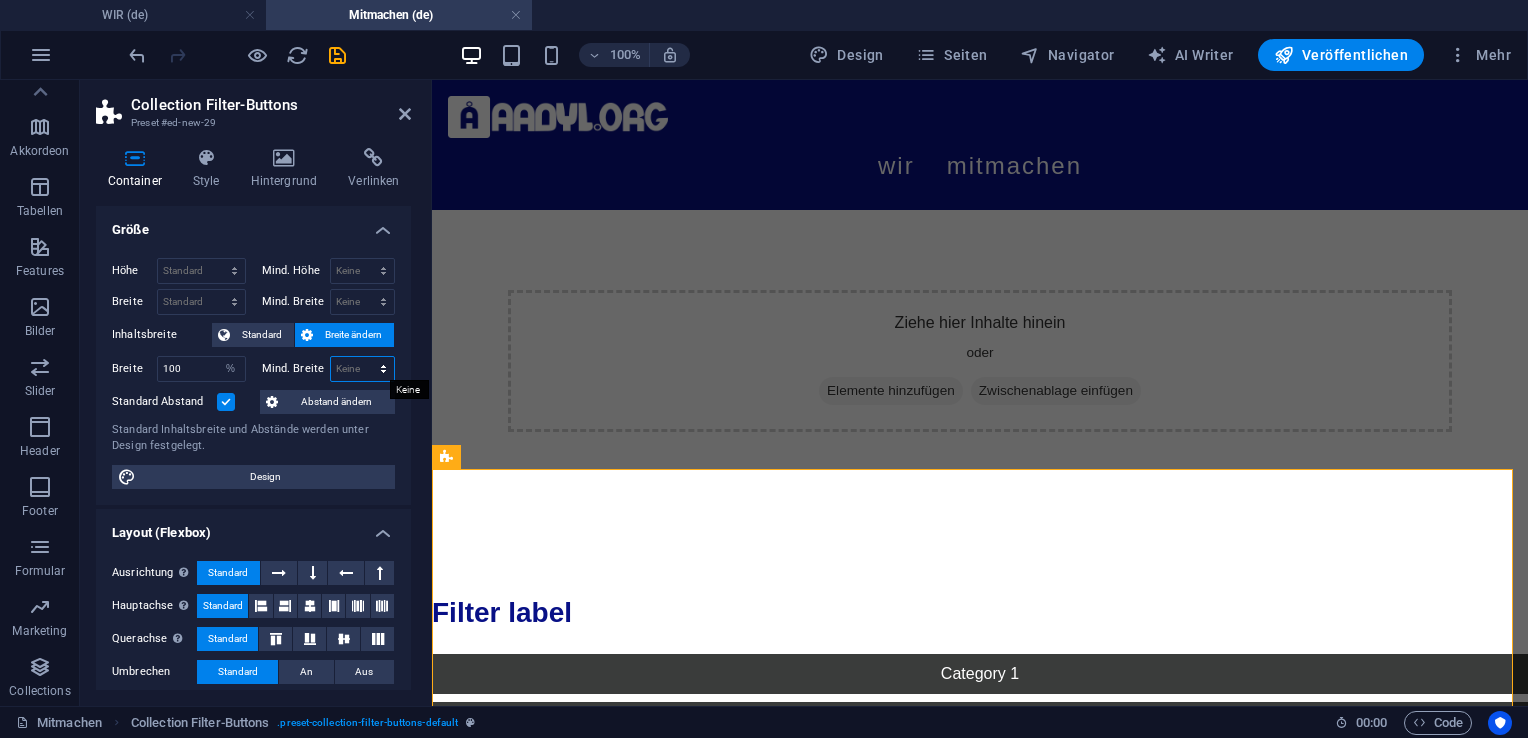 click on "Keine px rem % vh vw" at bounding box center (363, 369) 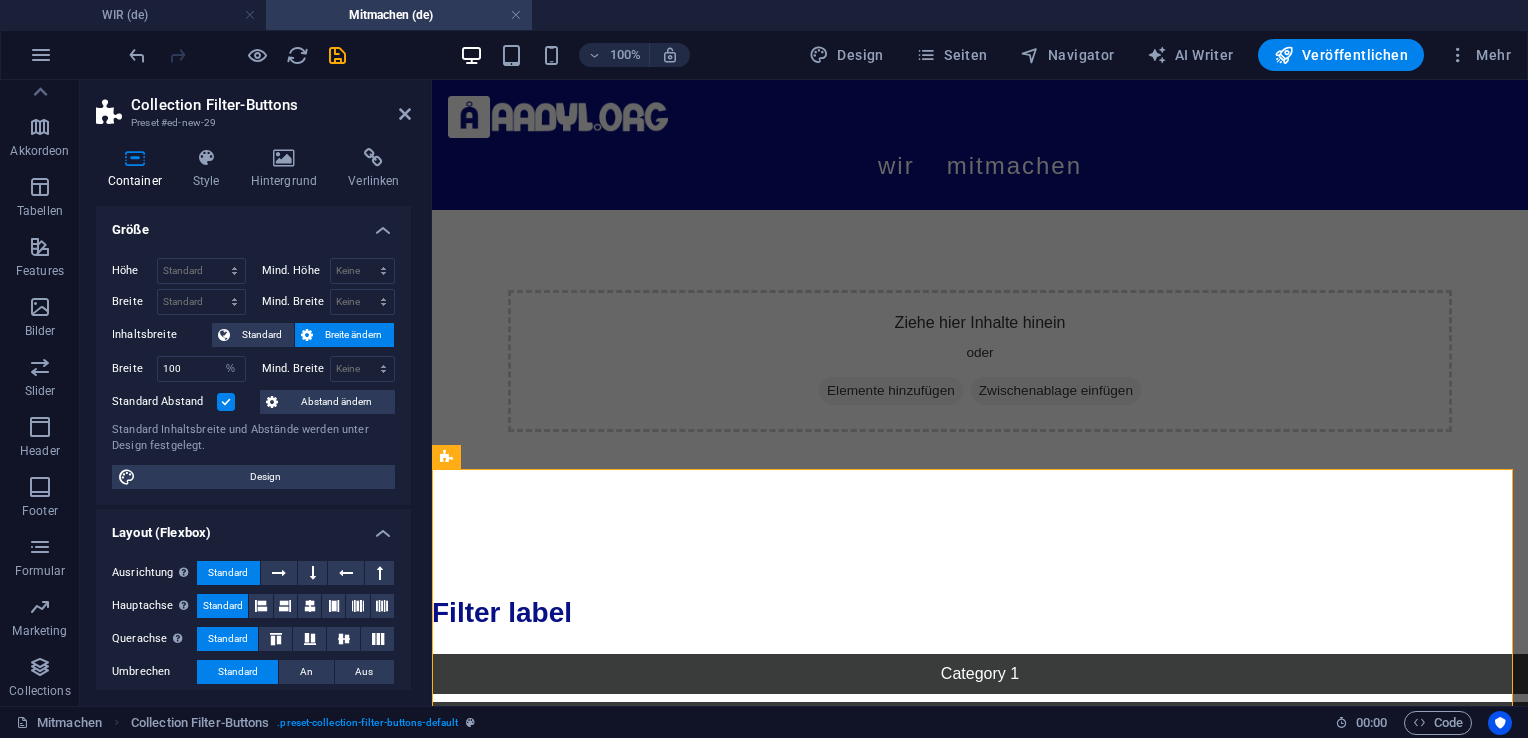 click on "Standard Inhaltsbreite und Abstände werden unter Design festgelegt." at bounding box center (253, 438) 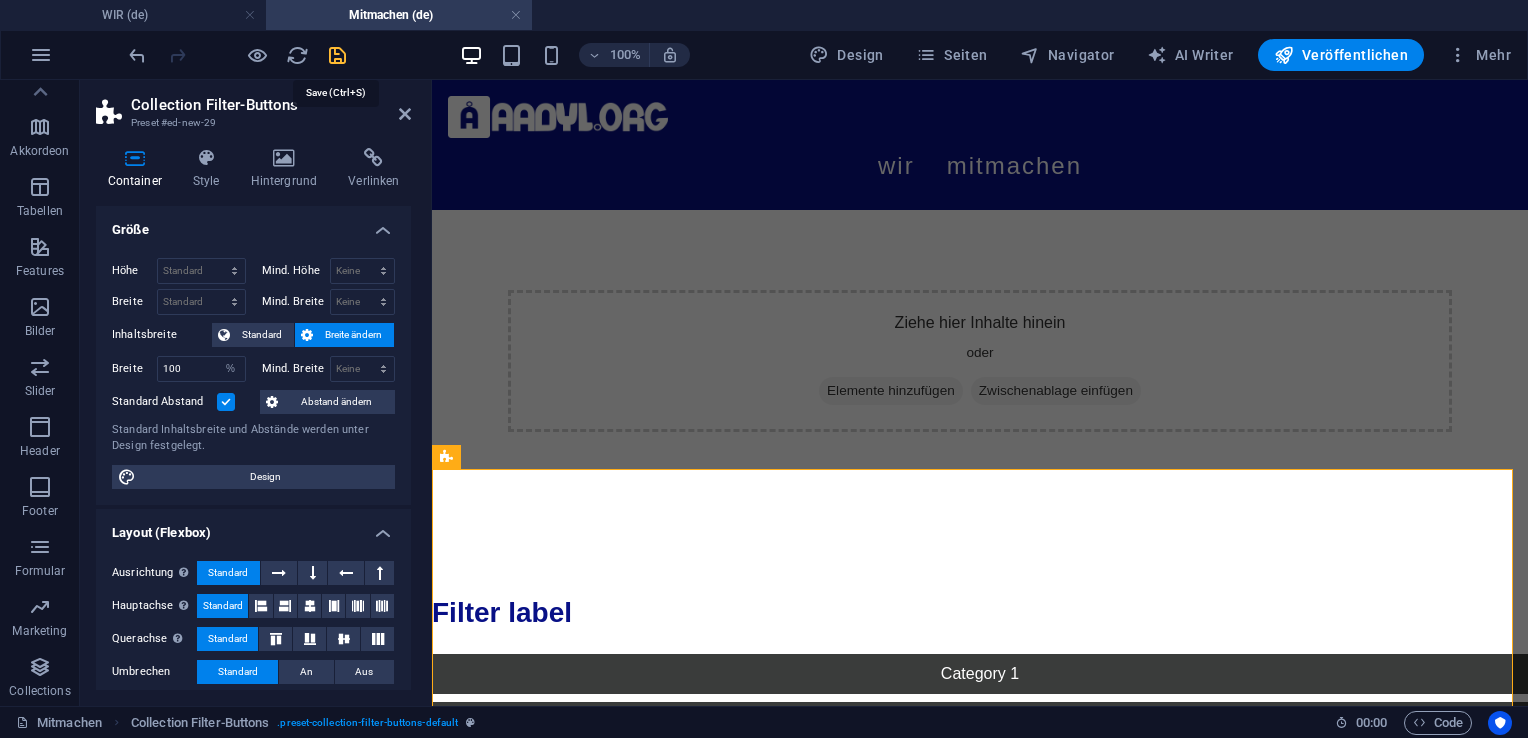 click at bounding box center (337, 55) 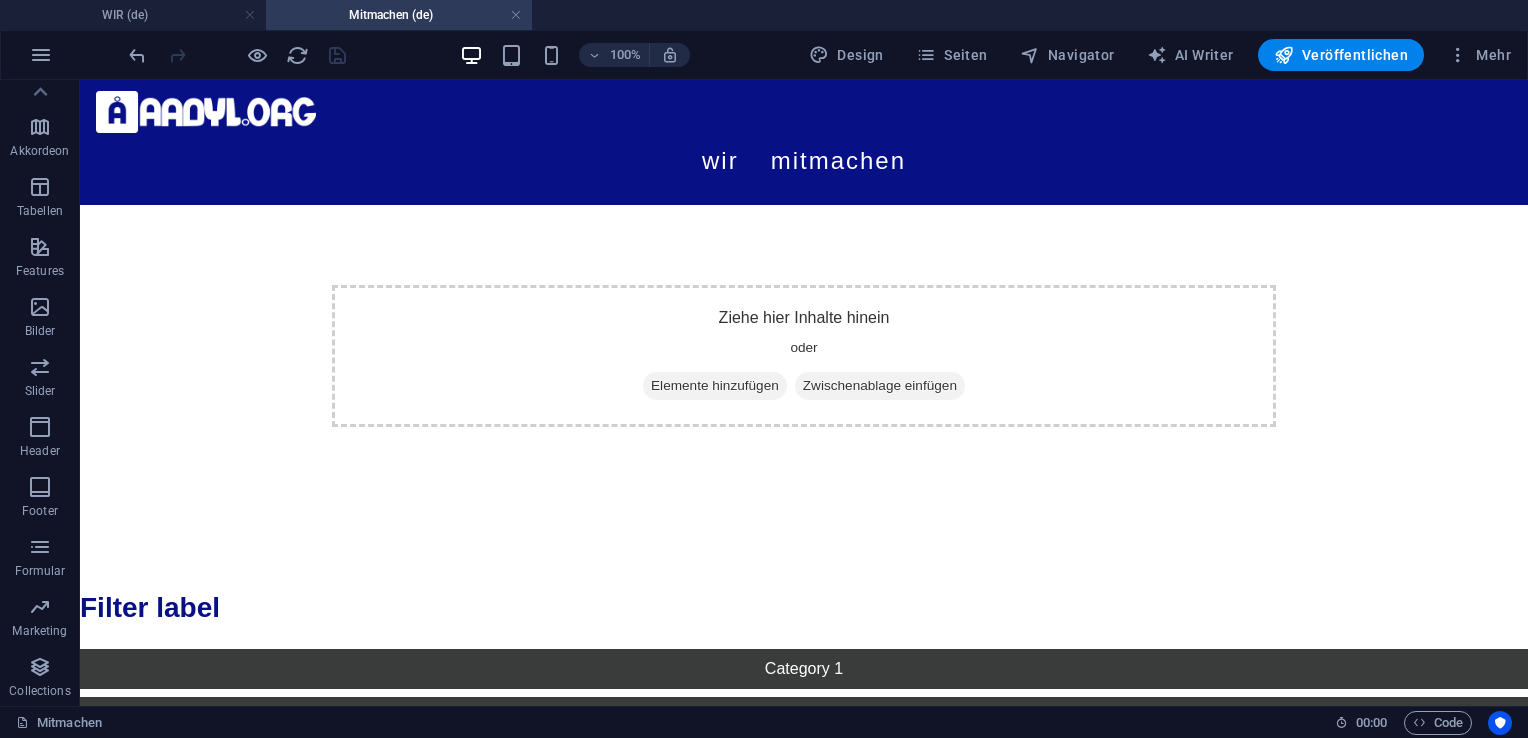 scroll, scrollTop: 0, scrollLeft: 0, axis: both 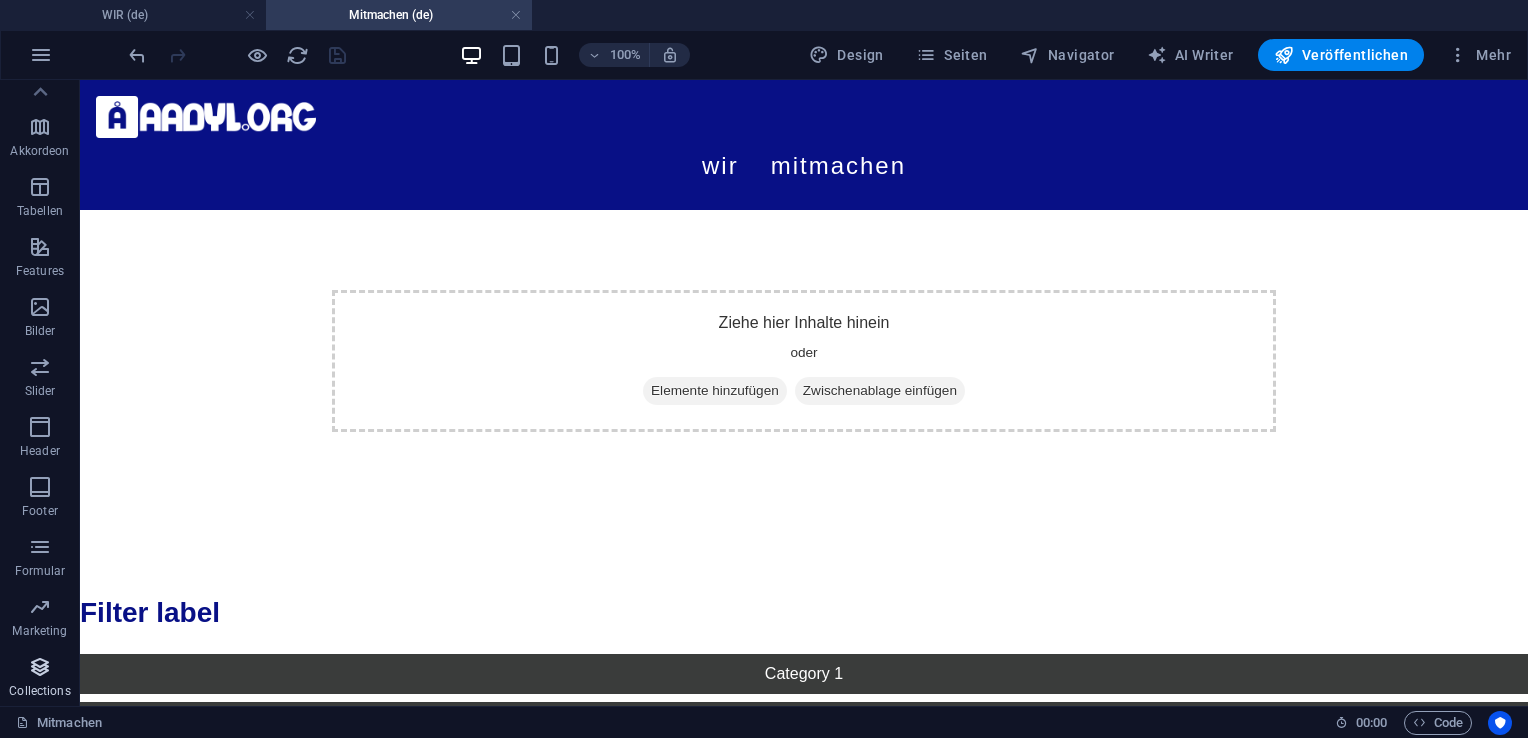 click on "Collections" at bounding box center [39, 691] 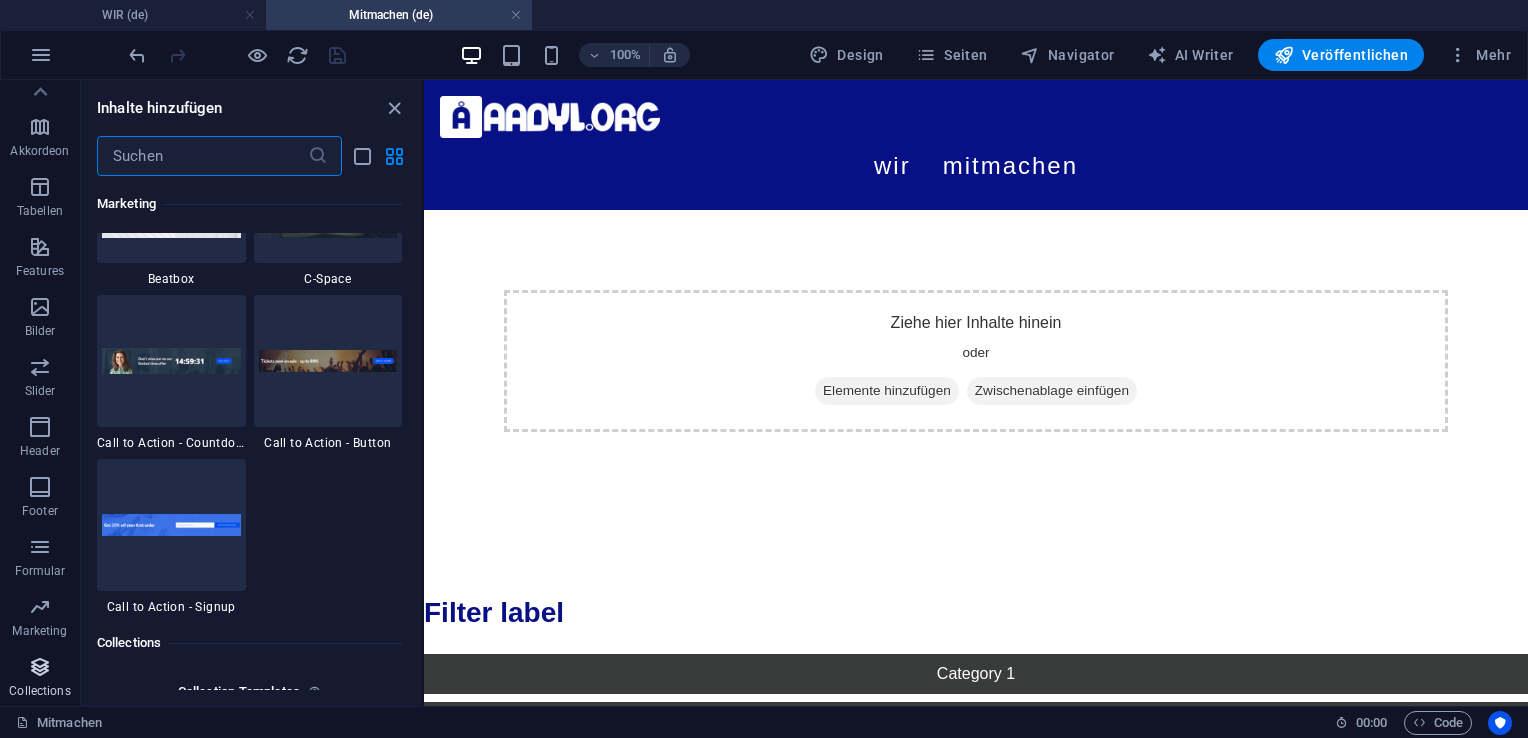 scroll, scrollTop: 18306, scrollLeft: 0, axis: vertical 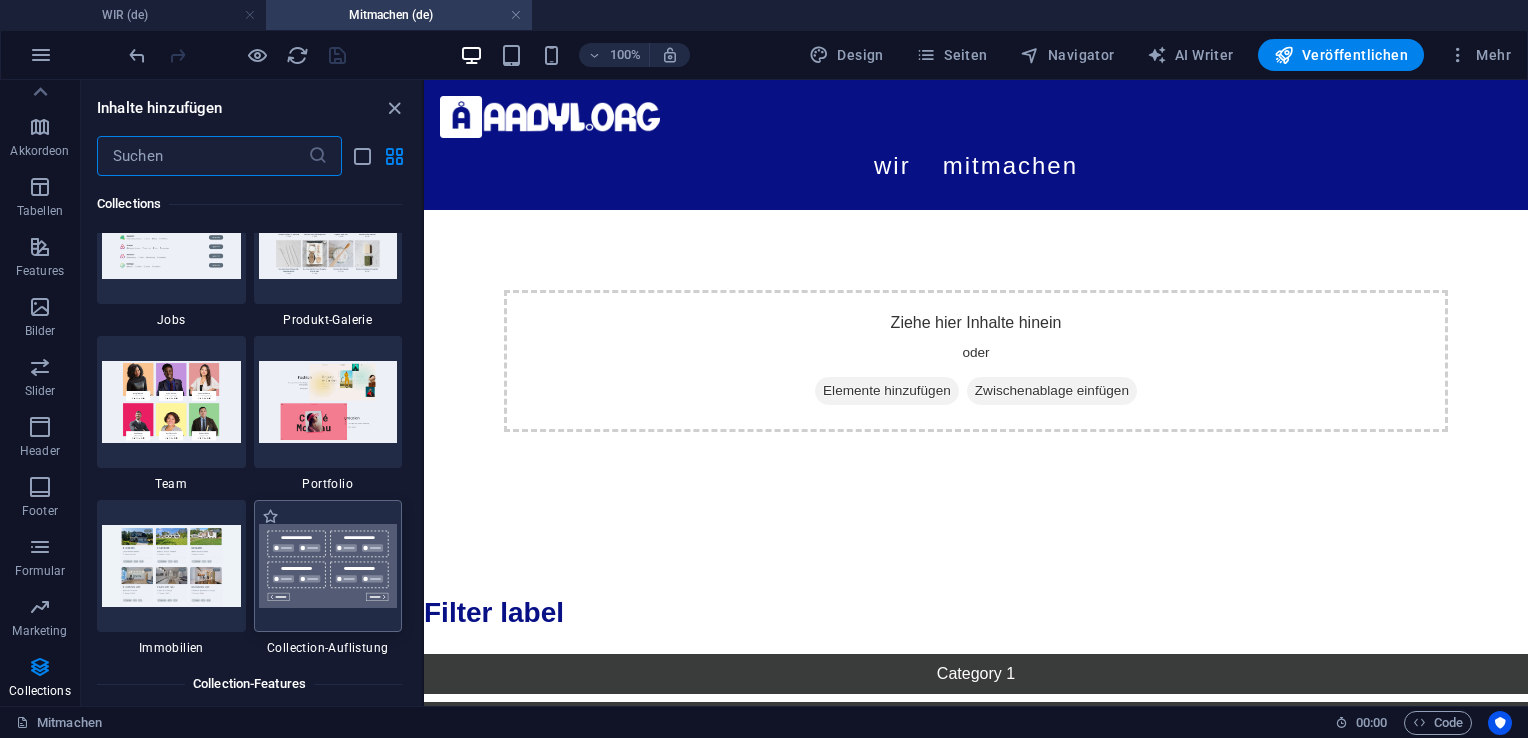 click at bounding box center [328, 566] 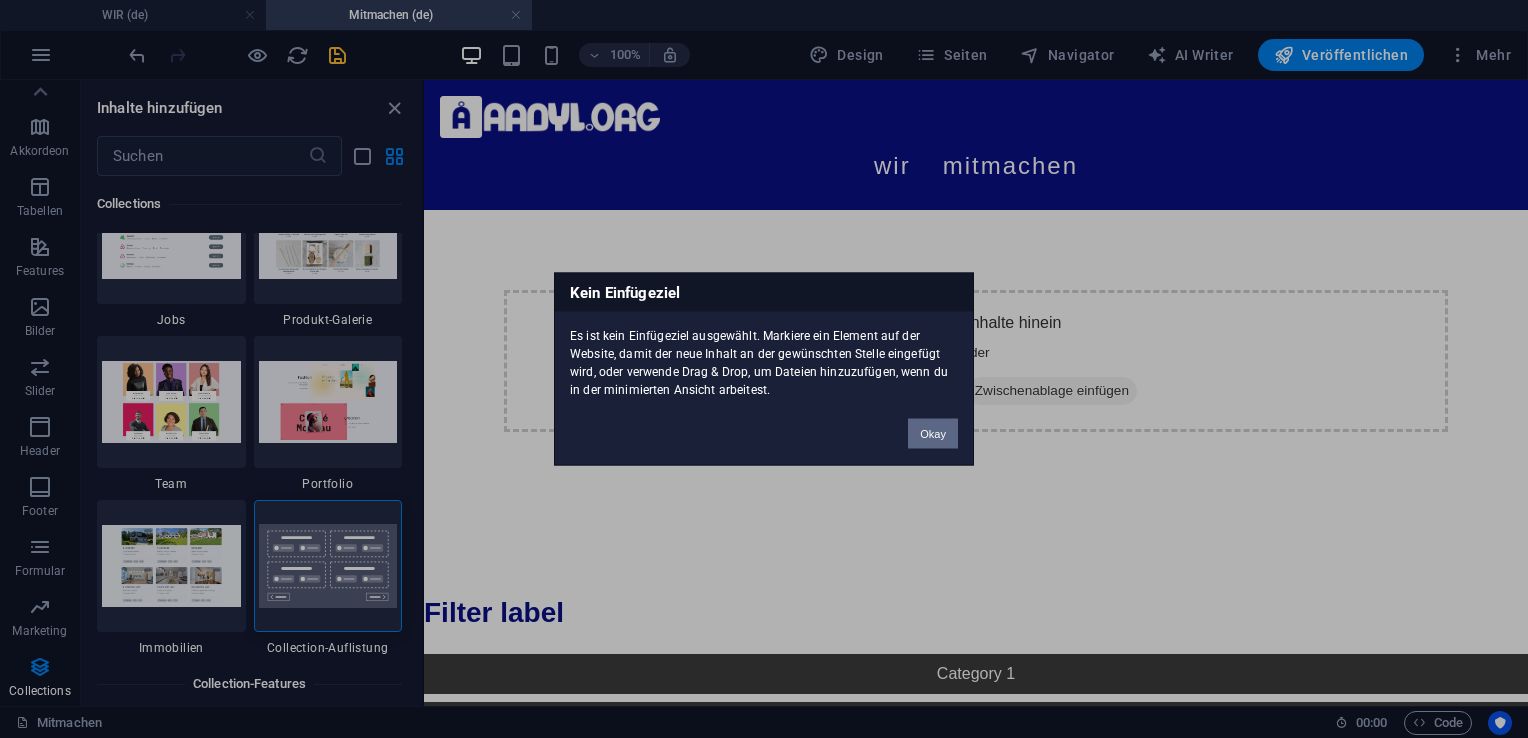 click on "Okay" at bounding box center [933, 434] 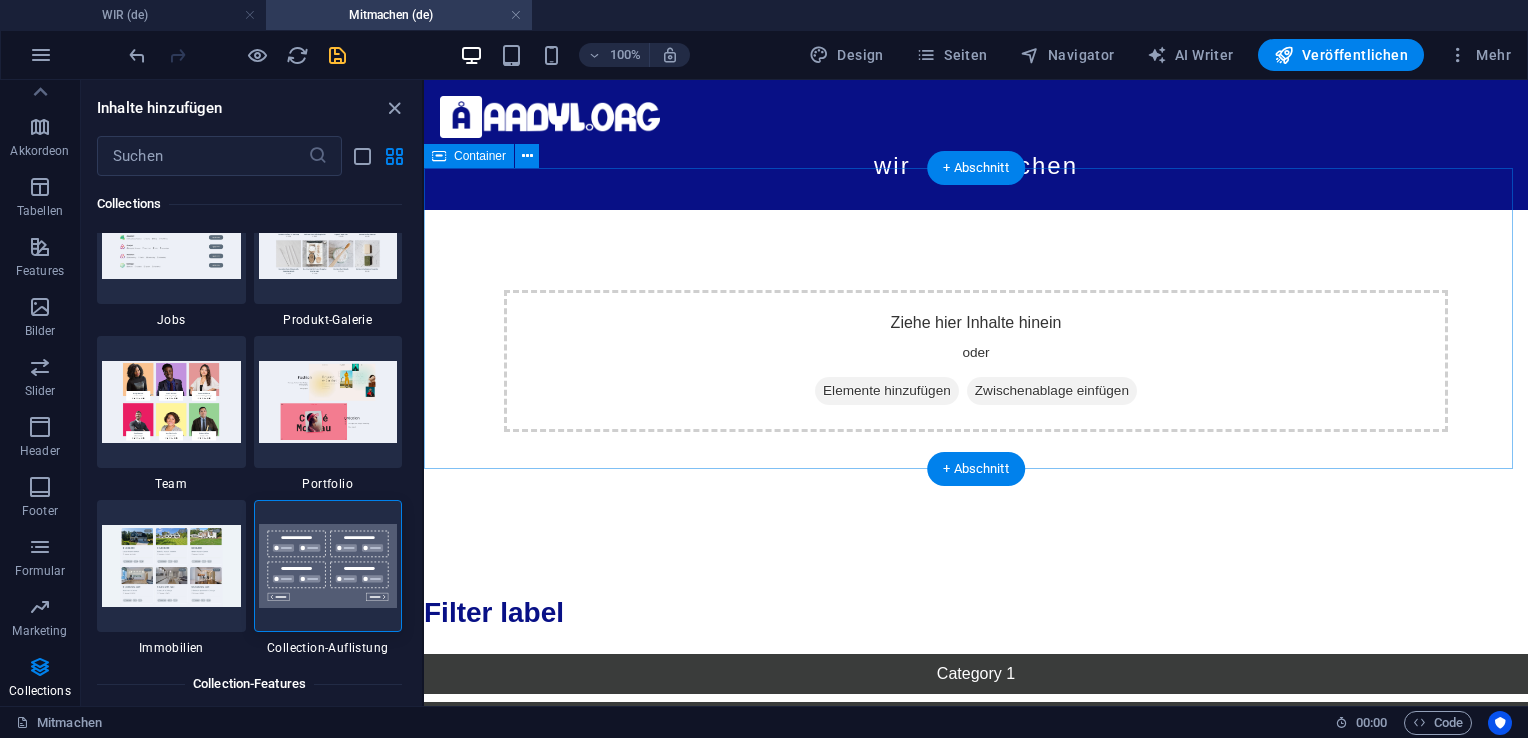 click on "Elemente hinzufügen" at bounding box center [887, 391] 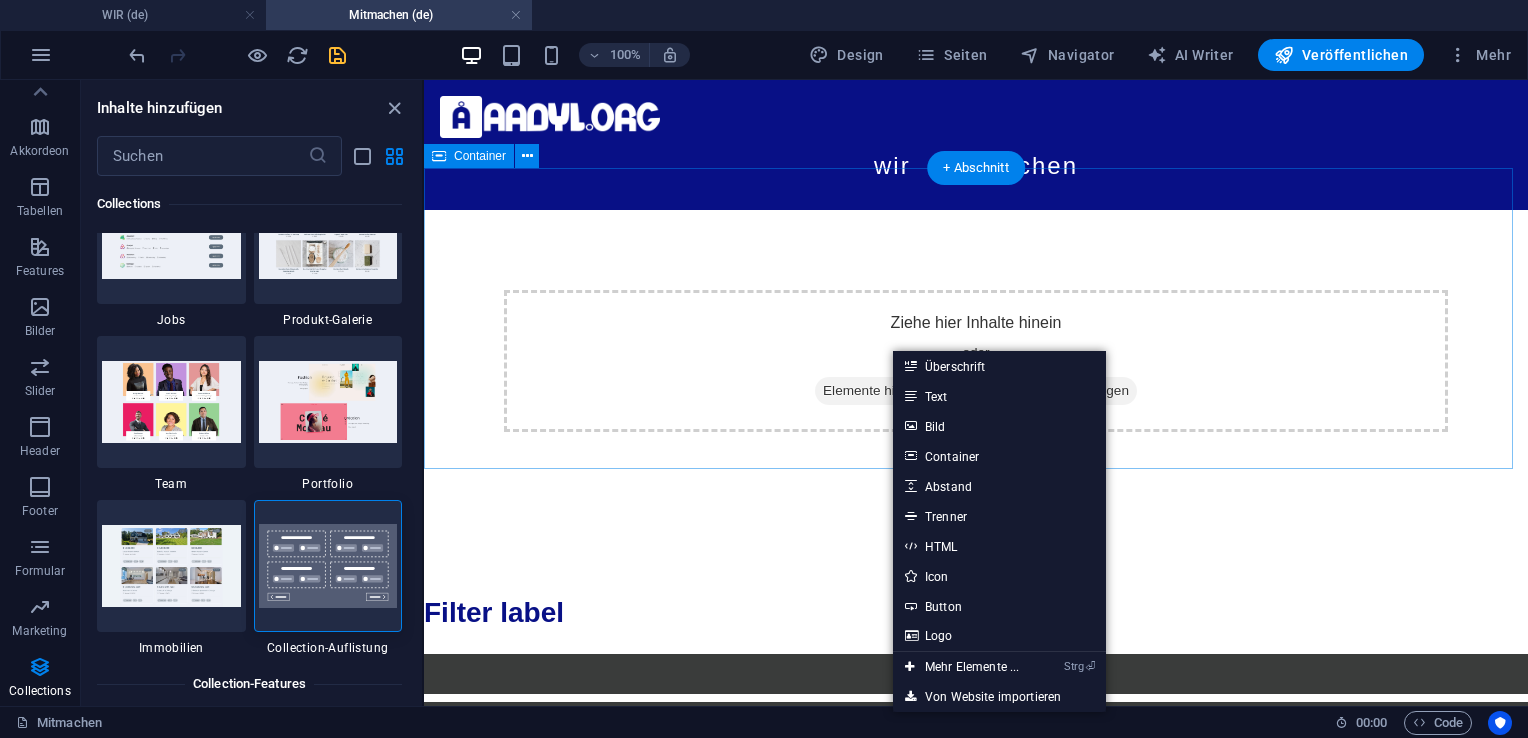 click on "Elemente hinzufügen" at bounding box center (887, 391) 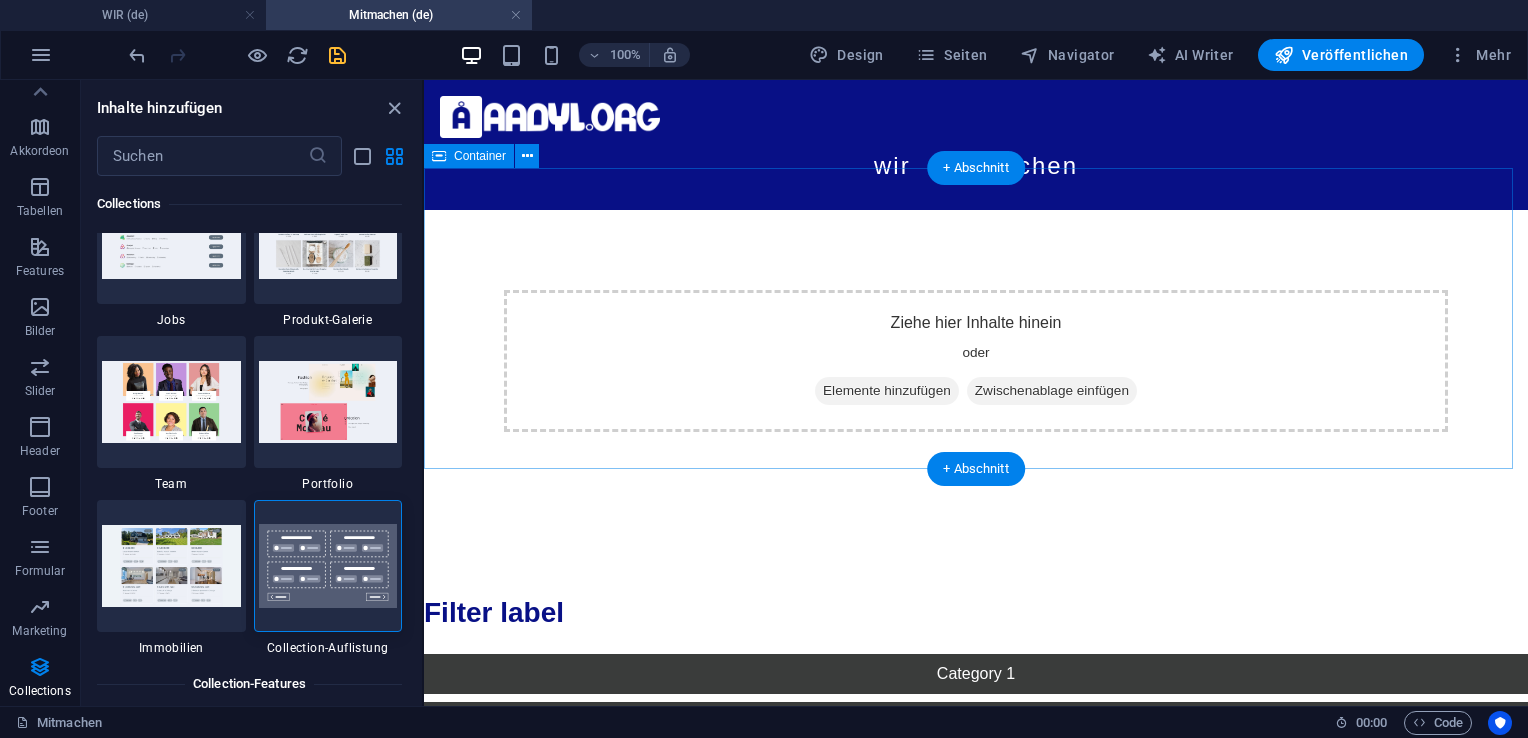 click on "Elemente hinzufügen" at bounding box center (887, 391) 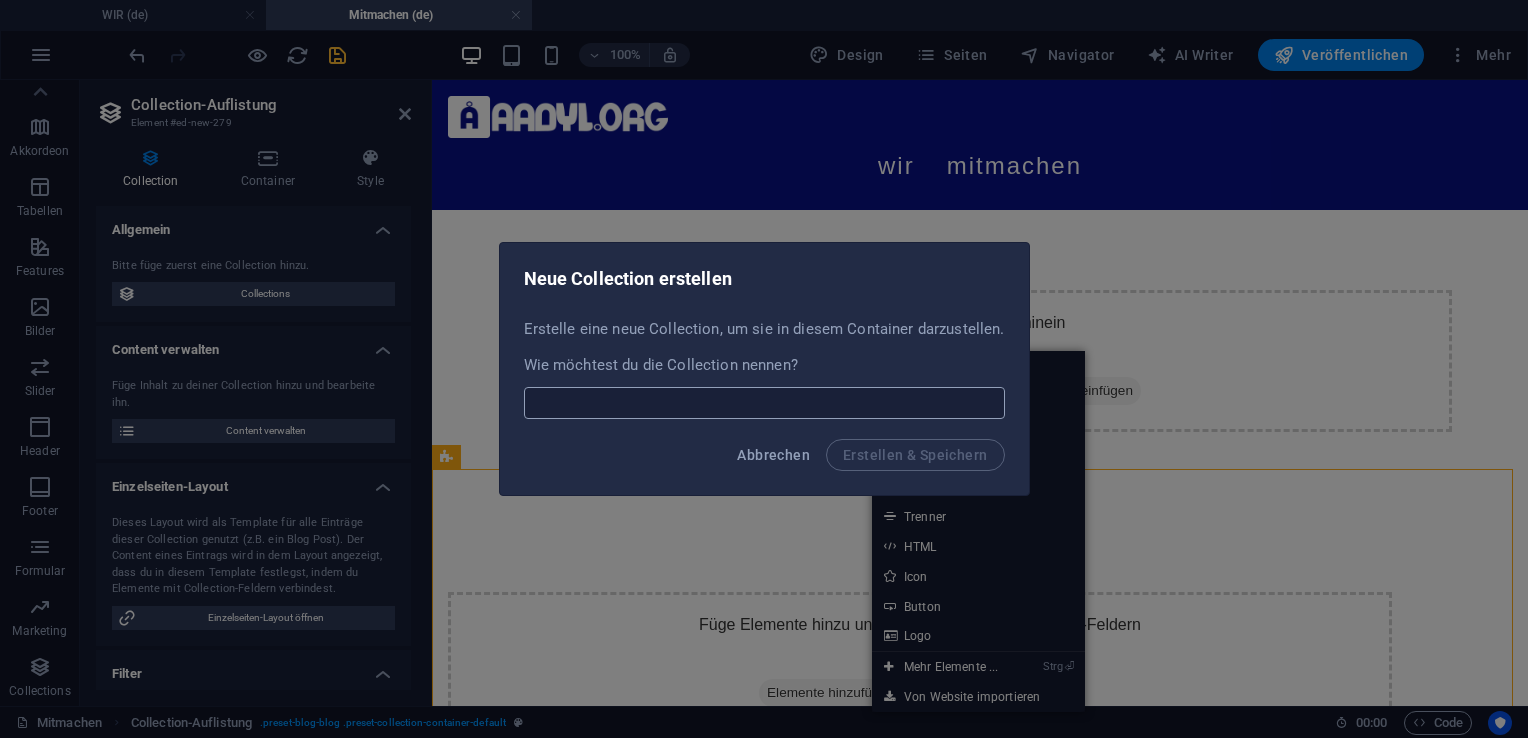 click at bounding box center [764, 403] 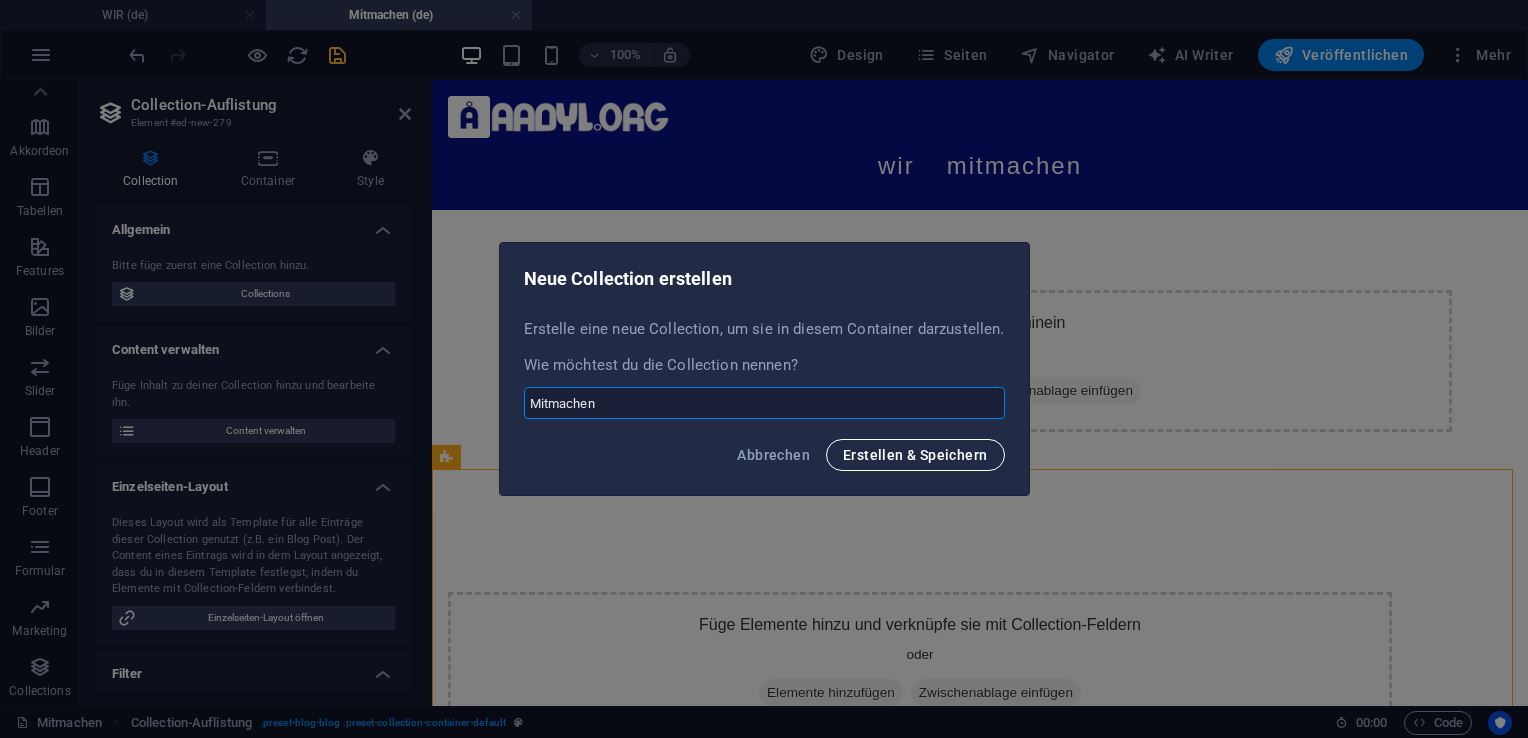 type on "Mitmachen" 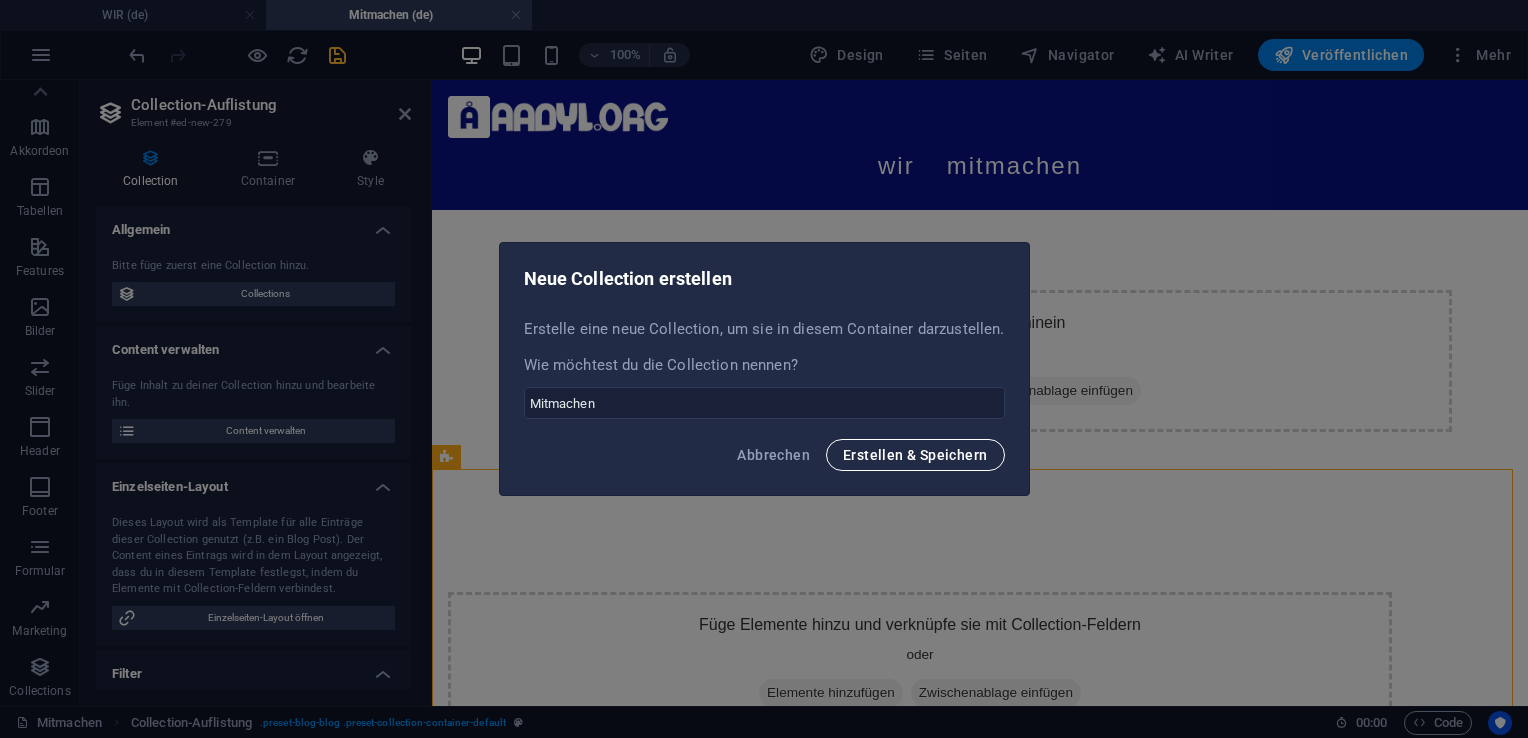 click on "Erstellen & Speichern" at bounding box center [915, 455] 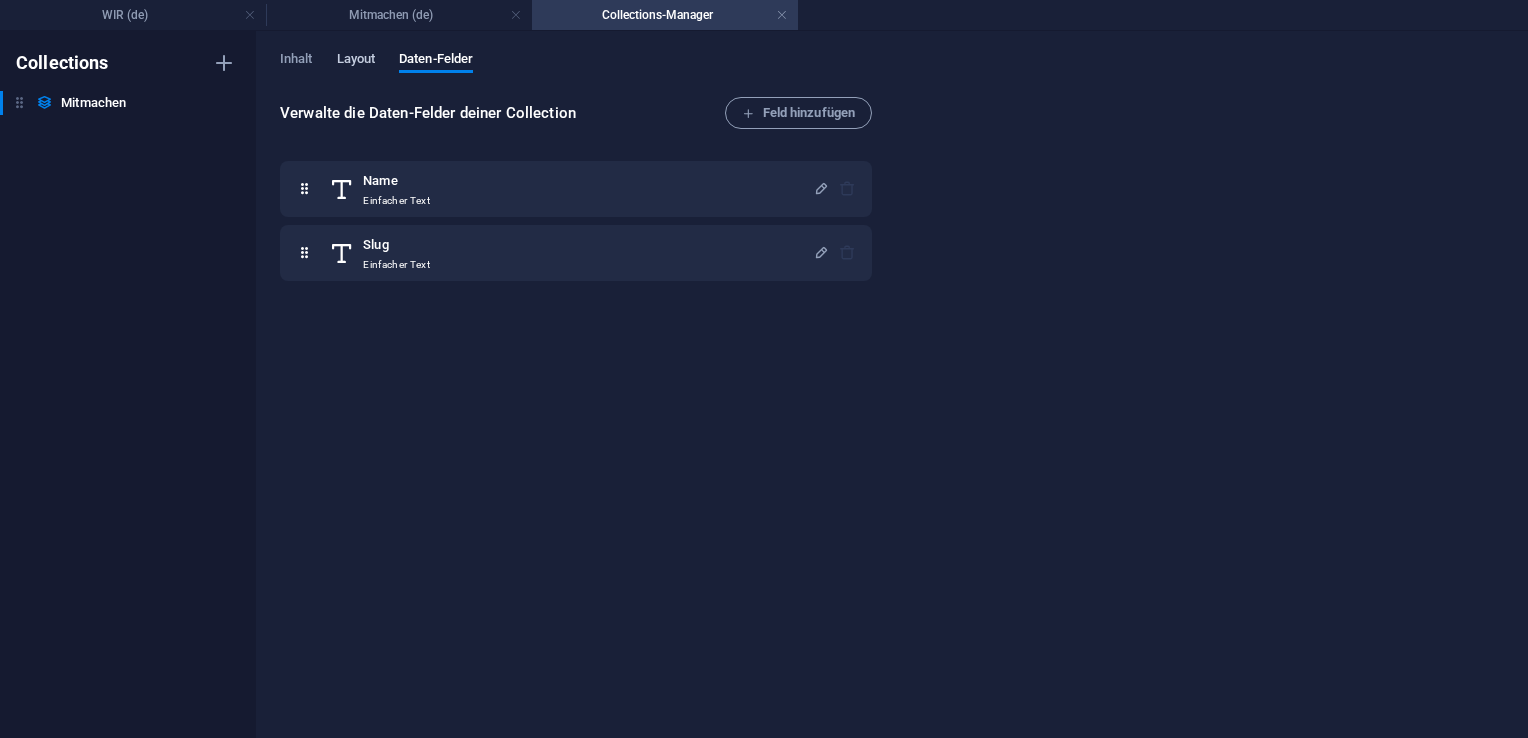 click on "Layout" at bounding box center [356, 62] 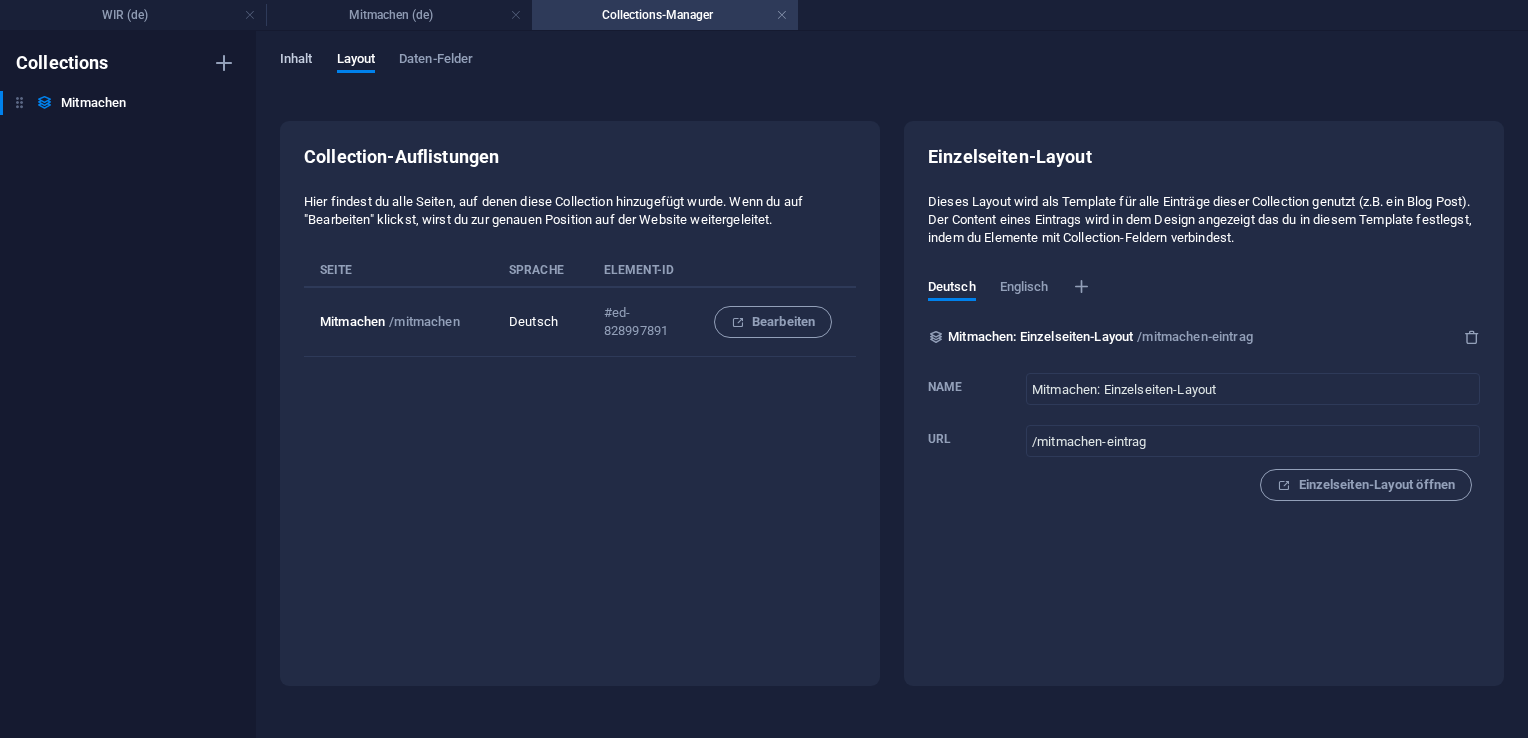 click on "Inhalt" at bounding box center (296, 61) 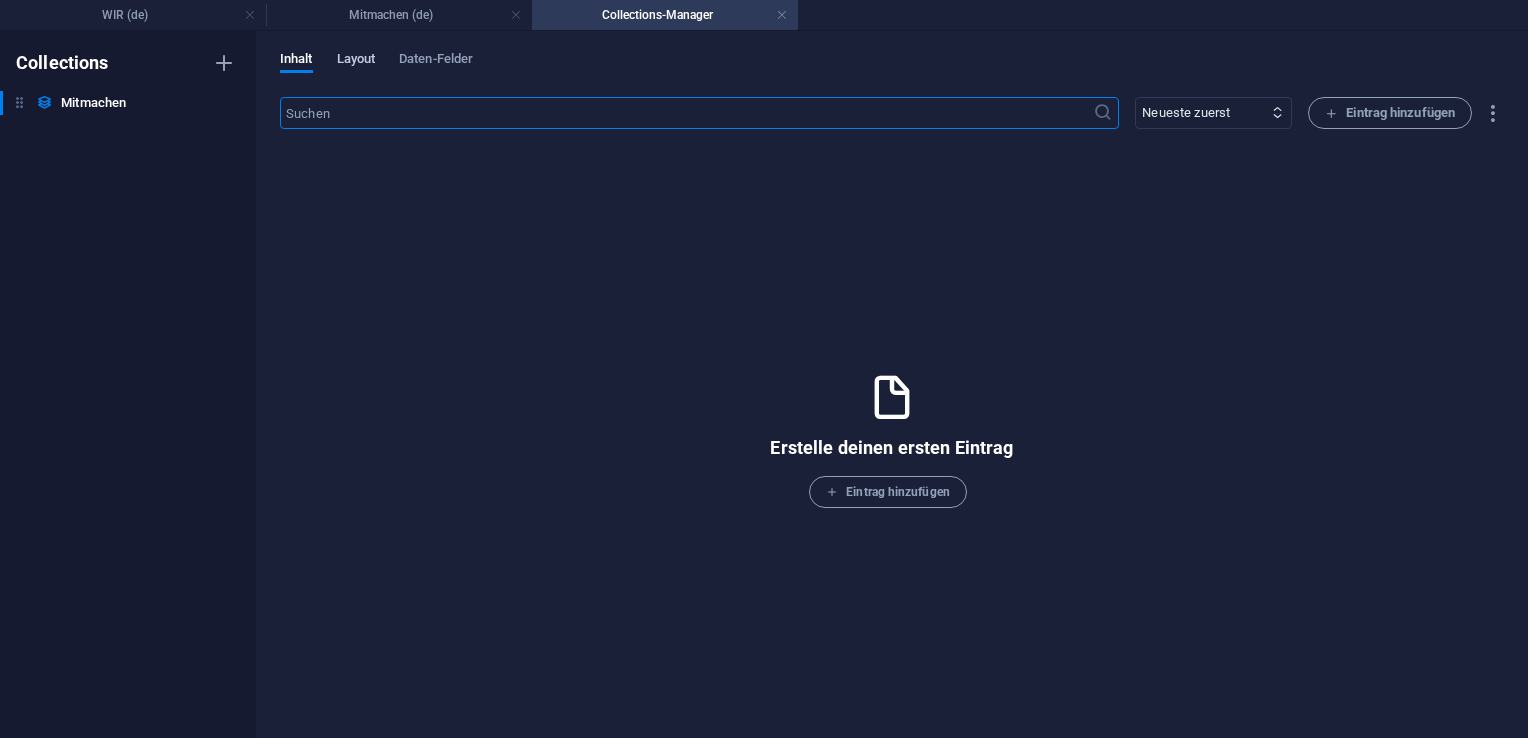 click on "Layout" at bounding box center (356, 61) 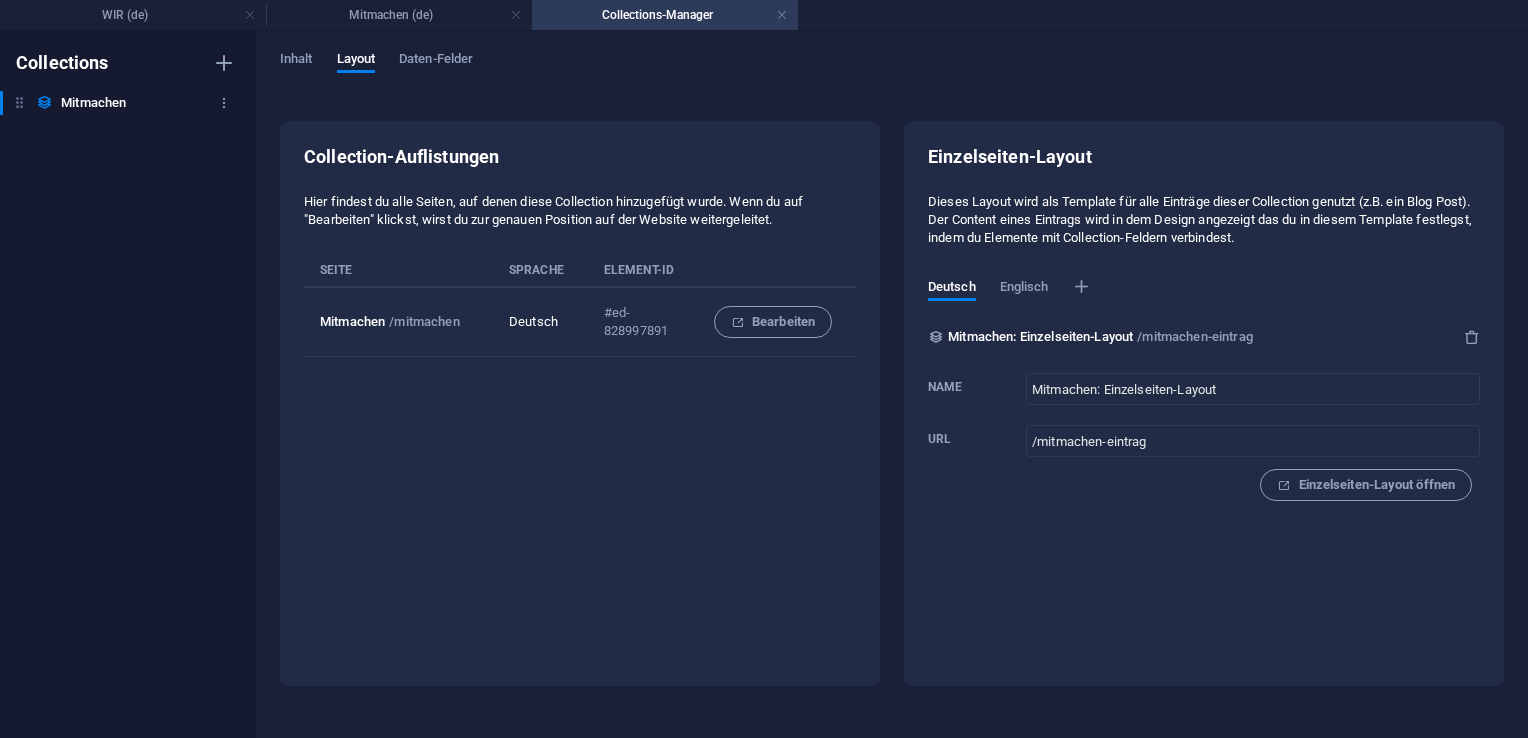 click on "Mitmachen" at bounding box center [93, 103] 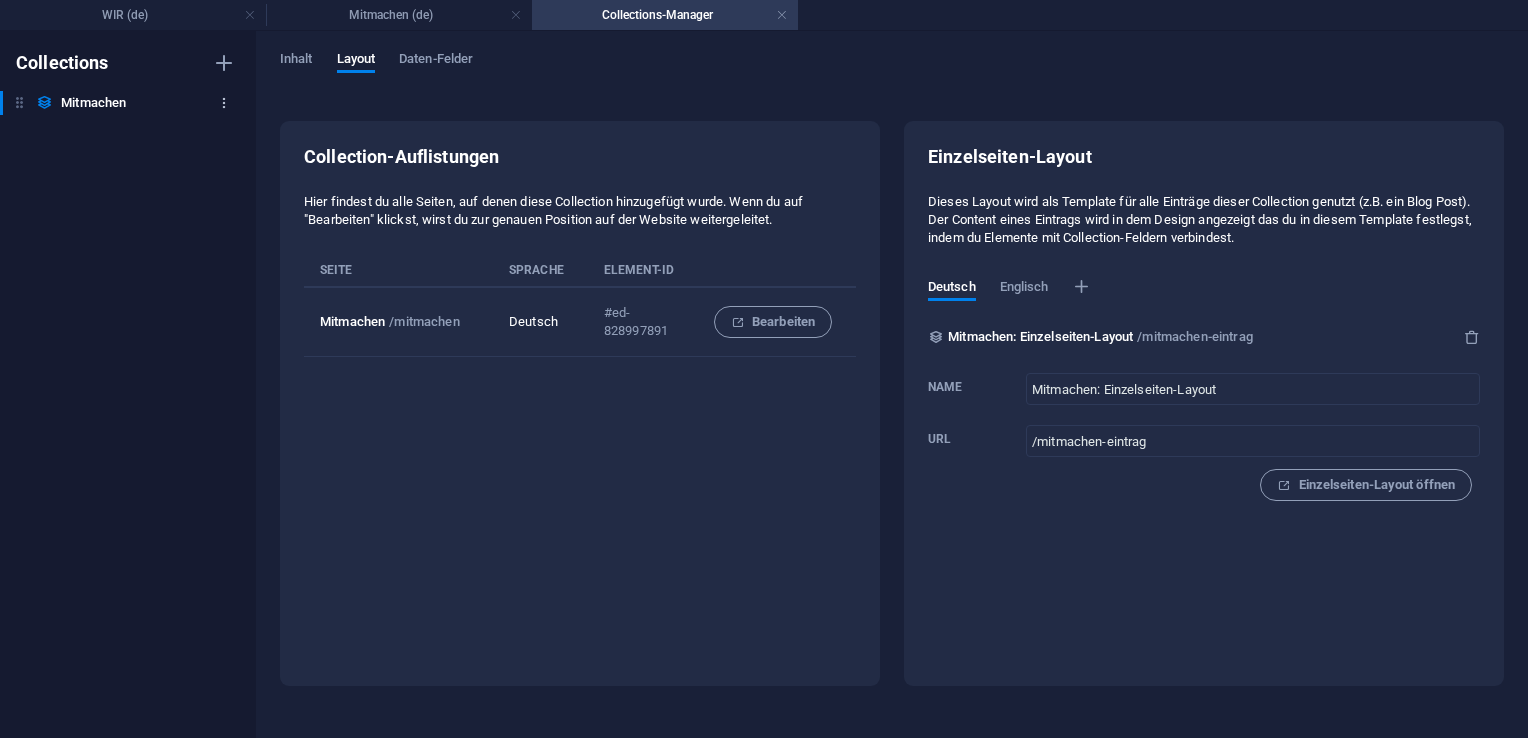 click at bounding box center [224, 103] 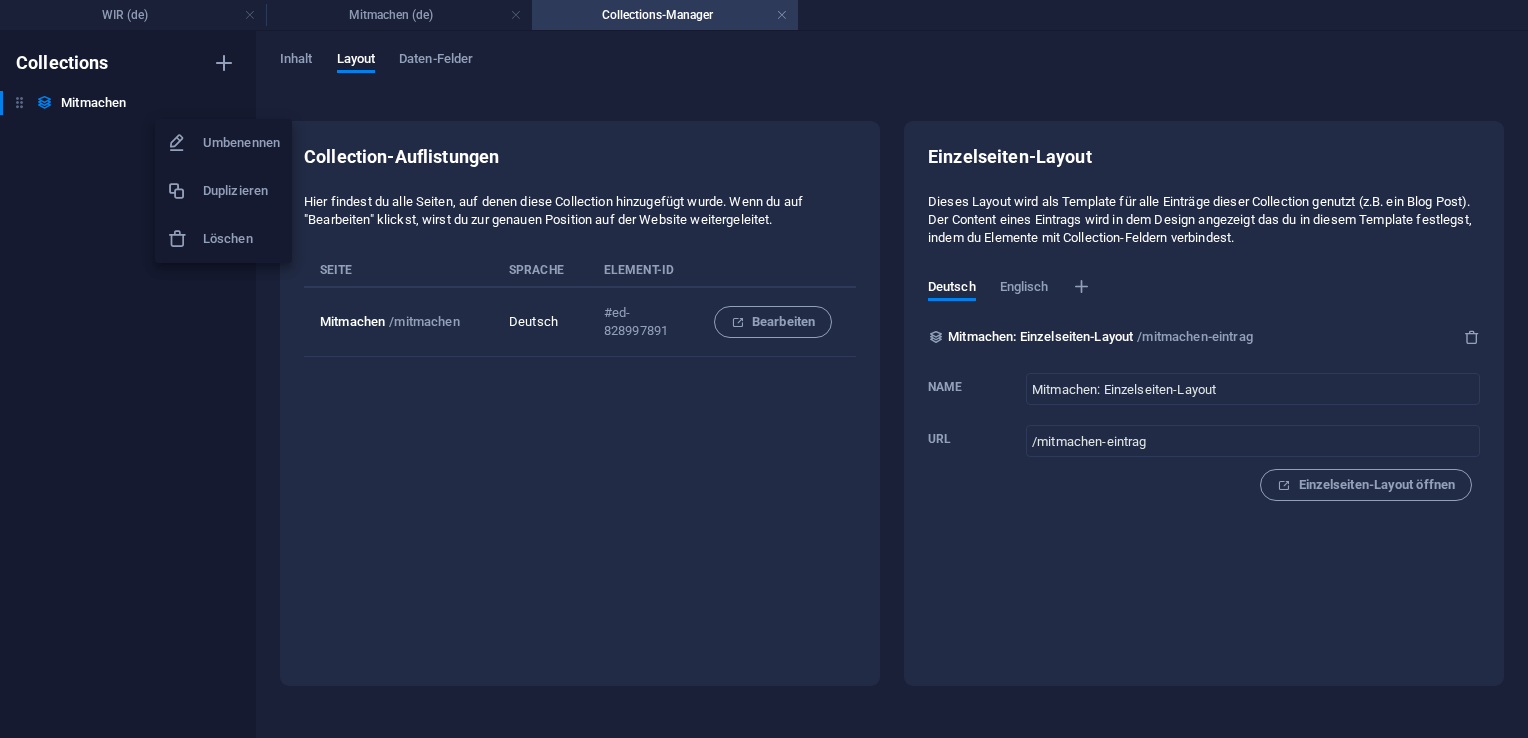 click on "Umbenennen" at bounding box center [241, 143] 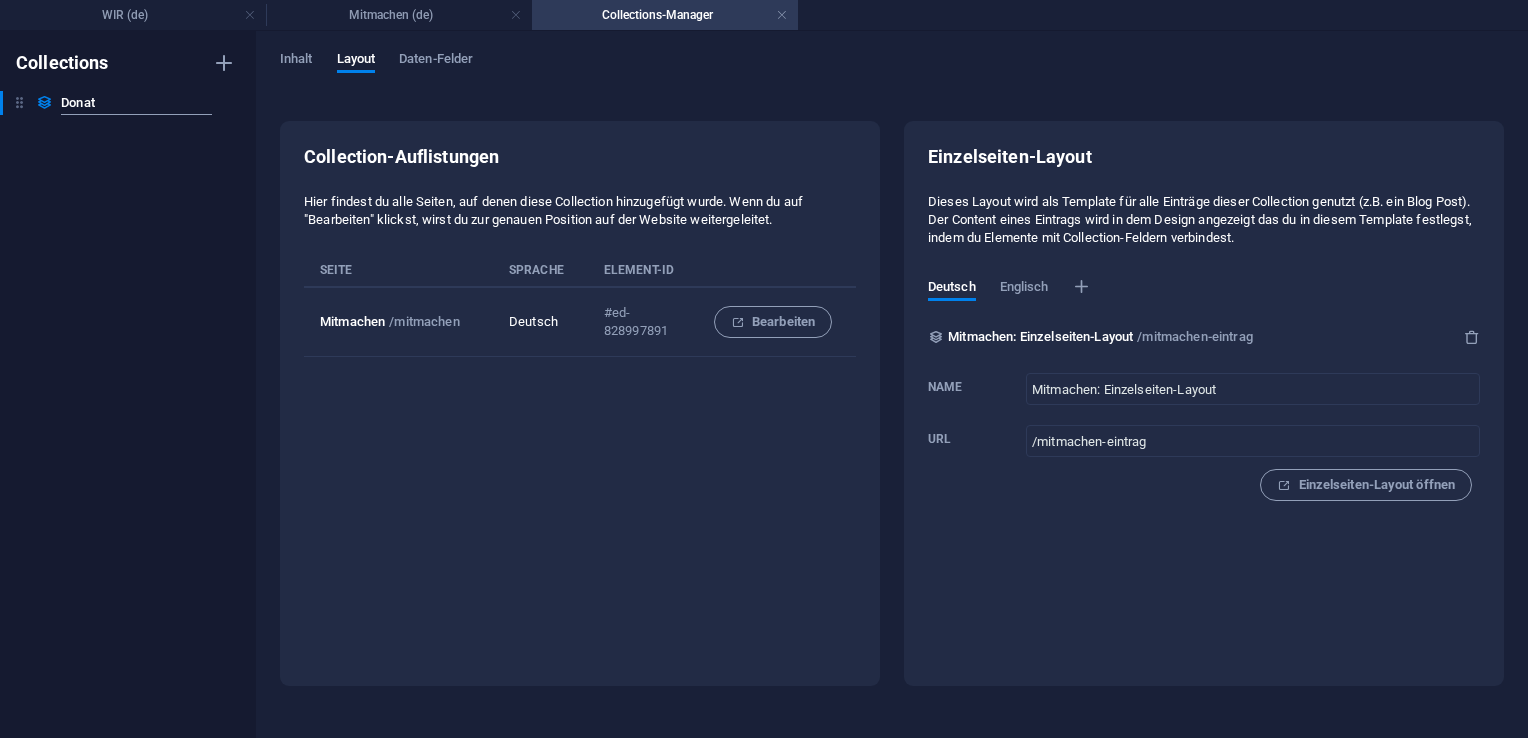 type on "Donate" 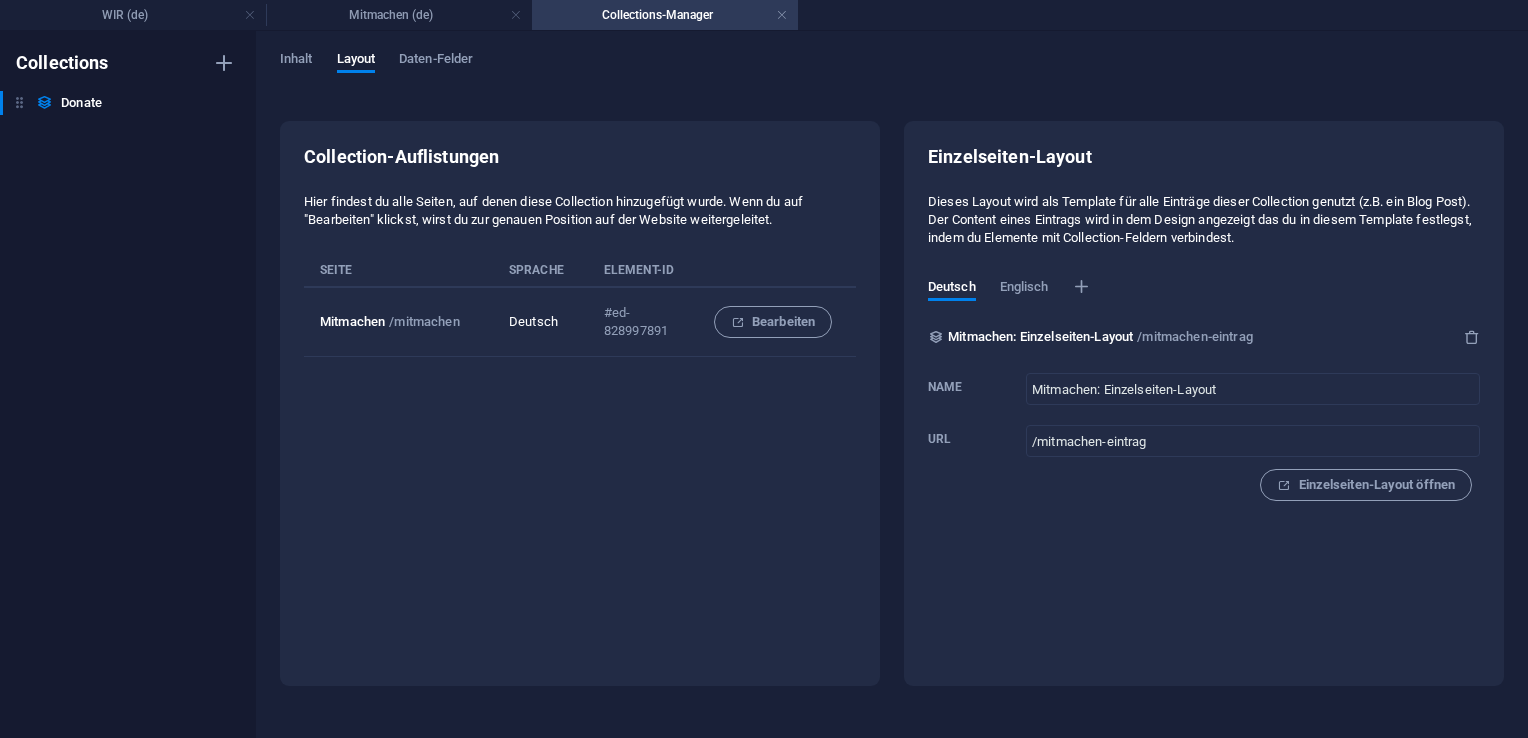 click on "Collections Donate Donate" at bounding box center (128, 384) 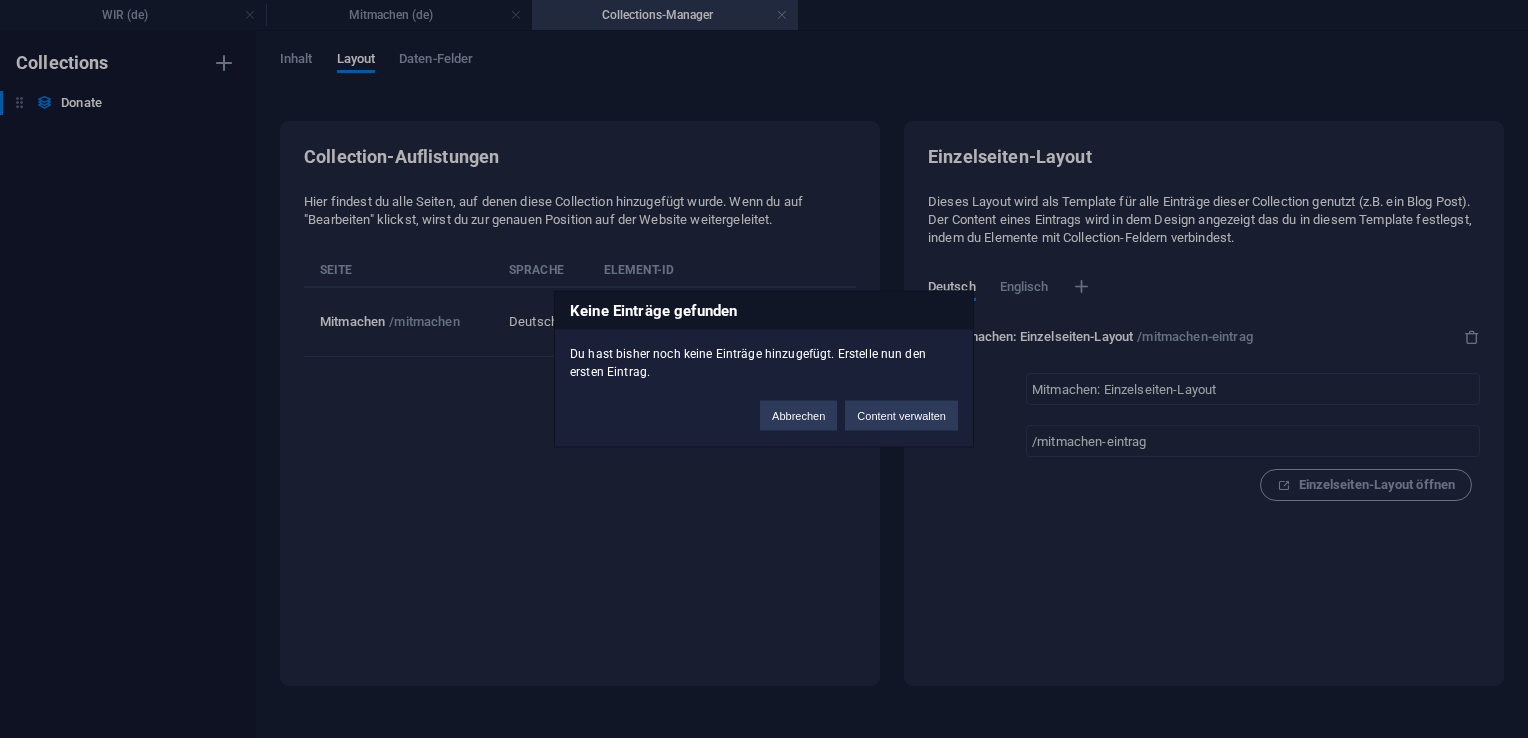 type on "Donate: Einzelseiten-Layout" 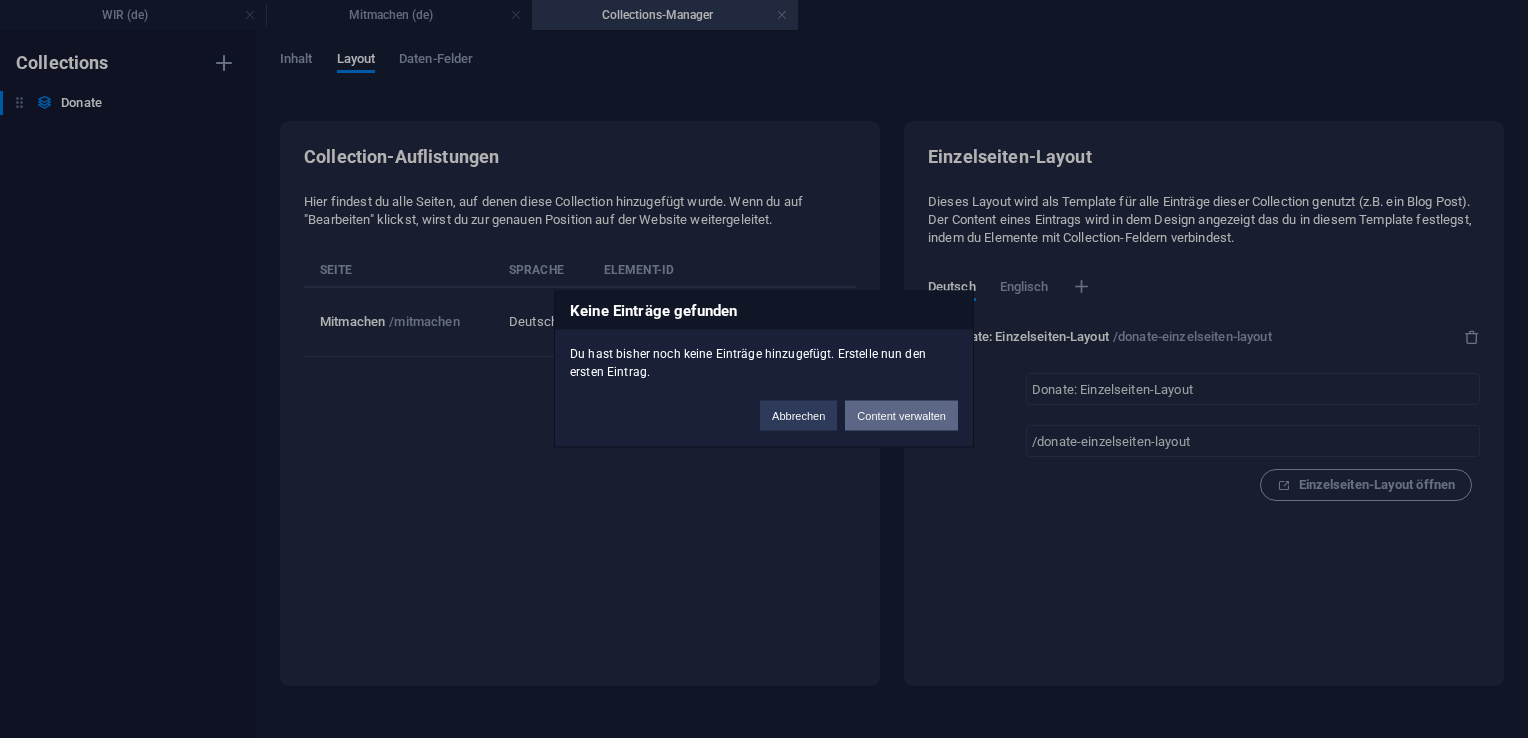 click on "Content verwalten" at bounding box center (901, 416) 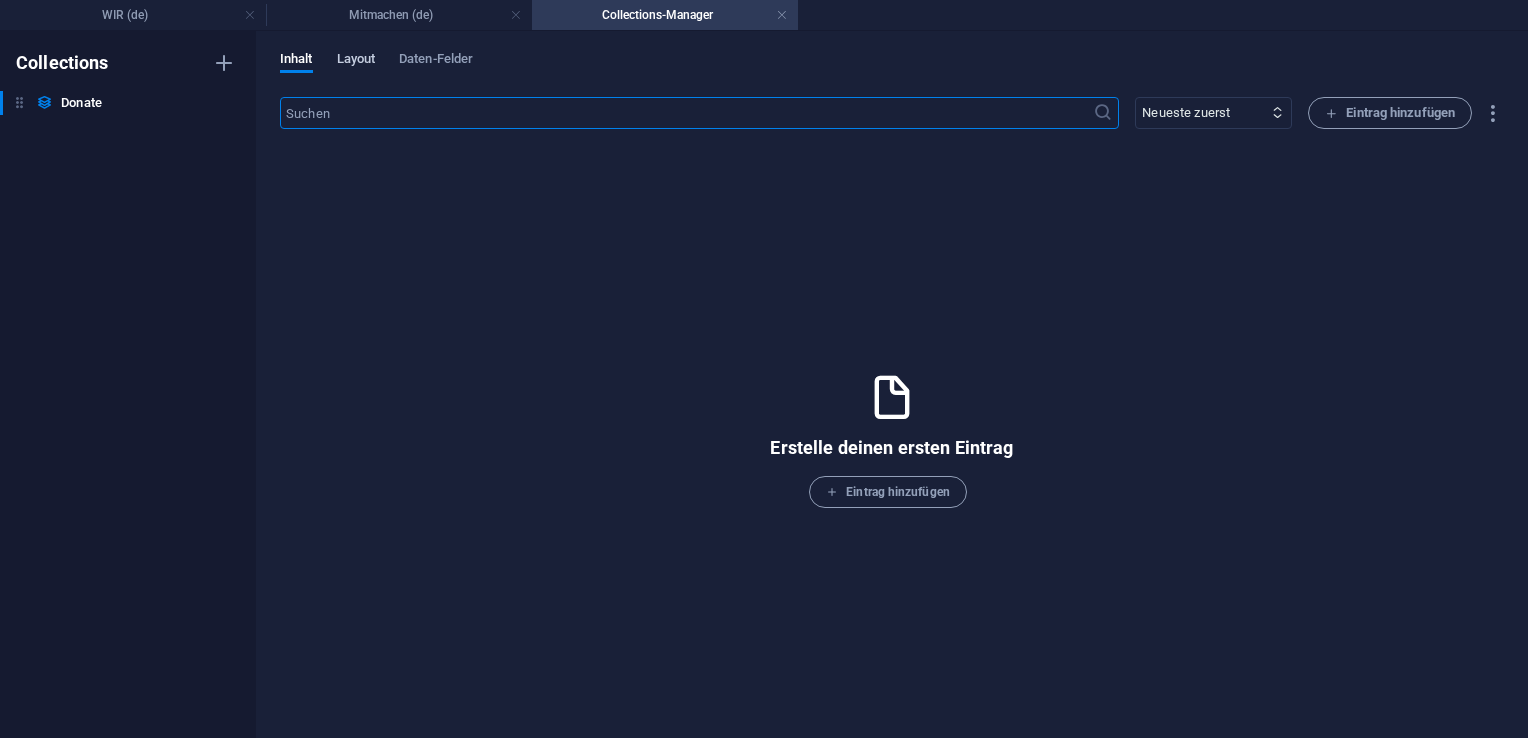 click on "Layout" at bounding box center (356, 61) 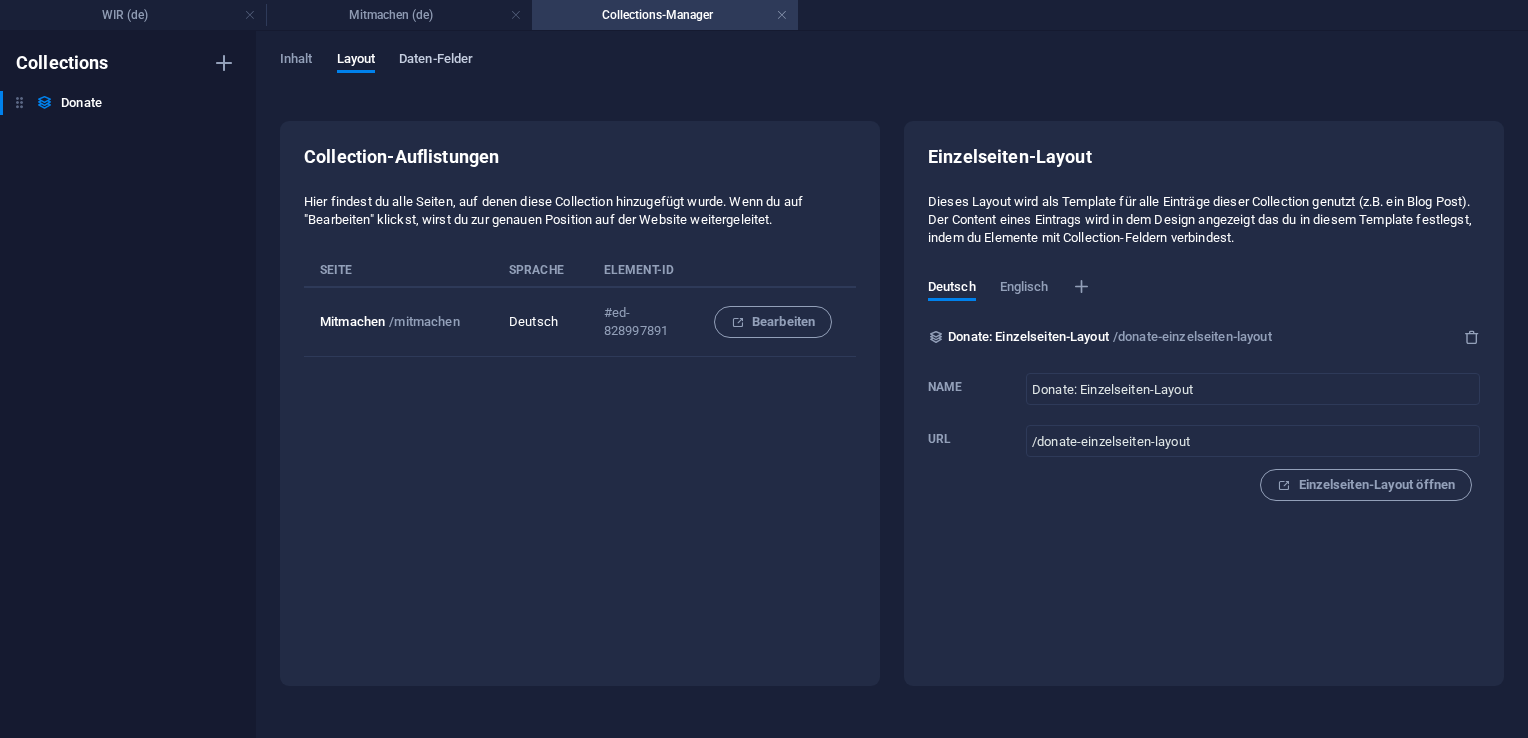 click on "Daten-Felder" at bounding box center (436, 61) 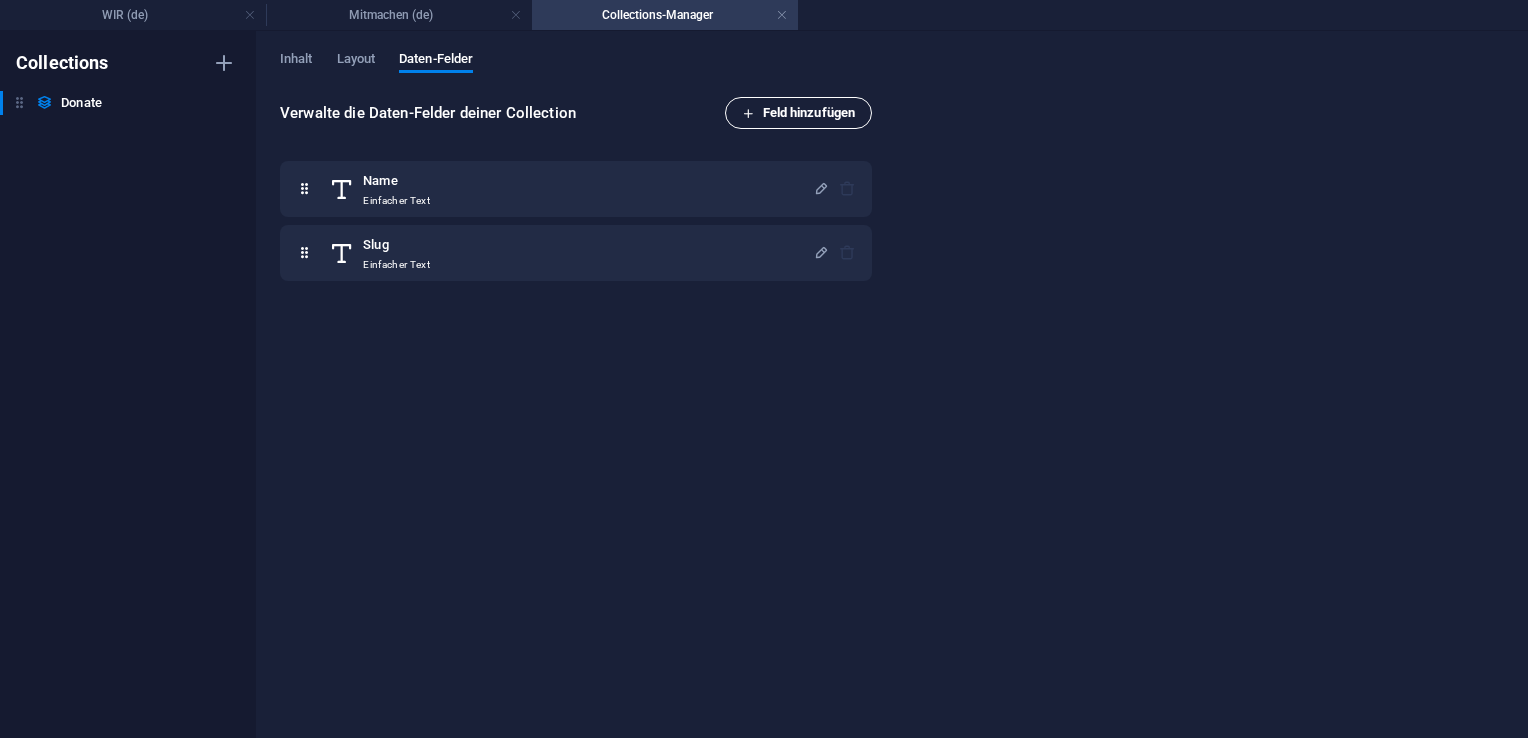 click on "Feld hinzufügen" at bounding box center [799, 113] 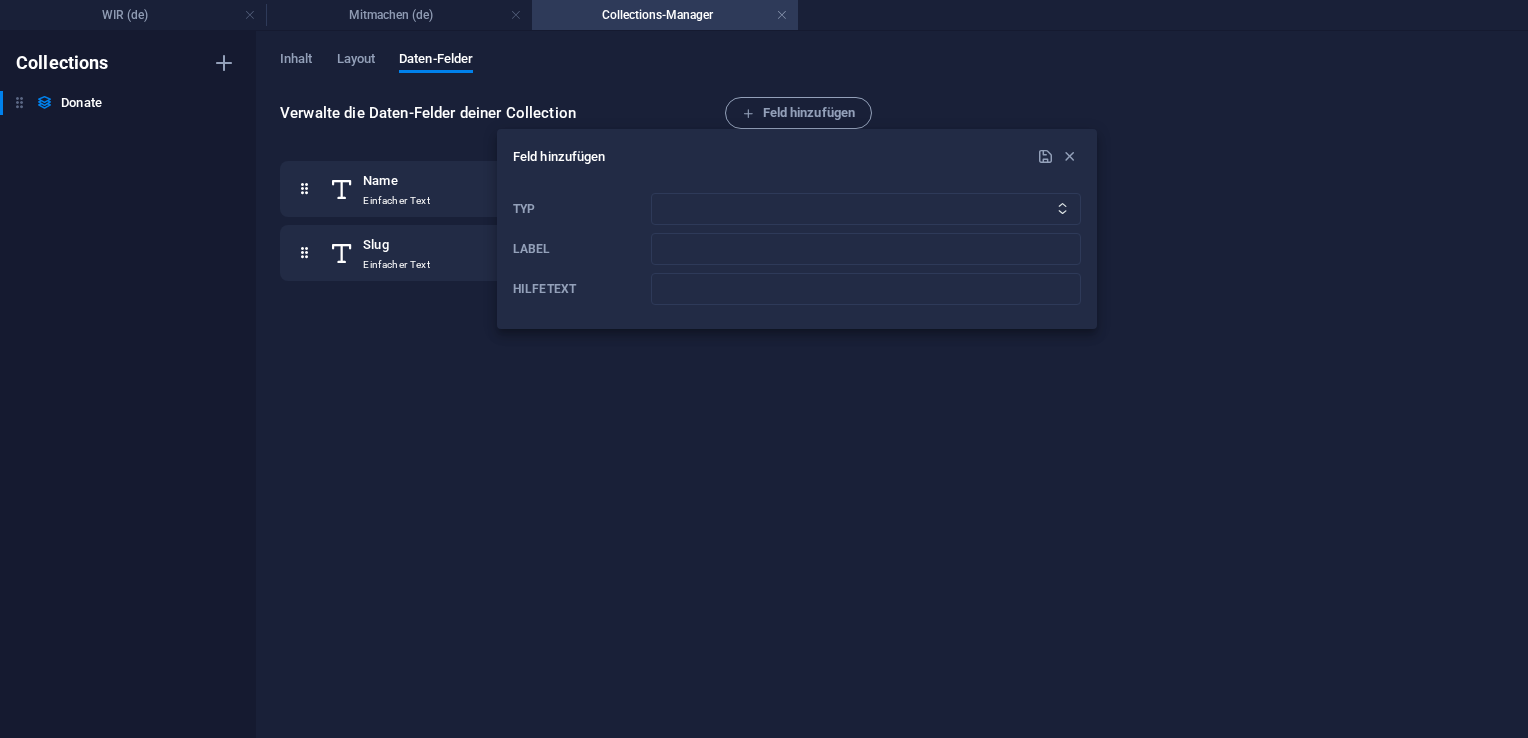 click at bounding box center [1062, 208] 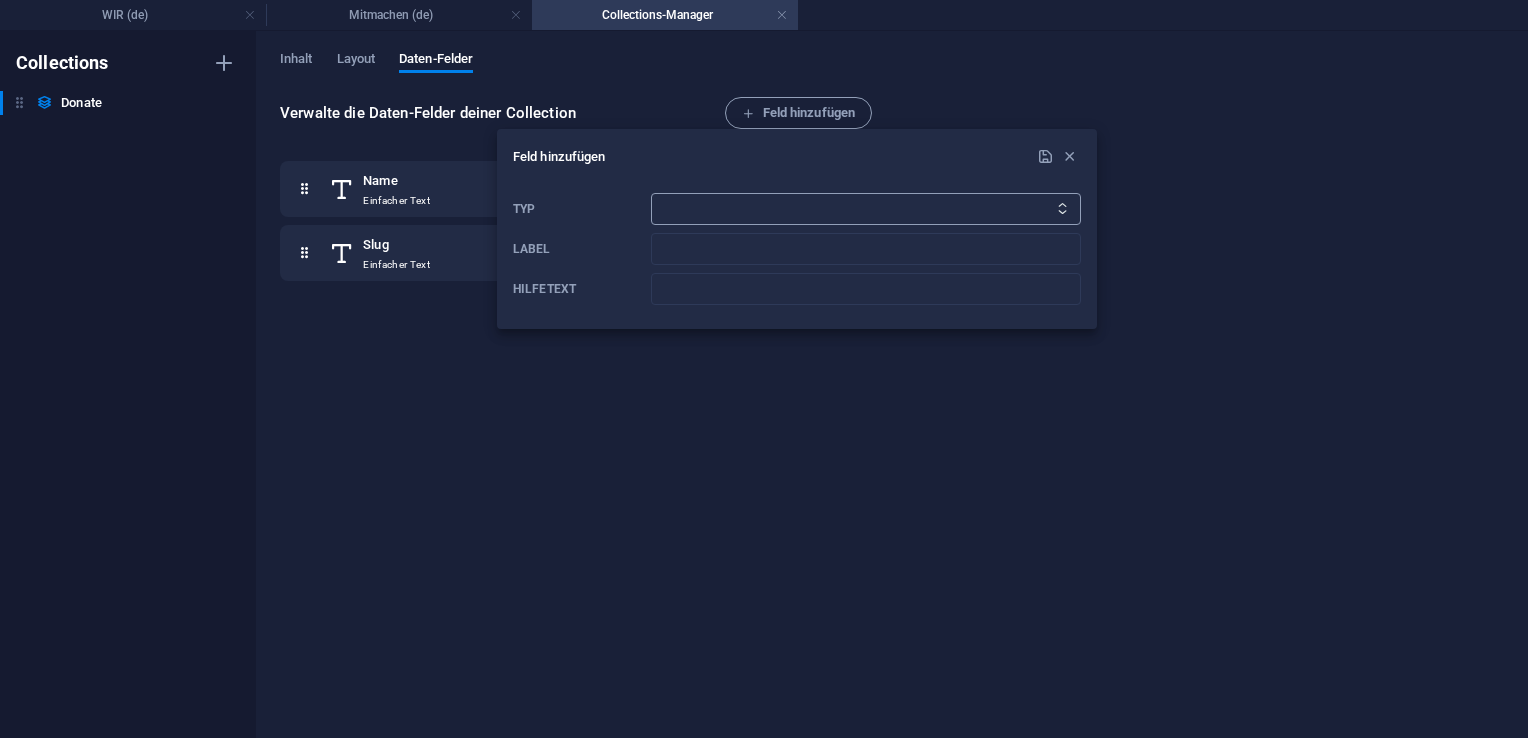 click on "Einfacher Text Link CMS Richtext Datei Mehrere Dateien Checkbox Auswahl Datum Nummern" at bounding box center (866, 209) 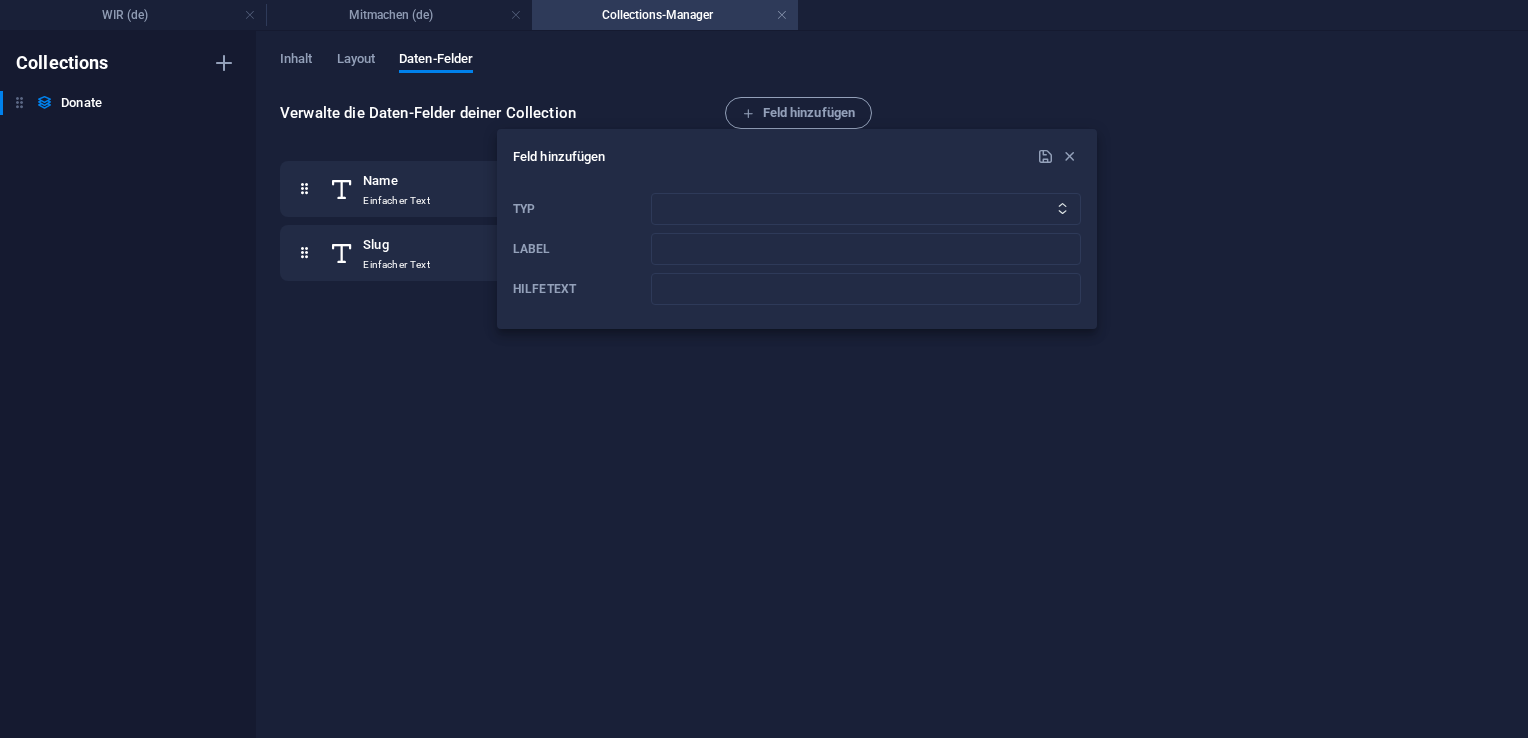 click at bounding box center [764, 369] 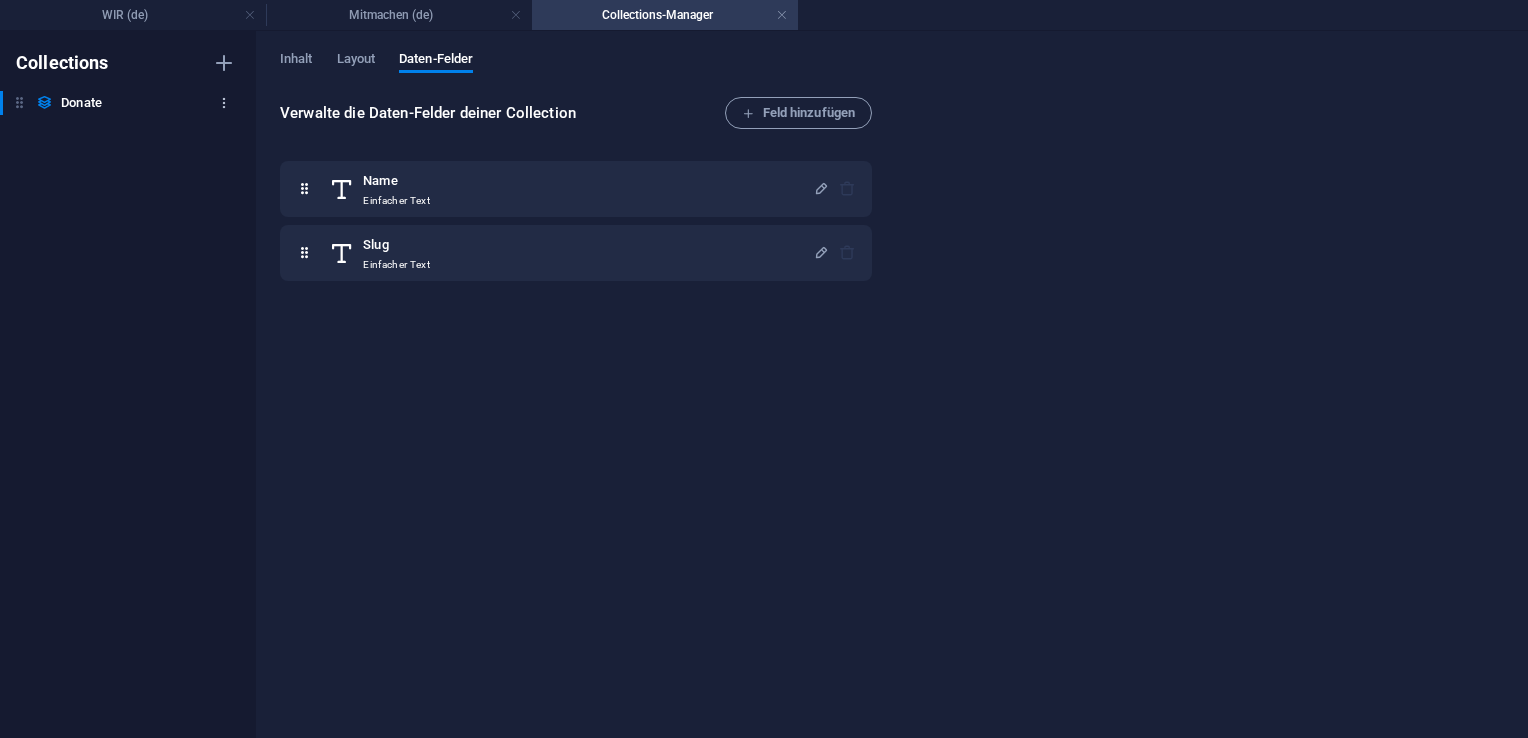 click at bounding box center [224, 103] 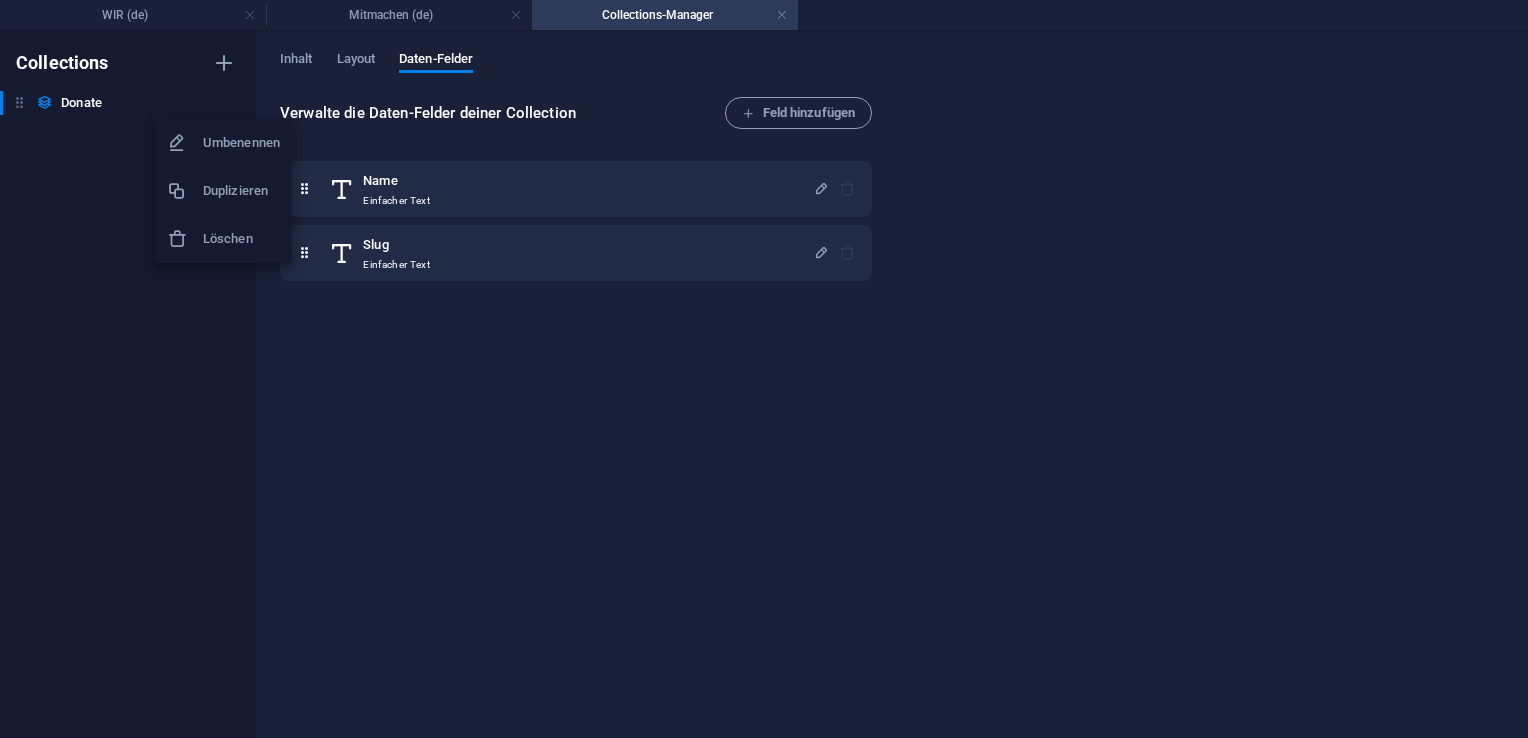 click on "Löschen" at bounding box center (241, 239) 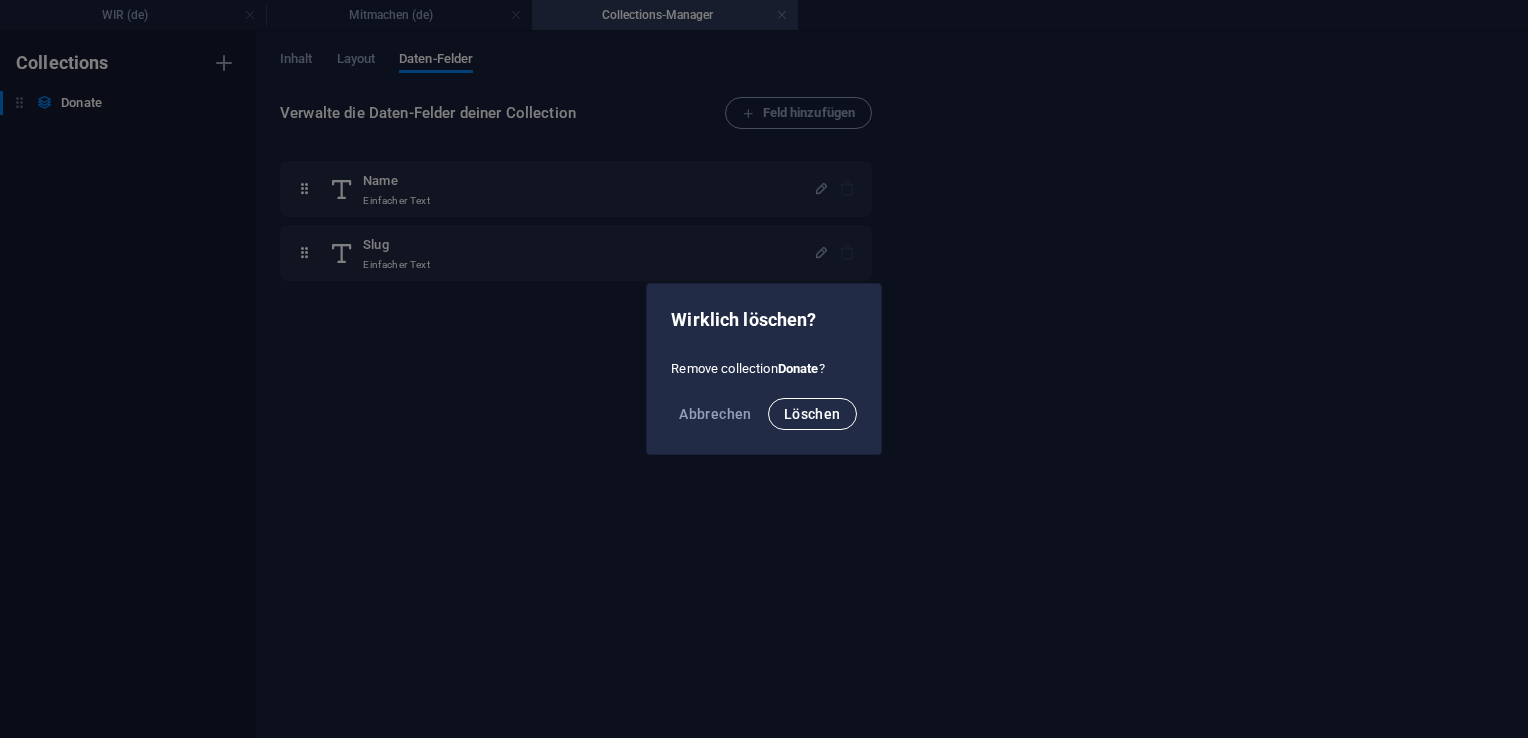 click on "Löschen" at bounding box center [812, 414] 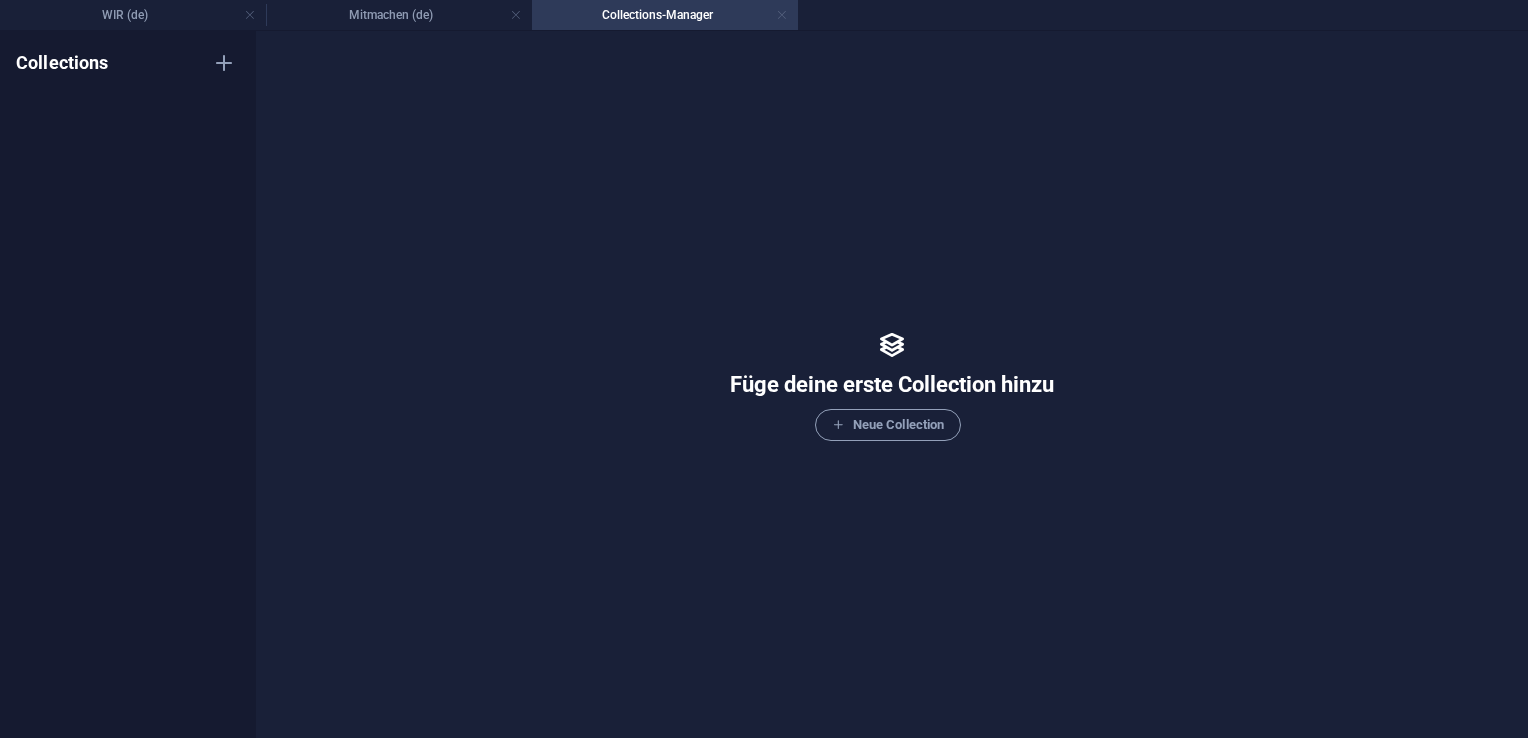click at bounding box center [782, 15] 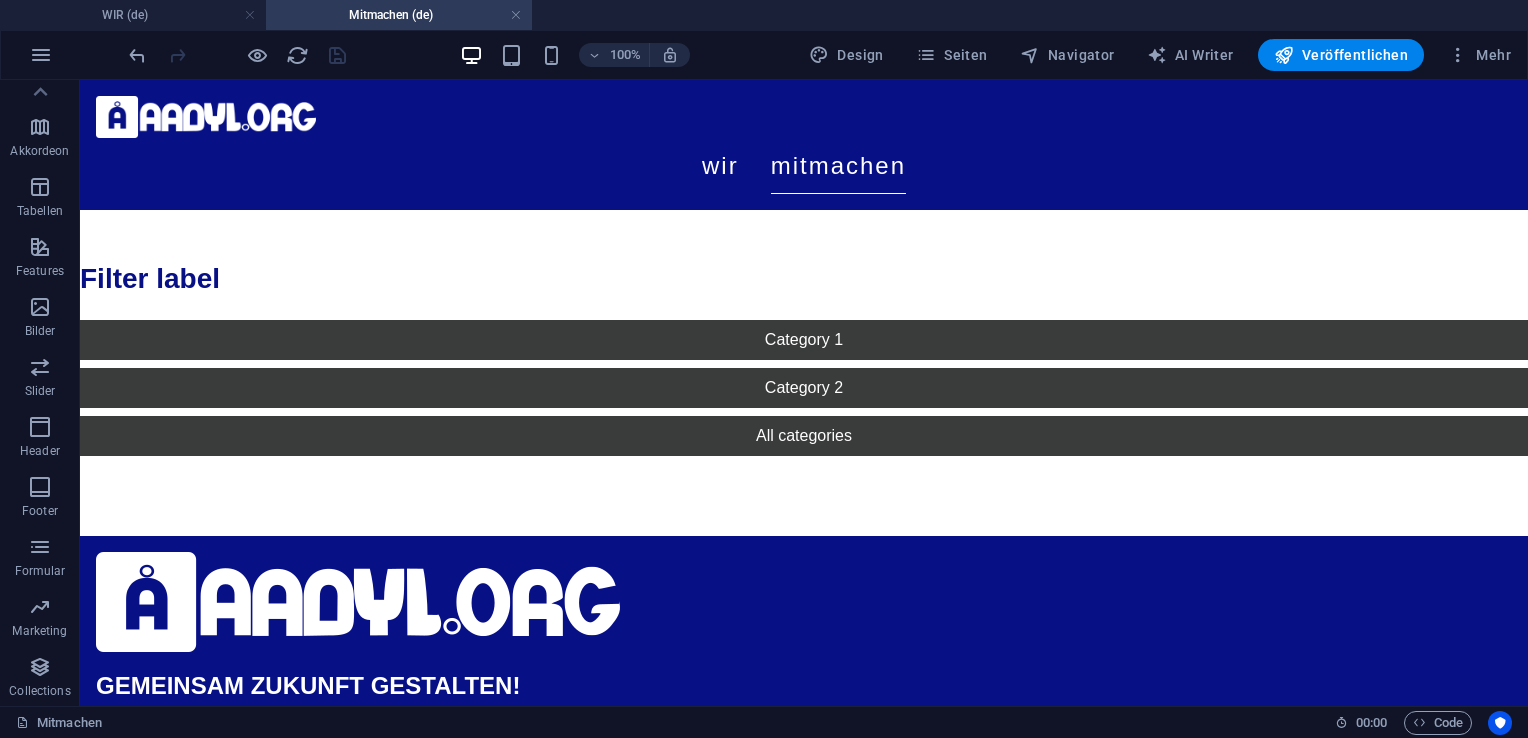 scroll, scrollTop: 305, scrollLeft: 0, axis: vertical 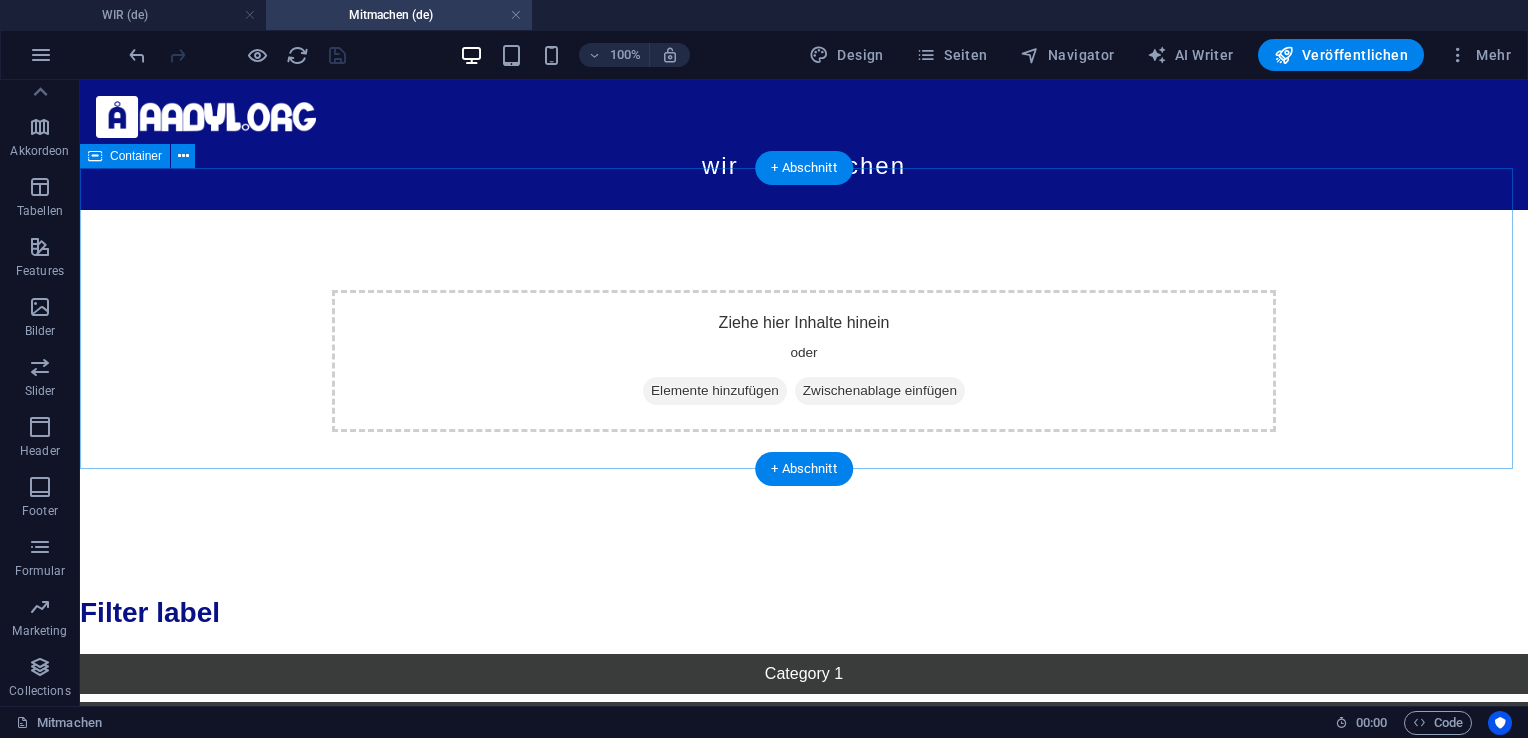 click on "Elemente hinzufügen" at bounding box center (715, 391) 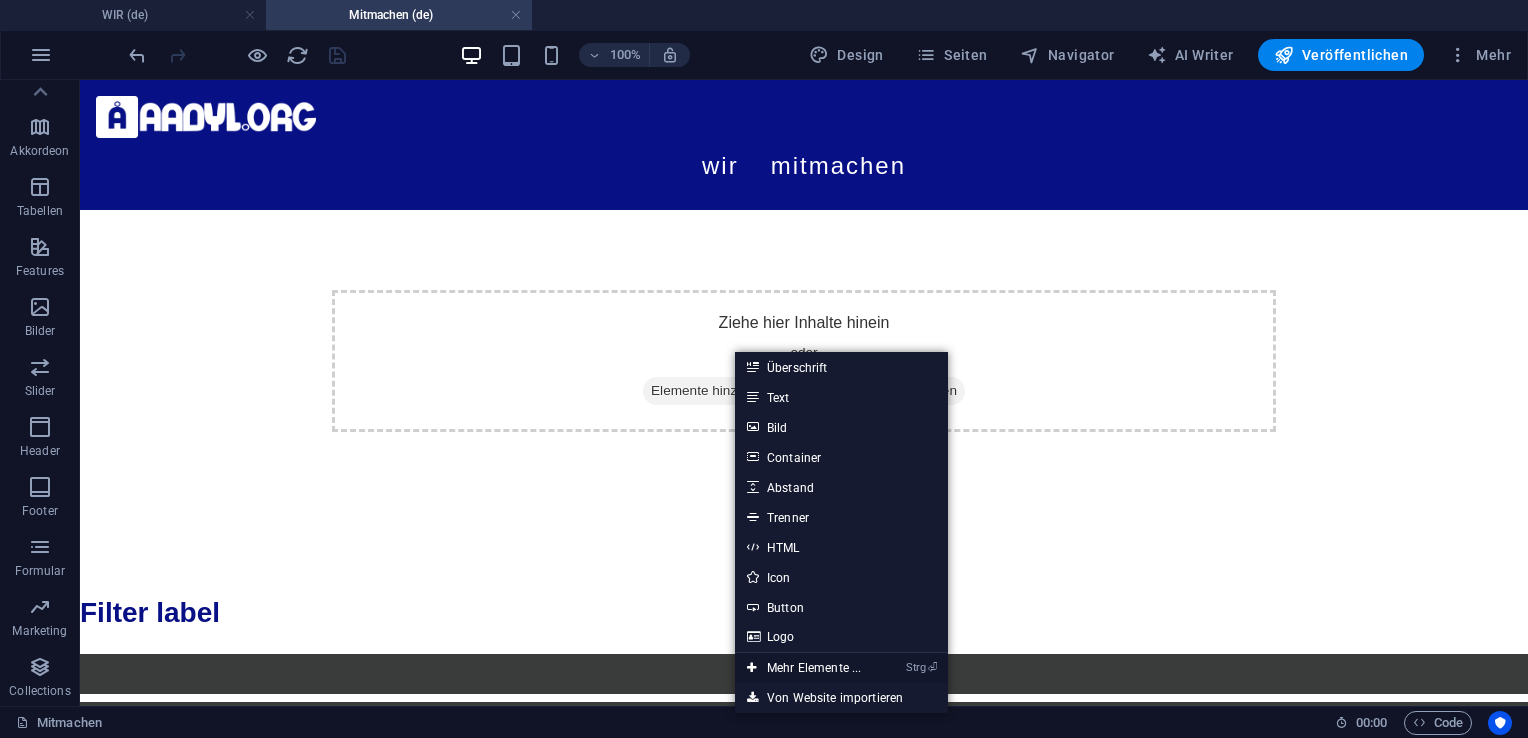 click on "Strg ⏎  Mehr Elemente ..." at bounding box center [804, 668] 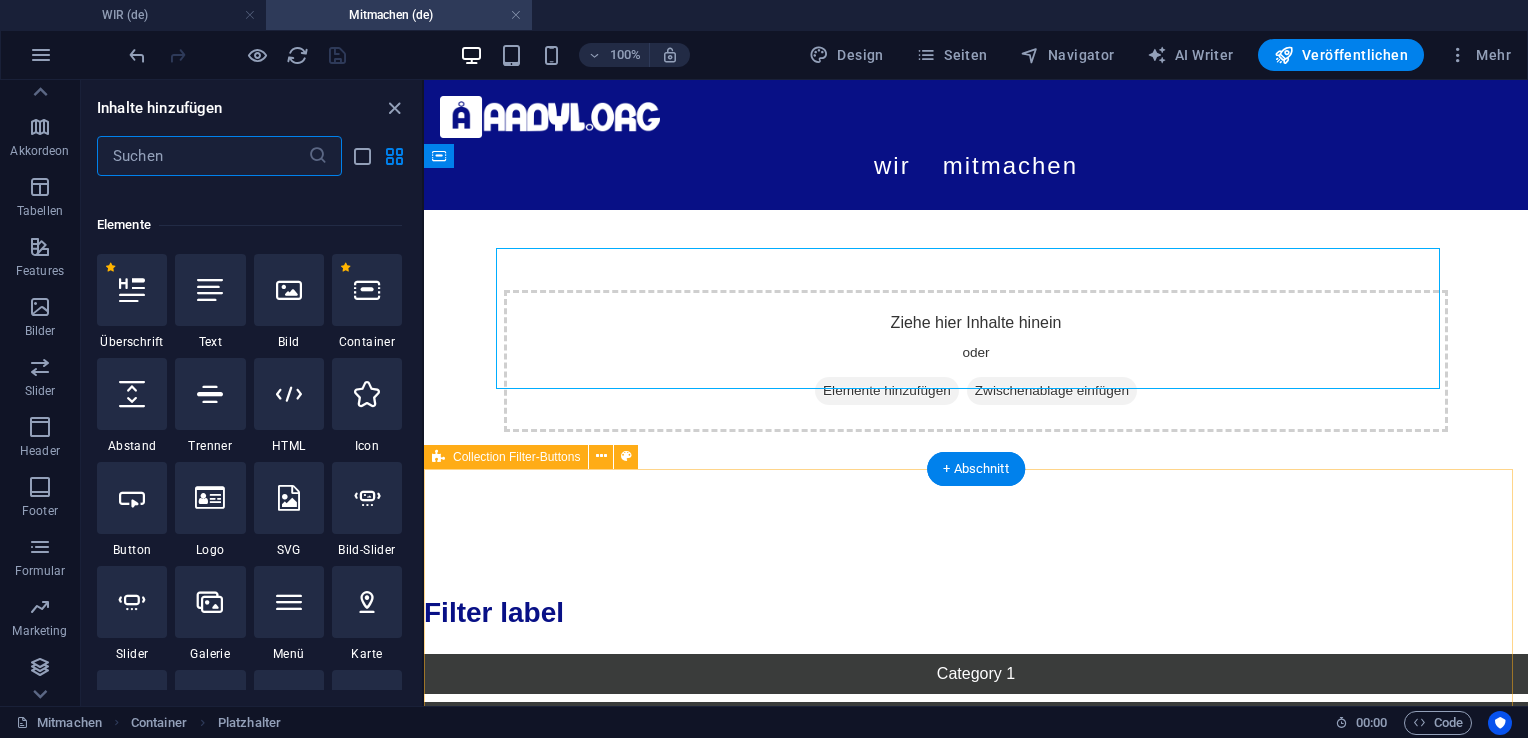 scroll, scrollTop: 212, scrollLeft: 0, axis: vertical 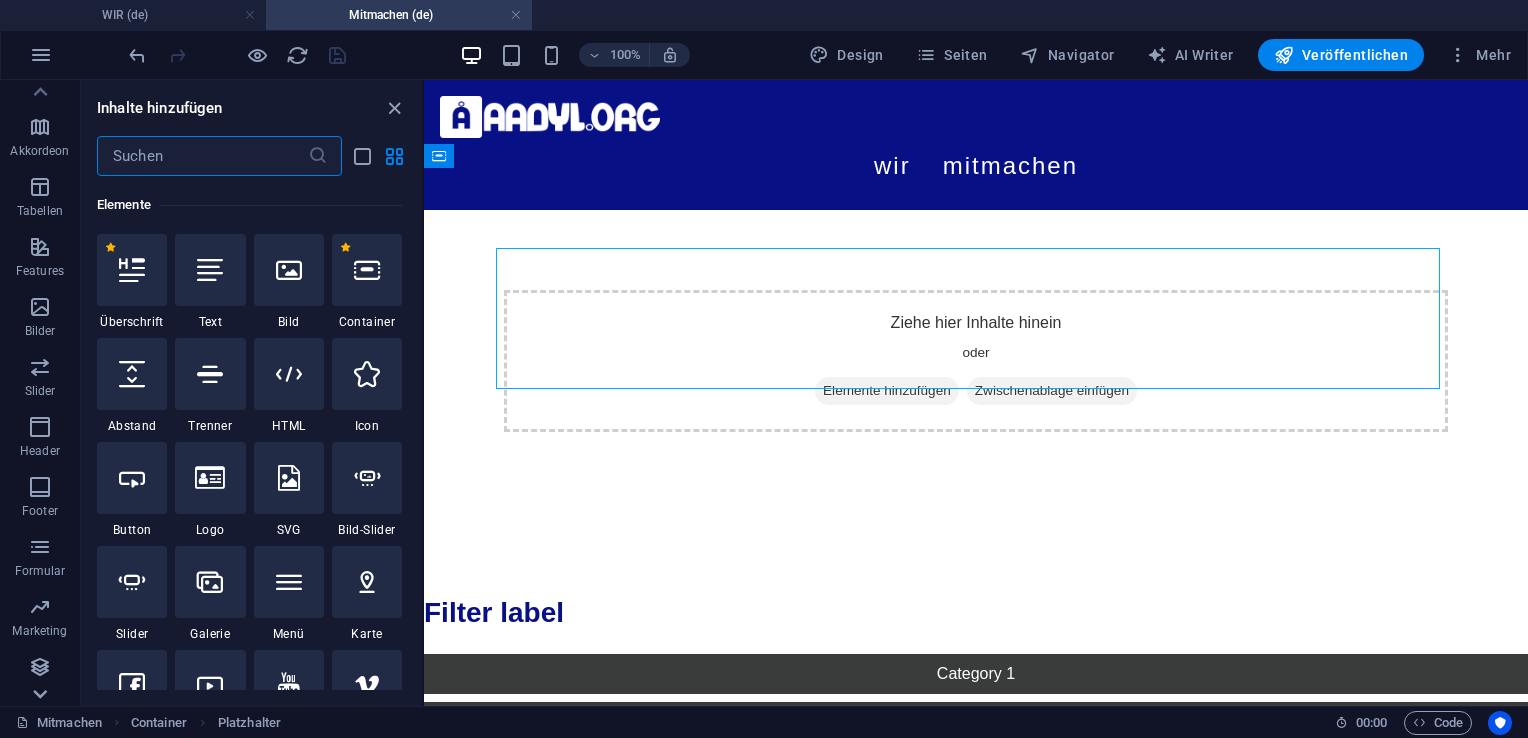 click 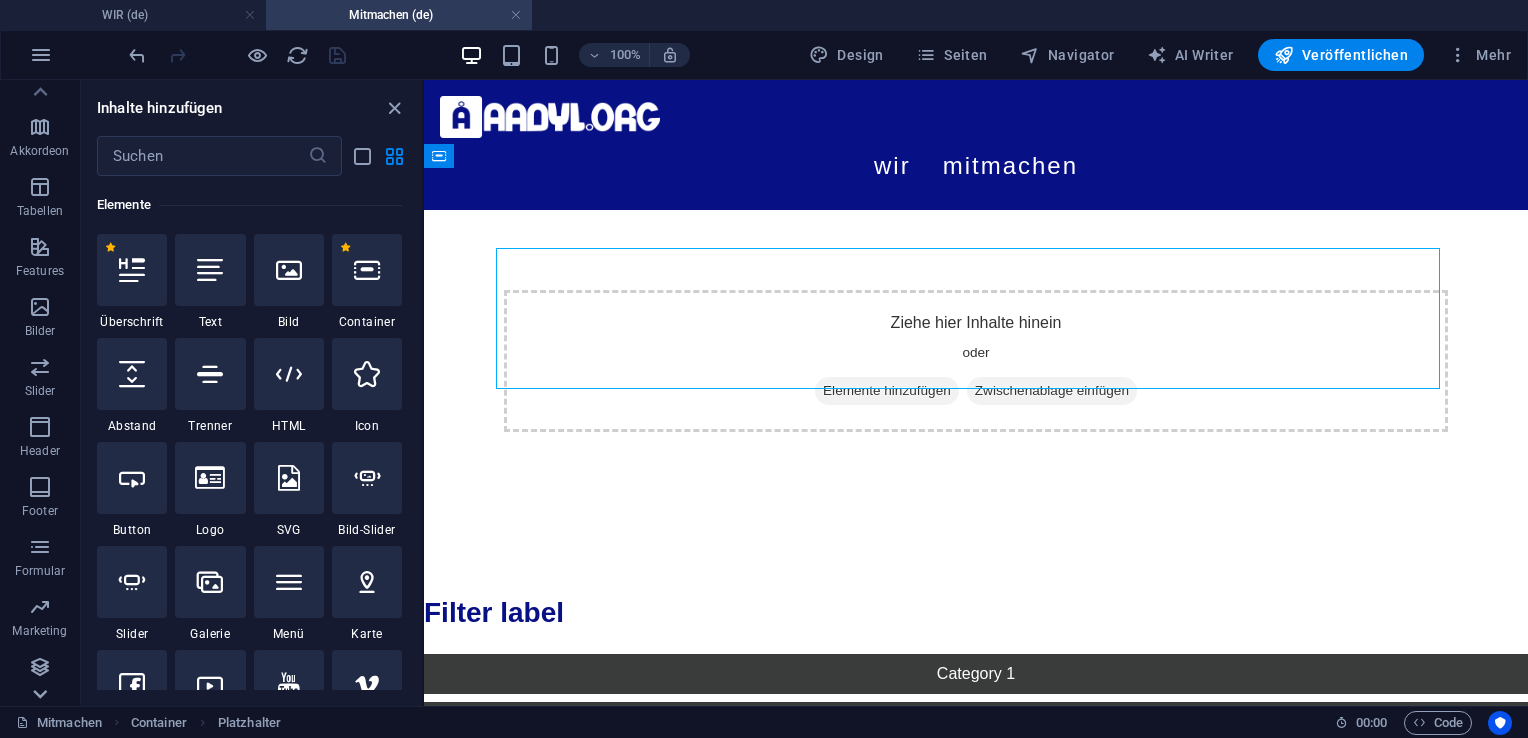 scroll, scrollTop: 273, scrollLeft: 0, axis: vertical 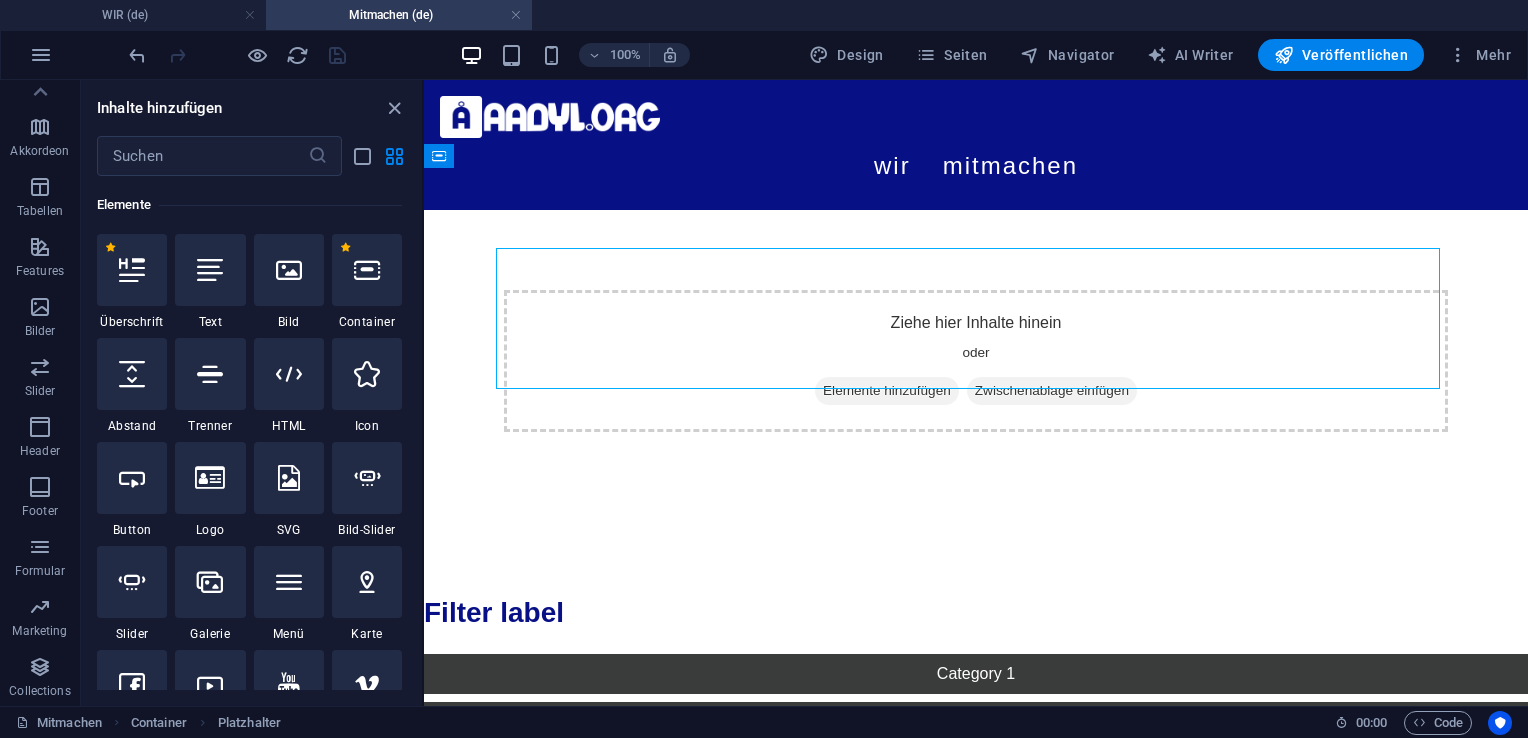 click on "Collections" at bounding box center (39, 691) 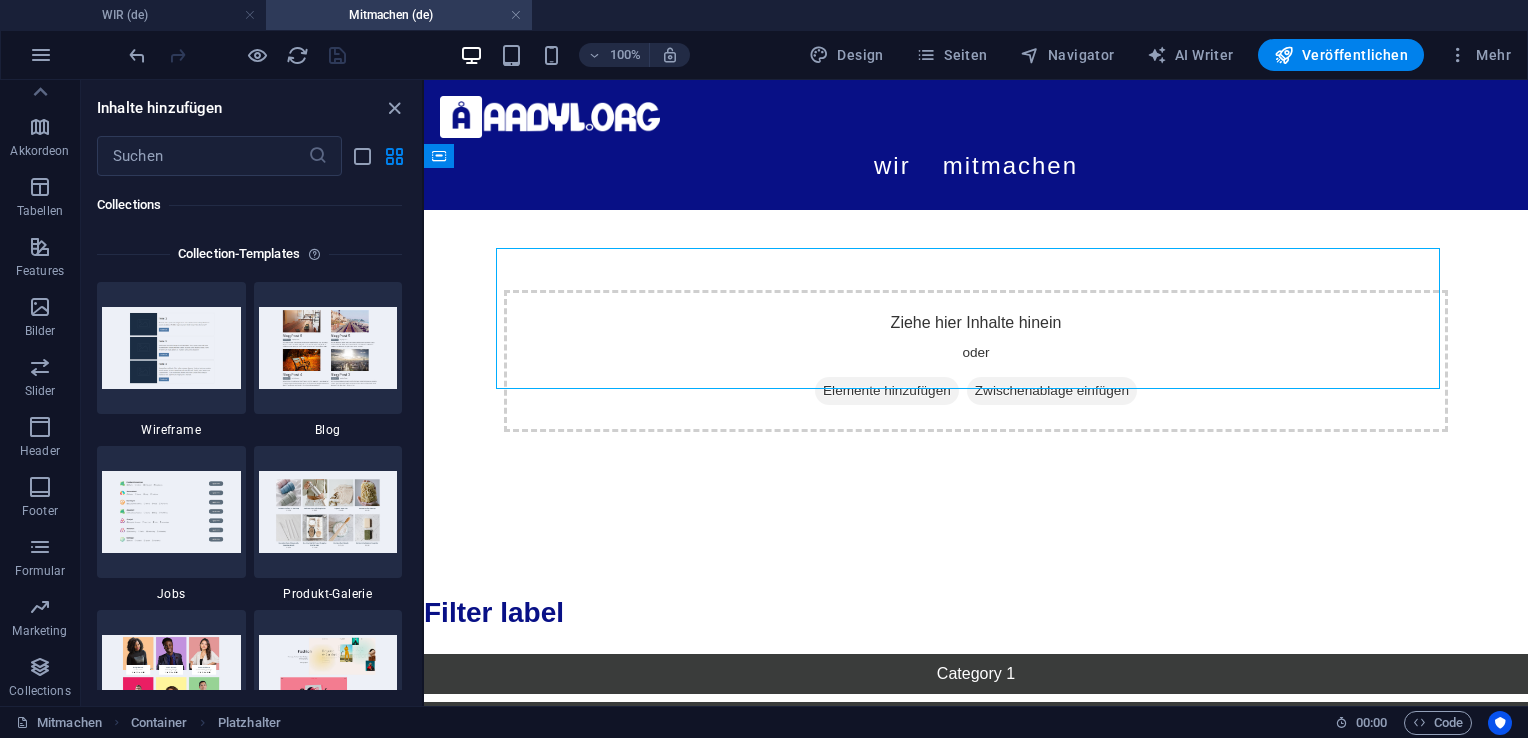 scroll, scrollTop: 18305, scrollLeft: 0, axis: vertical 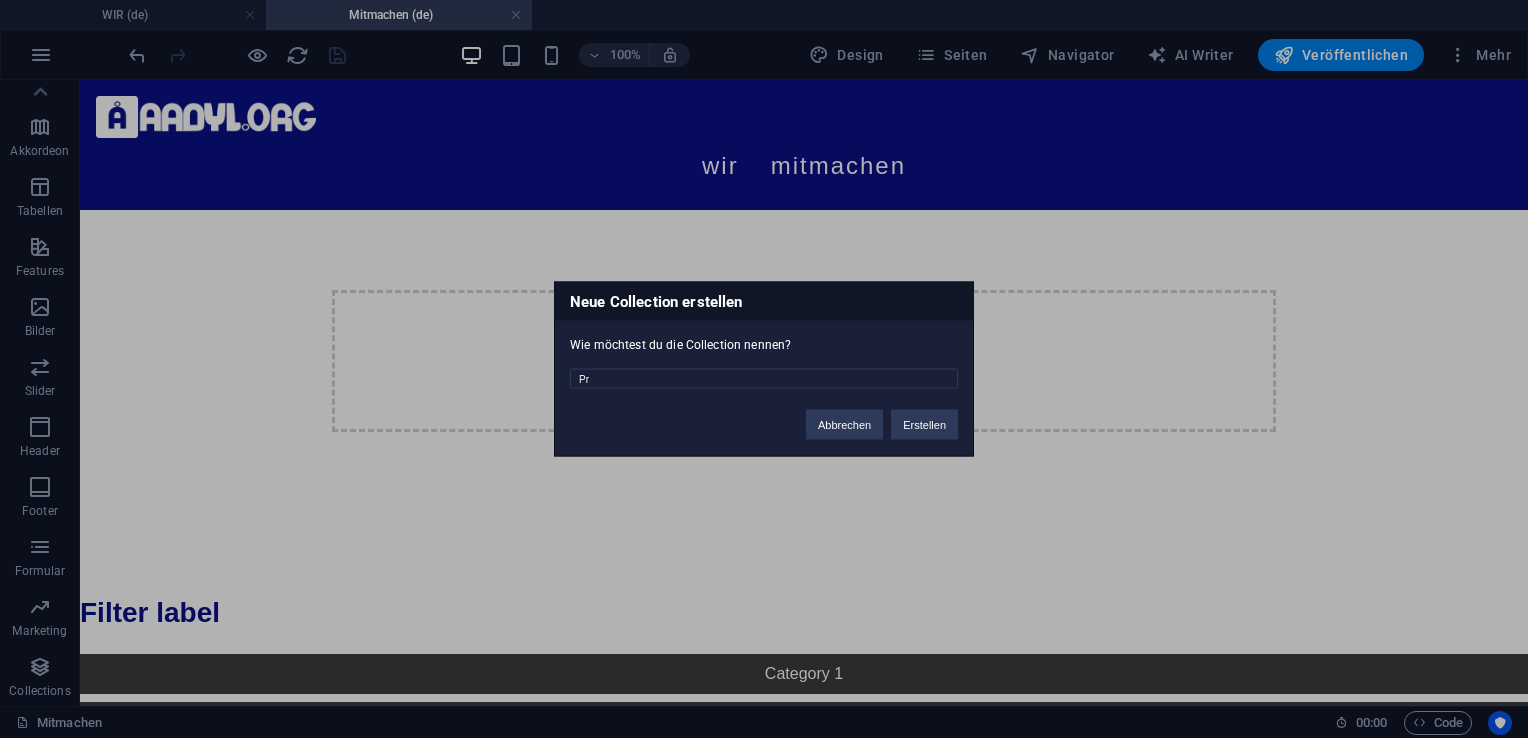 type on "P" 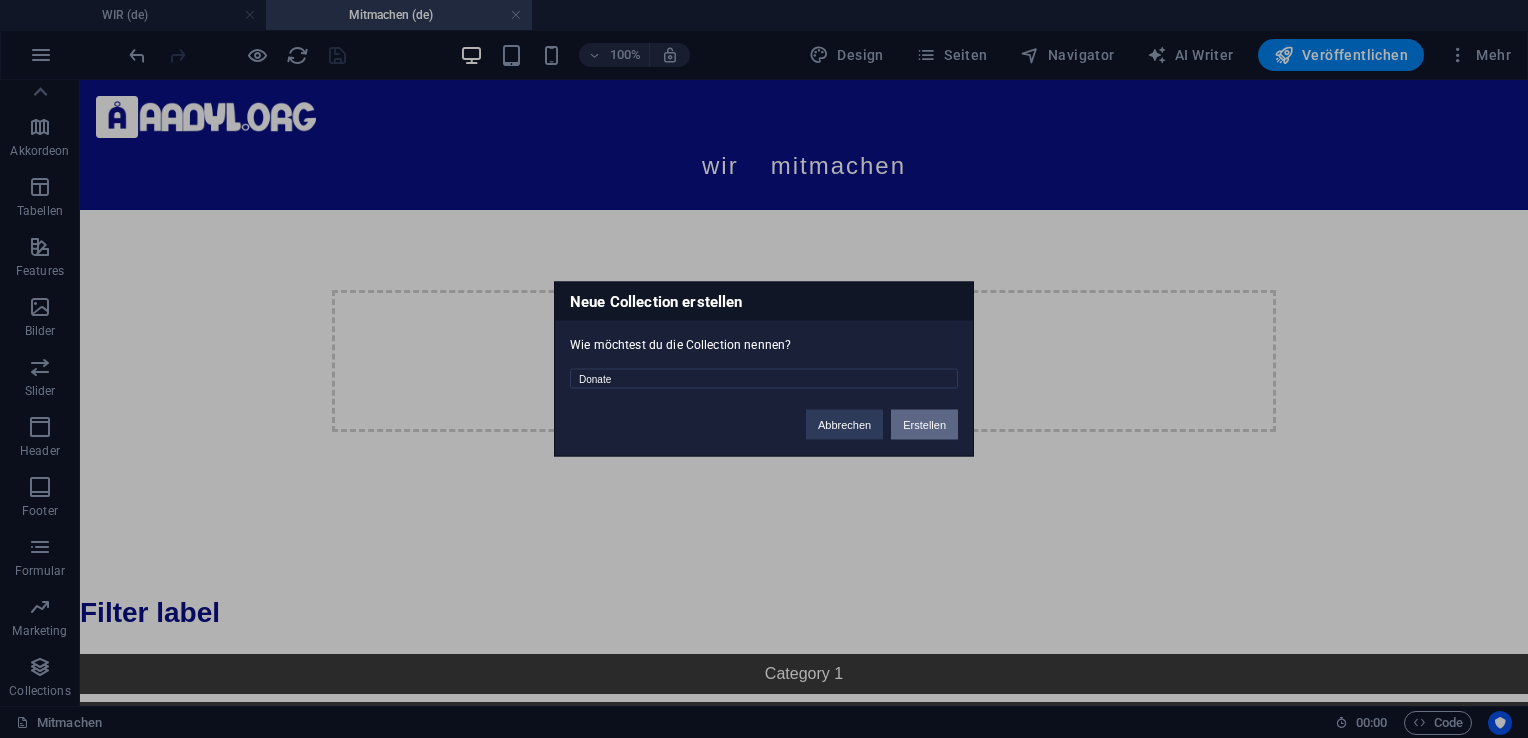type on "Donate" 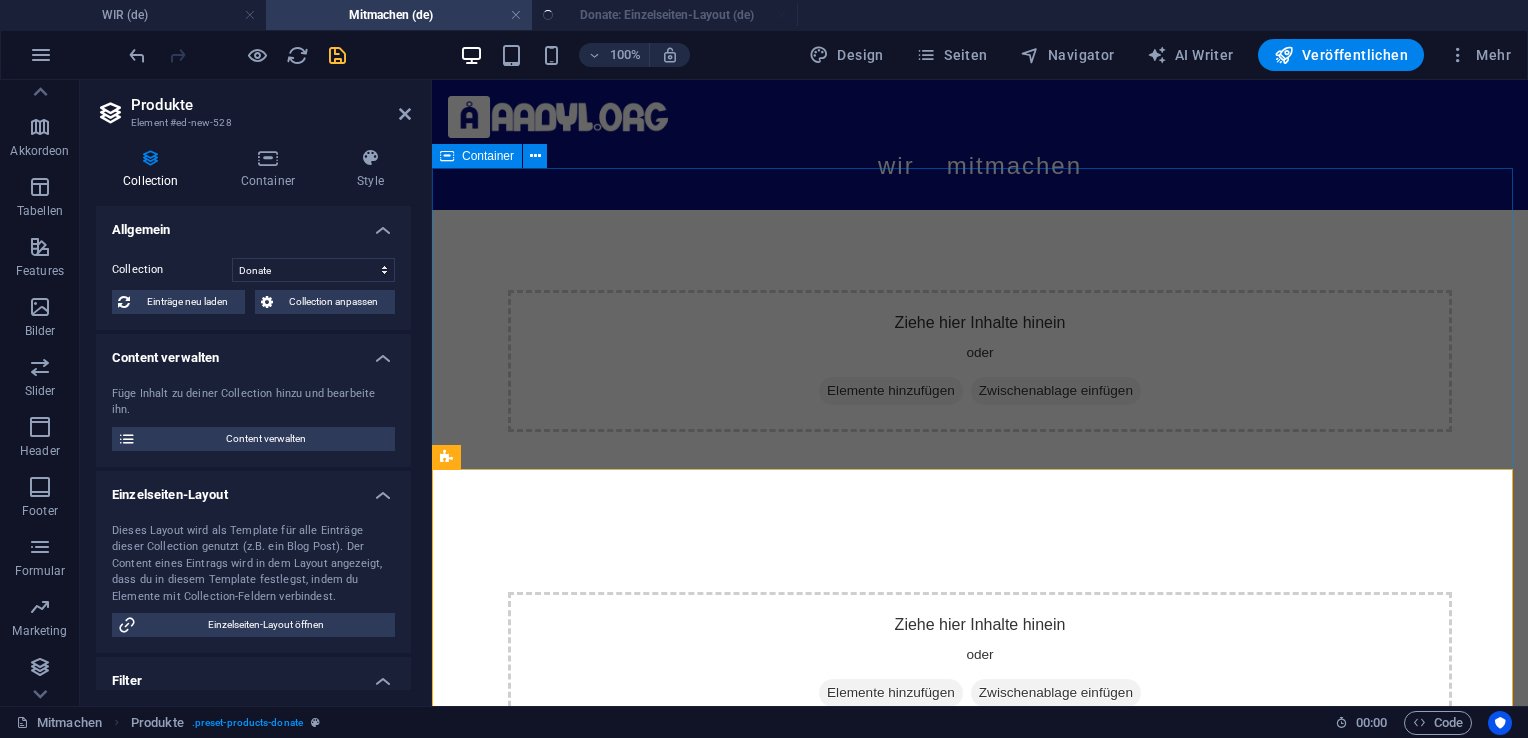select on "createdAt_DESC" 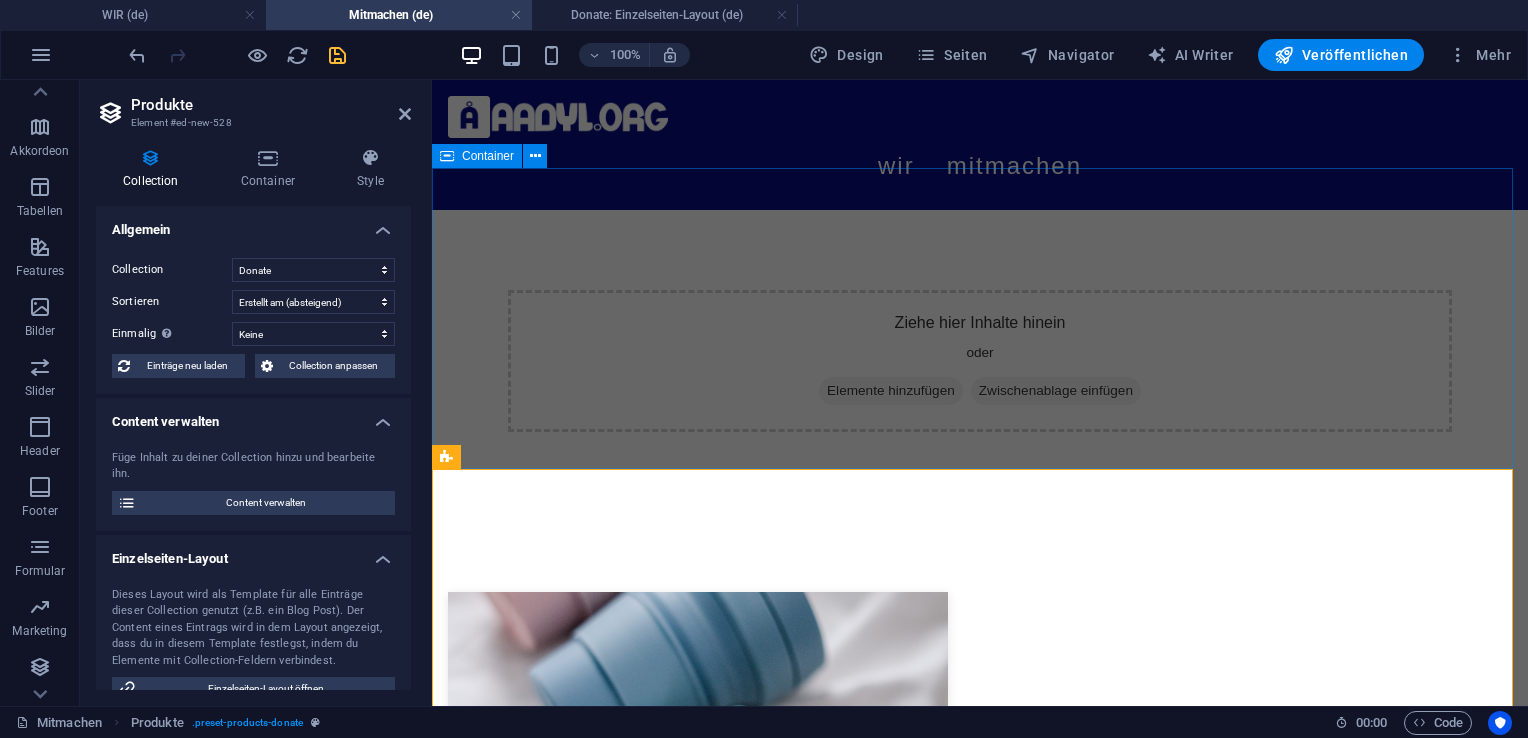 scroll, scrollTop: 0, scrollLeft: 0, axis: both 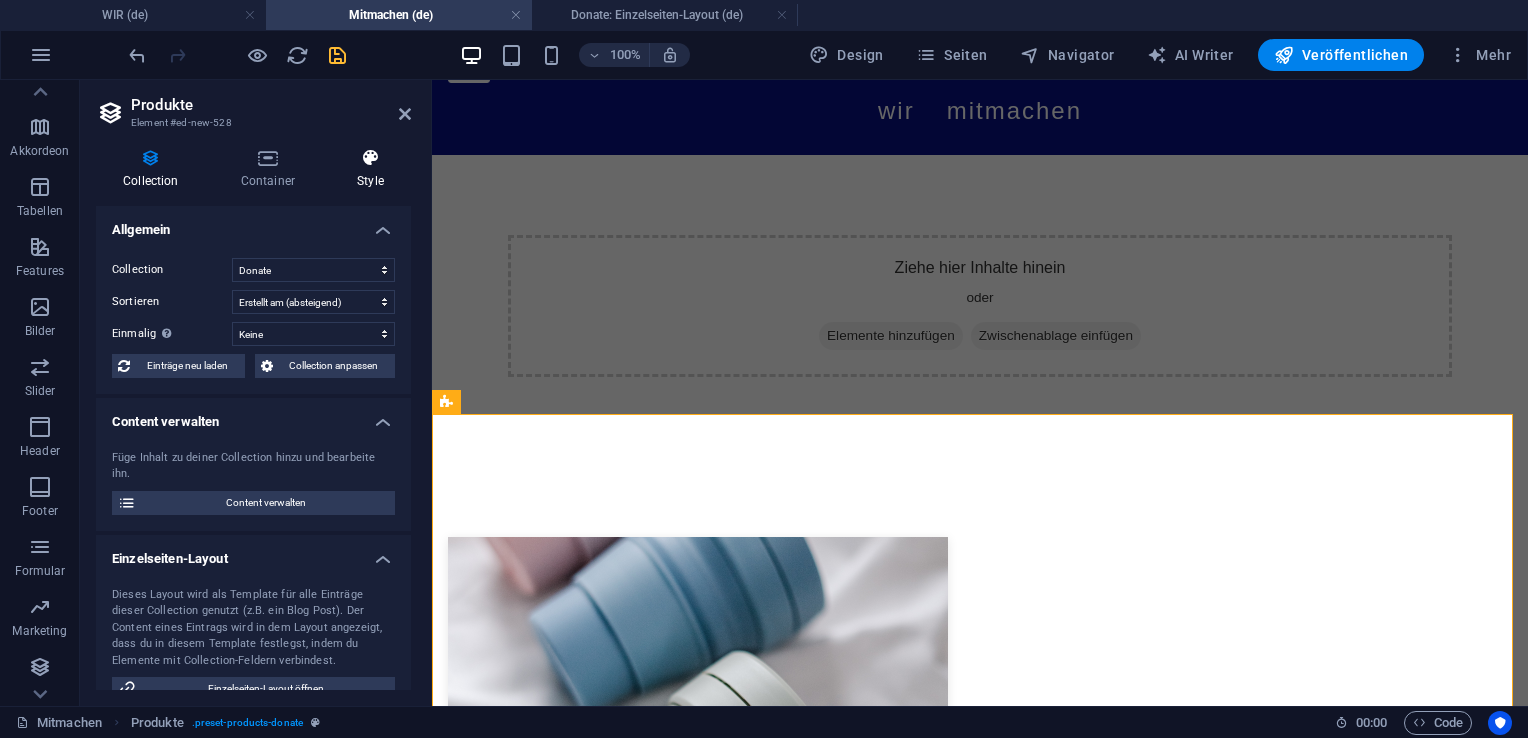 click at bounding box center [370, 158] 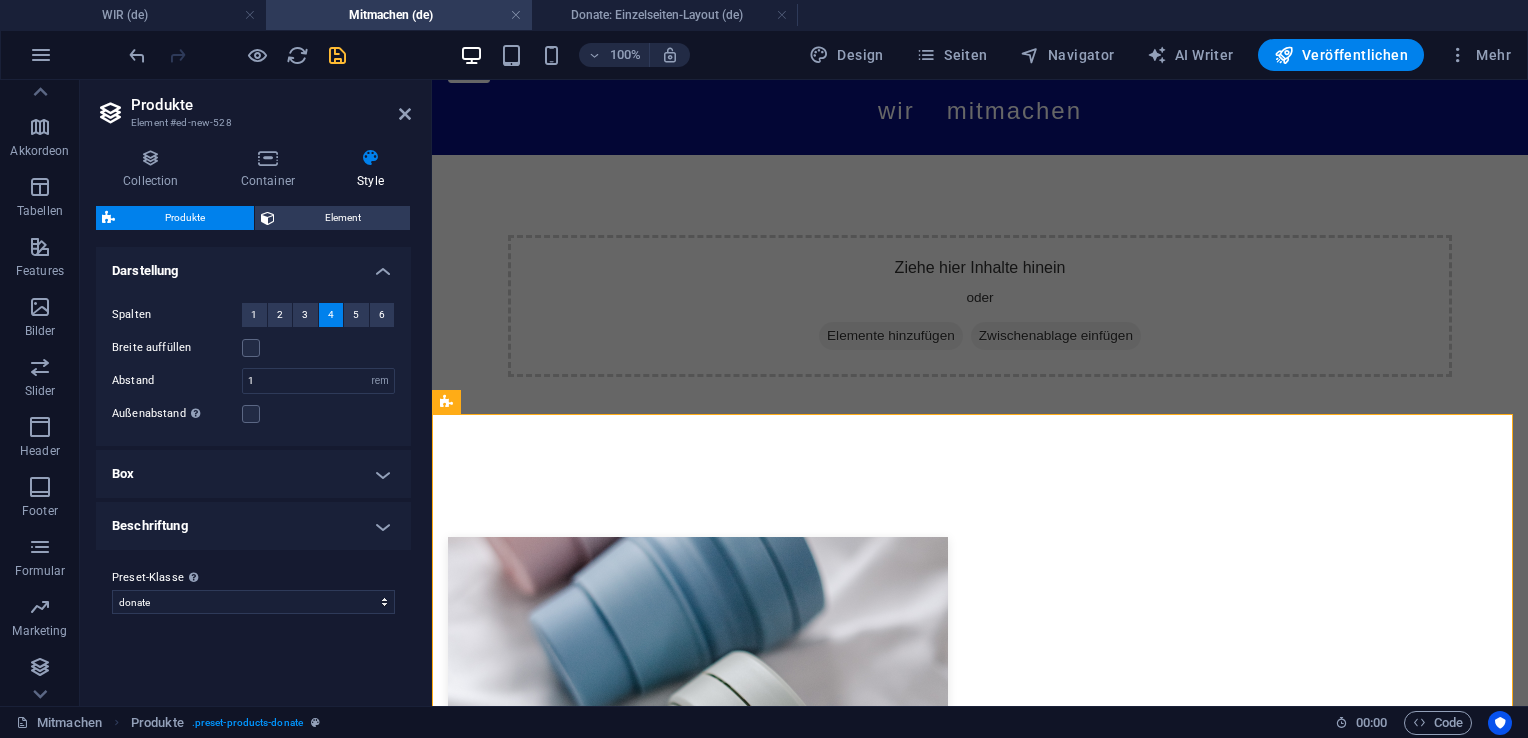 click on "Box" at bounding box center [253, 474] 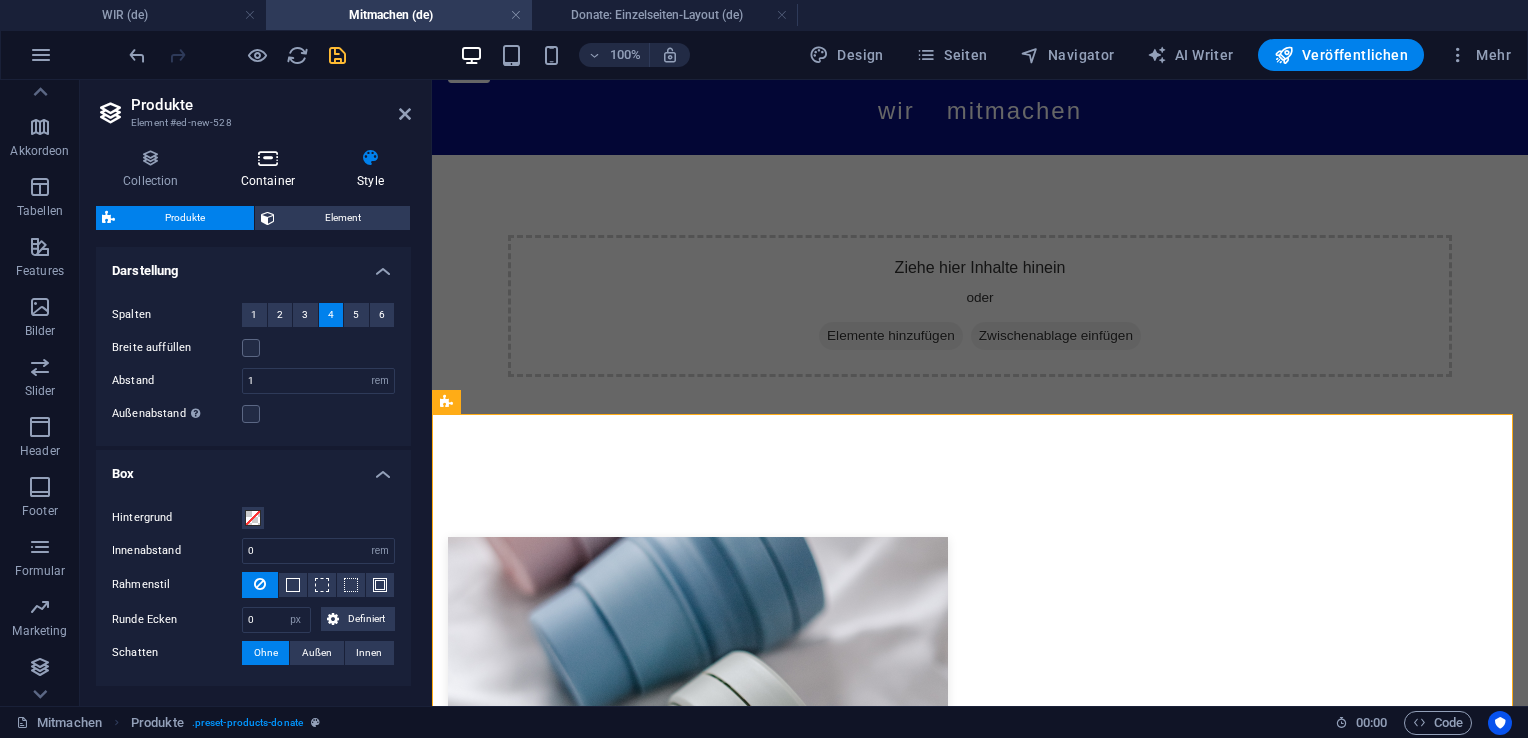 click on "Container" at bounding box center [272, 169] 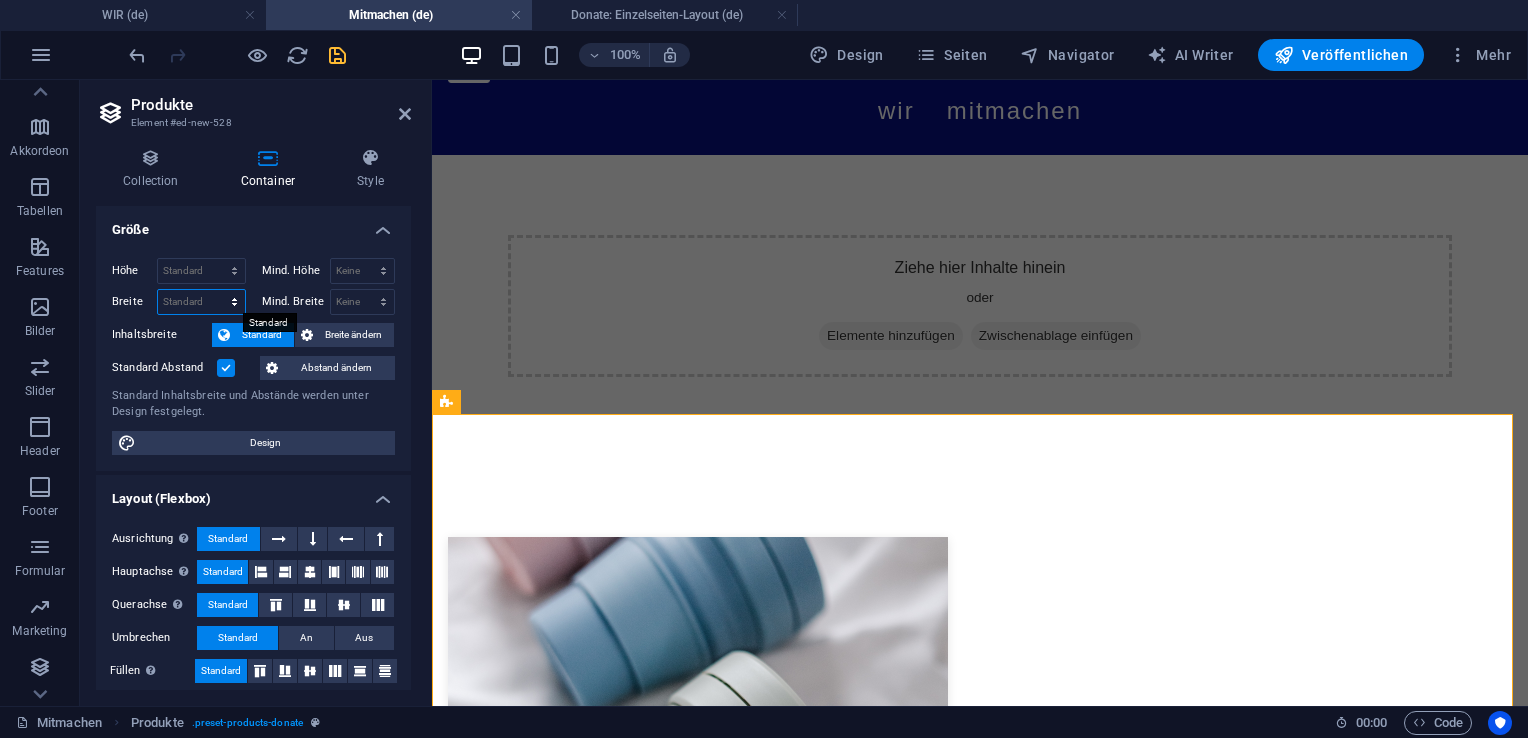 click on "Standard px rem % em vh vw" at bounding box center [201, 302] 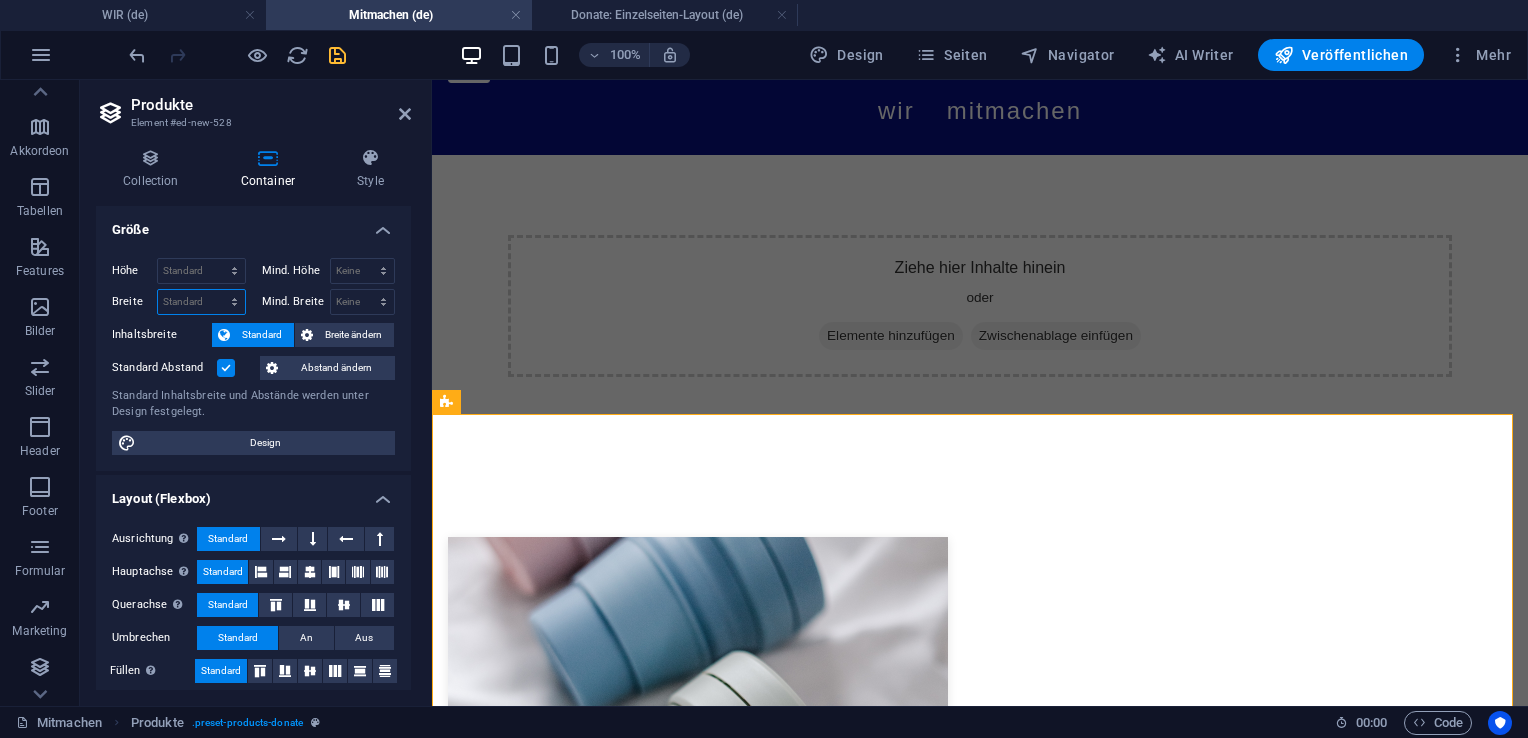 select on "%" 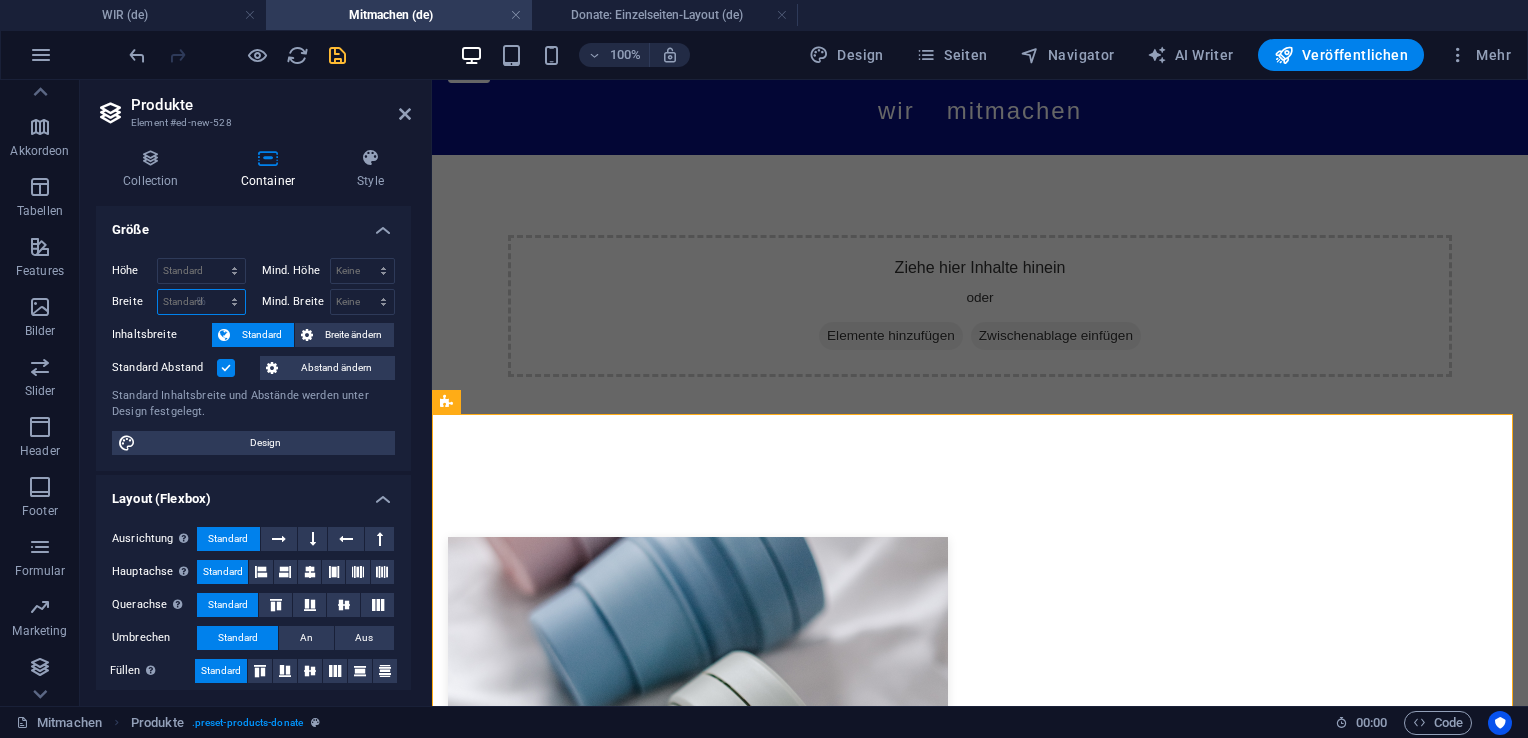 click on "Standard px rem % em vh vw" at bounding box center (201, 302) 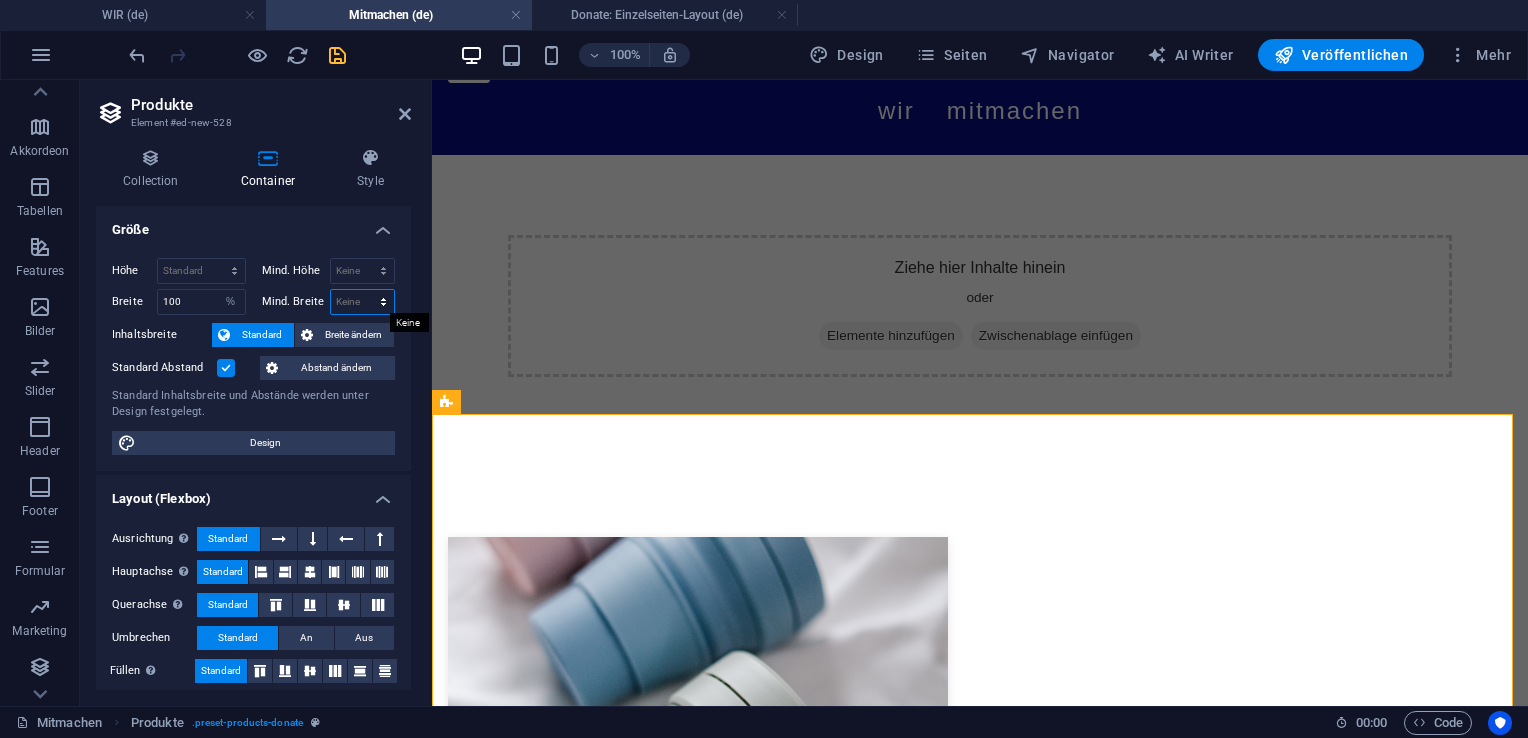 click on "Keine px rem % vh vw" at bounding box center [363, 302] 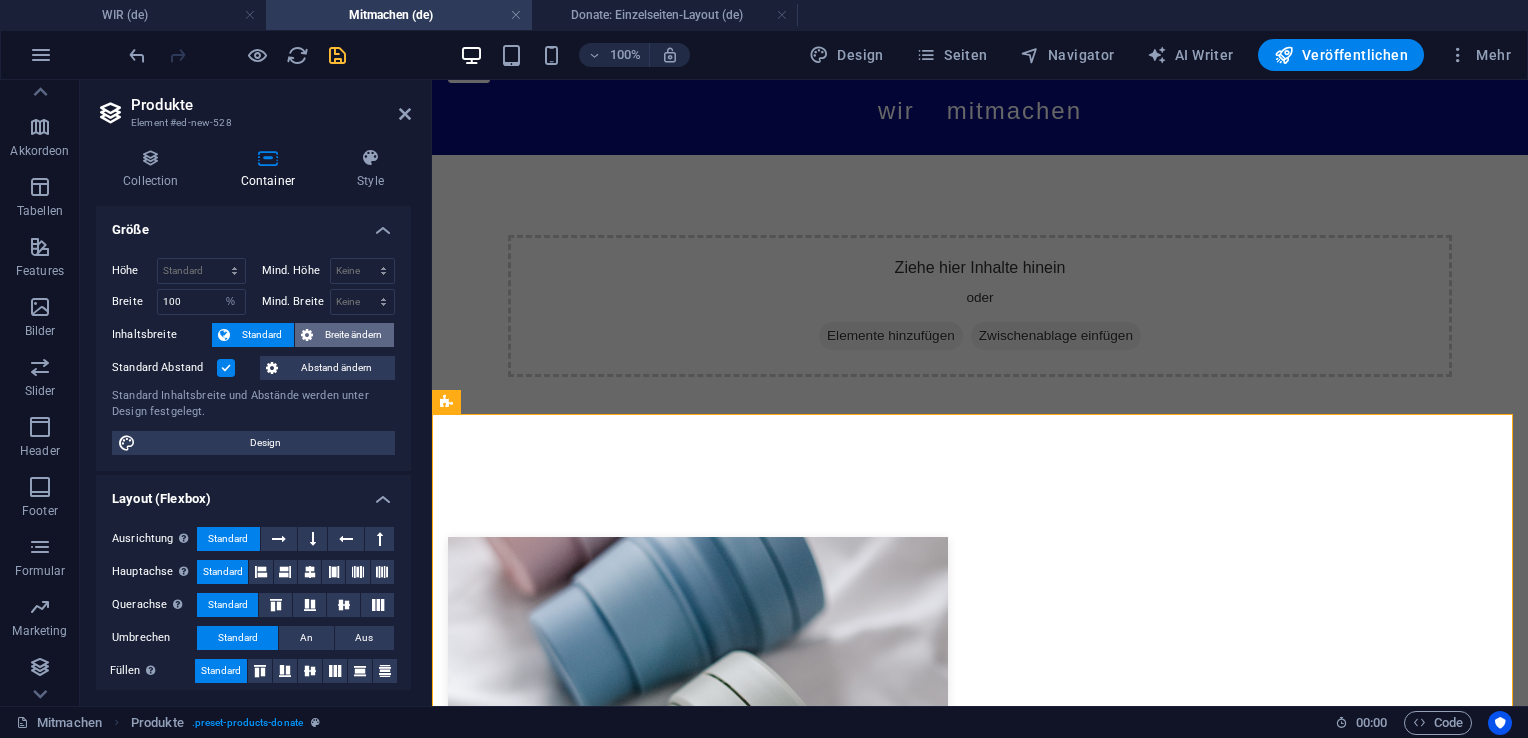 click on "Breite ändern" at bounding box center [353, 335] 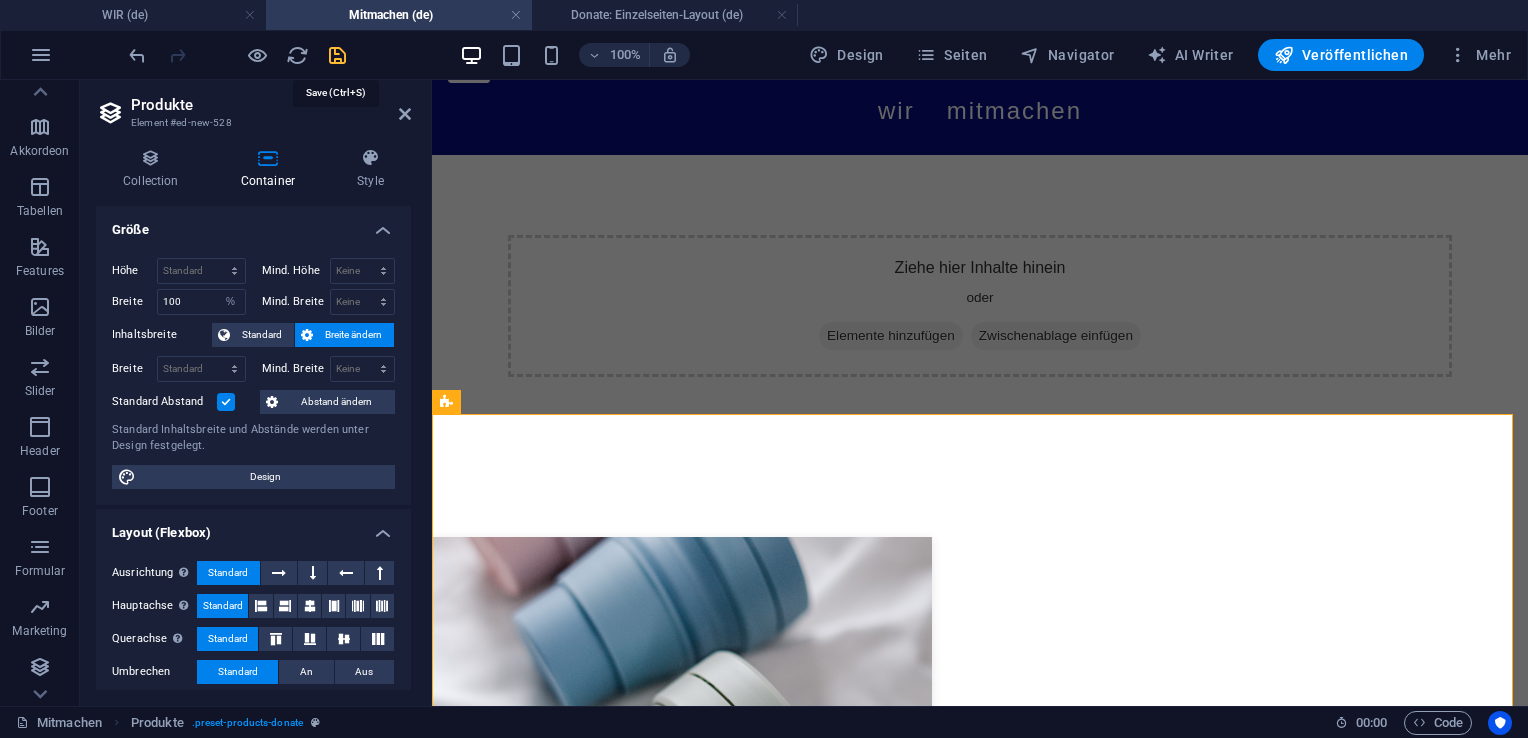 click at bounding box center (337, 55) 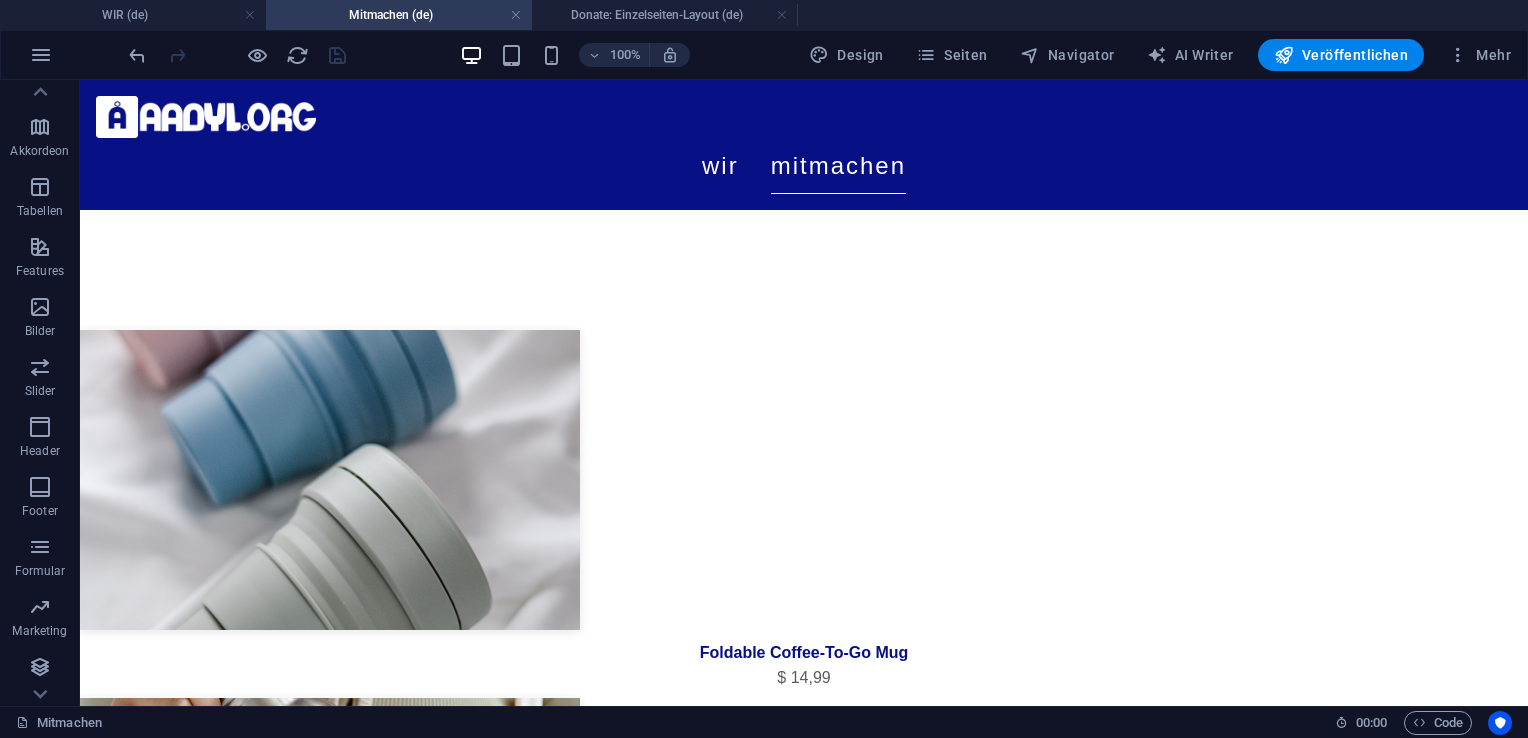 scroll, scrollTop: 215, scrollLeft: 0, axis: vertical 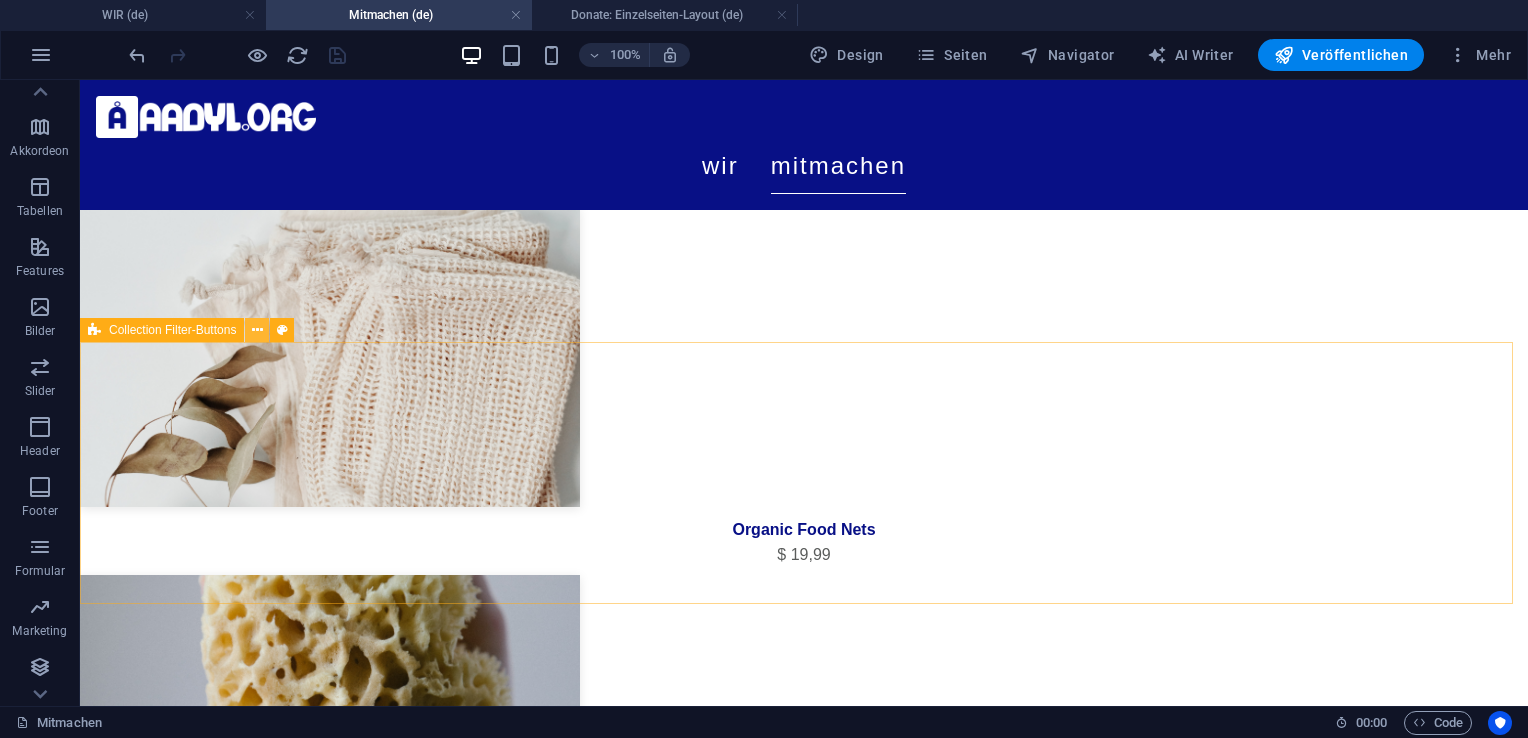 click at bounding box center (257, 330) 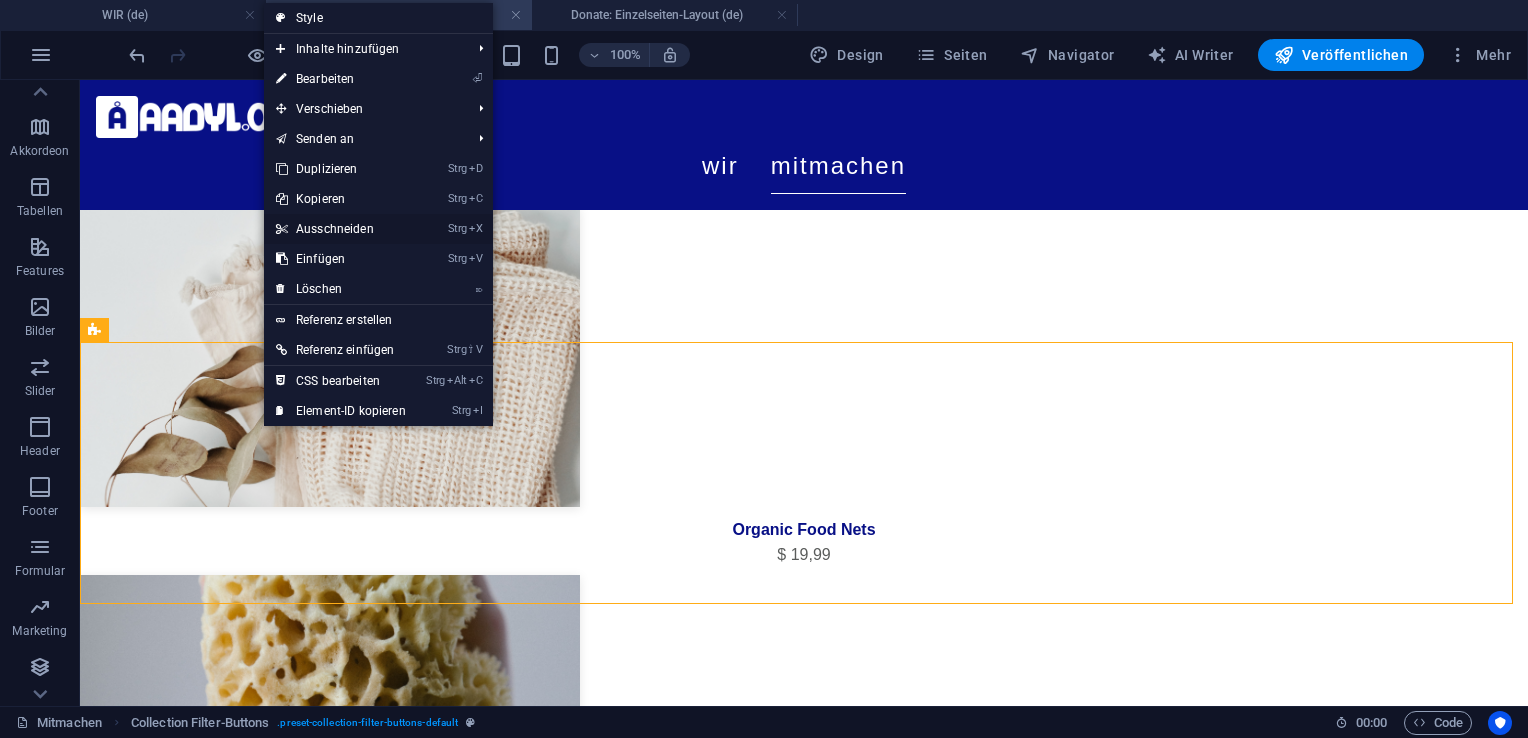 click at bounding box center [281, 229] 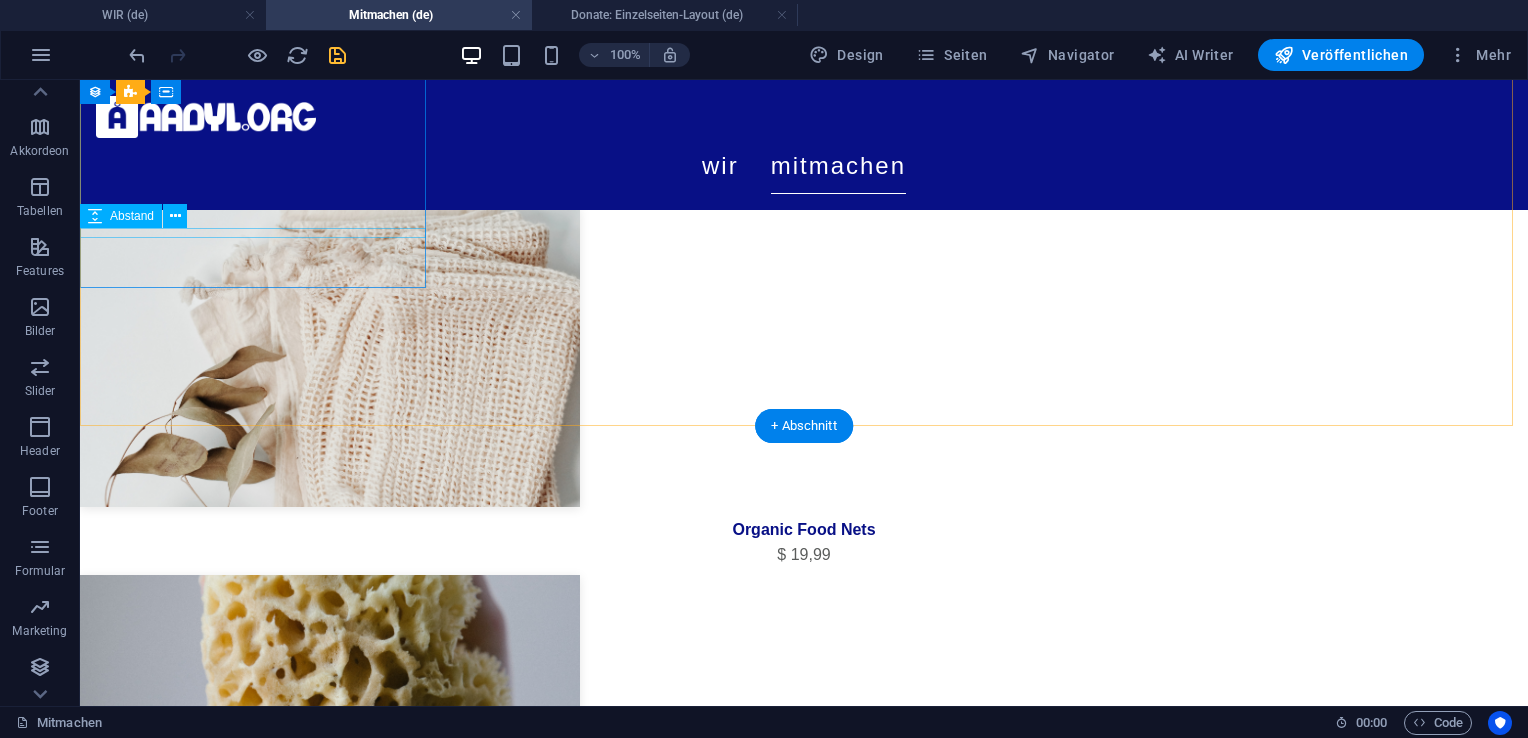 scroll, scrollTop: 996, scrollLeft: 0, axis: vertical 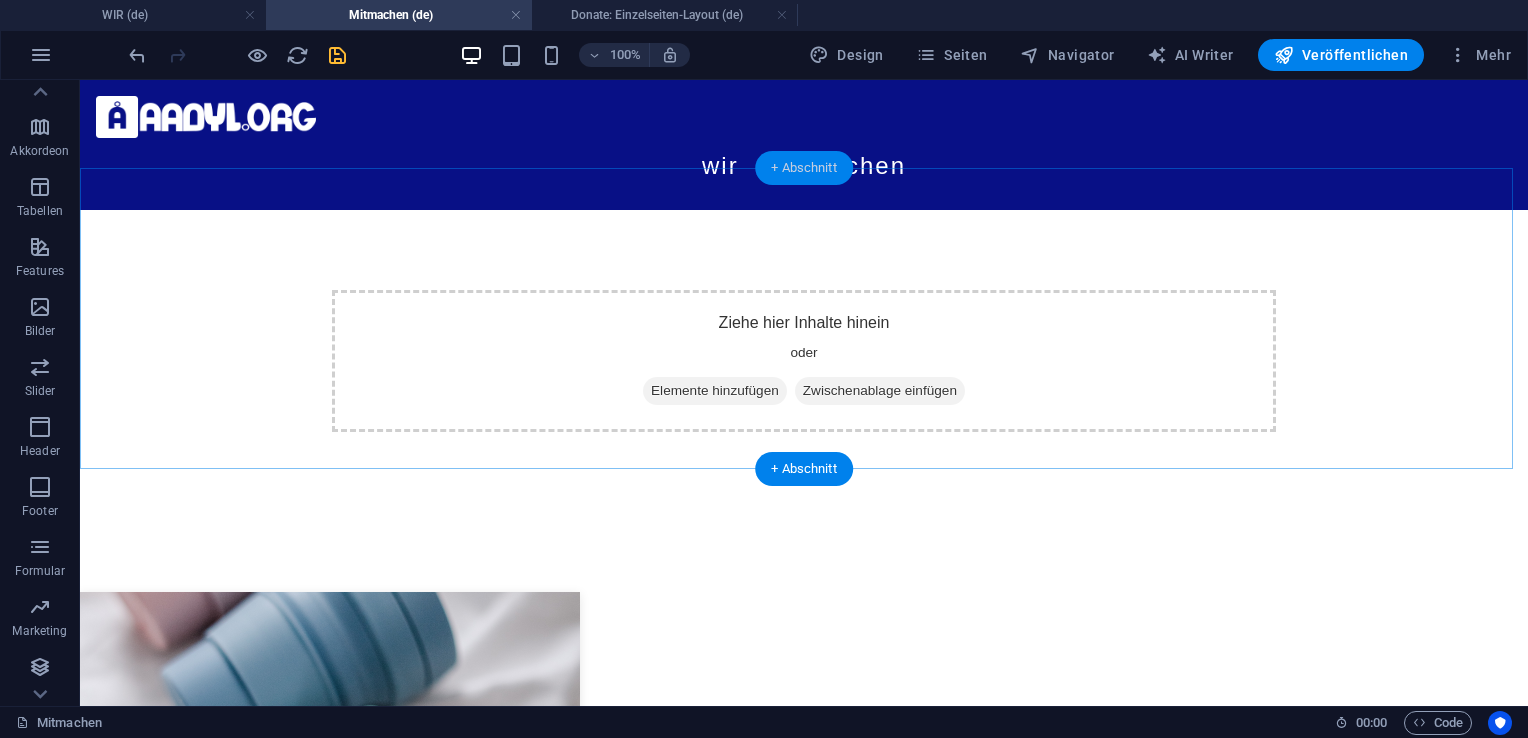click on "+ Abschnitt" at bounding box center [804, 168] 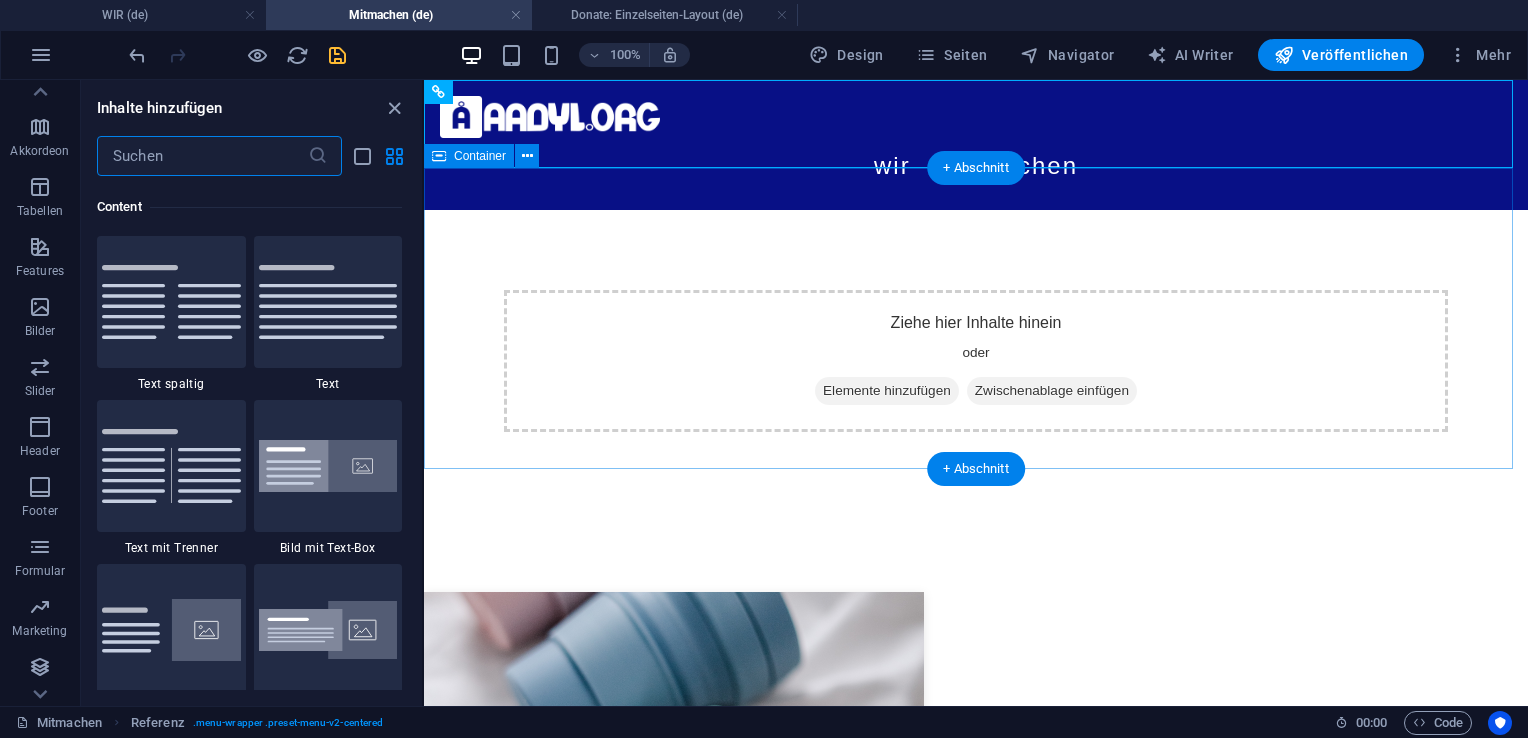 scroll, scrollTop: 3499, scrollLeft: 0, axis: vertical 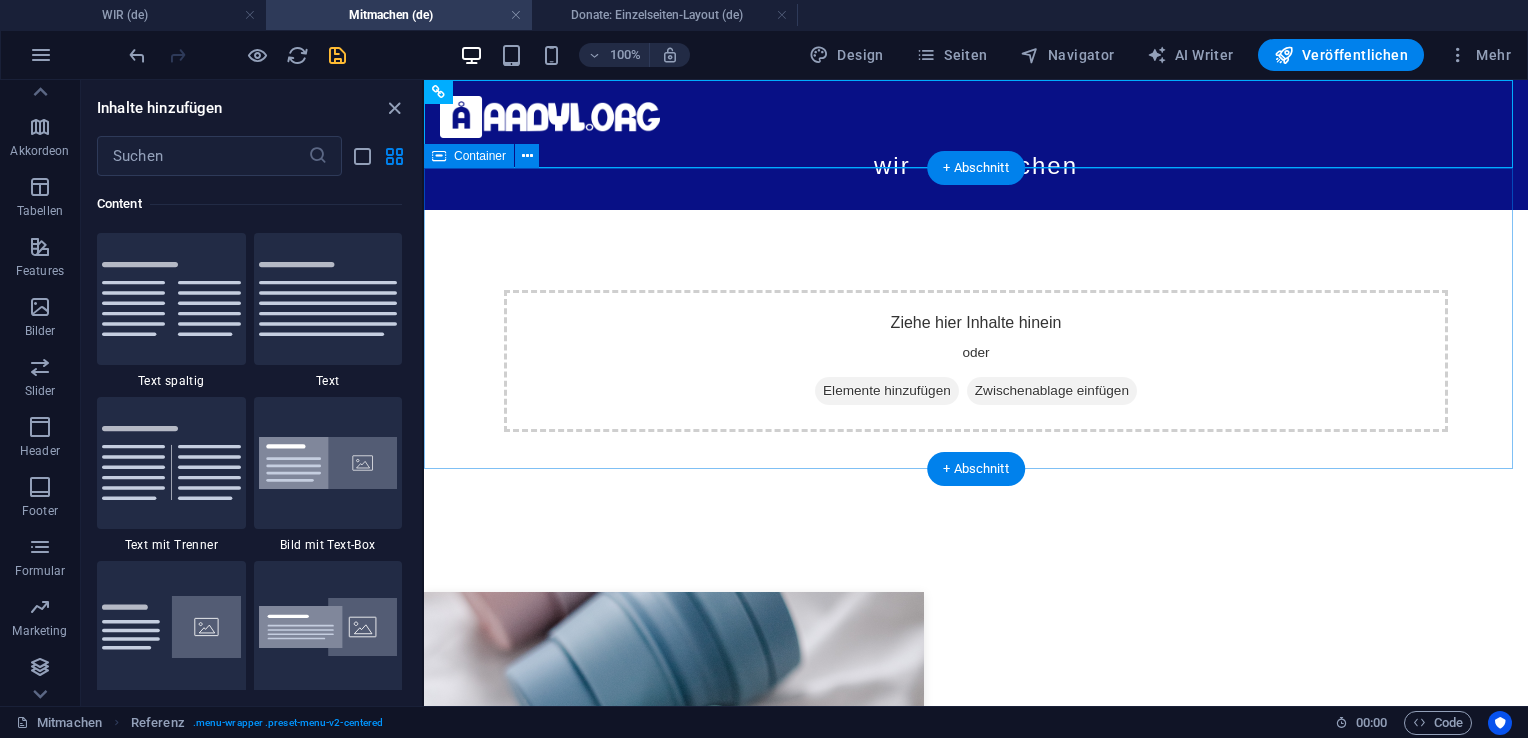 click on "Zwischenablage einfügen" at bounding box center (1052, 391) 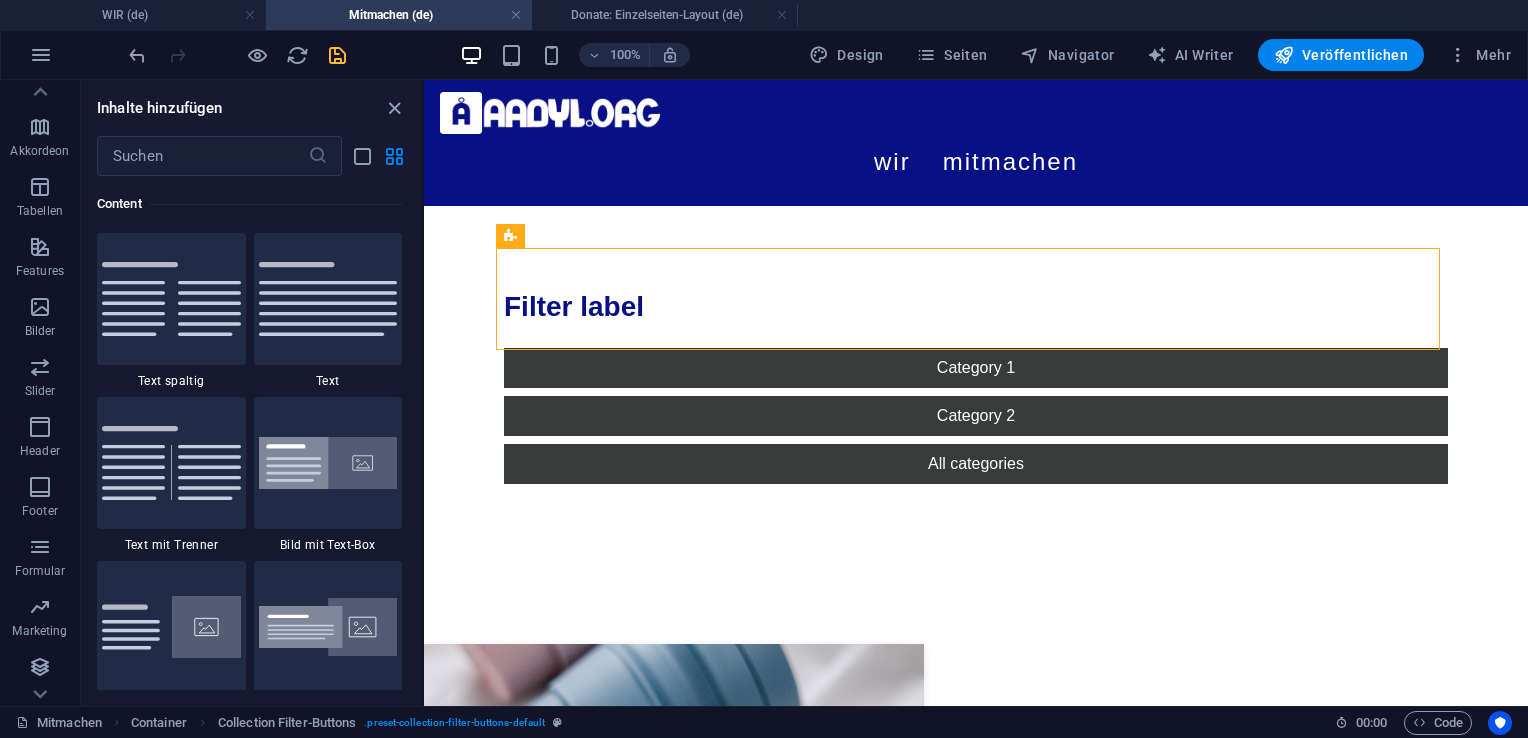scroll, scrollTop: 0, scrollLeft: 0, axis: both 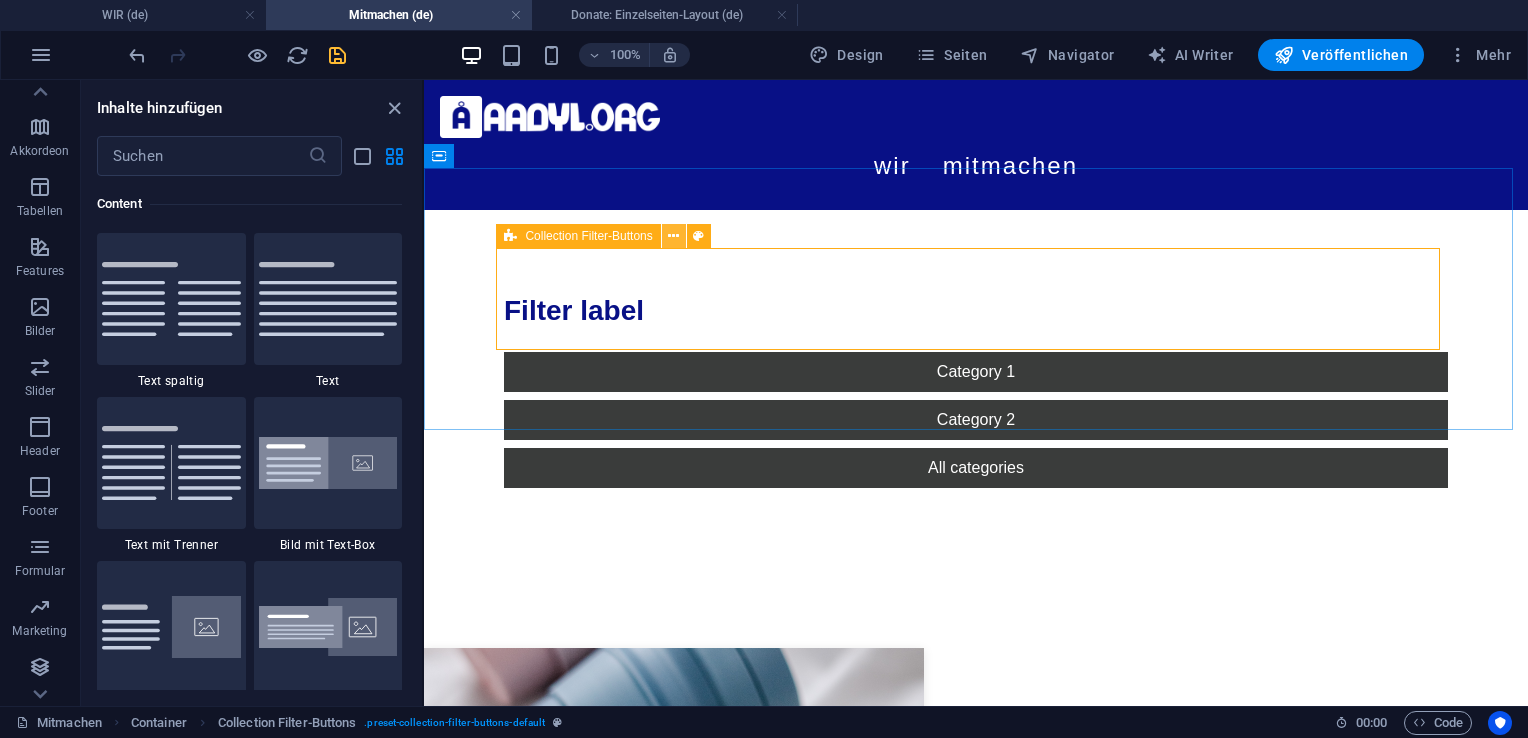 click at bounding box center [673, 236] 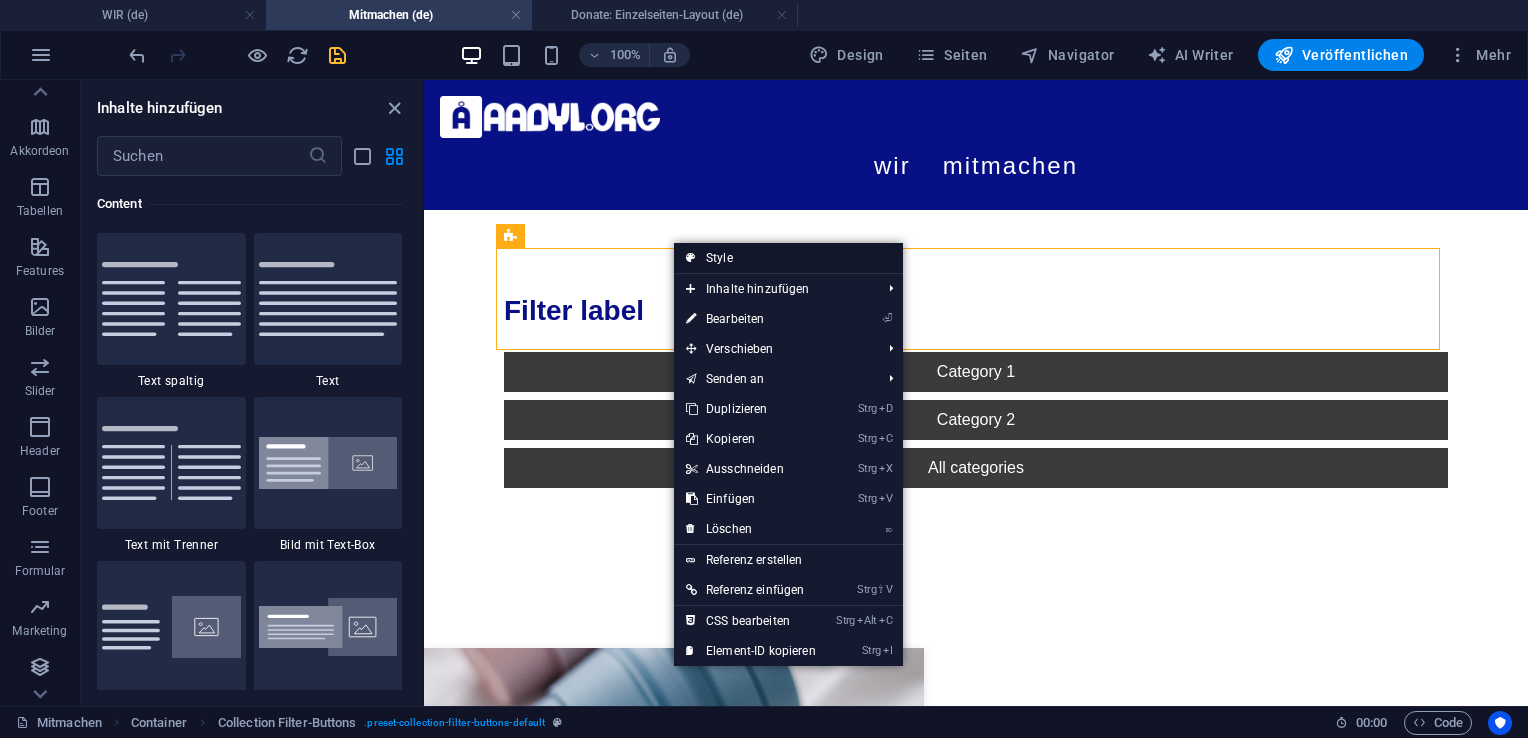 click on "Style" at bounding box center (788, 258) 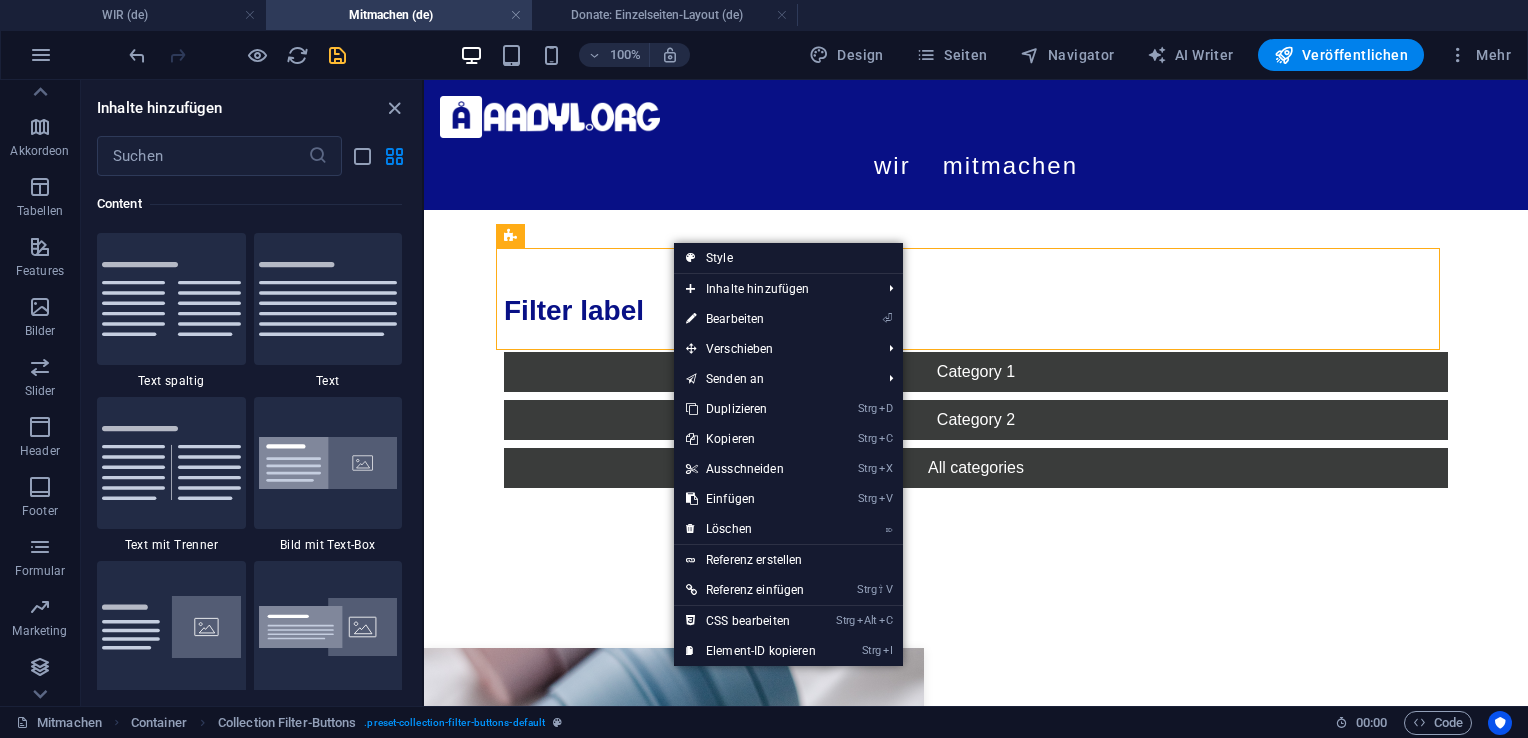 select on "rem" 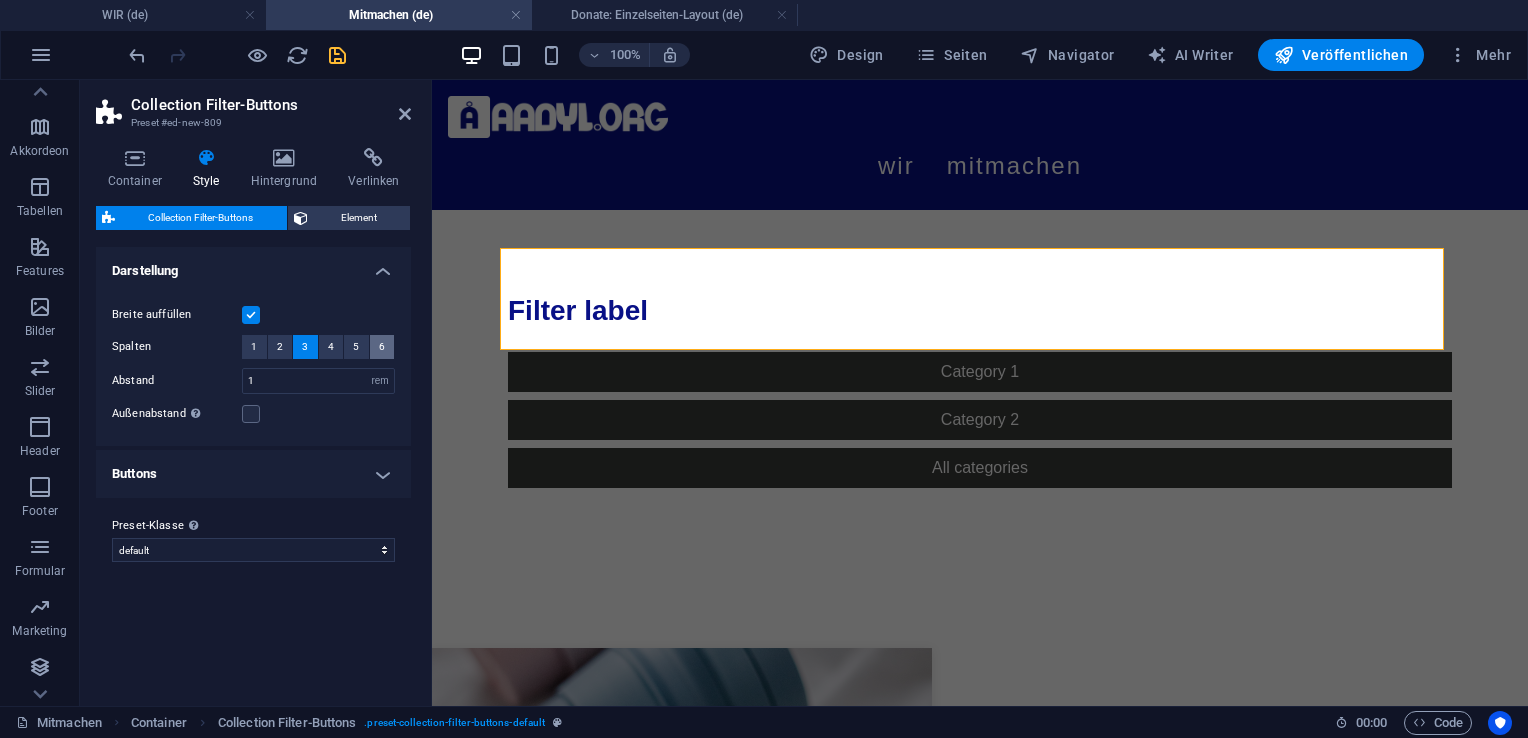 click on "6" at bounding box center [382, 347] 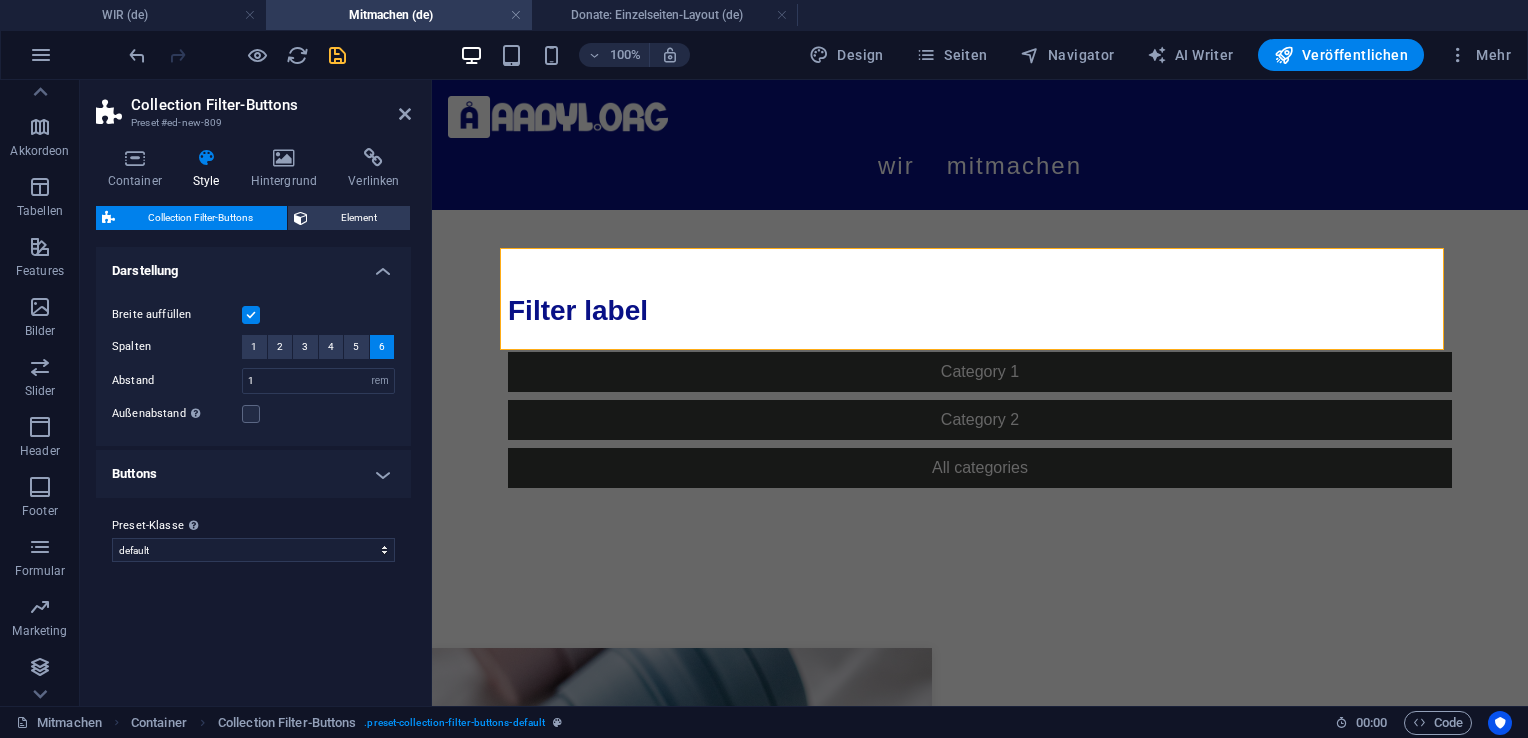 click on "Buttons" at bounding box center (253, 474) 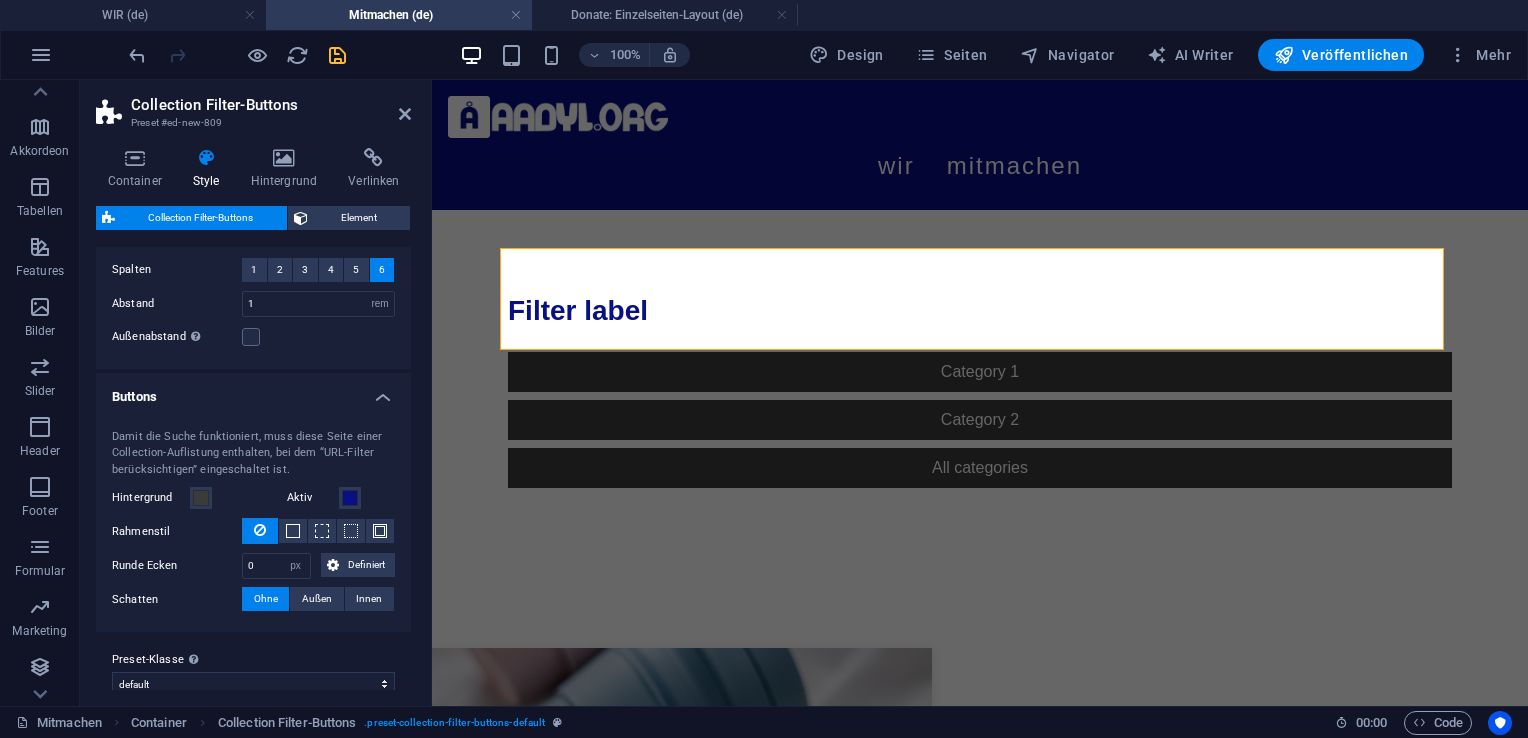 scroll, scrollTop: 97, scrollLeft: 0, axis: vertical 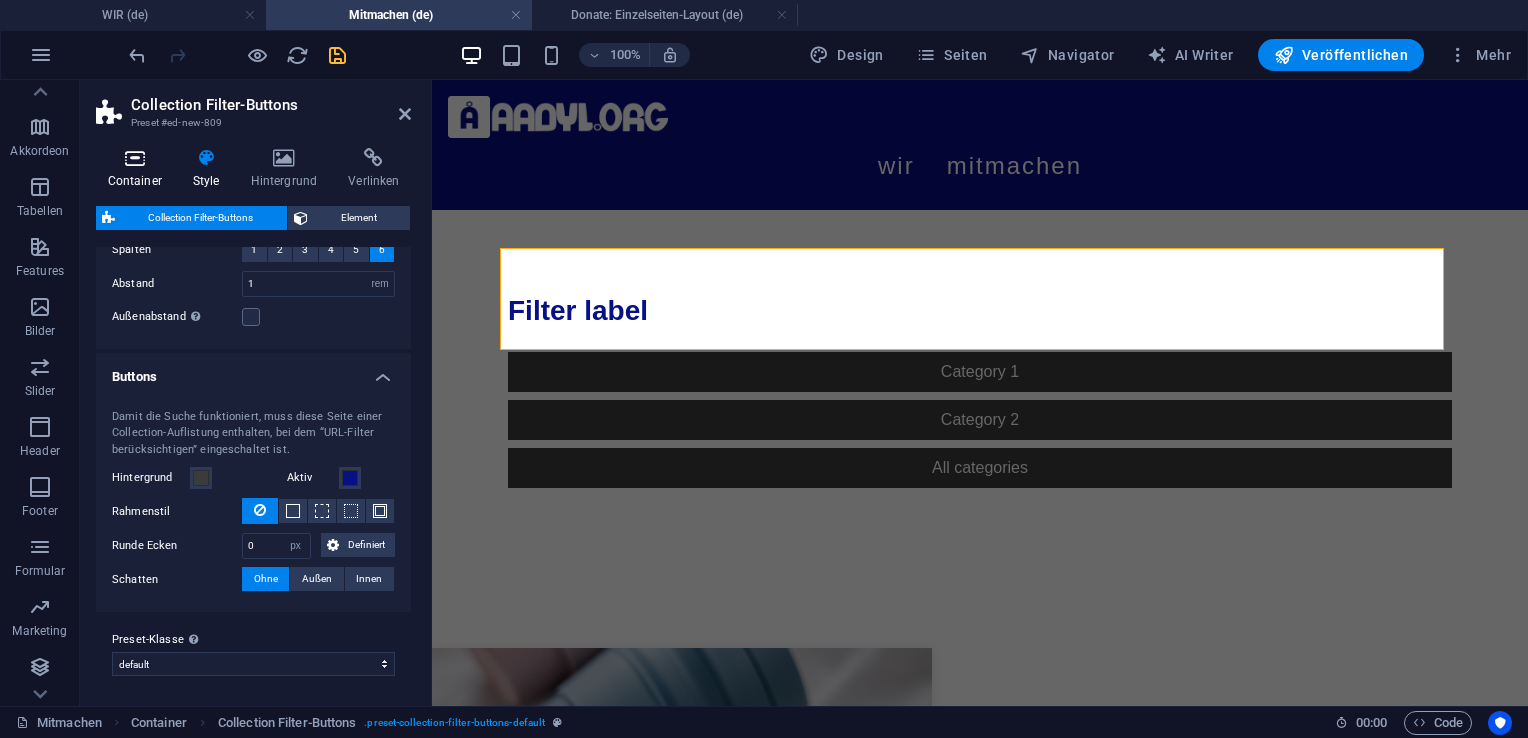 click on "Container" at bounding box center [138, 169] 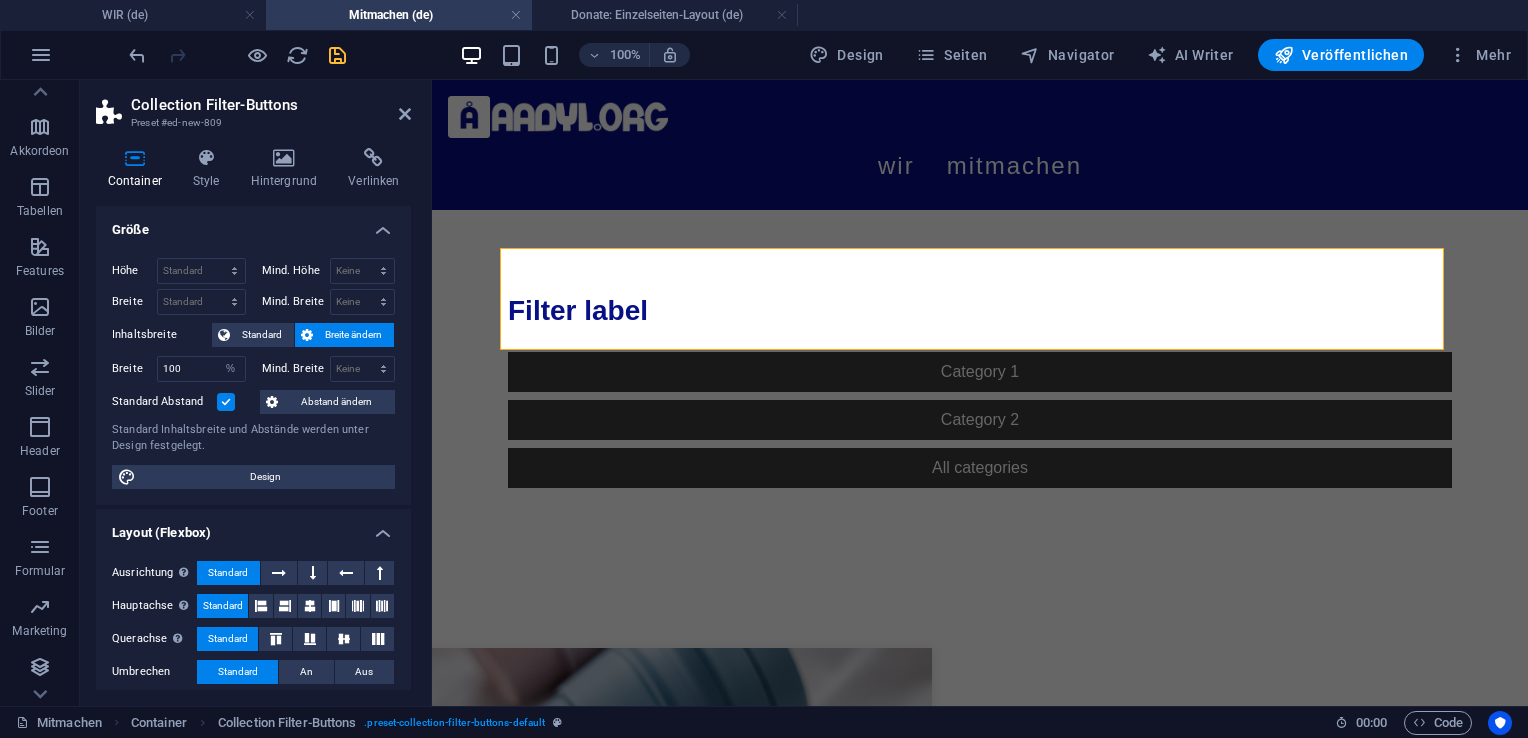 click at bounding box center [226, 402] 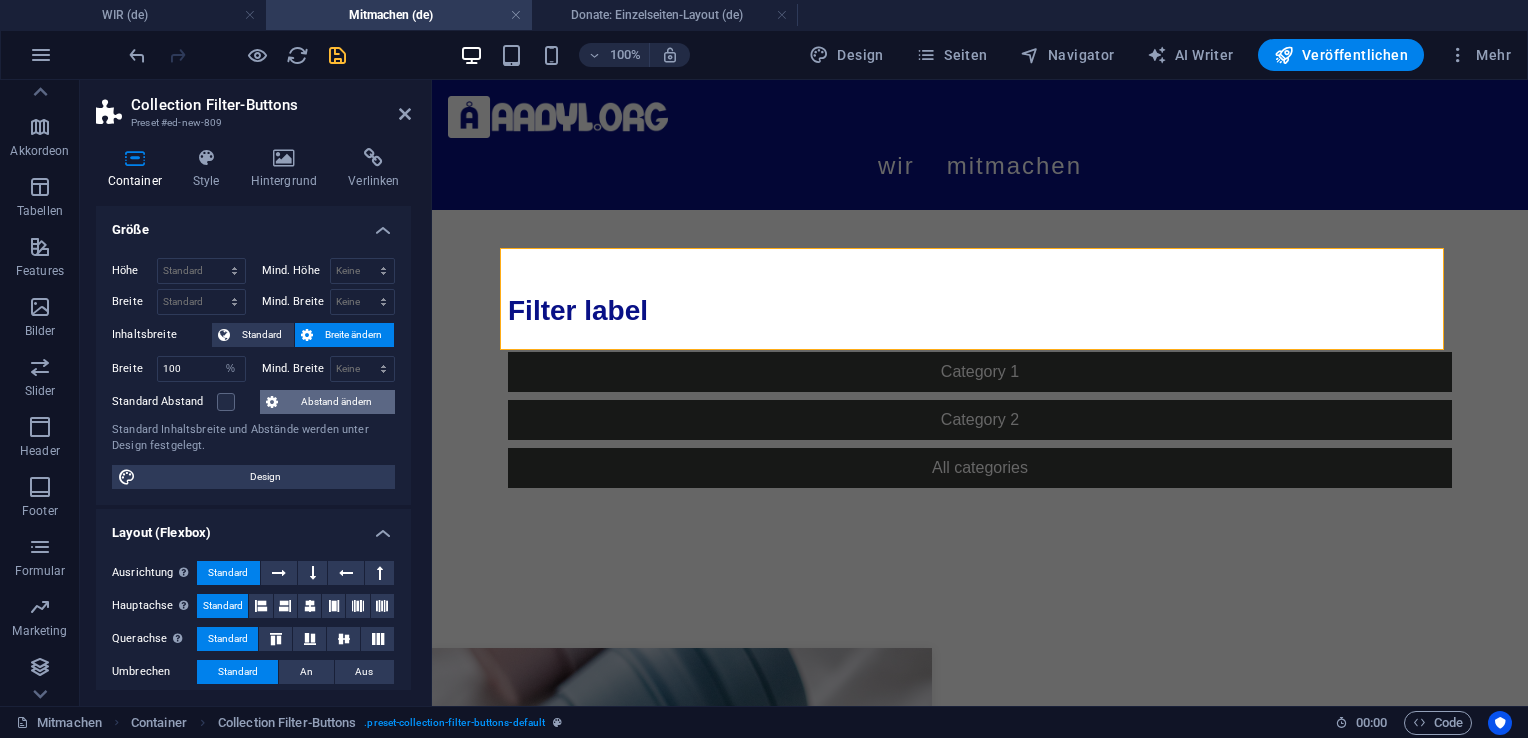 click on "Abstand ändern" at bounding box center [336, 402] 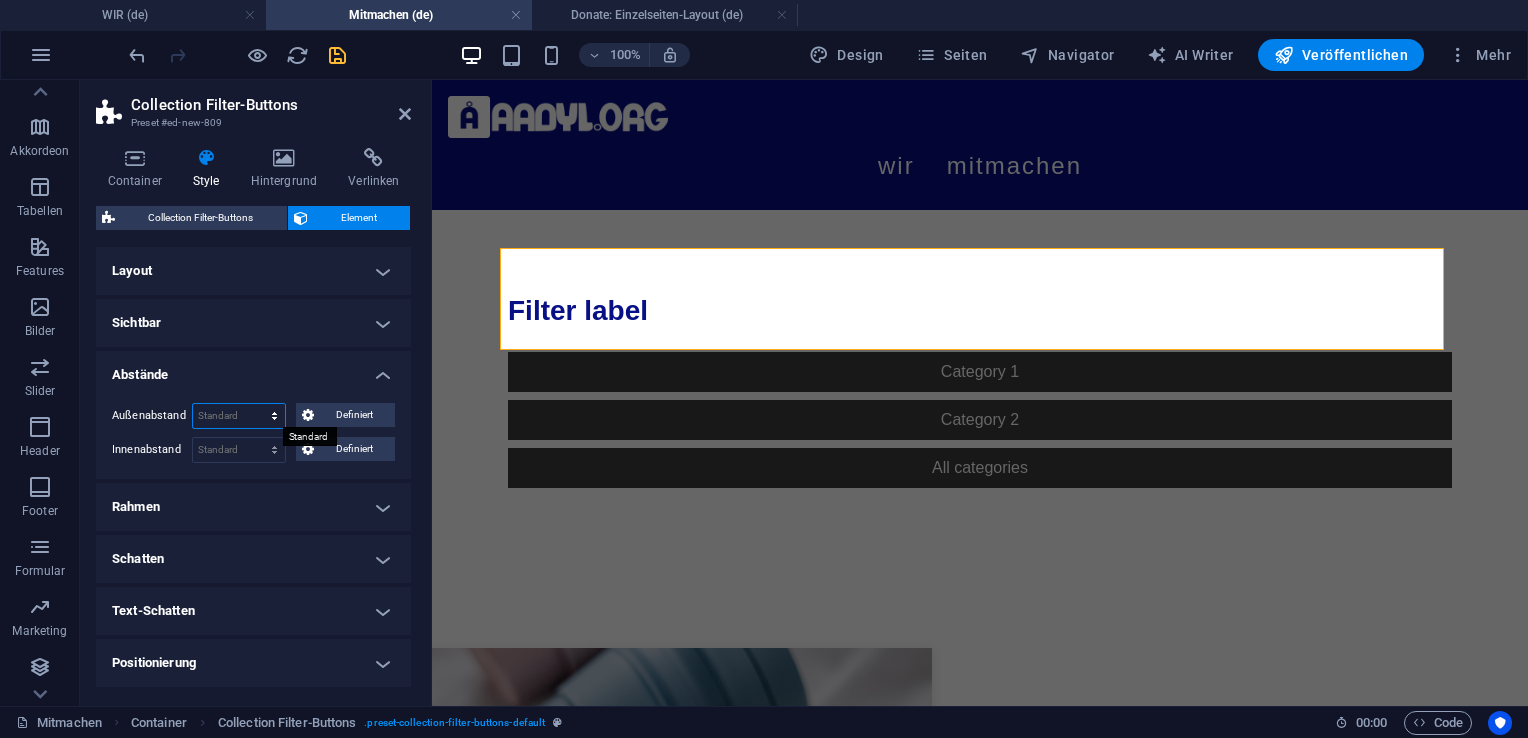 click on "Standard auto px % rem vw vh Definiert" at bounding box center (239, 416) 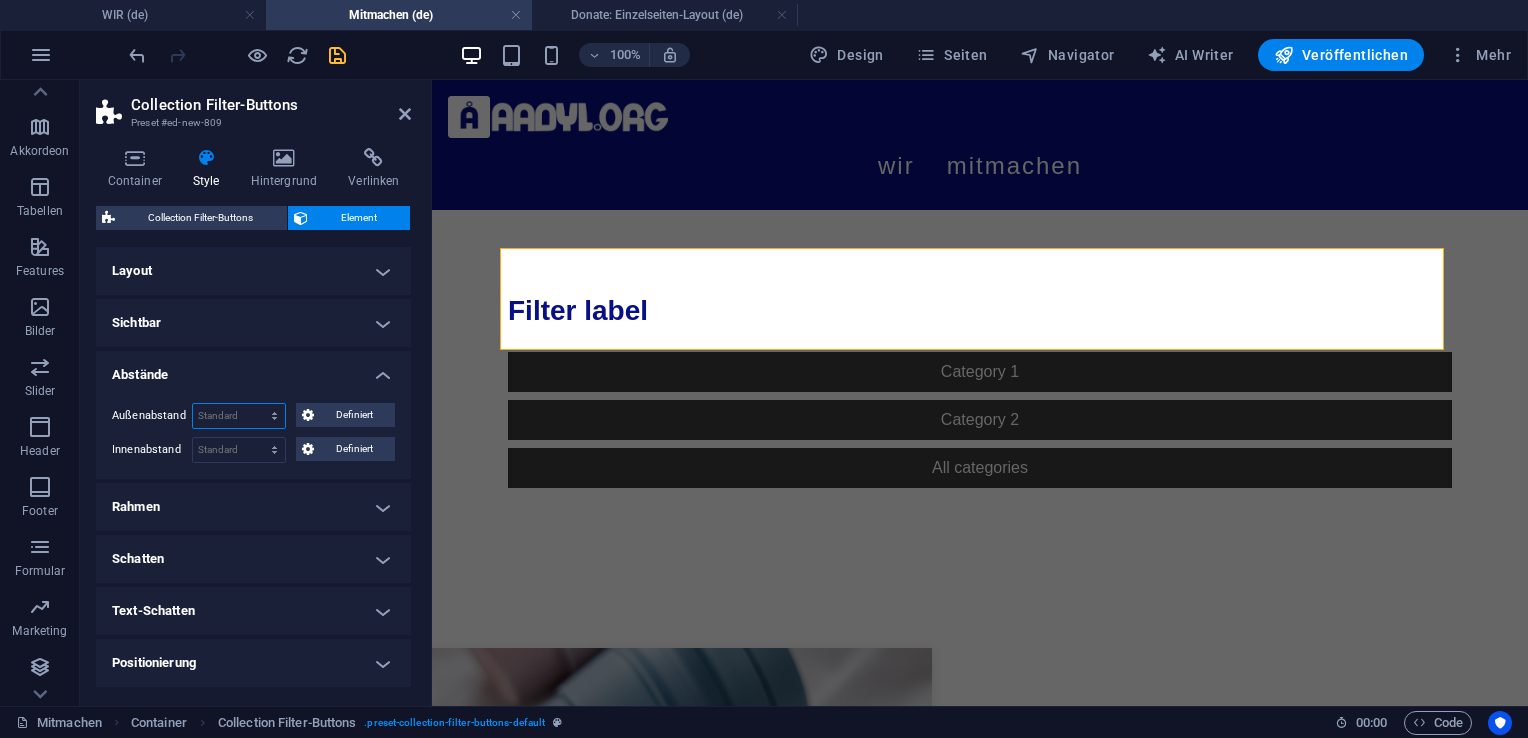 select on "%" 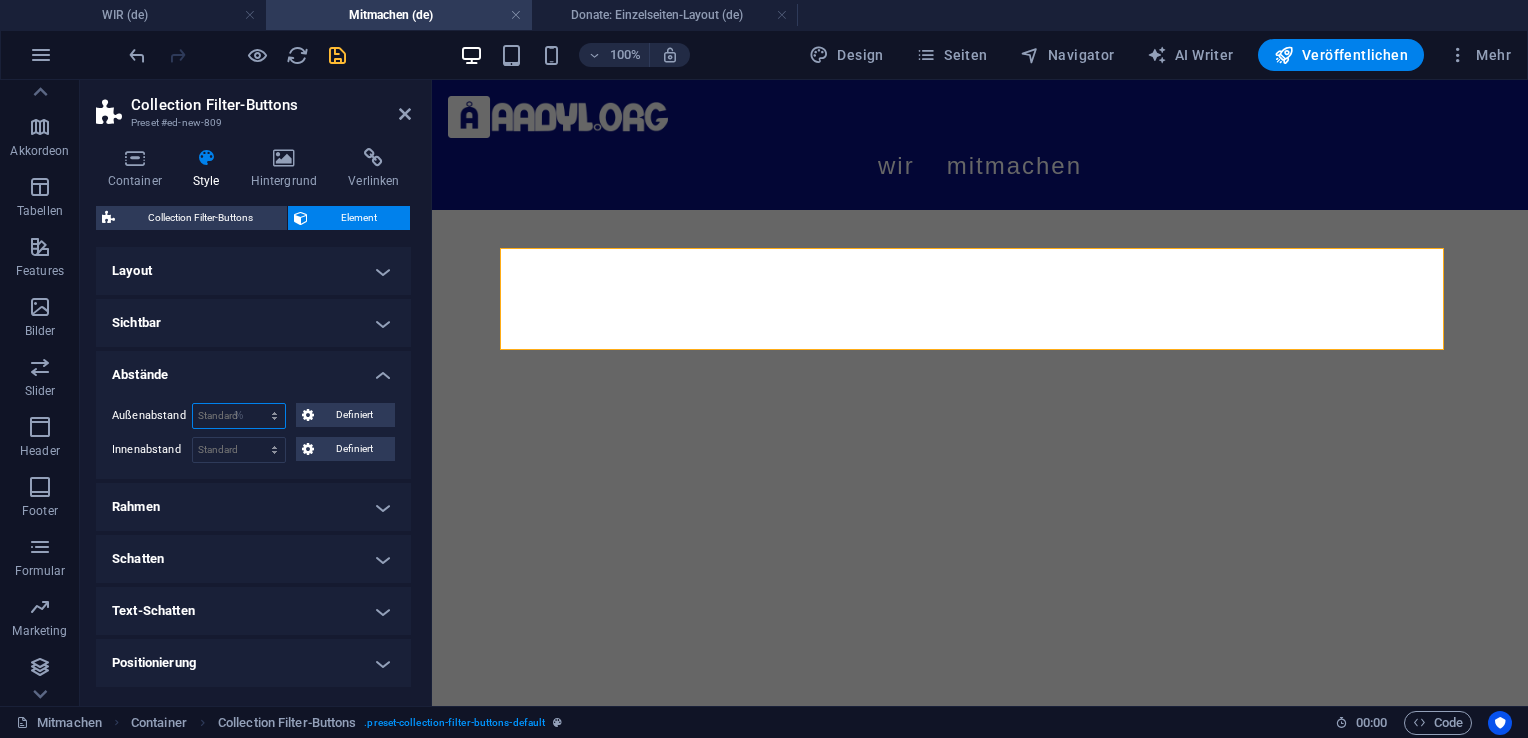 click on "Standard auto px % rem vw vh Definiert" at bounding box center [239, 416] 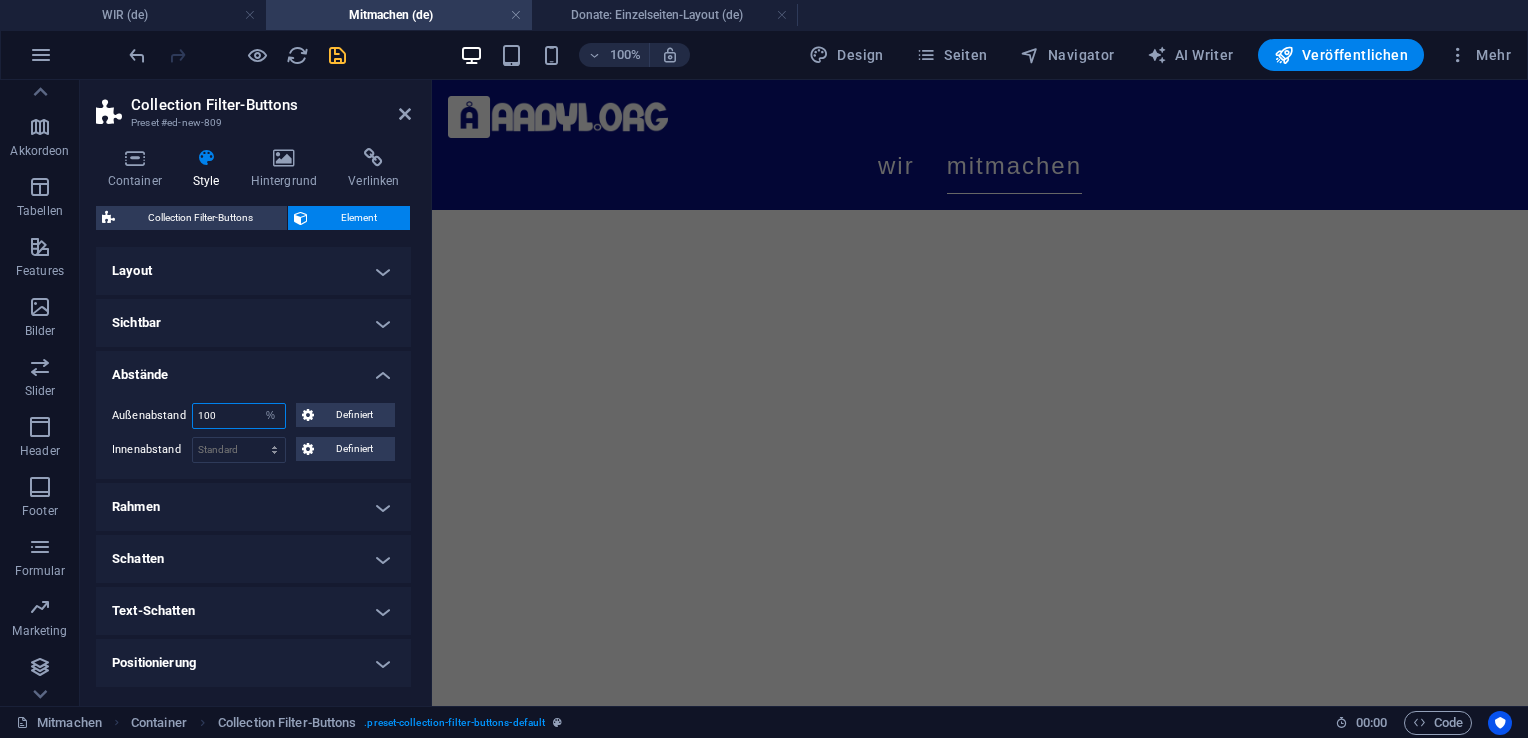 scroll, scrollTop: 850, scrollLeft: 0, axis: vertical 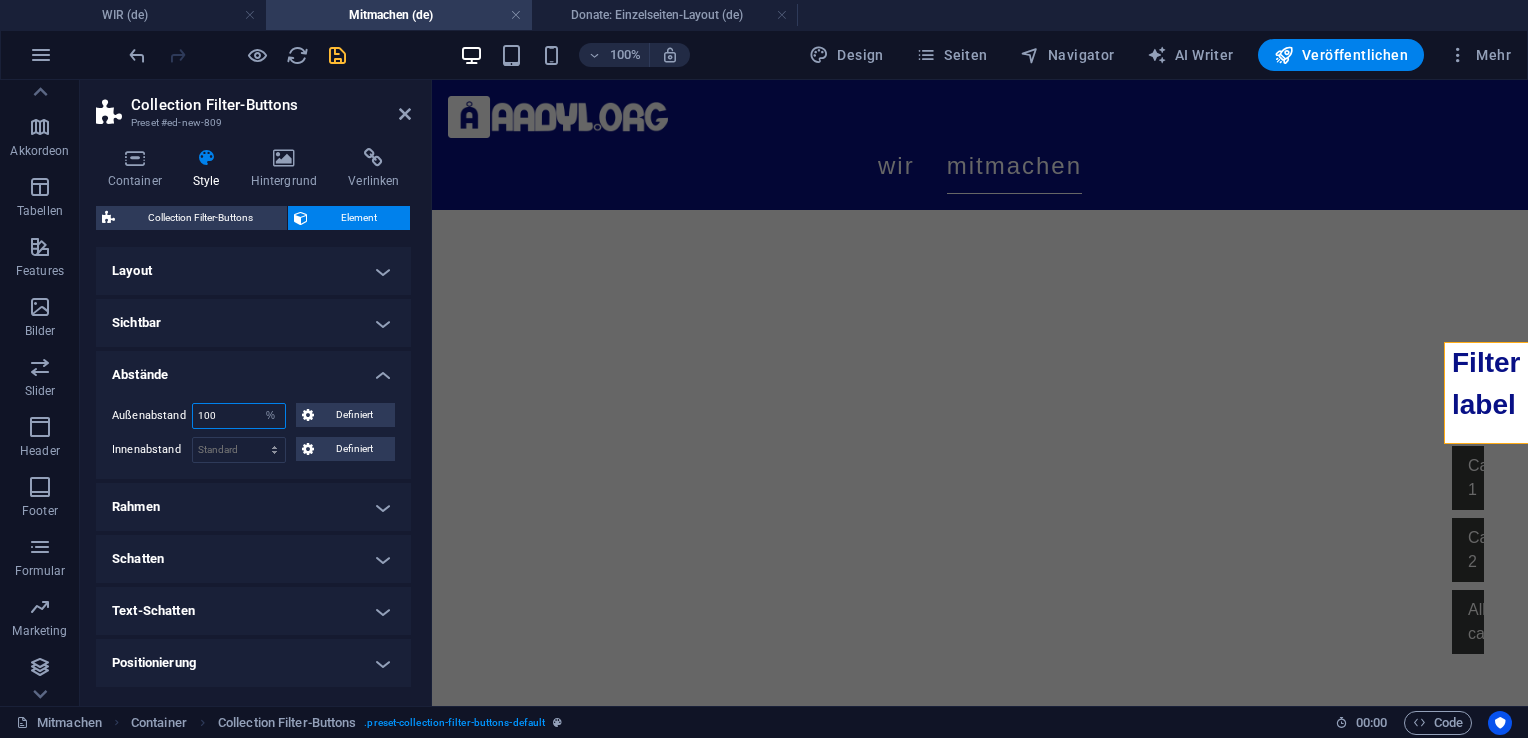type on "5" 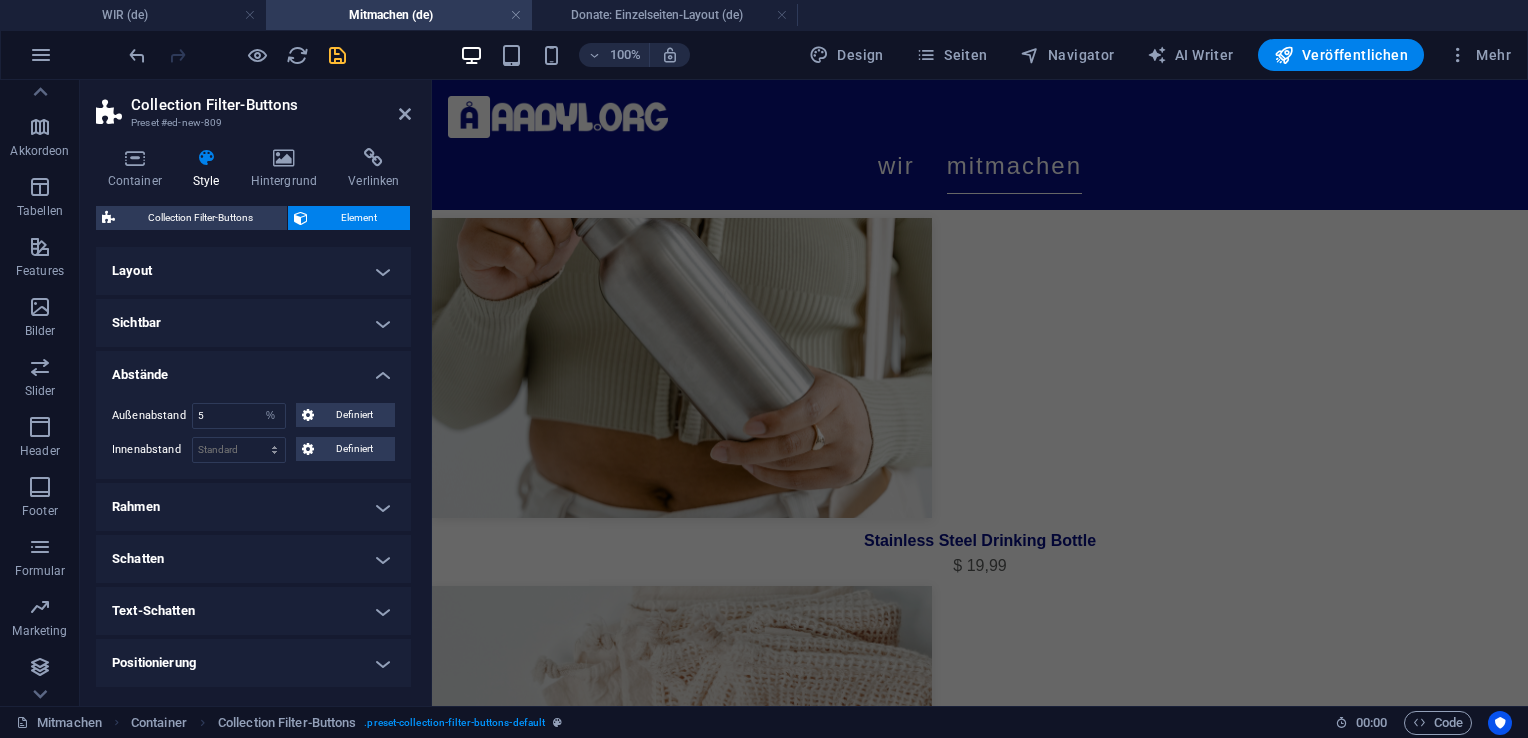 click on "Abstände" at bounding box center (253, 369) 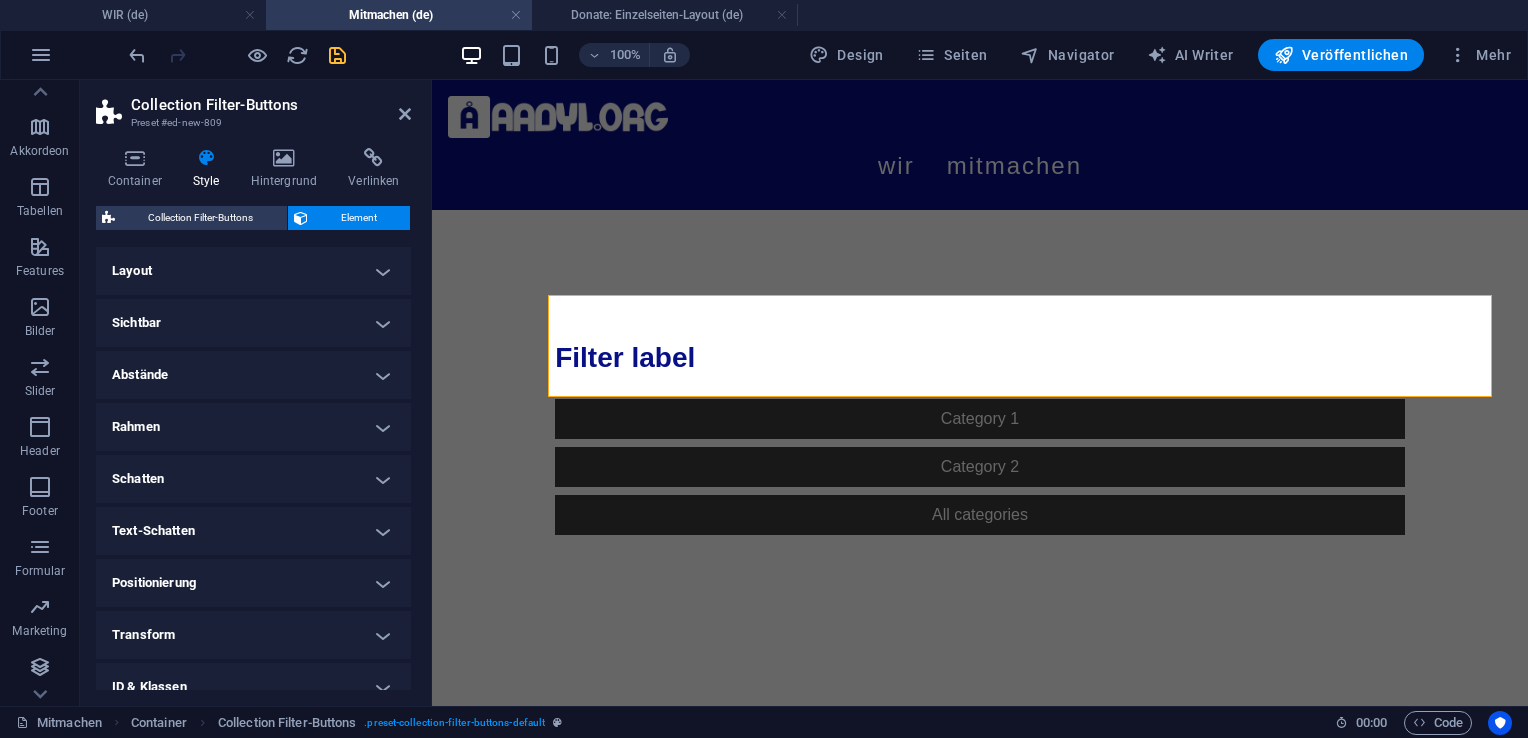 drag, startPoint x: 412, startPoint y: 322, endPoint x: 402, endPoint y: 262, distance: 60.827625 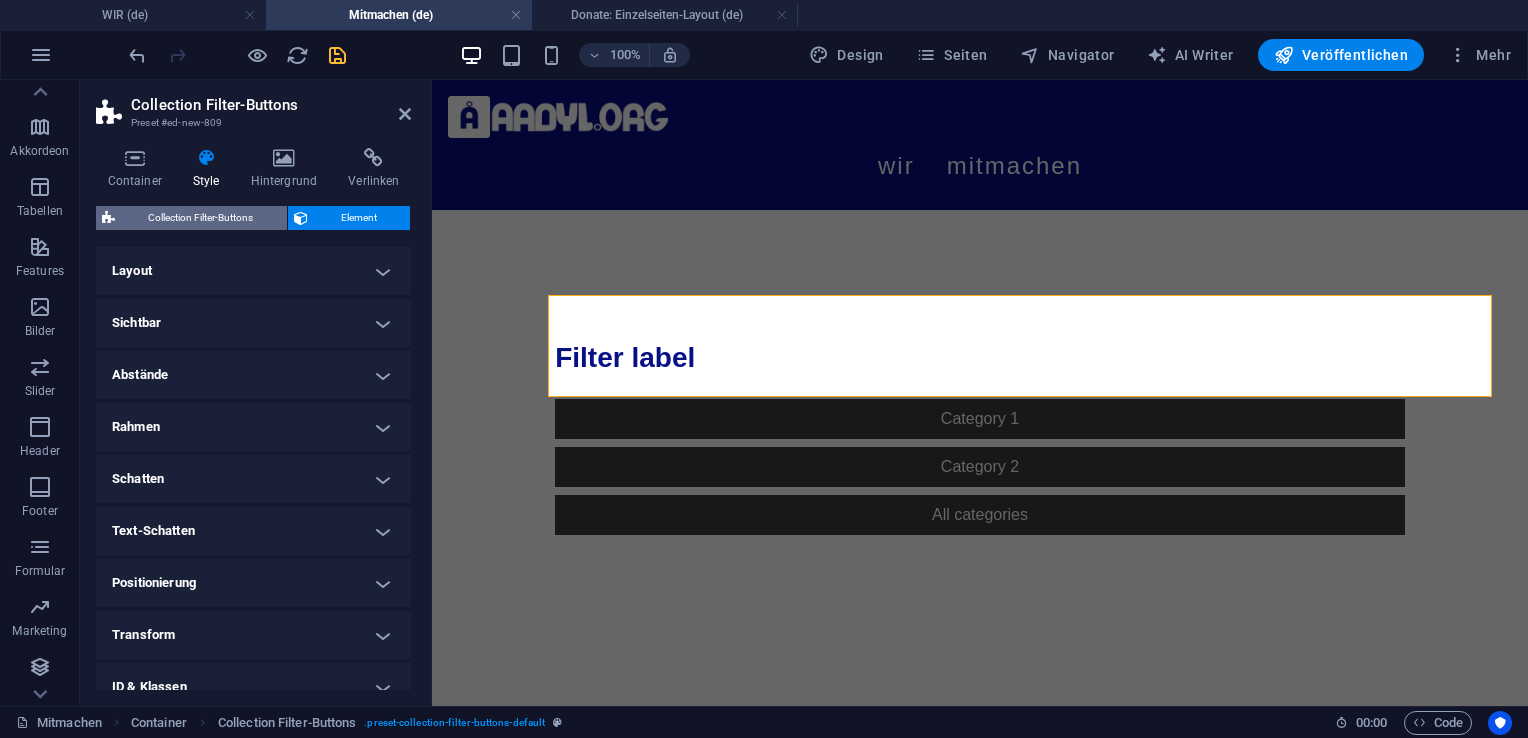 click on "Collection Filter-Buttons" at bounding box center [201, 218] 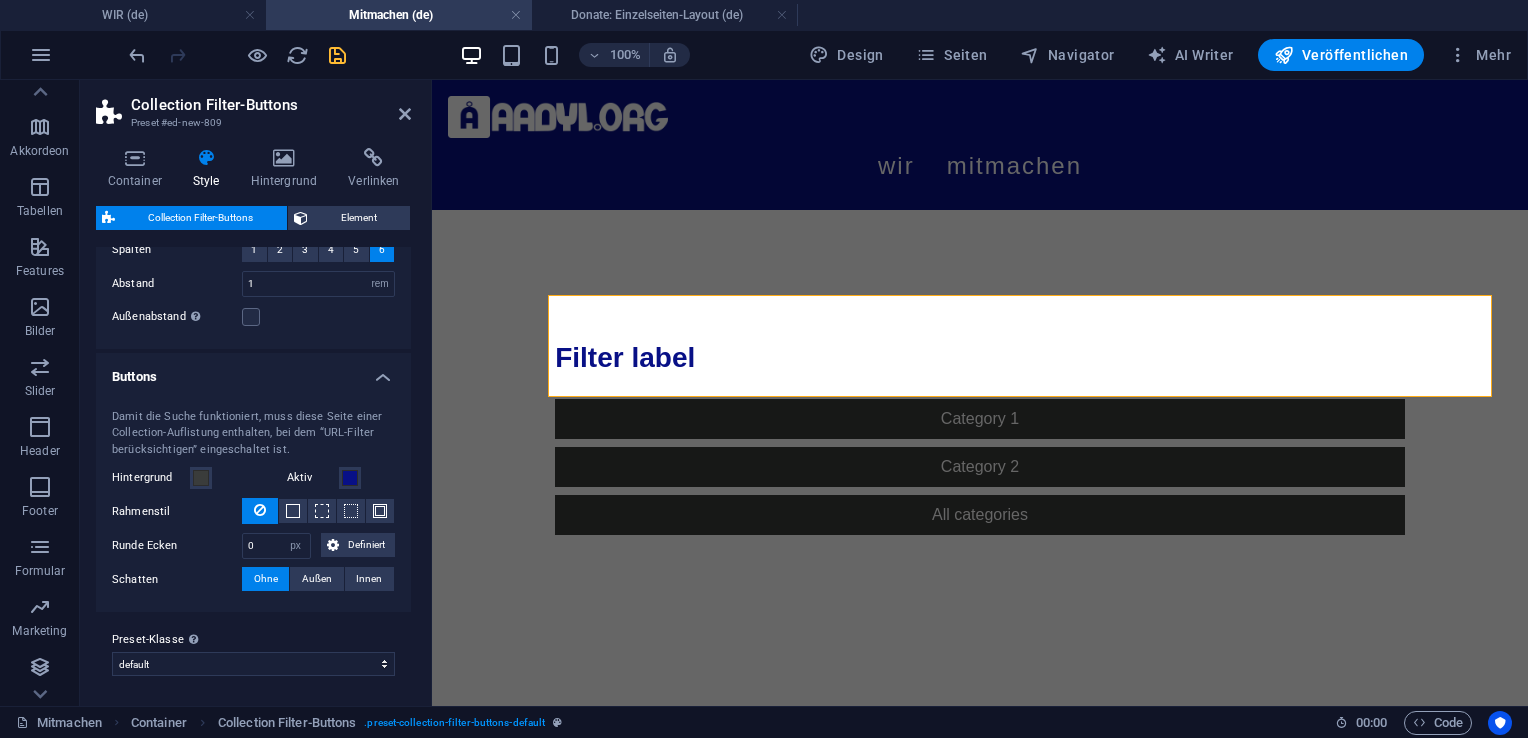 drag, startPoint x: 405, startPoint y: 479, endPoint x: 403, endPoint y: 451, distance: 28.071337 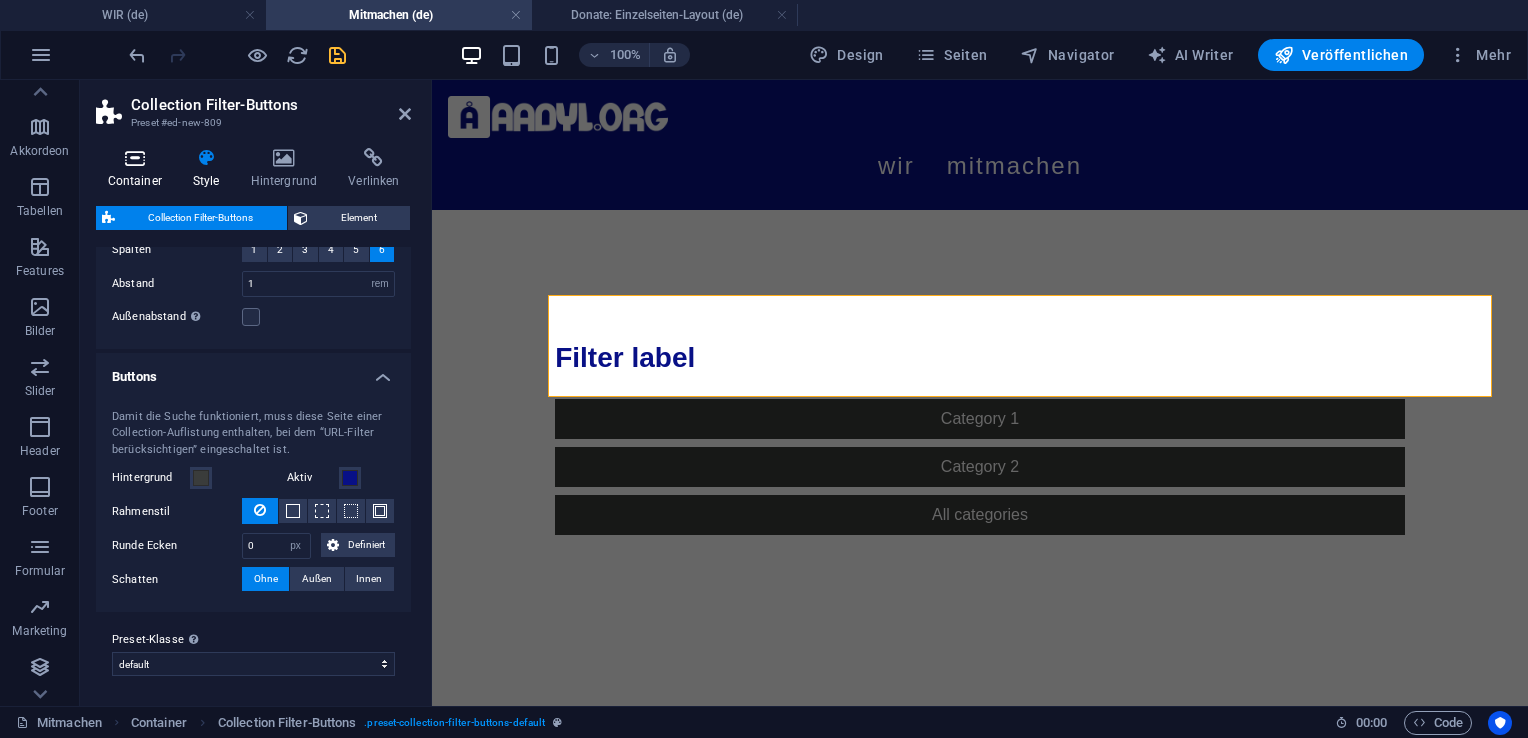 click on "Container" at bounding box center [138, 169] 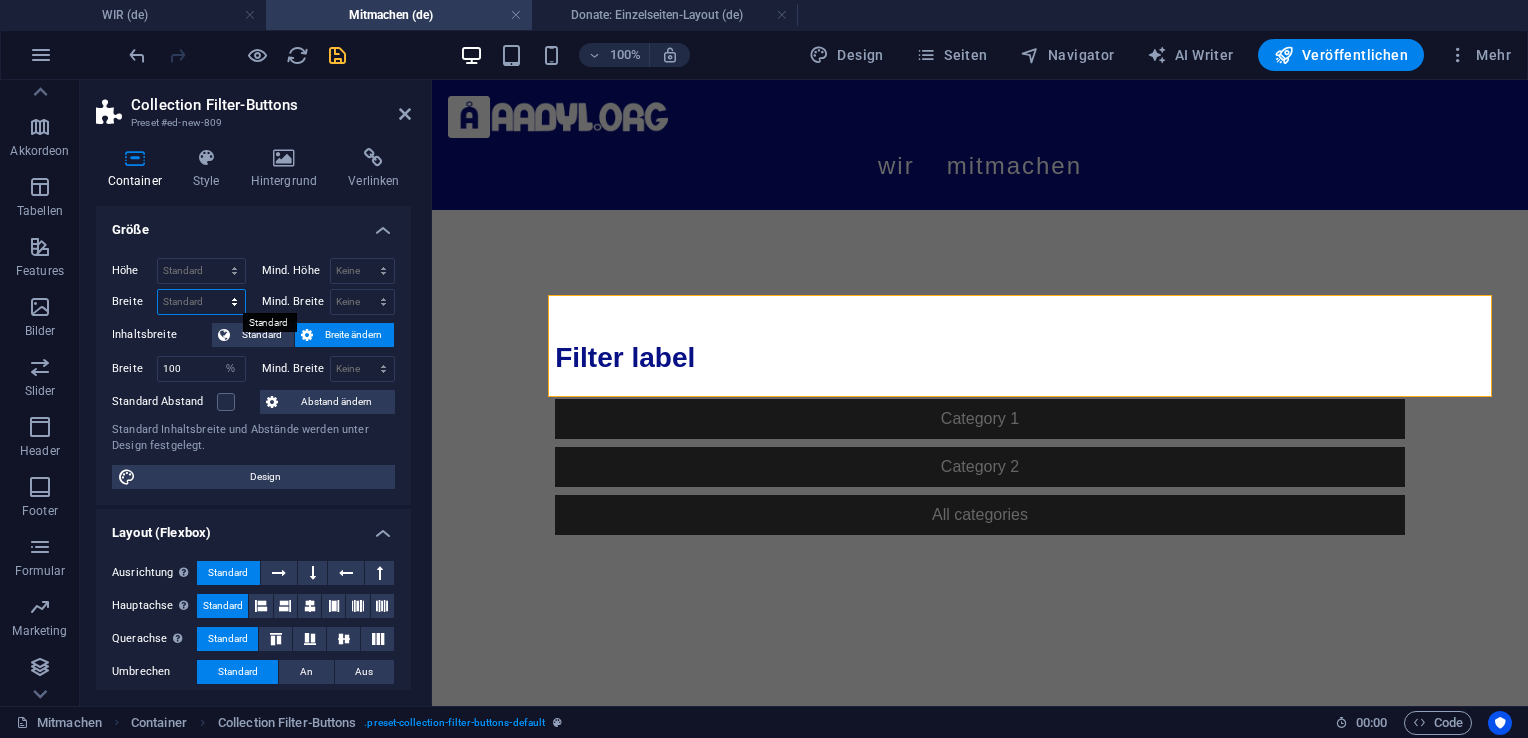click on "Standard px rem % em vh vw" at bounding box center (201, 302) 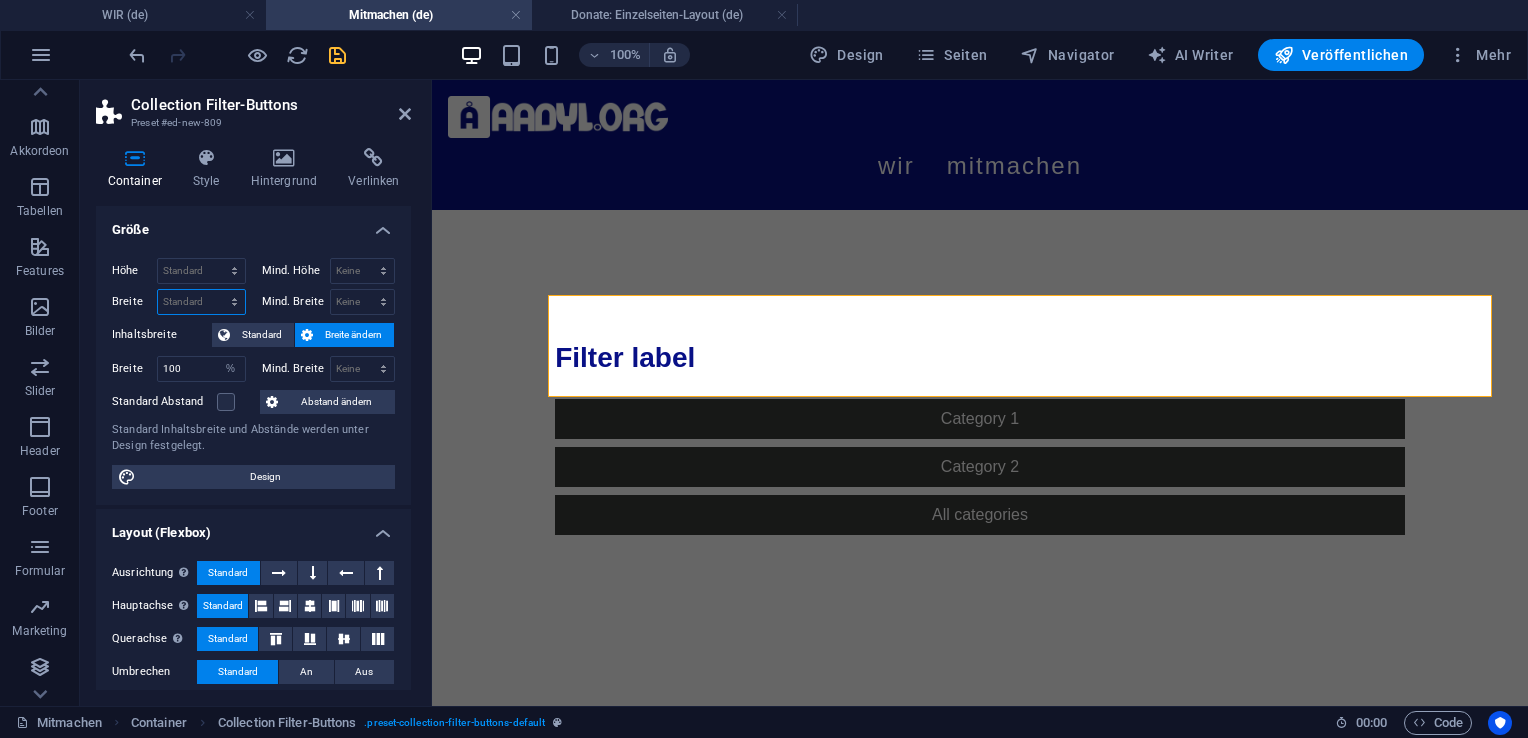 select on "%" 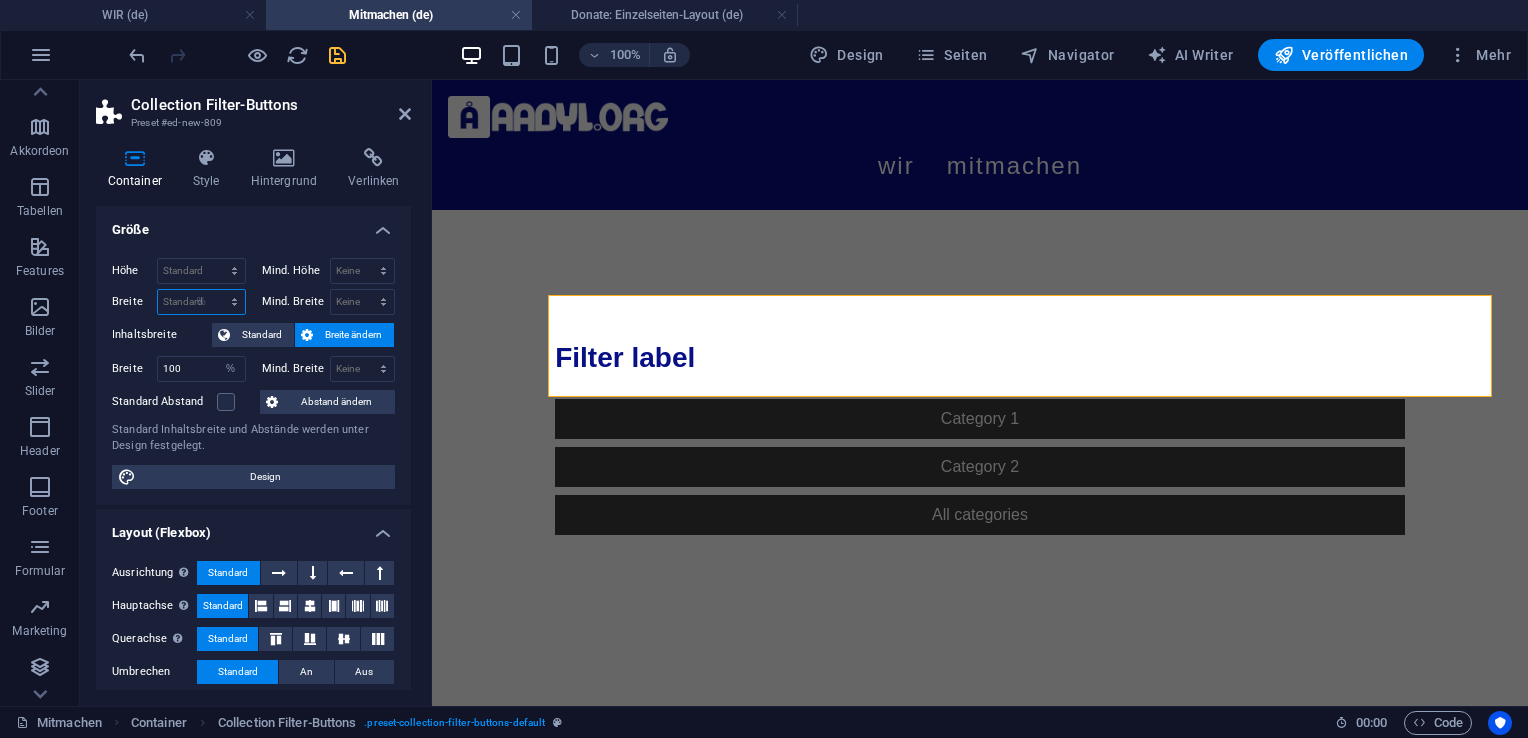 click on "Standard px rem % em vh vw" at bounding box center (201, 302) 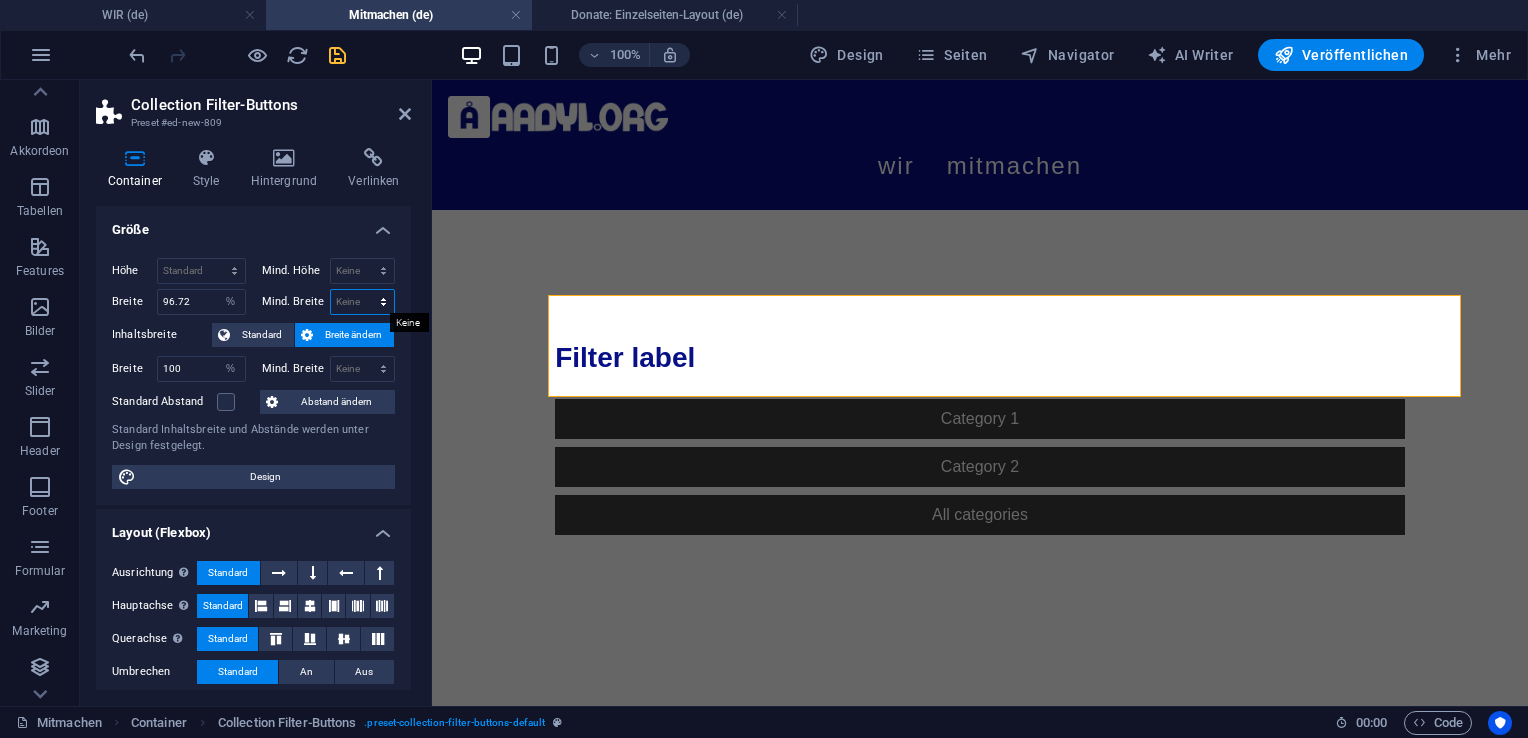 click on "Keine px rem % vh vw" at bounding box center (363, 302) 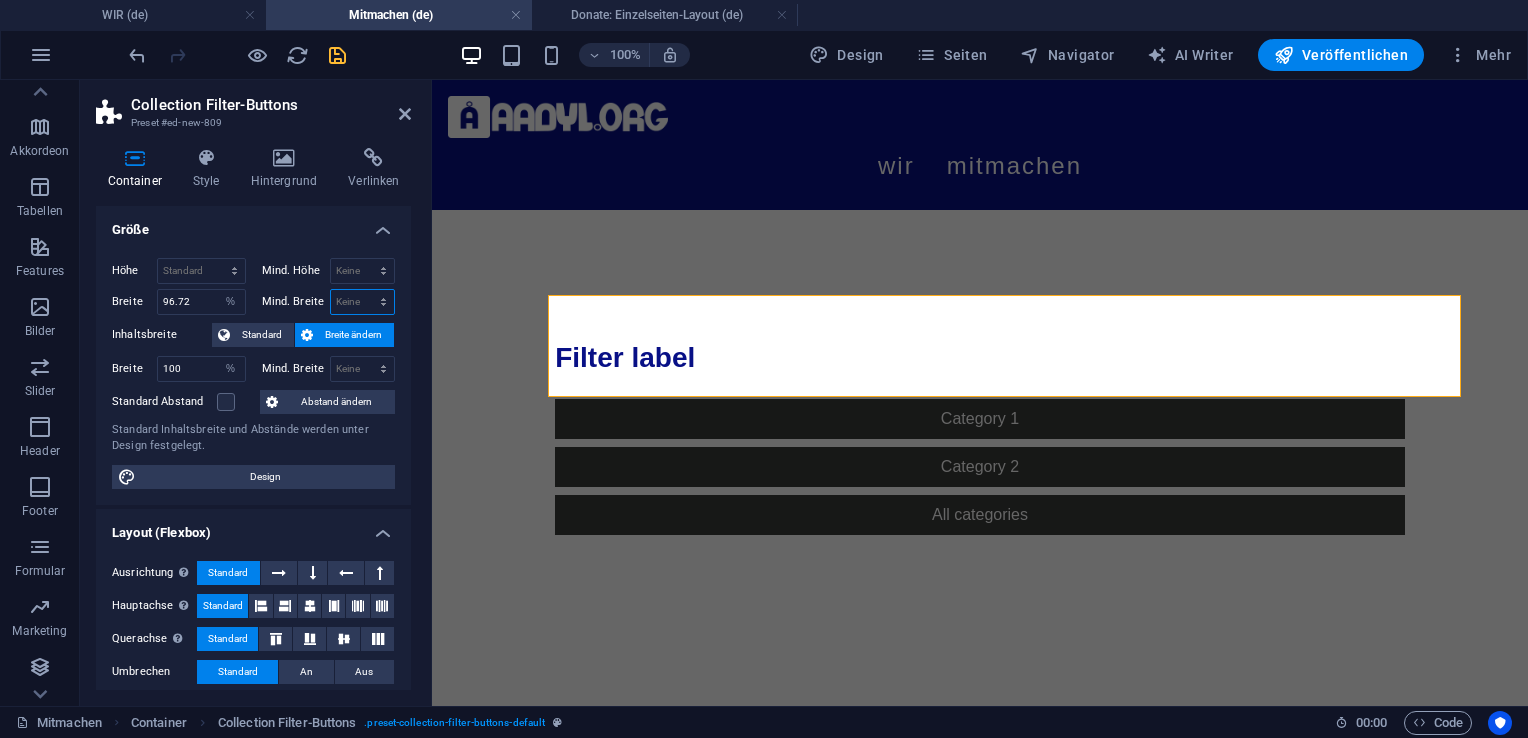 select on "%" 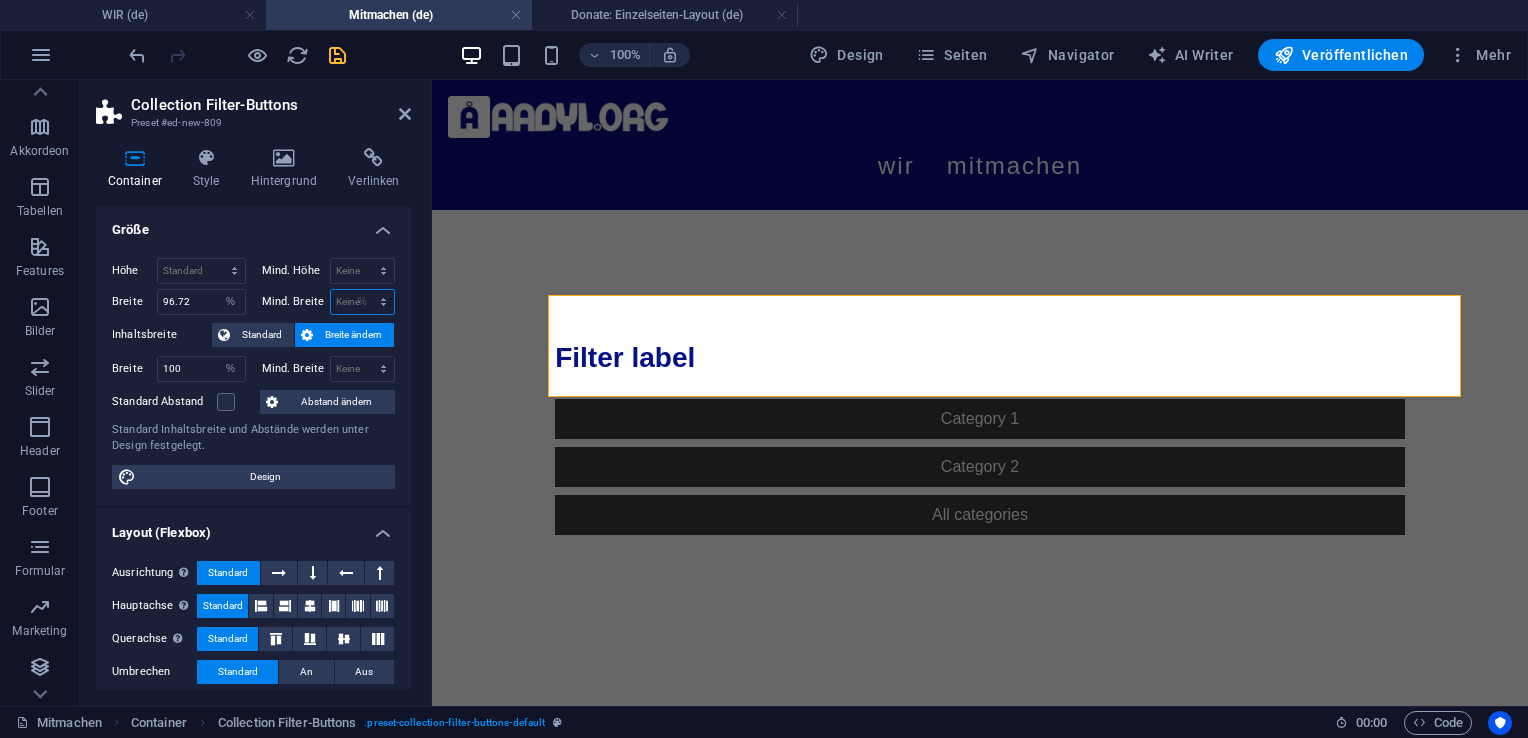 click on "Keine px rem % vh vw" at bounding box center (363, 302) 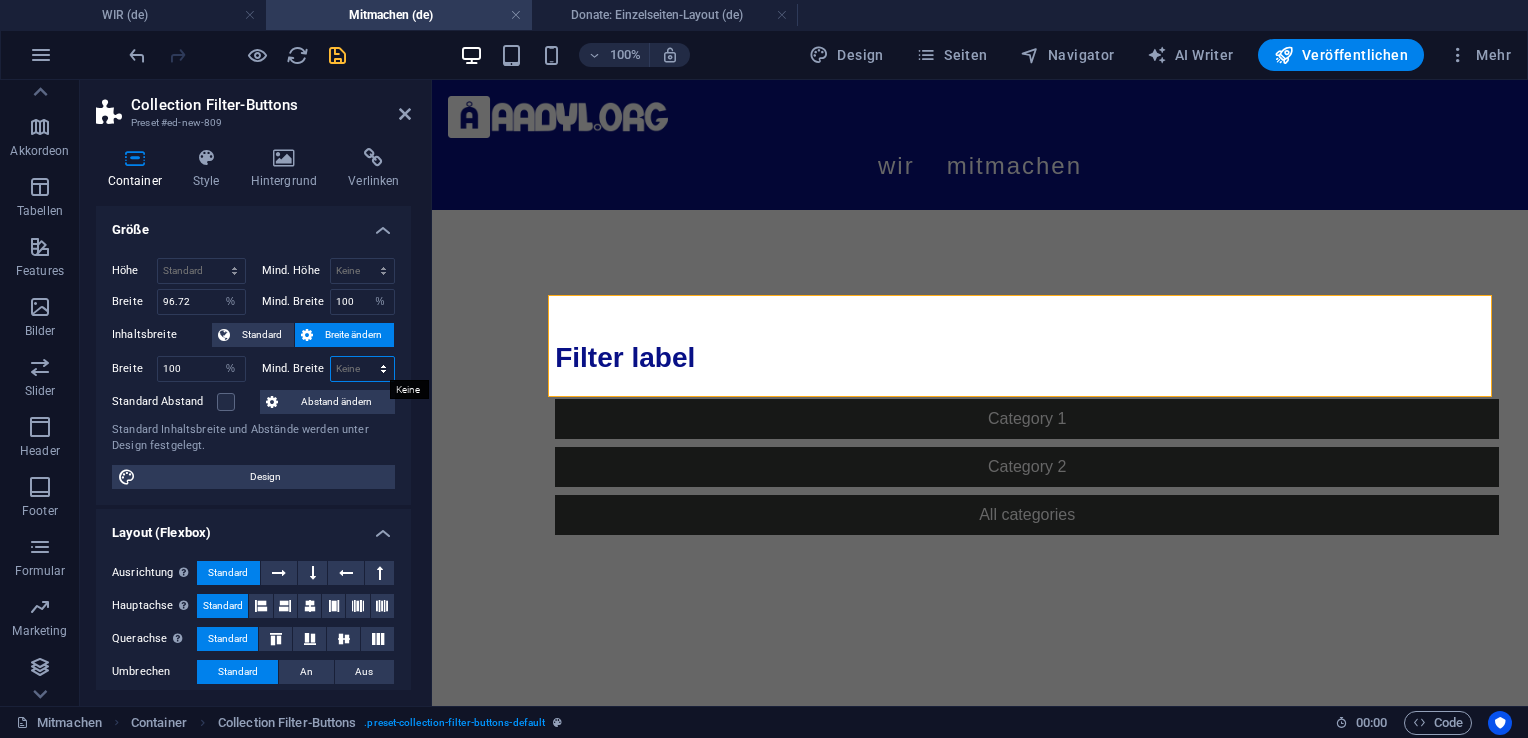 click on "Keine px rem % vh vw" at bounding box center (363, 369) 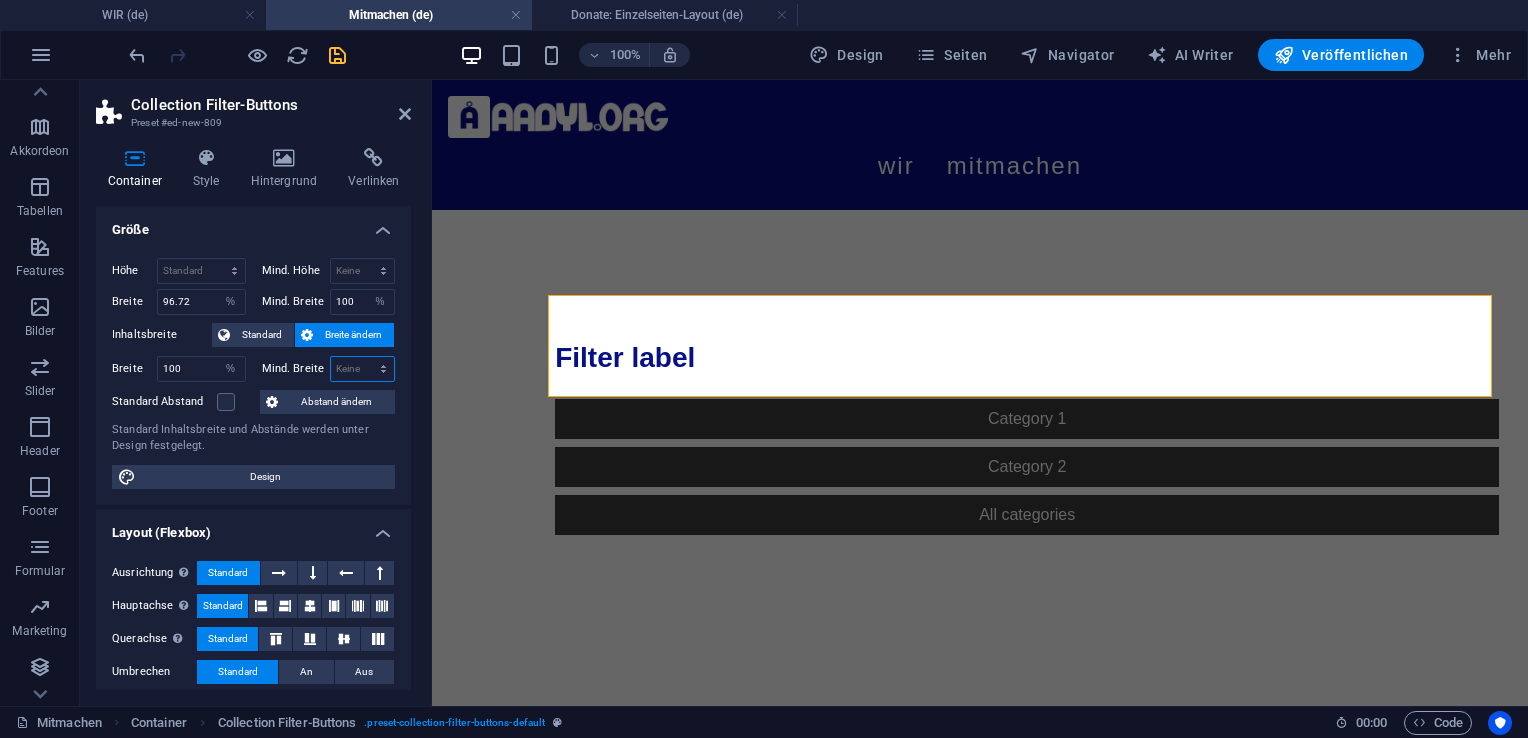 select on "%" 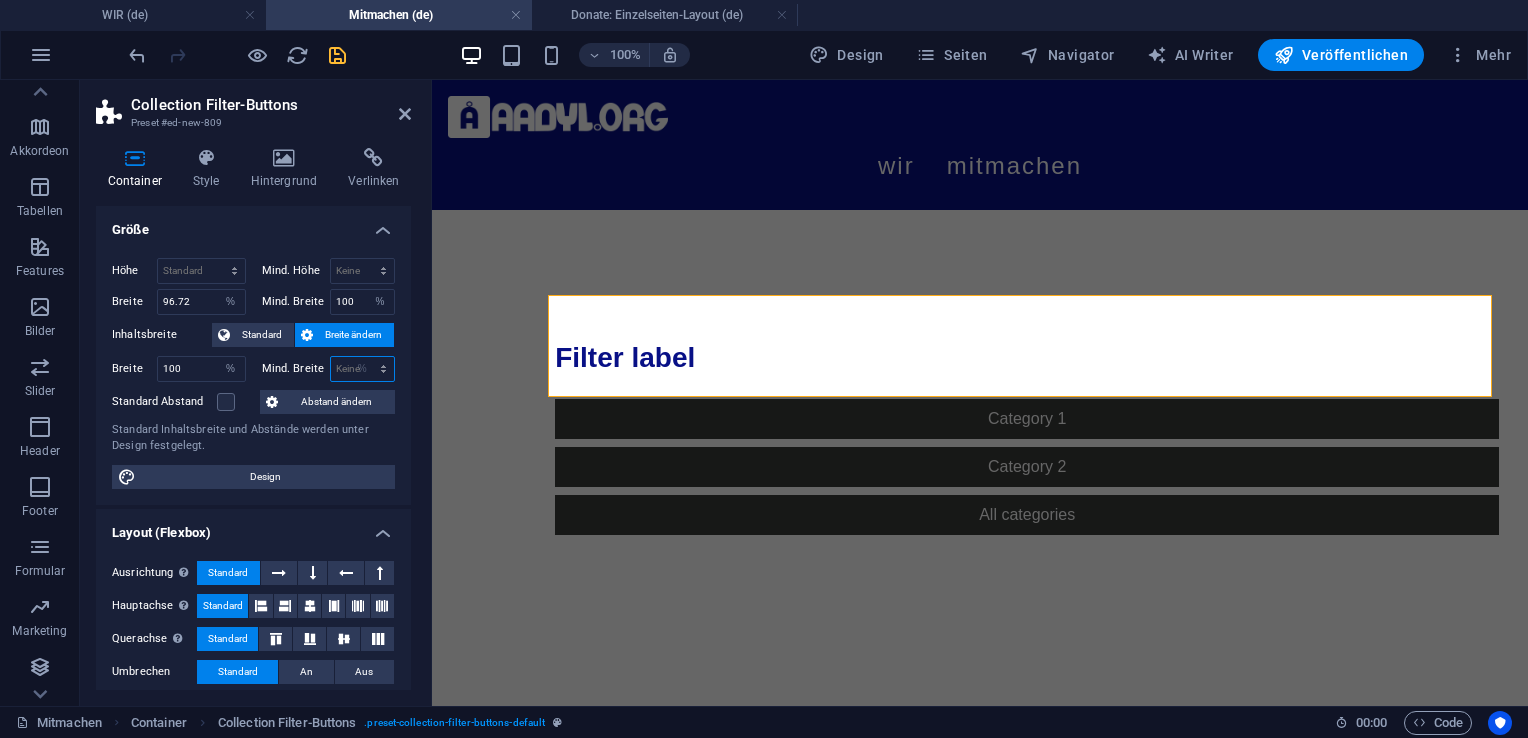click on "Keine px rem % vh vw" at bounding box center [363, 369] 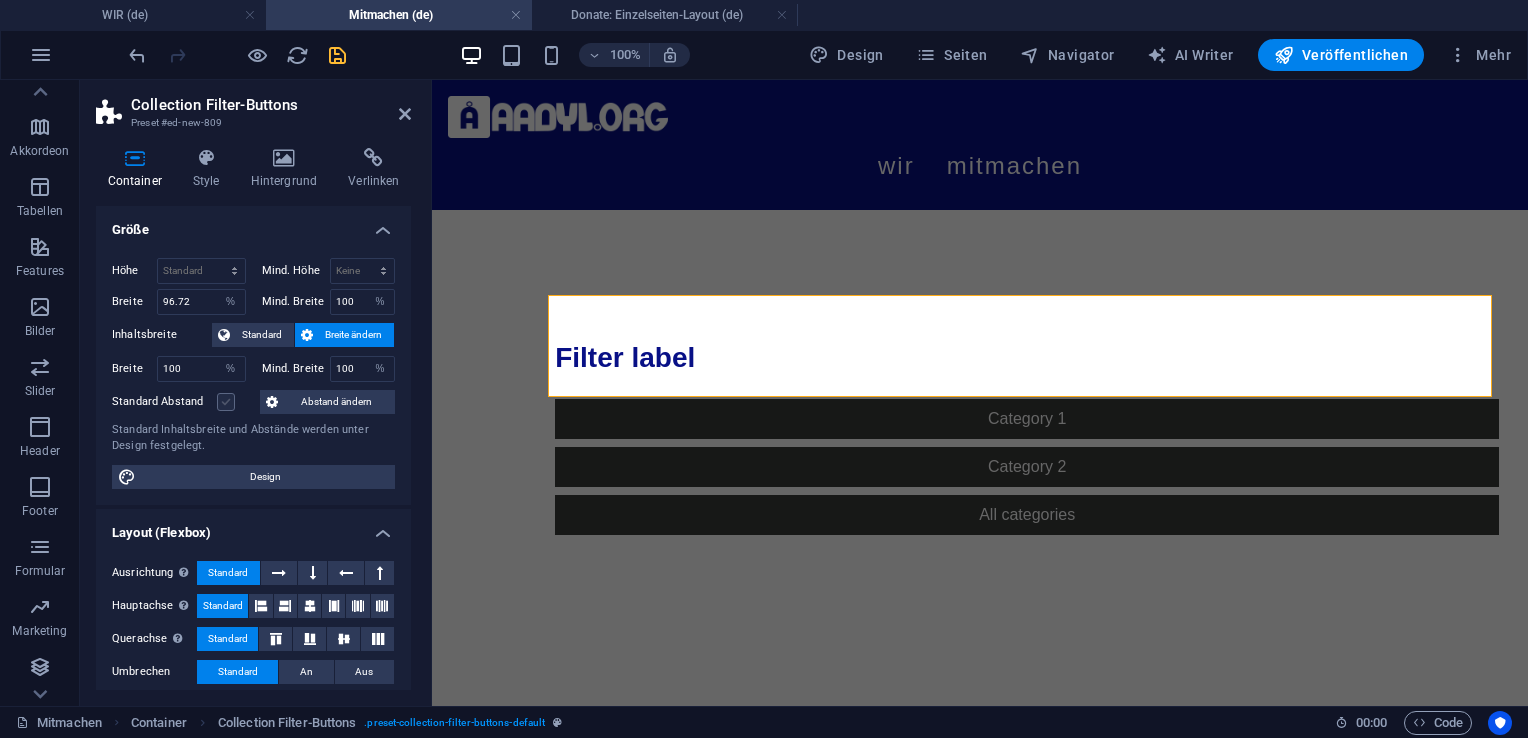 click at bounding box center [226, 402] 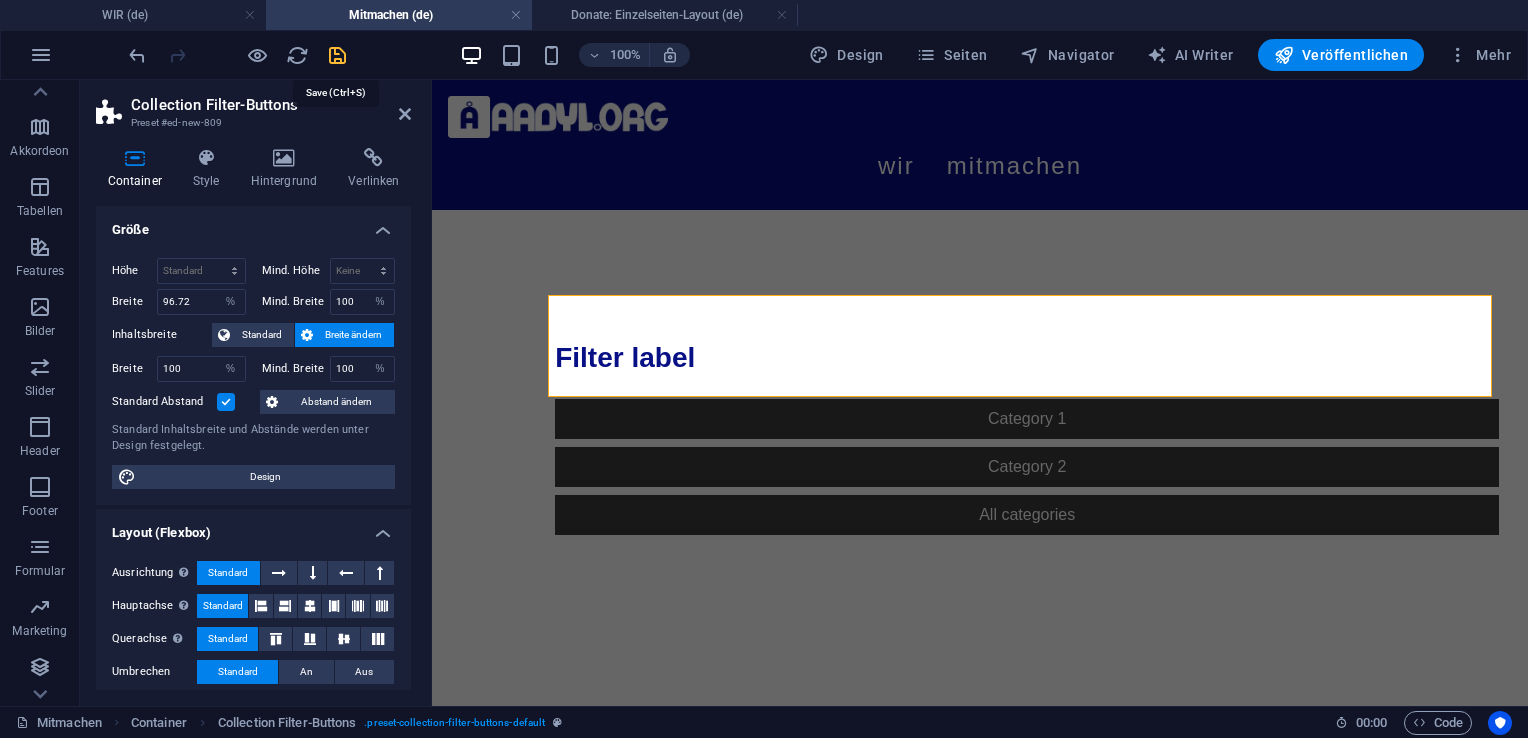 click at bounding box center [337, 55] 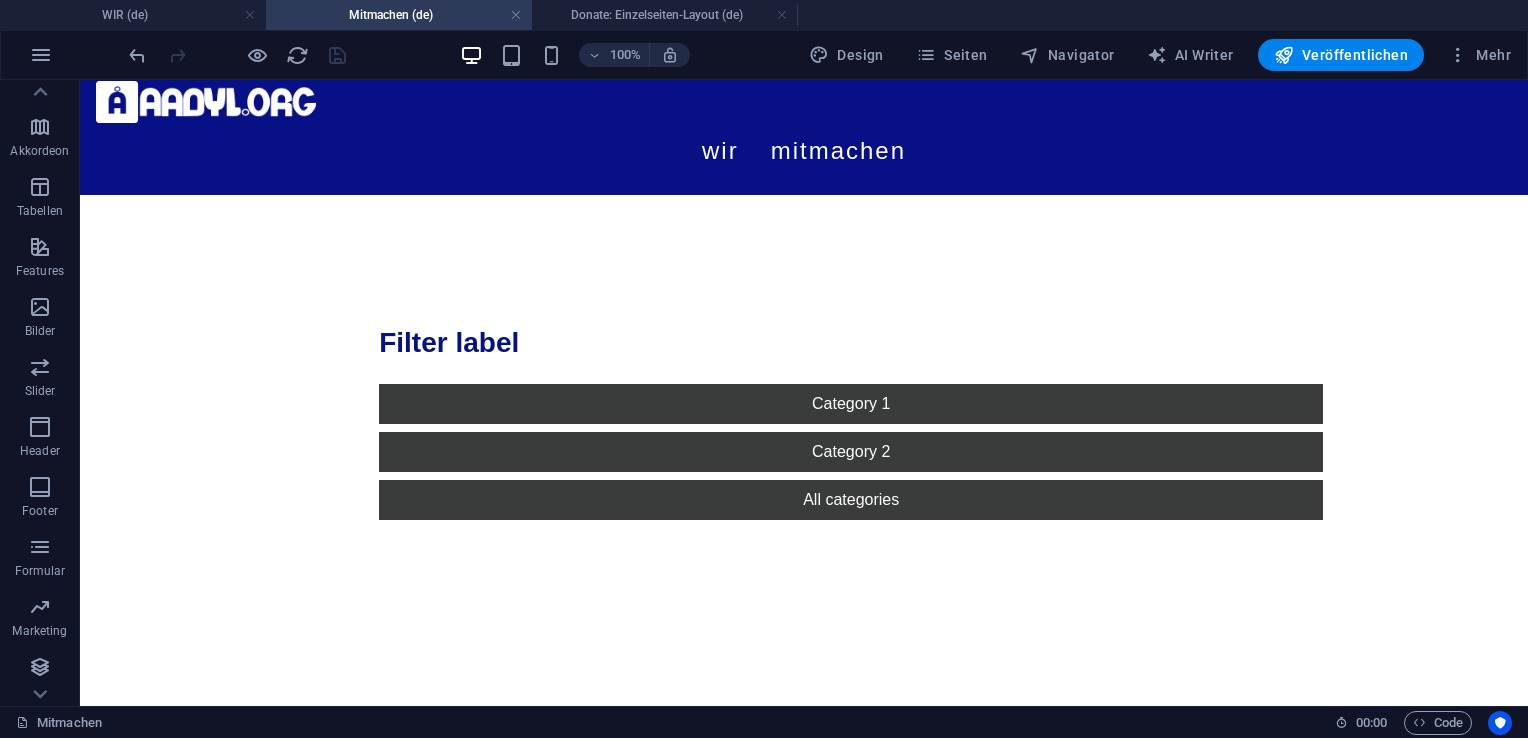 scroll, scrollTop: 0, scrollLeft: 0, axis: both 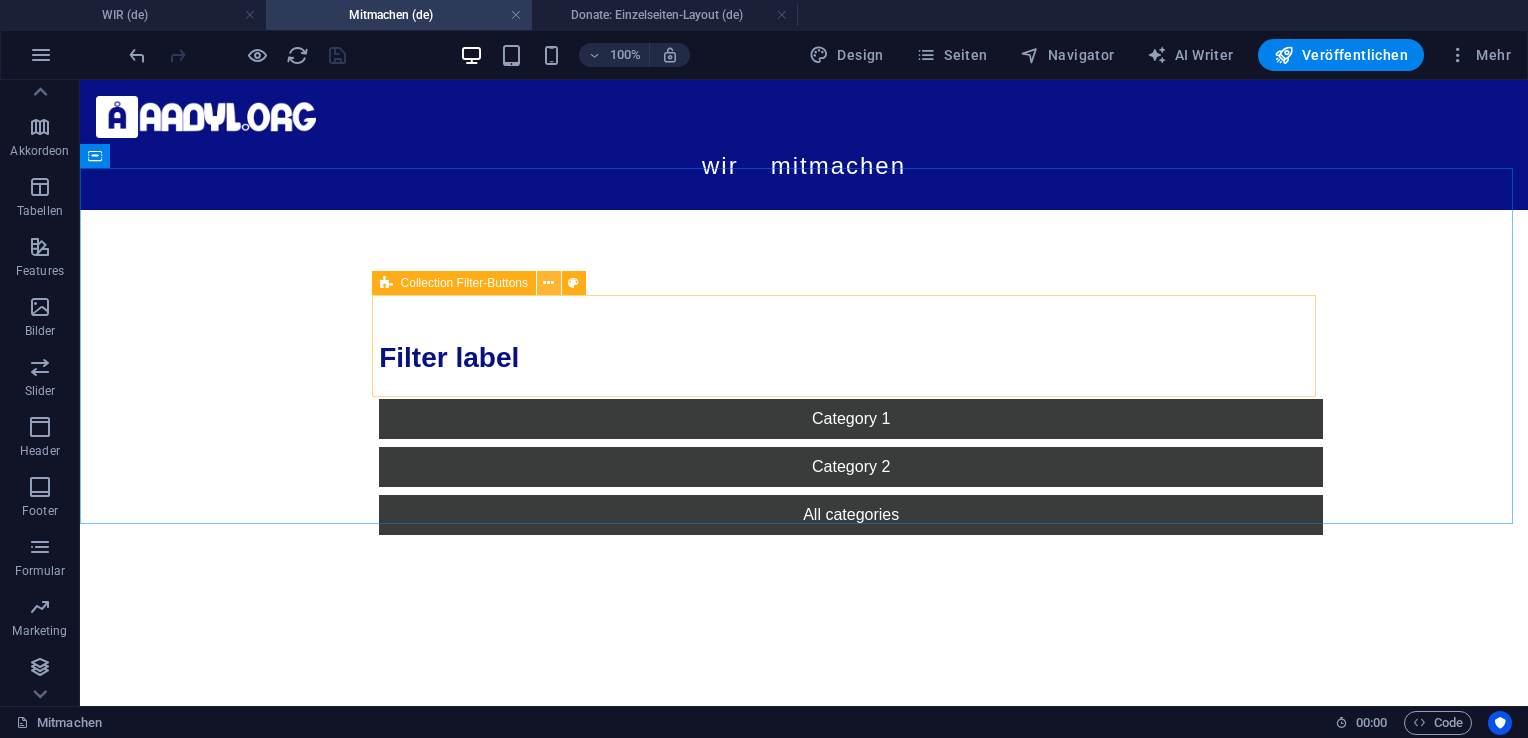 click at bounding box center (548, 283) 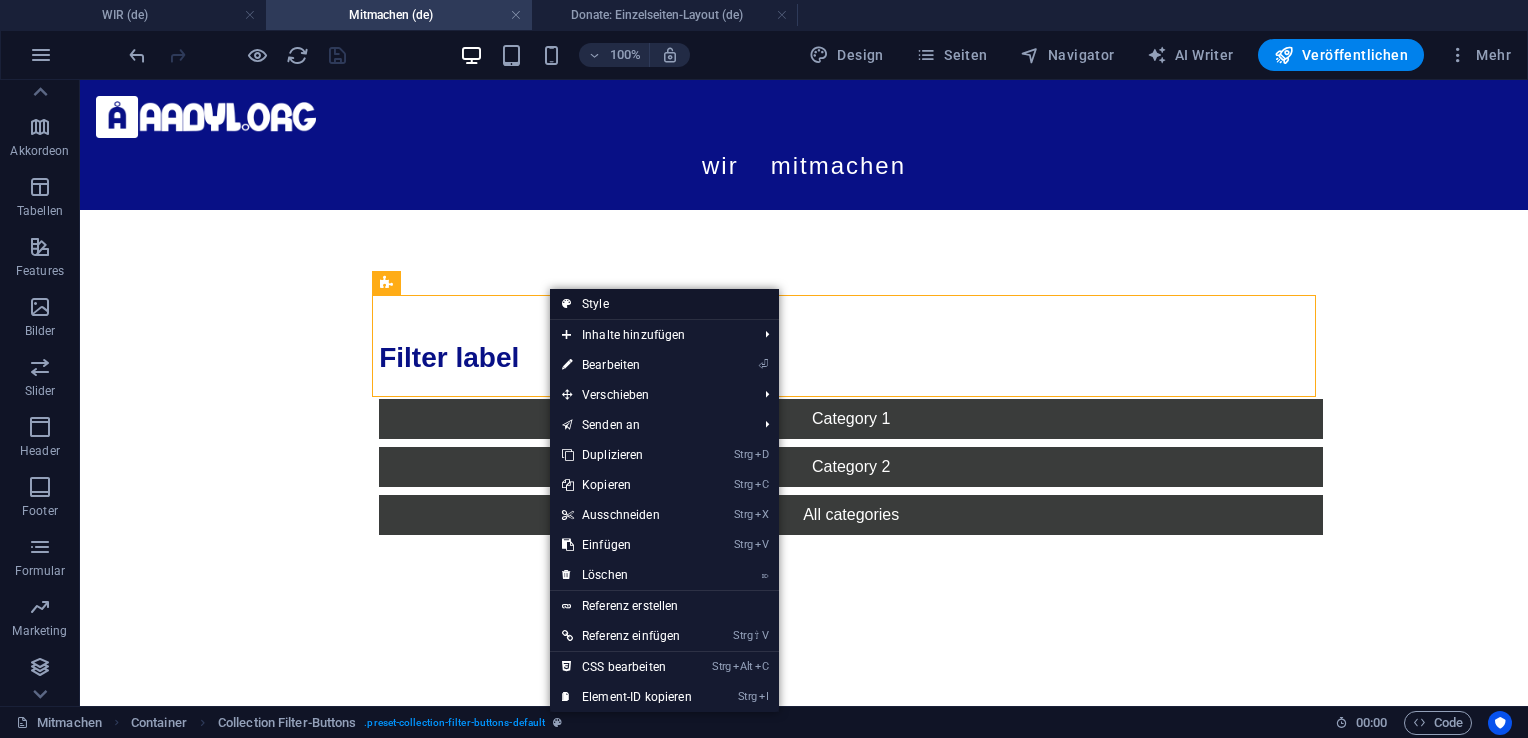 click on "Style" at bounding box center (664, 304) 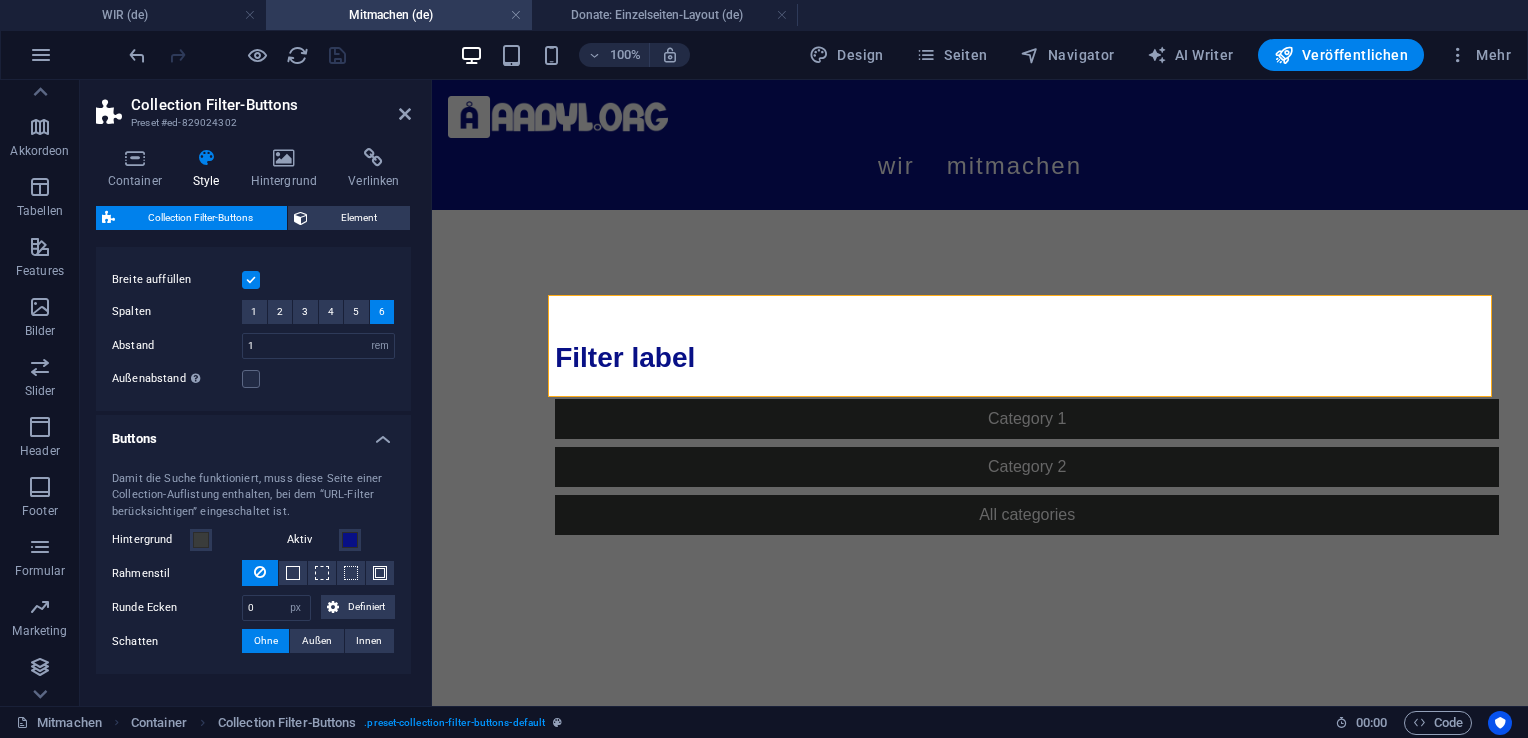 scroll, scrollTop: 31, scrollLeft: 0, axis: vertical 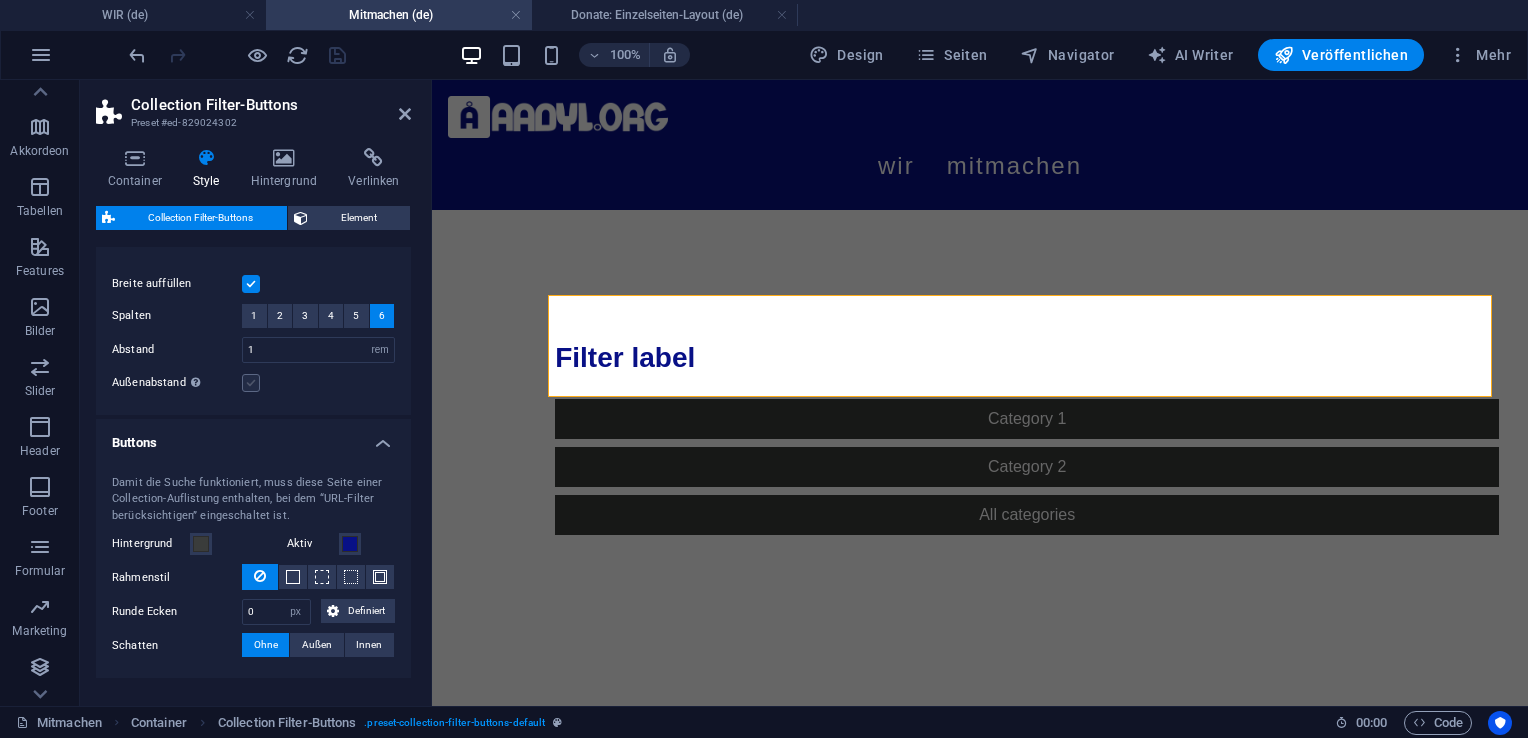 click at bounding box center [251, 383] 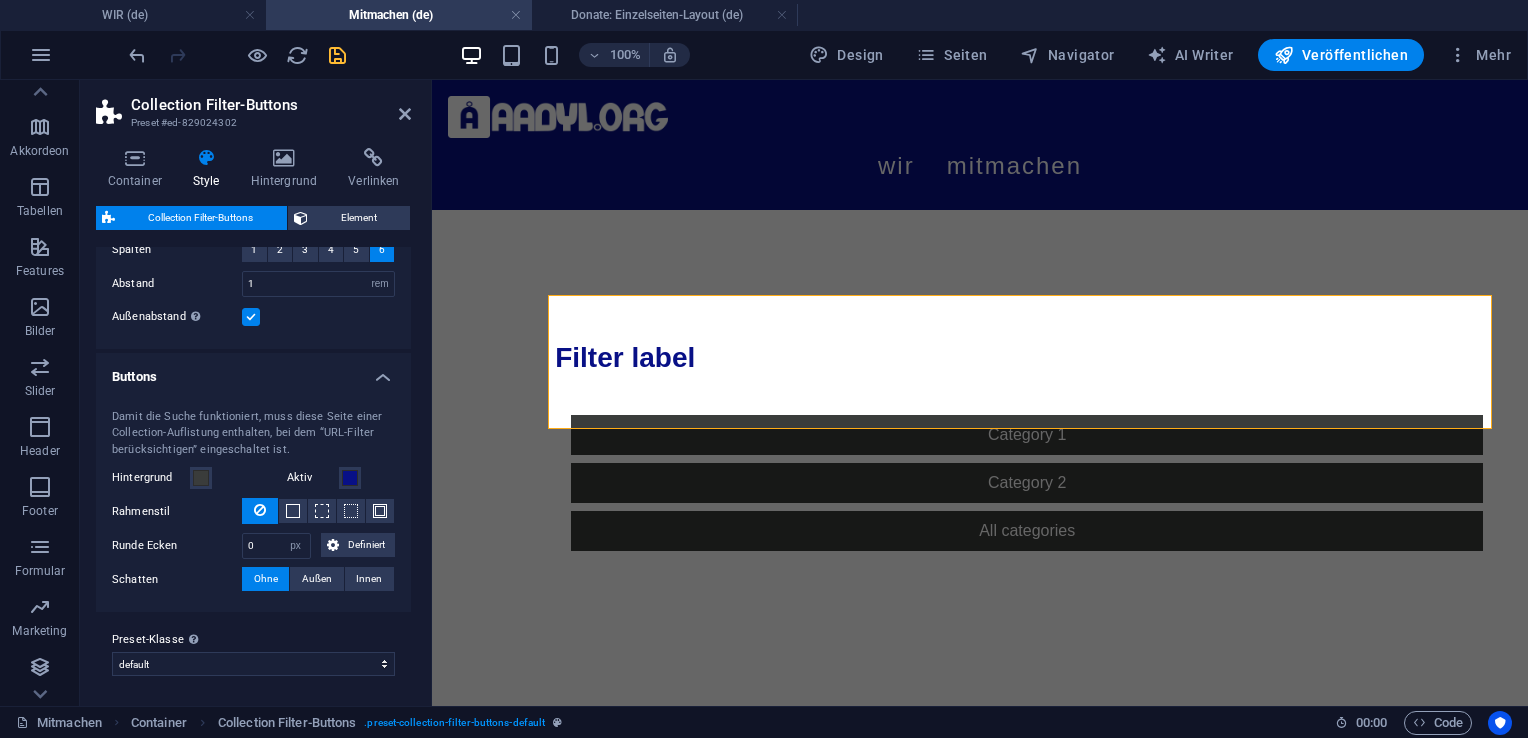 scroll, scrollTop: 0, scrollLeft: 0, axis: both 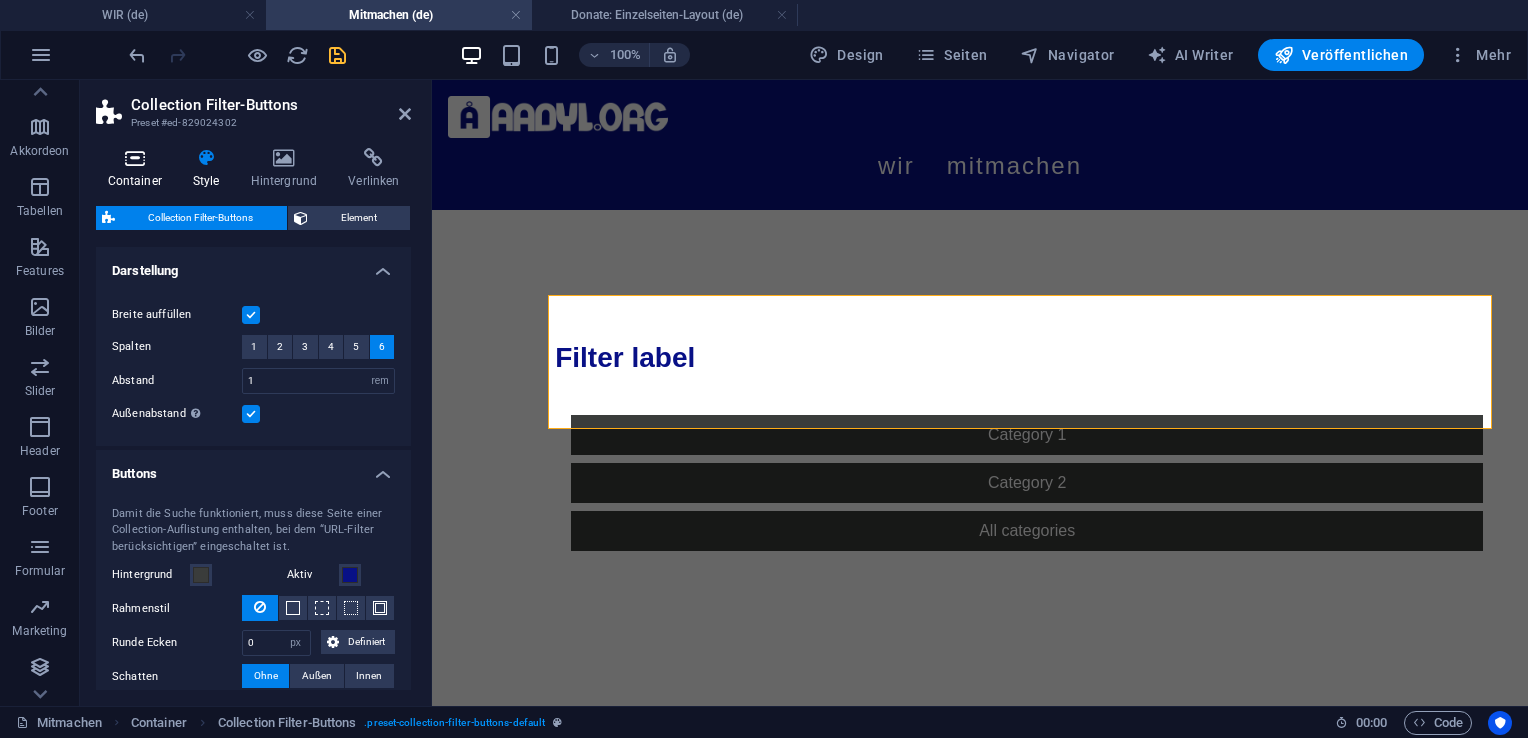 click at bounding box center [134, 158] 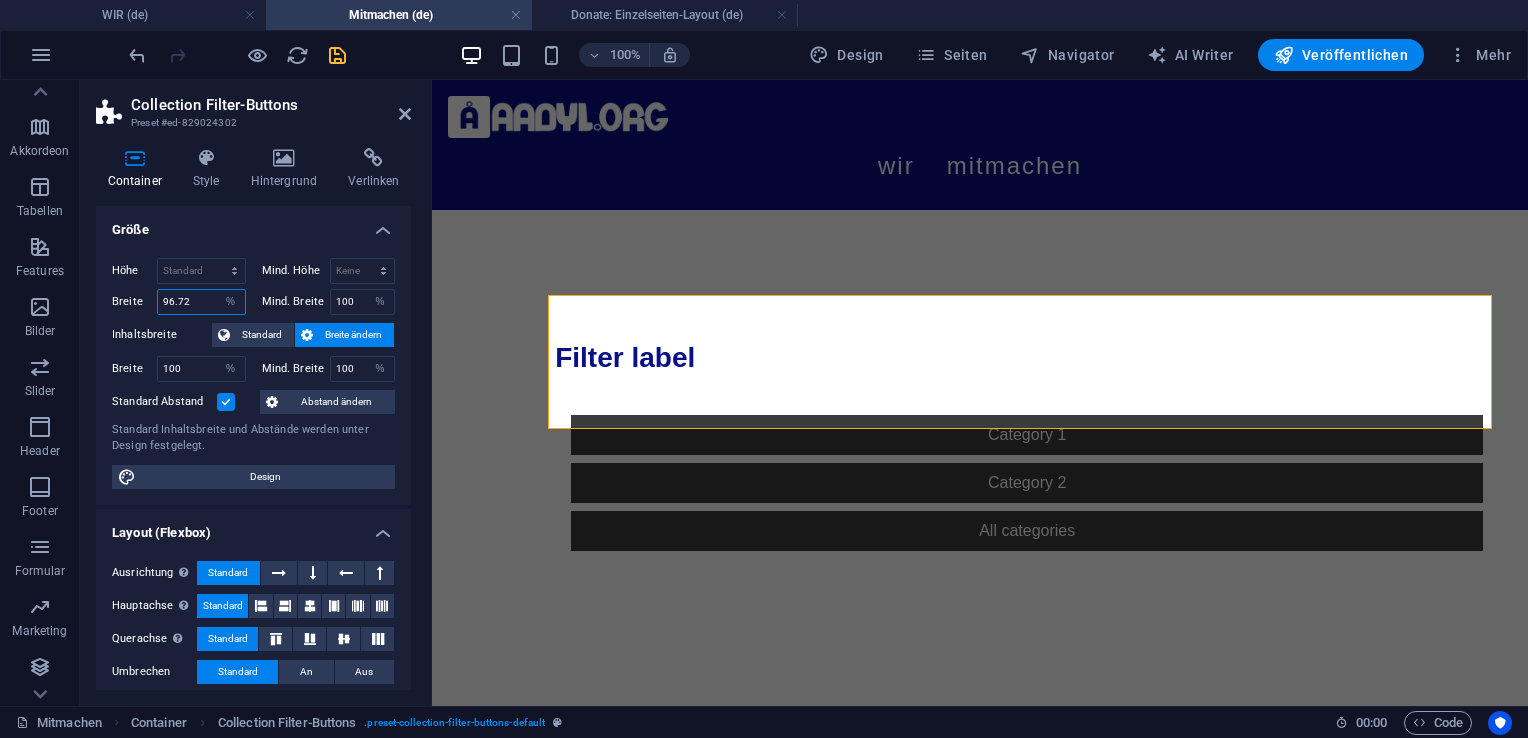 drag, startPoint x: 192, startPoint y: 304, endPoint x: 152, endPoint y: 303, distance: 40.012497 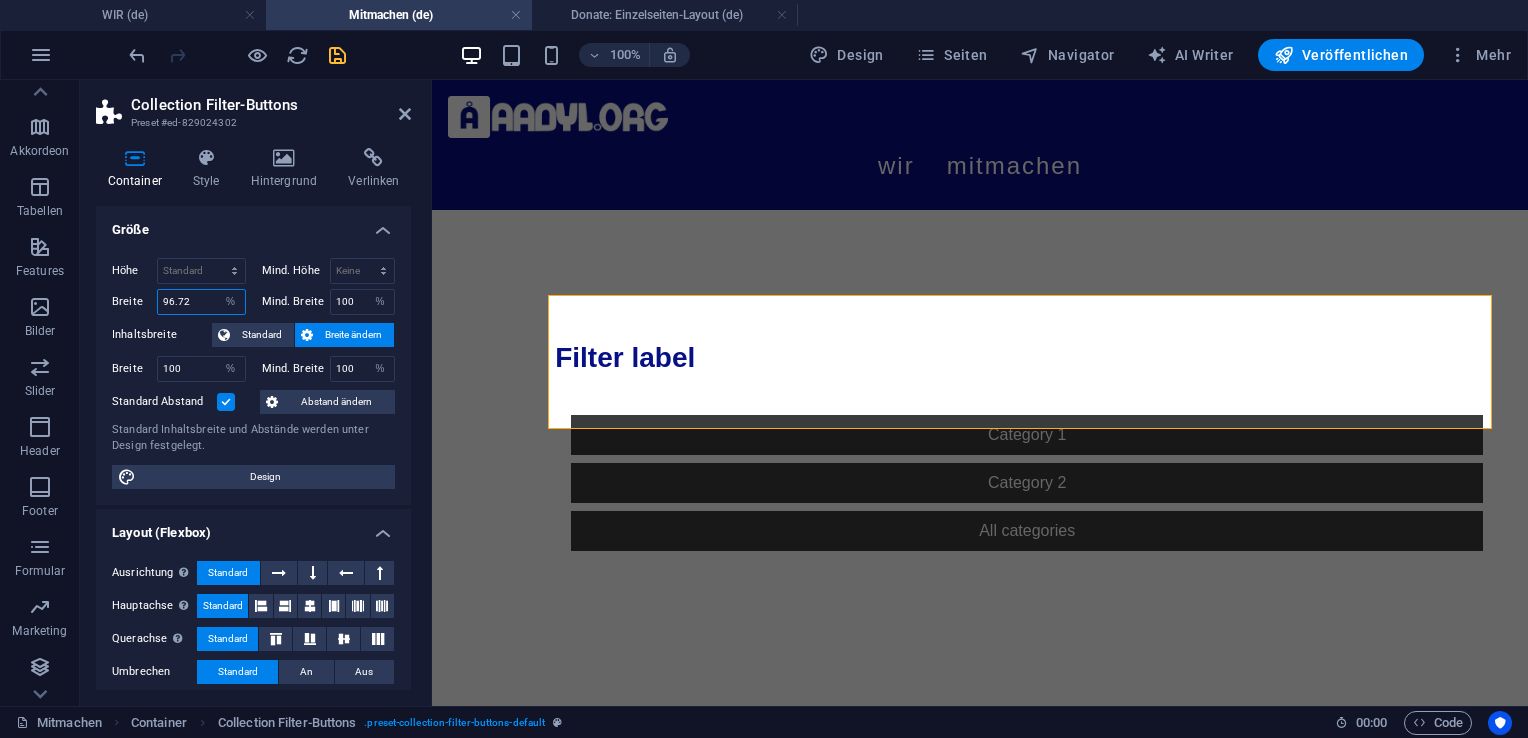 click on "Breite 96.72 Standard px rem % em vh vw" at bounding box center (179, 302) 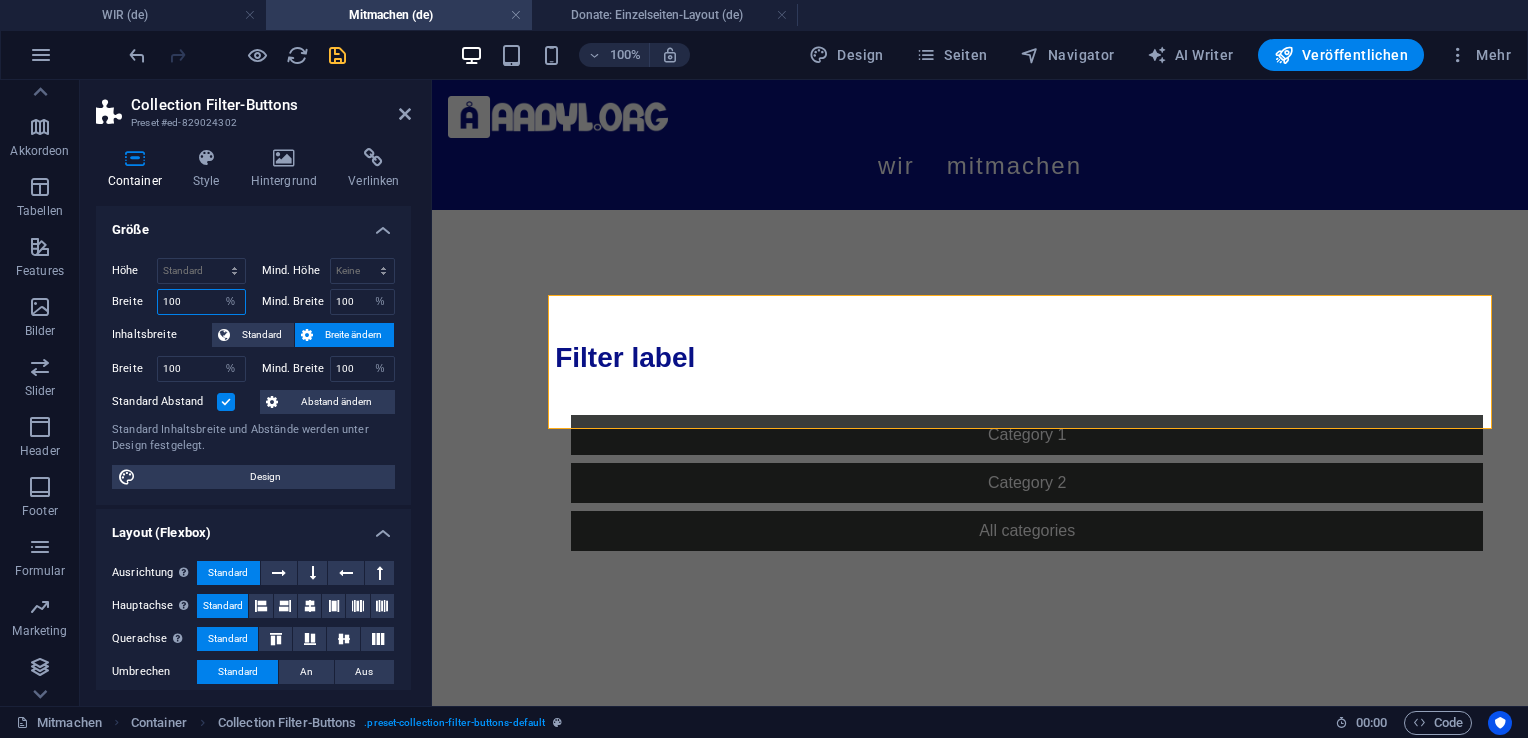 type on "100" 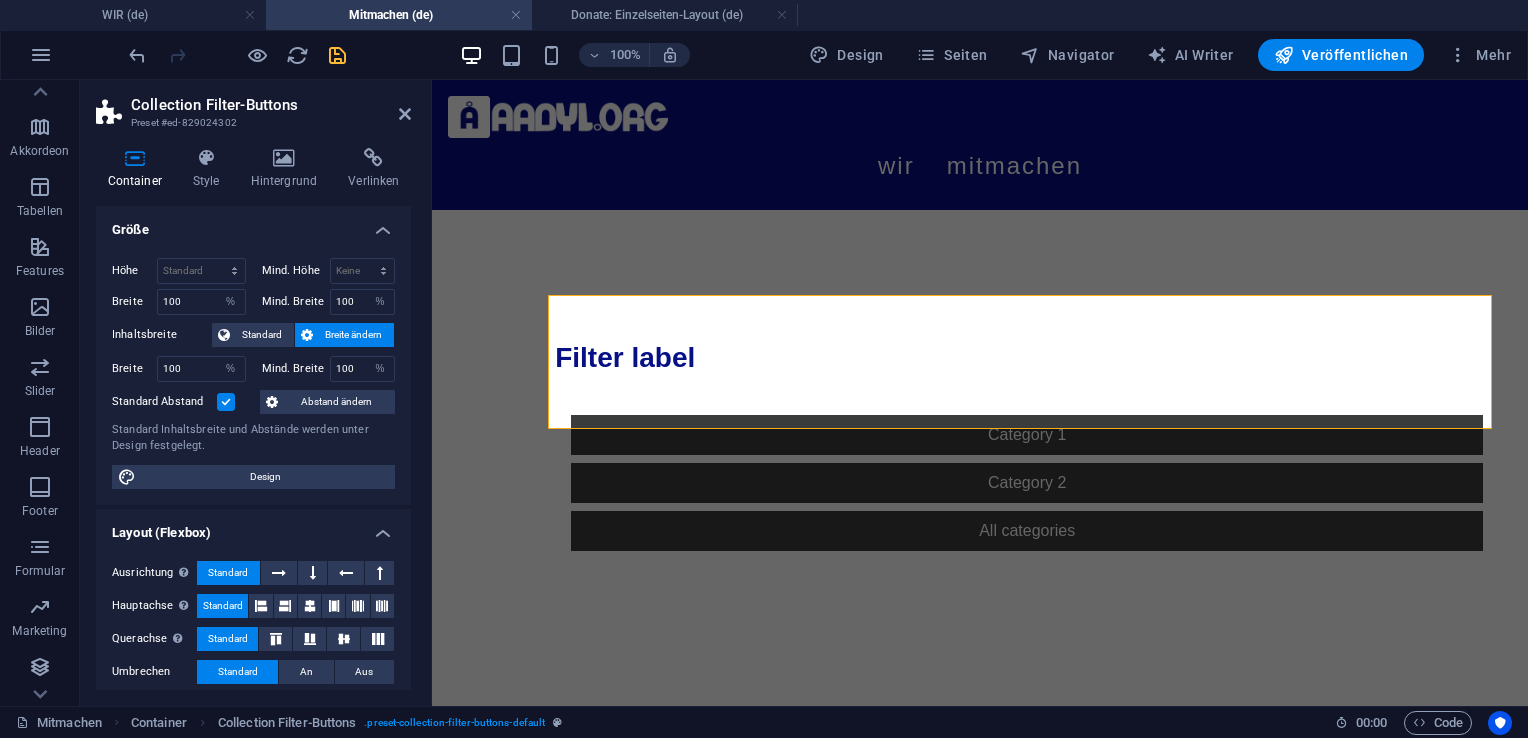 click on "Inhaltsbreite" at bounding box center [162, 335] 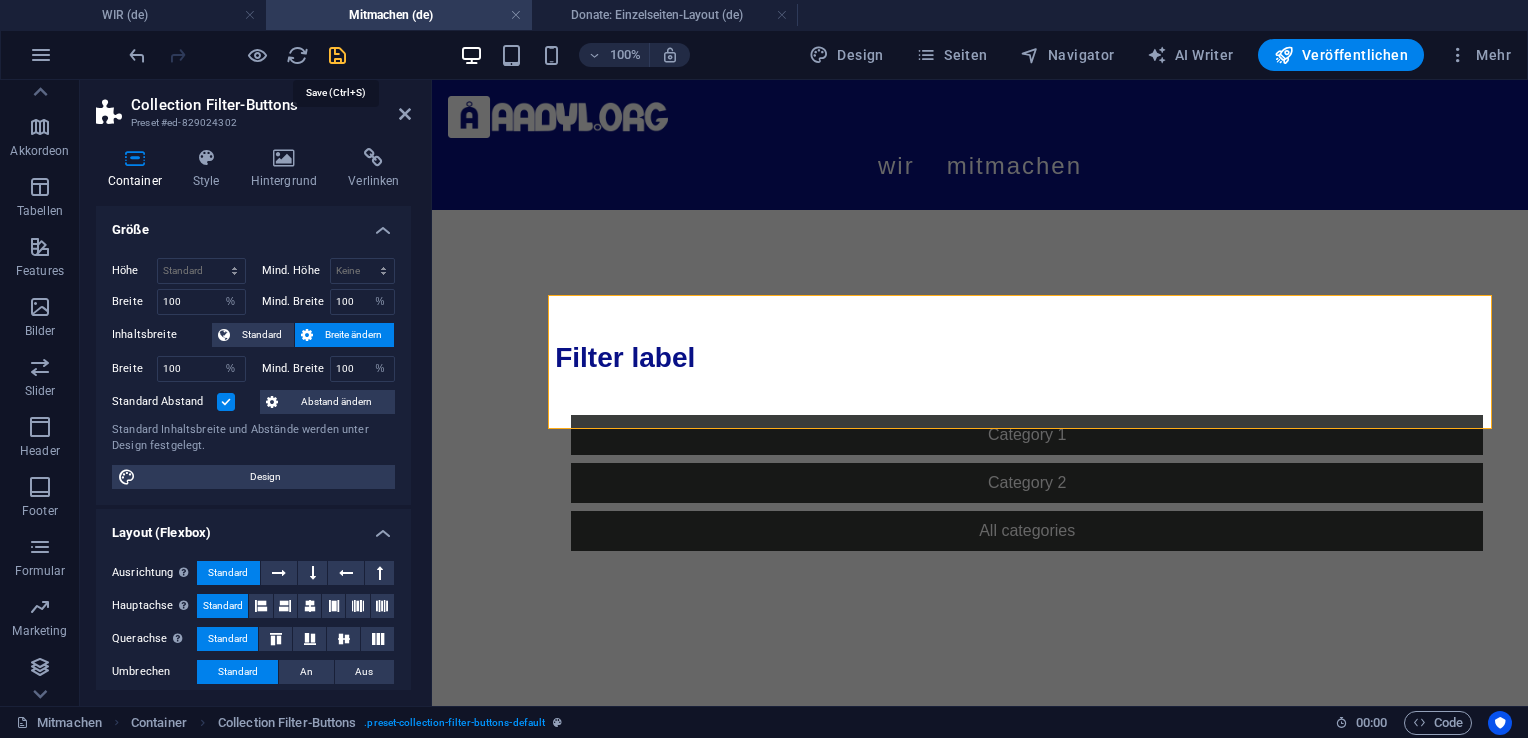 click at bounding box center [337, 55] 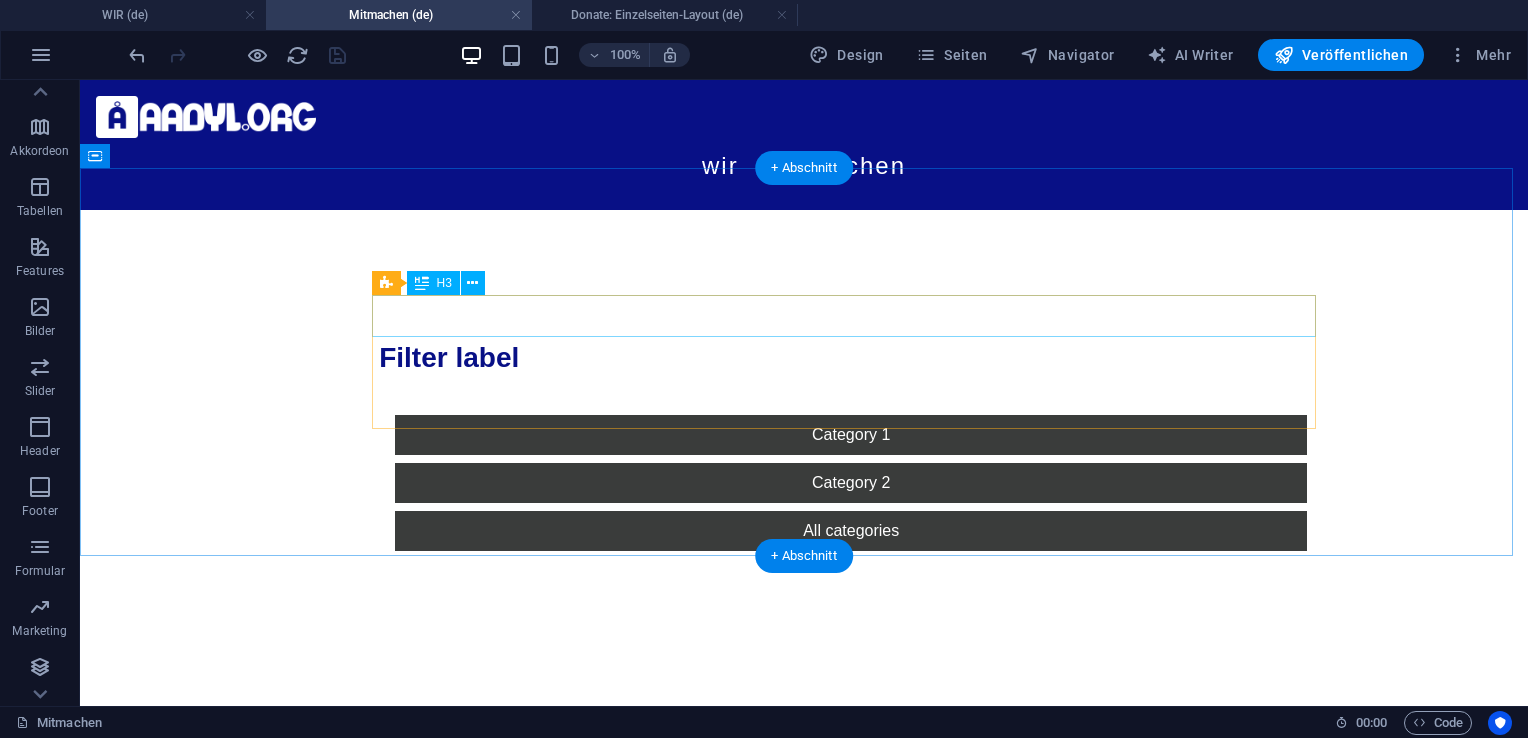 click on "Filter label" at bounding box center (851, 358) 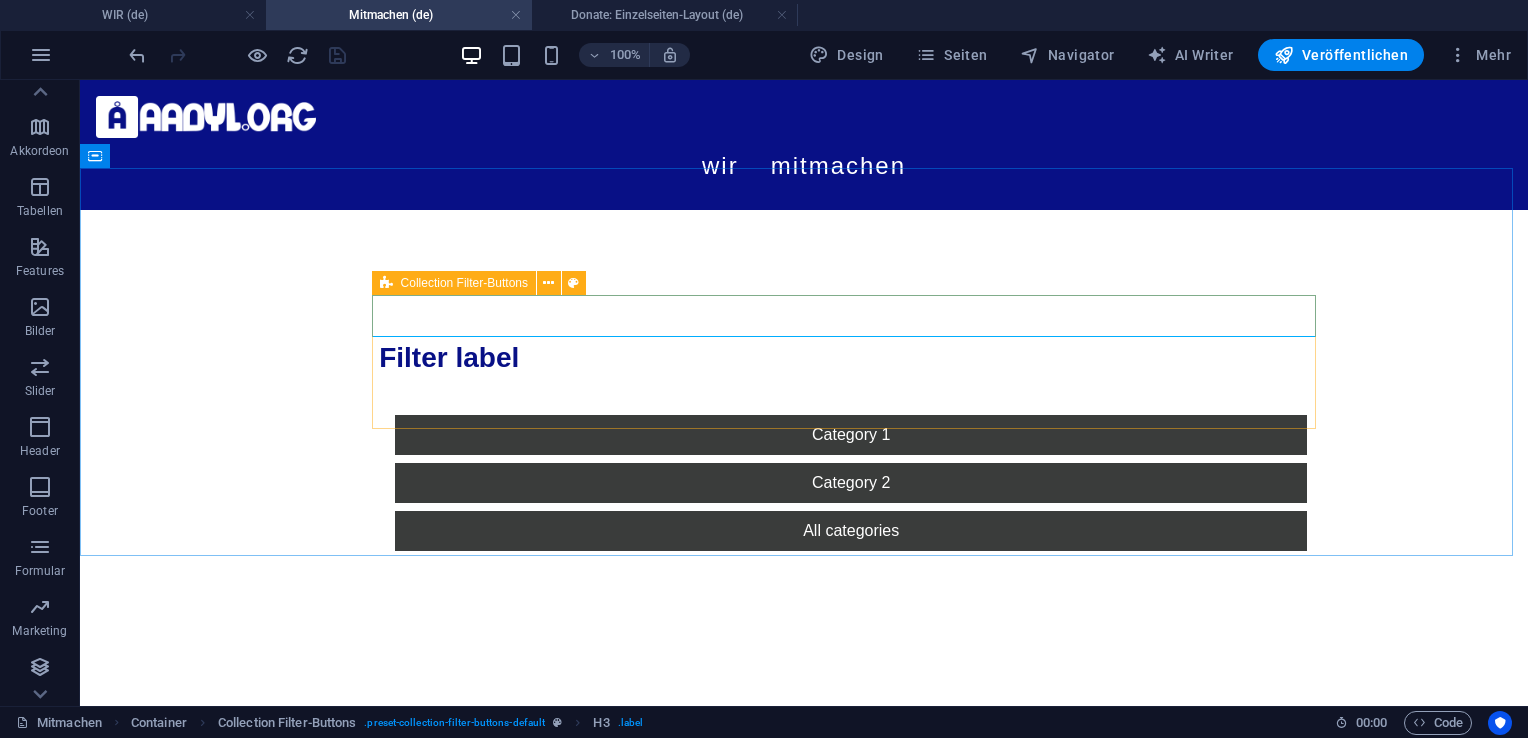 click on "Collection Filter-Buttons" at bounding box center (464, 283) 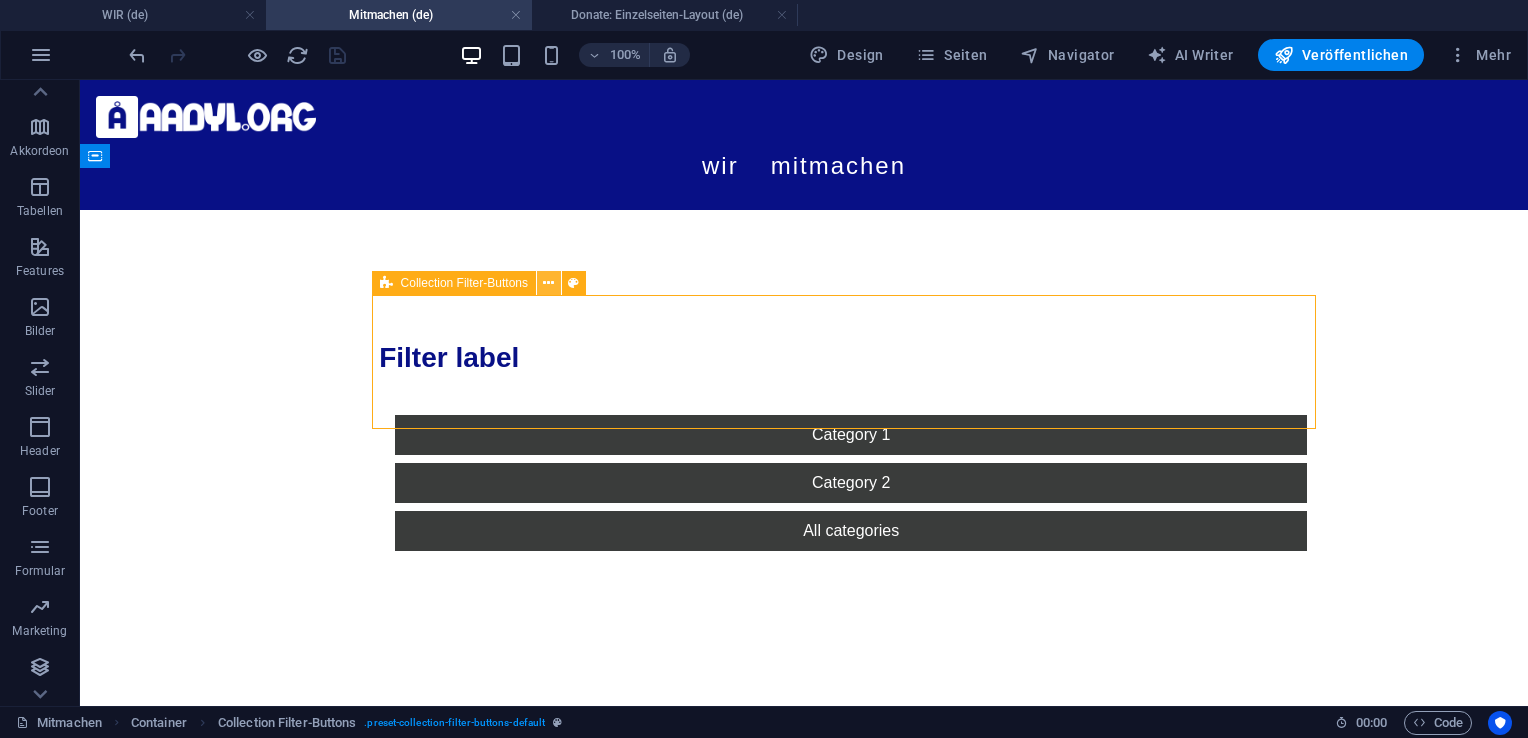 click at bounding box center [548, 283] 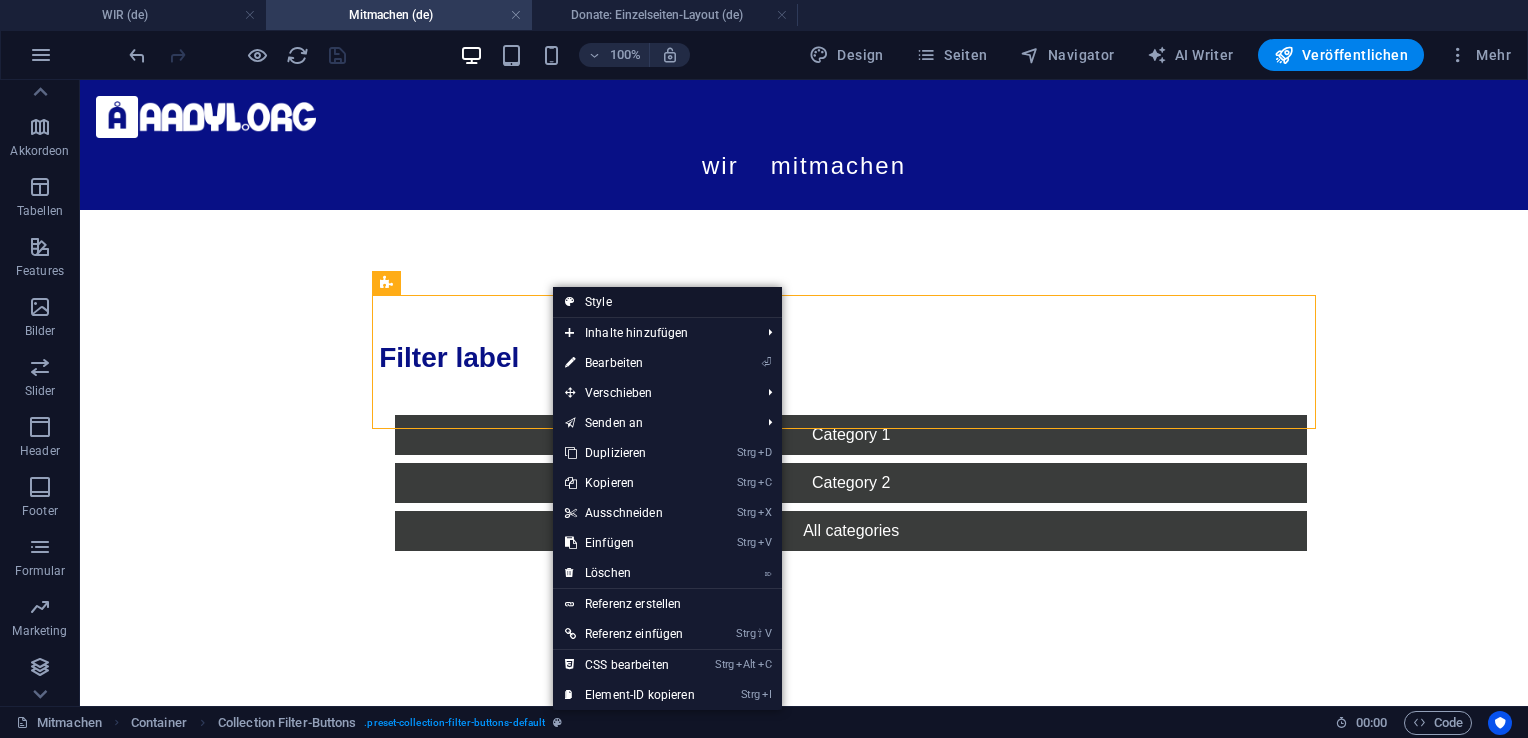 click on "Style" at bounding box center (667, 302) 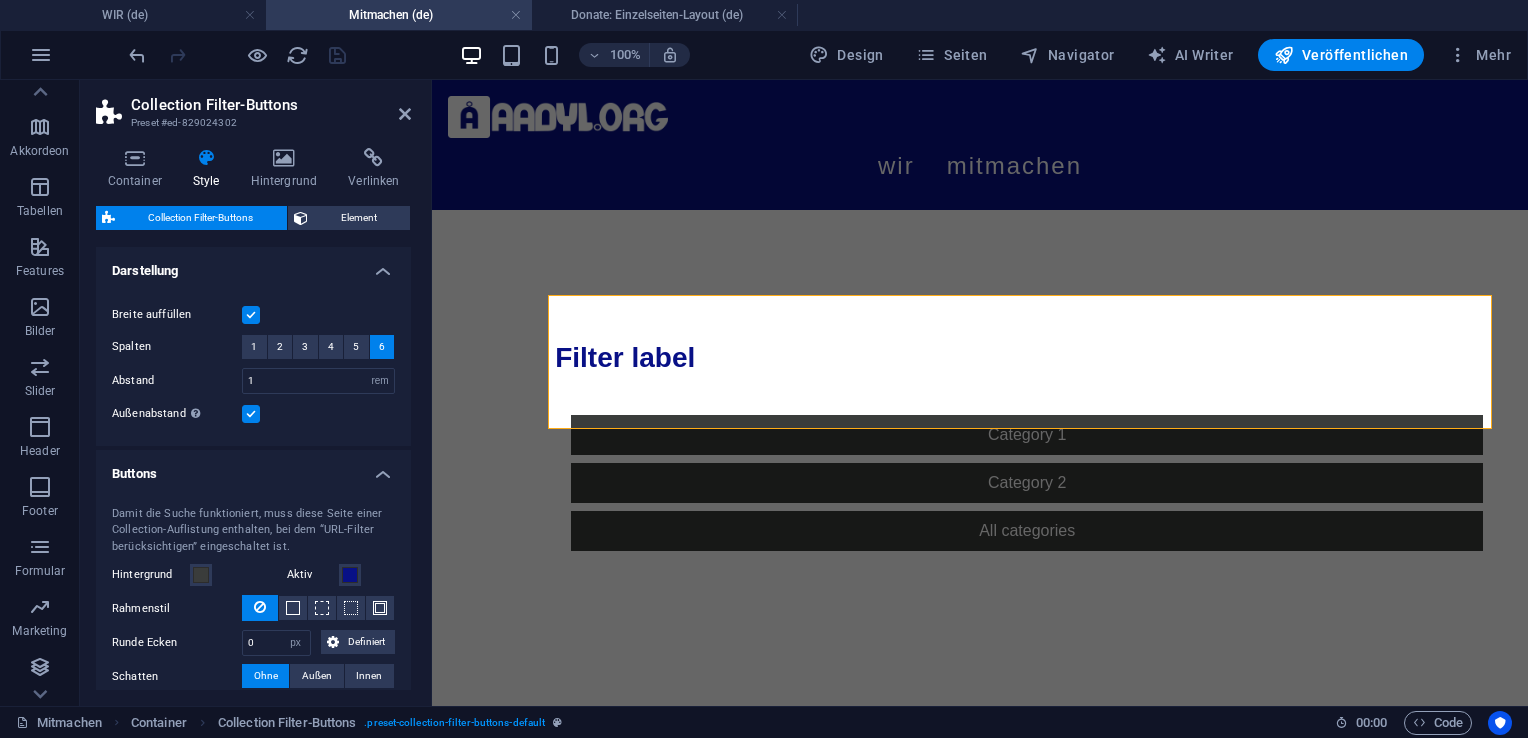 click at bounding box center [251, 315] 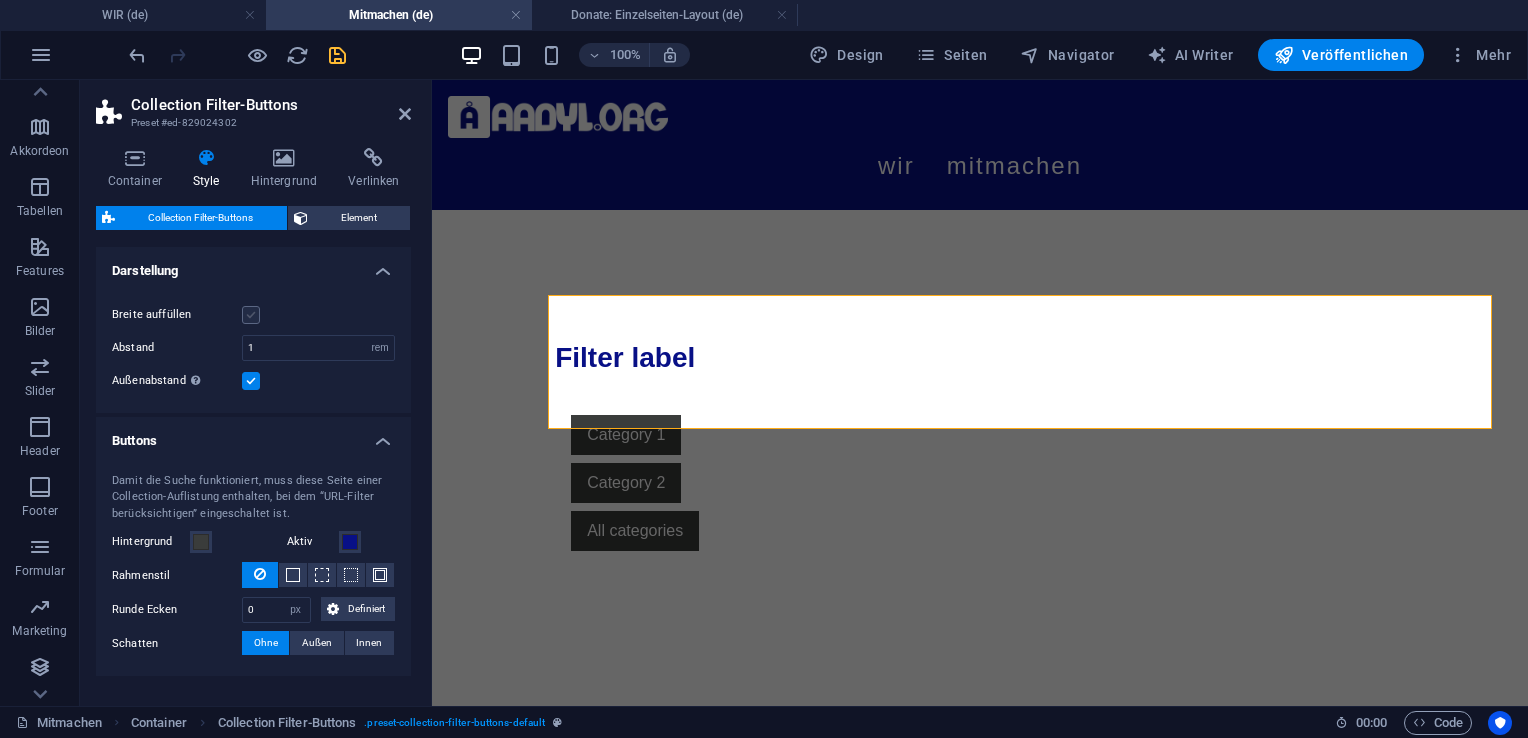 click at bounding box center (251, 315) 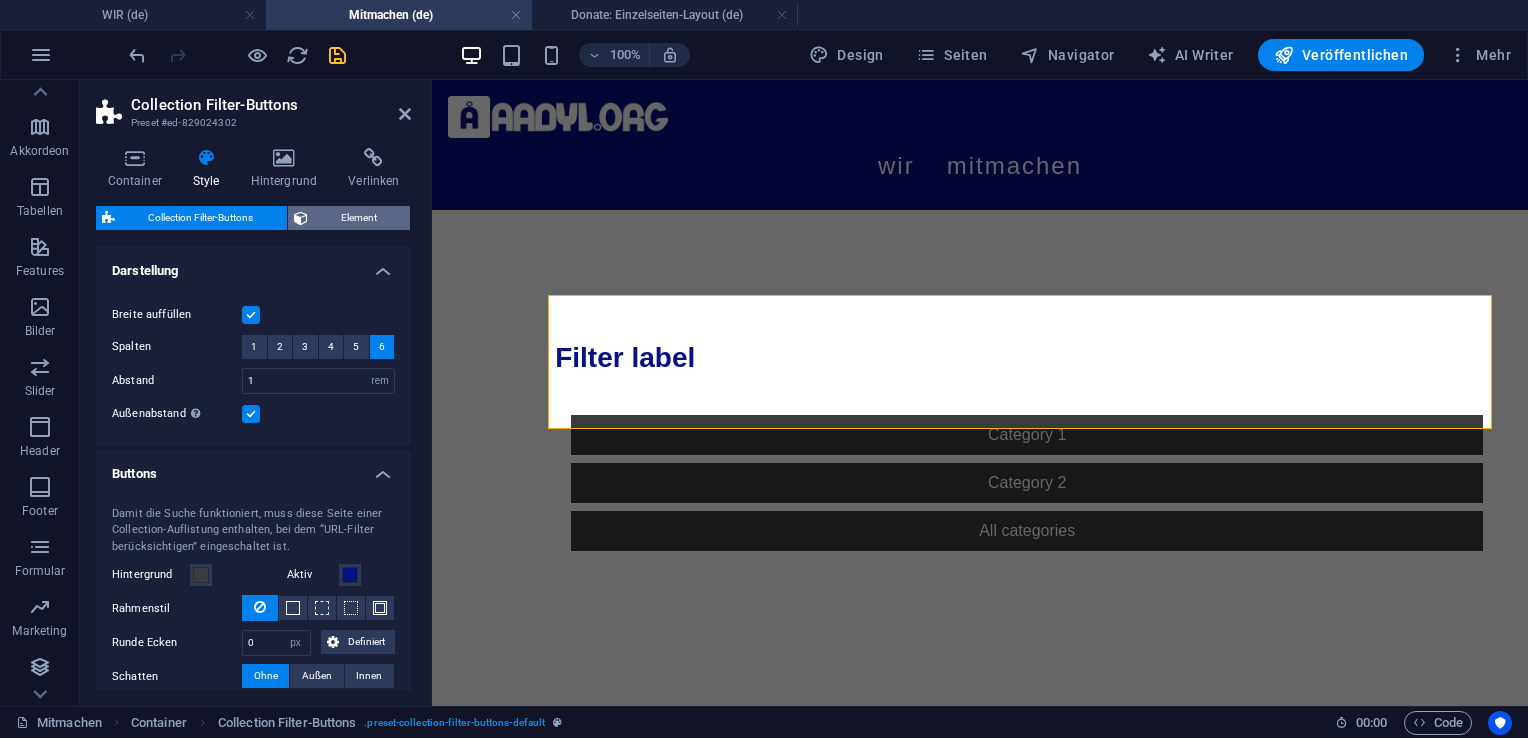 click on "Element" at bounding box center (359, 218) 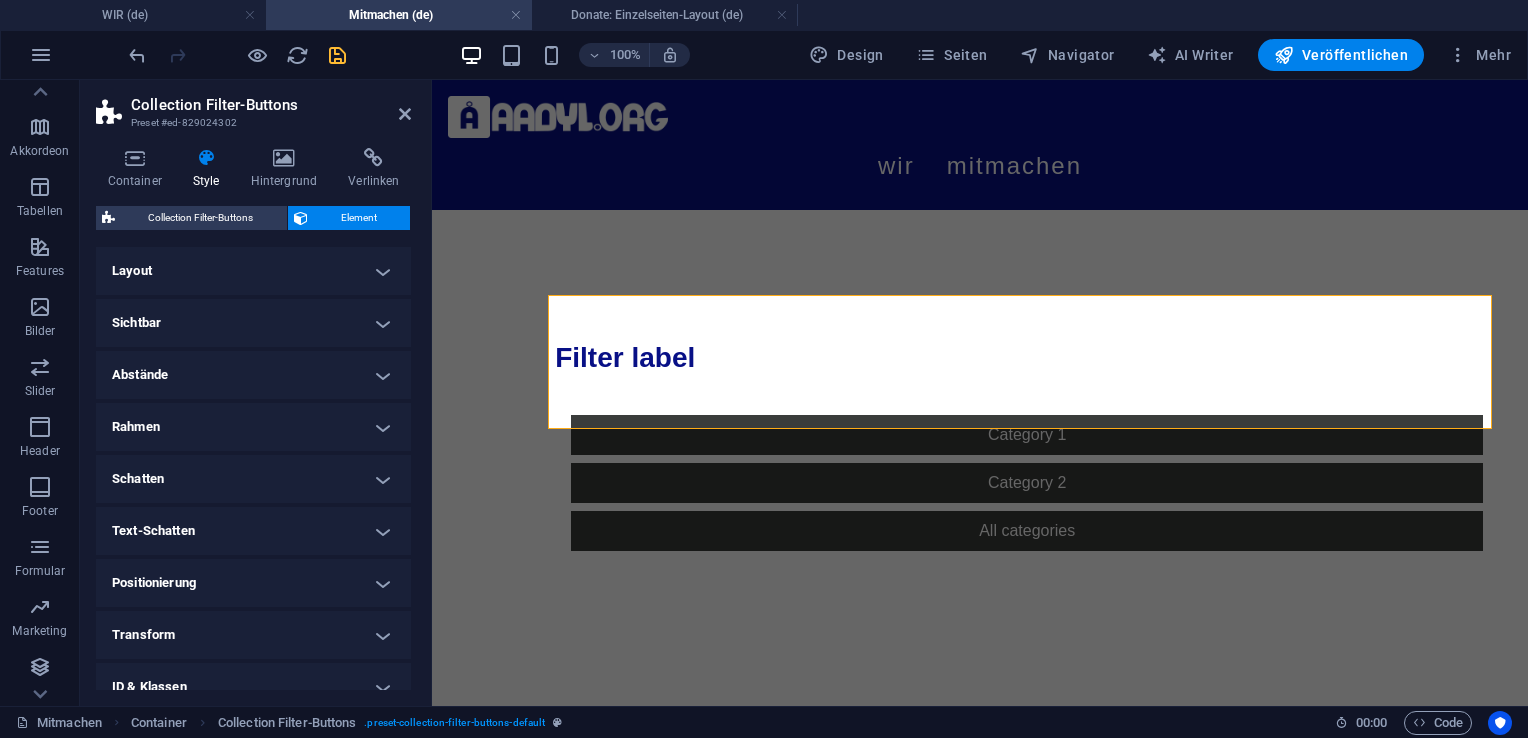 click on "Layout" at bounding box center [253, 271] 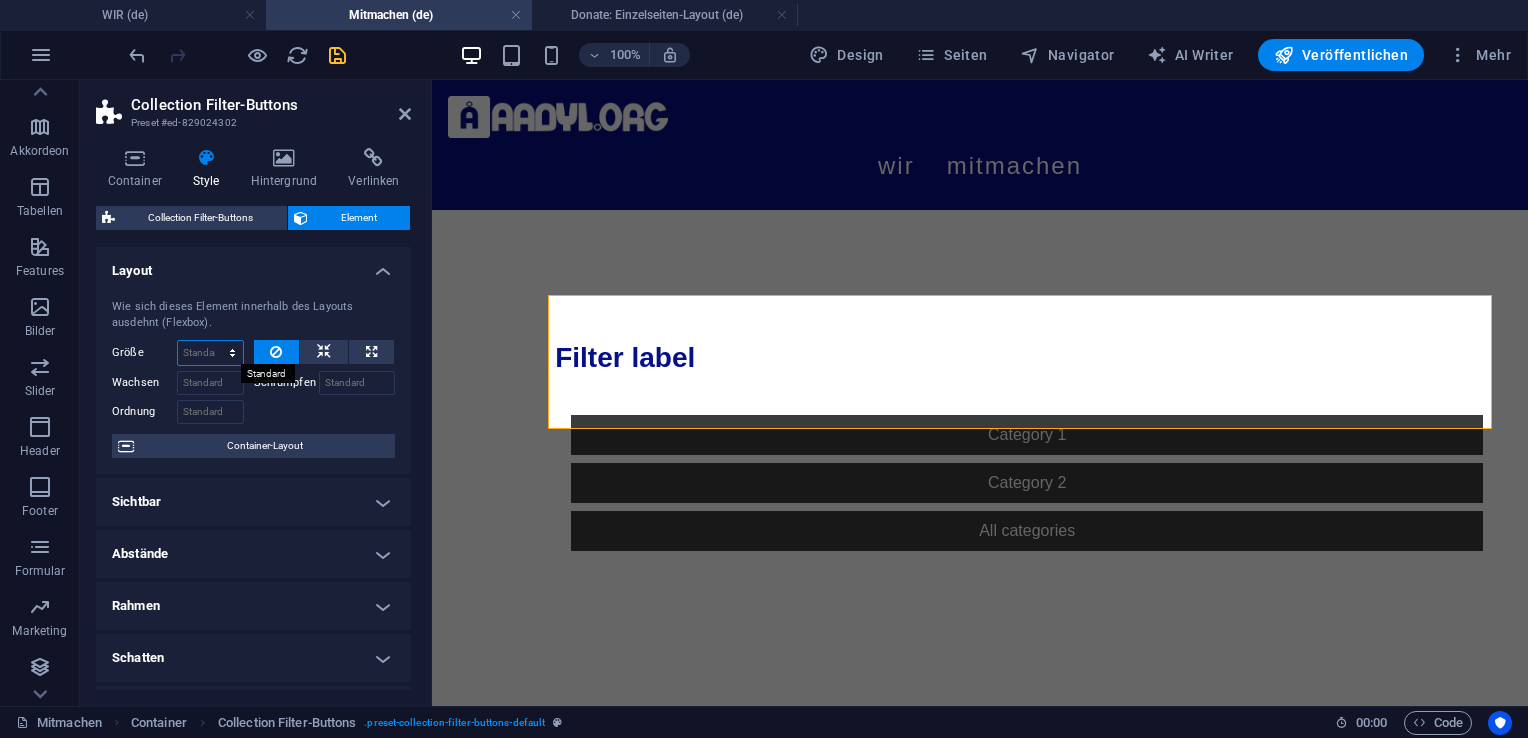 click on "Standard auto px % 1/1 1/2 1/3 1/4 1/5 1/6 1/7 1/8 1/9 1/10" at bounding box center [210, 353] 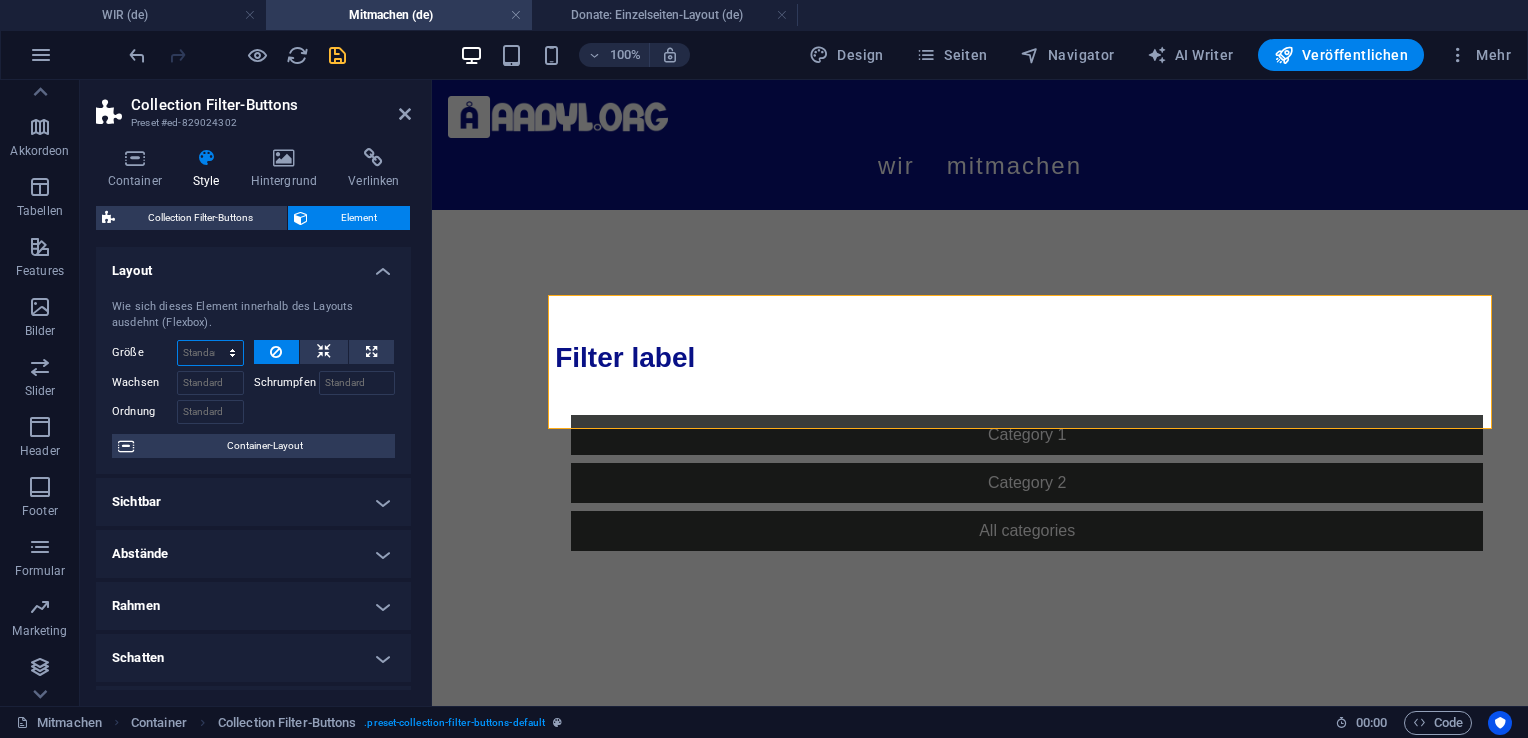 select on "%" 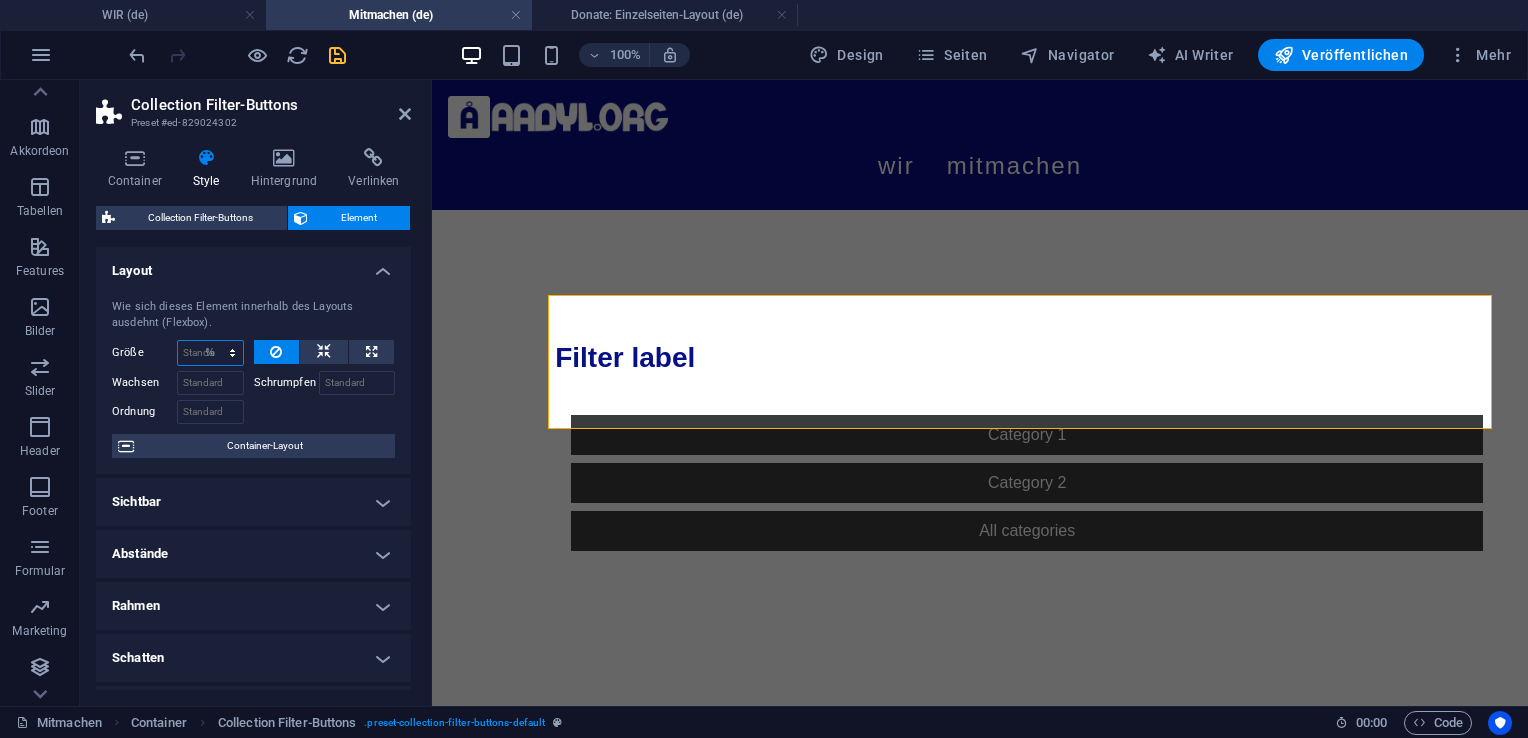 click on "Standard auto px % 1/1 1/2 1/3 1/4 1/5 1/6 1/7 1/8 1/9 1/10" at bounding box center [210, 353] 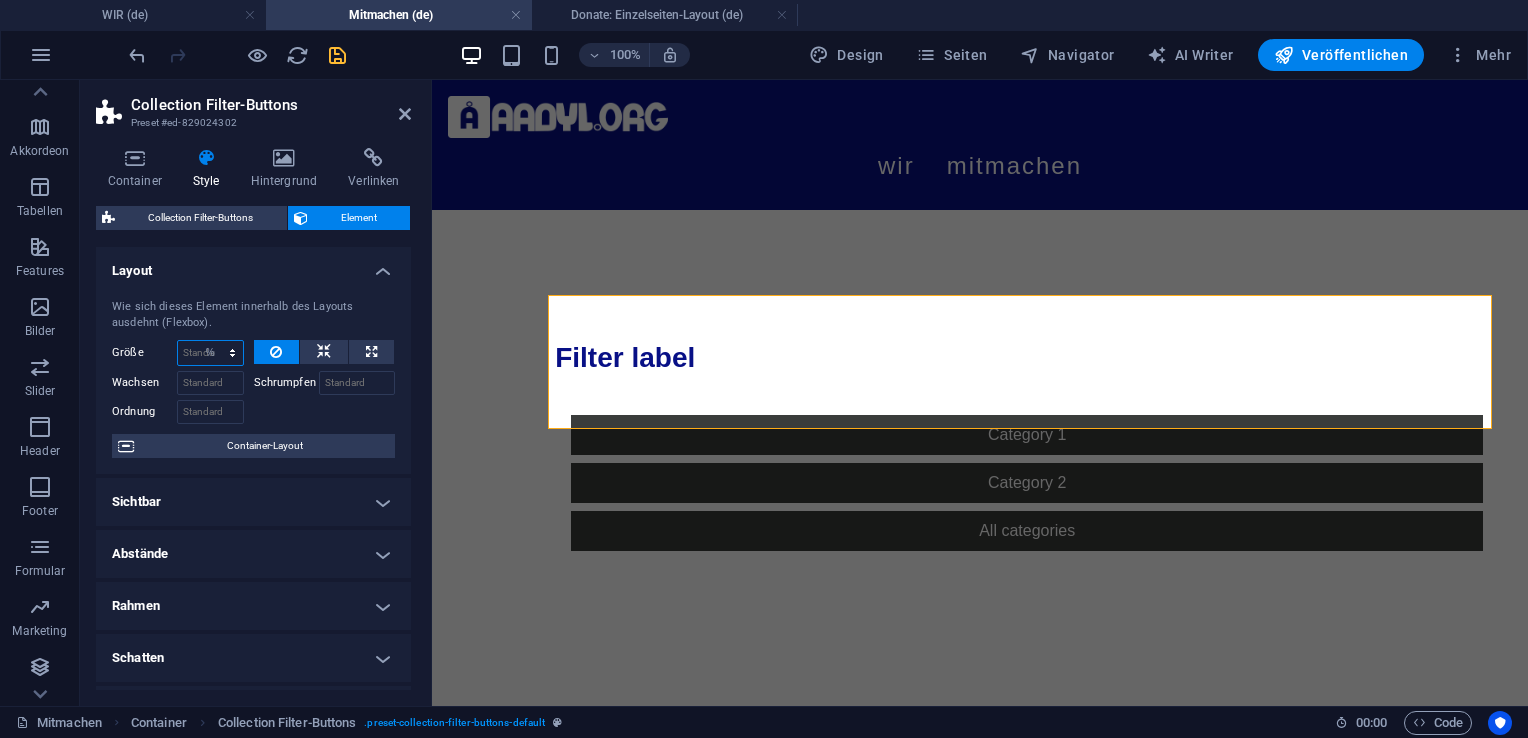 type on "100" 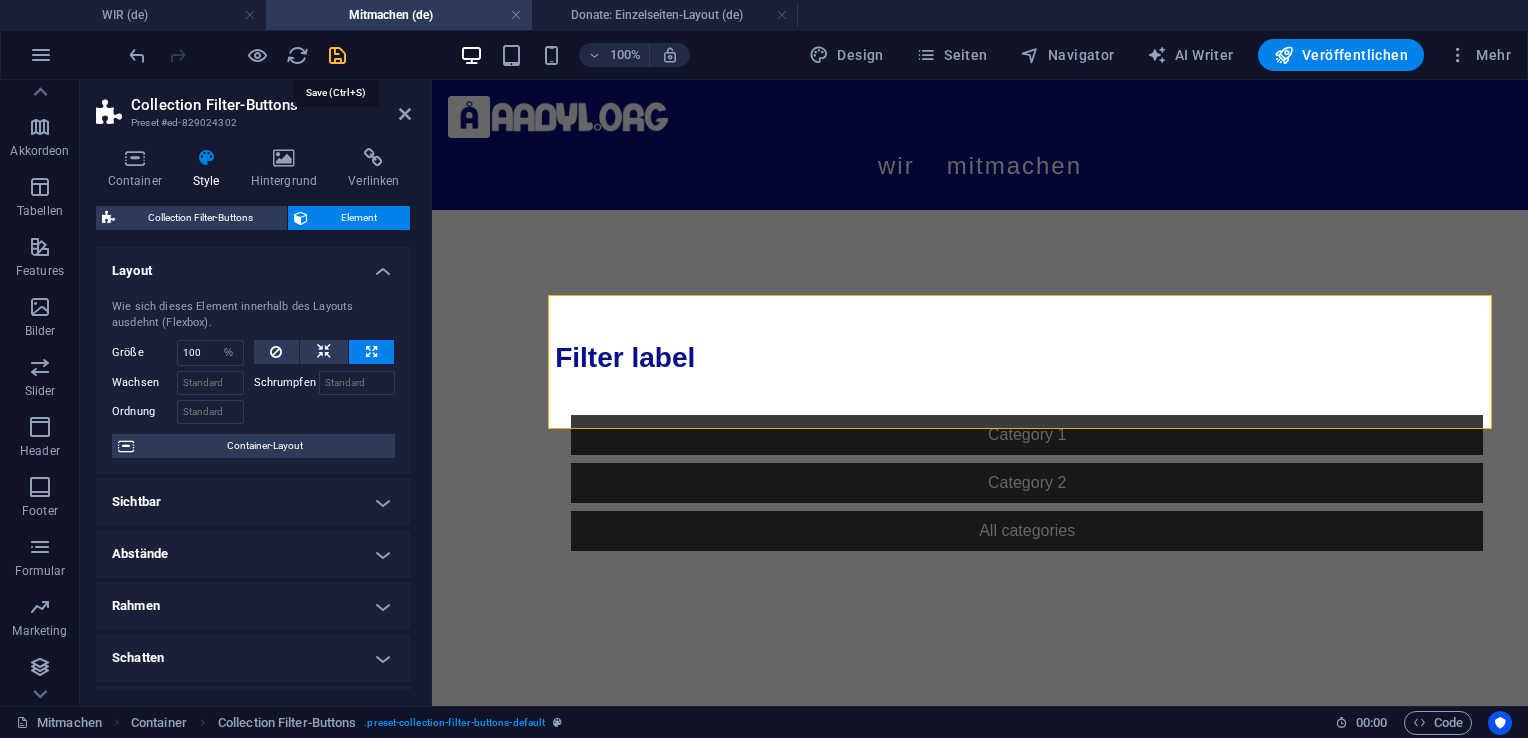 click at bounding box center [337, 55] 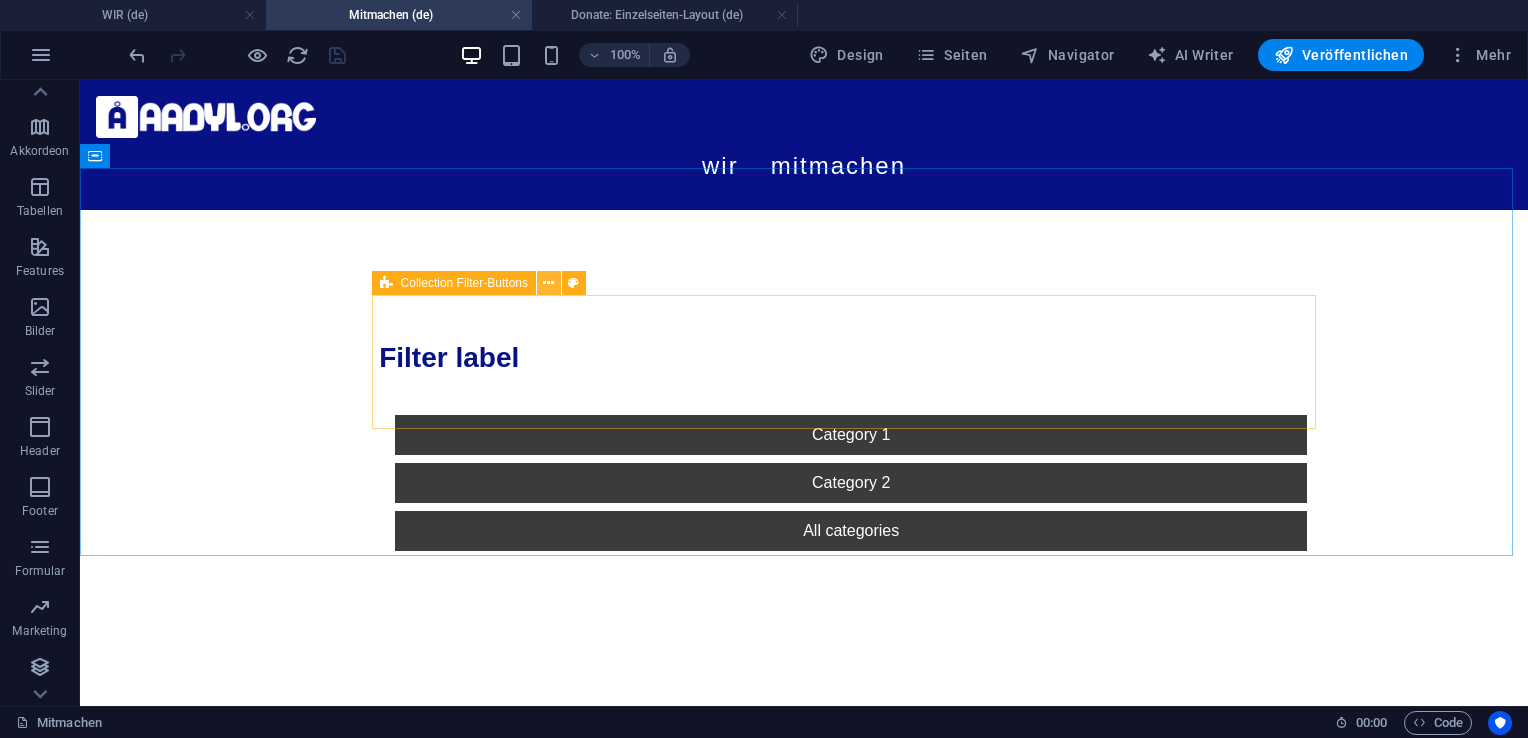 click at bounding box center [549, 283] 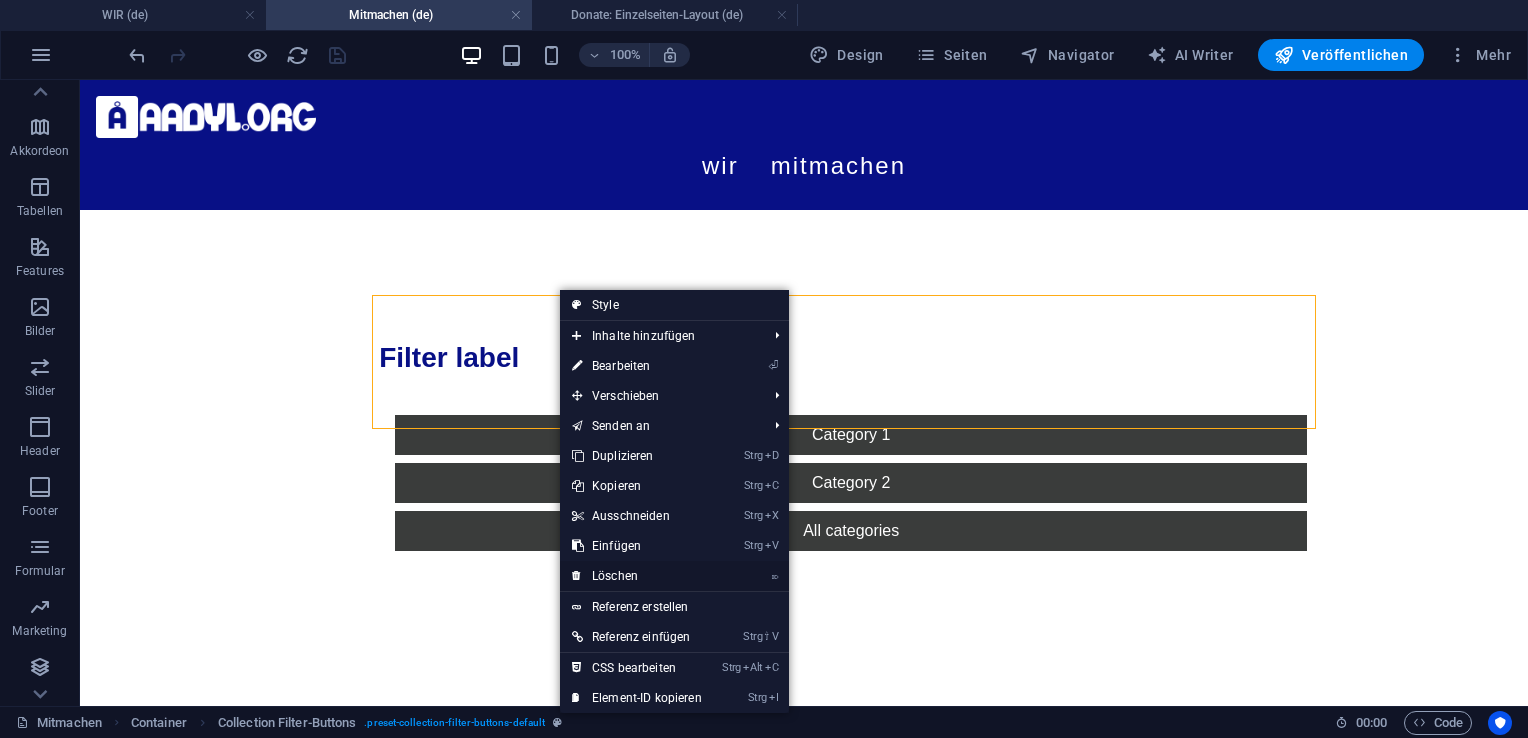 click on "⌦  Löschen" at bounding box center (637, 576) 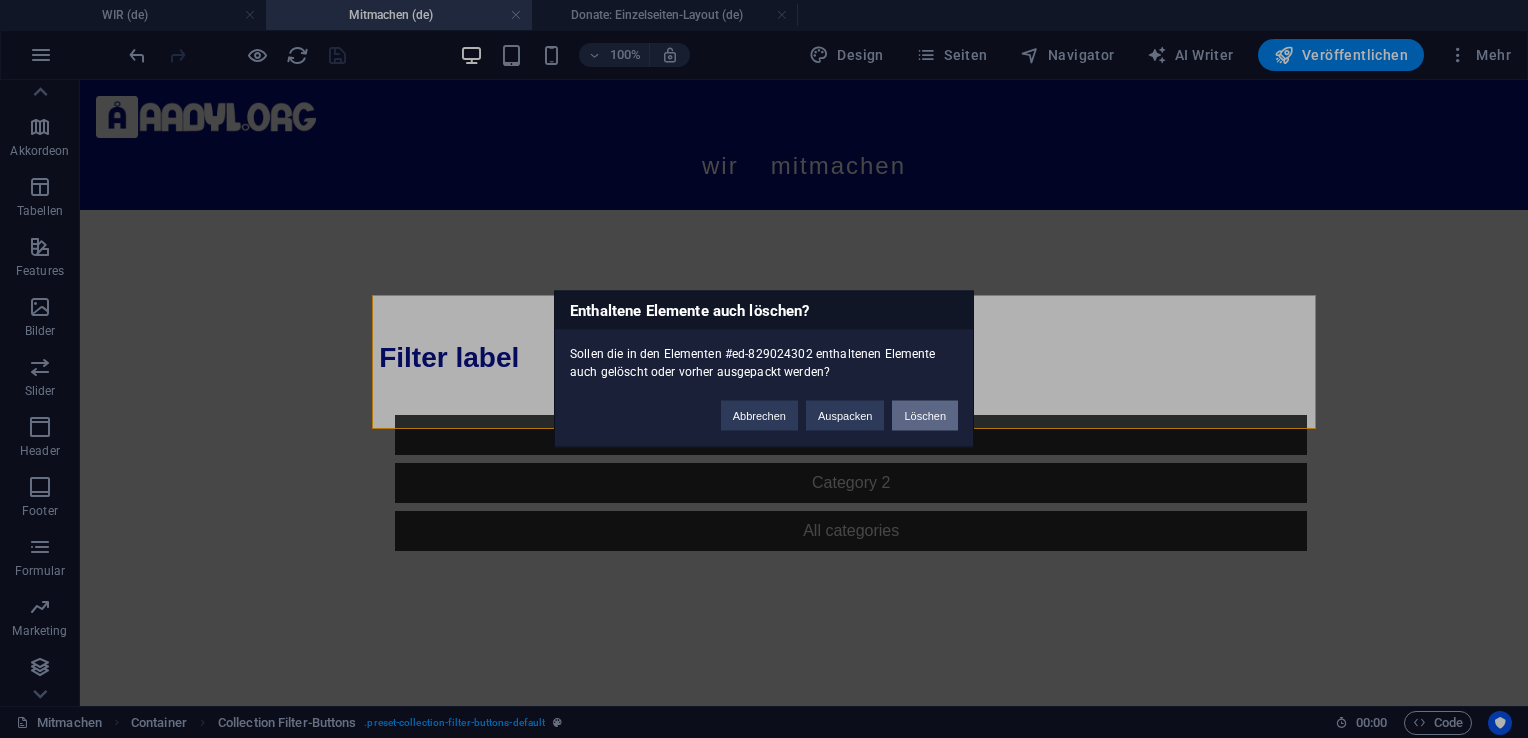 click on "Löschen" at bounding box center (925, 416) 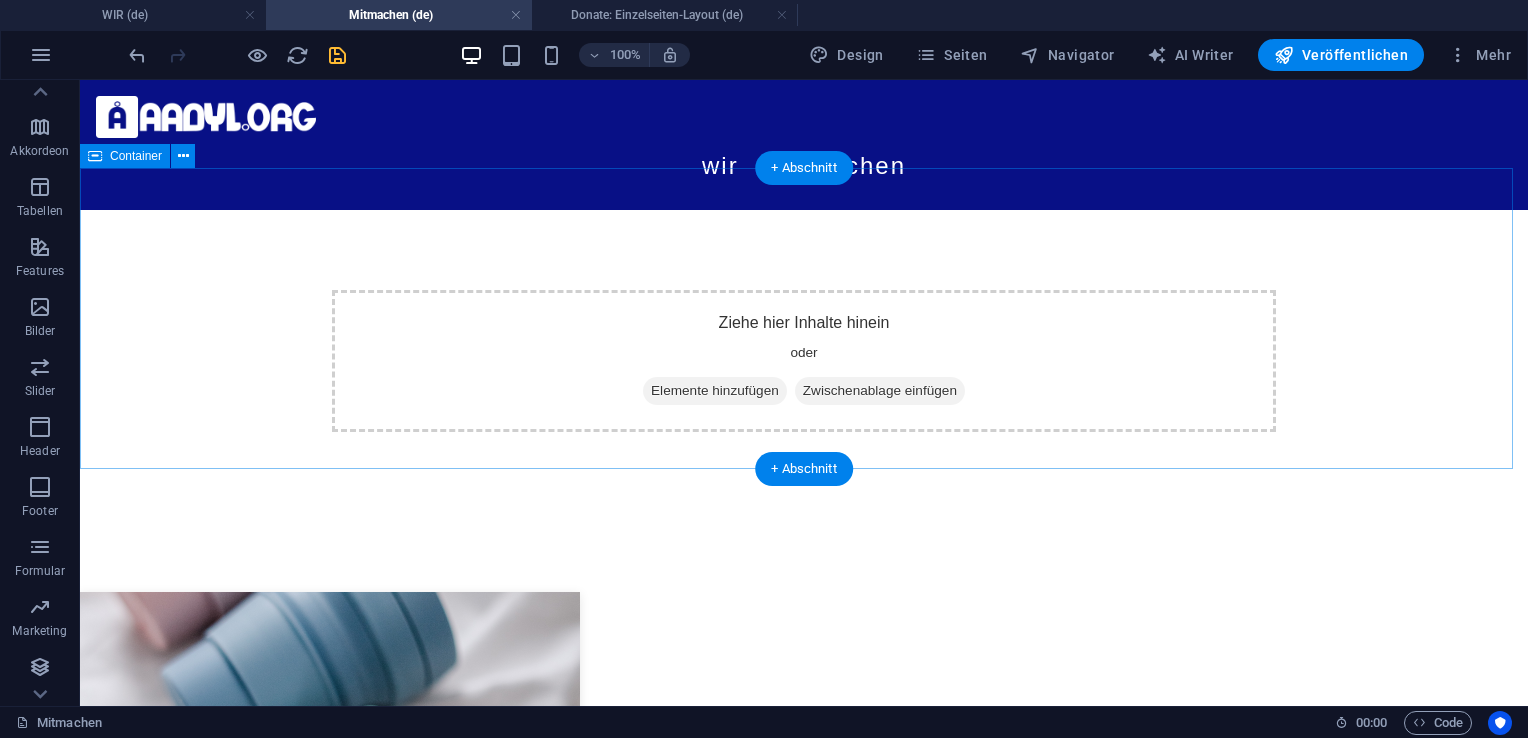 click on "Elemente hinzufügen" at bounding box center [715, 391] 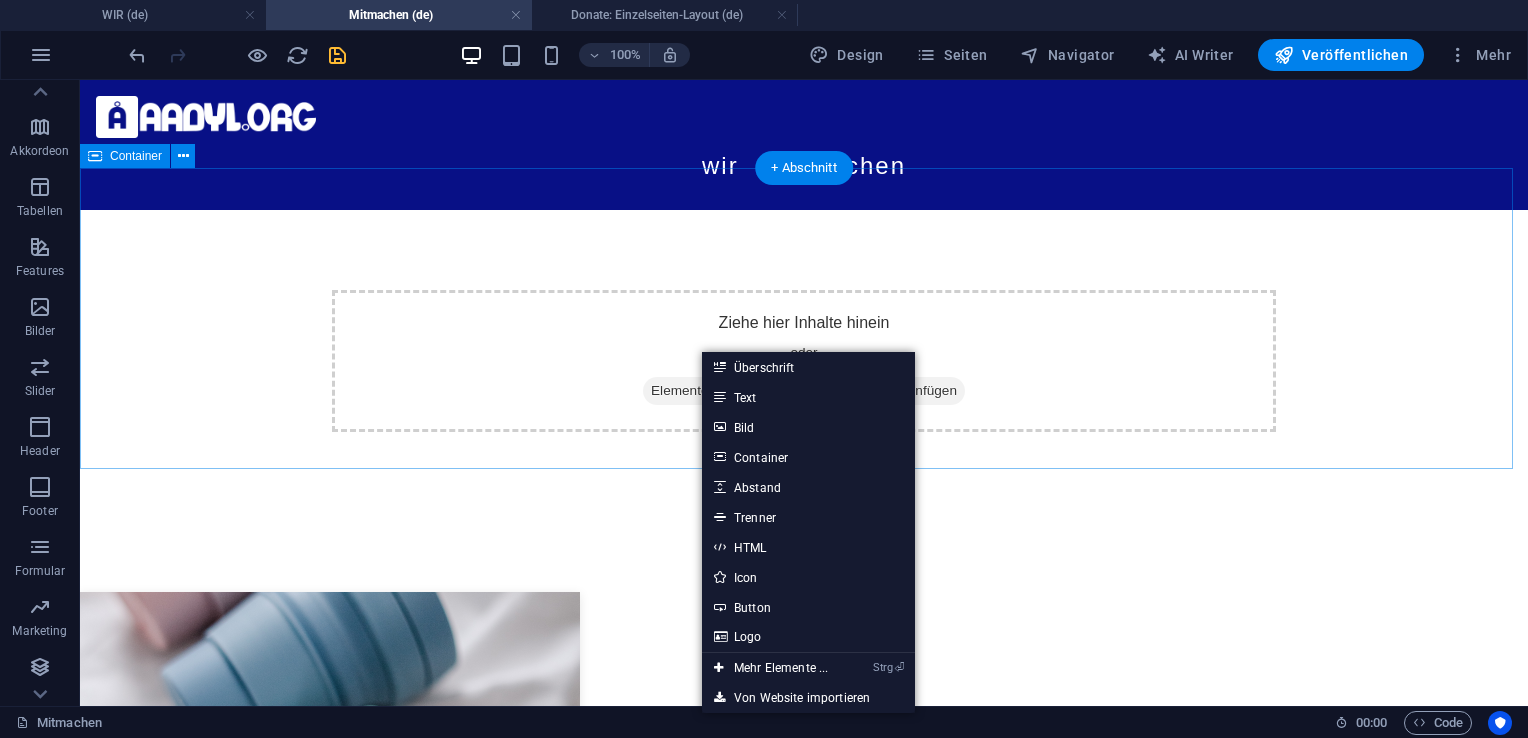 click on "Elemente hinzufügen" at bounding box center (715, 391) 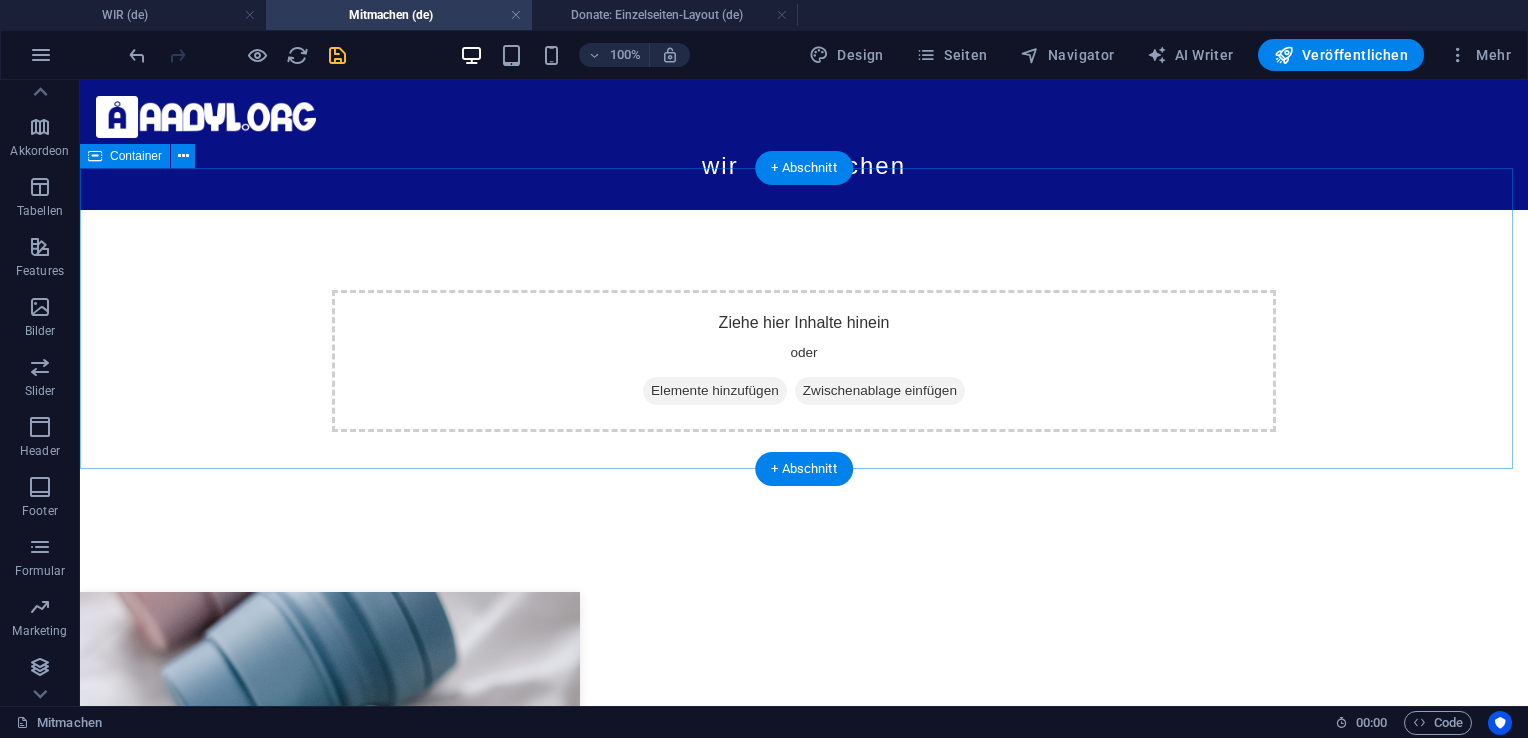 click on "Elemente hinzufügen" at bounding box center (715, 391) 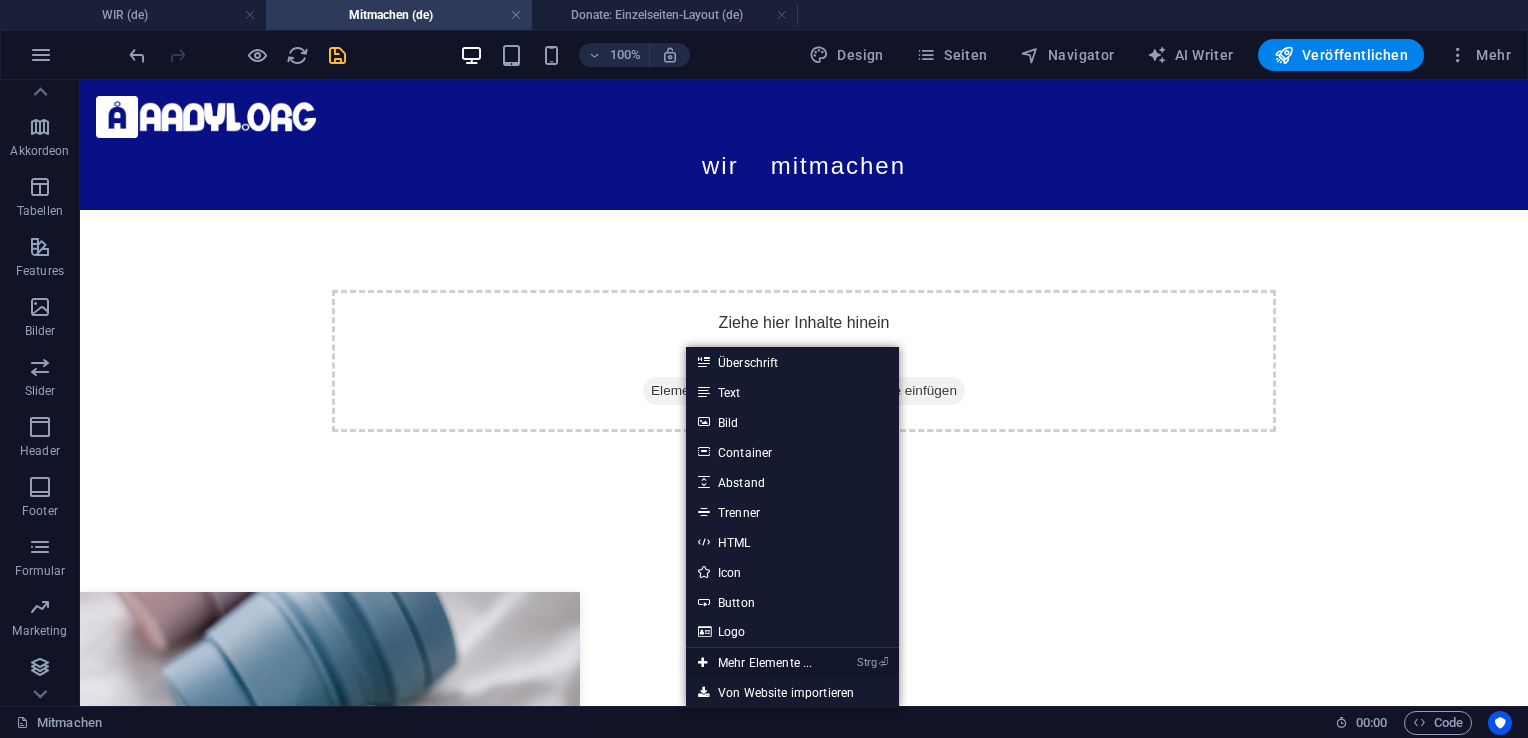 click on "Strg ⏎  Mehr Elemente ..." at bounding box center (755, 663) 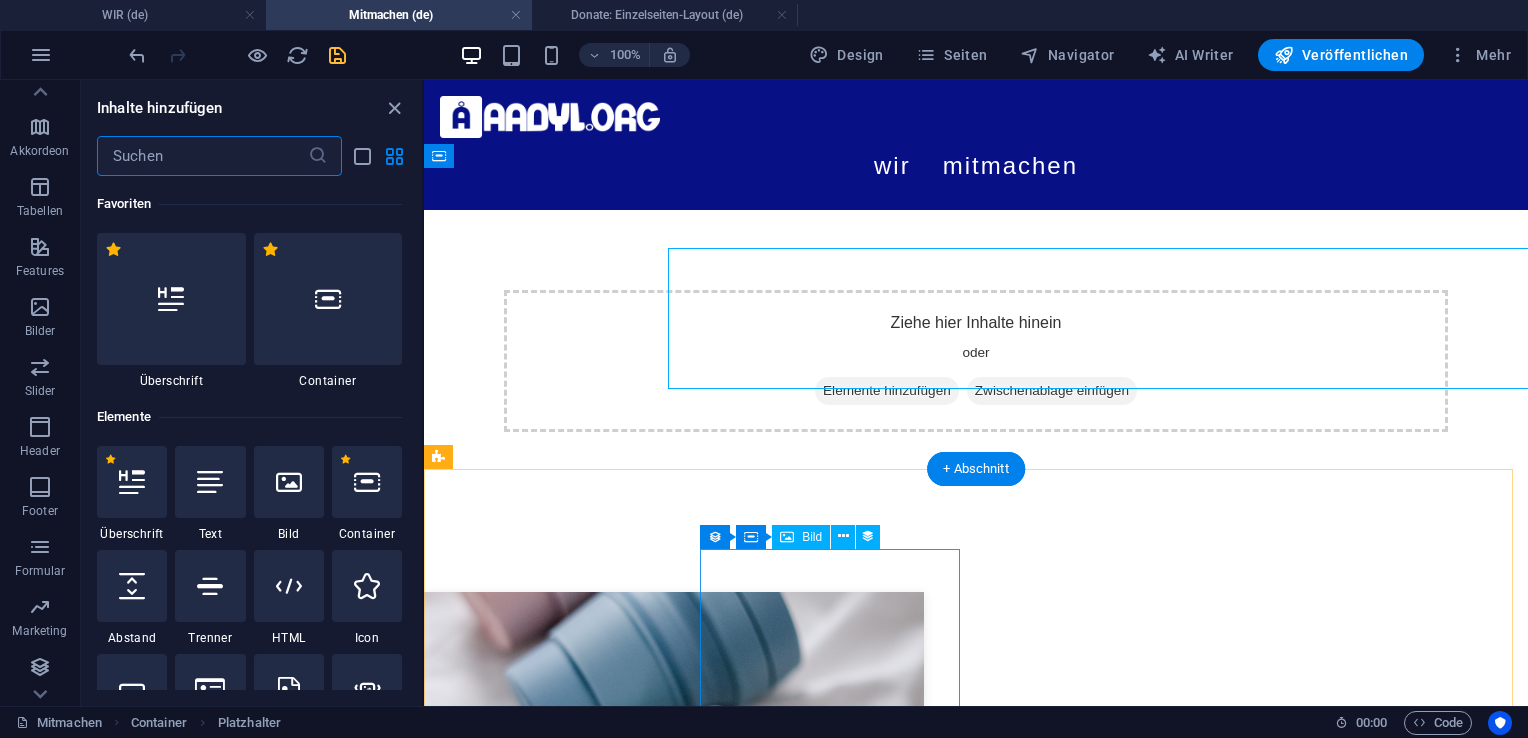 scroll, scrollTop: 212, scrollLeft: 0, axis: vertical 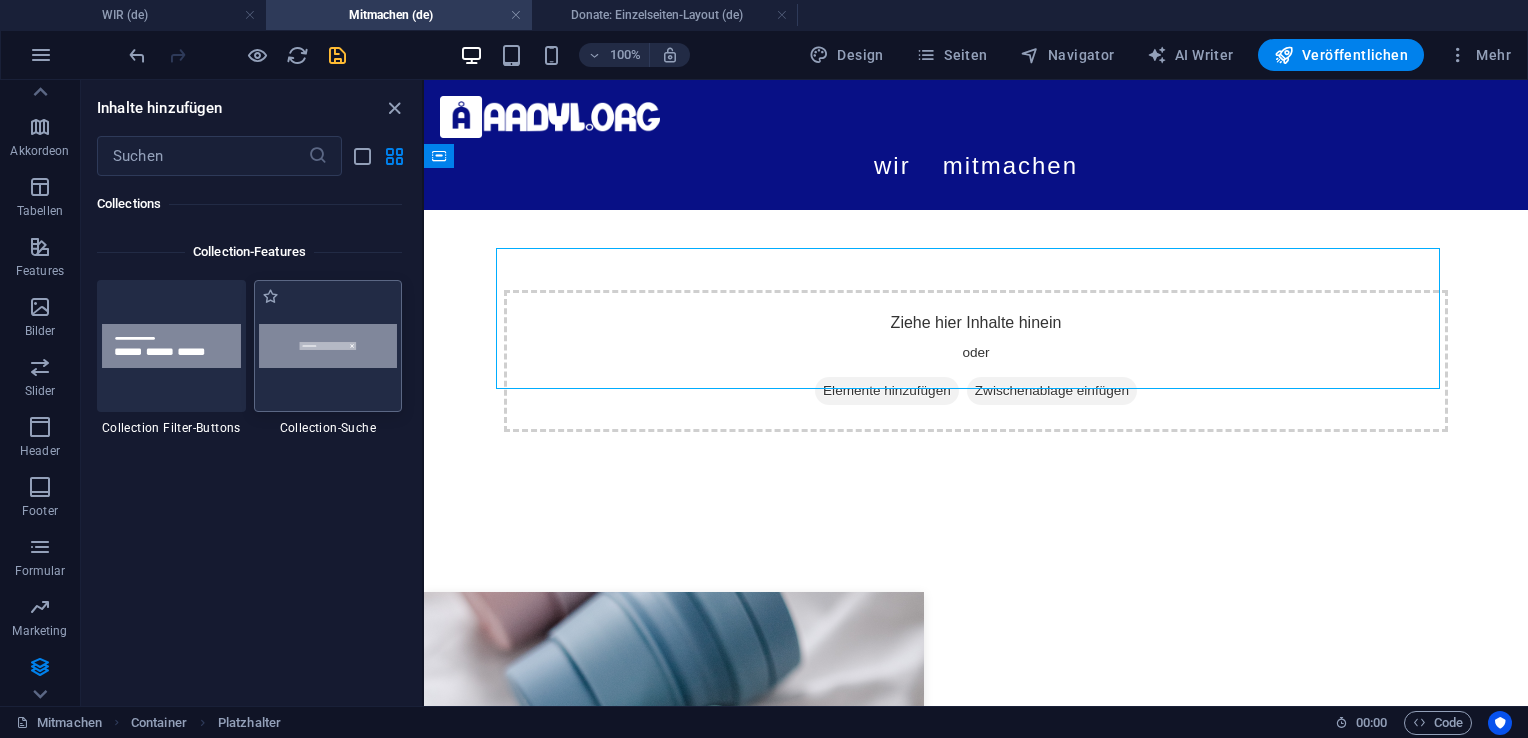 click at bounding box center (328, 346) 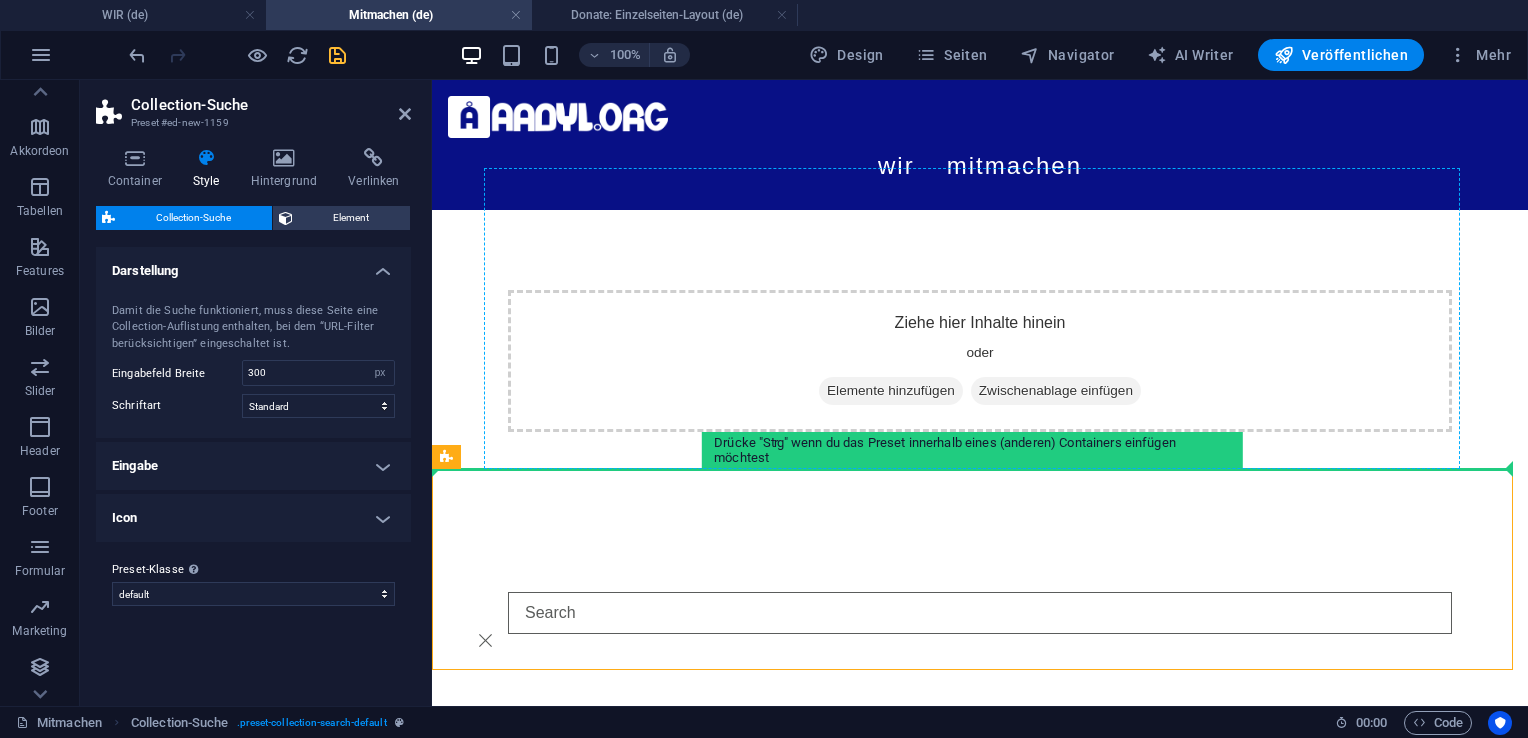 drag, startPoint x: 629, startPoint y: 530, endPoint x: 637, endPoint y: 361, distance: 169.18924 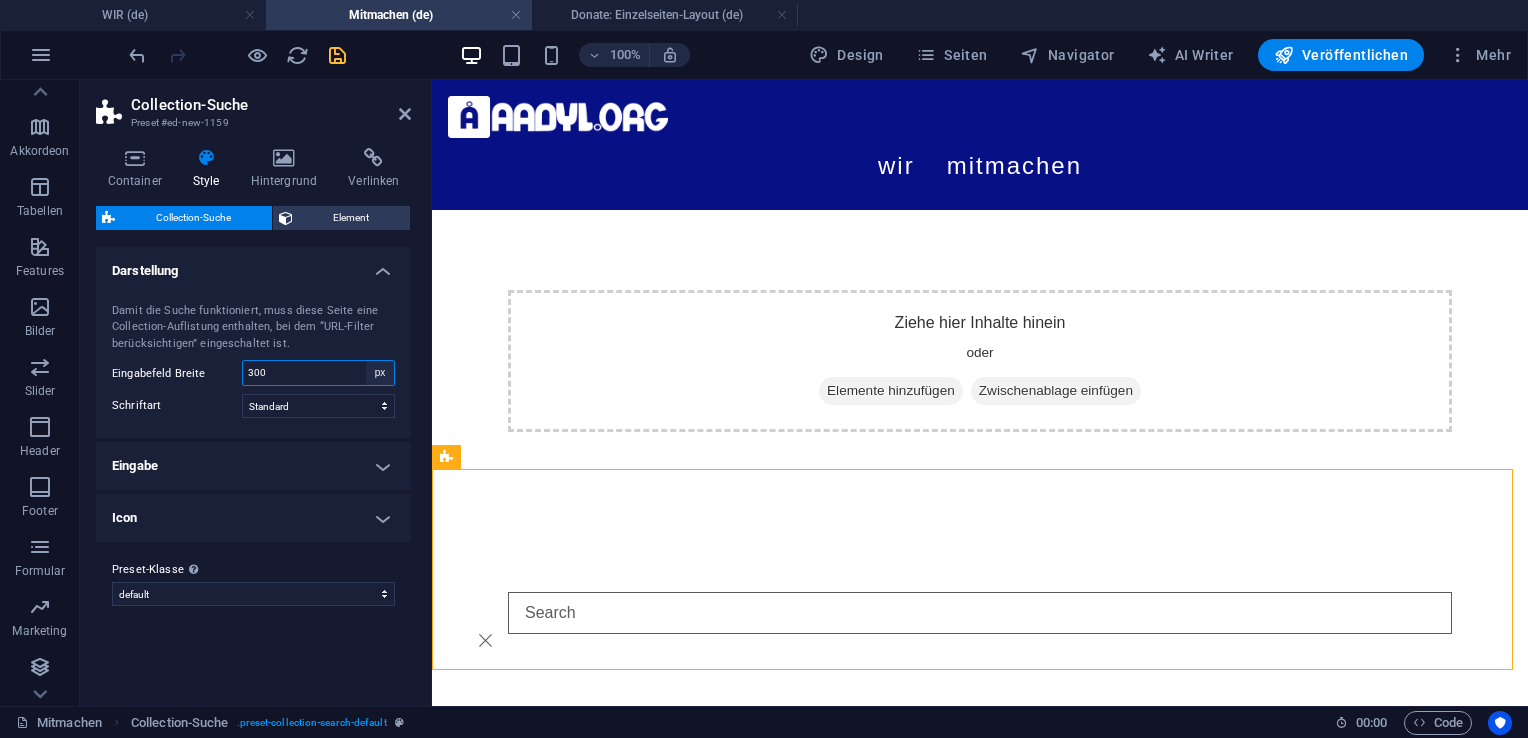 click on "px rem % vh vw" at bounding box center [380, 373] 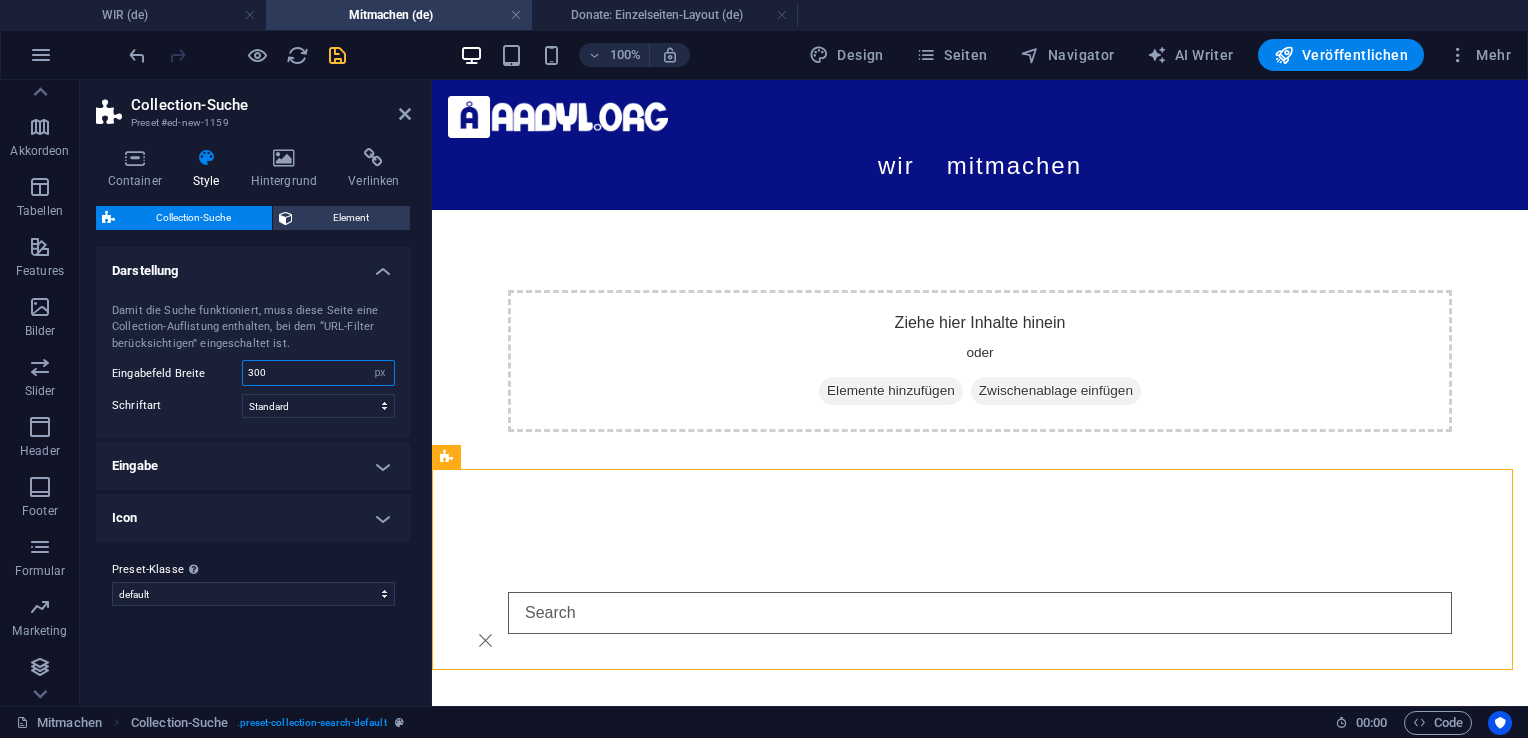 select on "%" 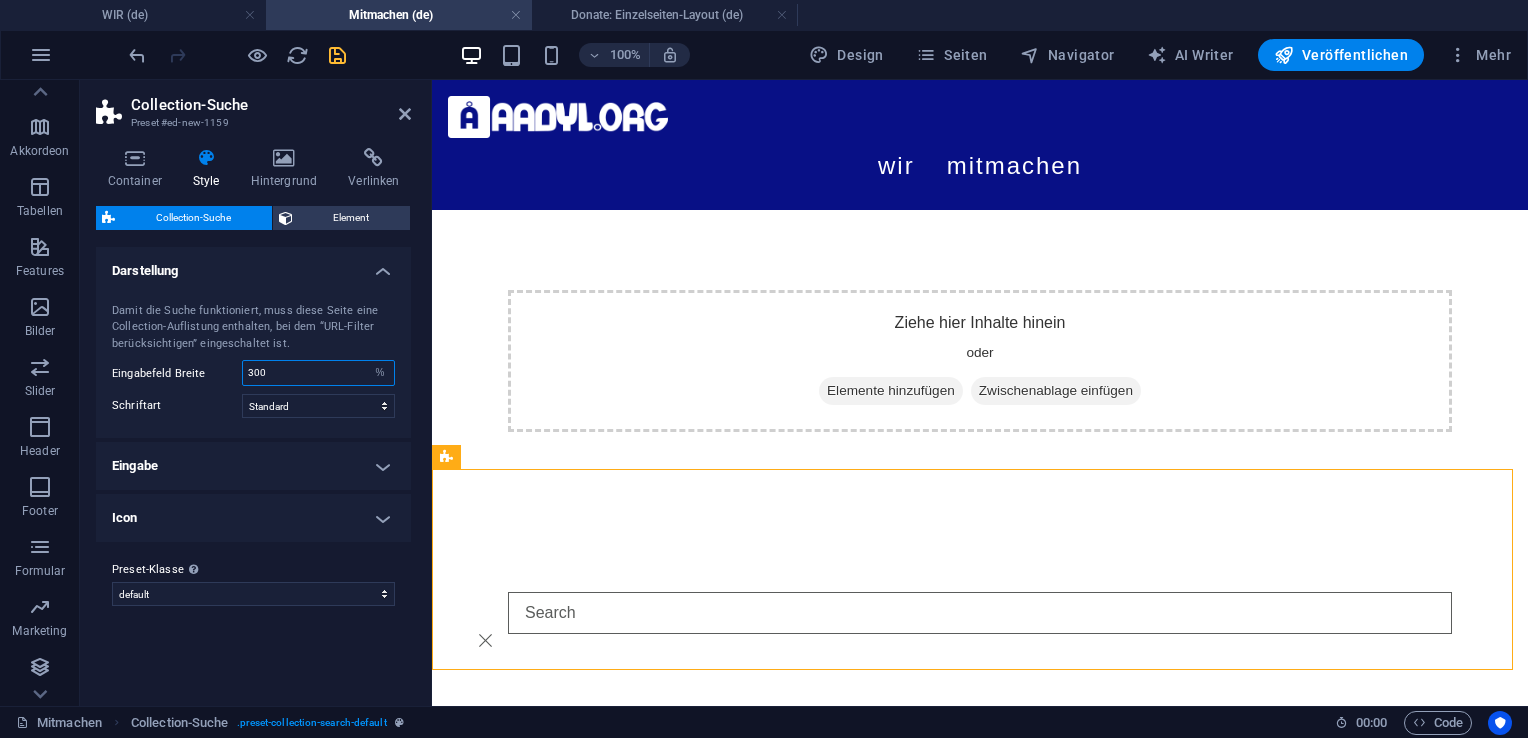 click on "px rem % vh vw" at bounding box center [380, 373] 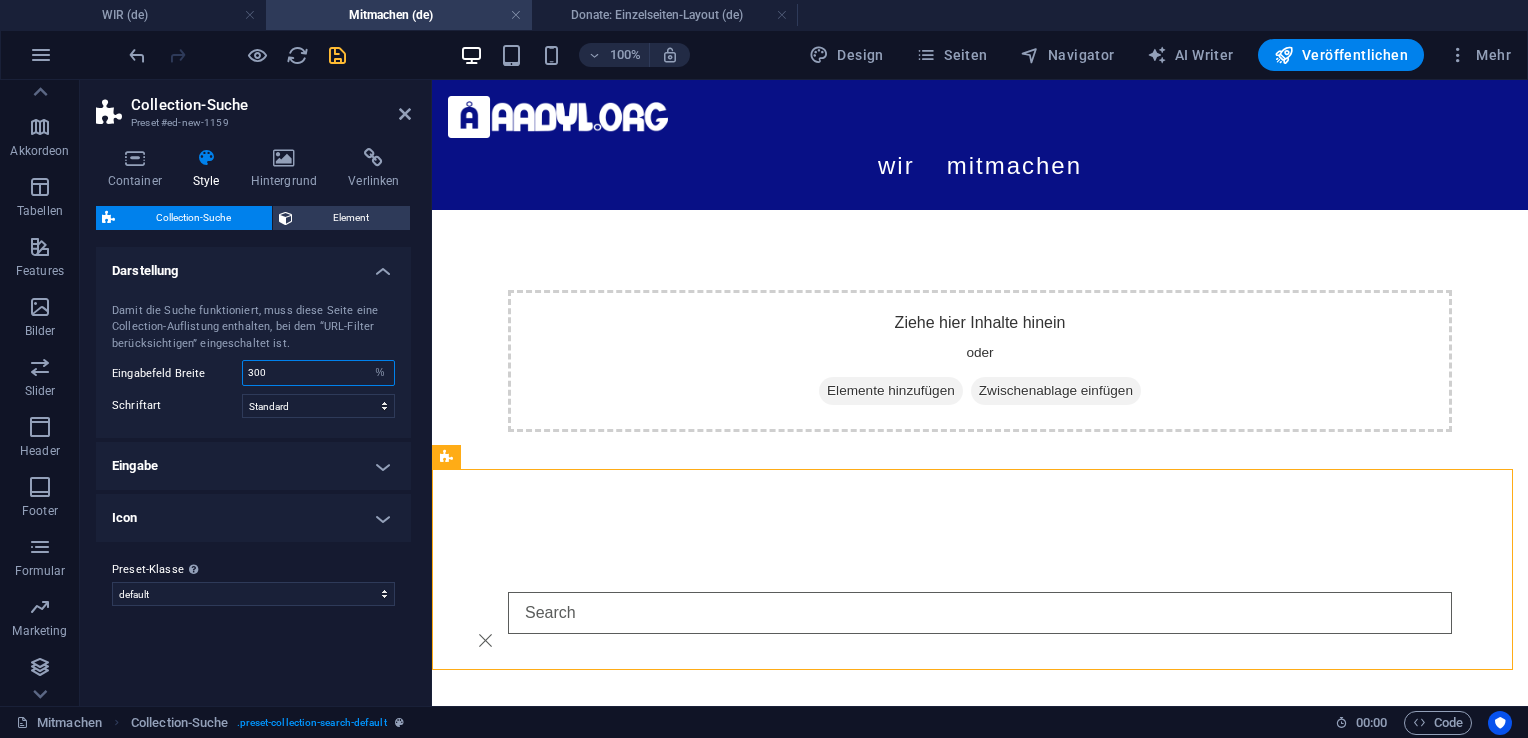 type on "100" 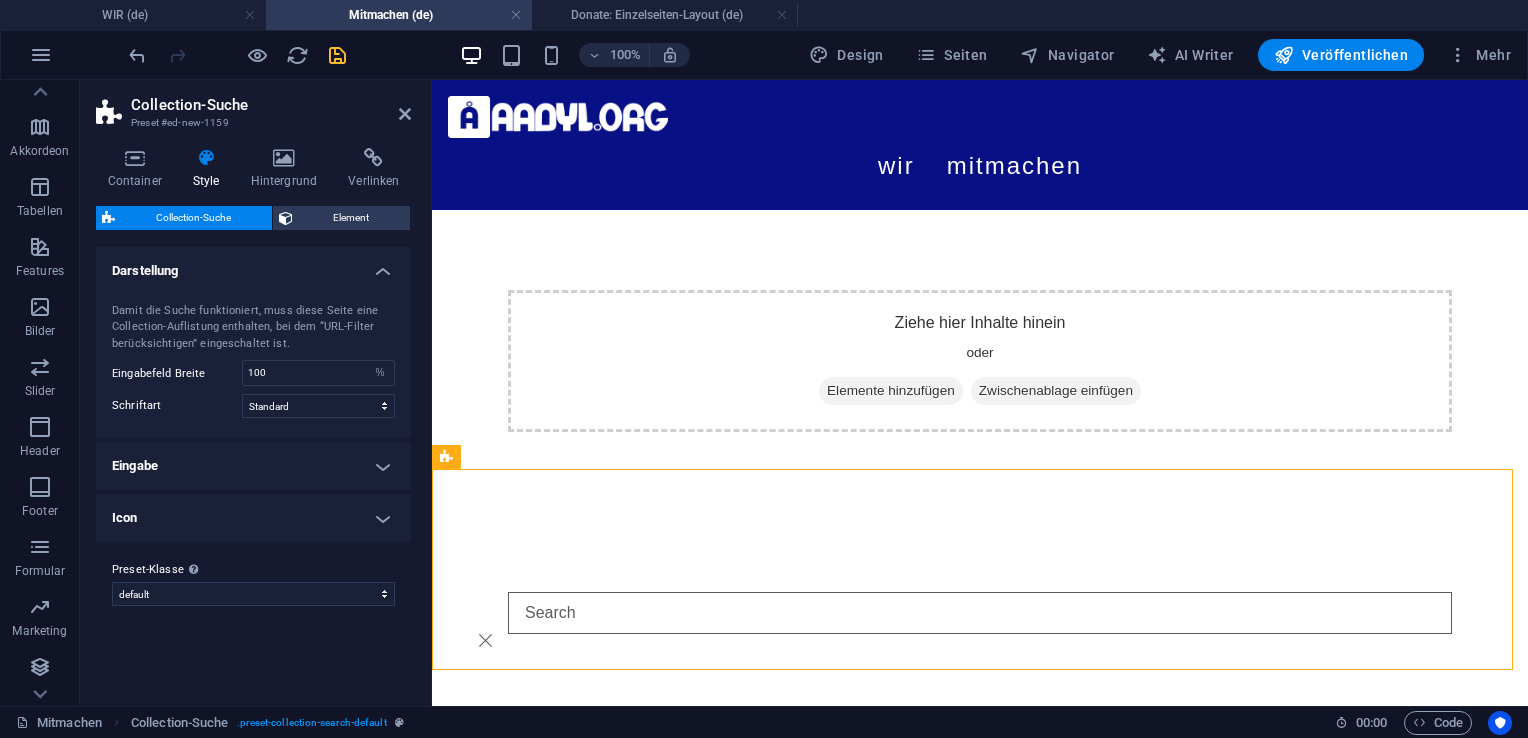 click on "Eingabe" at bounding box center [253, 466] 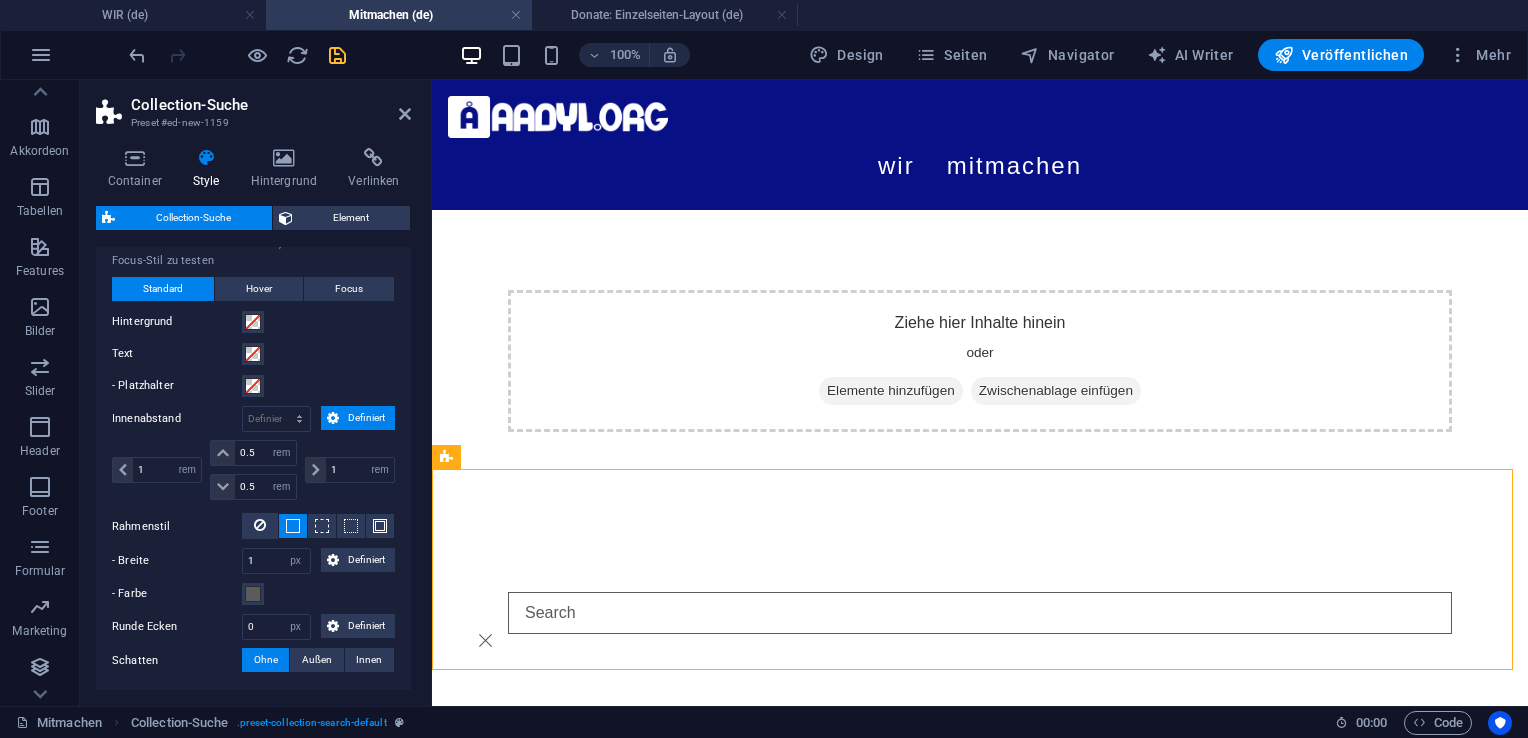 scroll, scrollTop: 393, scrollLeft: 0, axis: vertical 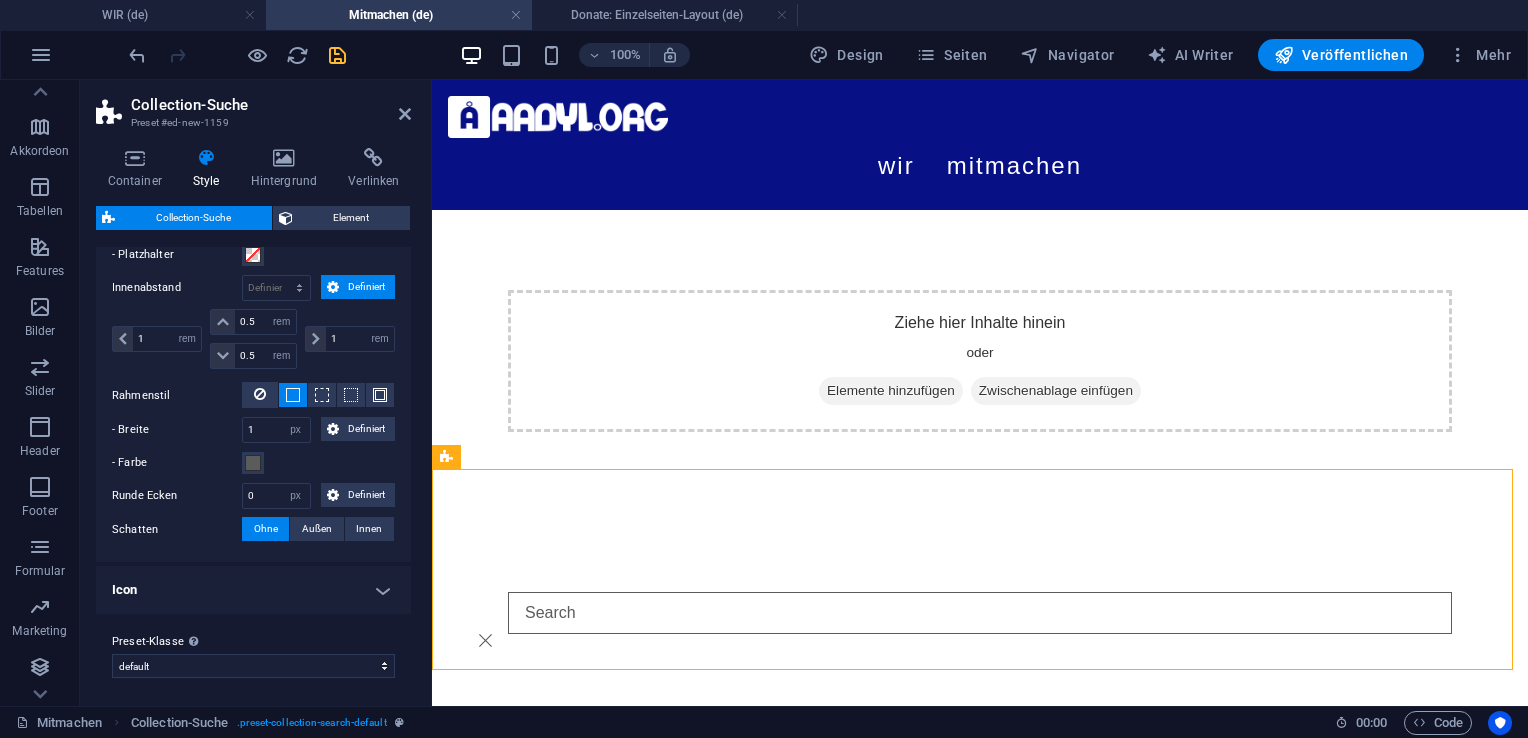 click on "Icon" at bounding box center [253, 590] 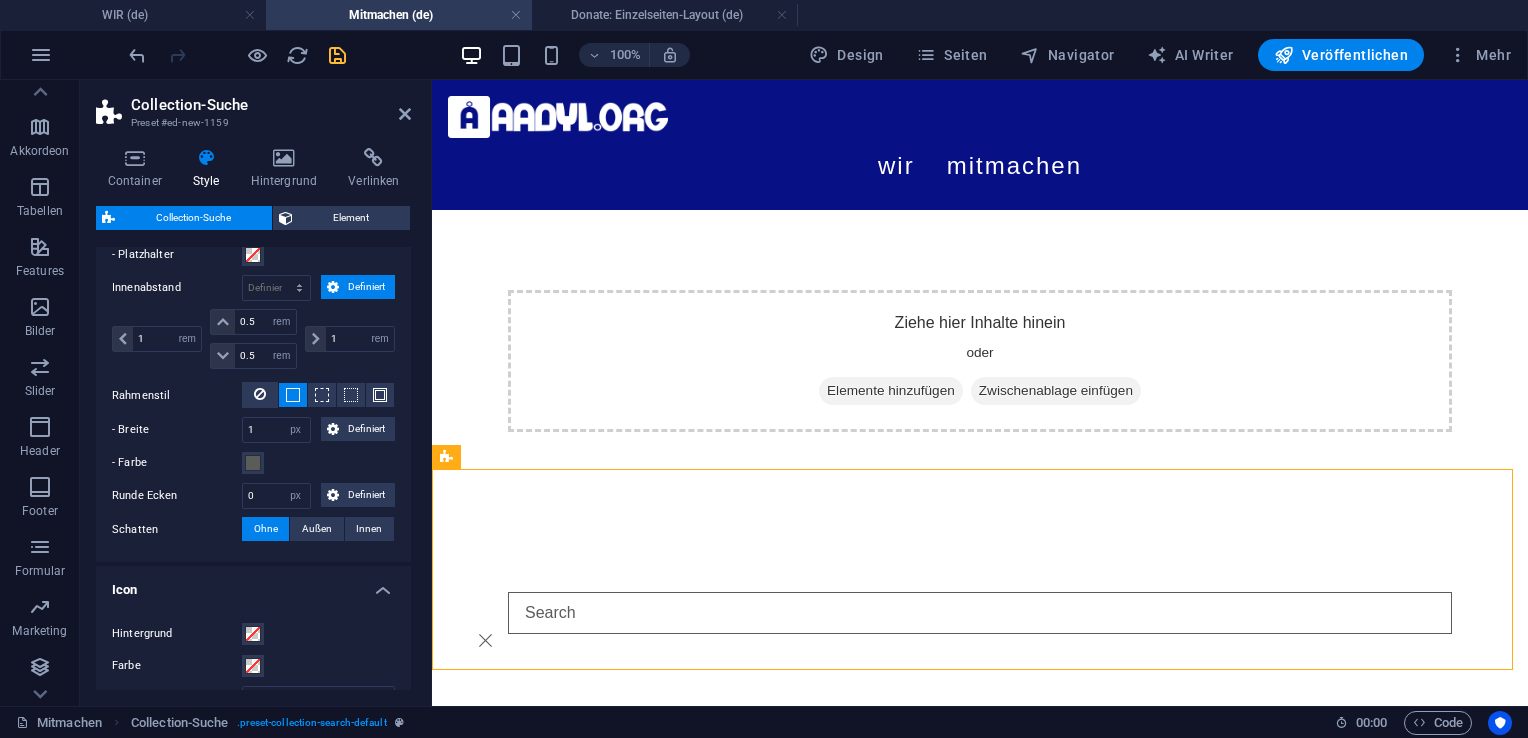drag, startPoint x: 406, startPoint y: 530, endPoint x: 419, endPoint y: 614, distance: 85 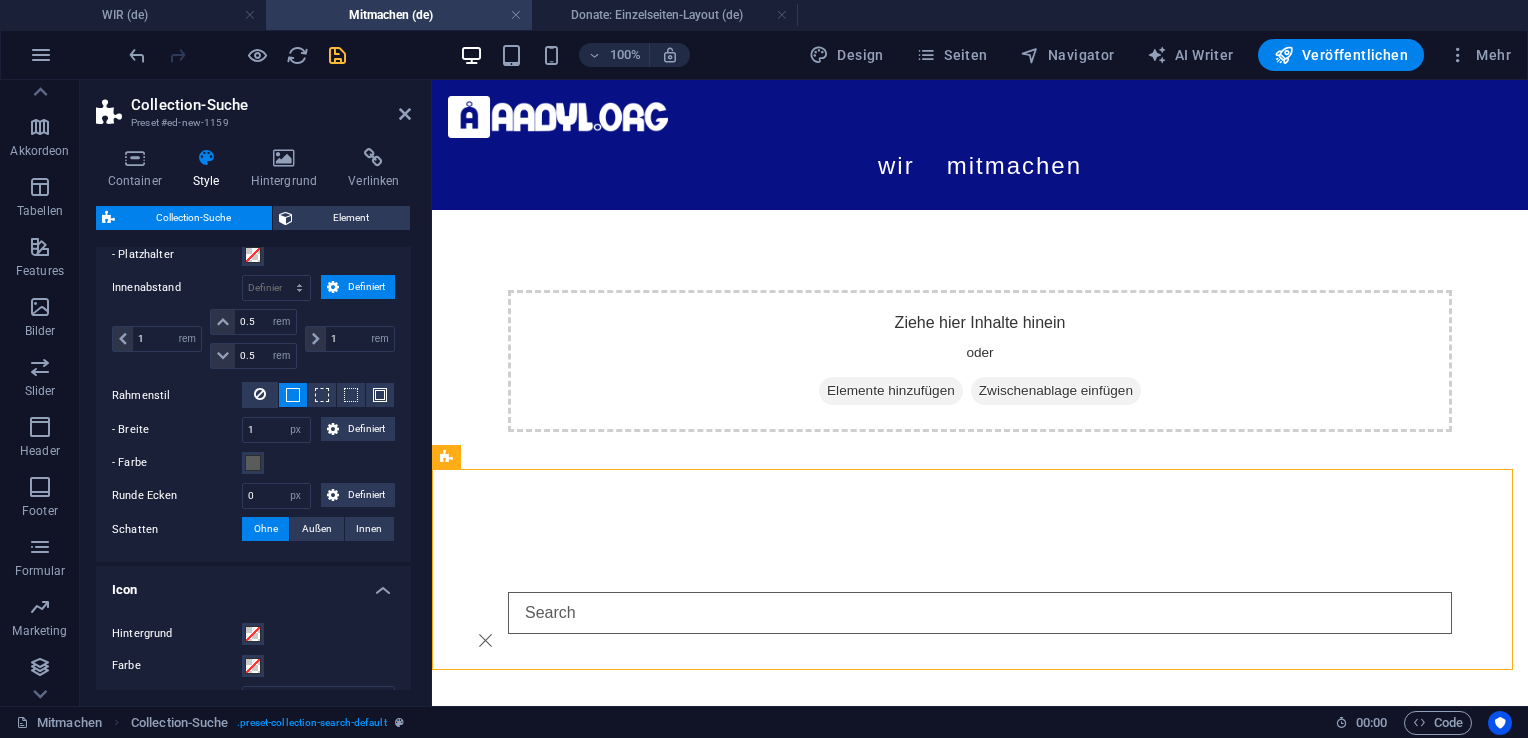 click on "Container Style Hintergrund Verlinken Größe Höhe Standard px rem % vh vw Mind. Höhe Keine px rem % vh vw Breite Standard px rem % em vh vw Mind. Breite Keine px rem % vh vw Inhaltsbreite Standard Breite ändern Breite Standard px rem % em vh vw Mind. Breite Keine px rem % vh vw Standard Abstand Abstand ändern Standard Inhaltsbreite und Abstände werden unter Design festgelegt. Design Layout (Flexbox) Ausrichtung Bestimmt, in welche Richtung das Spaltenverhalten Auswirkungen haben soll (flex-direction). Standard Hauptachse Beeinflusse, wie sich Elemente innerhalb dieses Containers entlang der Hauptsache verhalten sollen (justify-content). Standard Querachse Steuert die vertikale Ausrichtung der Elemente innerhalb des Containers (align-items). Standard Umbrechen Standard An Aus Füllen Steuert die Abstände und Ausrichtung von Elementen auf der Y-Achse bei mehreren Zeilen (align-content). Standard Barrierefreiheit Rolle Die ARIA-Rolle definiert den Zweck eines Elements.  Keine Alert Banner" at bounding box center (253, 419) 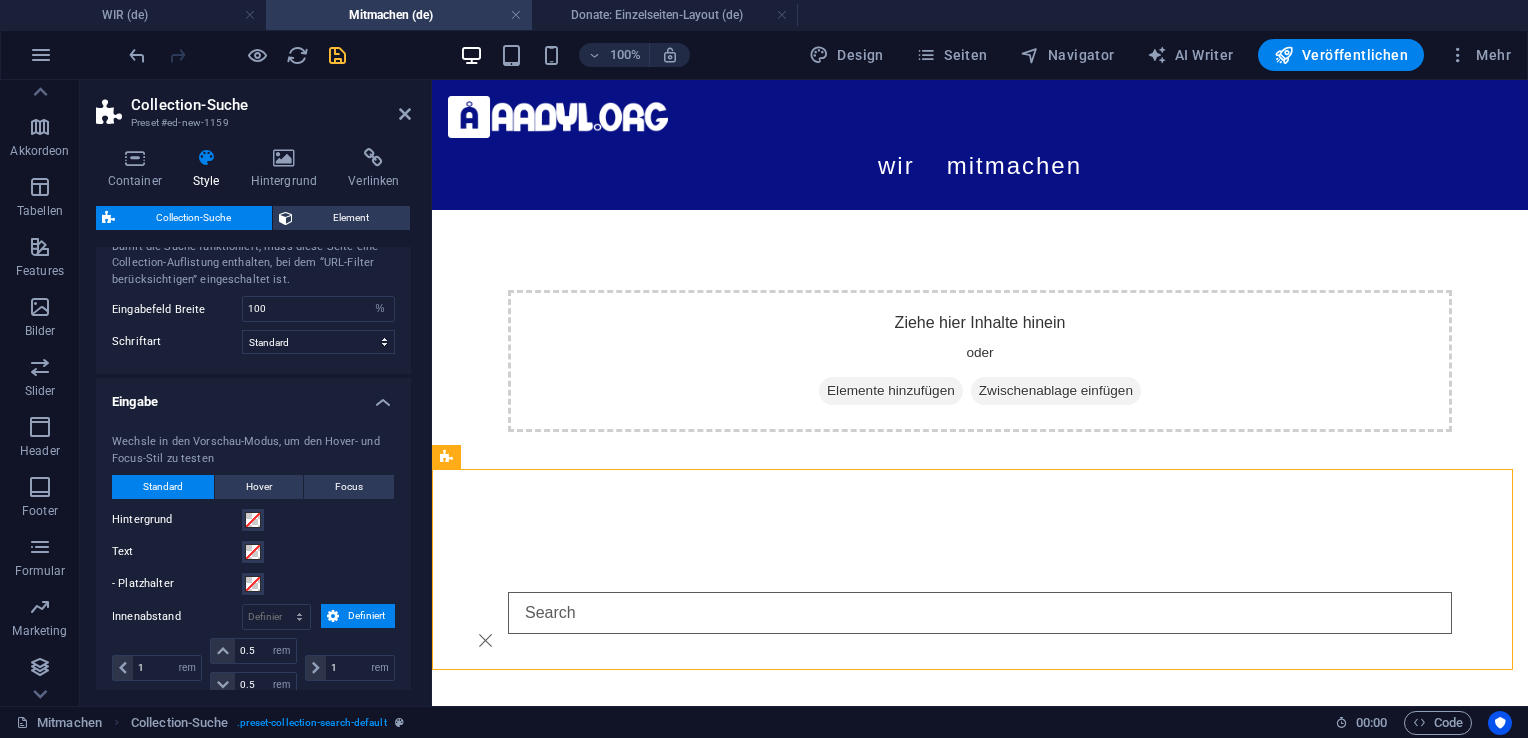 scroll, scrollTop: 0, scrollLeft: 0, axis: both 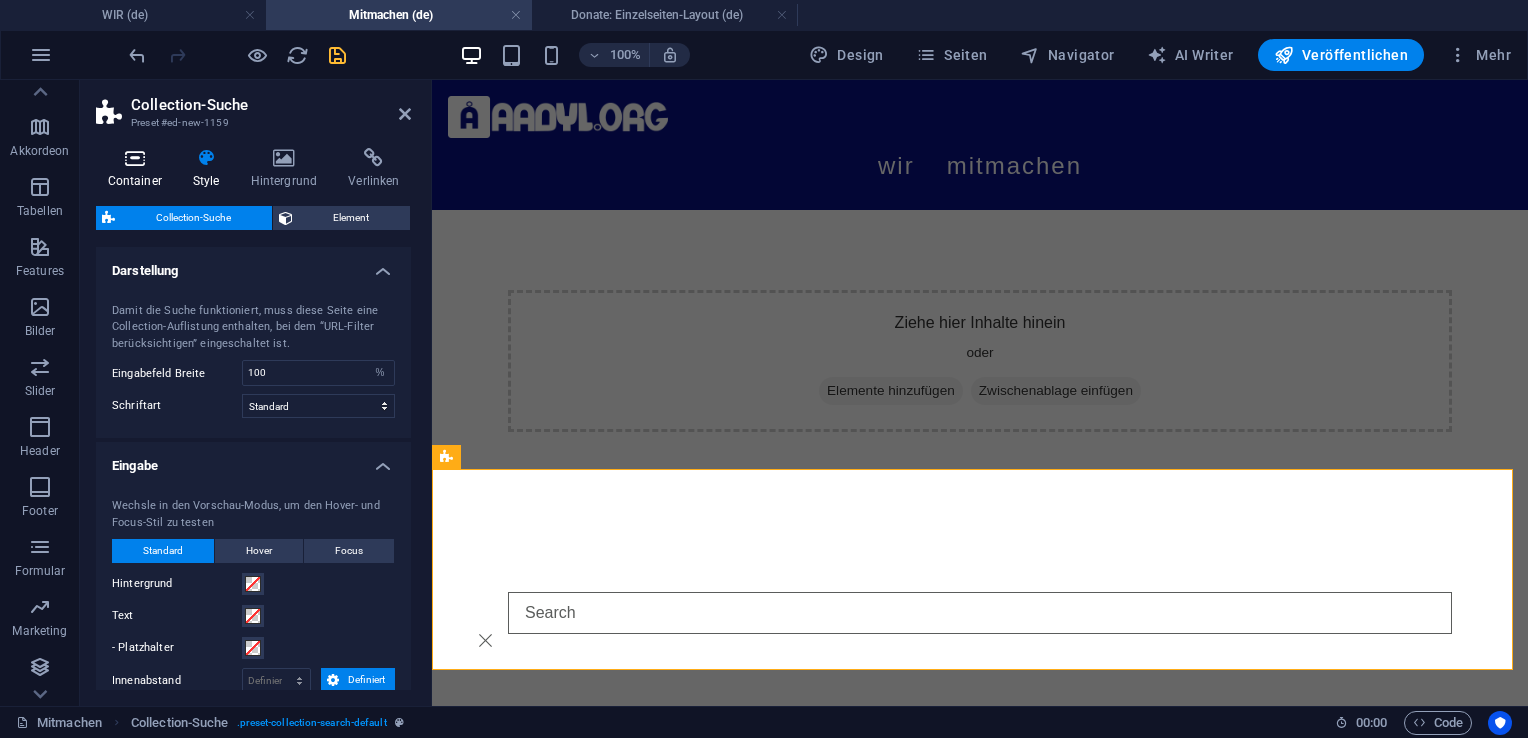 click at bounding box center (134, 158) 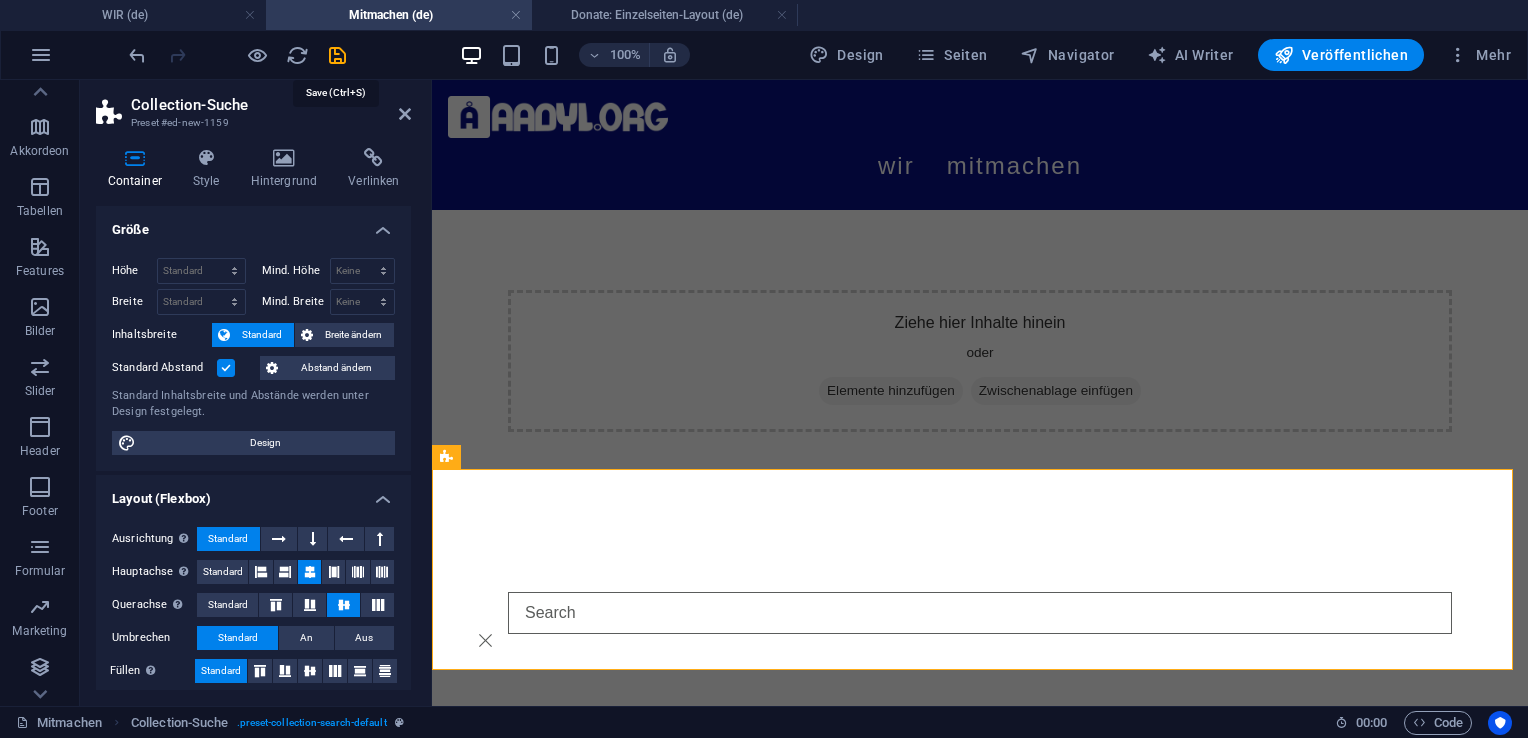 click at bounding box center [337, 55] 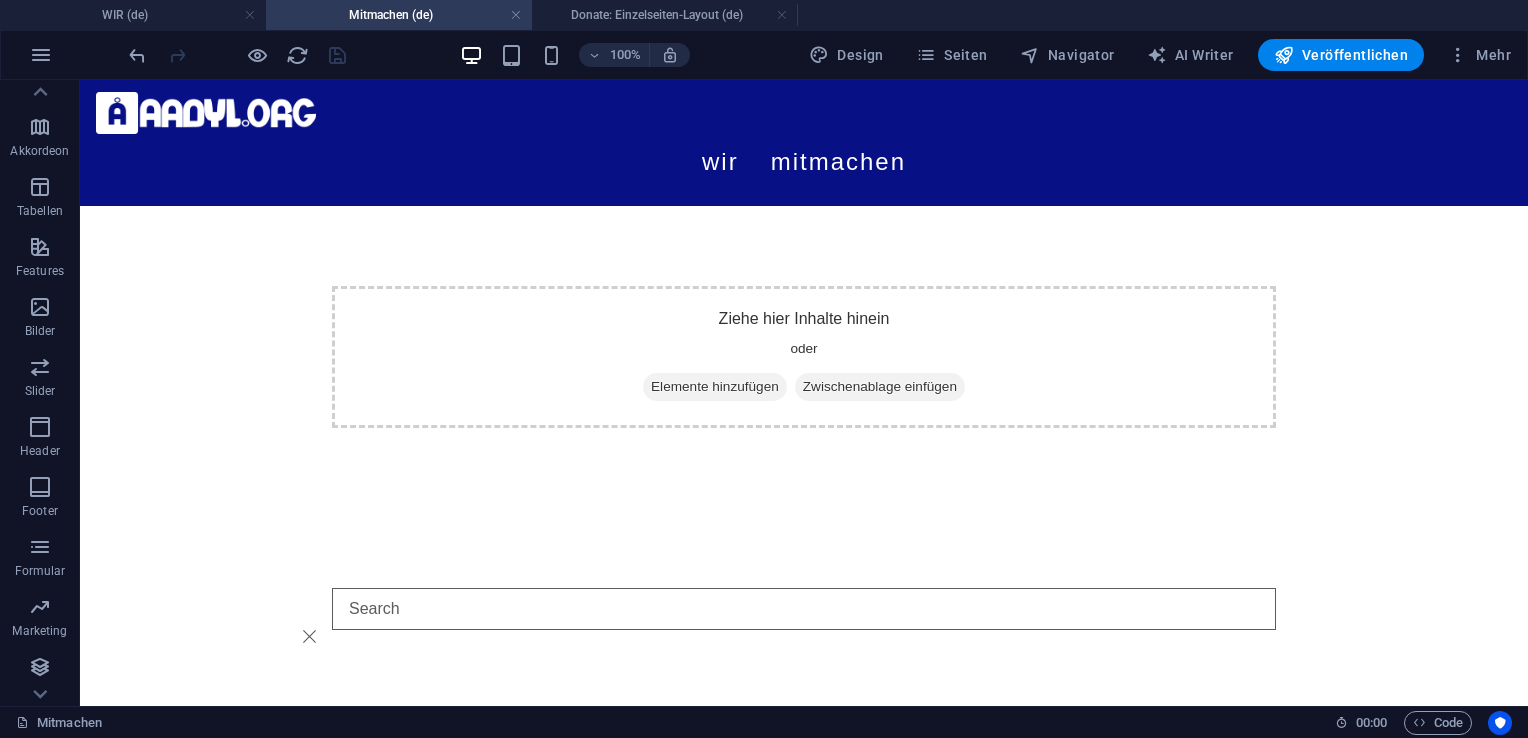 scroll, scrollTop: 0, scrollLeft: 0, axis: both 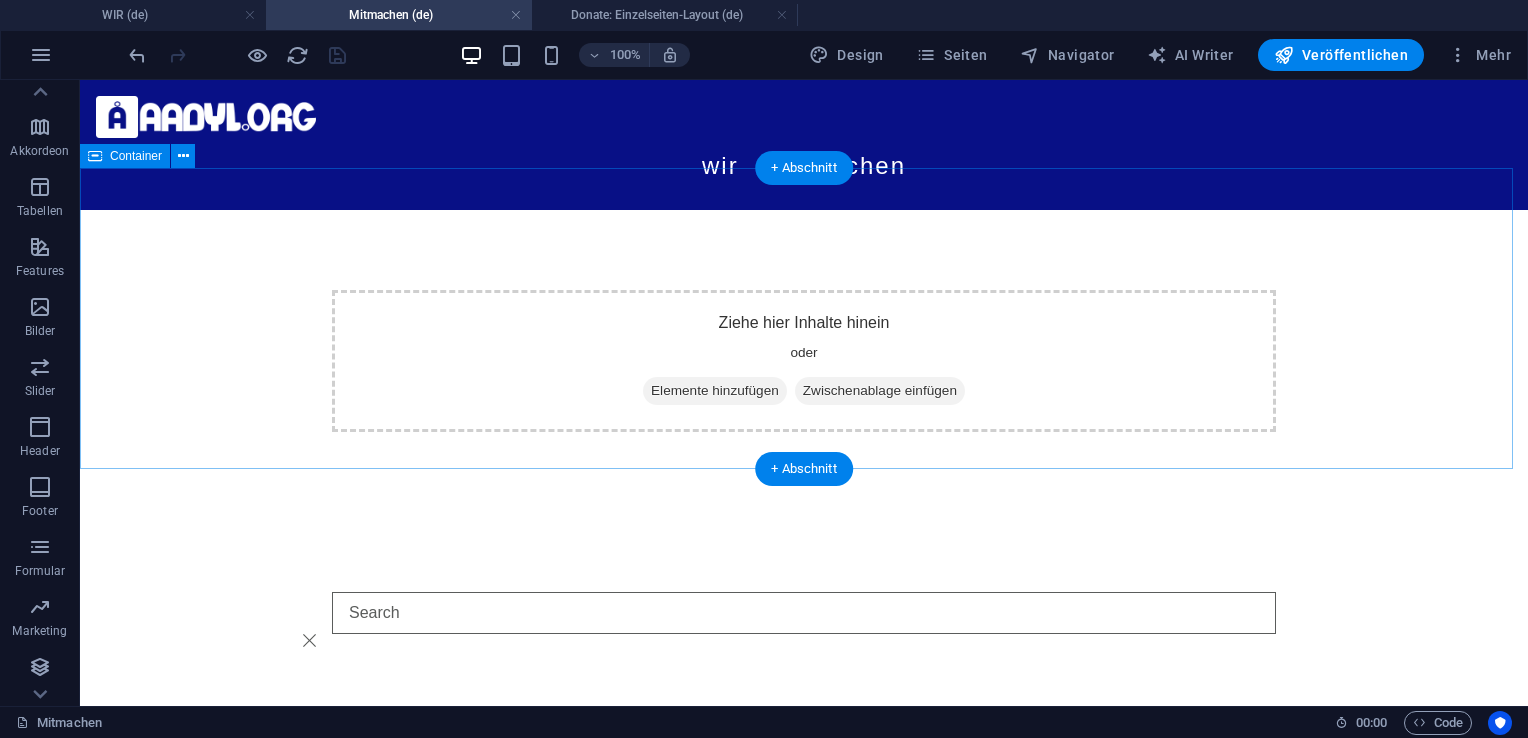 click on "Elemente hinzufügen" at bounding box center [715, 391] 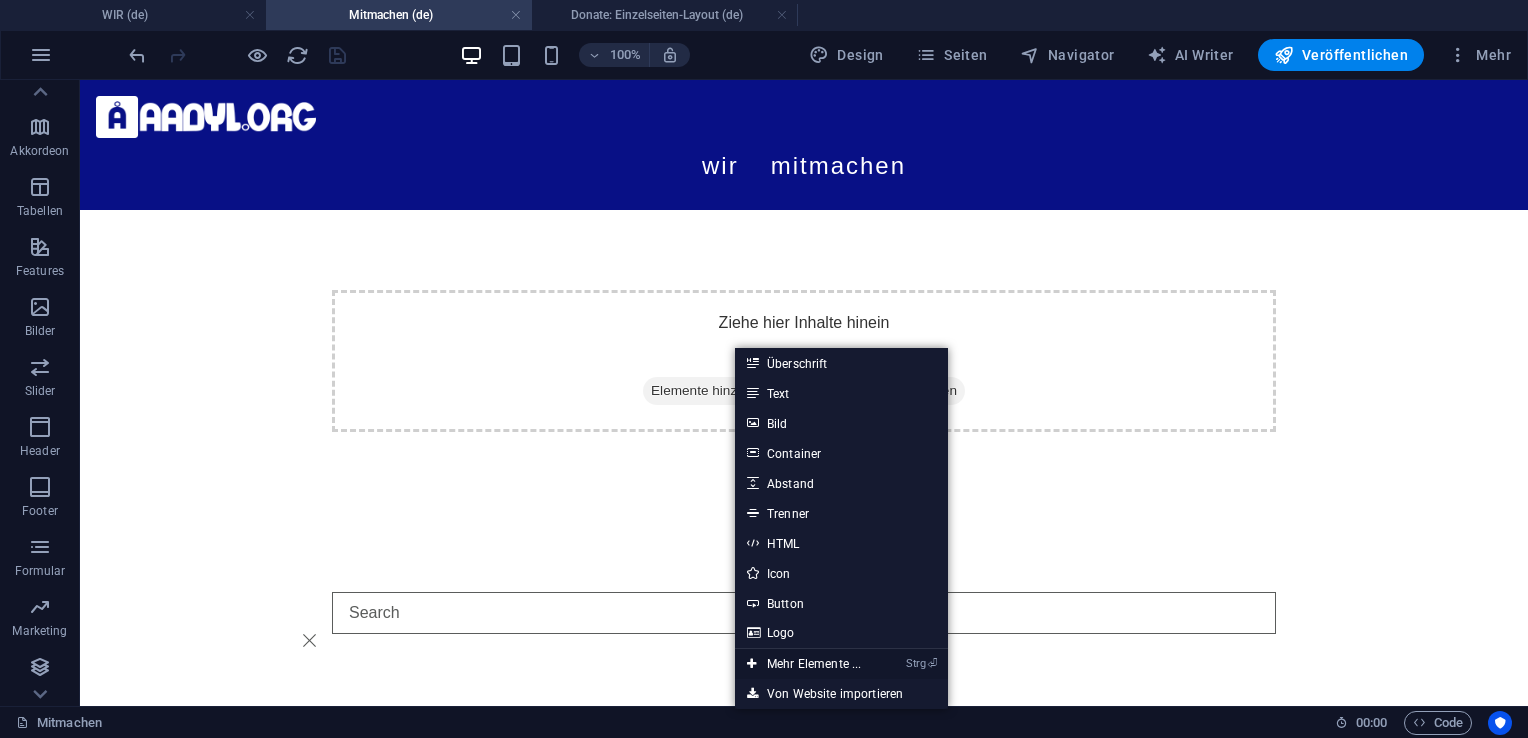 click on "Strg ⏎  Mehr Elemente ..." at bounding box center [804, 664] 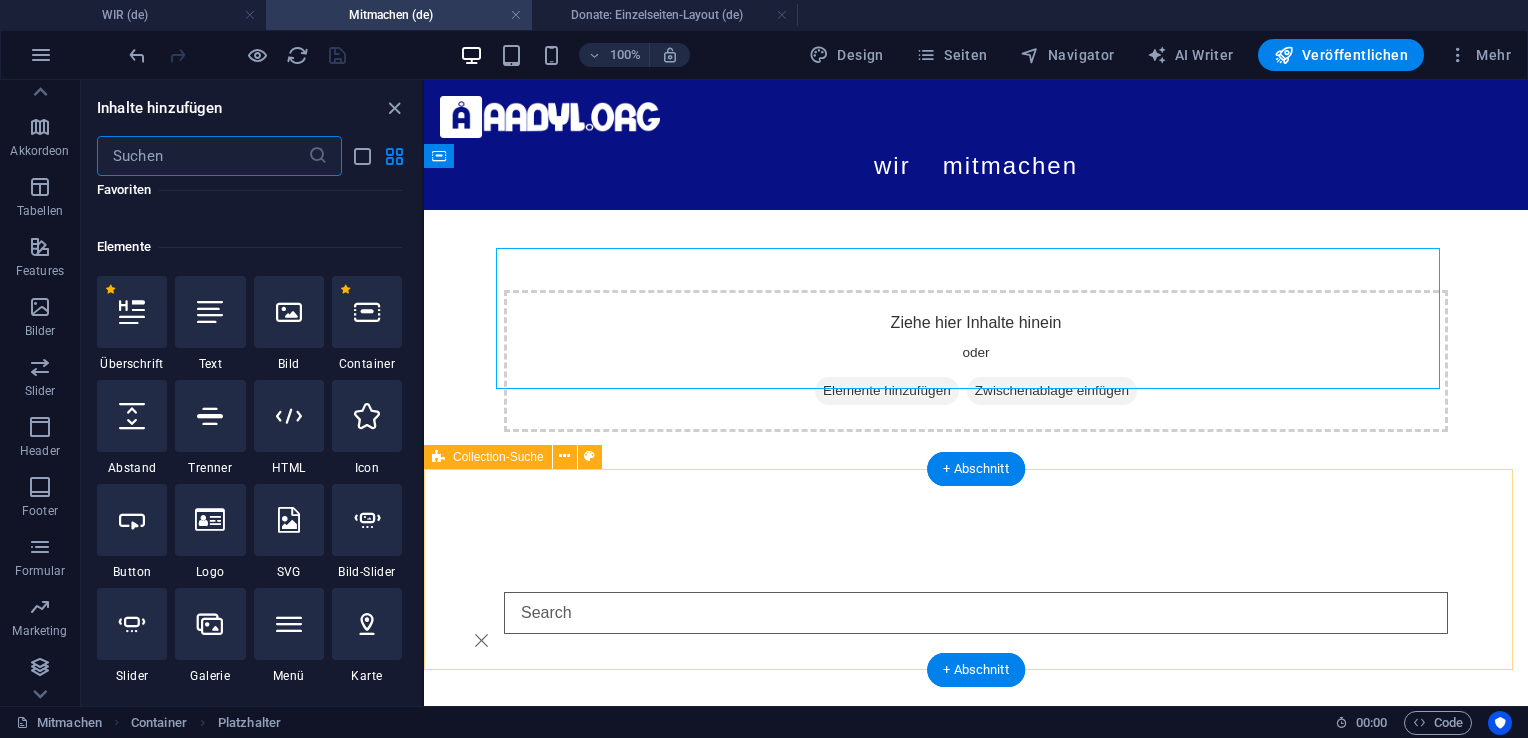 scroll, scrollTop: 212, scrollLeft: 0, axis: vertical 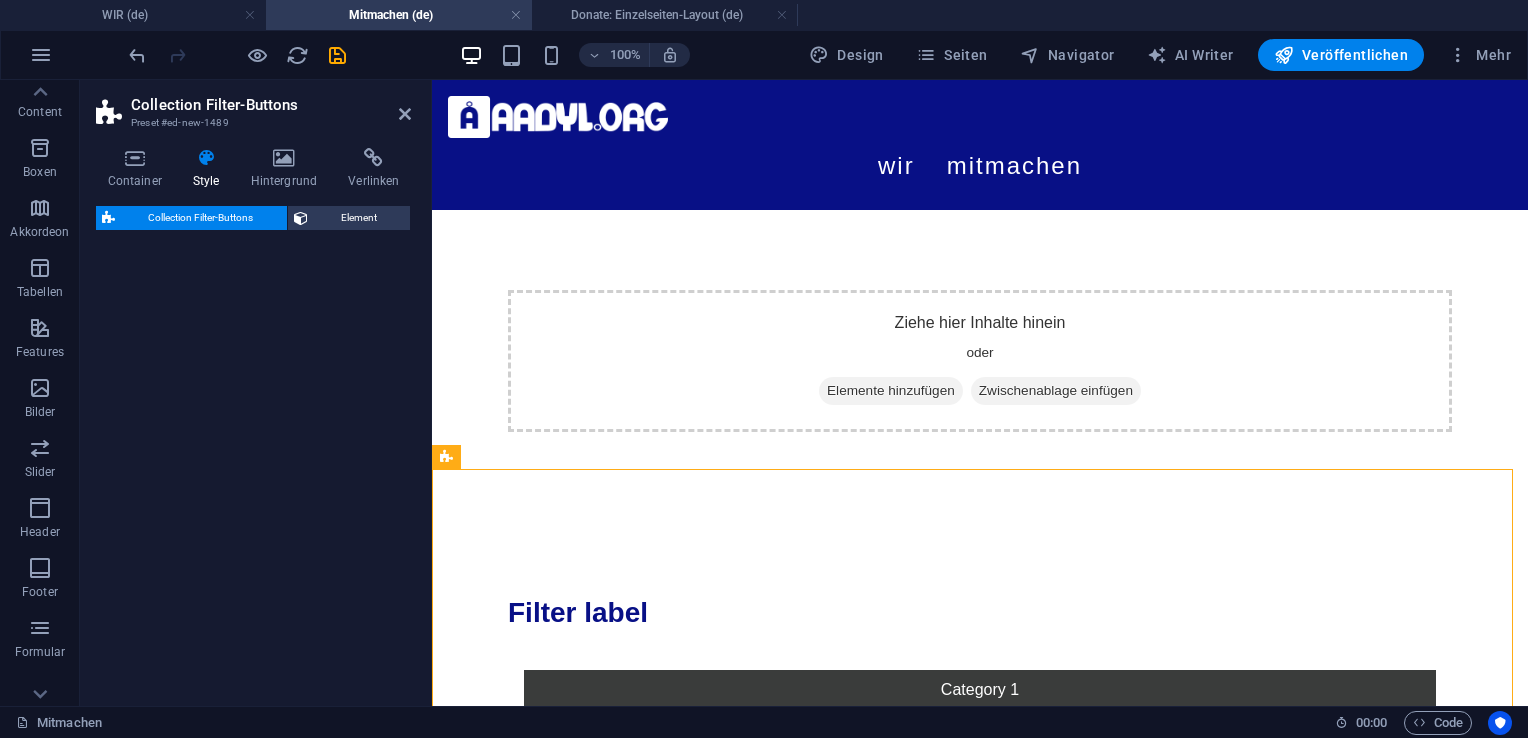 select on "rem" 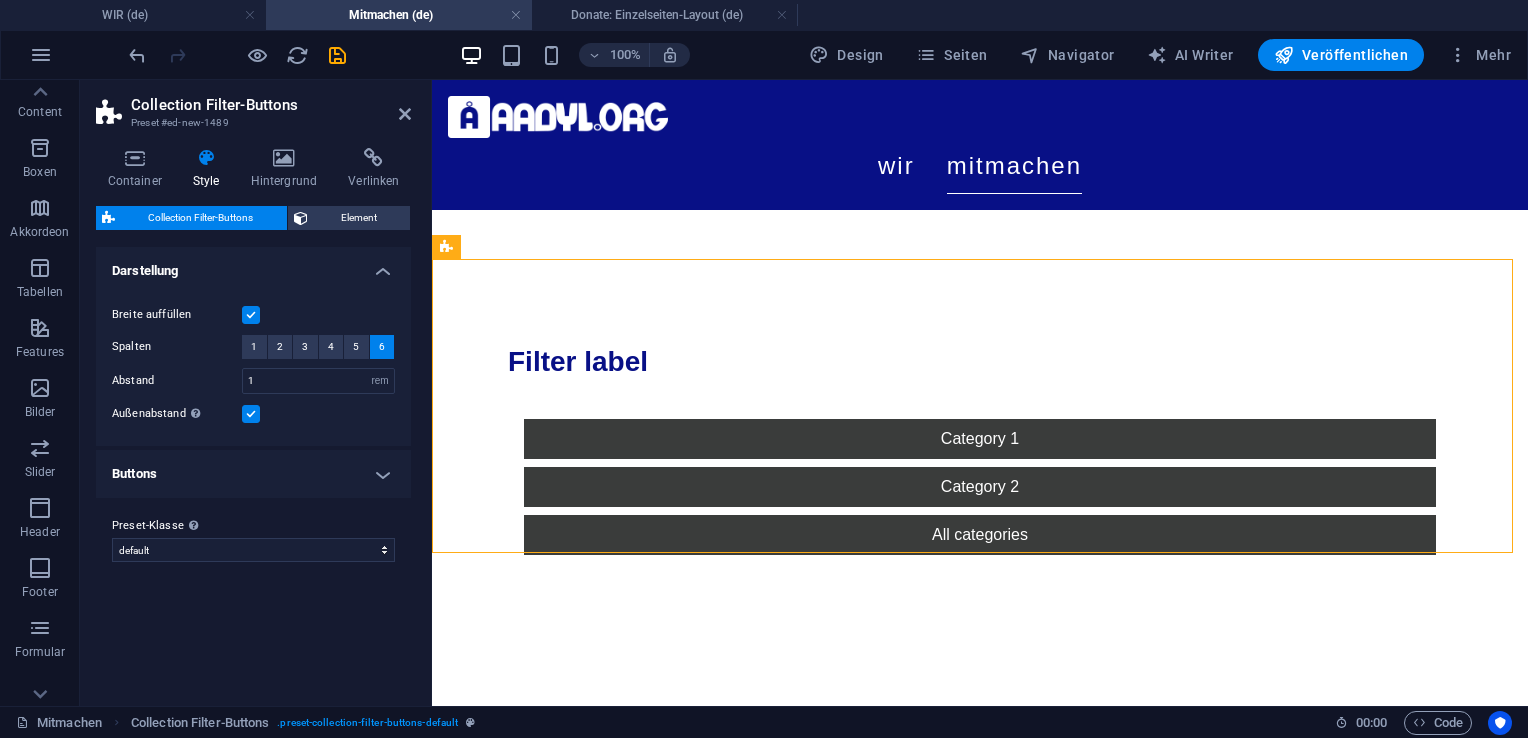 scroll, scrollTop: 215, scrollLeft: 0, axis: vertical 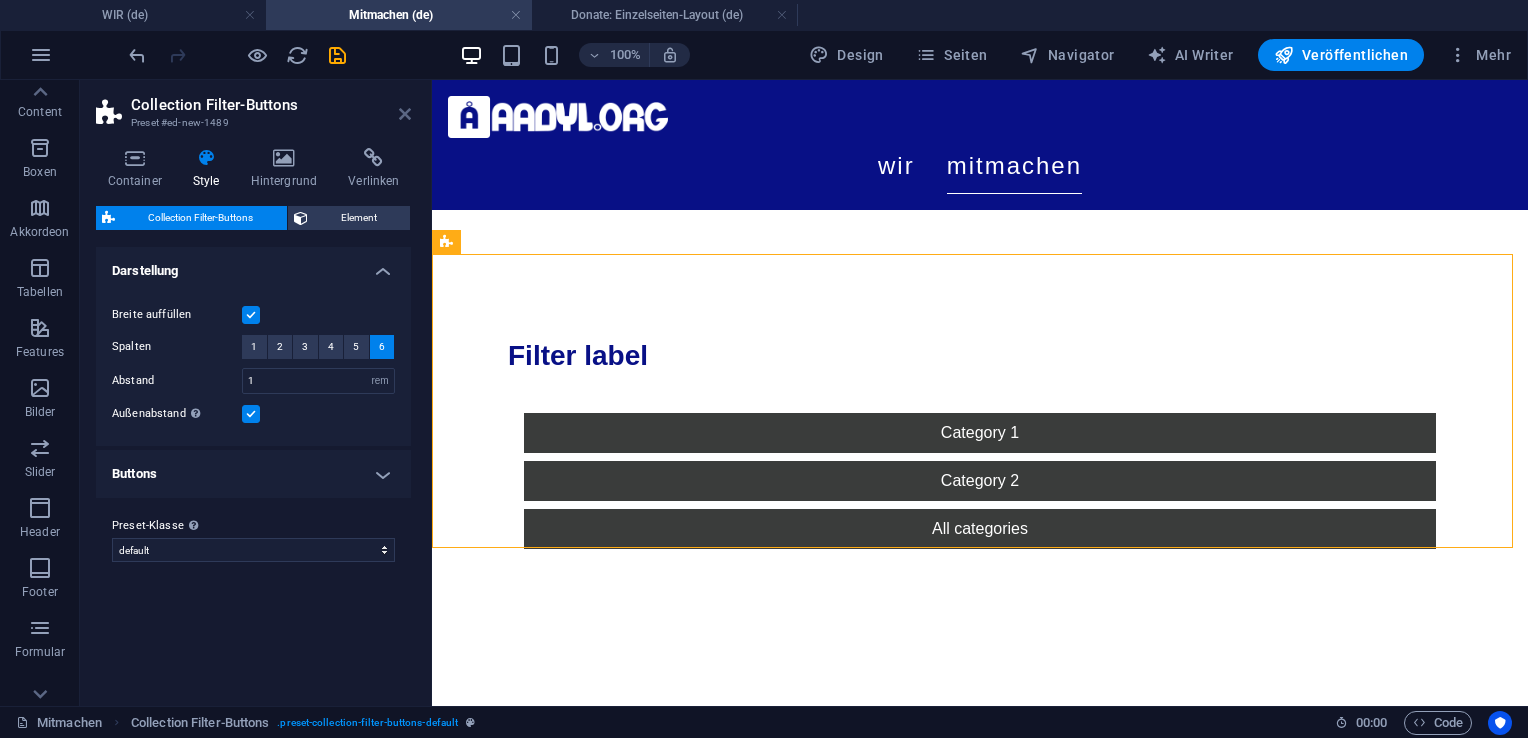 click at bounding box center (405, 114) 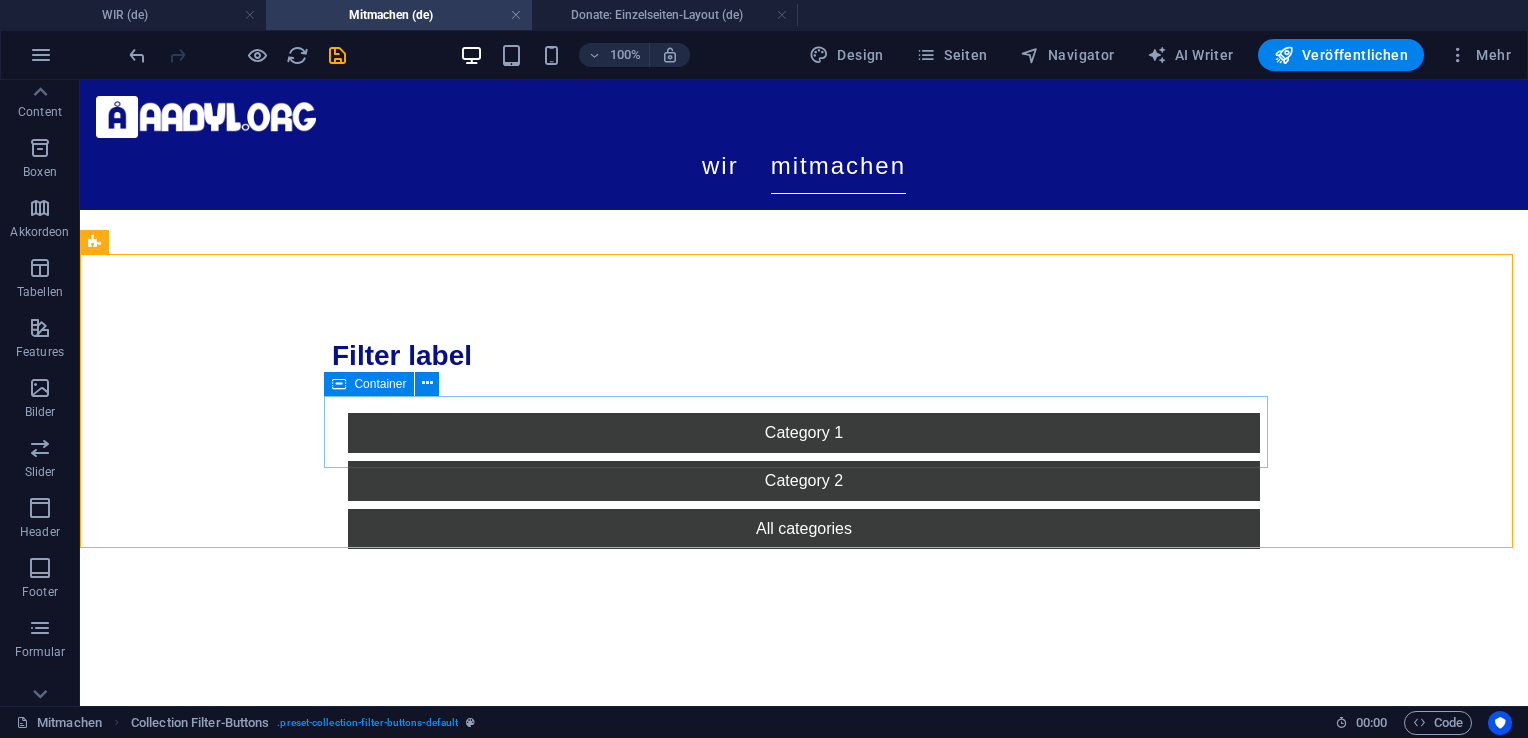 click on "Container" at bounding box center (380, 384) 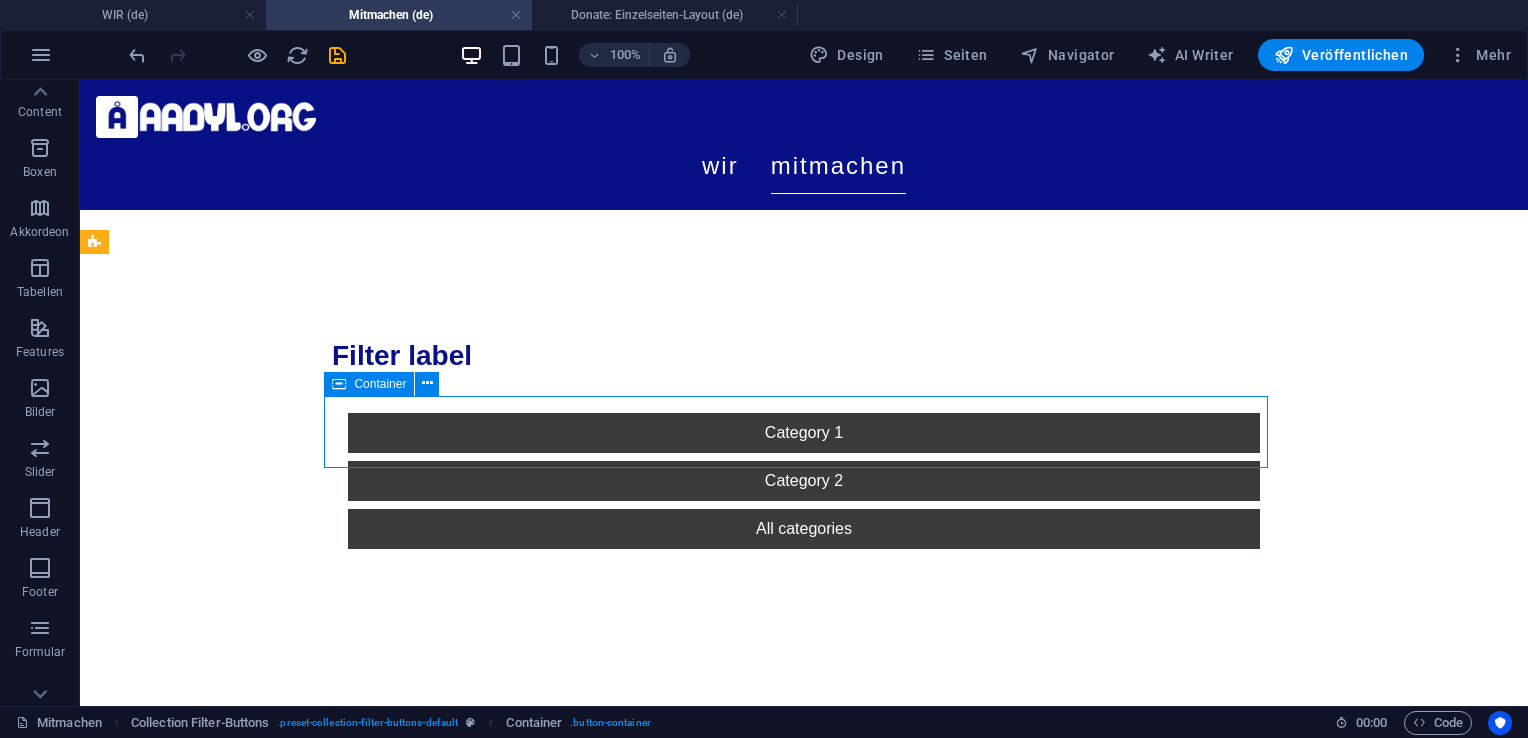 click on "Container" at bounding box center [380, 384] 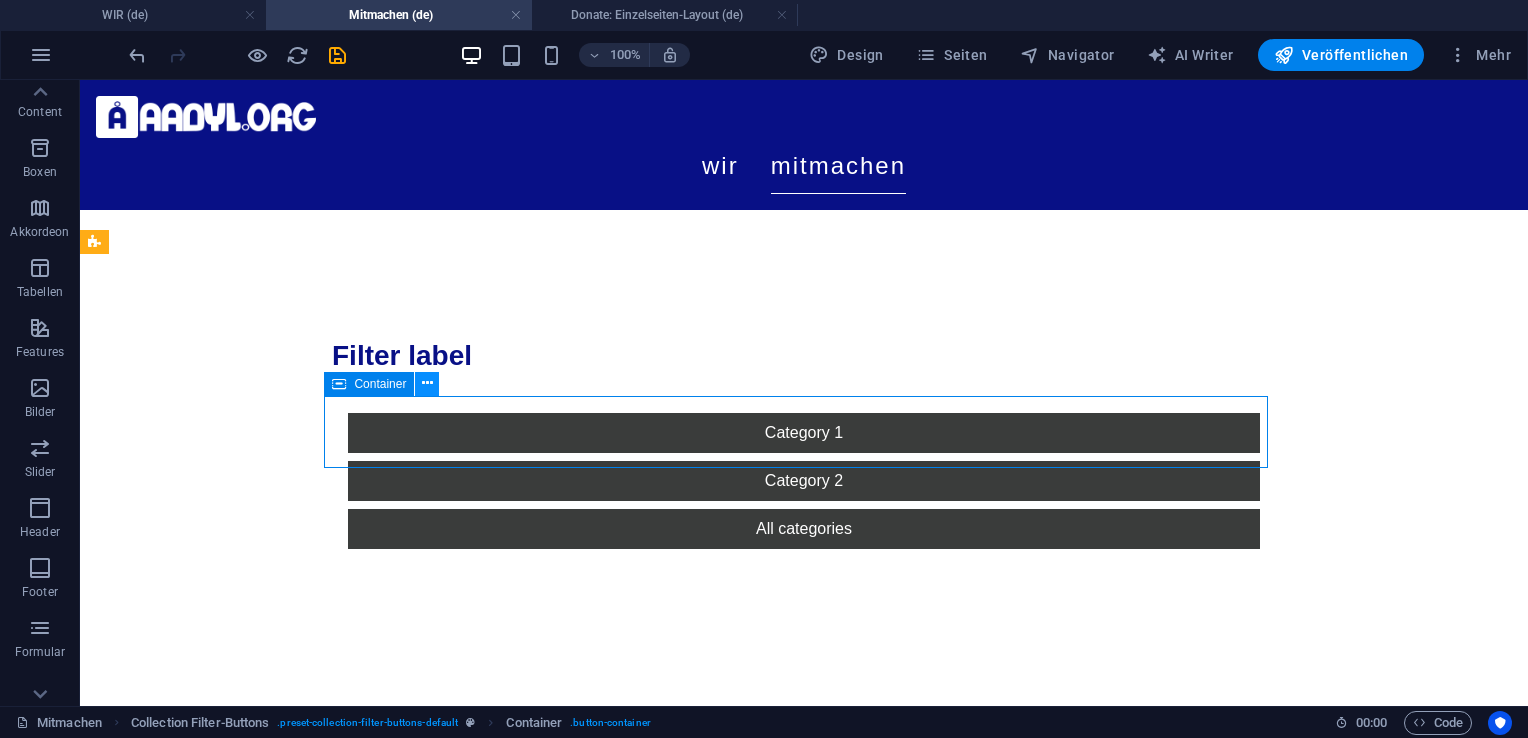 click at bounding box center (427, 383) 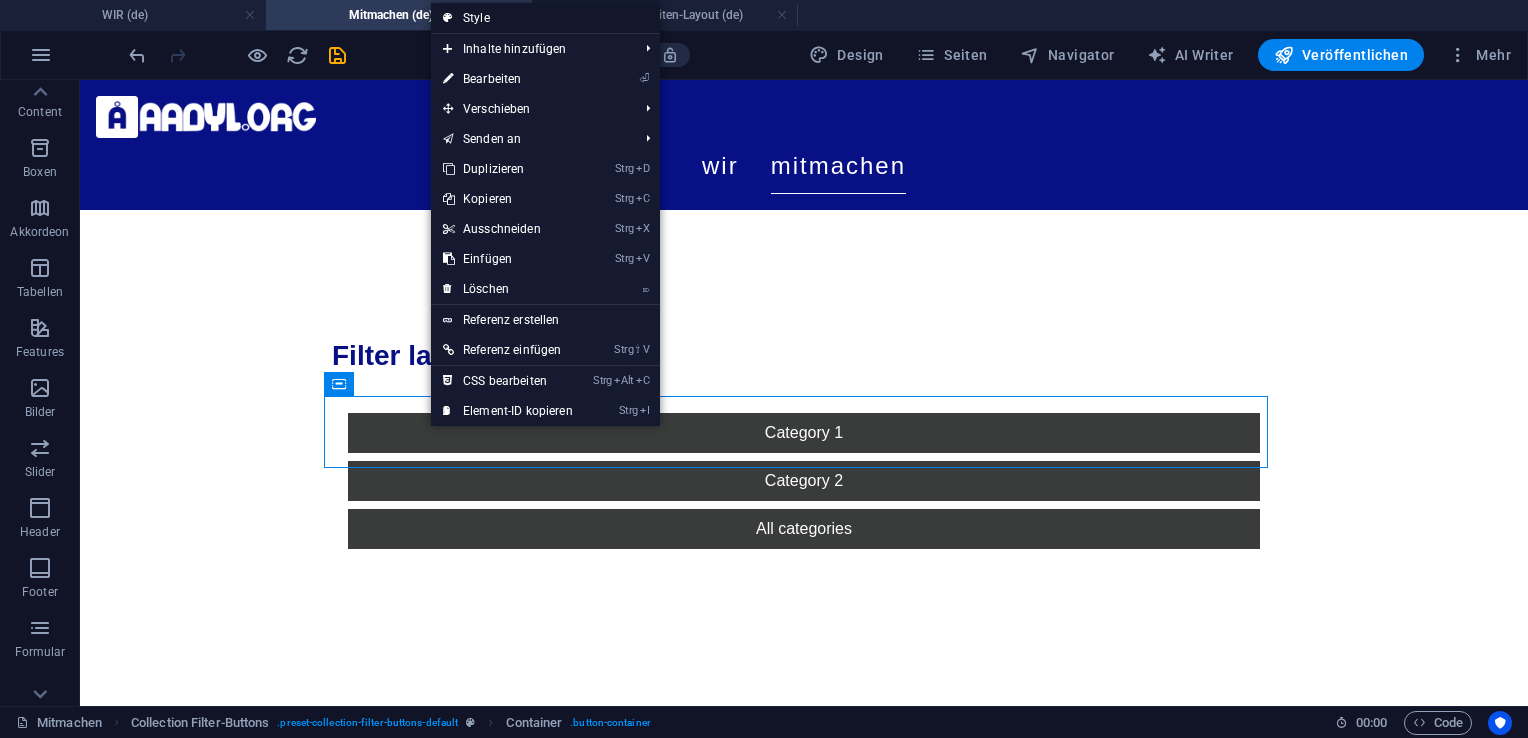 click on "Style" at bounding box center [545, 18] 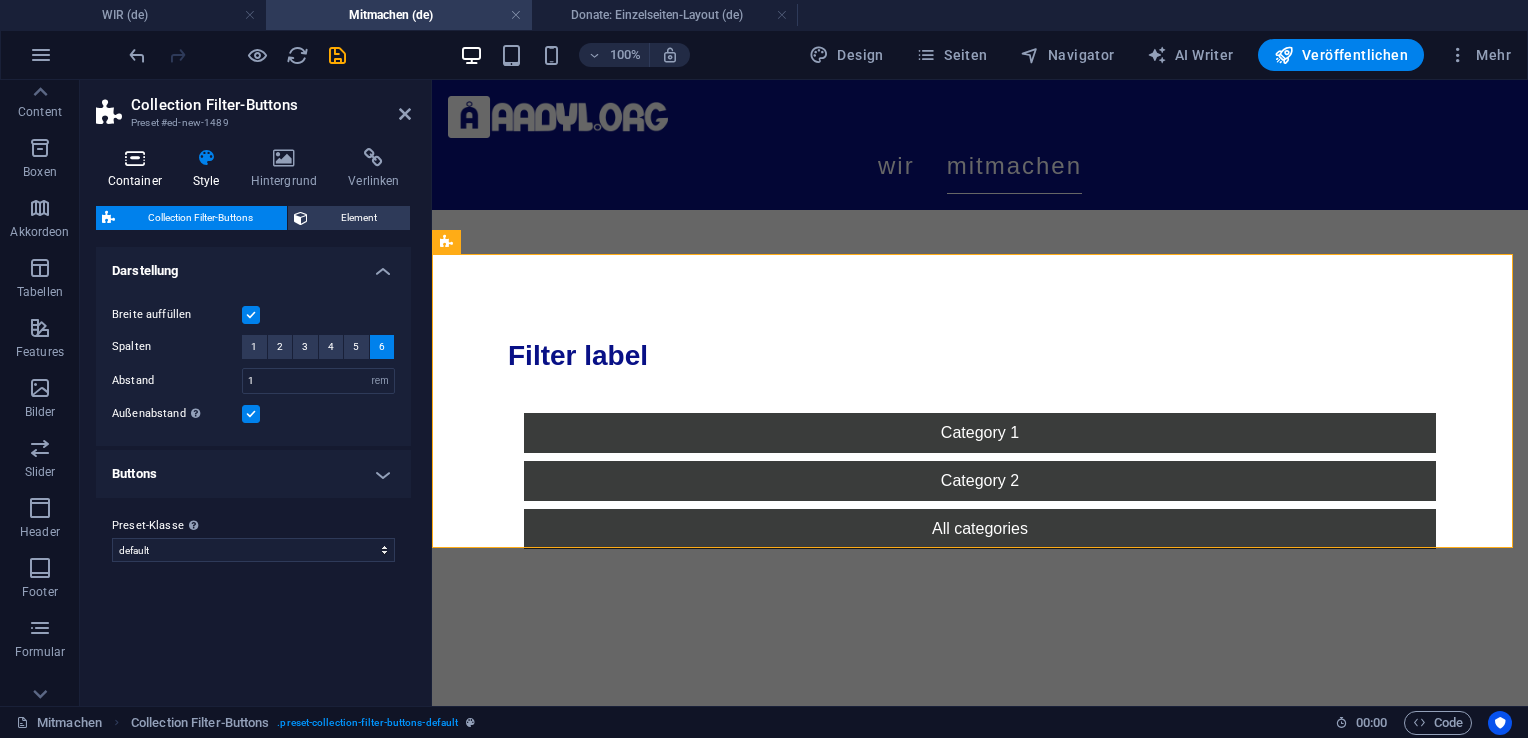 click on "Container" at bounding box center (138, 169) 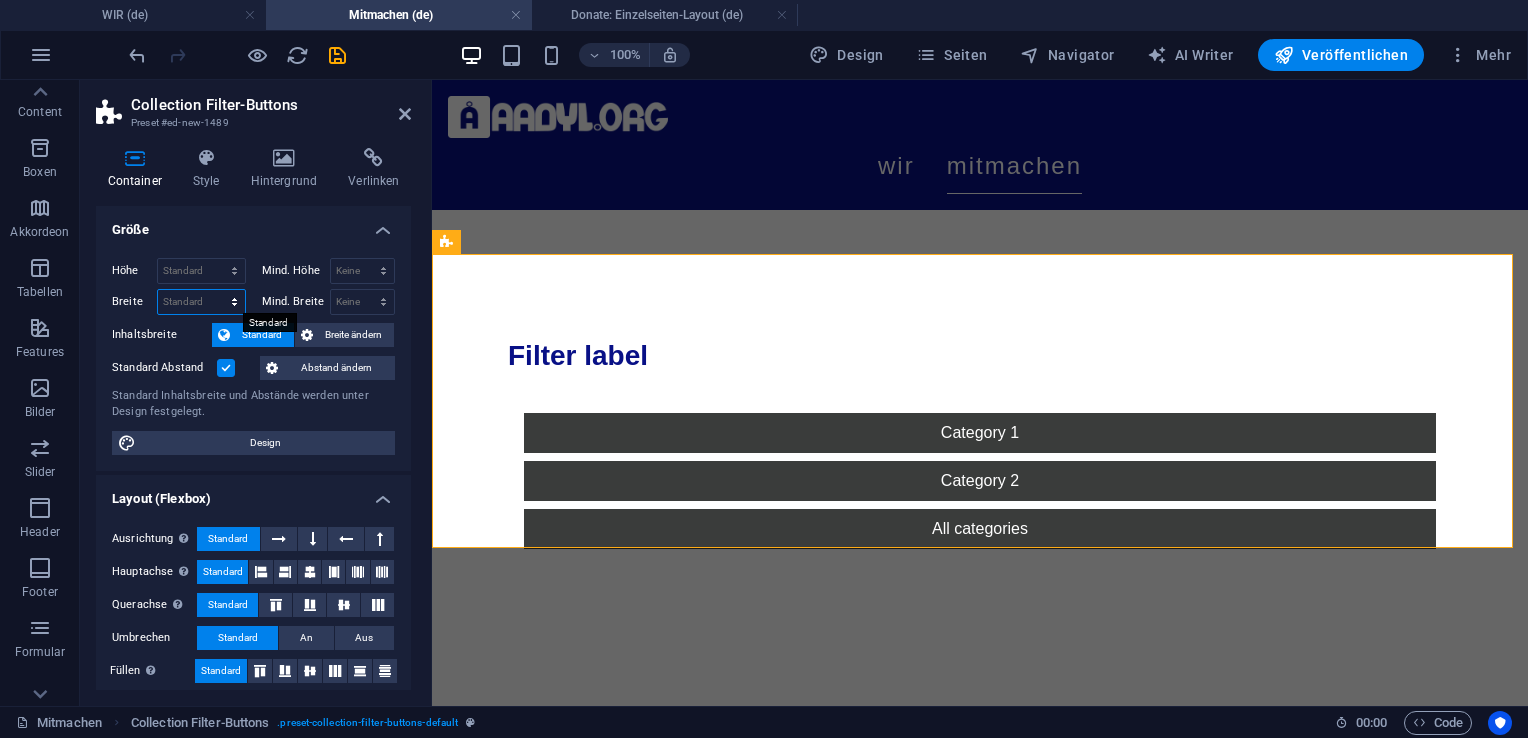 click on "Standard px rem % em vh vw" at bounding box center (201, 302) 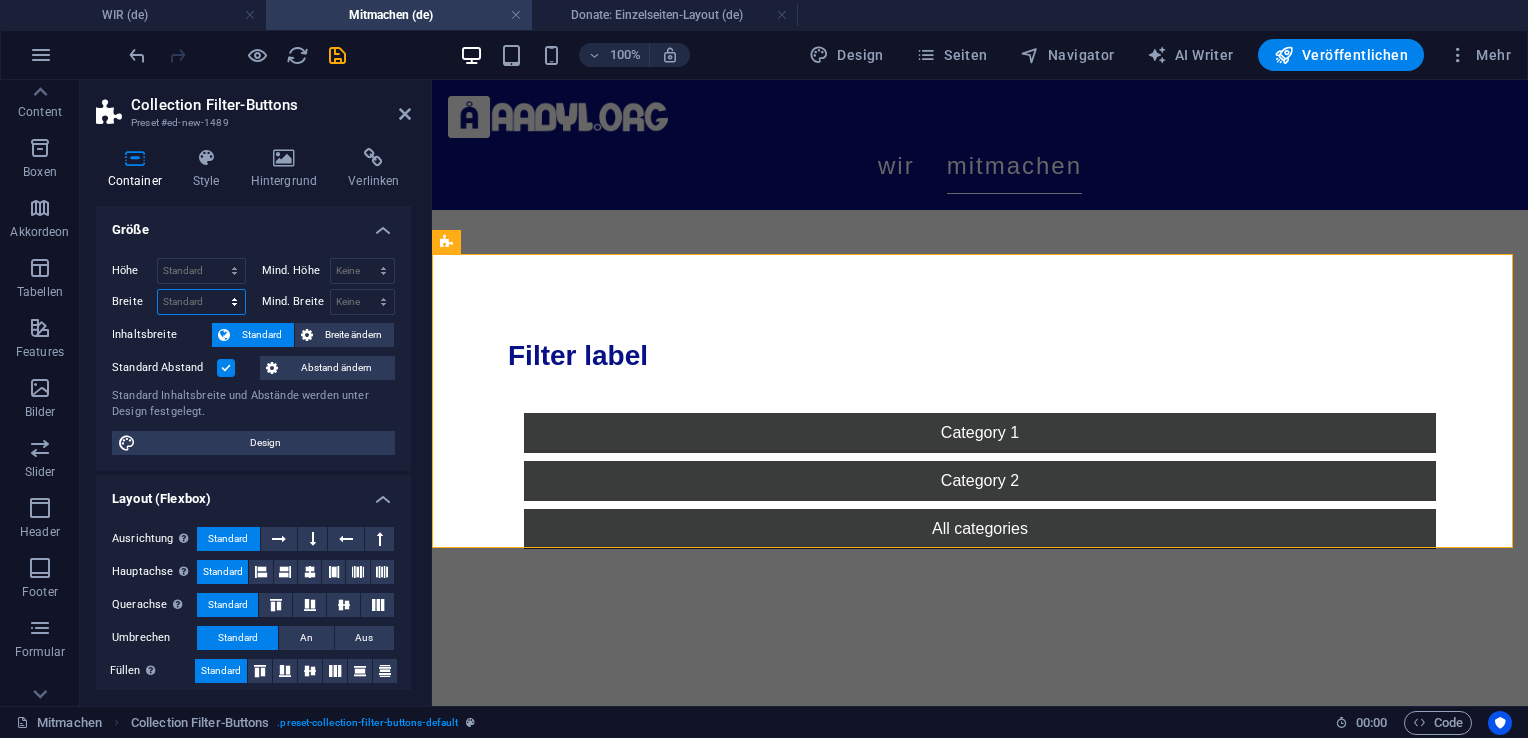 select on "%" 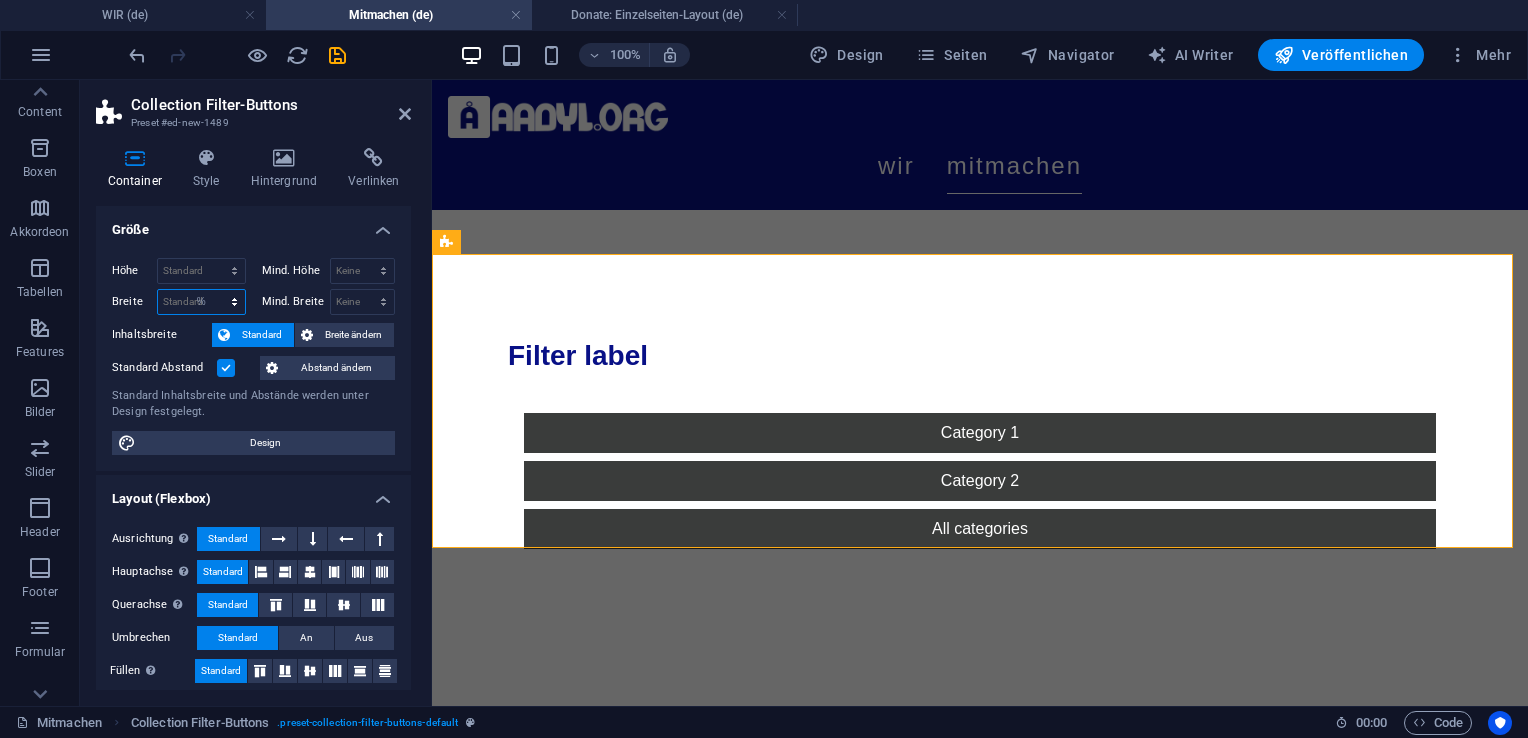 click on "Standard px rem % em vh vw" at bounding box center [201, 302] 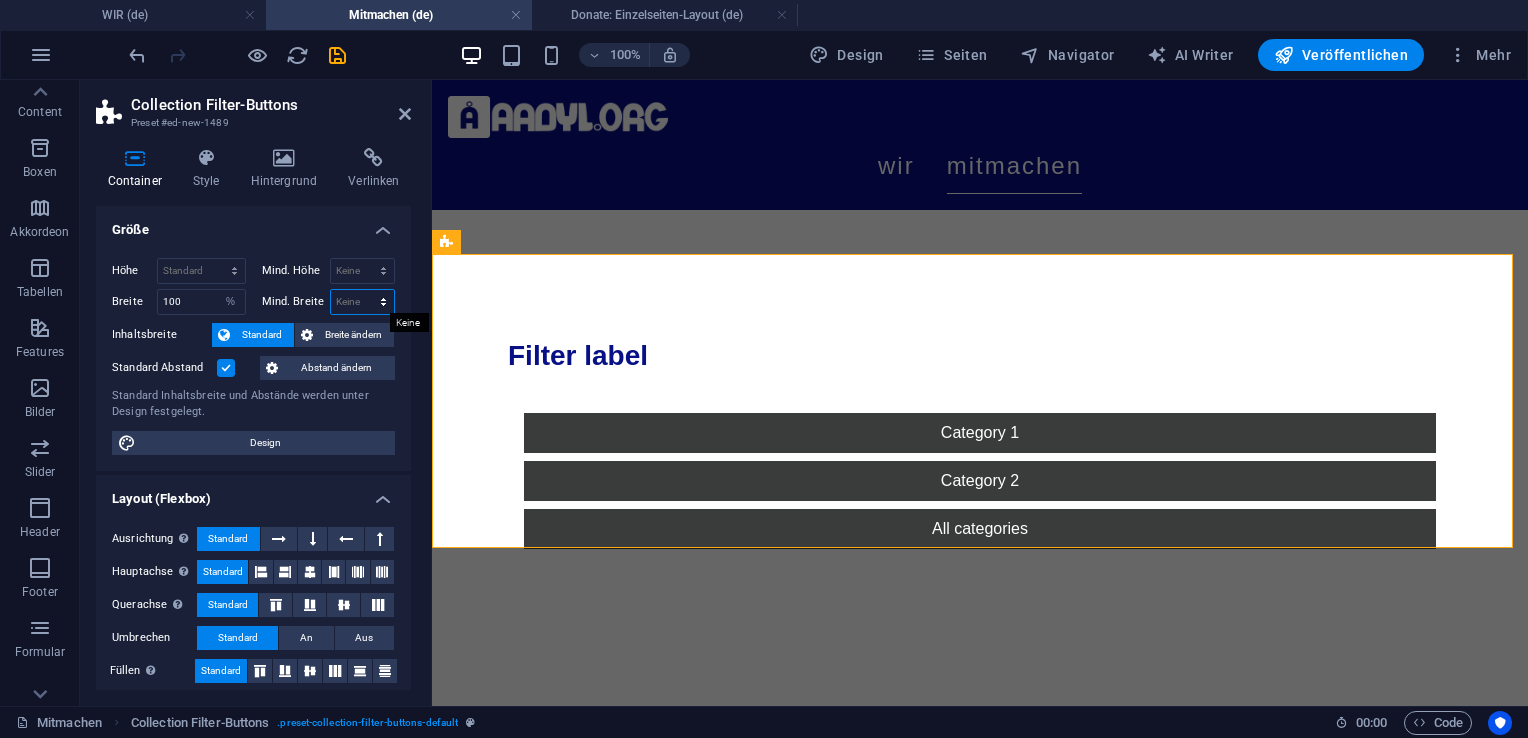 click on "Keine px rem % vh vw" at bounding box center (363, 302) 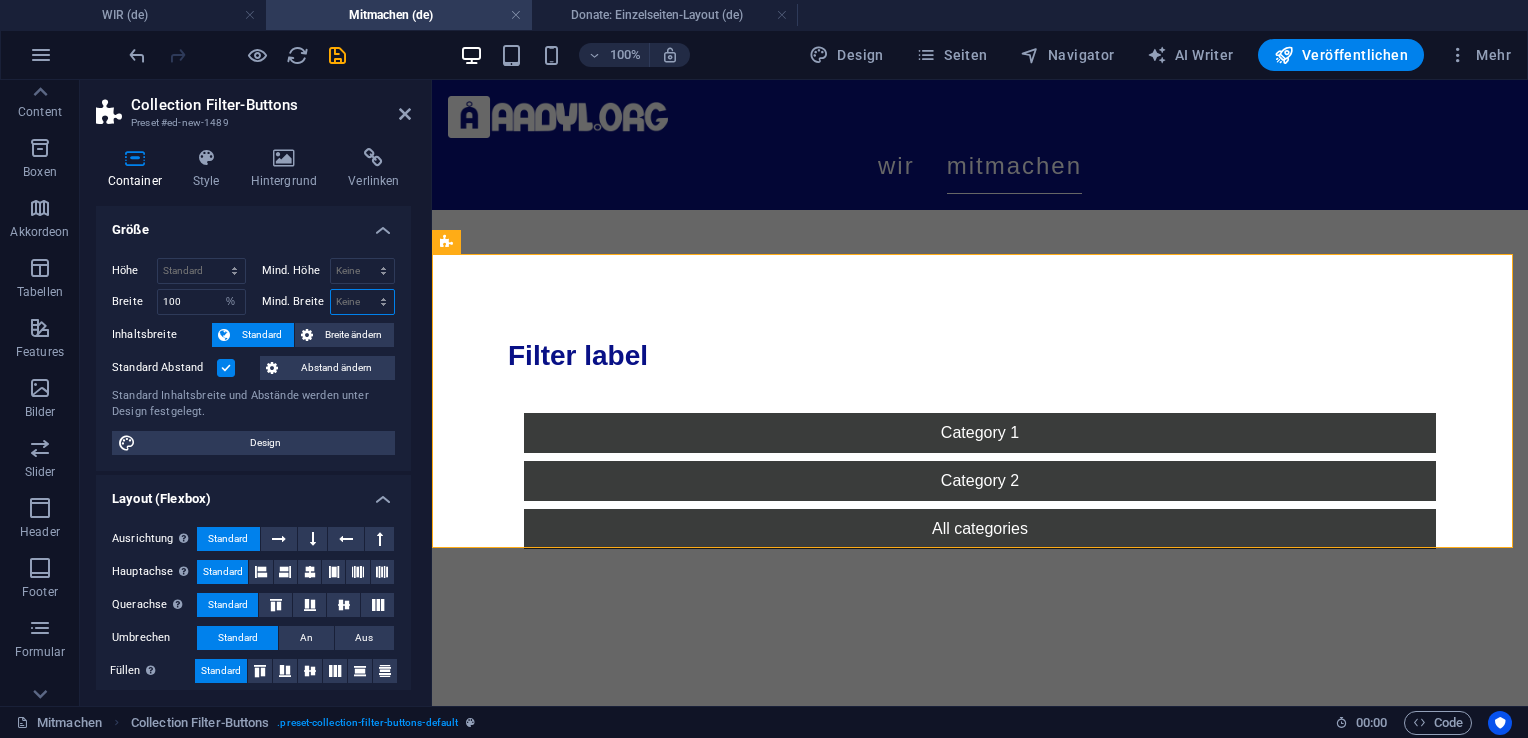 select on "%" 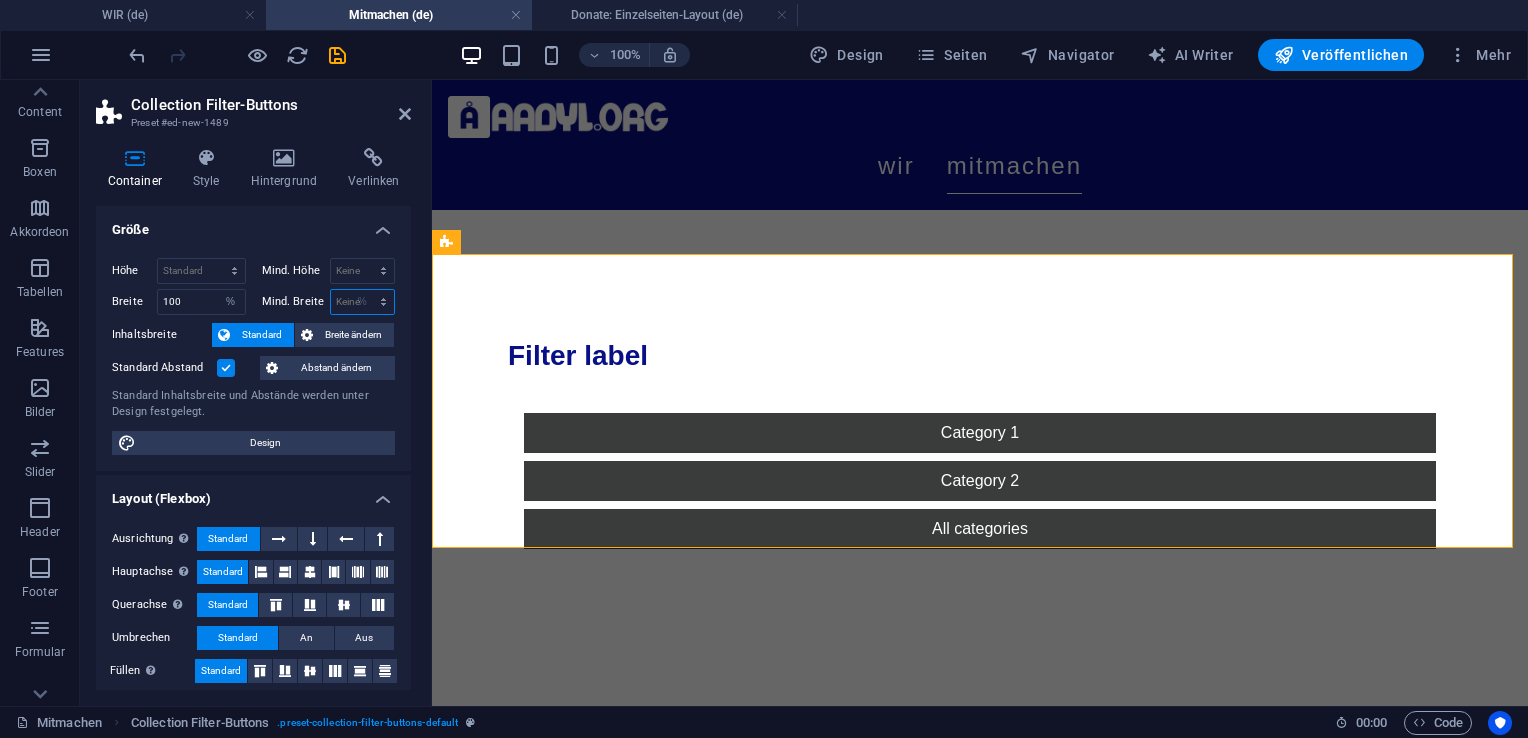 click on "Keine px rem % vh vw" at bounding box center [363, 302] 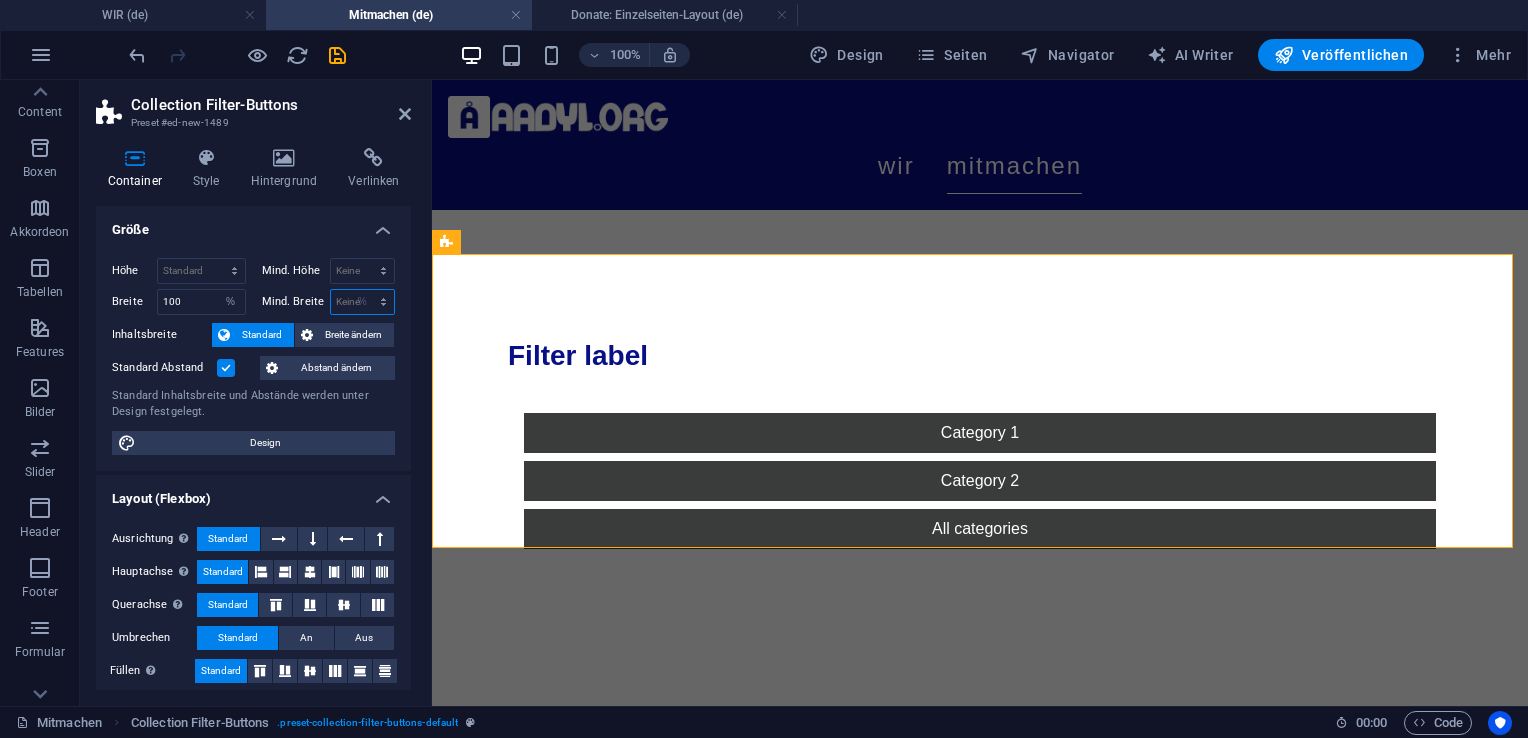 type on "100" 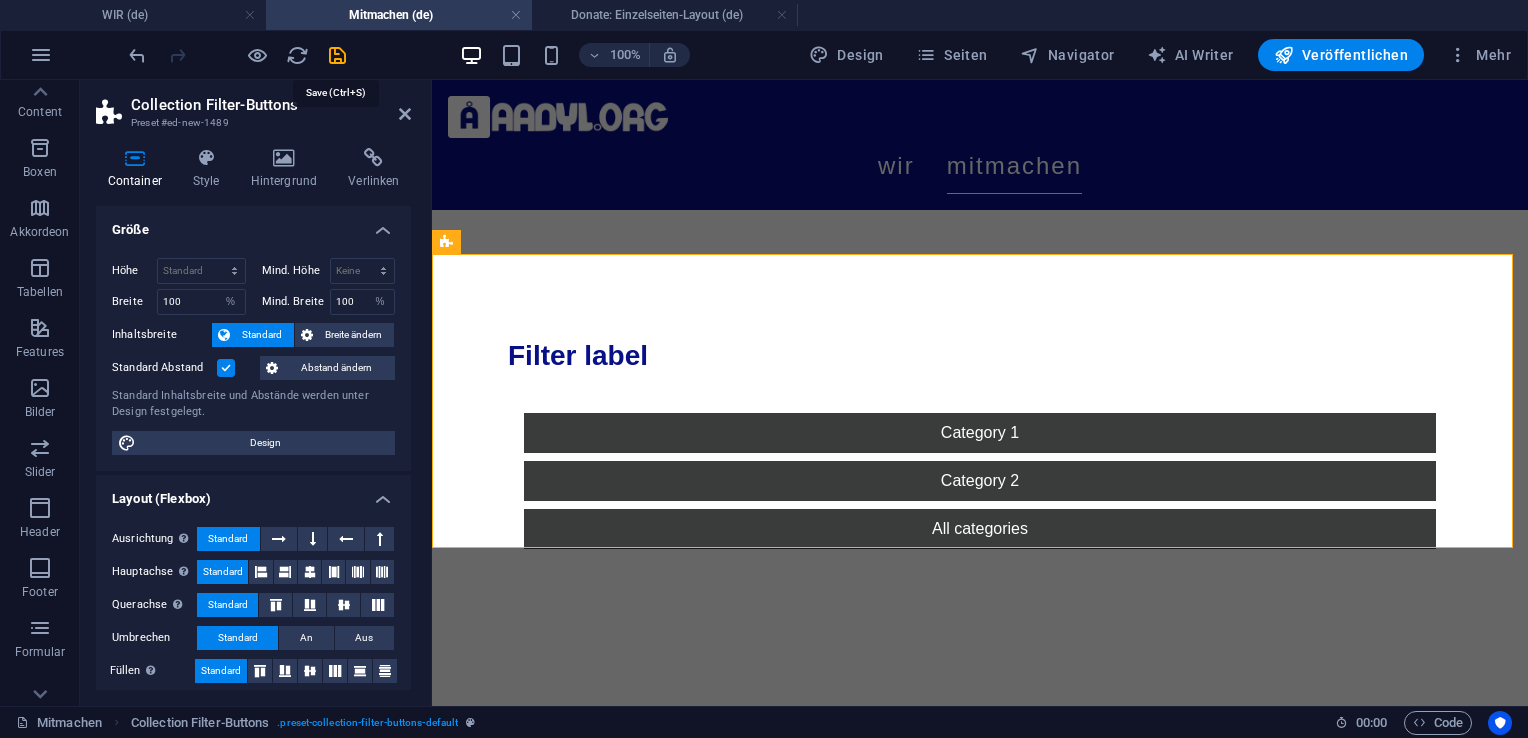 click at bounding box center (337, 55) 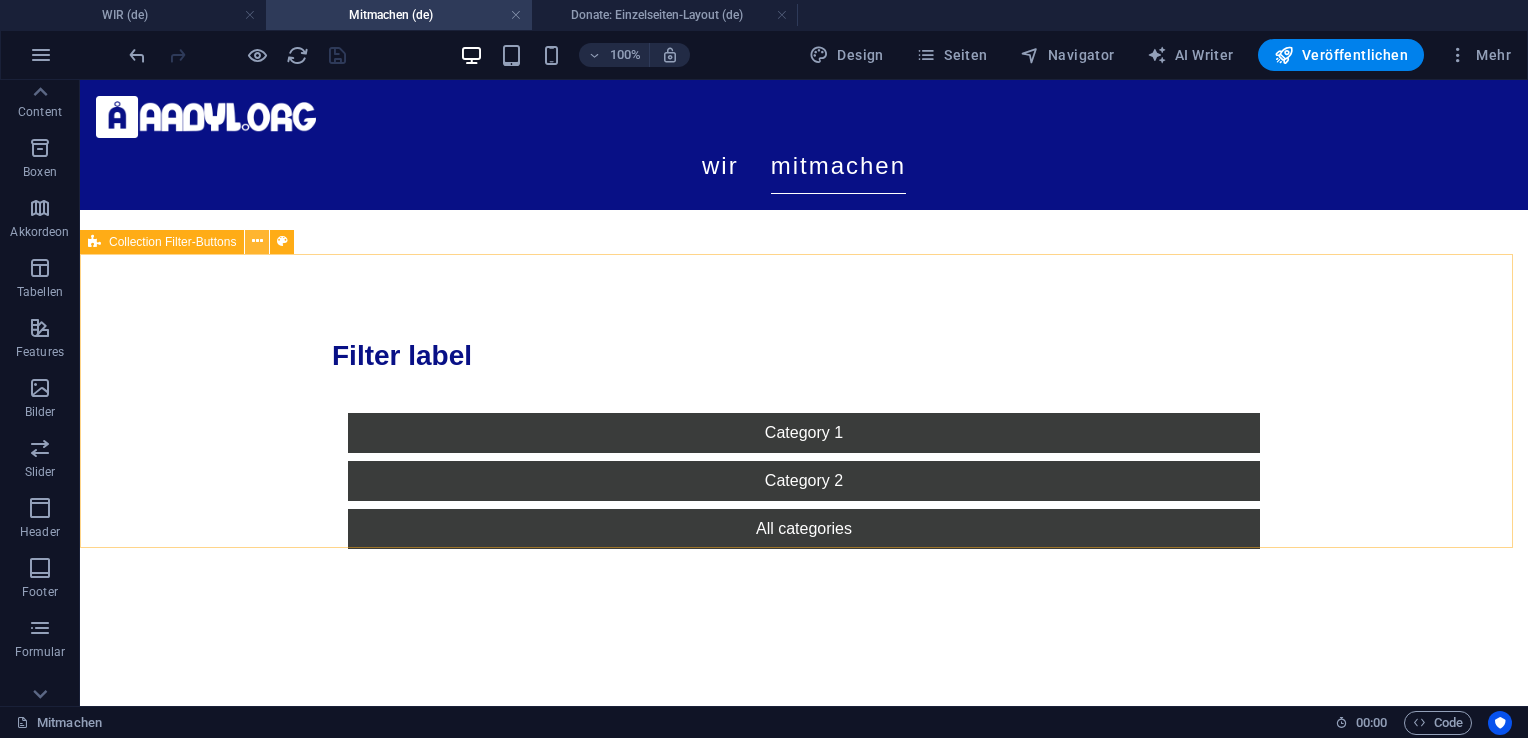 click at bounding box center (257, 241) 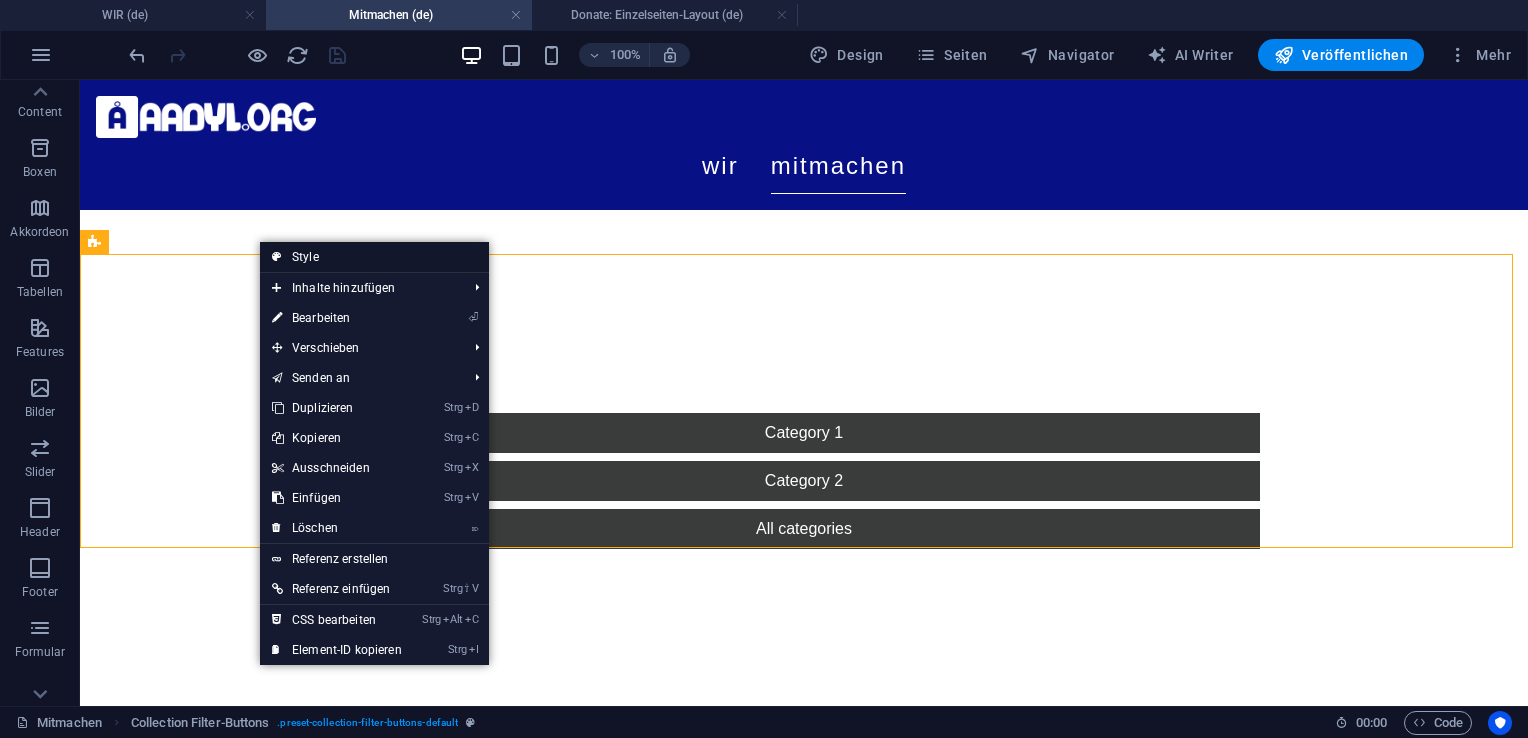 click on "Style" at bounding box center [374, 257] 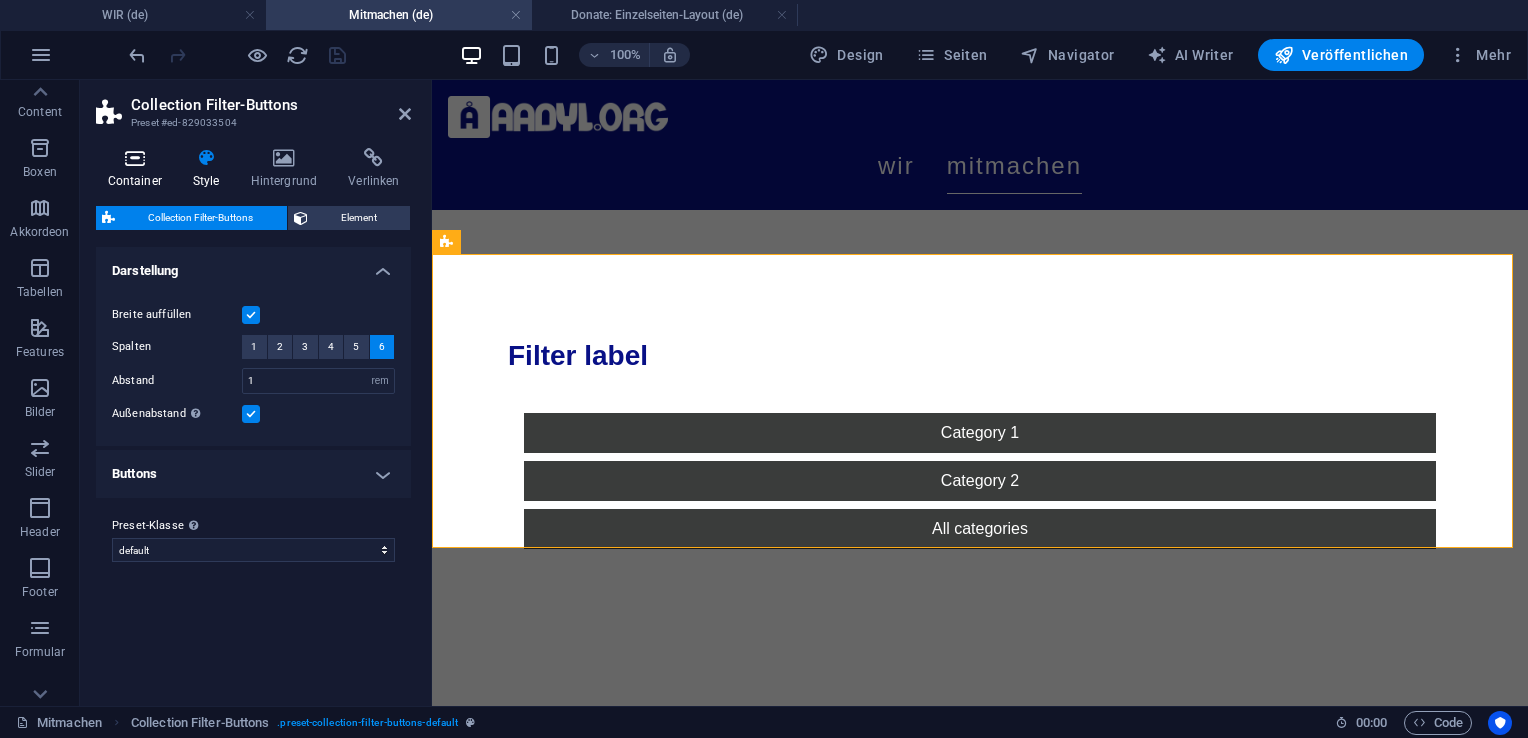click at bounding box center (134, 158) 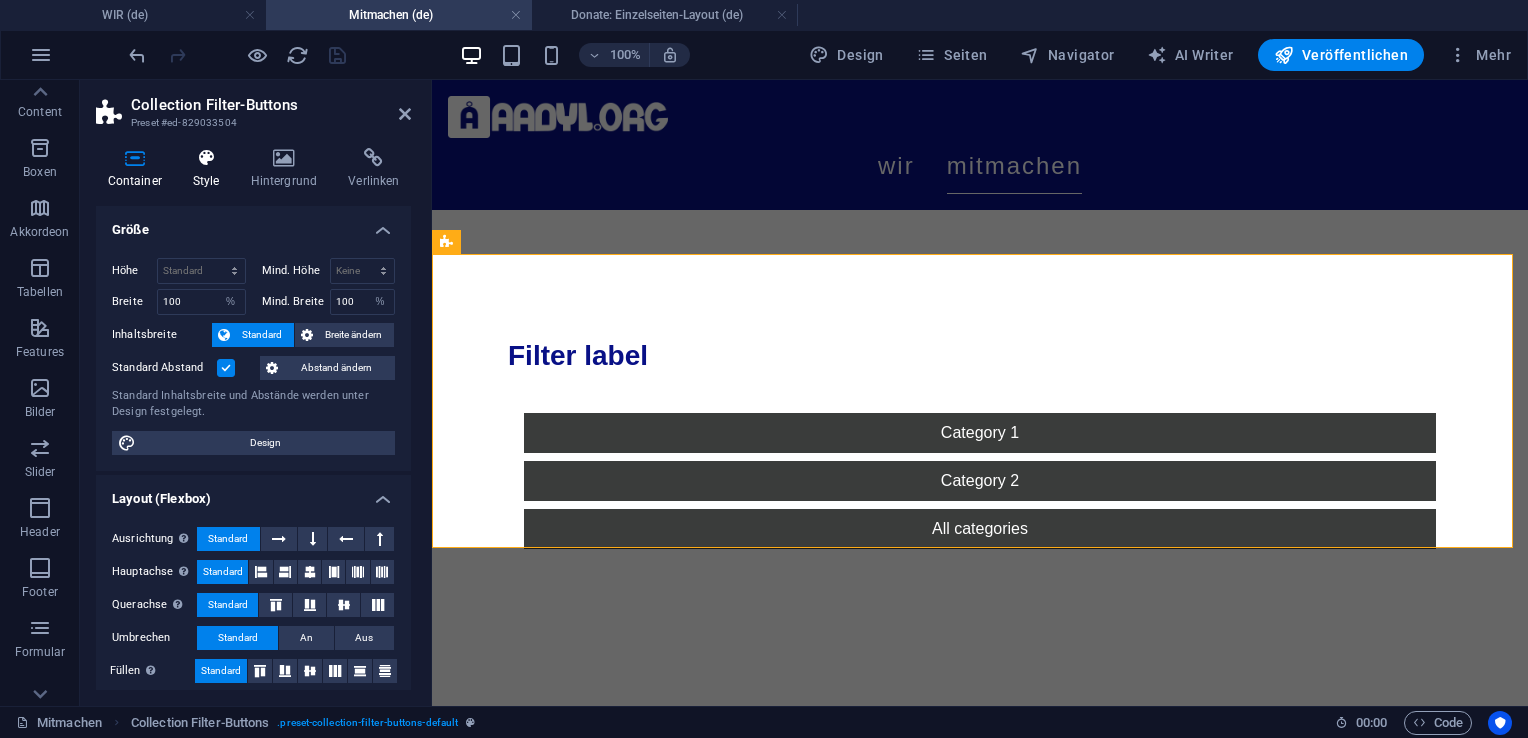 click at bounding box center (206, 158) 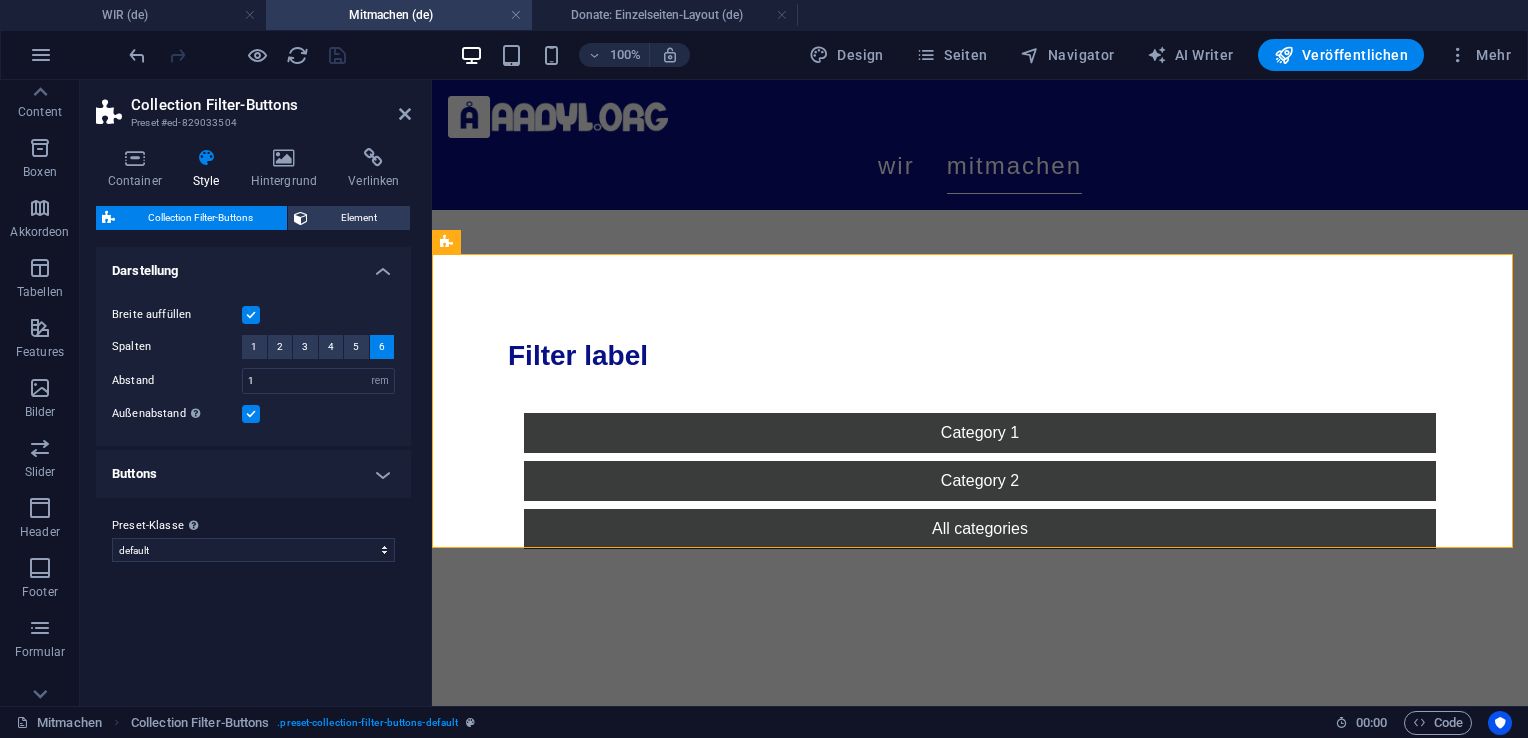 click on "Buttons" at bounding box center (253, 474) 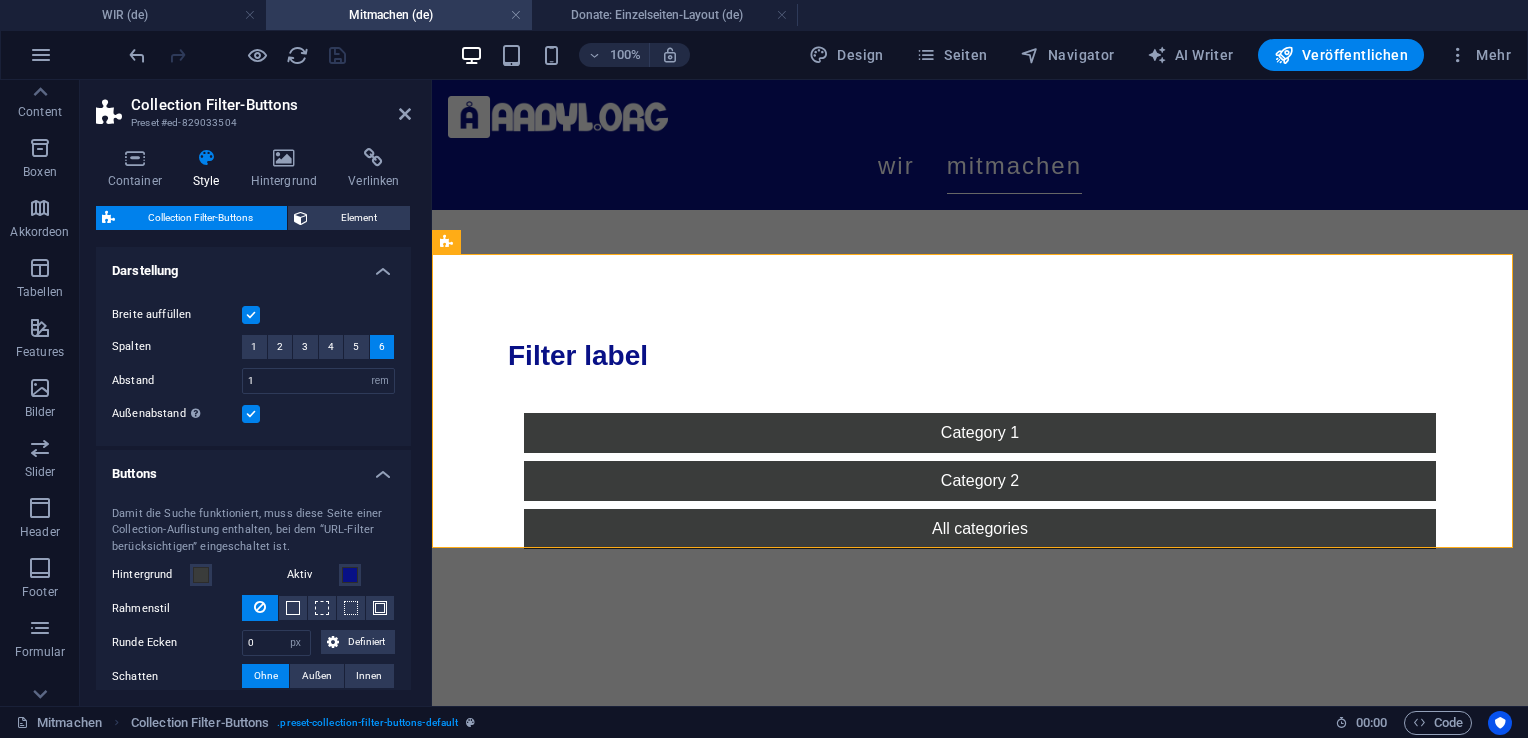 click at bounding box center [251, 414] 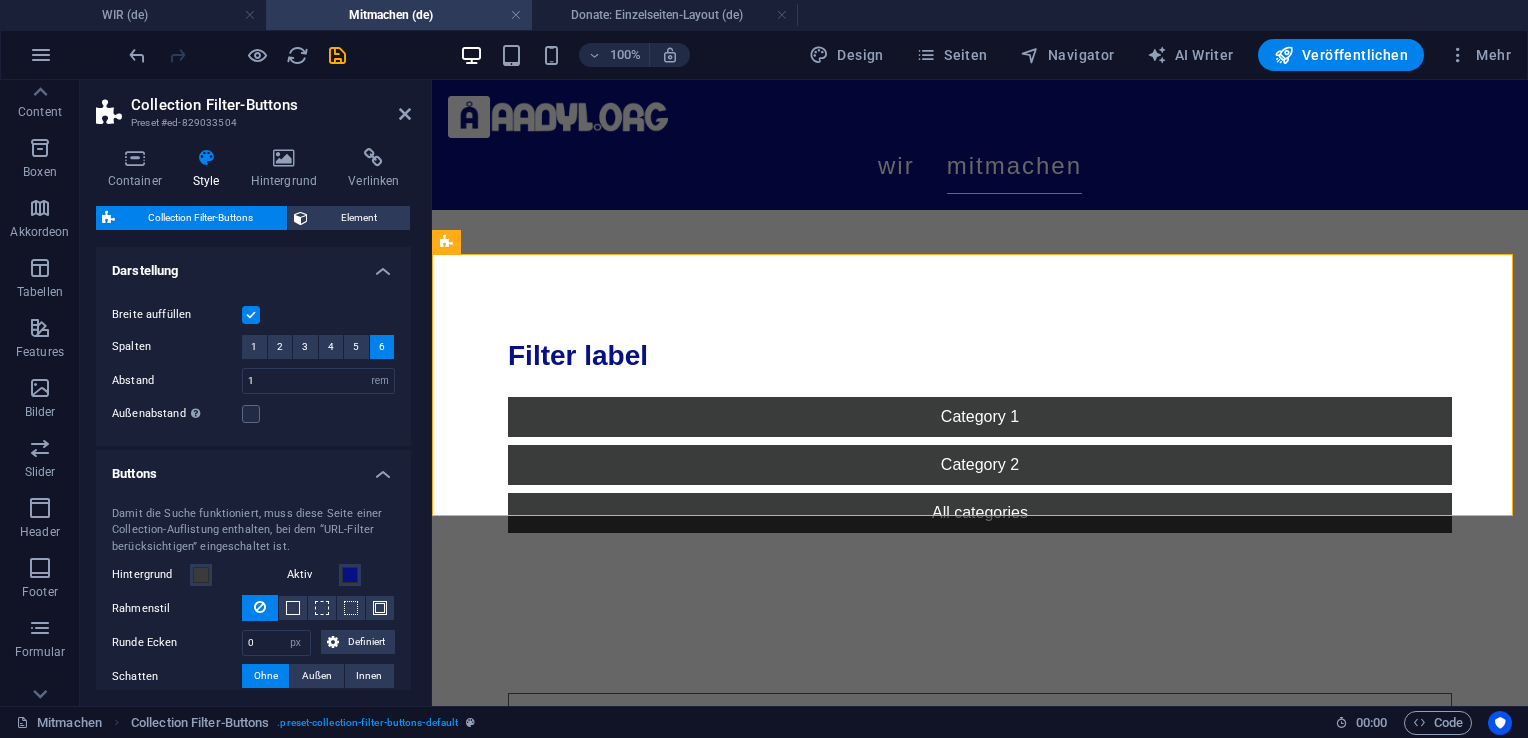 scroll, scrollTop: 97, scrollLeft: 0, axis: vertical 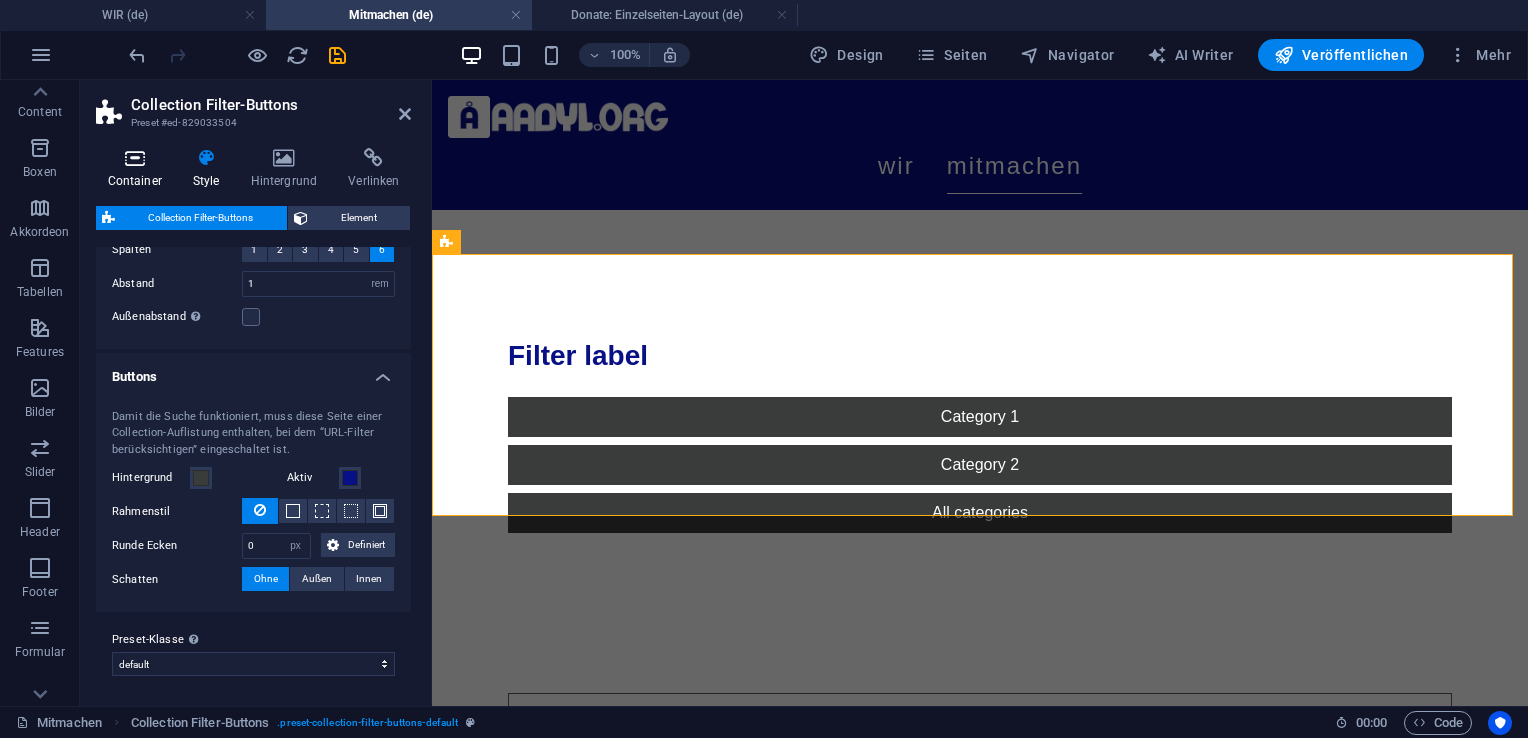 click on "Container" at bounding box center (138, 169) 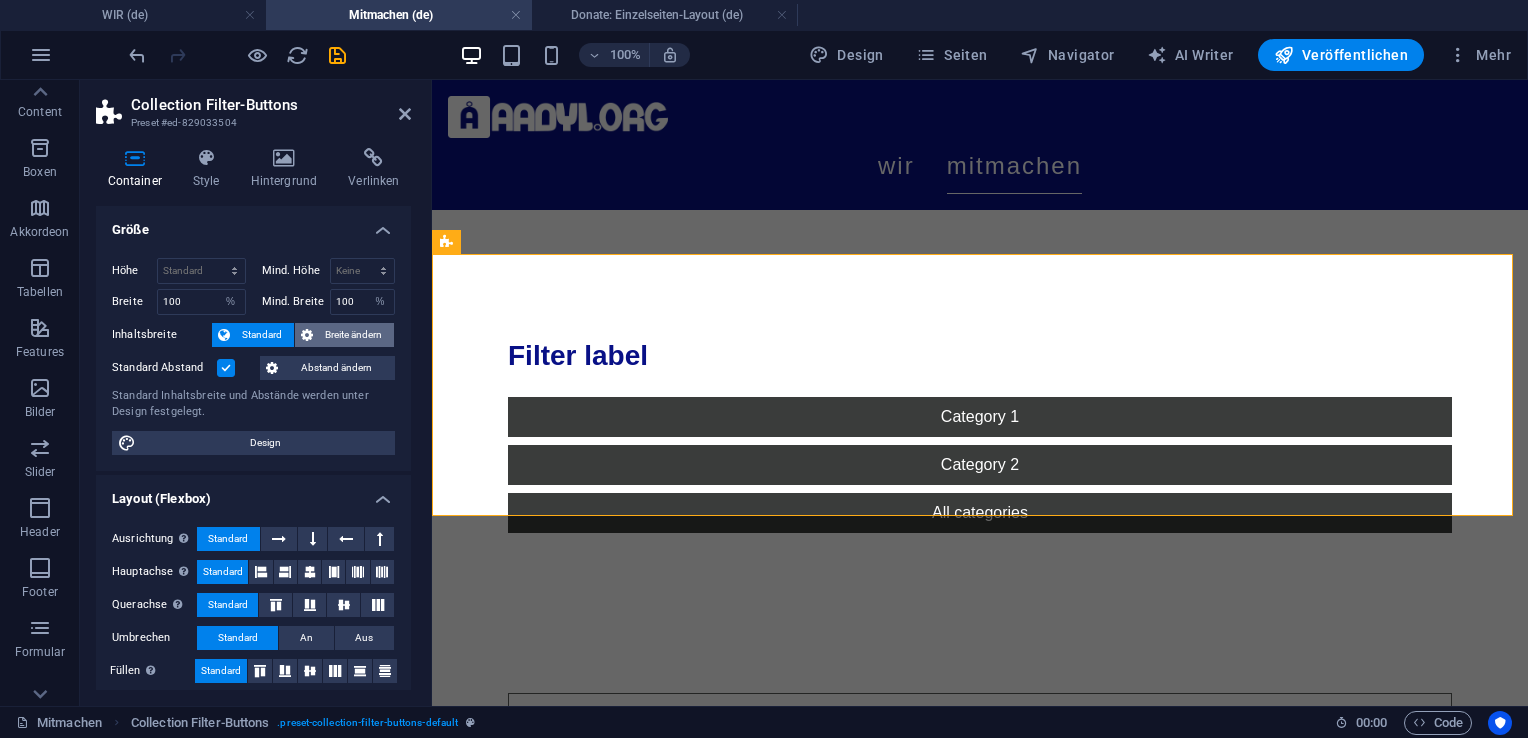 click on "Breite ändern" at bounding box center [353, 335] 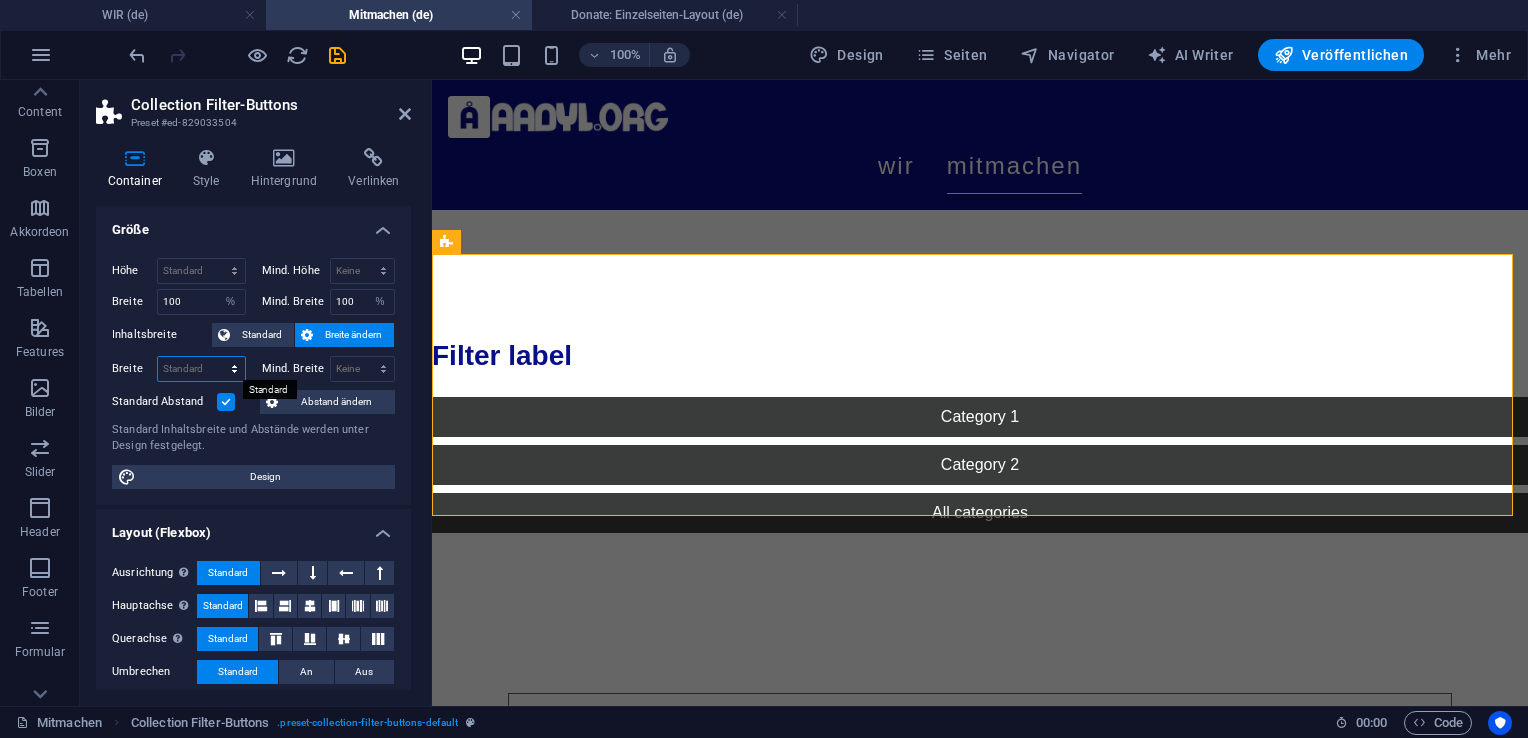click on "Standard px rem % em vh vw" at bounding box center (201, 369) 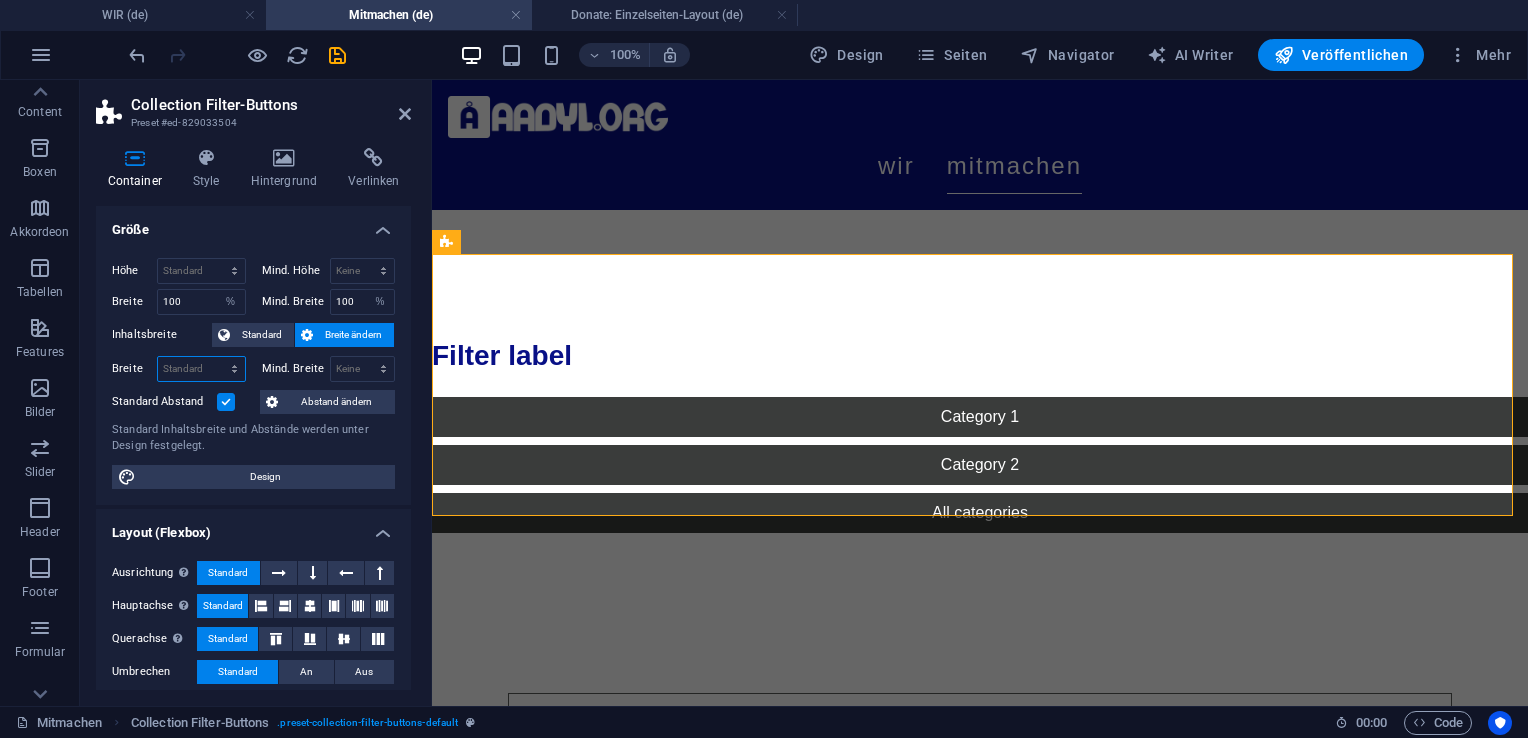 select on "%" 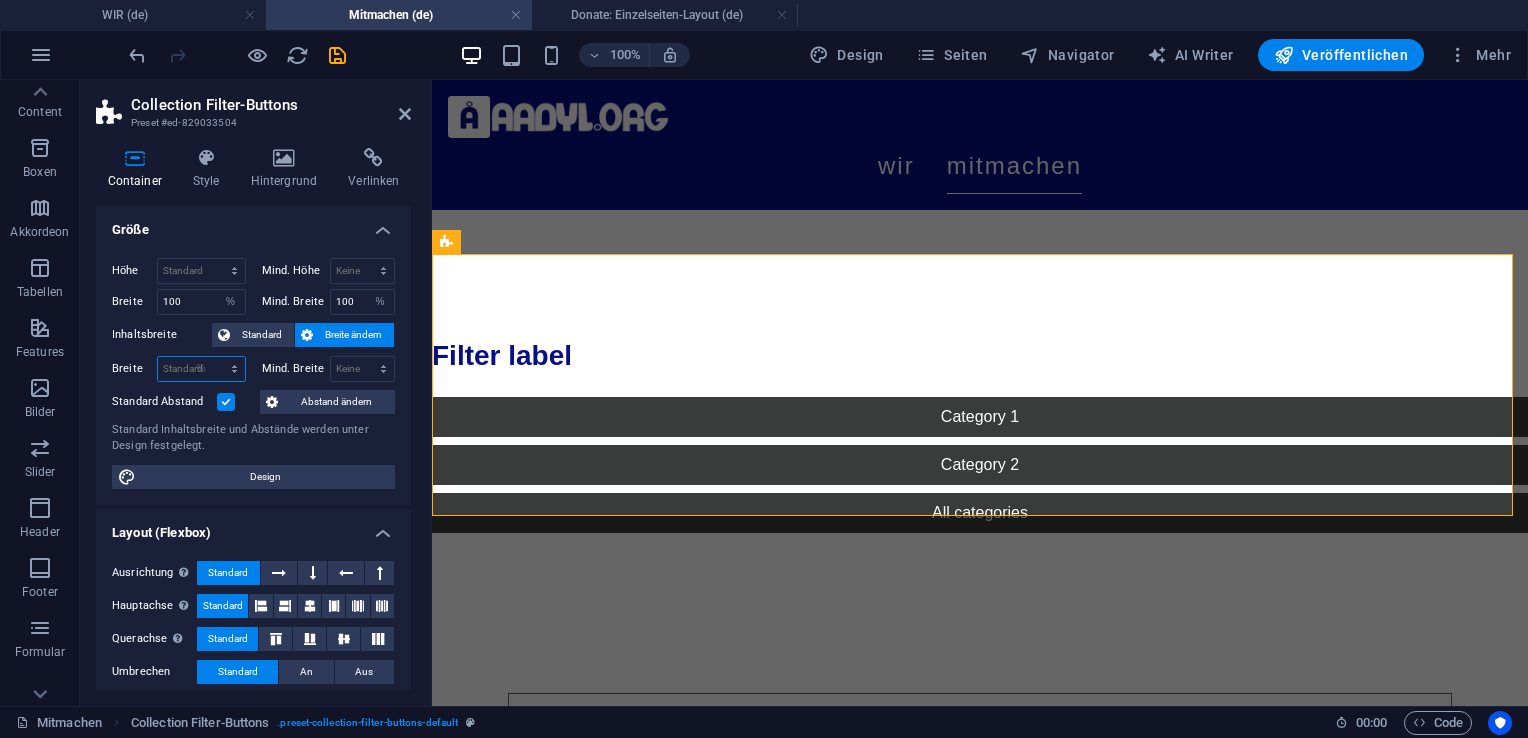 click on "Standard px rem % em vh vw" at bounding box center [201, 369] 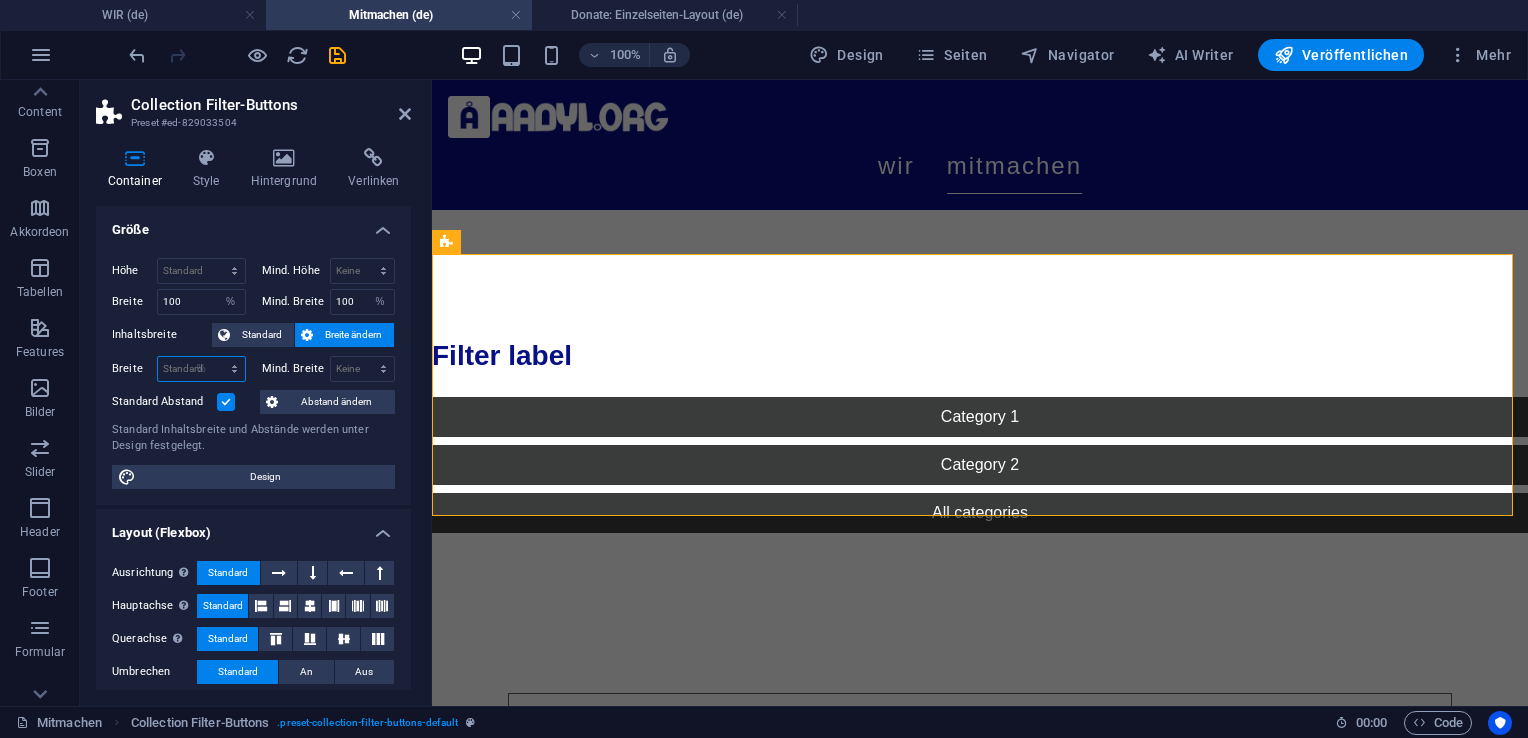 type on "100" 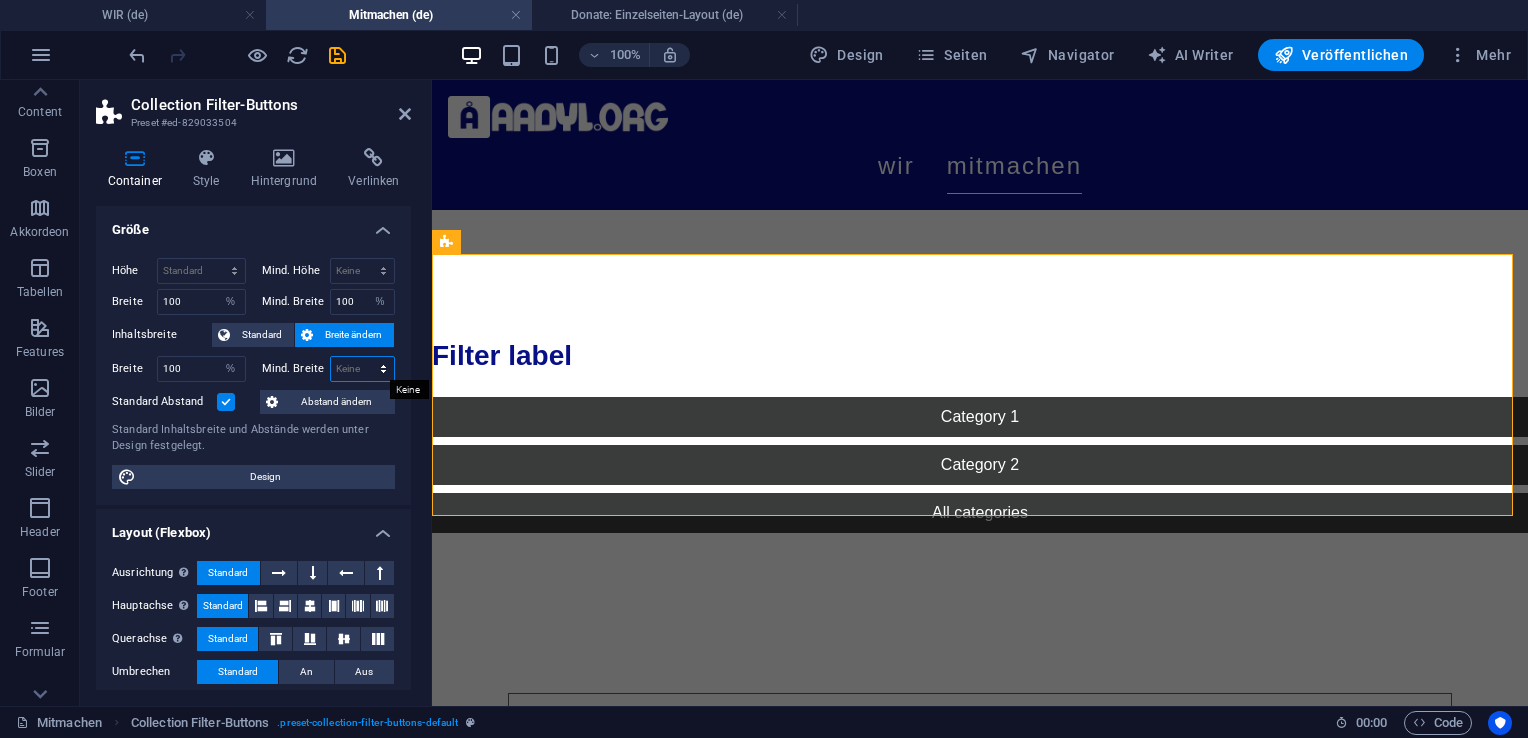 click on "Keine px rem % vh vw" at bounding box center (363, 369) 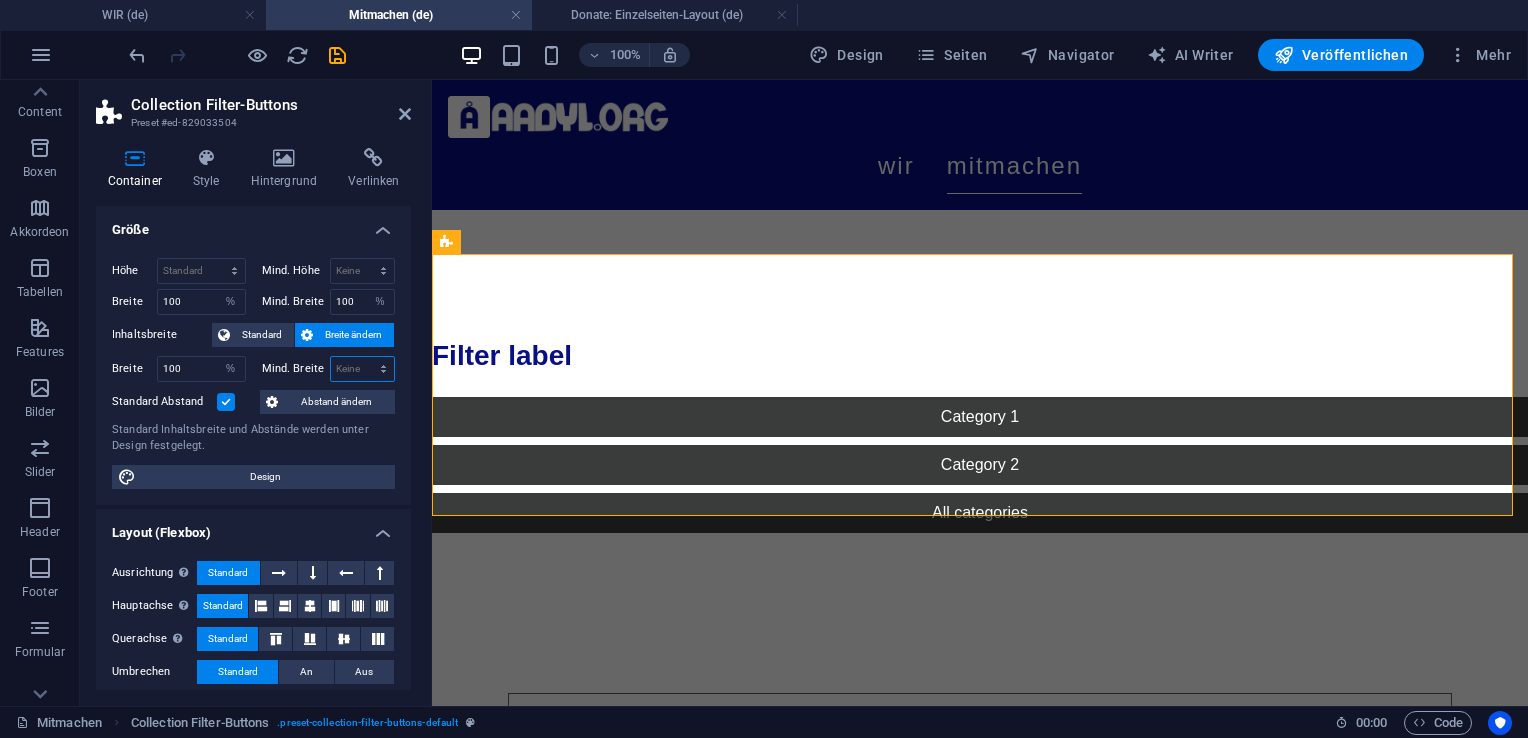 select on "%" 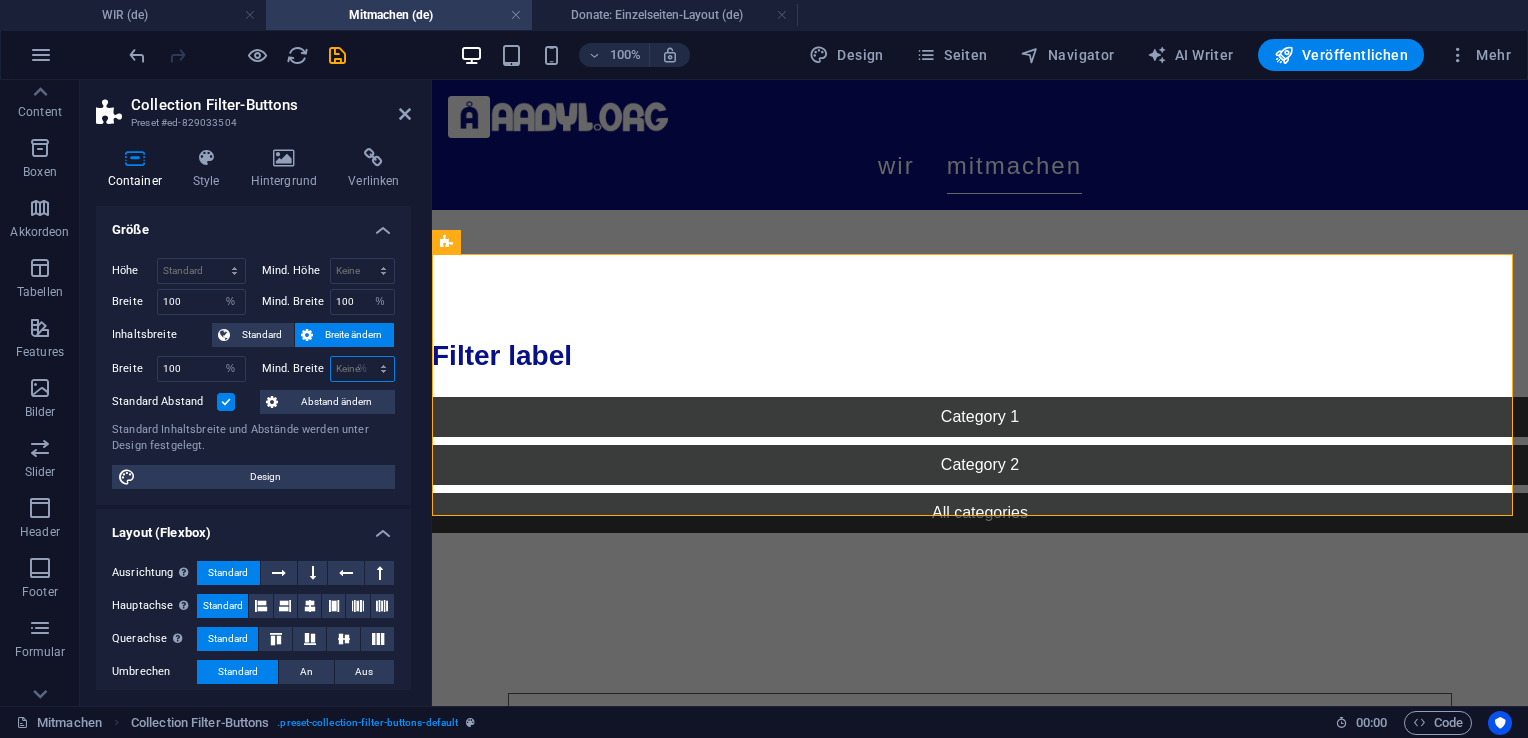 click on "Keine px rem % vh vw" at bounding box center (363, 369) 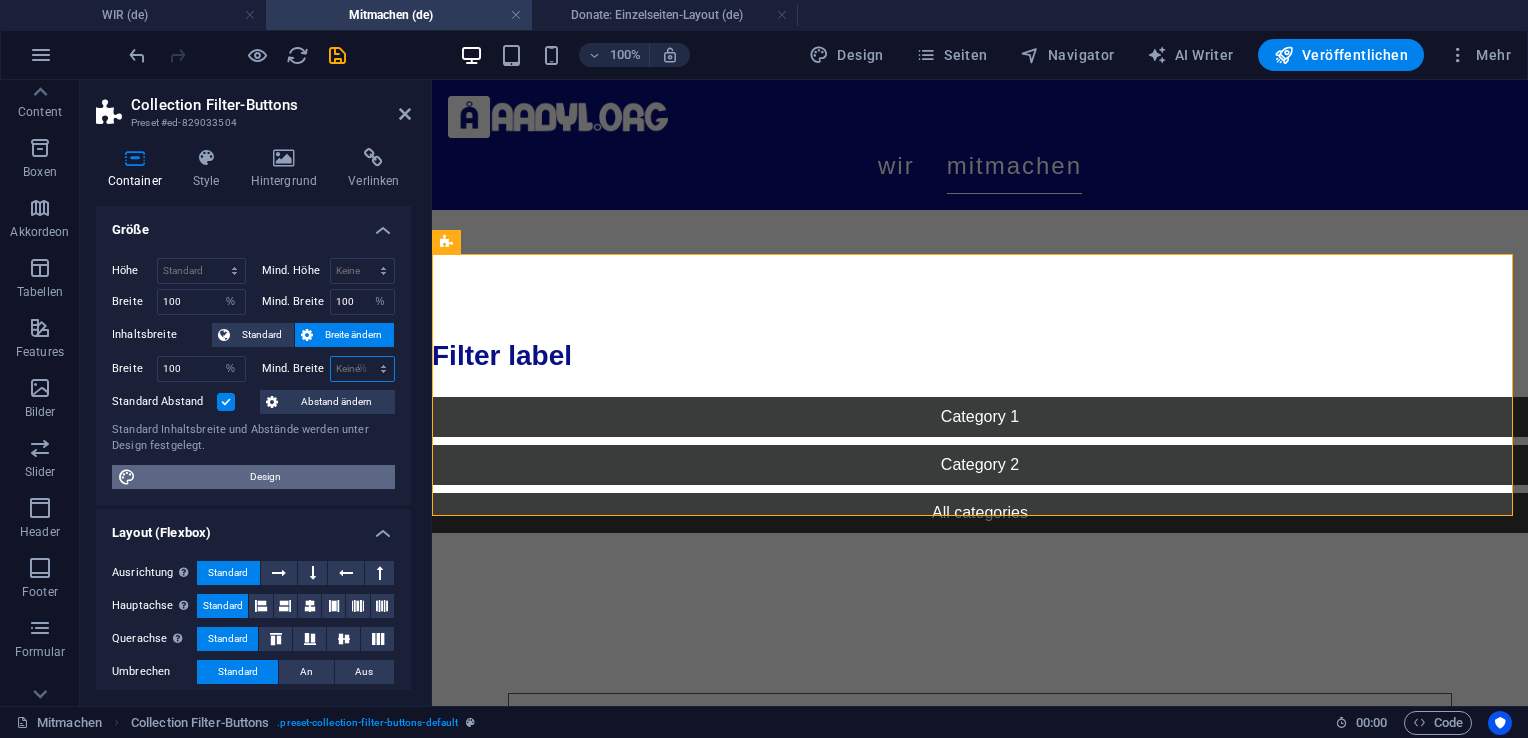 type on "100" 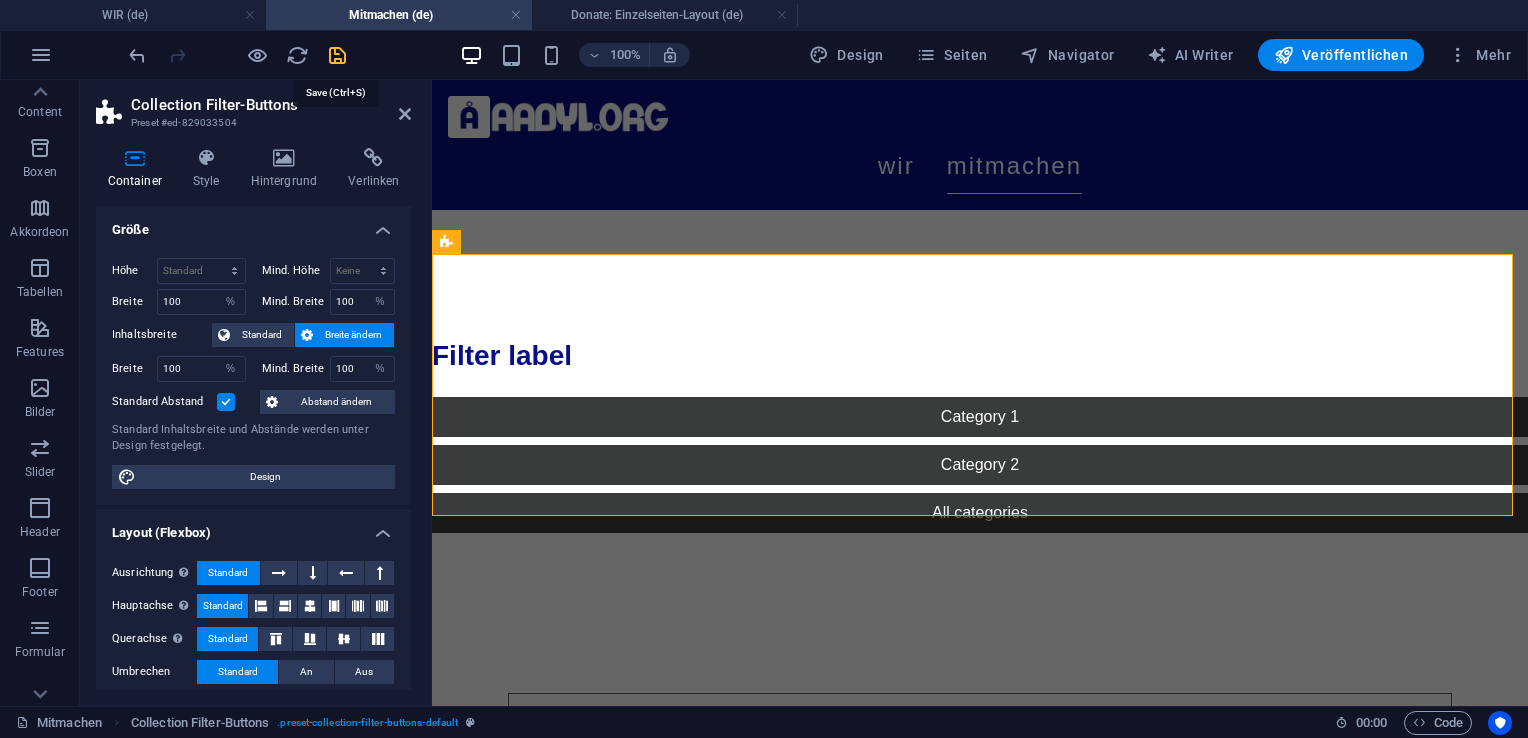 click at bounding box center (337, 55) 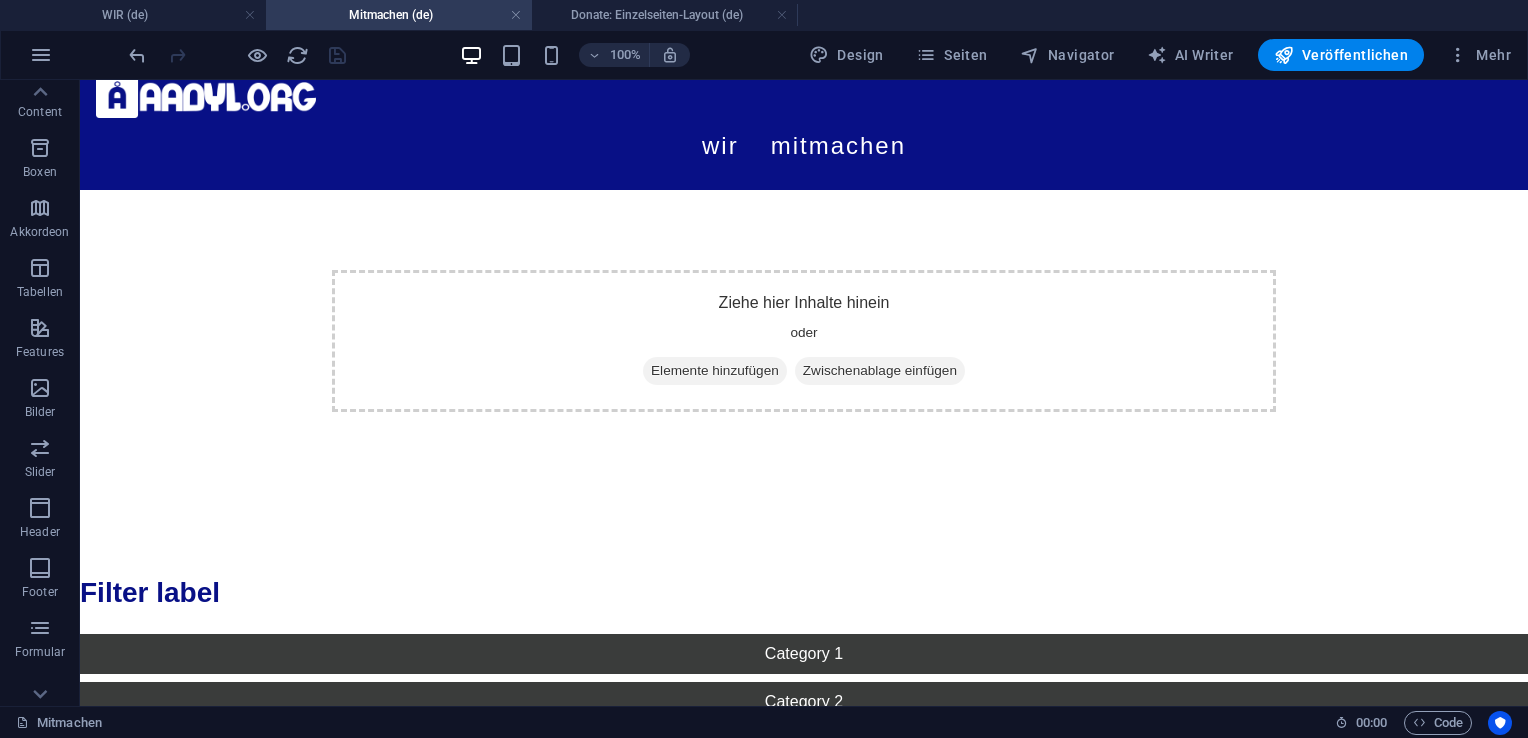 scroll, scrollTop: 0, scrollLeft: 0, axis: both 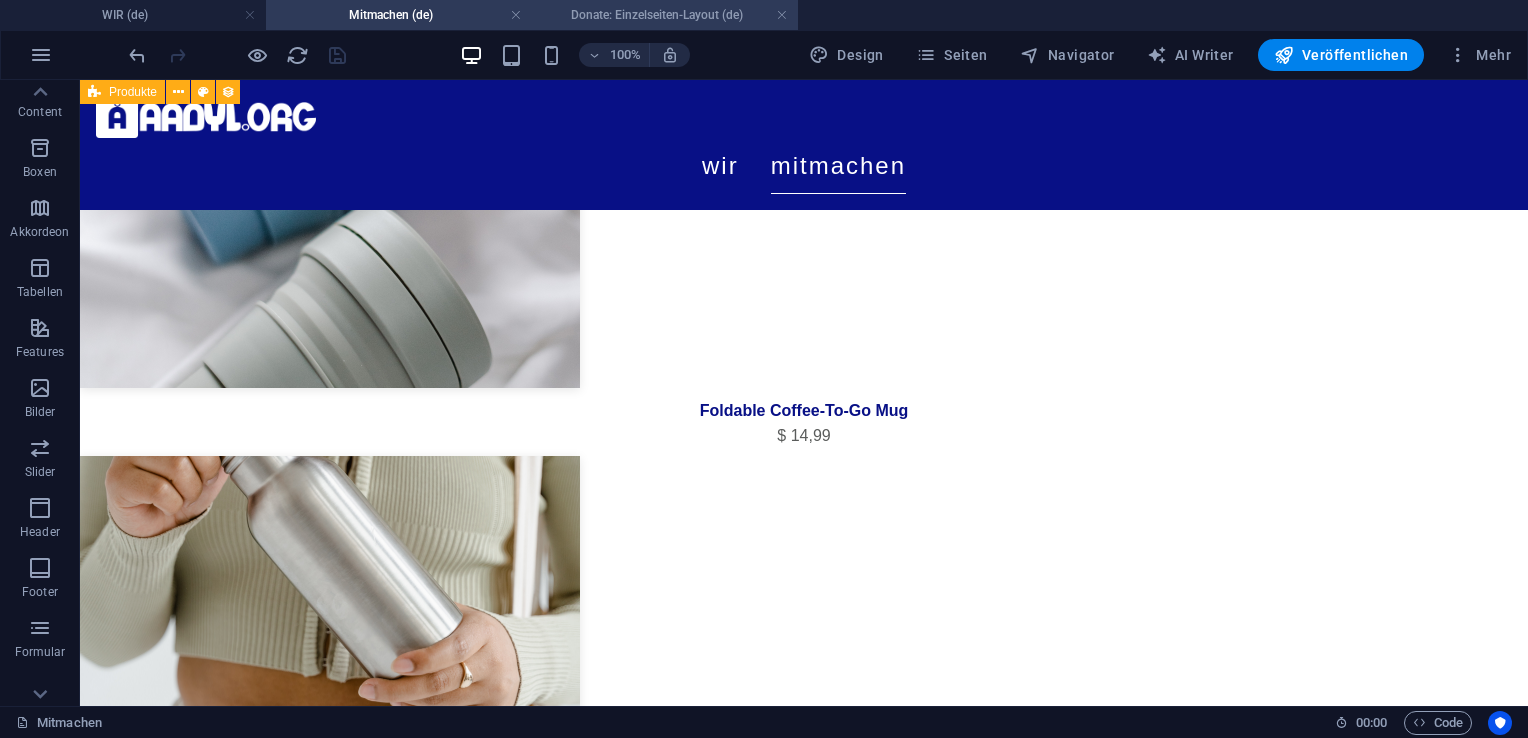 click on "Donate: Einzelseiten-Layout (de)" at bounding box center [665, 15] 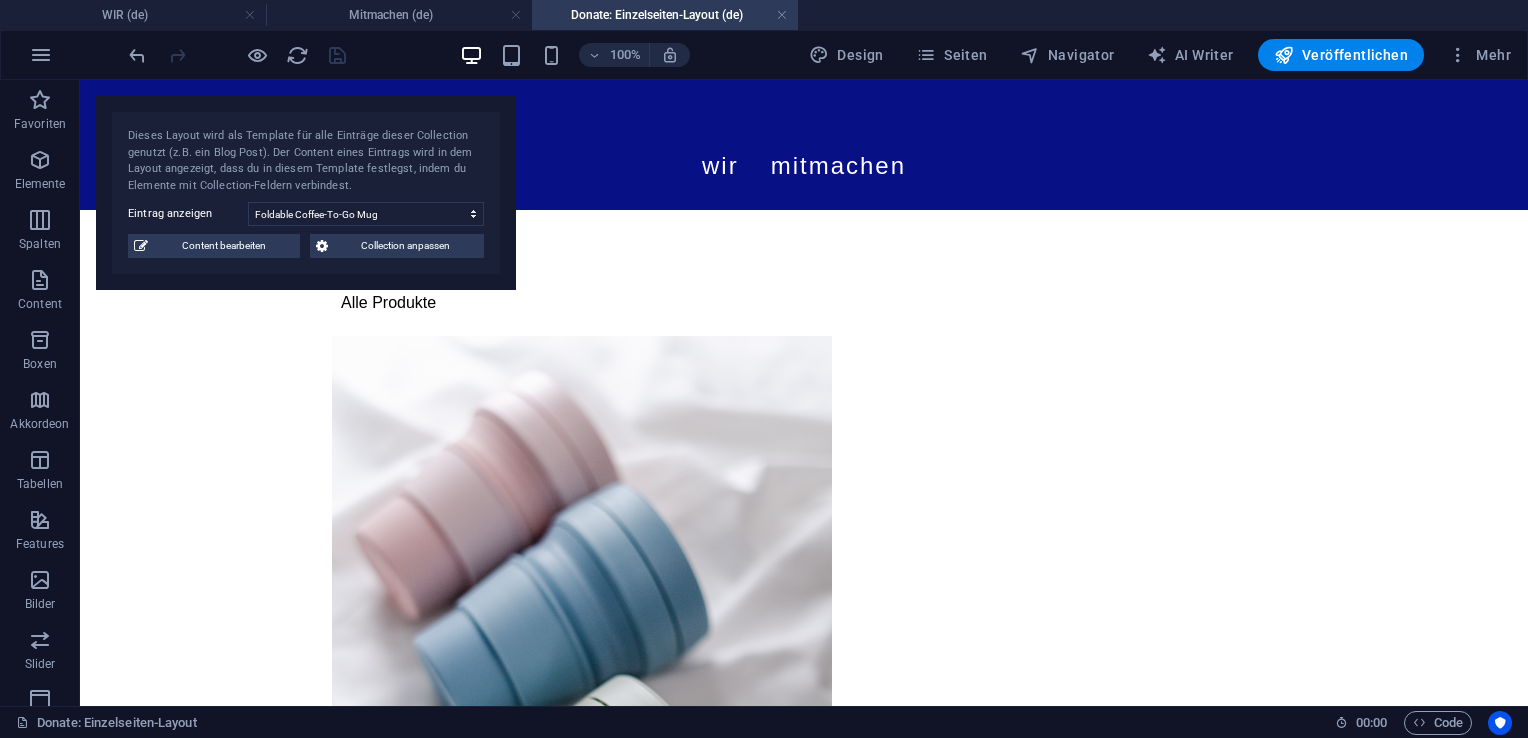 scroll, scrollTop: 0, scrollLeft: 0, axis: both 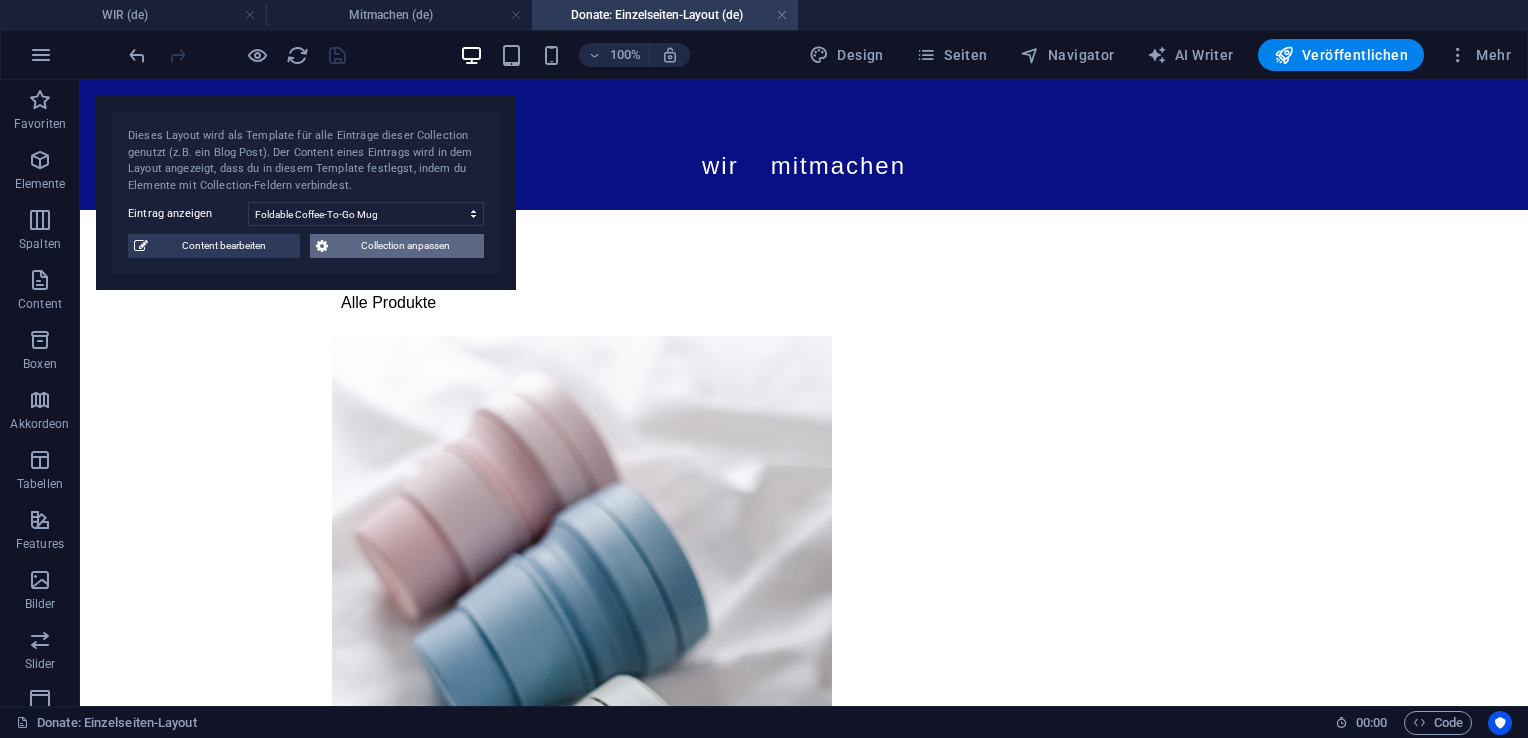 click on "Collection anpassen" at bounding box center (406, 246) 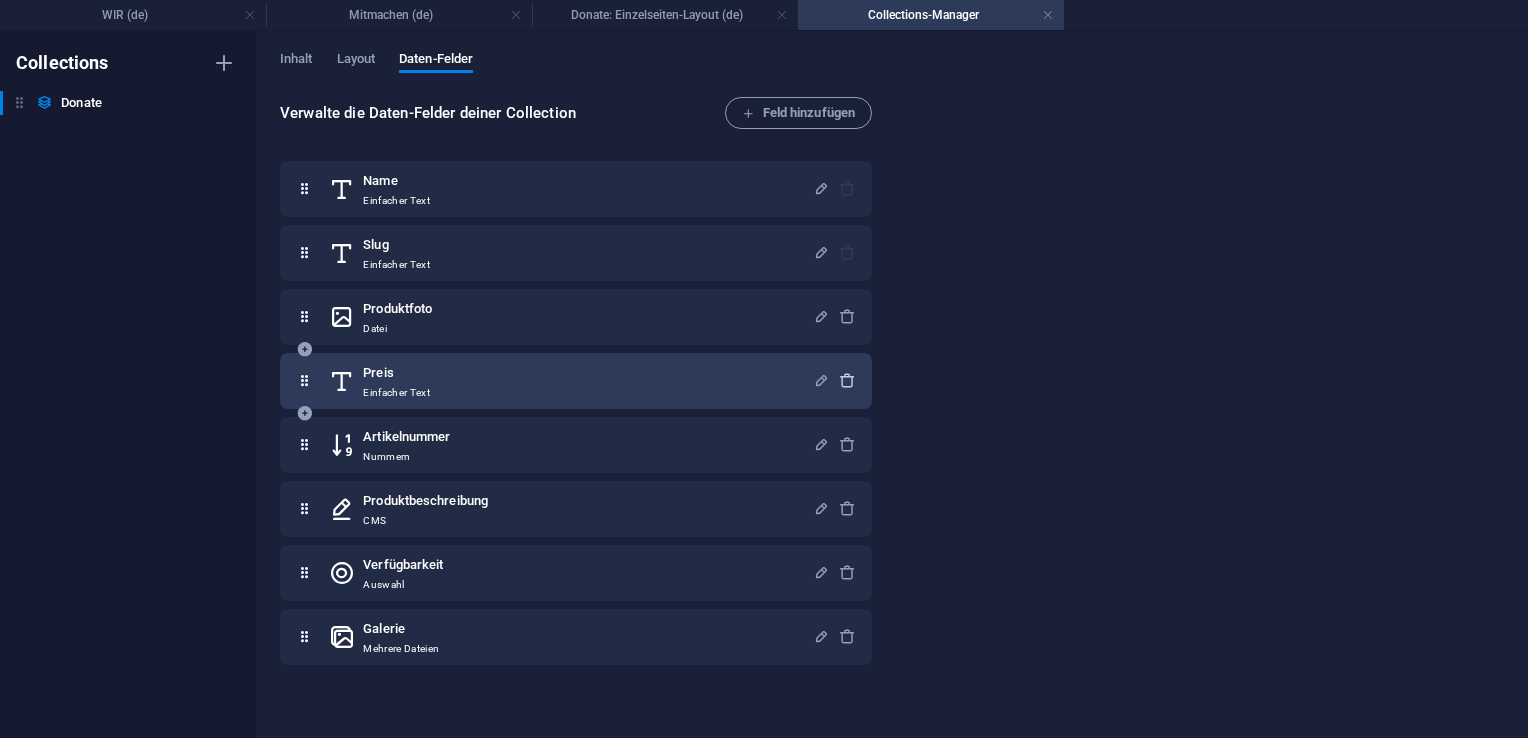 click at bounding box center (847, 380) 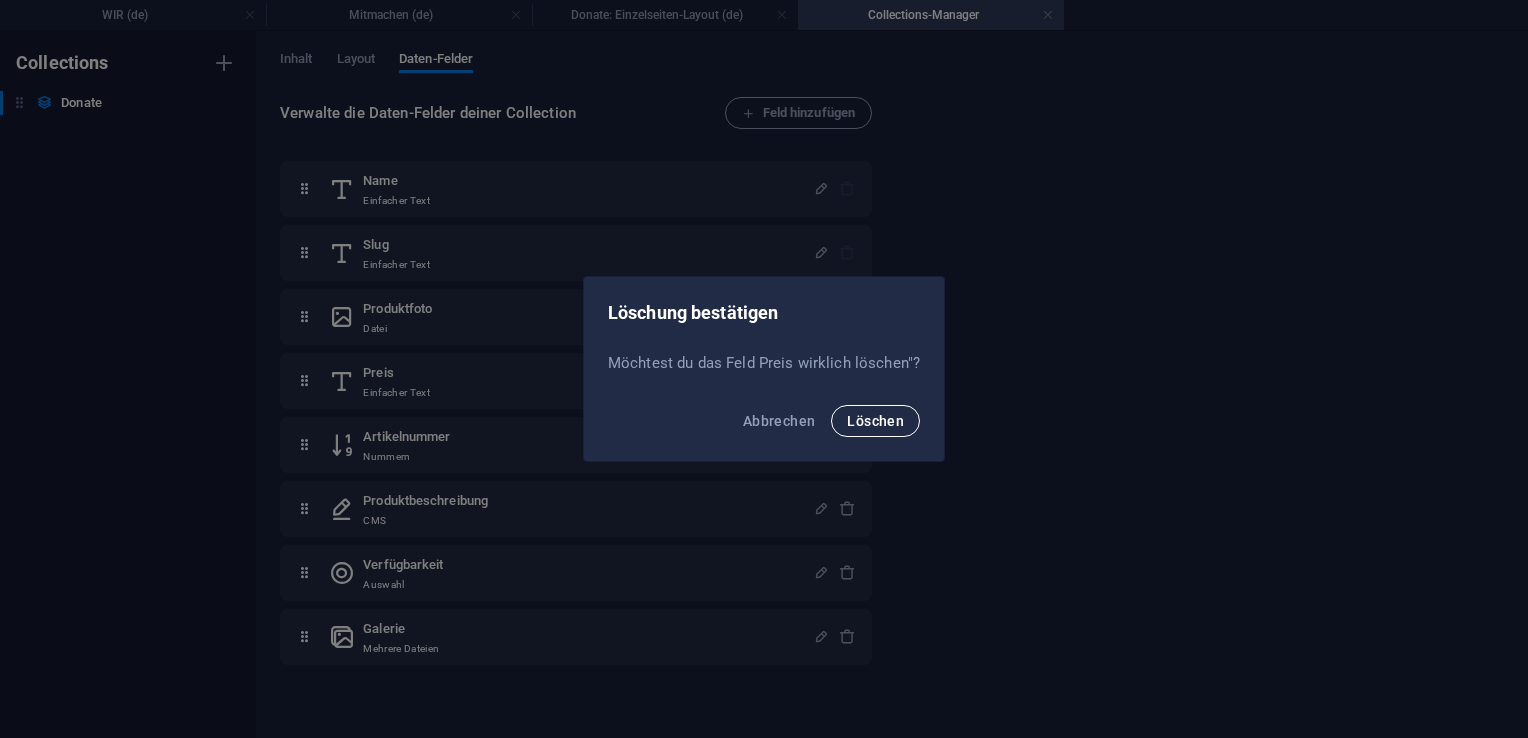 click on "Löschen" at bounding box center (875, 421) 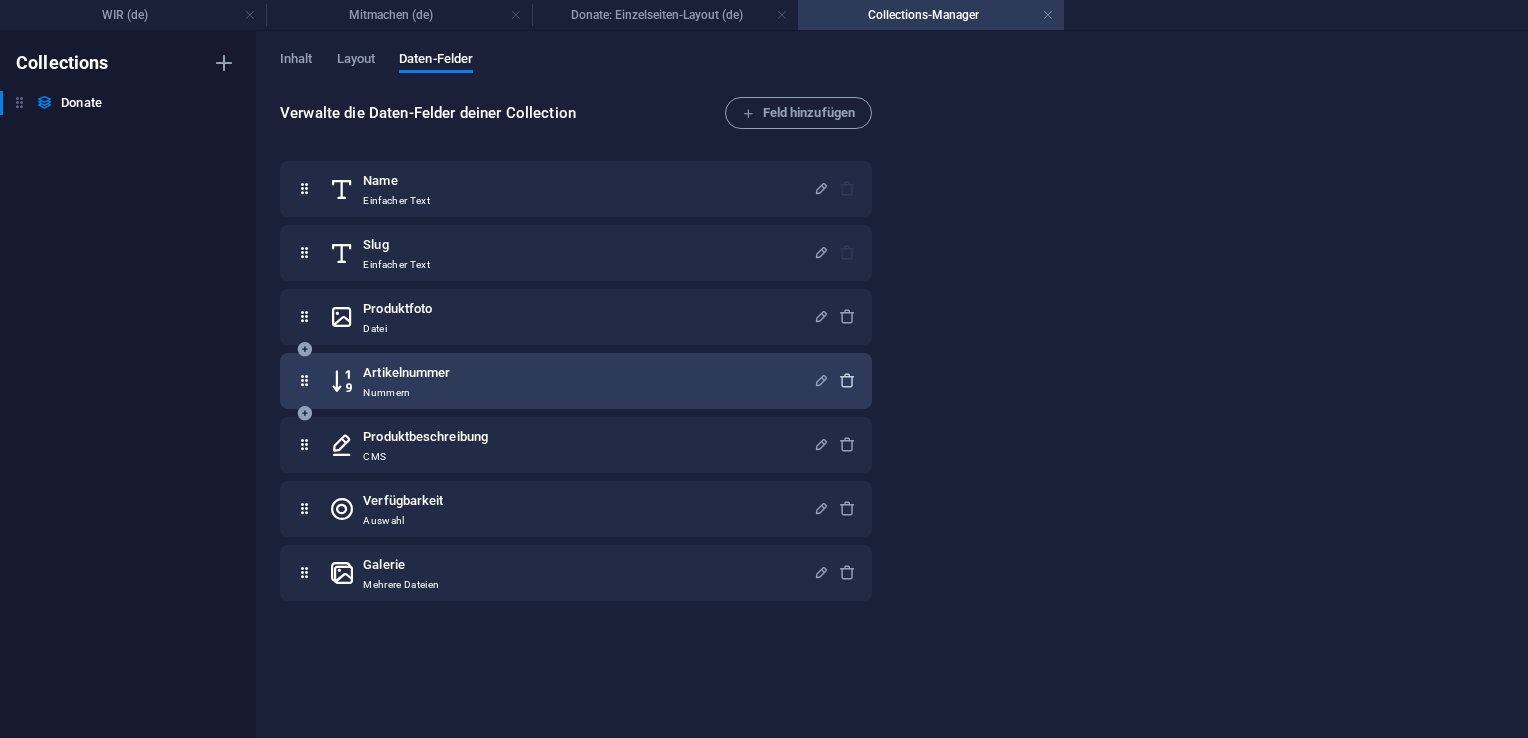 click at bounding box center (847, 380) 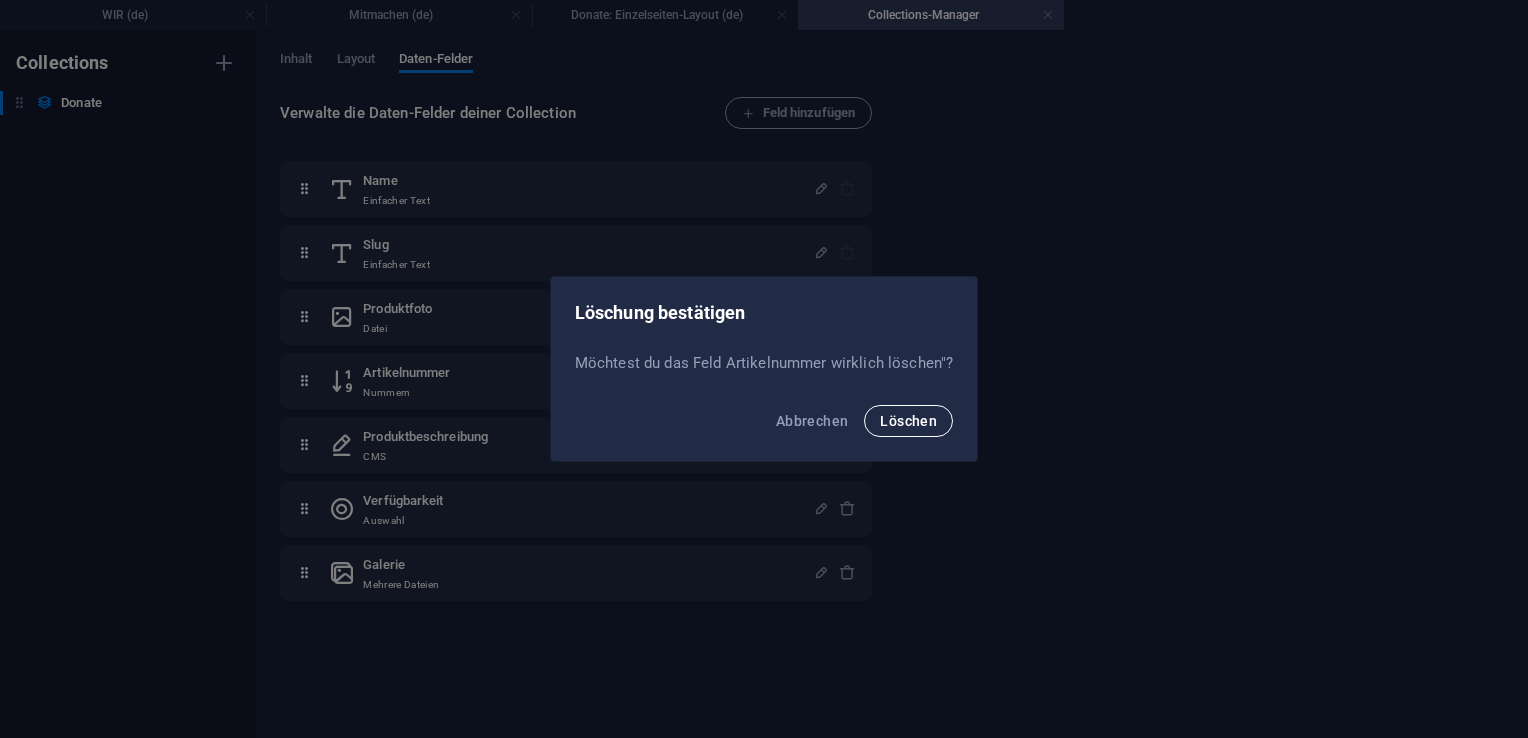 click on "Löschen" at bounding box center (908, 421) 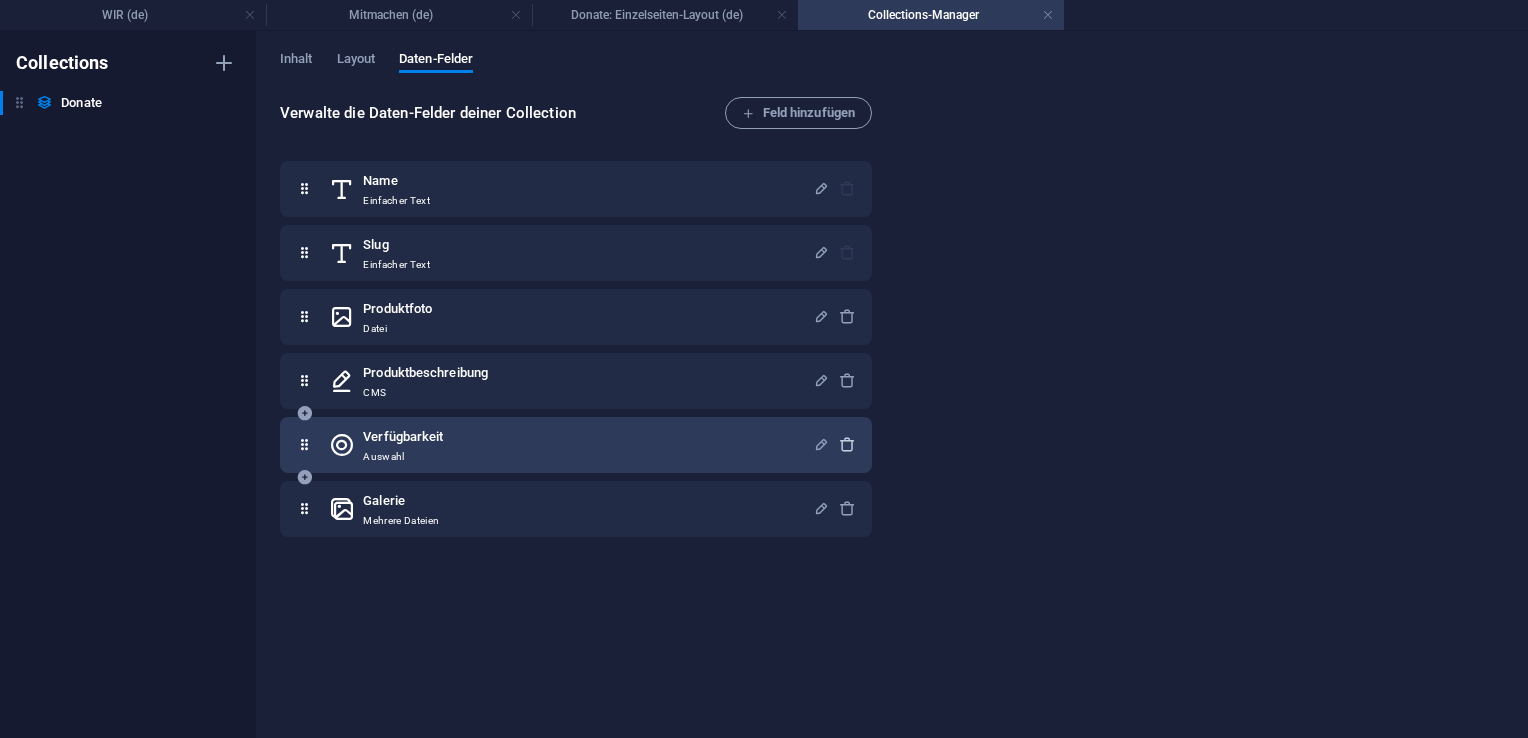 click at bounding box center (847, 444) 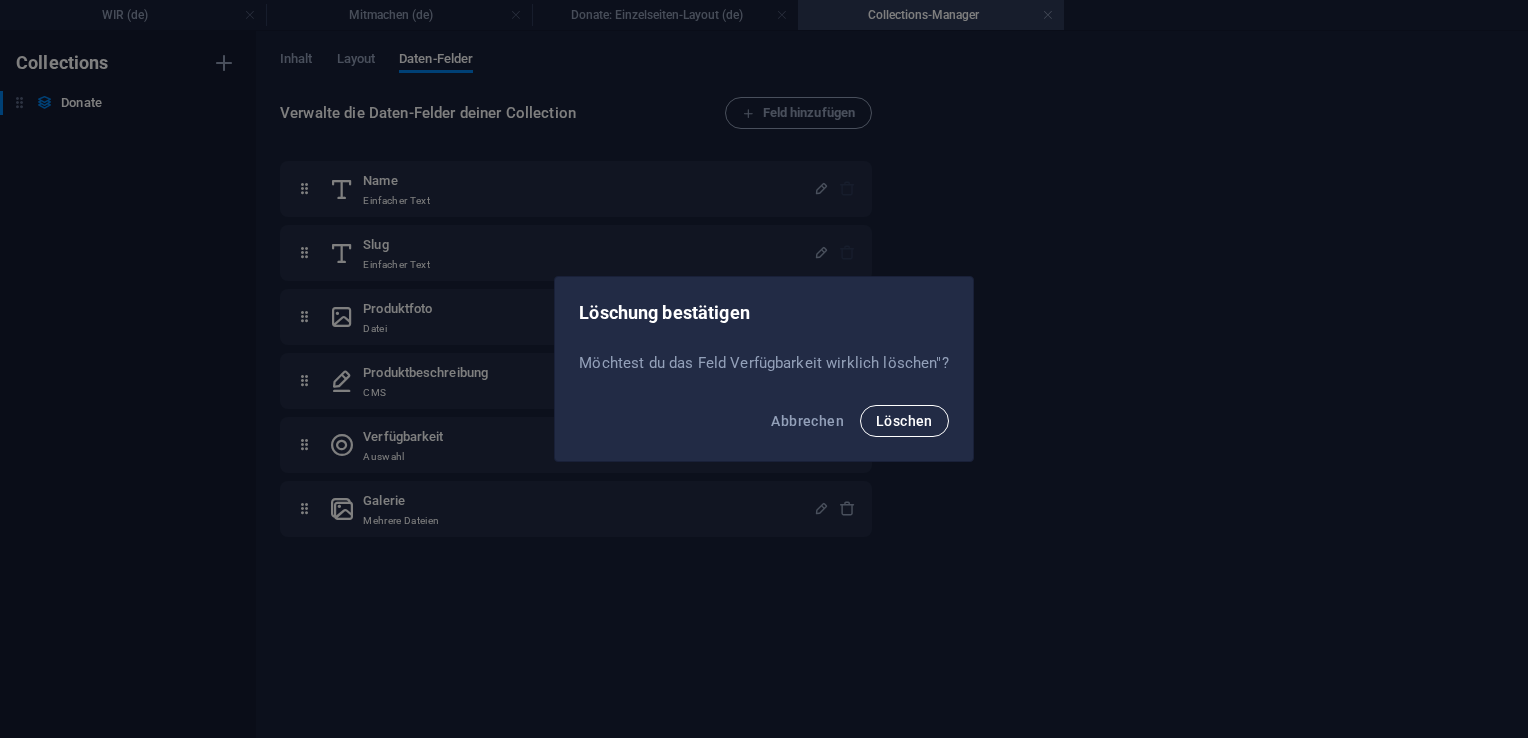 click on "Löschen" at bounding box center (904, 421) 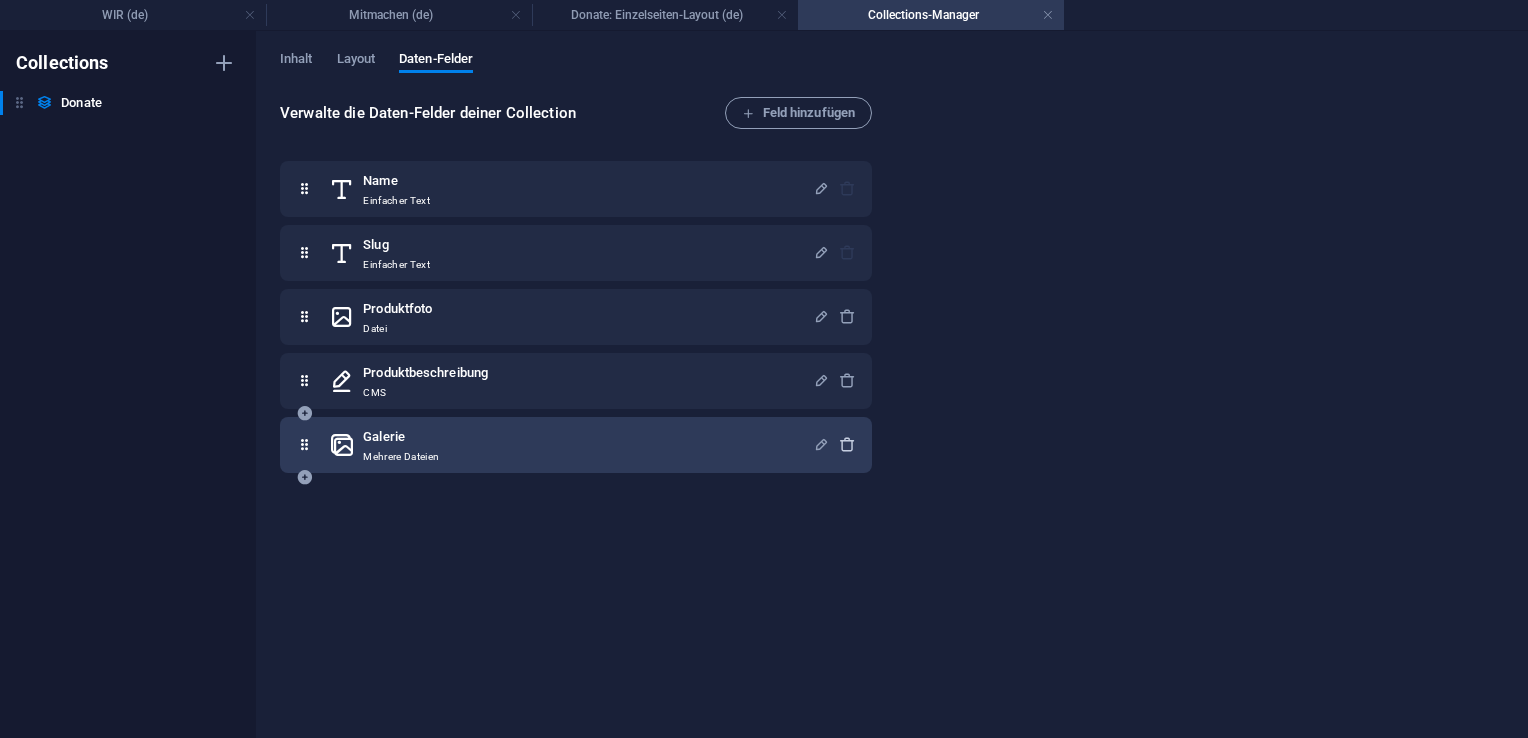 click at bounding box center [847, 444] 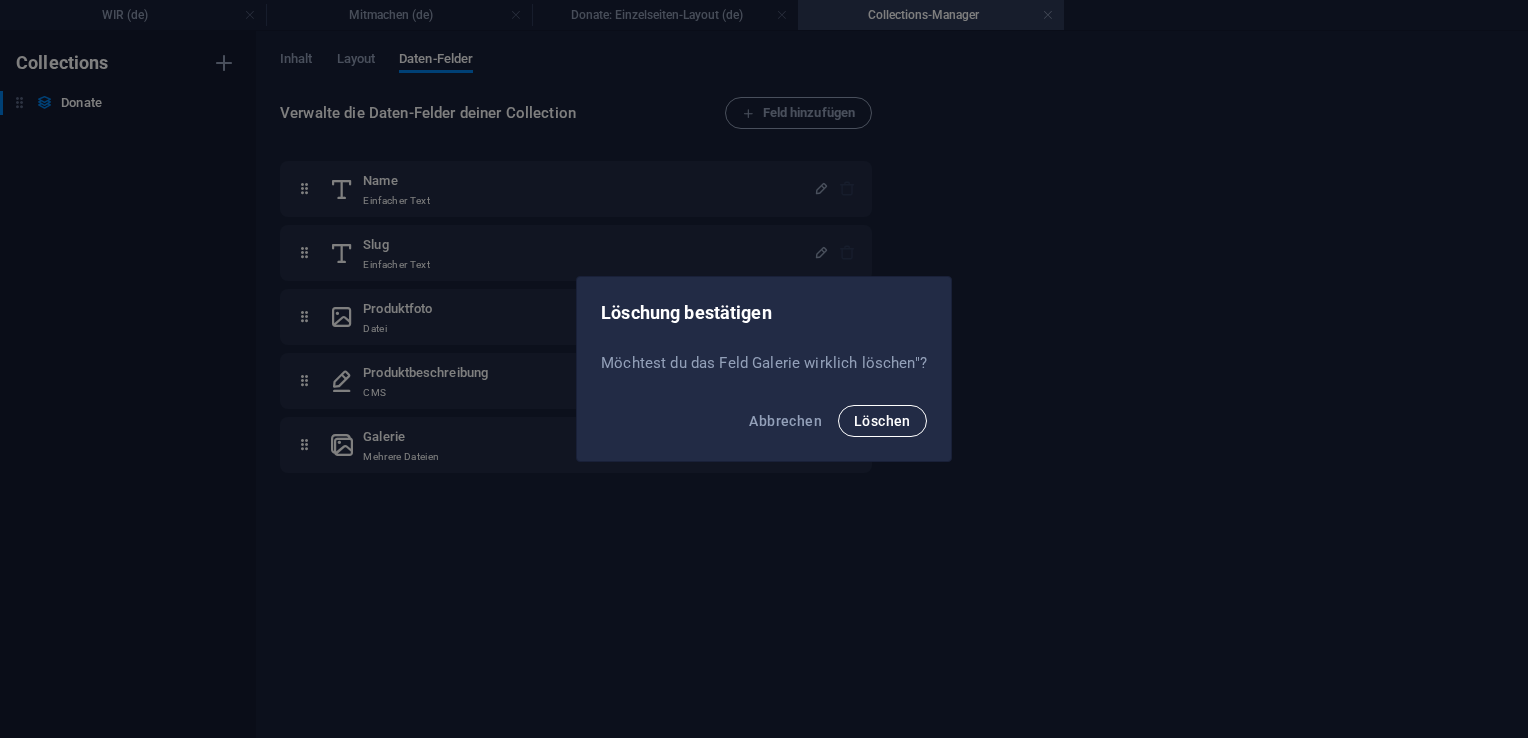 click on "Löschen" at bounding box center [882, 421] 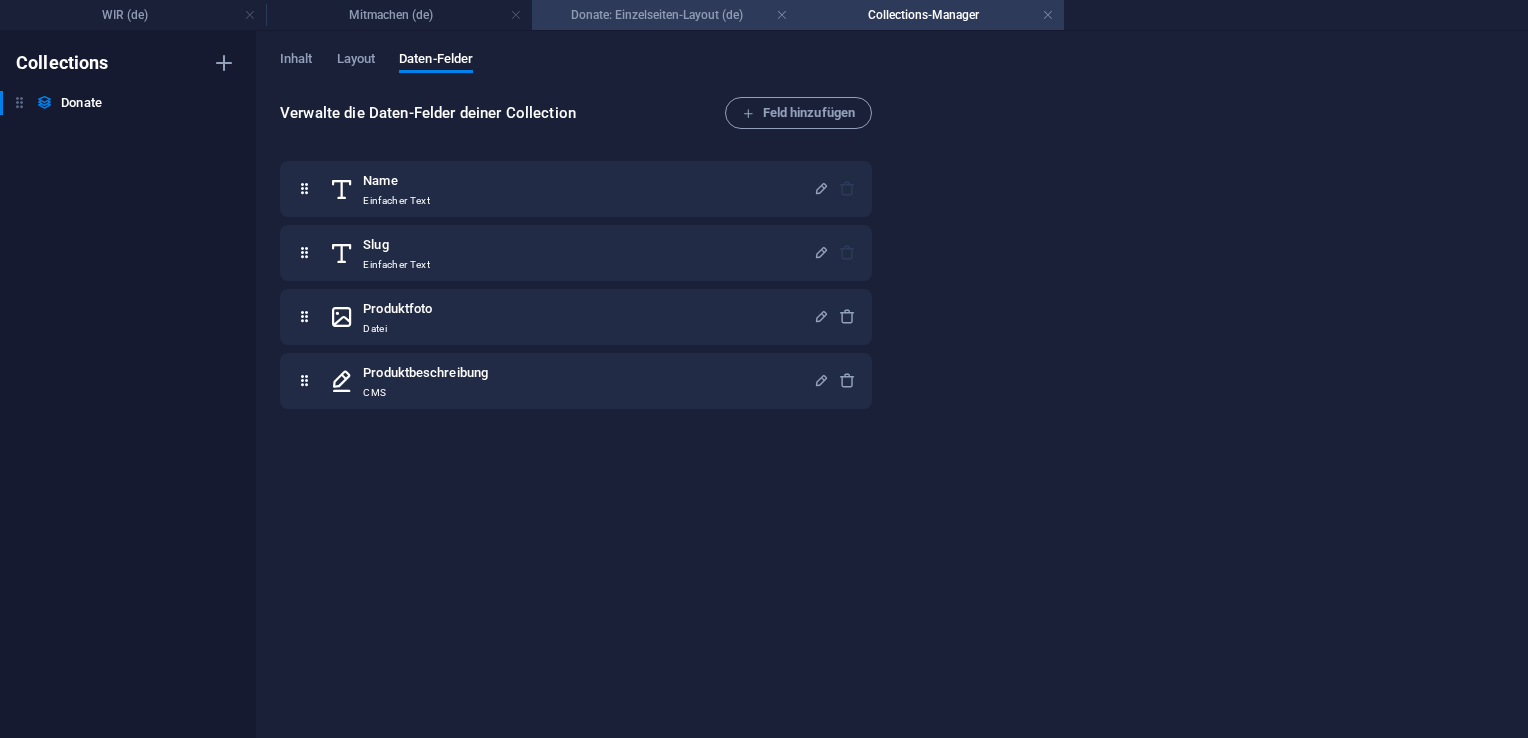 click on "Donate: Einzelseiten-Layout (de)" at bounding box center [665, 15] 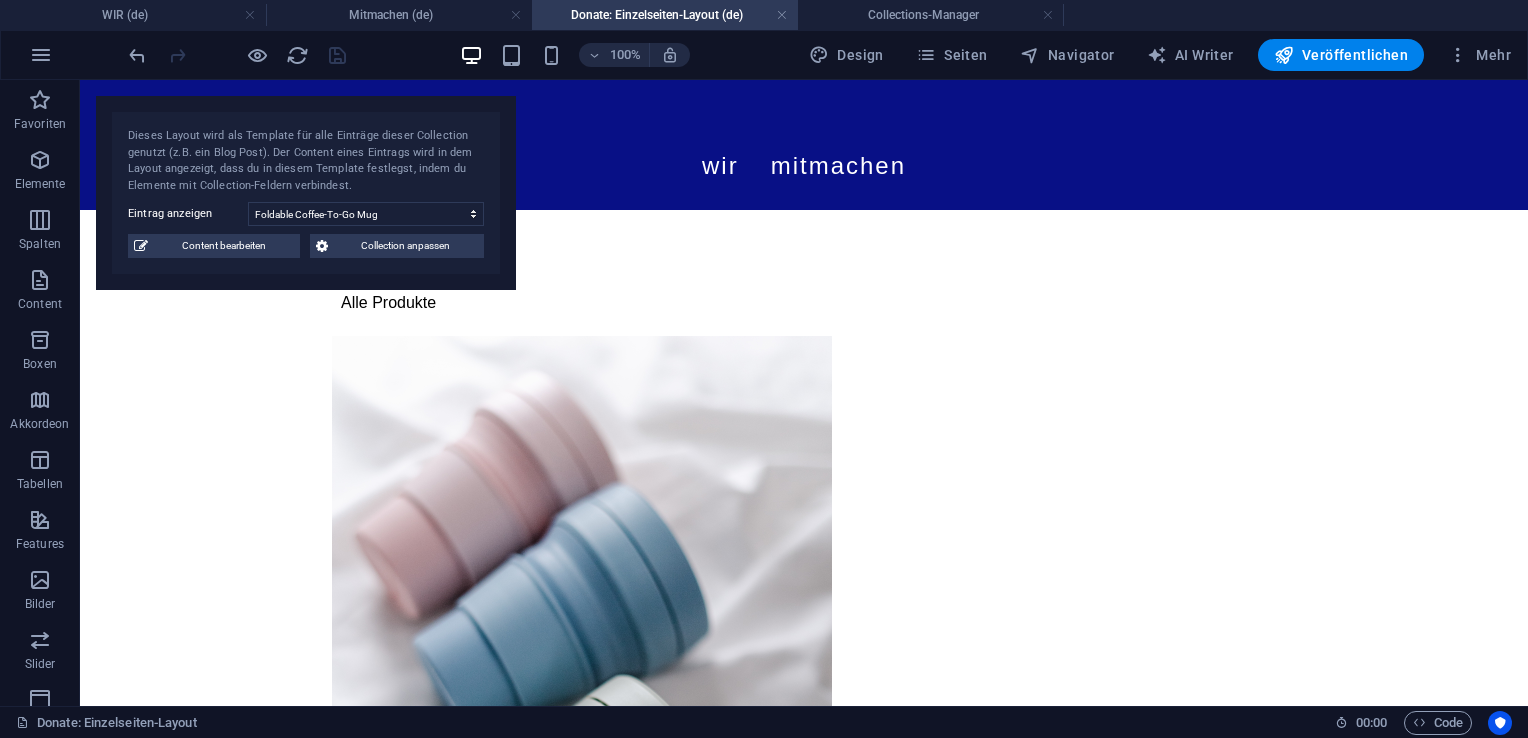 click on "Collection anpassen" at bounding box center (406, 246) 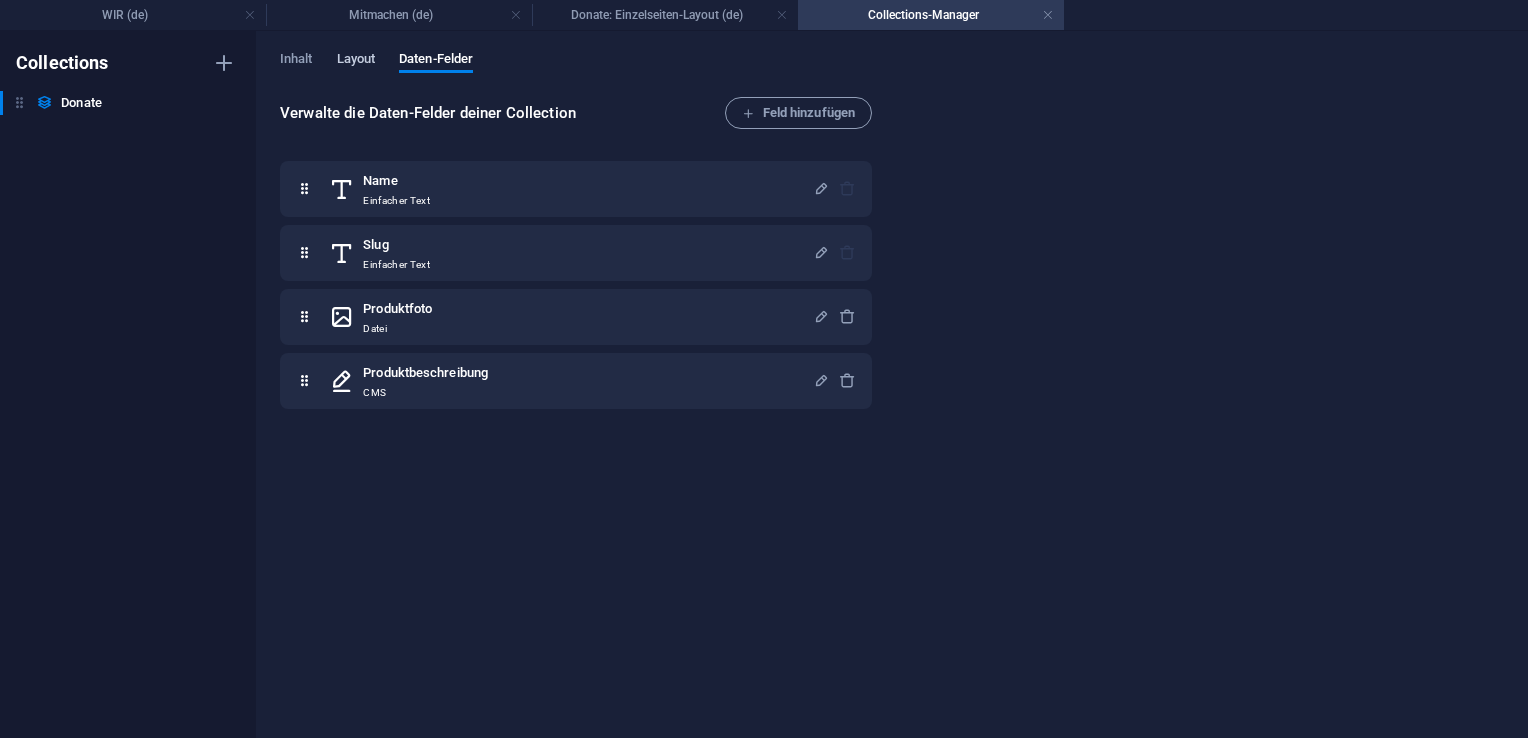 click on "Layout" at bounding box center [356, 61] 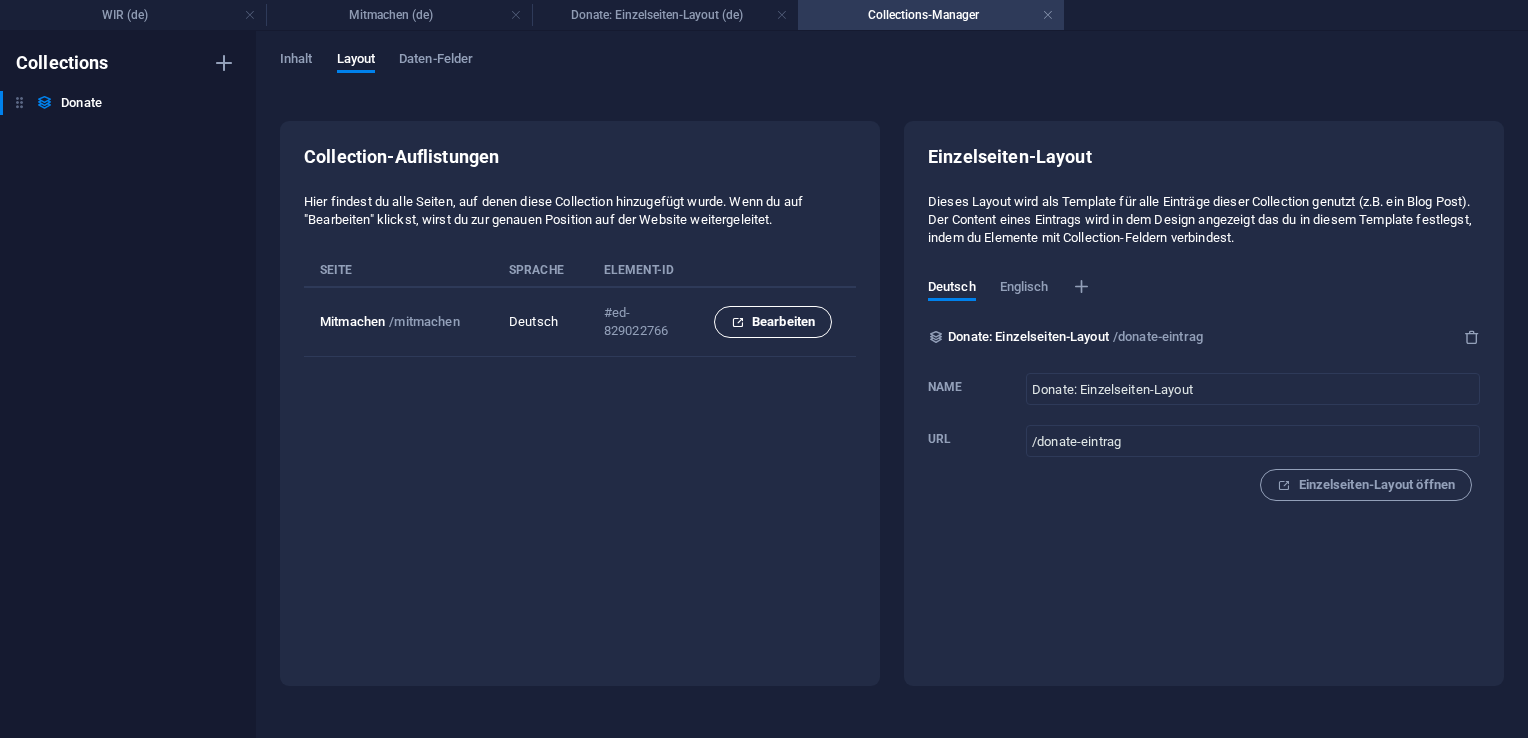 click at bounding box center [737, 322] 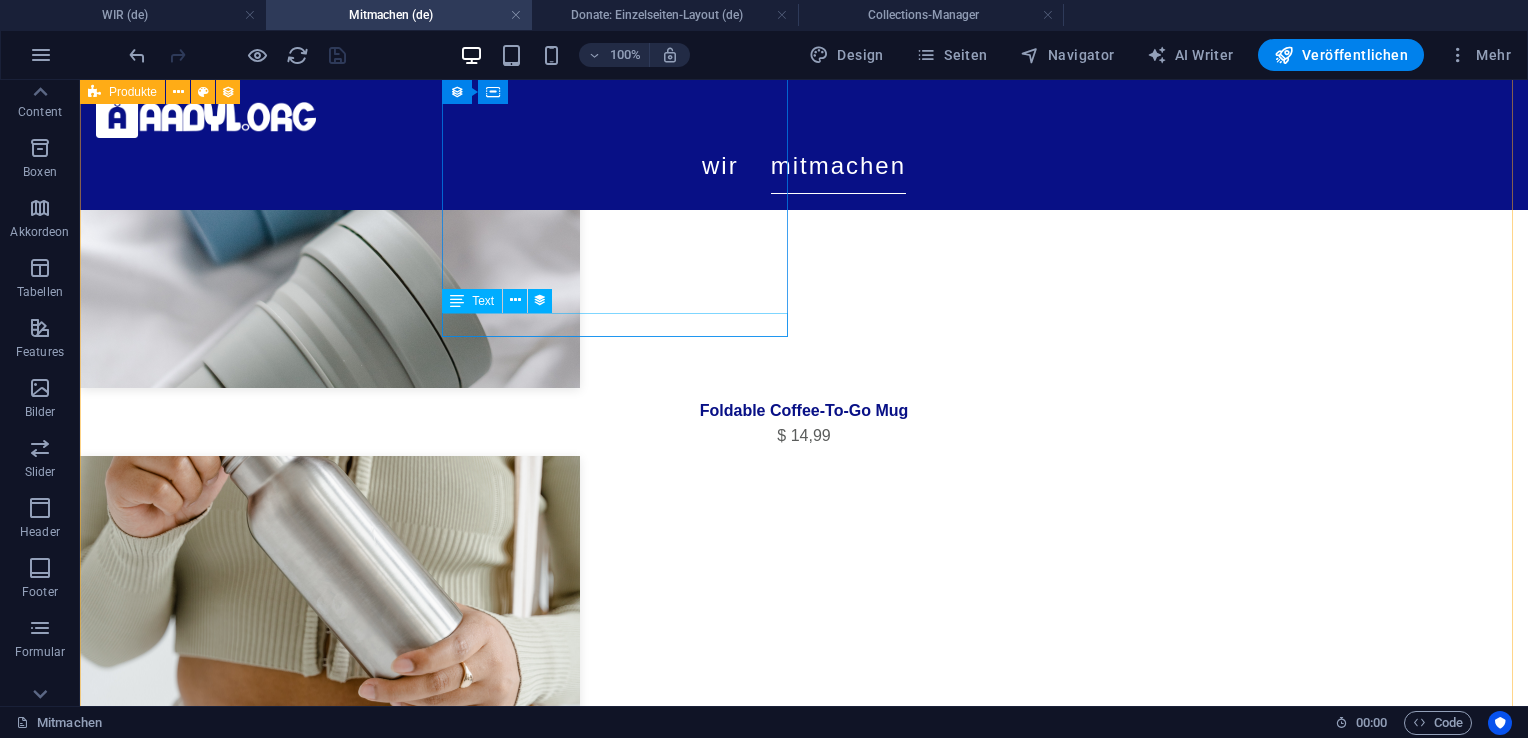 scroll, scrollTop: 756, scrollLeft: 0, axis: vertical 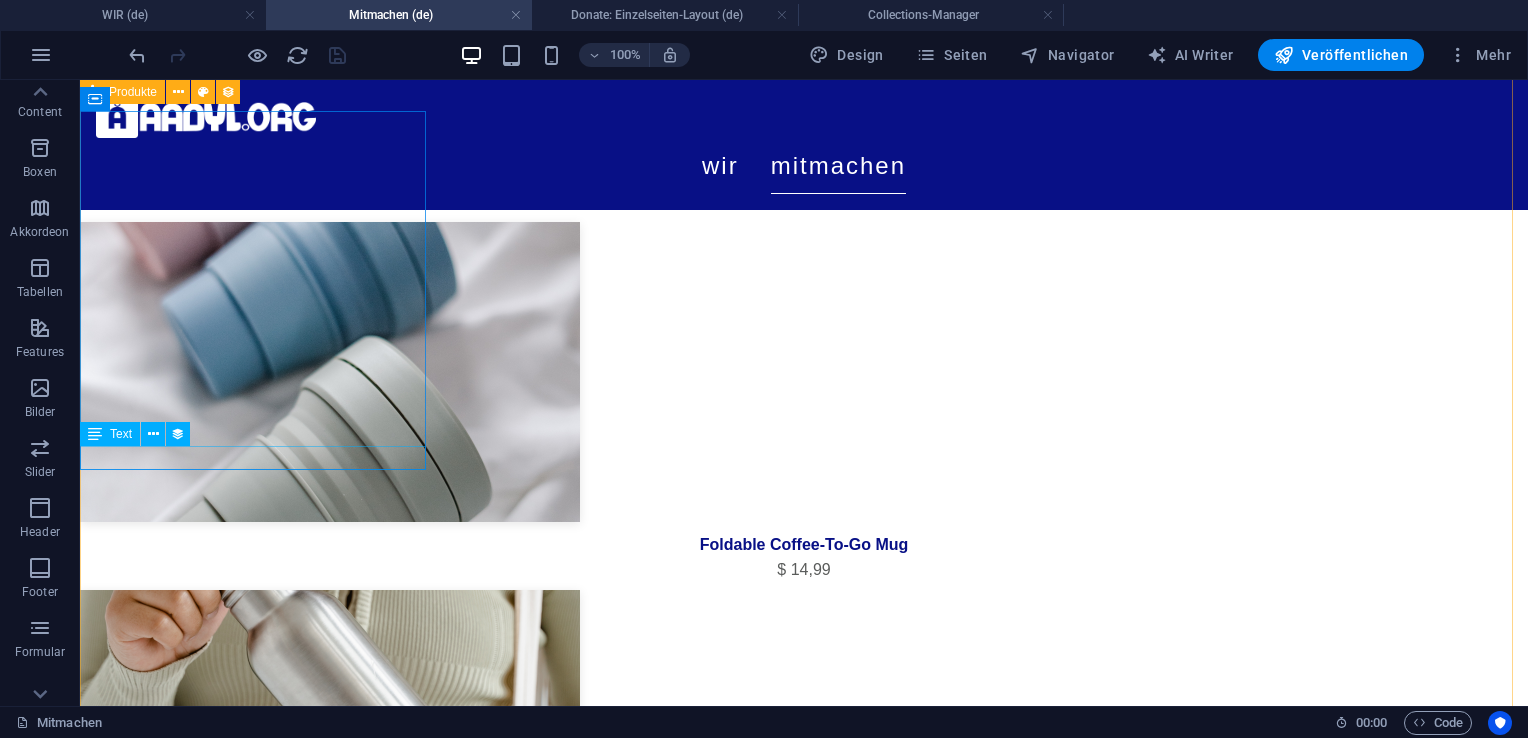 click on "$ 14,99" at bounding box center [804, 570] 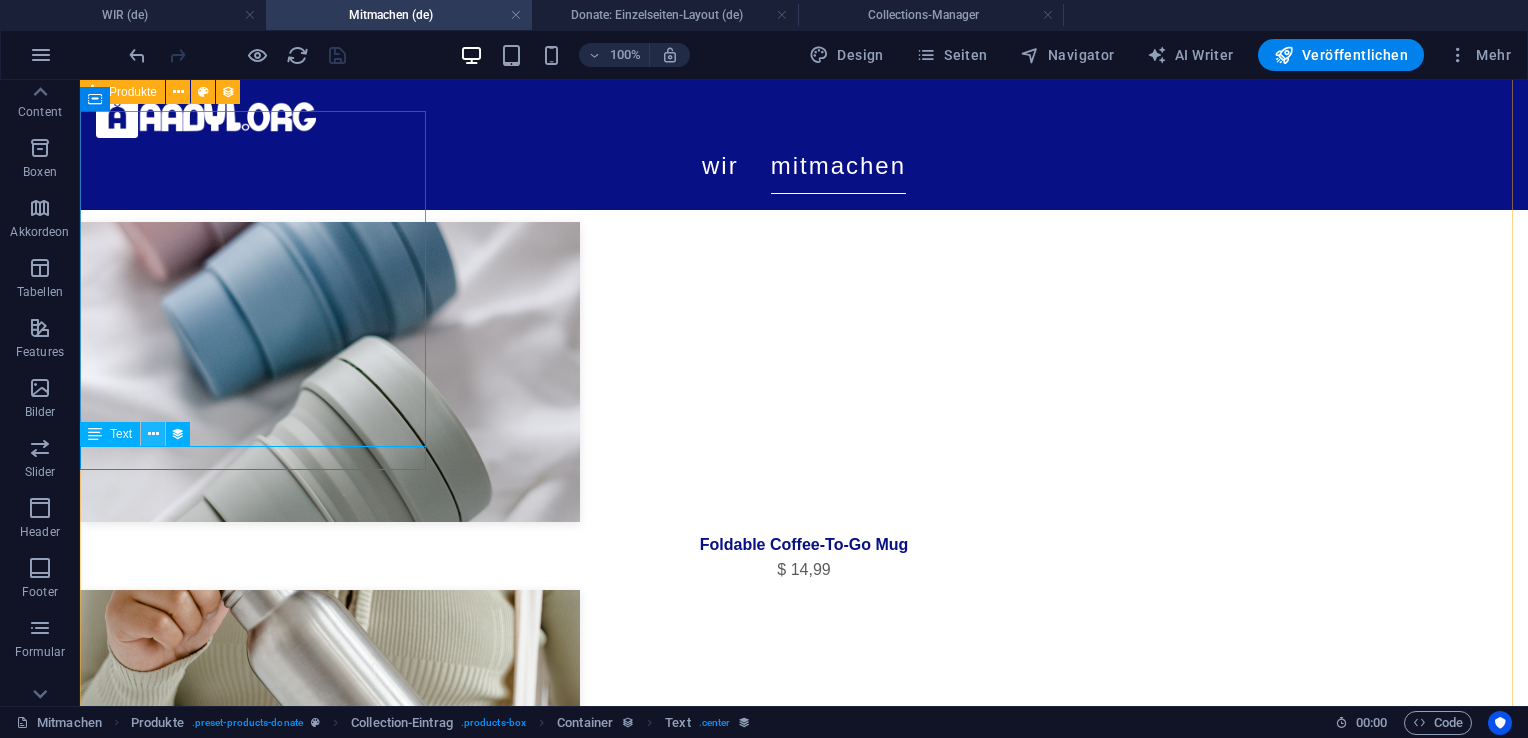 click at bounding box center (153, 434) 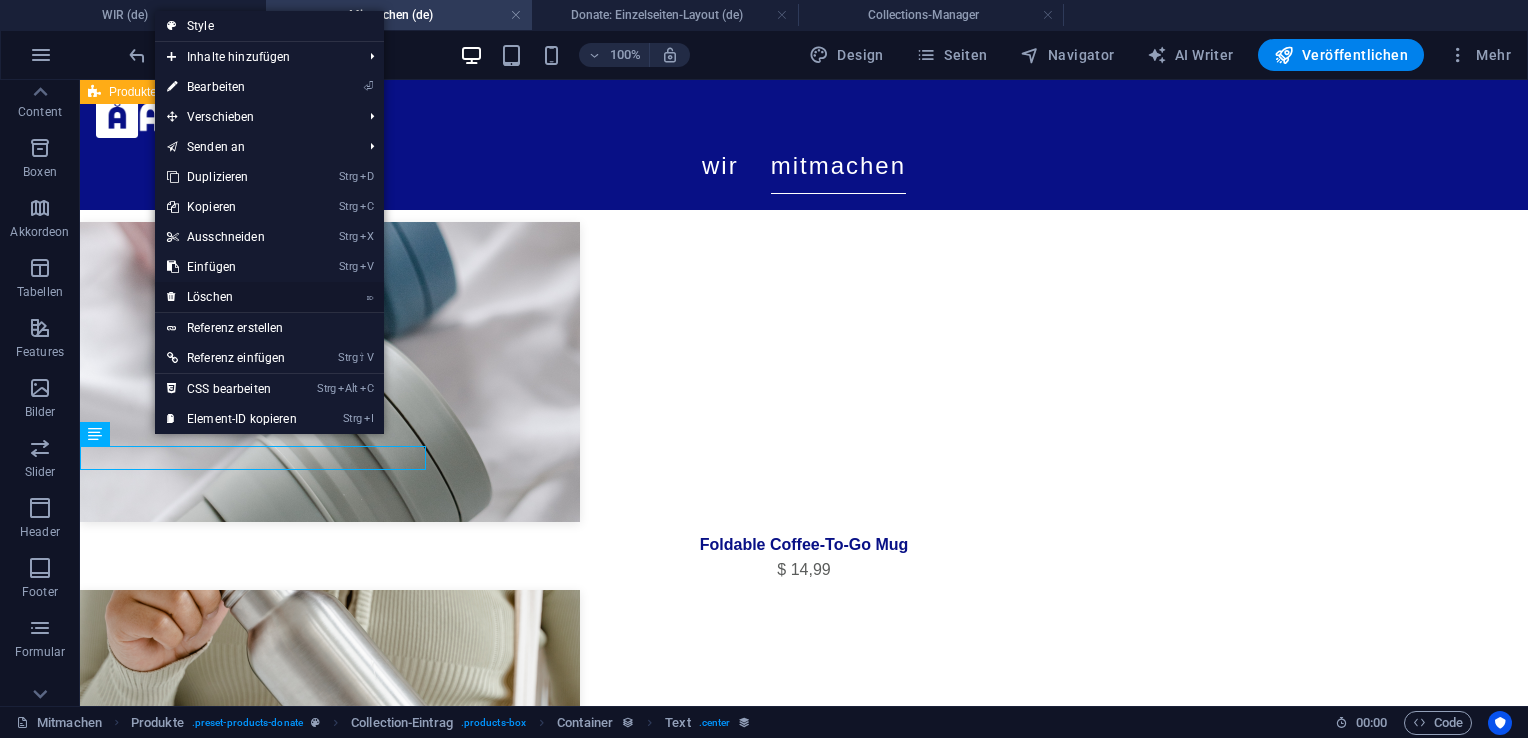 click on "⌦  Löschen" at bounding box center (232, 297) 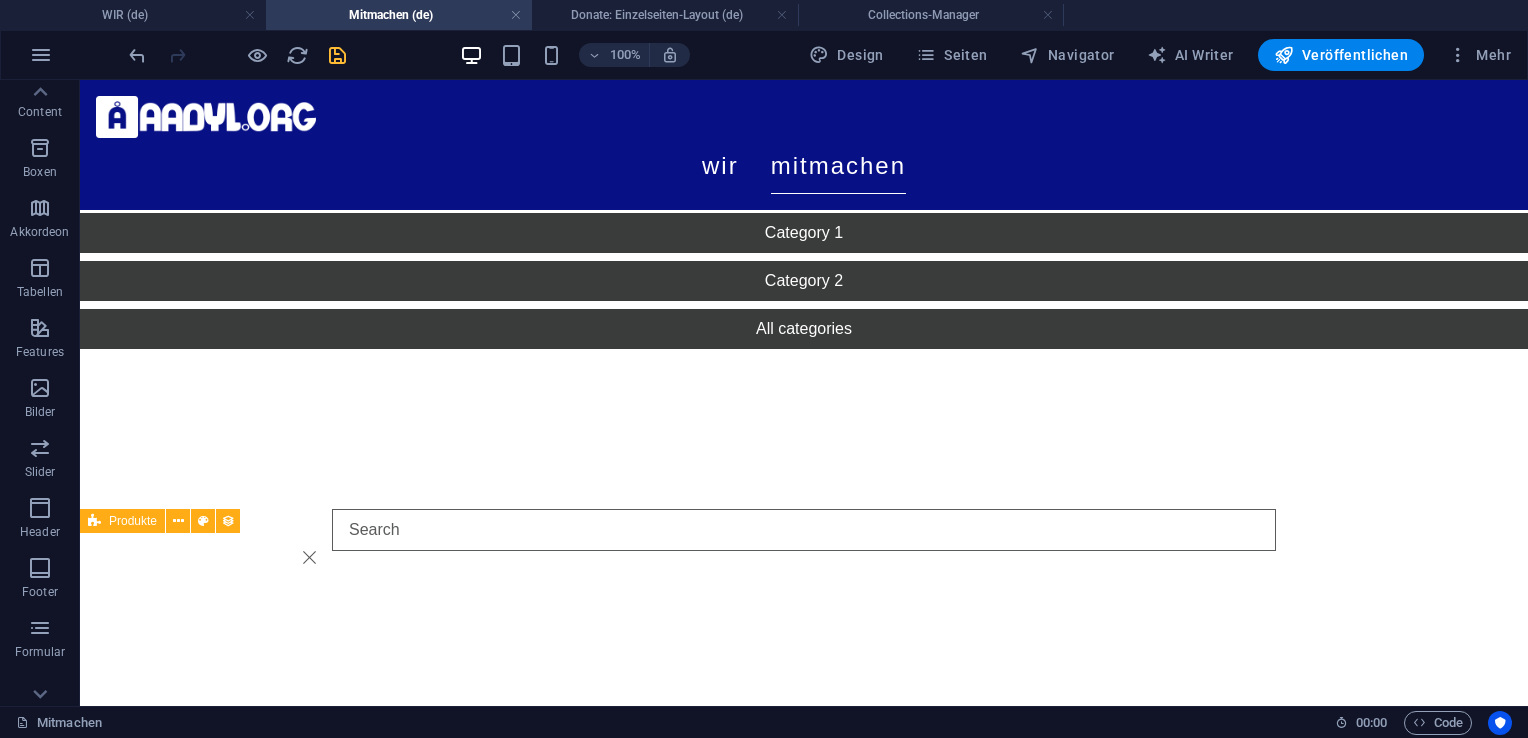 scroll, scrollTop: 400, scrollLeft: 0, axis: vertical 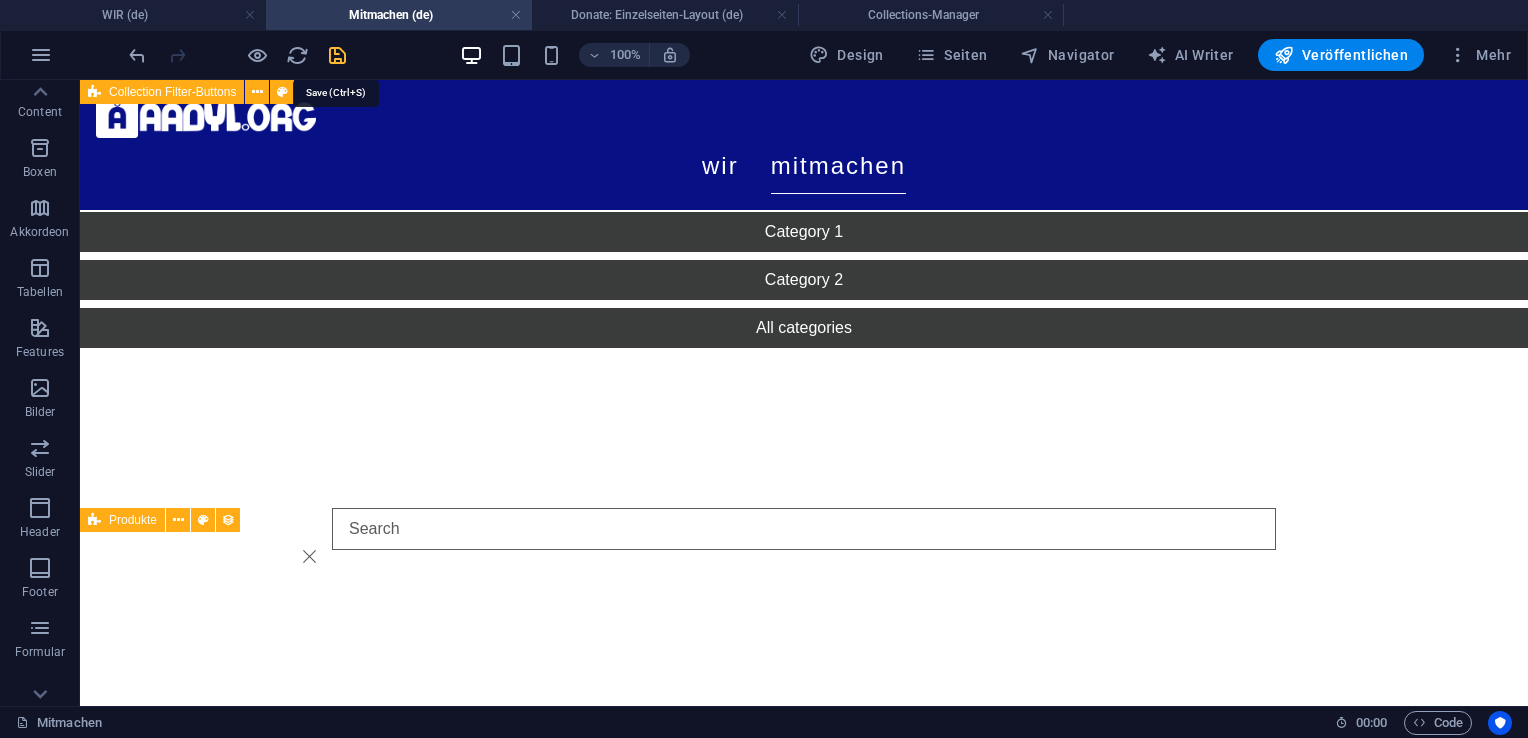 click at bounding box center (337, 55) 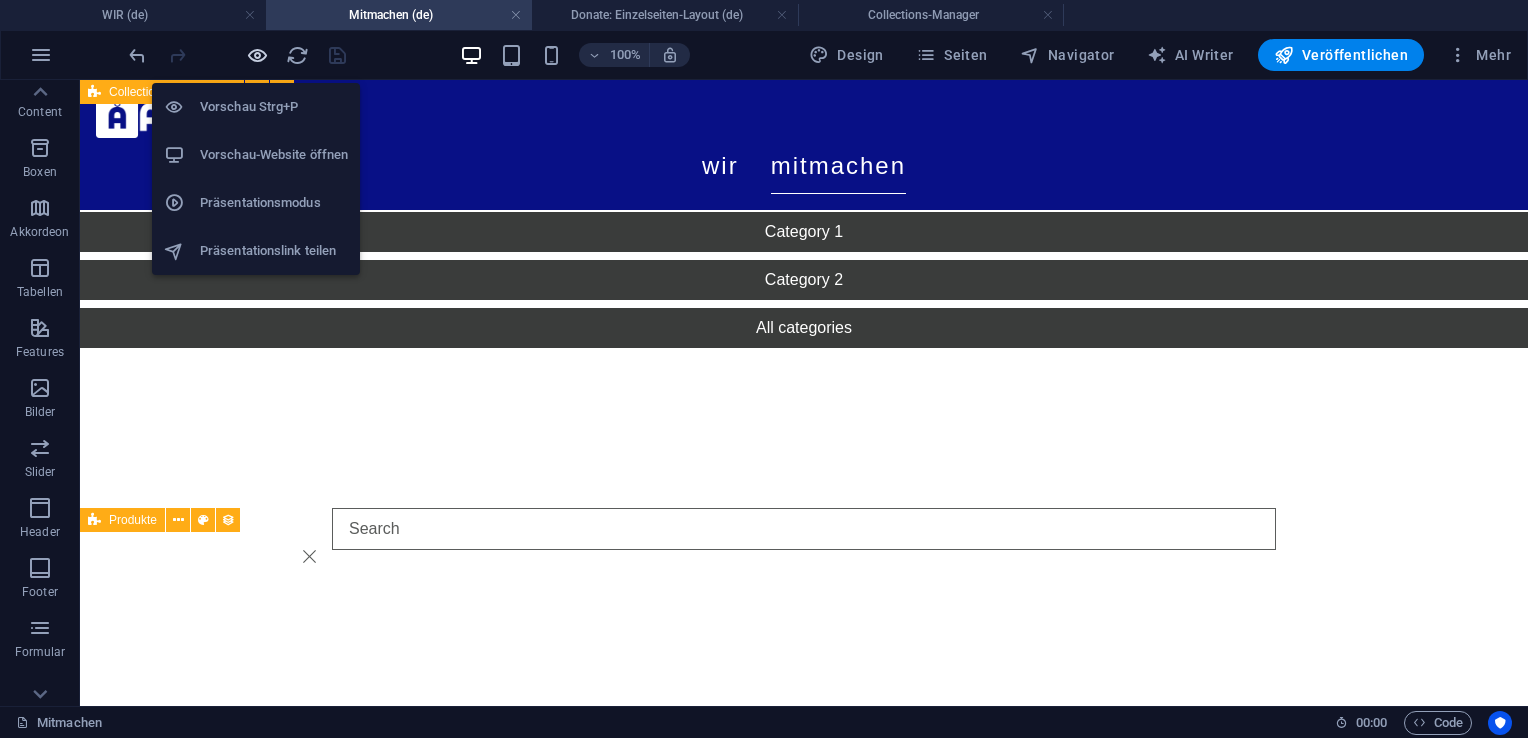 click at bounding box center [257, 55] 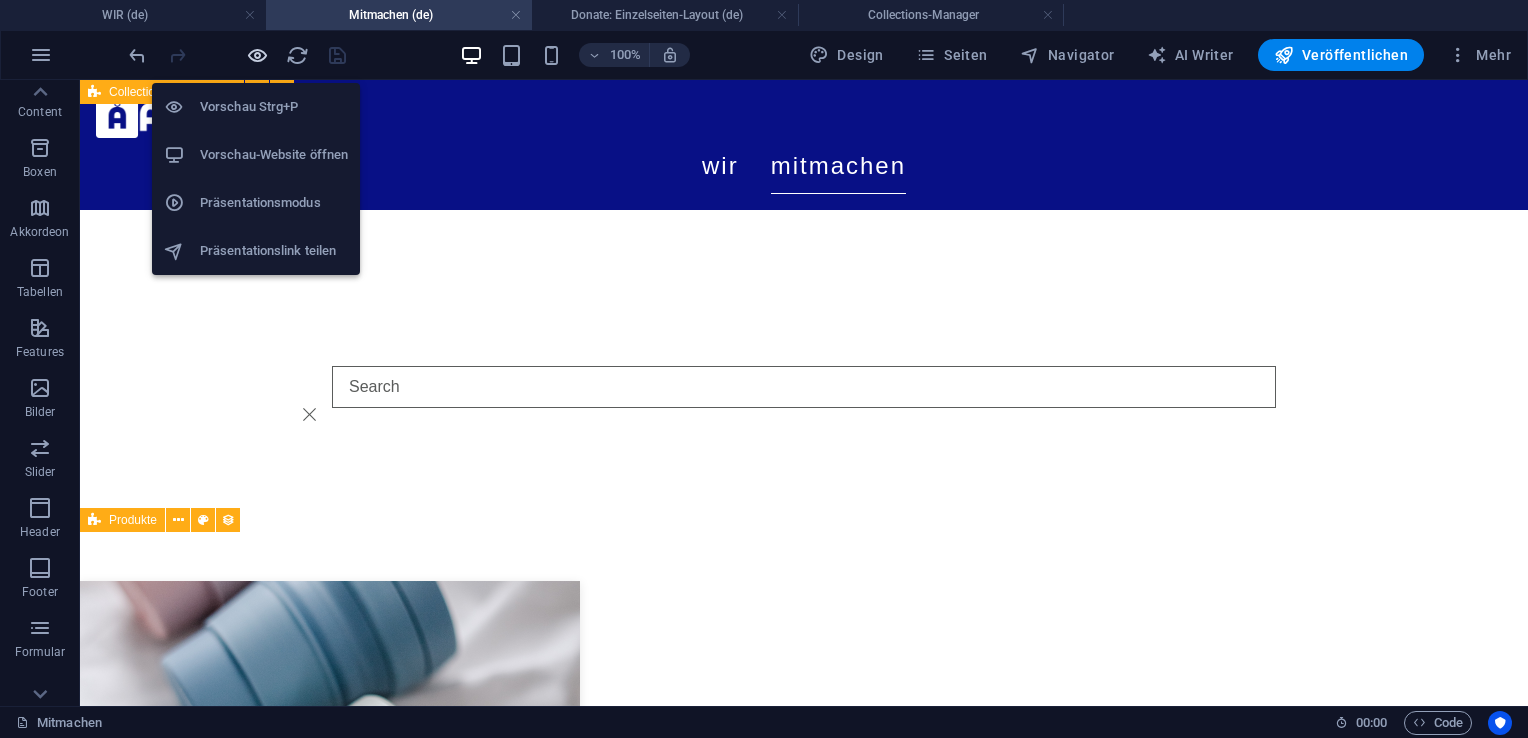 scroll, scrollTop: 259, scrollLeft: 0, axis: vertical 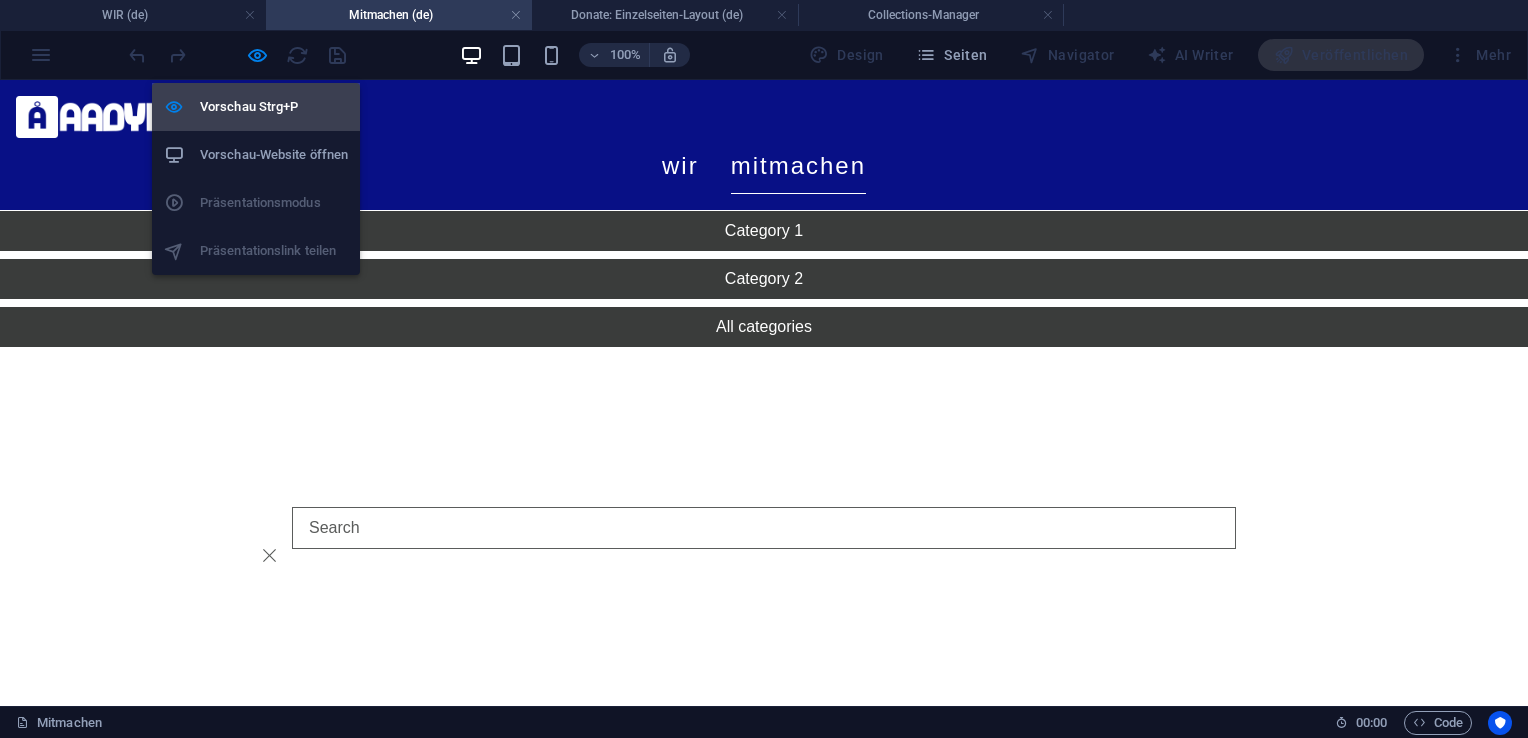 click on "Vorschau Strg+P" at bounding box center (274, 107) 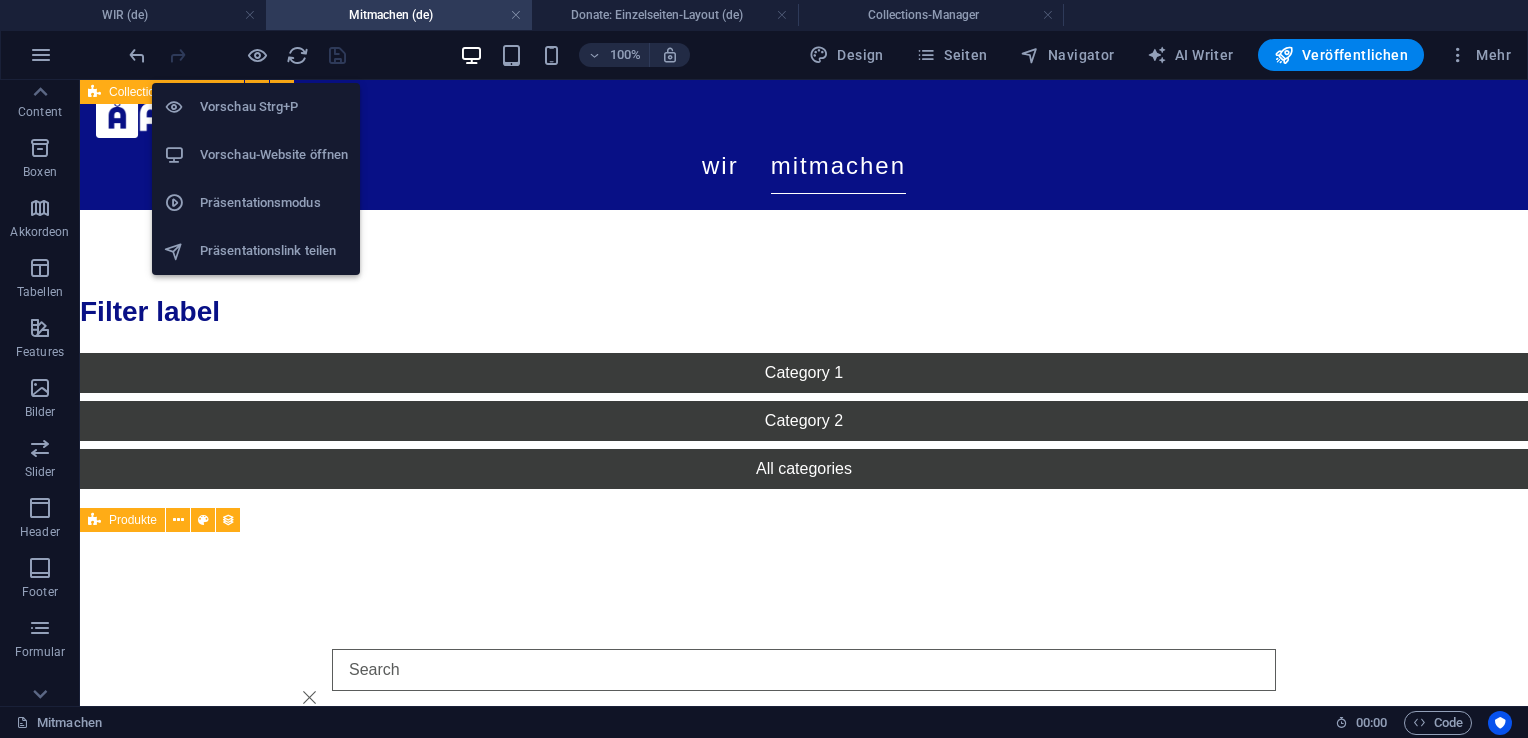 scroll, scrollTop: 400, scrollLeft: 0, axis: vertical 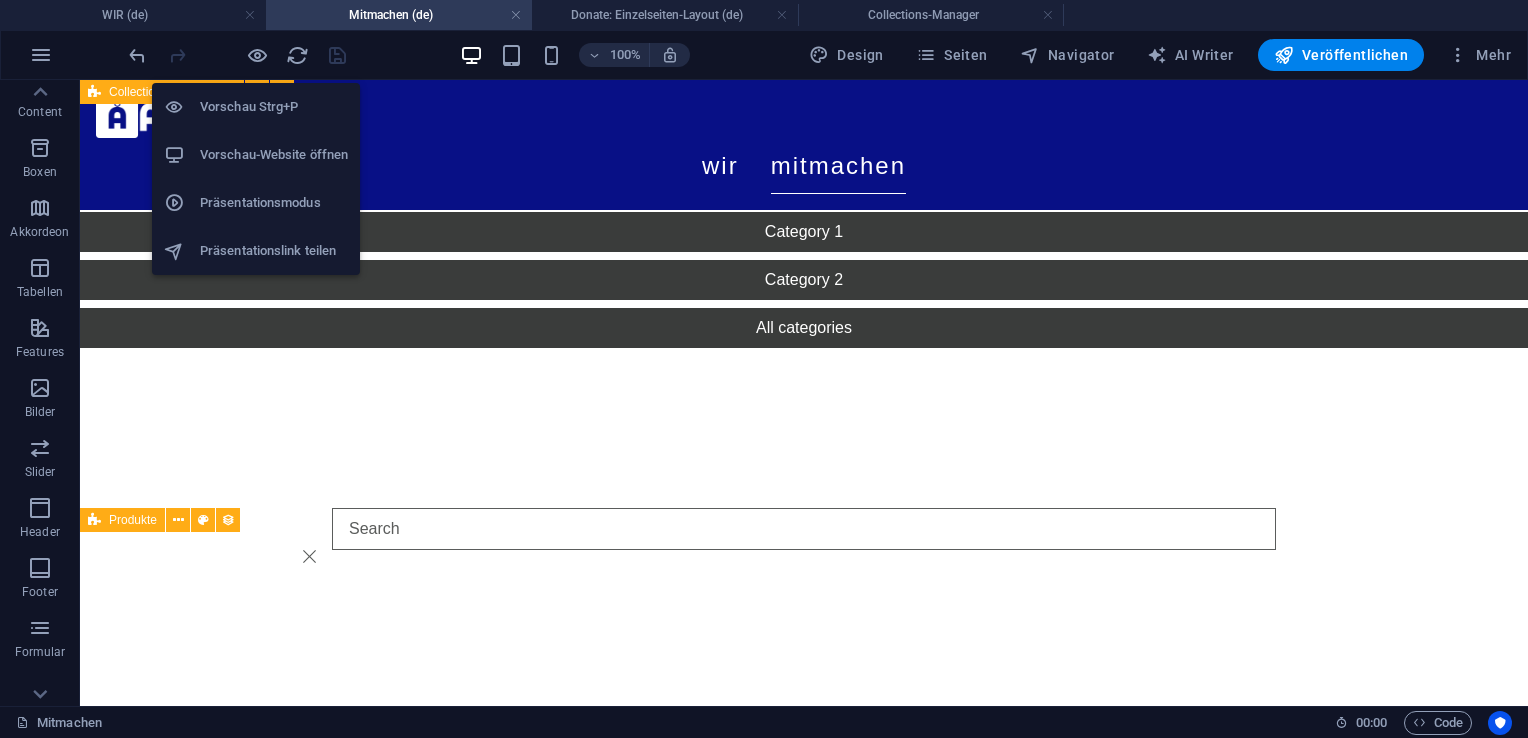 click on "Vorschau Strg+P" at bounding box center [274, 107] 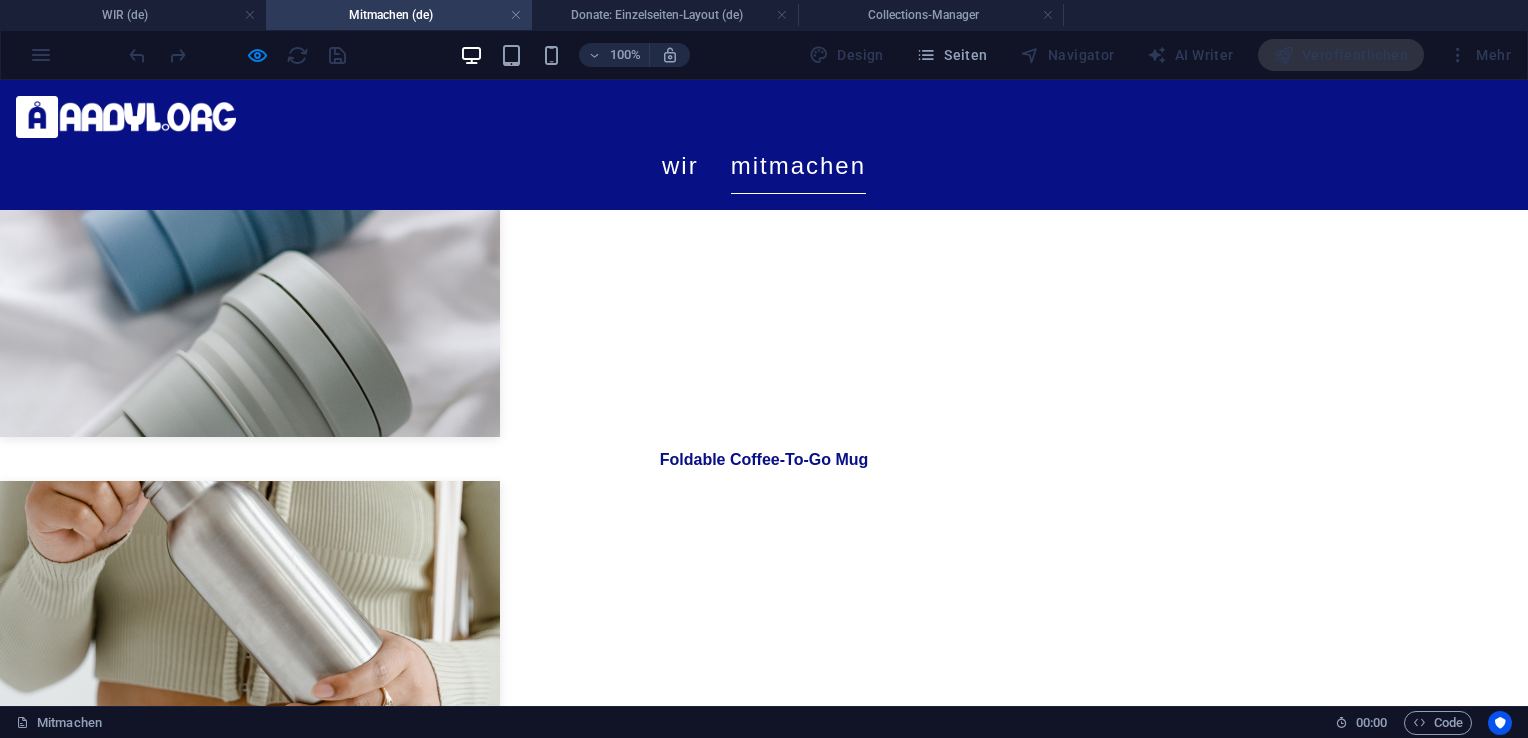 scroll, scrollTop: 826, scrollLeft: 0, axis: vertical 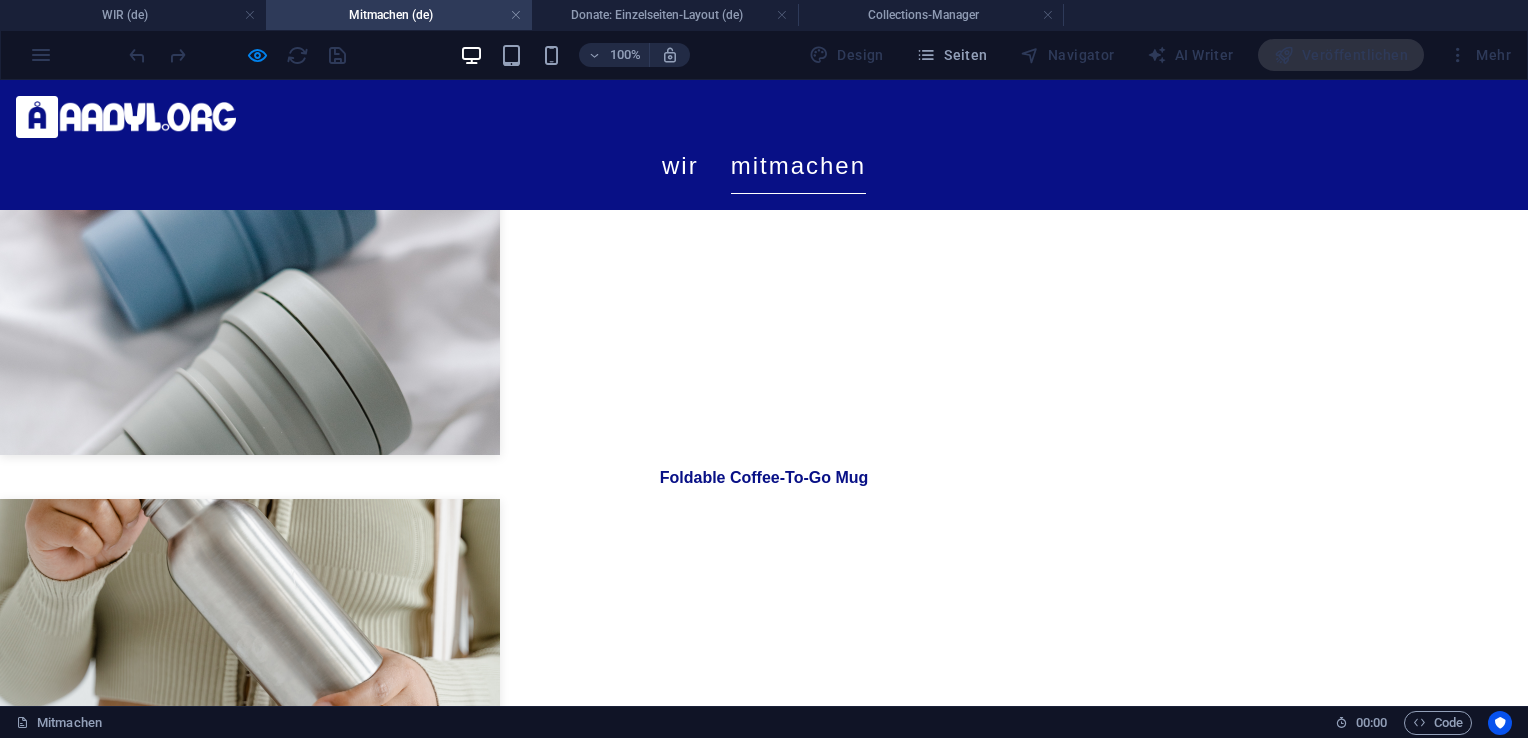 click on "Foldable Coffee-To-Go Mug" at bounding box center [764, 478] 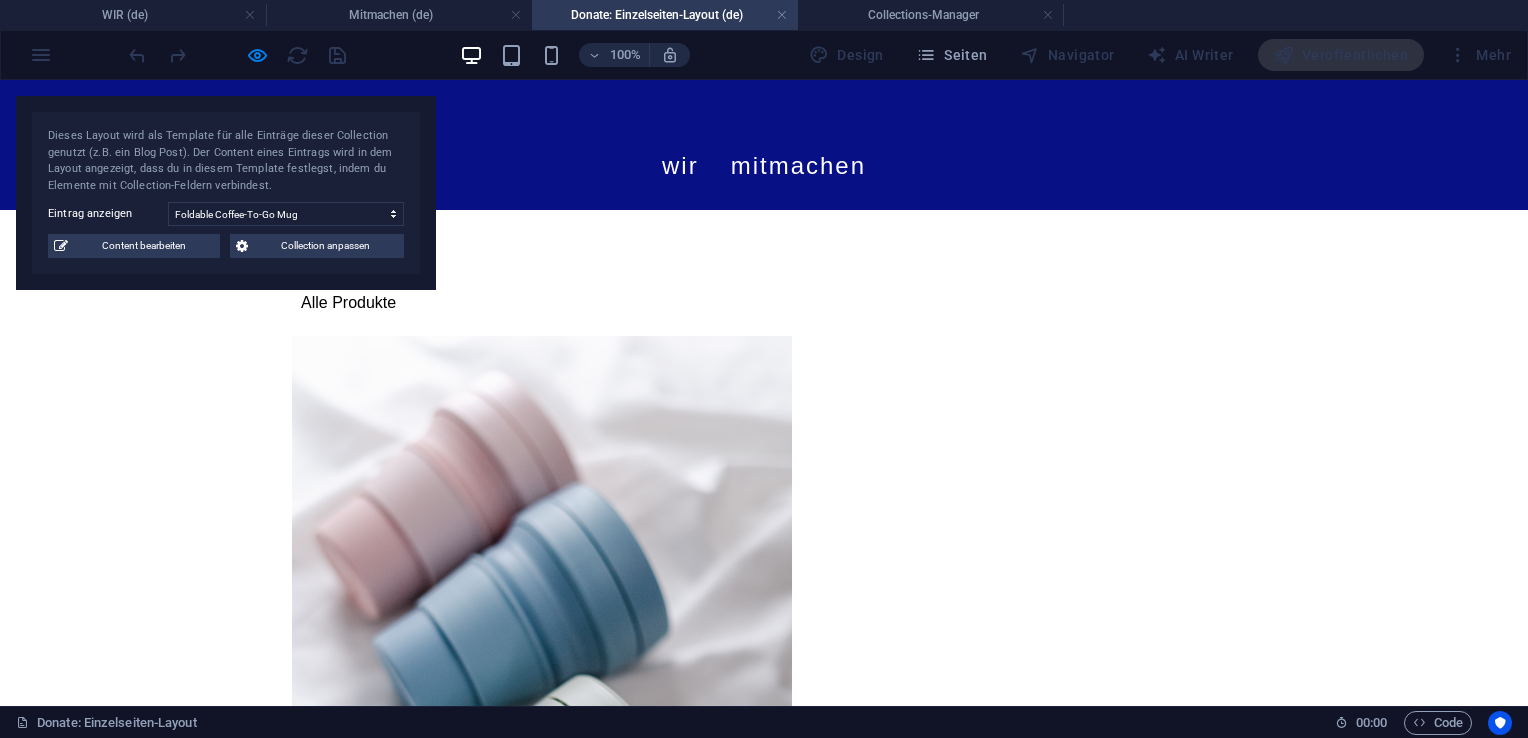 scroll, scrollTop: 0, scrollLeft: 0, axis: both 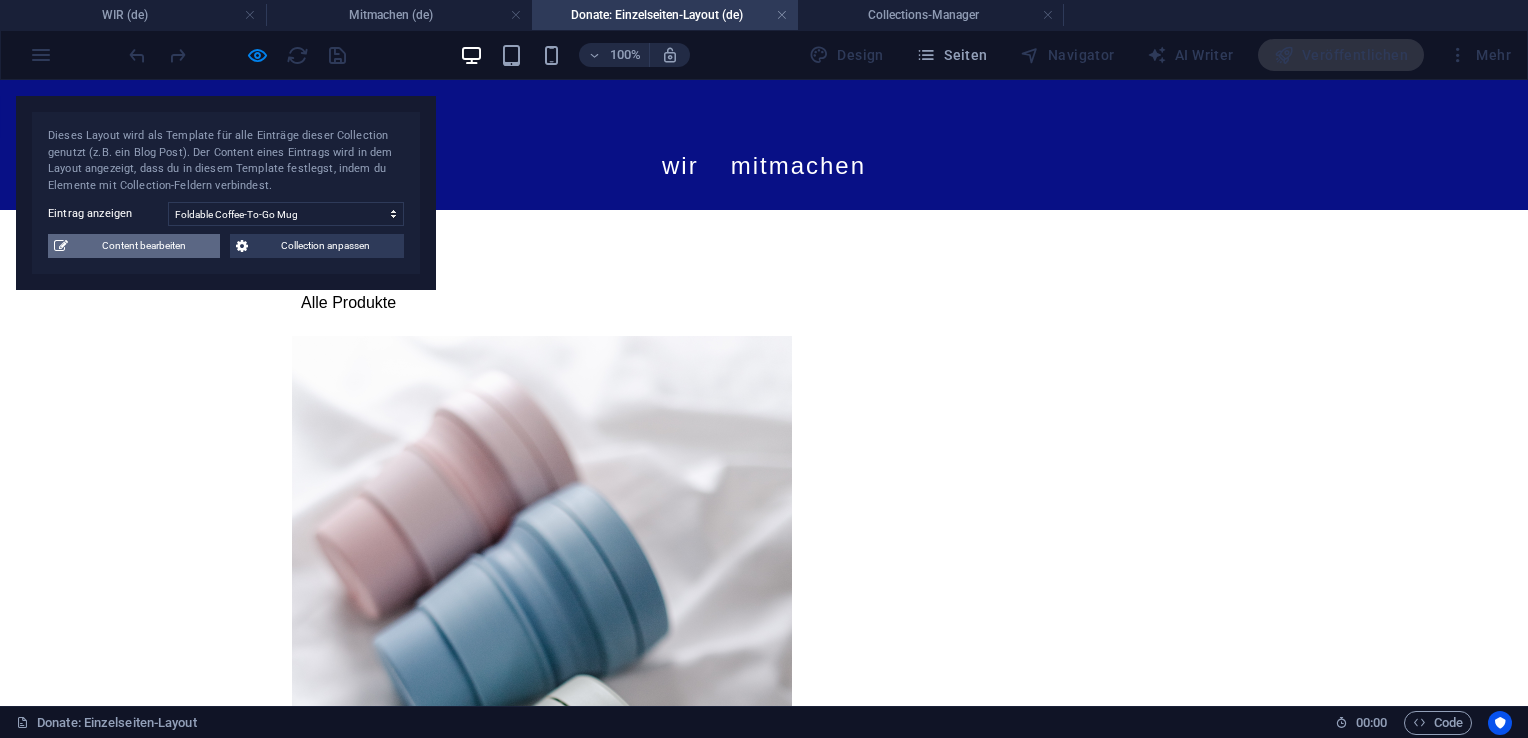 click on "Content bearbeiten" at bounding box center [144, 246] 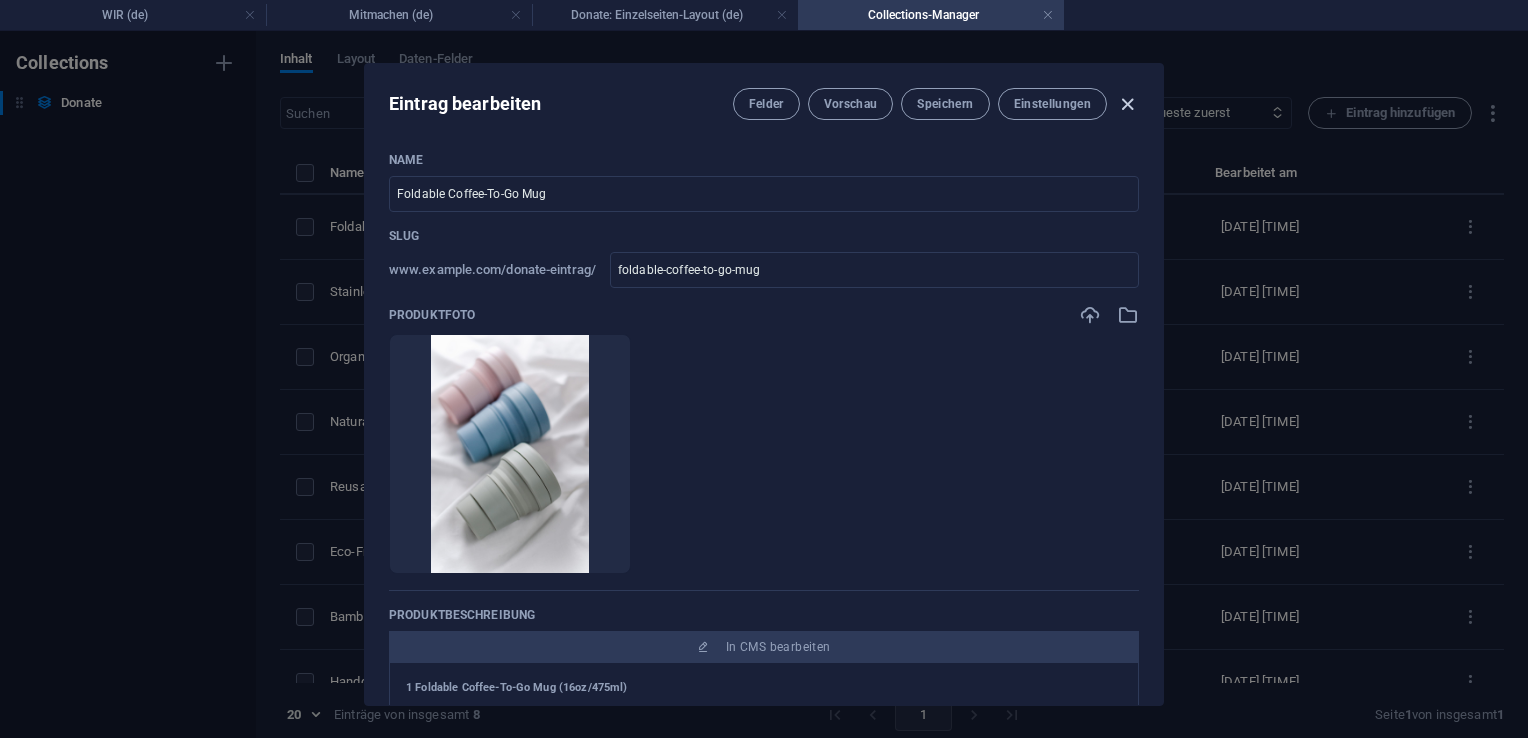 click at bounding box center [1127, 104] 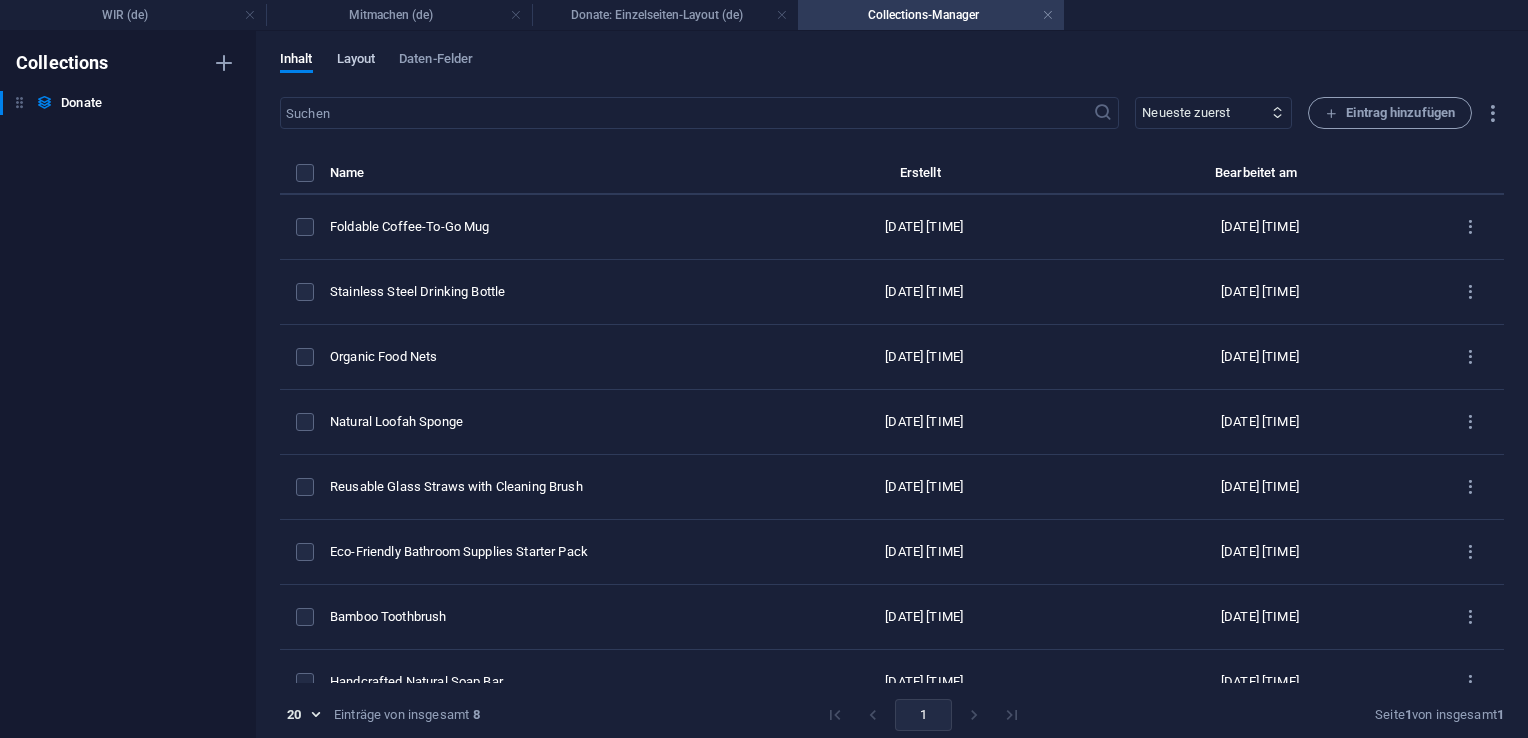 click on "Layout" at bounding box center [356, 61] 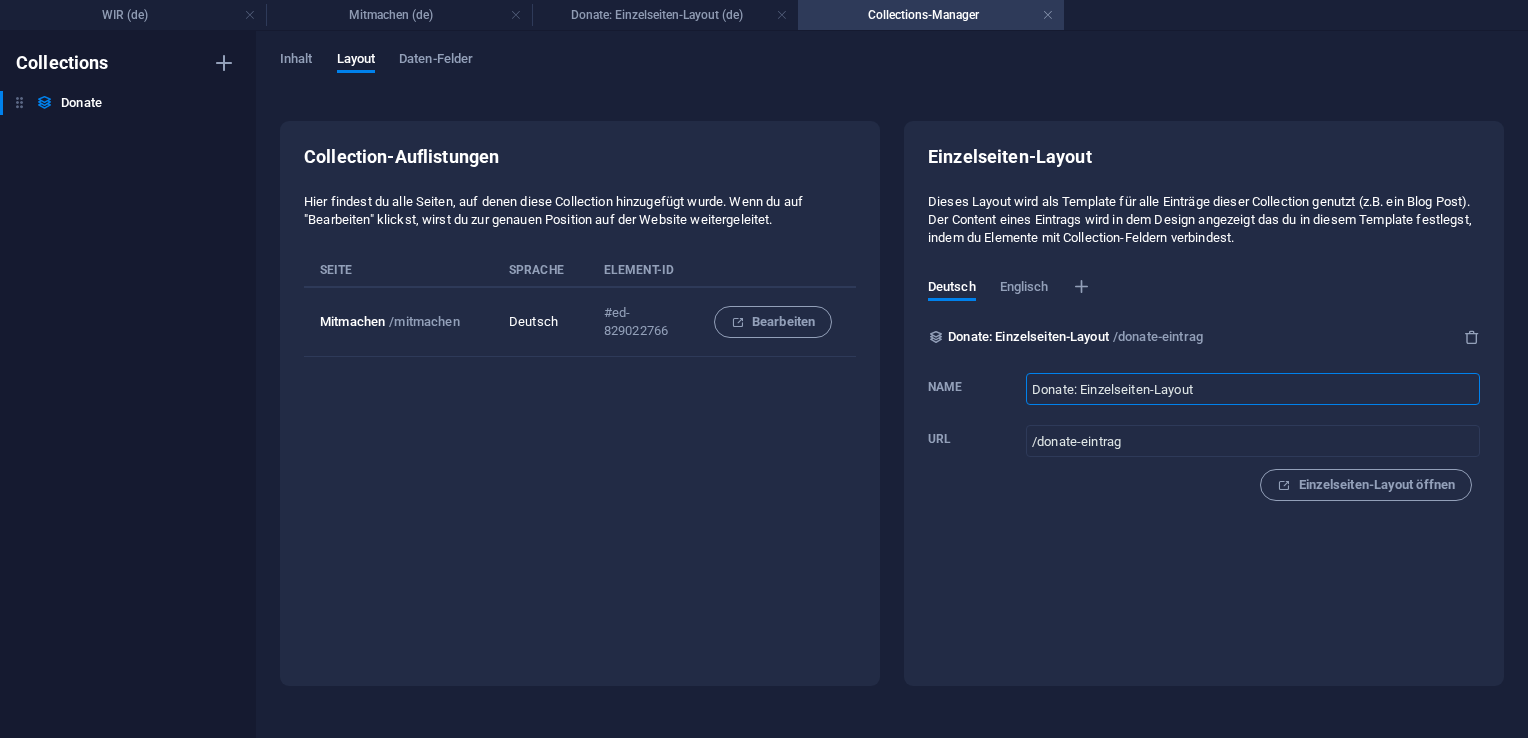 drag, startPoint x: 1194, startPoint y: 386, endPoint x: 1013, endPoint y: 386, distance: 181 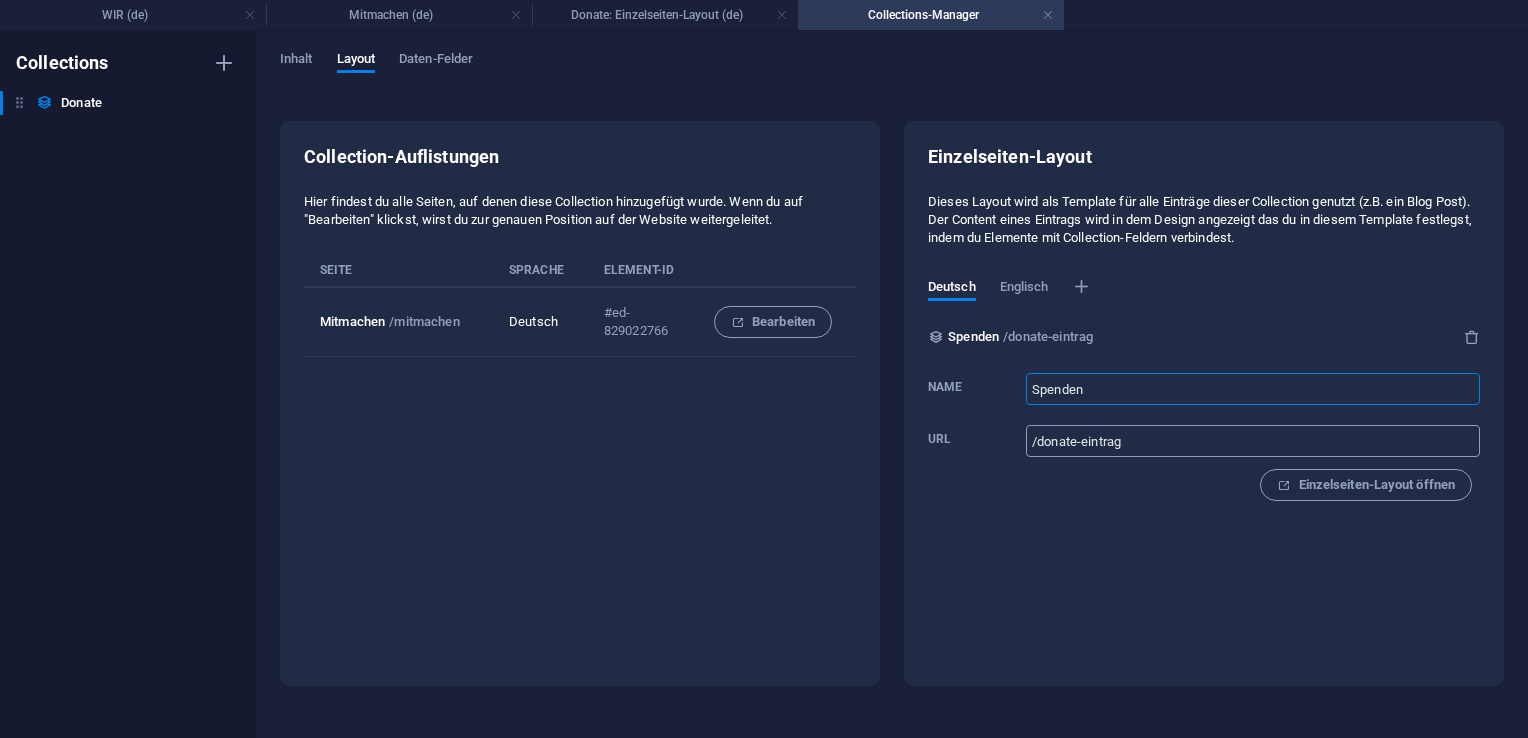 type on "Spenden" 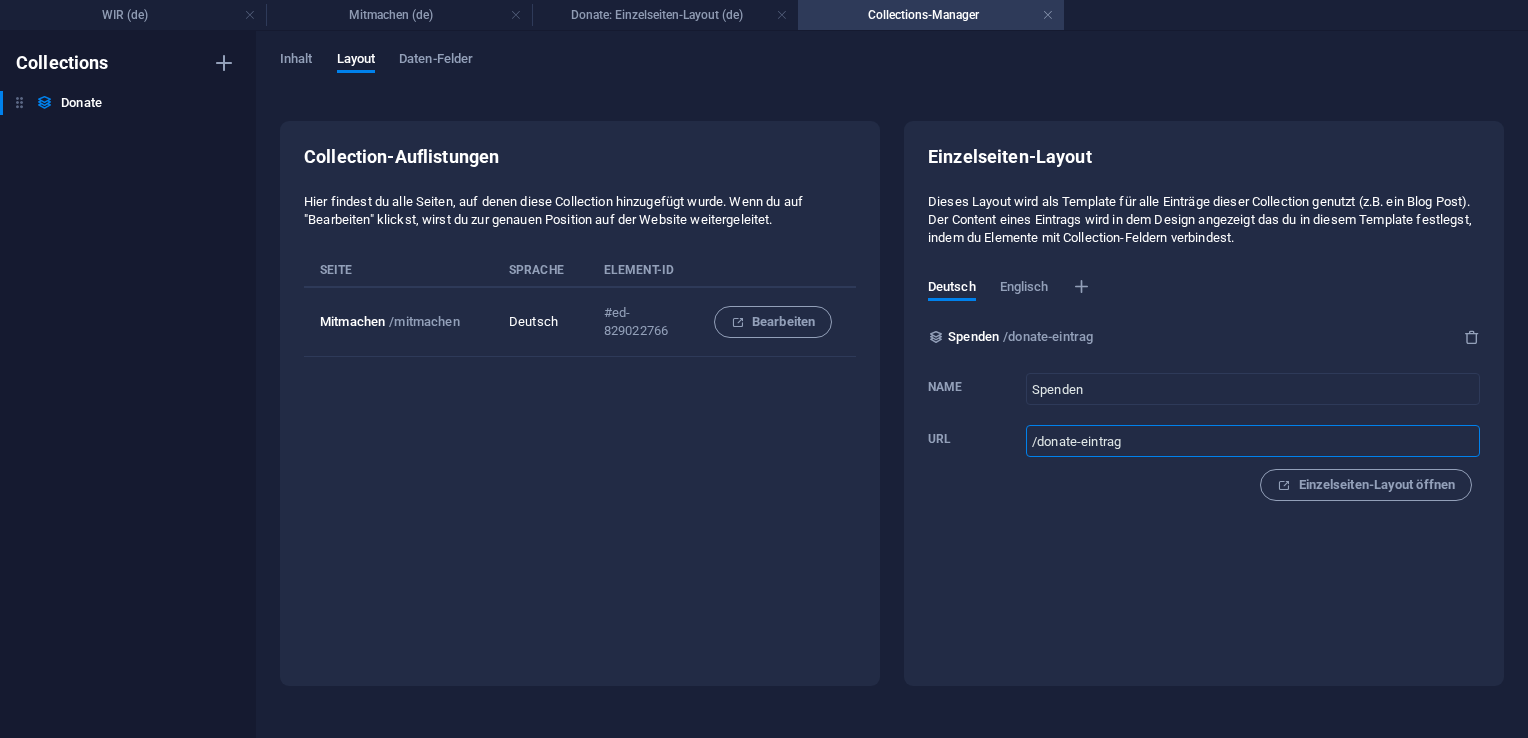 click on "/donate-eintrag" at bounding box center [1253, 441] 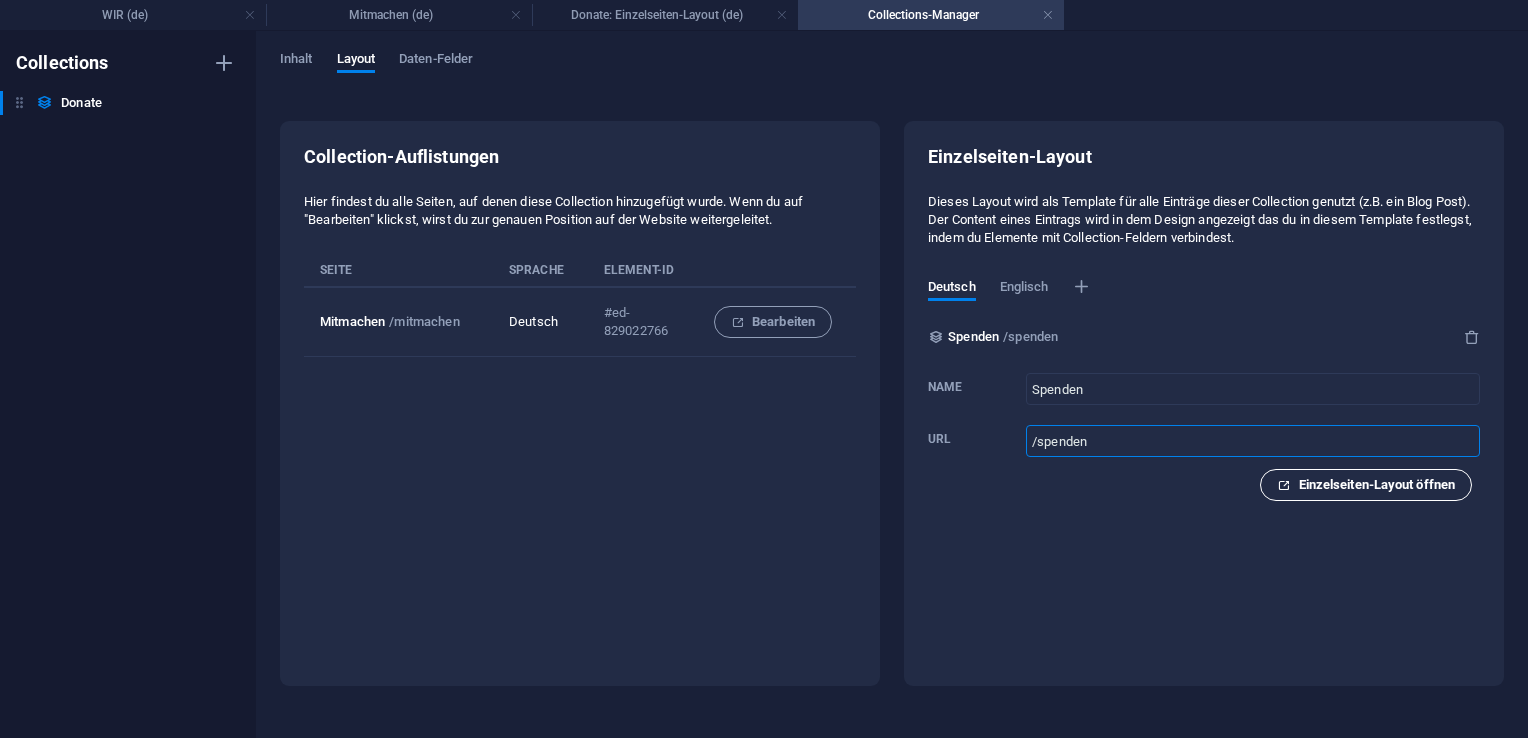 type on "/spenden" 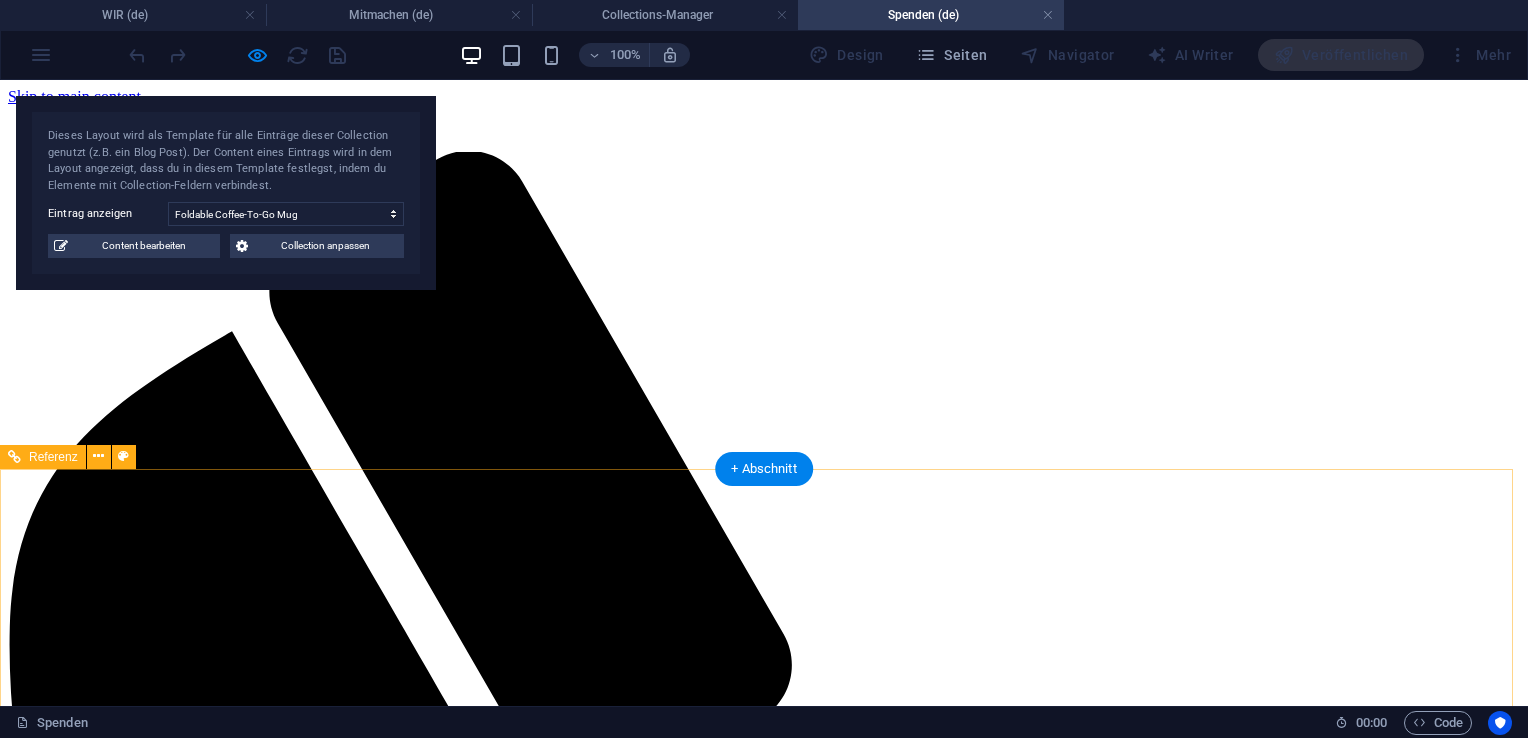 scroll, scrollTop: 0, scrollLeft: 0, axis: both 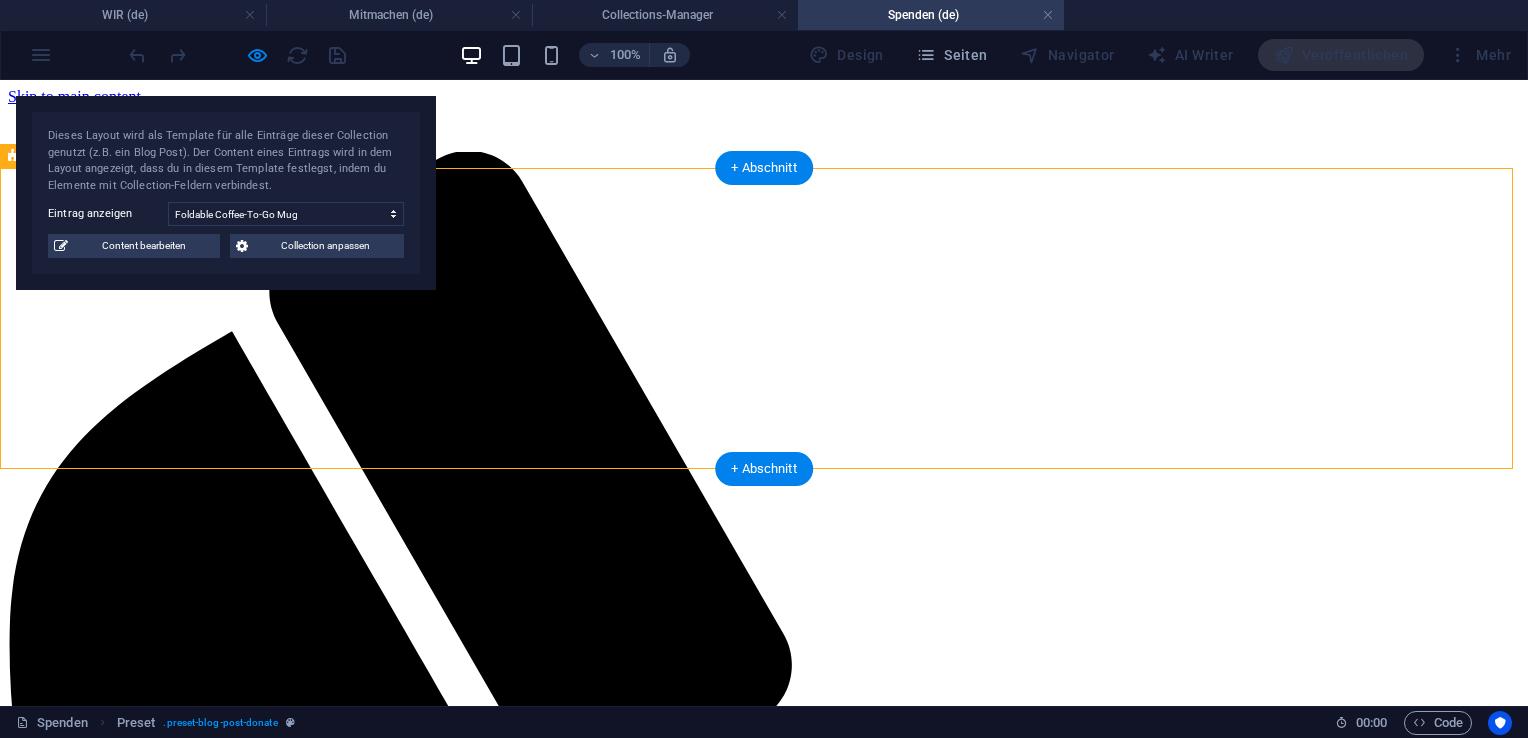 drag, startPoint x: 1508, startPoint y: 381, endPoint x: 1508, endPoint y: 414, distance: 33 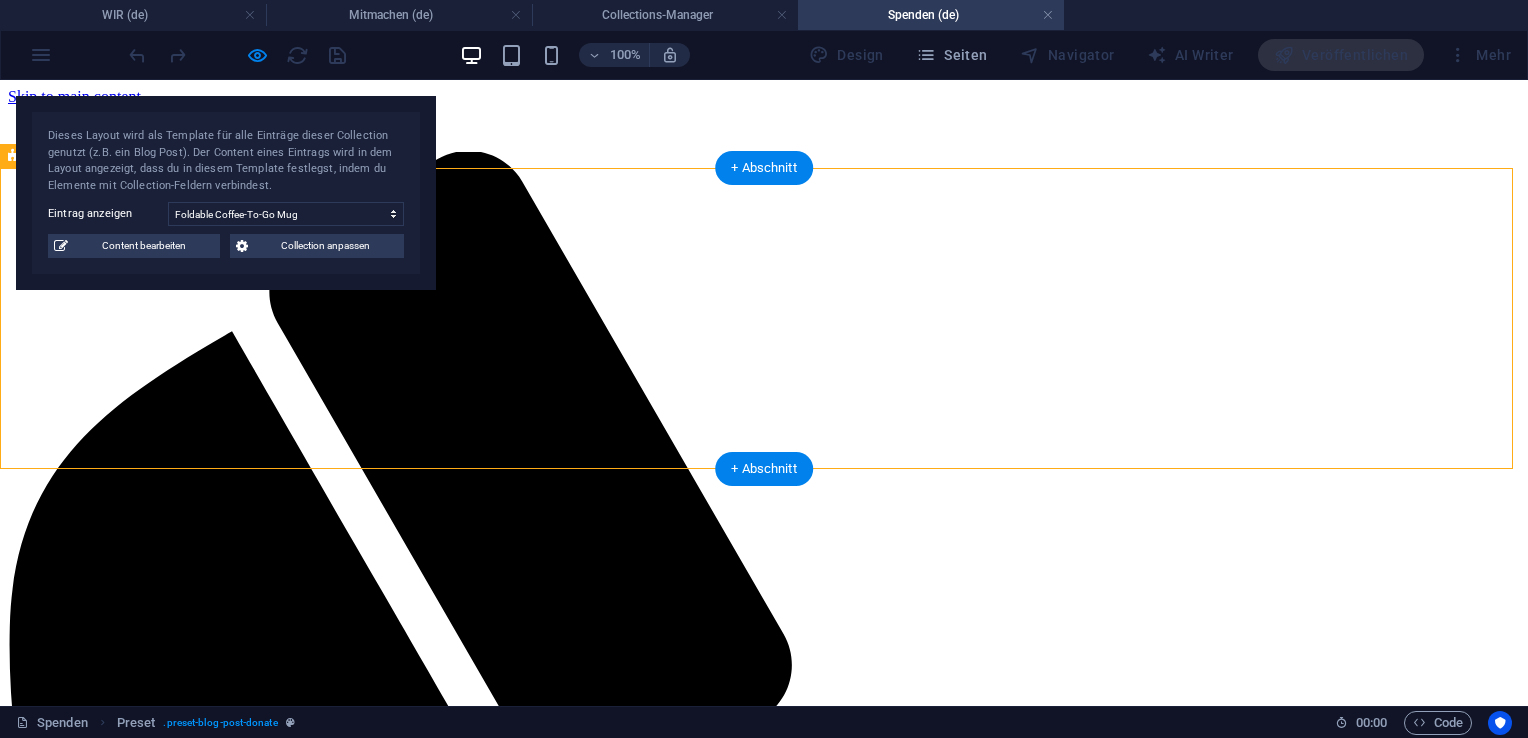 click on "Füge Elemente hinzu und verknüpfe sie mit Collection-Feldern oder  Elemente hinzufügen  Zwischenablage einfügen" at bounding box center (764, 2281) 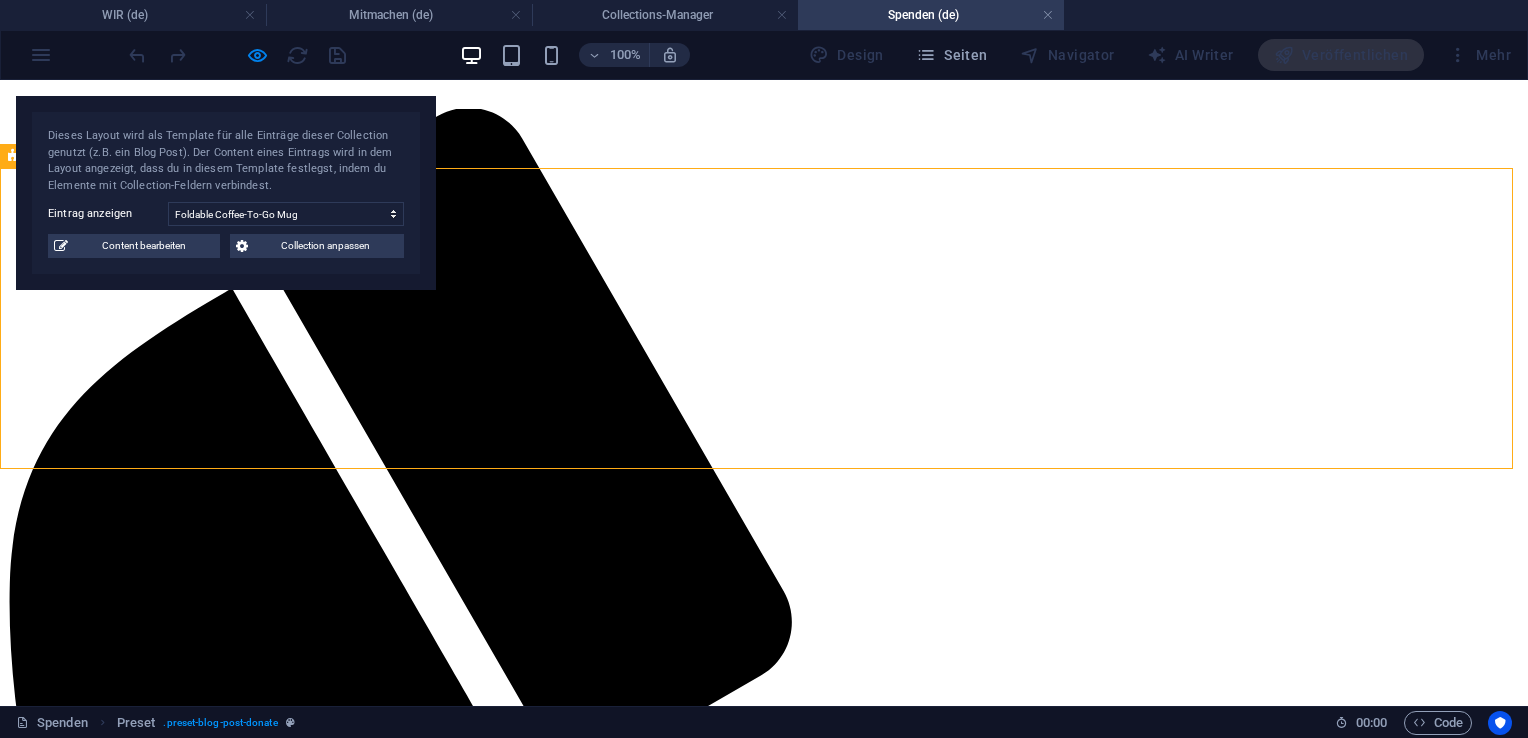 scroll, scrollTop: 0, scrollLeft: 0, axis: both 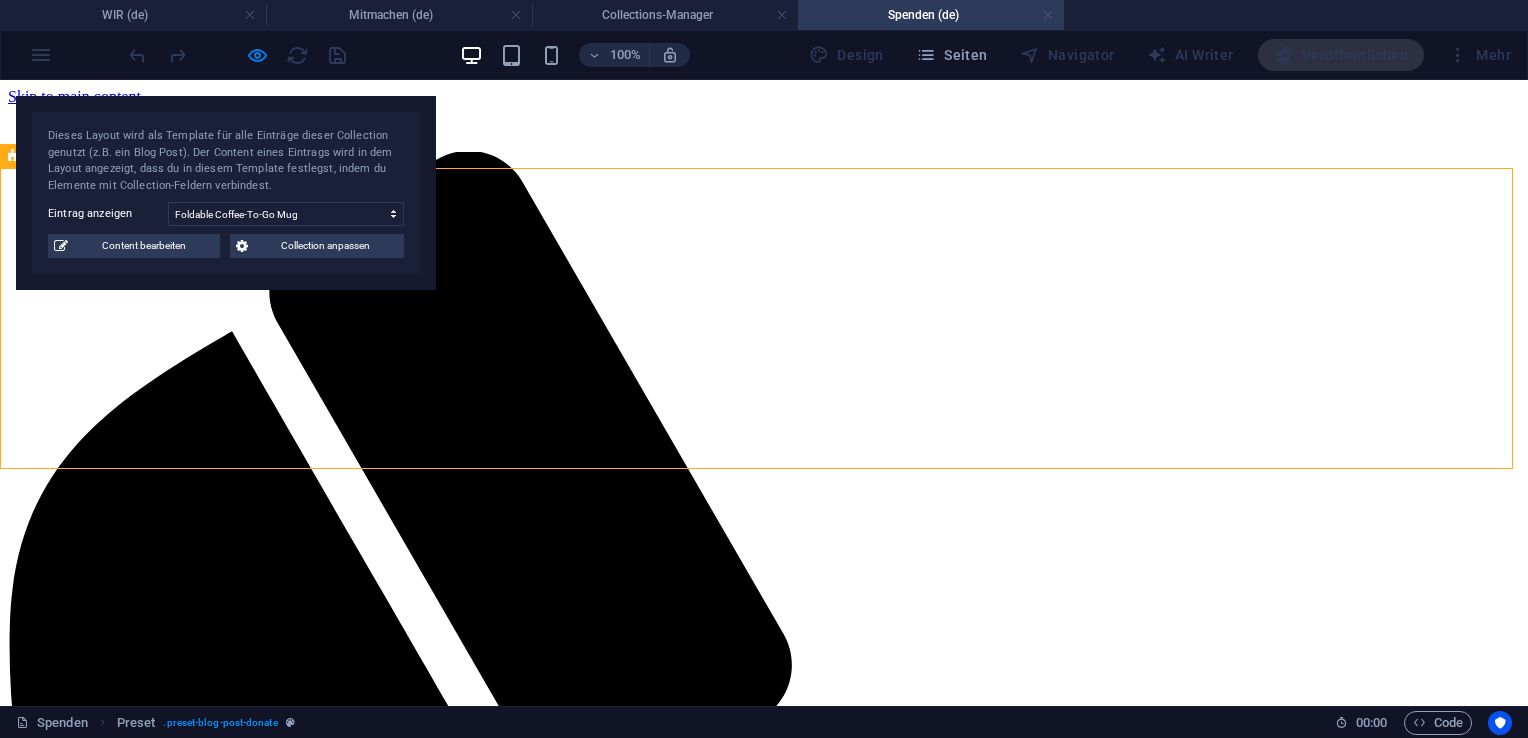 click at bounding box center [1048, 15] 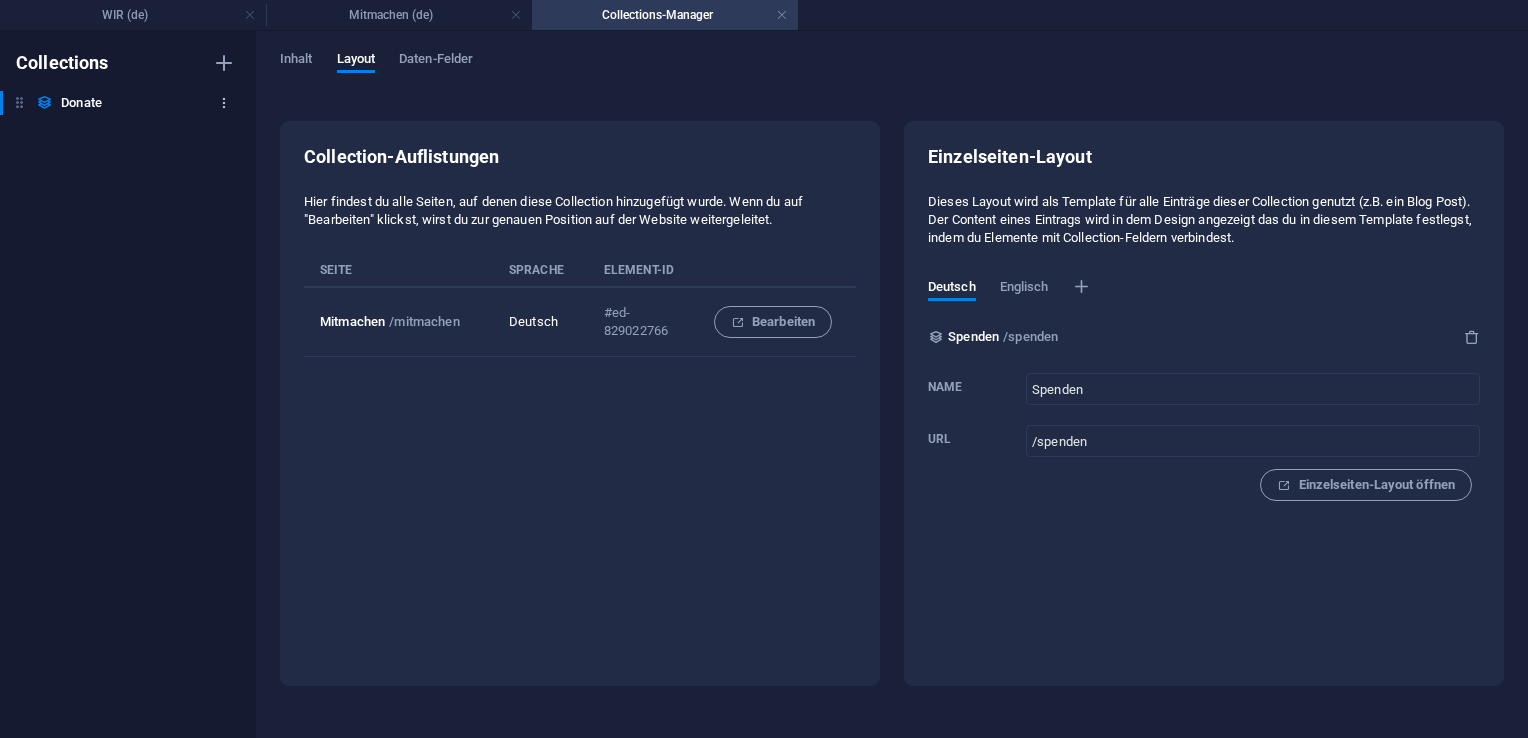 click at bounding box center (224, 103) 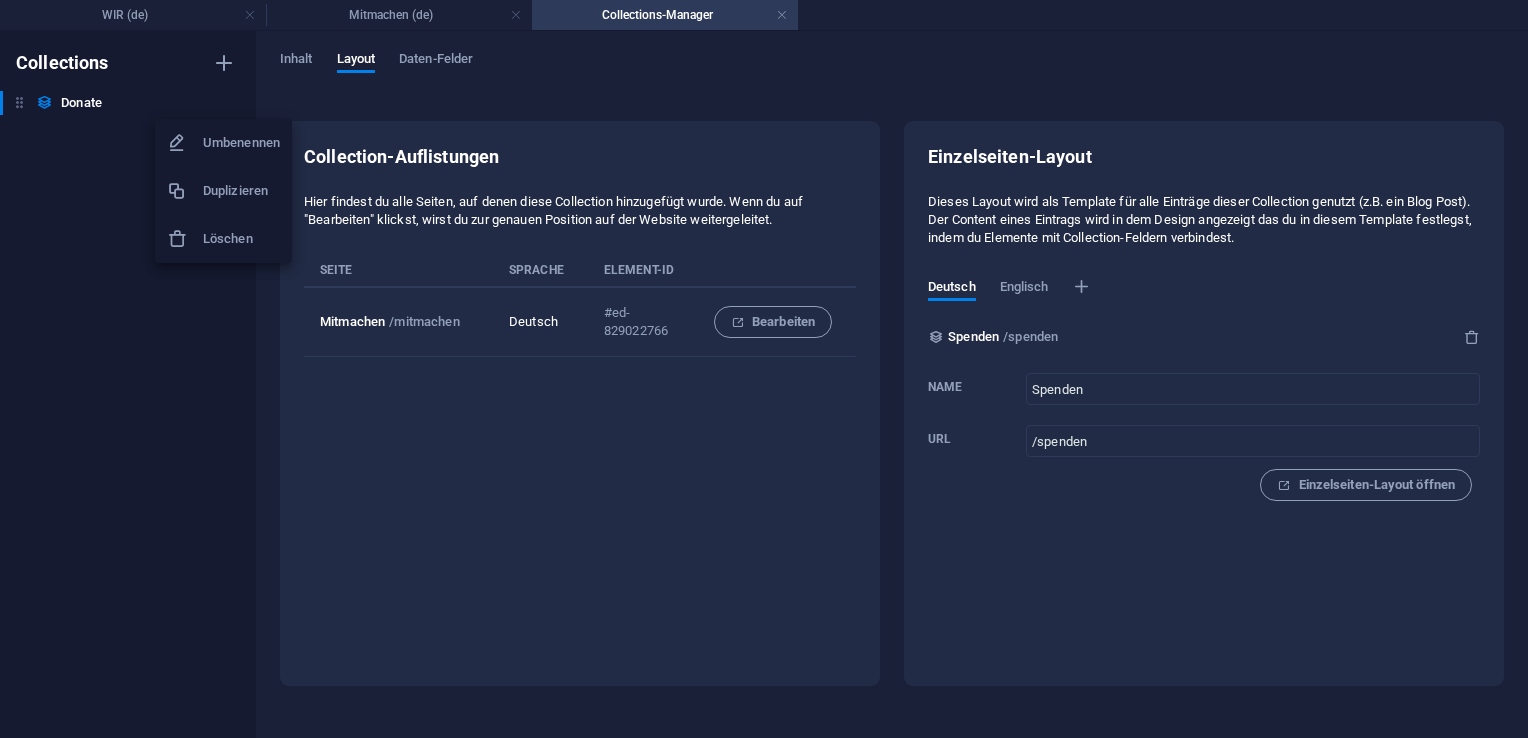 click on "Löschen" at bounding box center [241, 239] 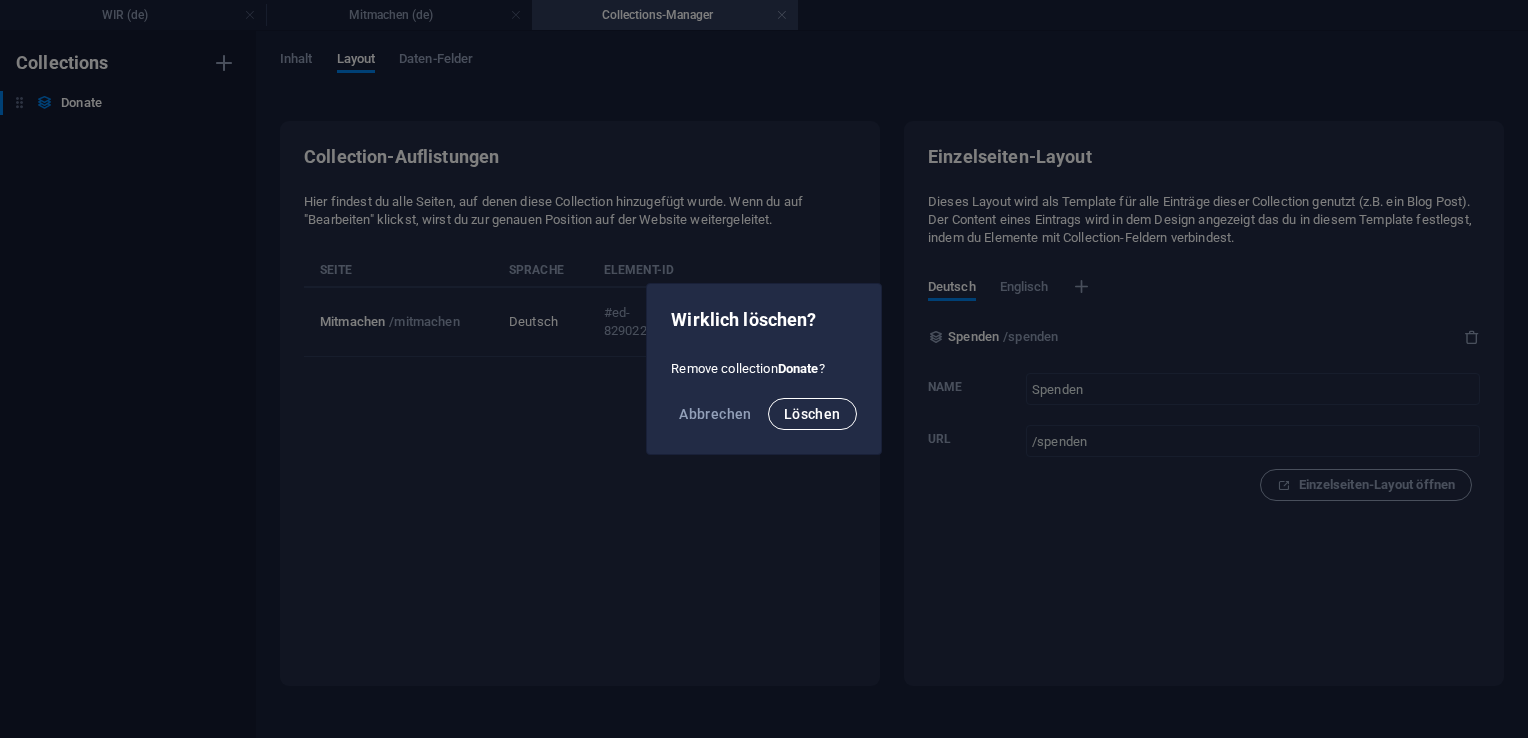click on "Löschen" at bounding box center (812, 414) 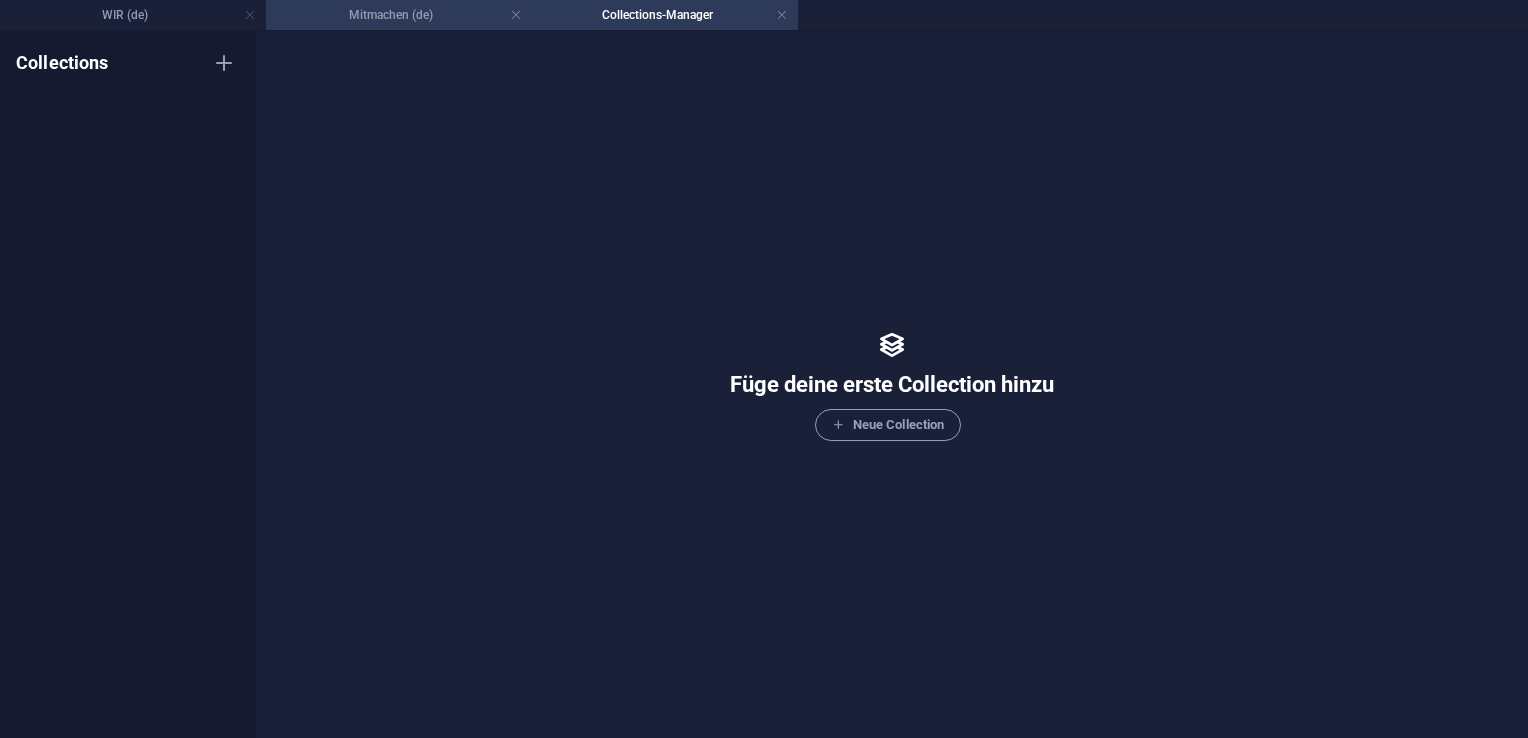 click on "Mitmachen (de)" at bounding box center [399, 15] 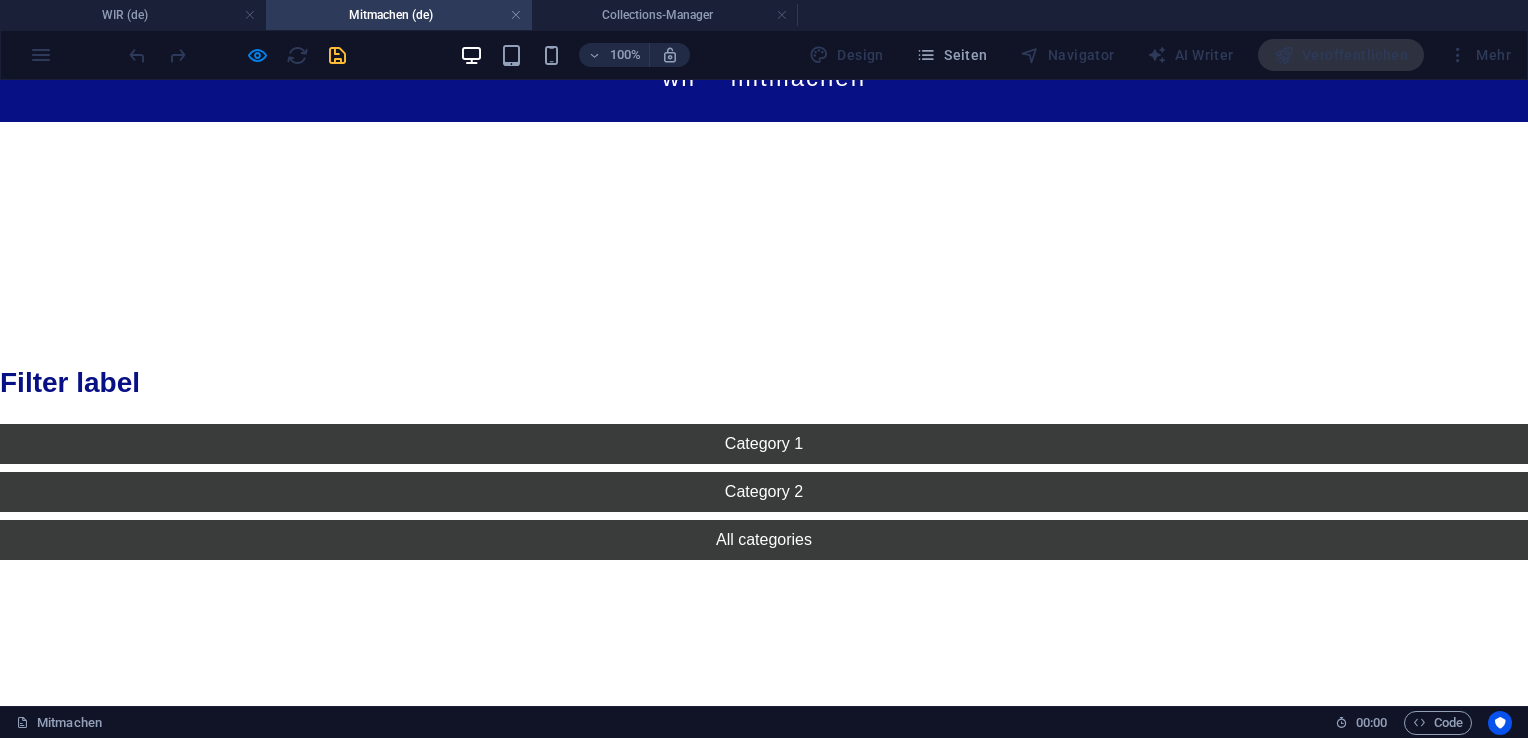 scroll, scrollTop: 0, scrollLeft: 0, axis: both 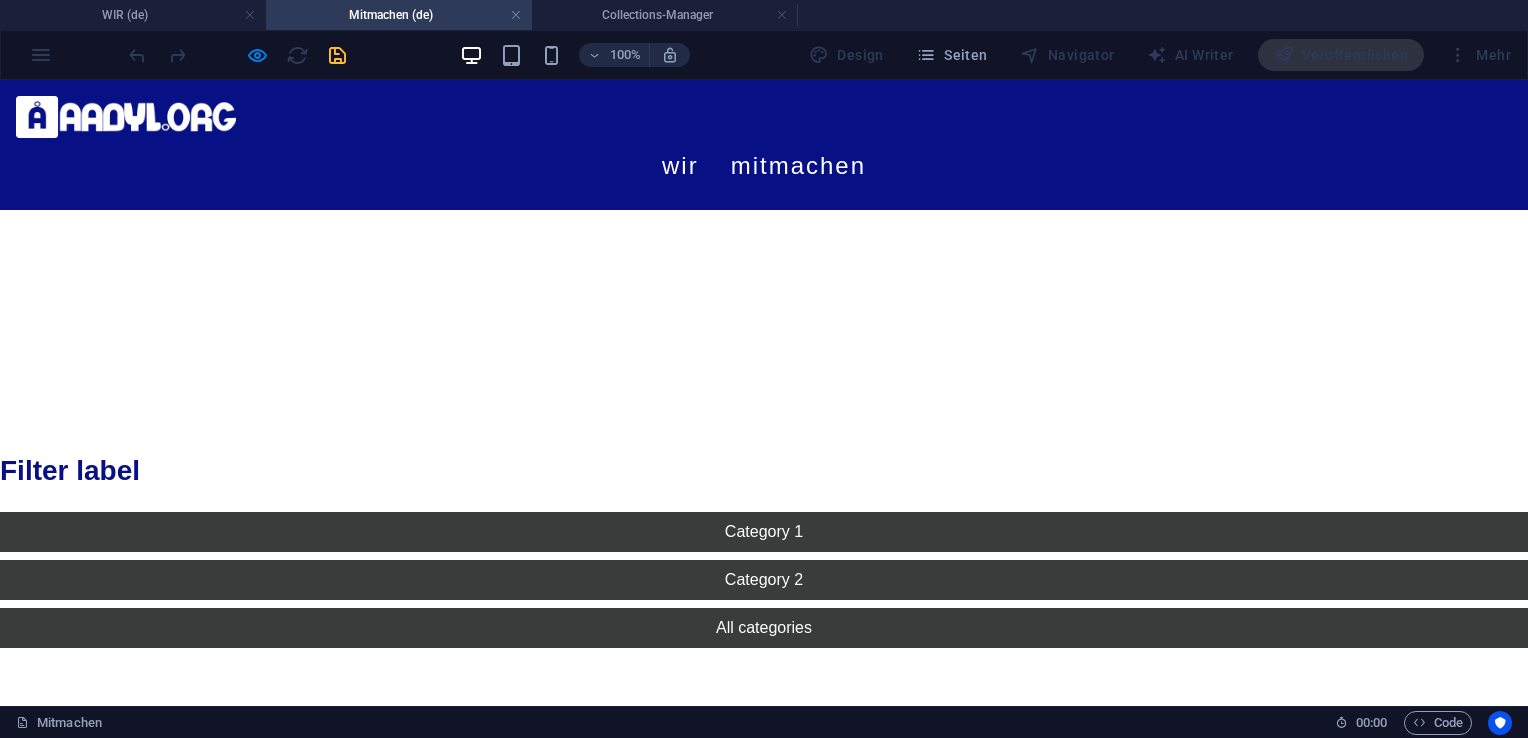 click on "Ziehe hier Inhalte hinein oder  Elemente hinzufügen  Zwischenablage einfügen" at bounding box center (764, 290) 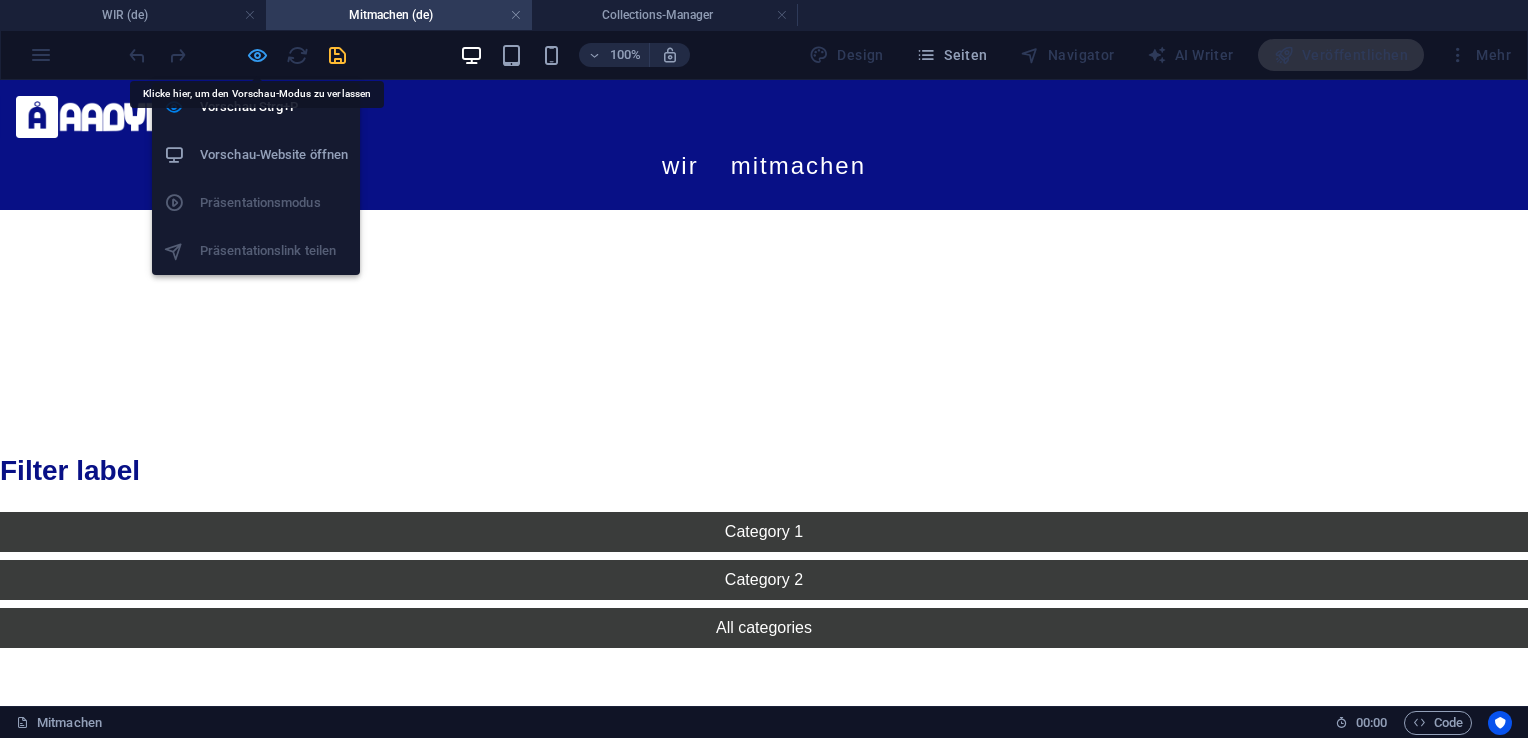 drag, startPoint x: 557, startPoint y: 162, endPoint x: 258, endPoint y: 60, distance: 315.91928 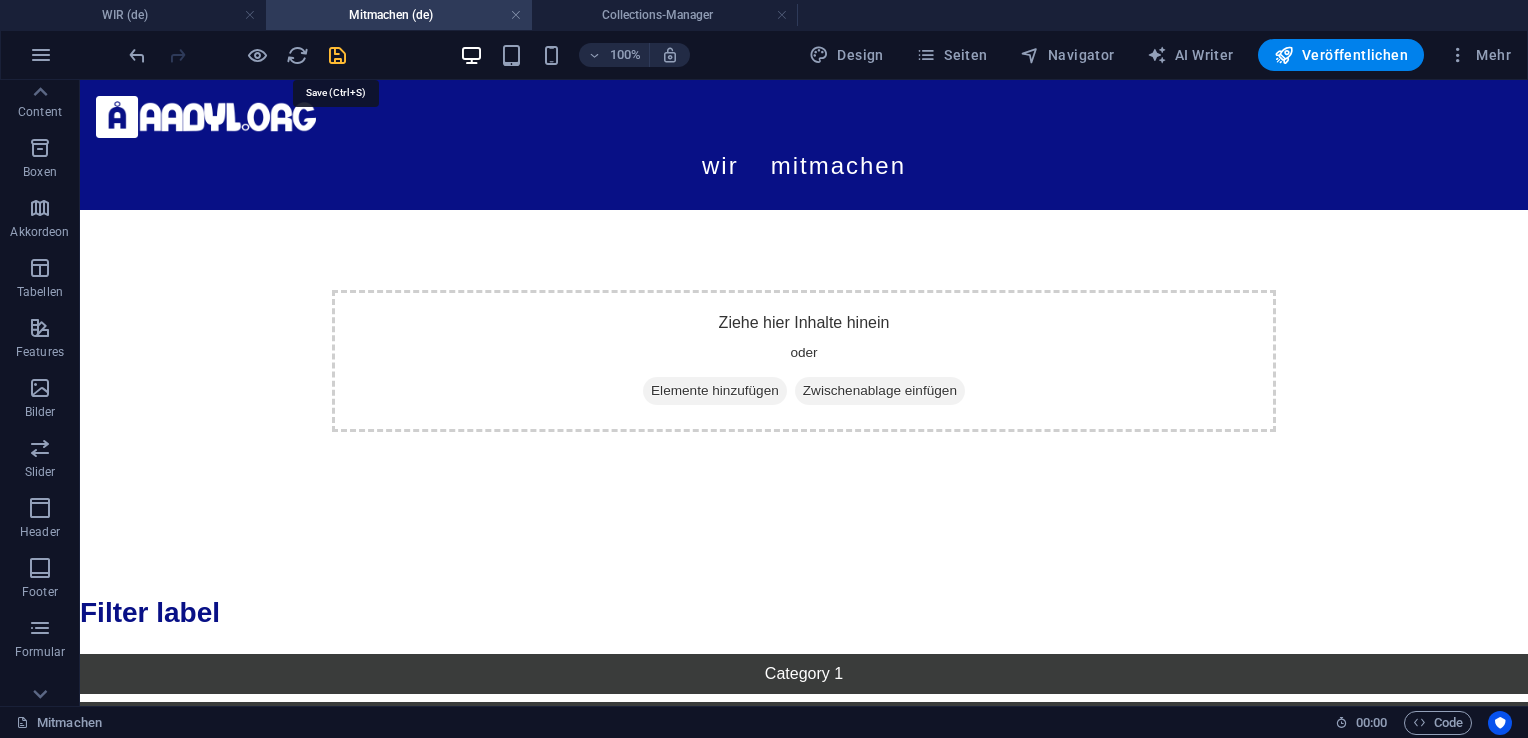 click at bounding box center (337, 55) 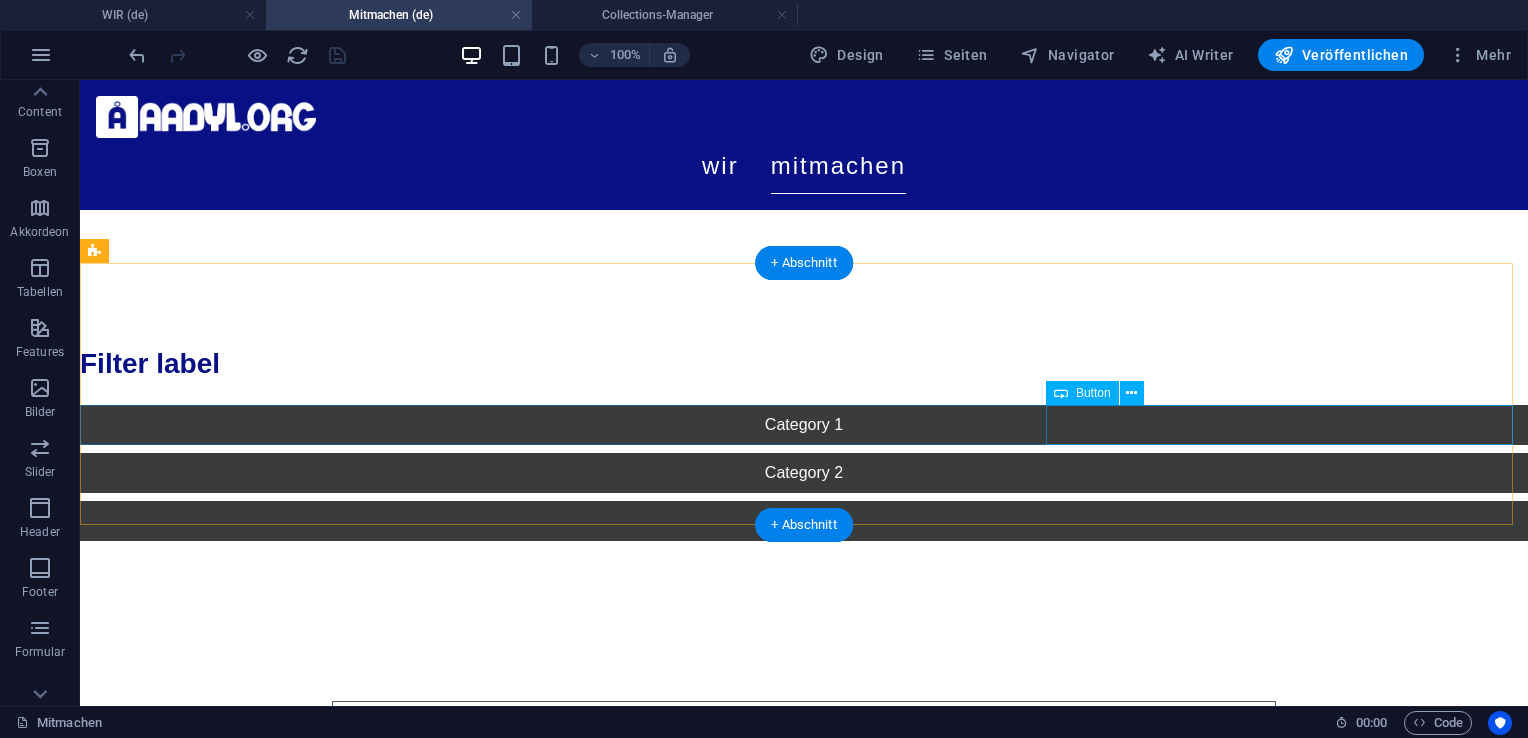 scroll, scrollTop: 205, scrollLeft: 0, axis: vertical 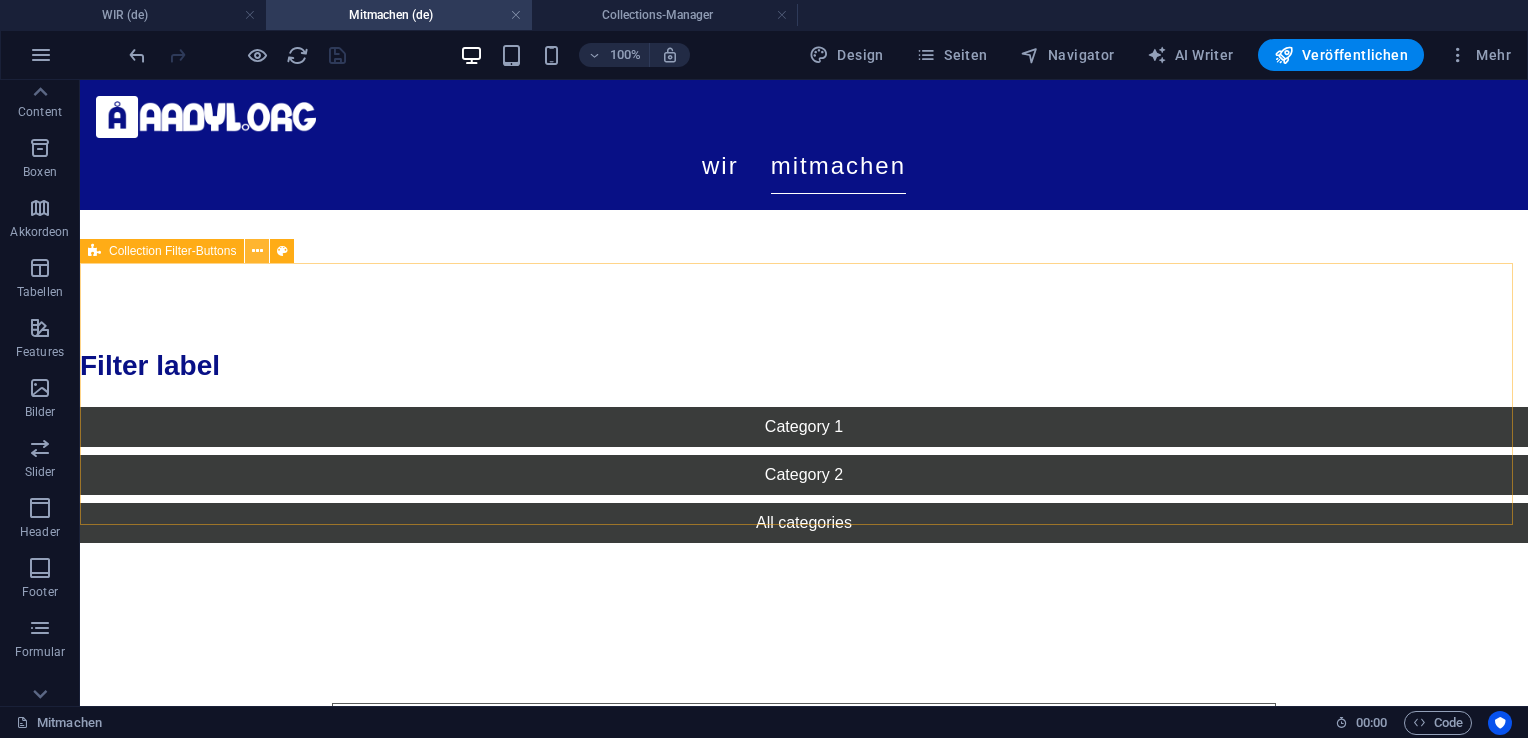 click at bounding box center [257, 251] 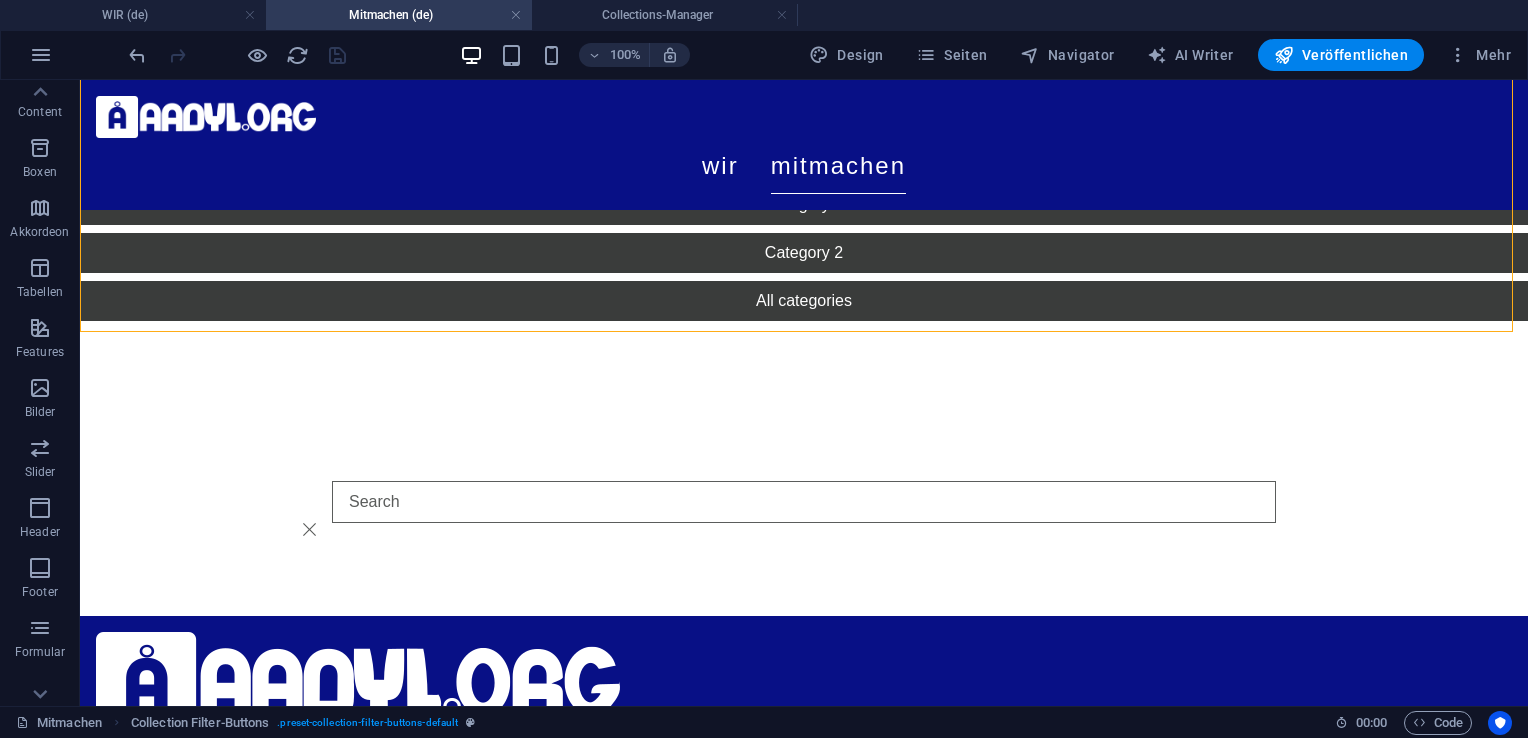 scroll, scrollTop: 440, scrollLeft: 0, axis: vertical 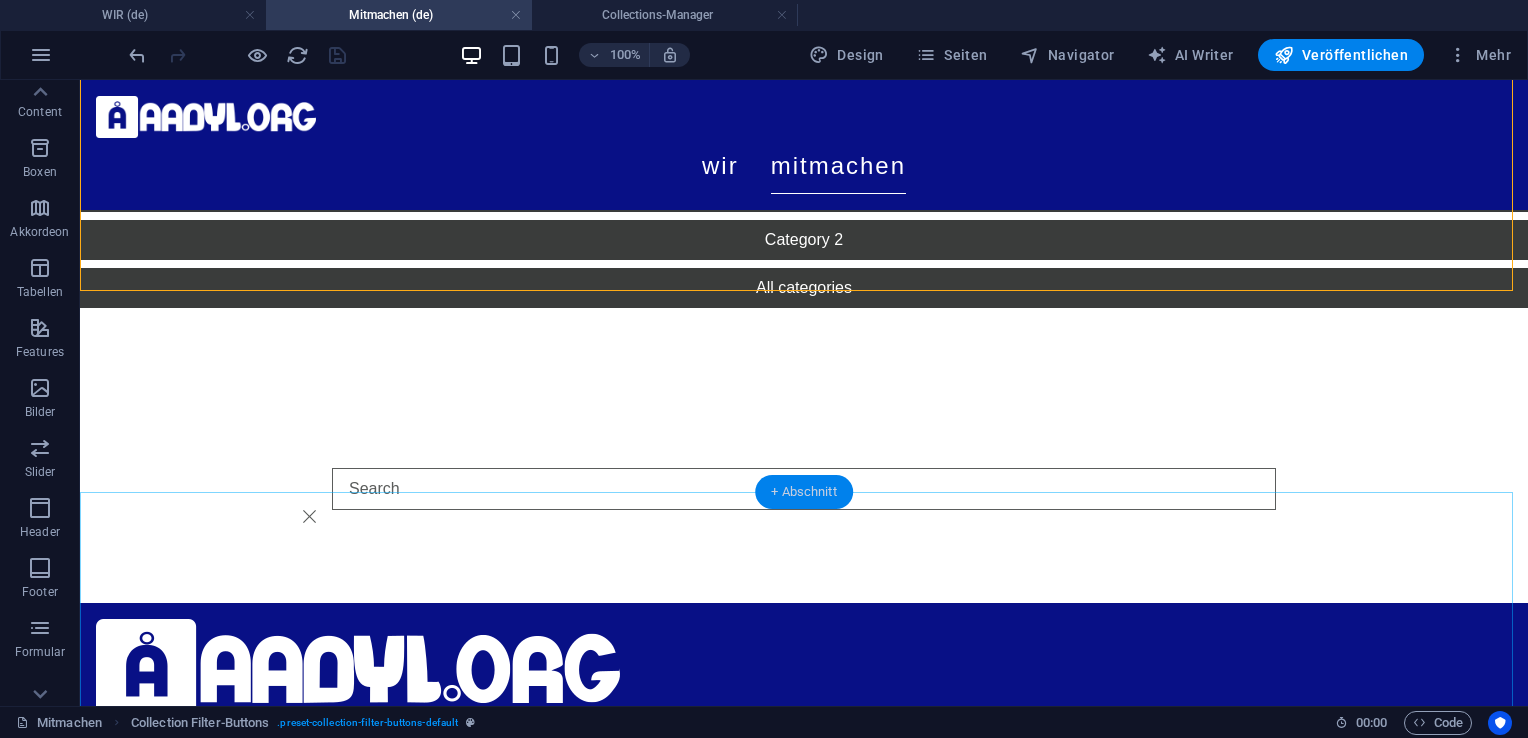 click on "+ Abschnitt" at bounding box center [804, 492] 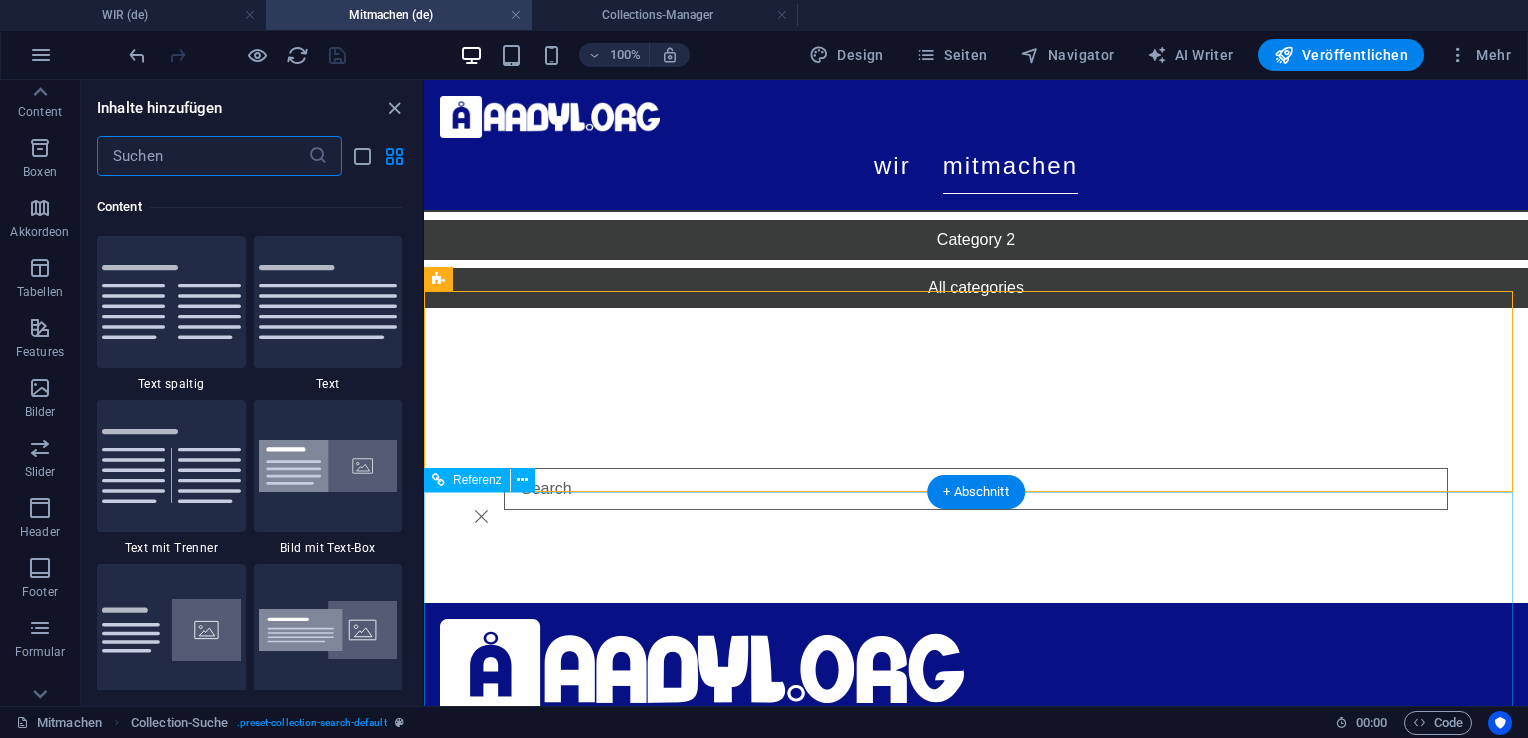 scroll, scrollTop: 3499, scrollLeft: 0, axis: vertical 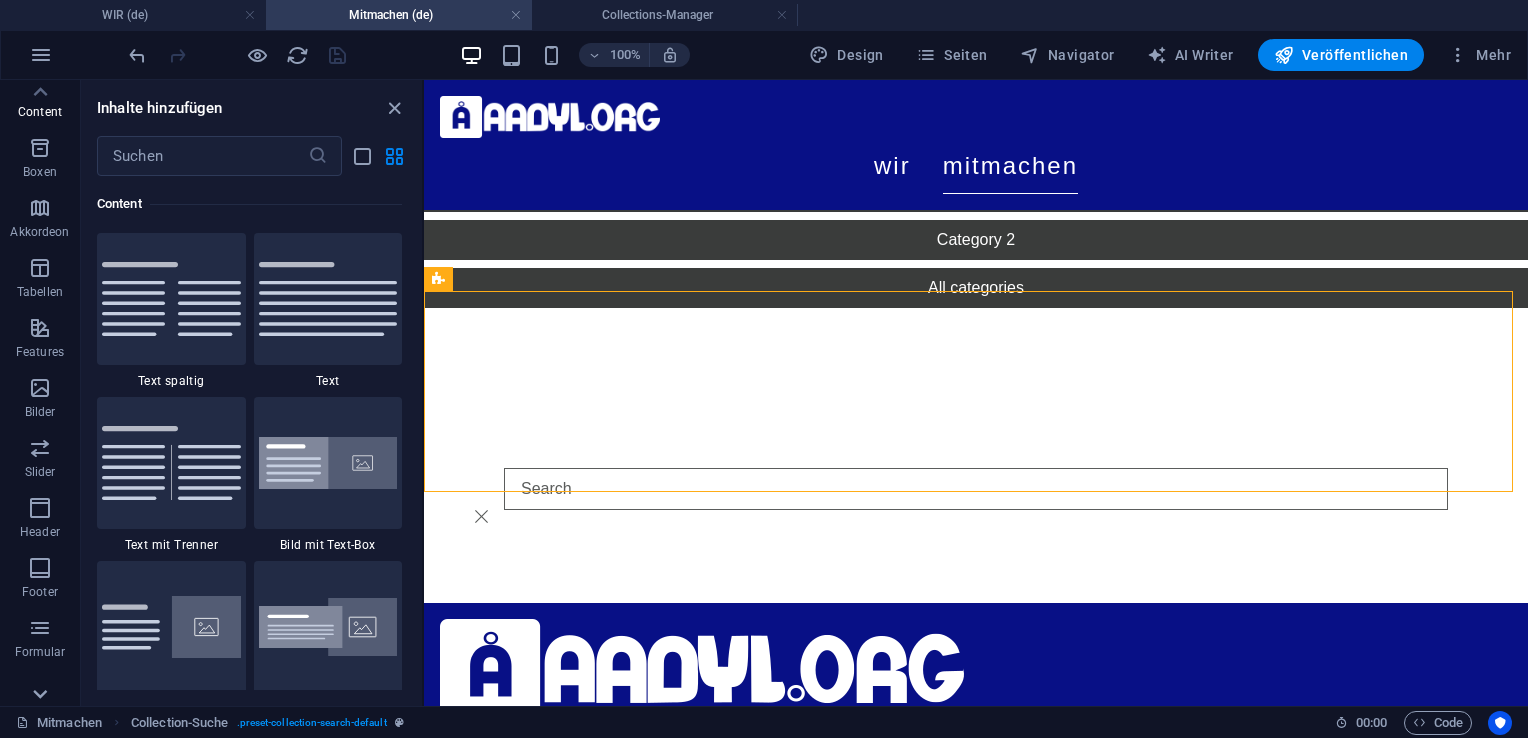 click 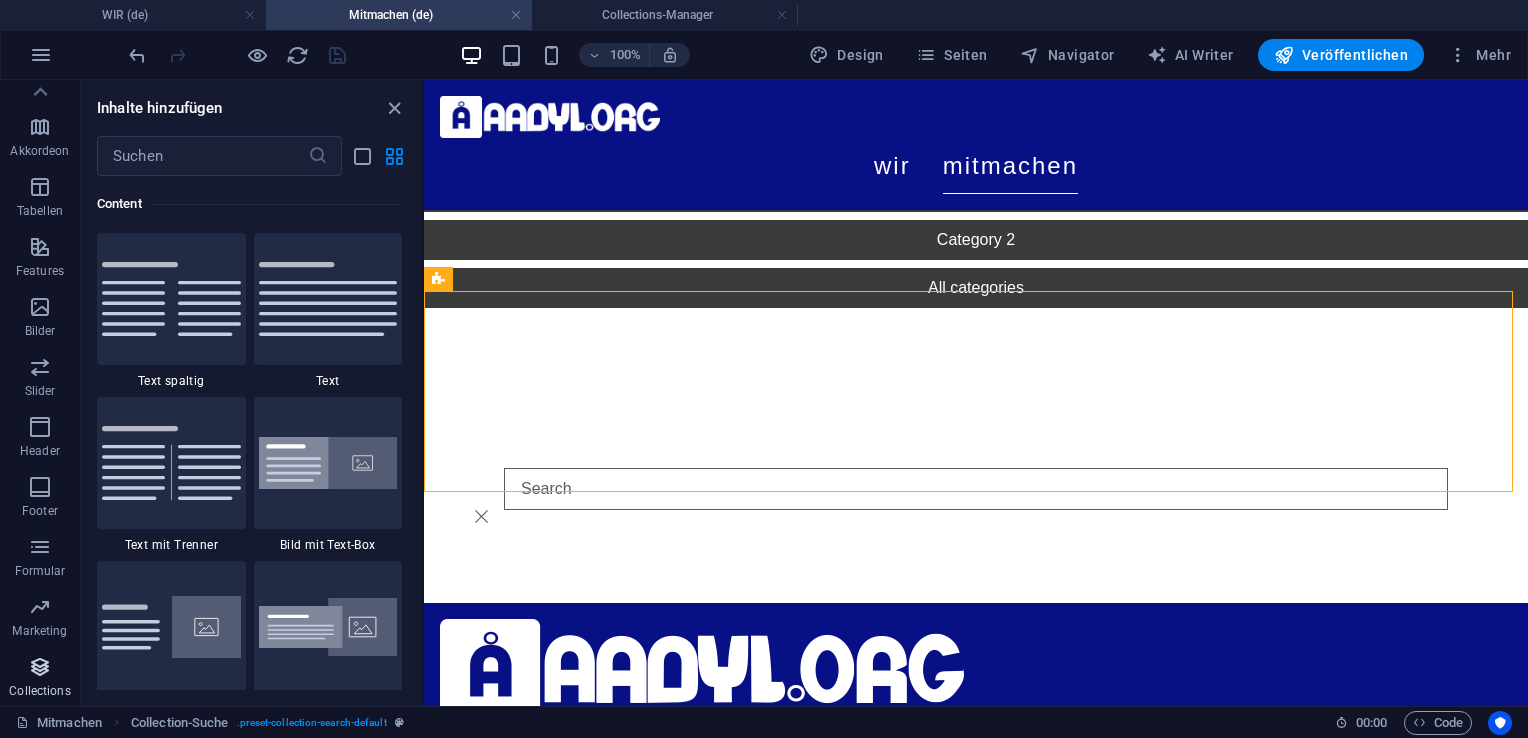 click at bounding box center (40, 667) 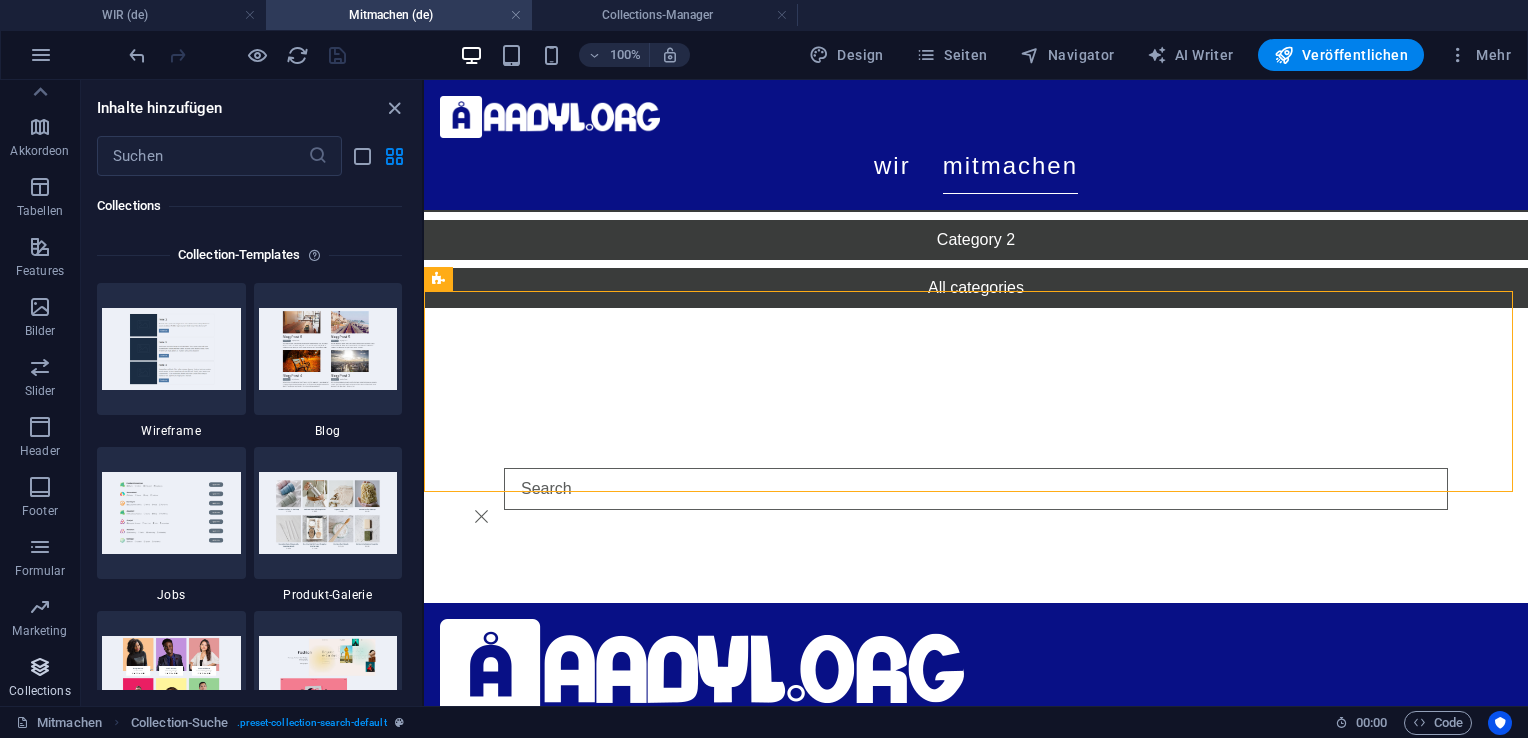 scroll, scrollTop: 18306, scrollLeft: 0, axis: vertical 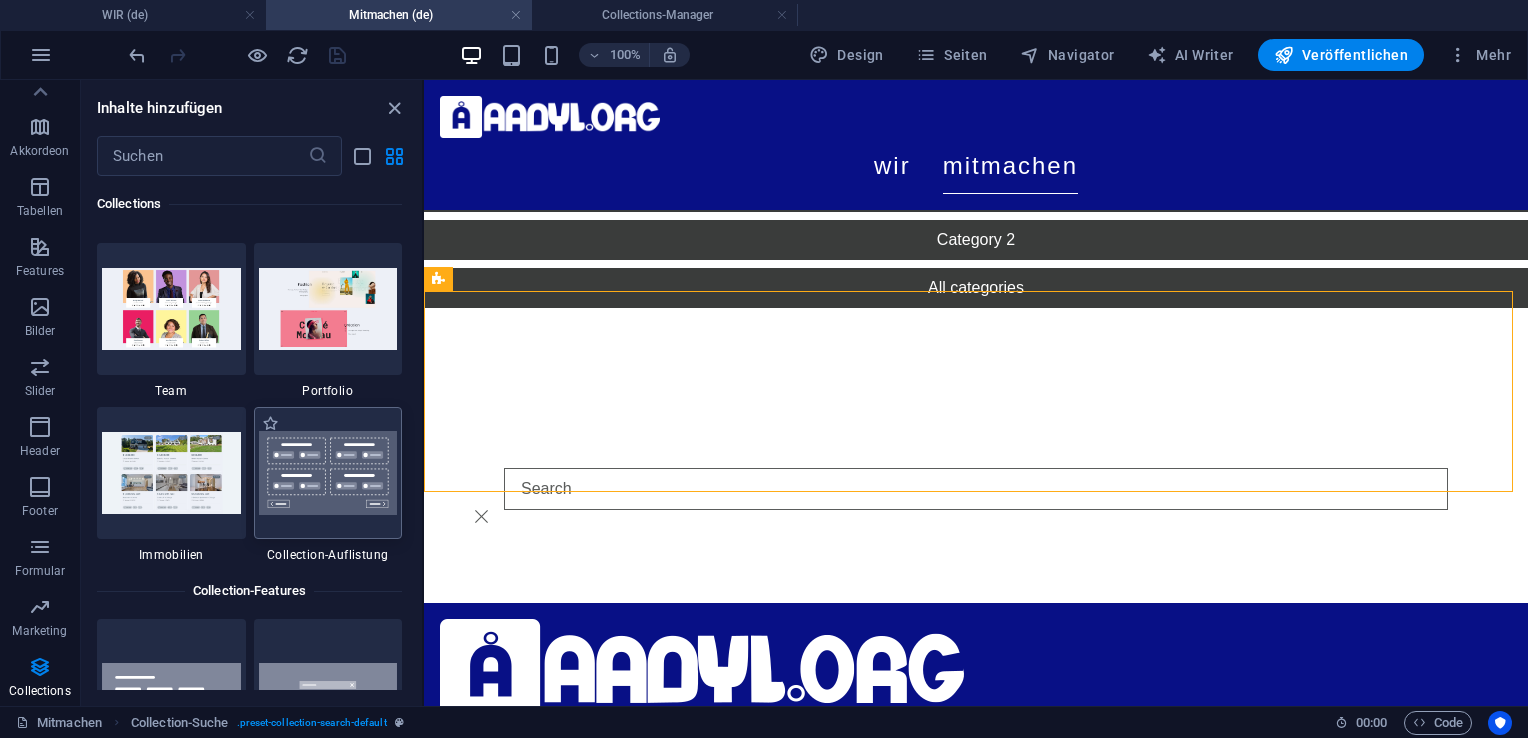 click at bounding box center [328, 473] 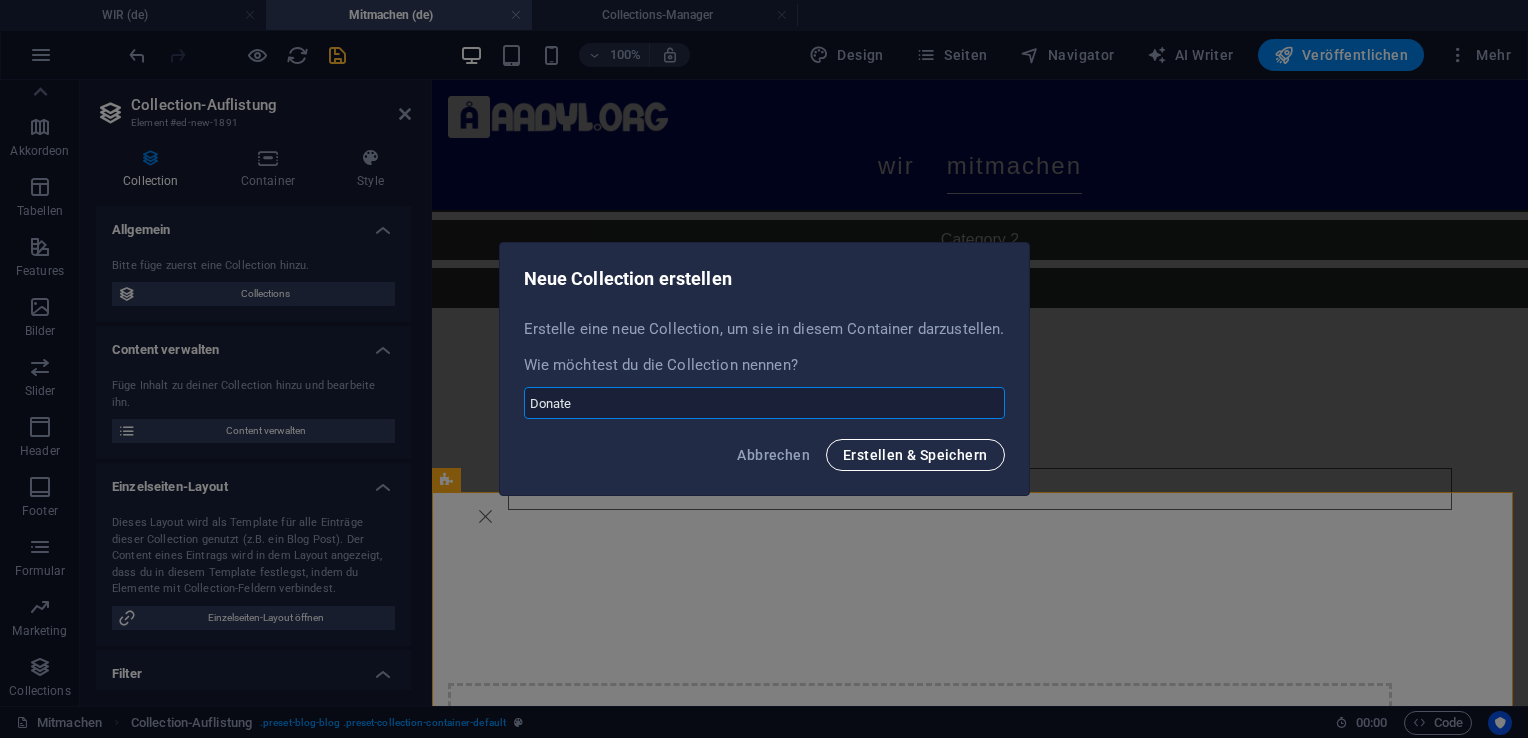 type on "Donate" 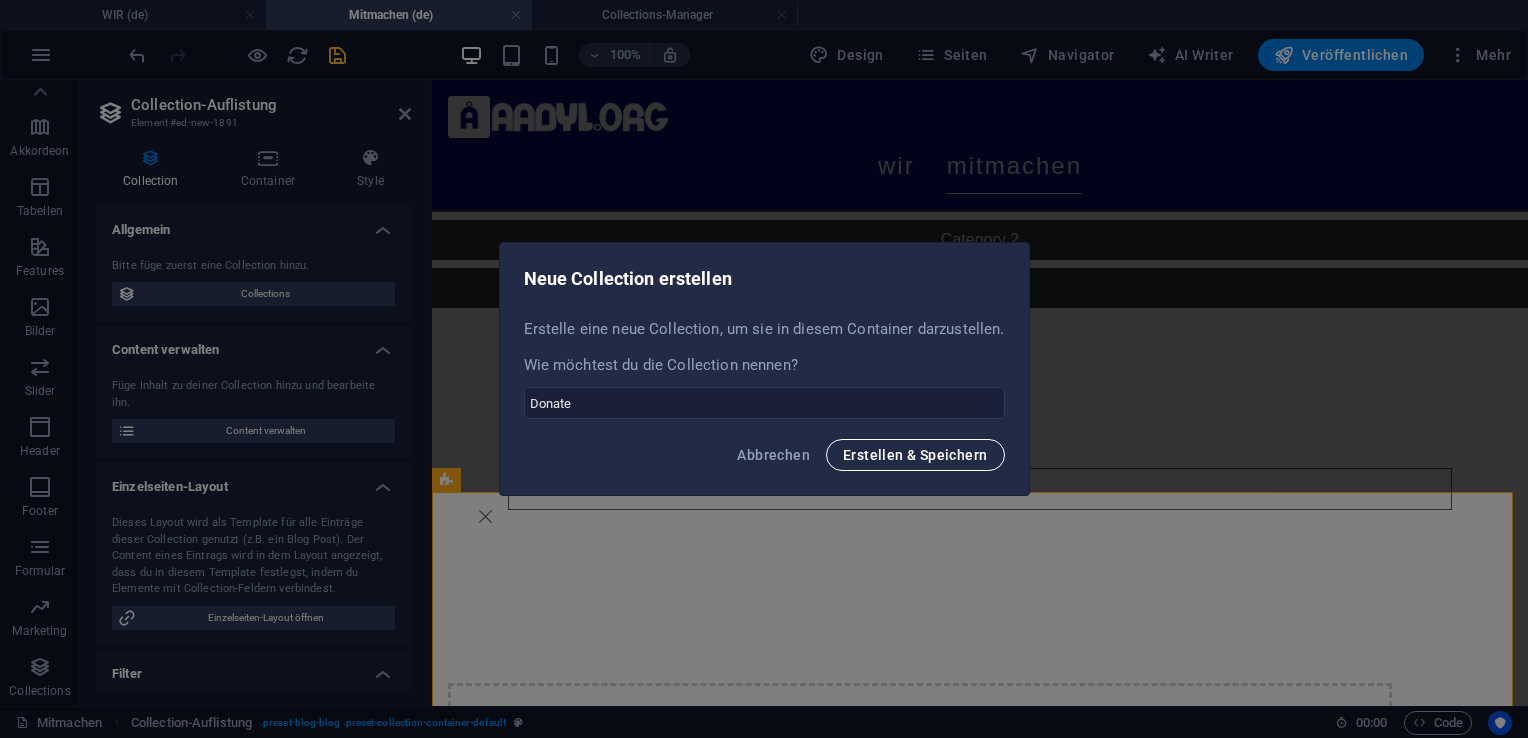 click on "Erstellen & Speichern" at bounding box center [915, 455] 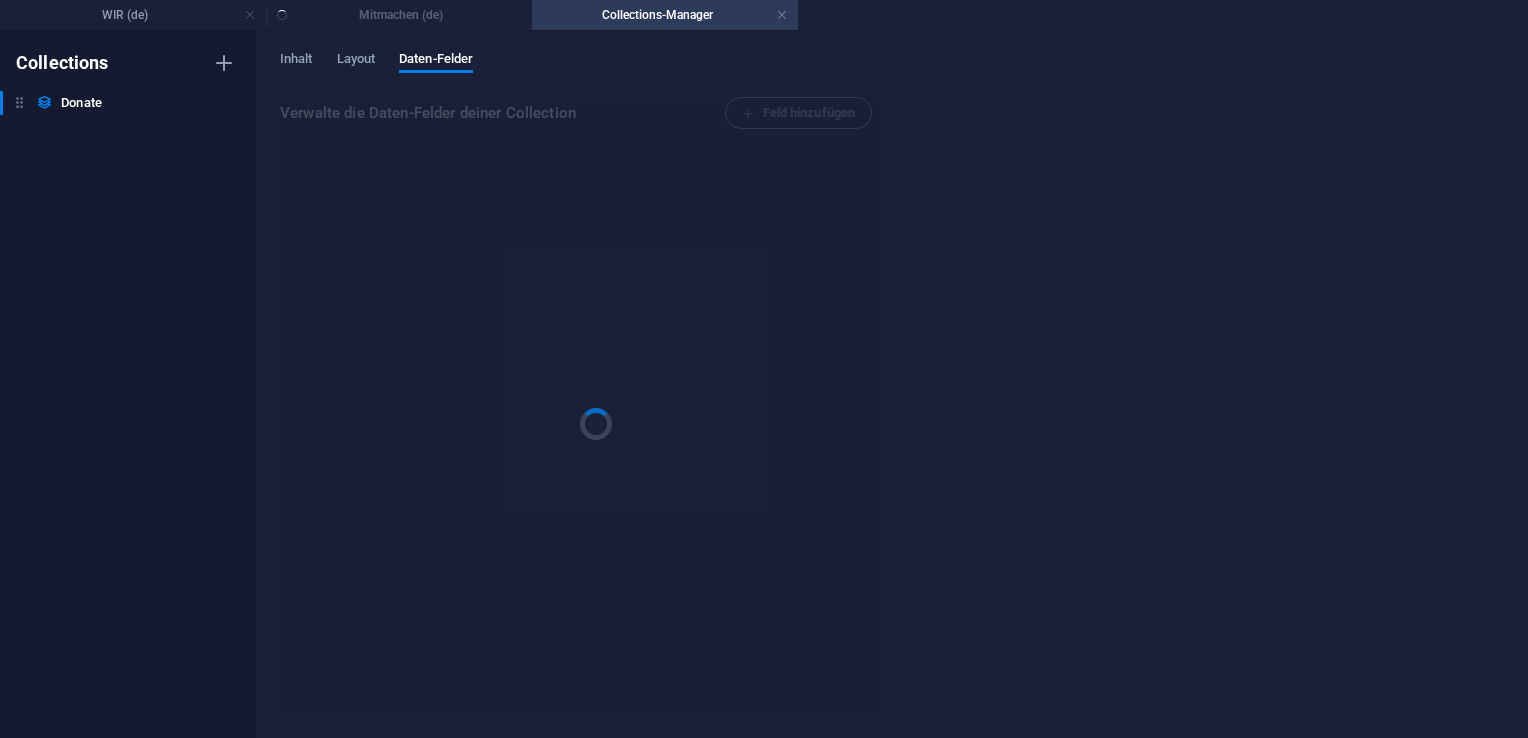 scroll, scrollTop: 0, scrollLeft: 0, axis: both 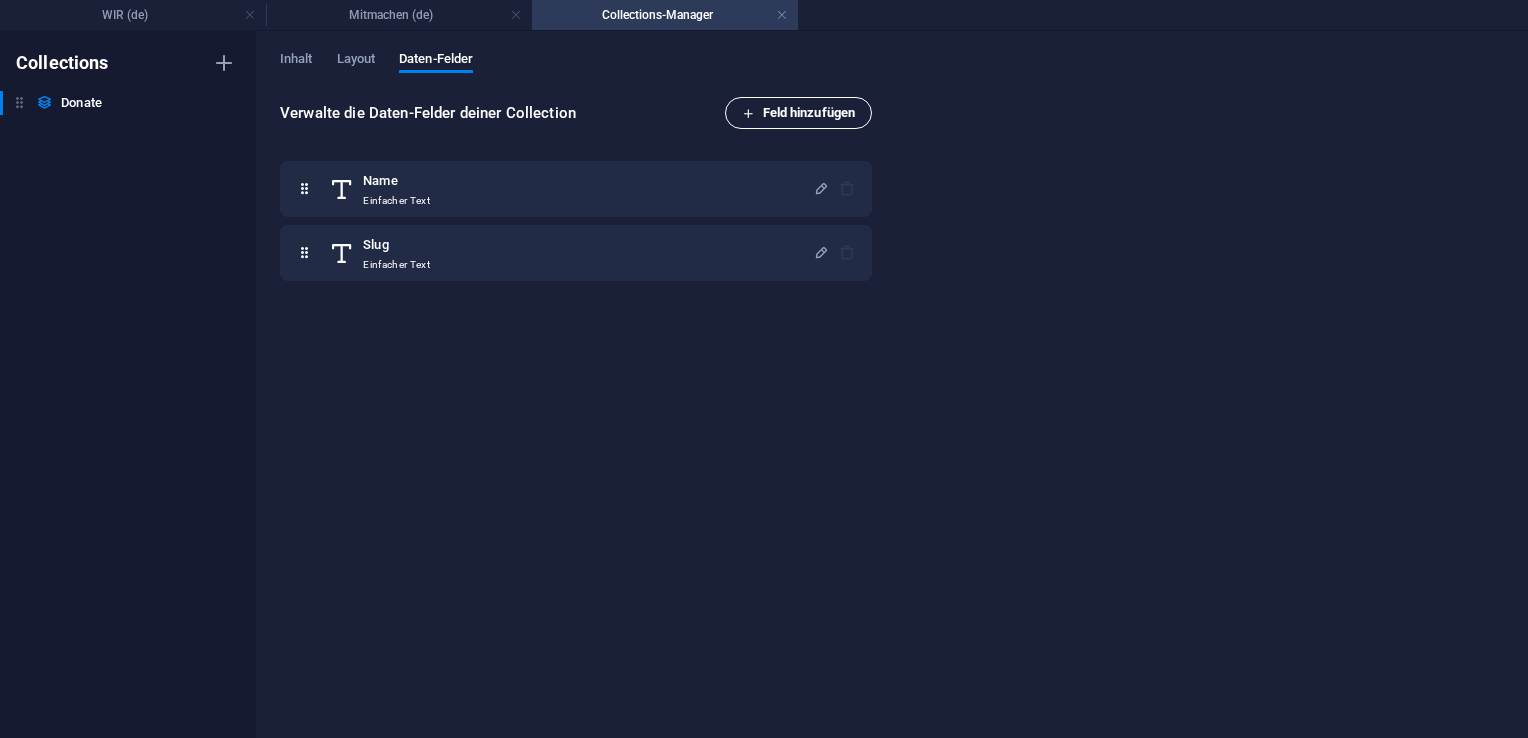 click on "Feld hinzufügen" at bounding box center [799, 113] 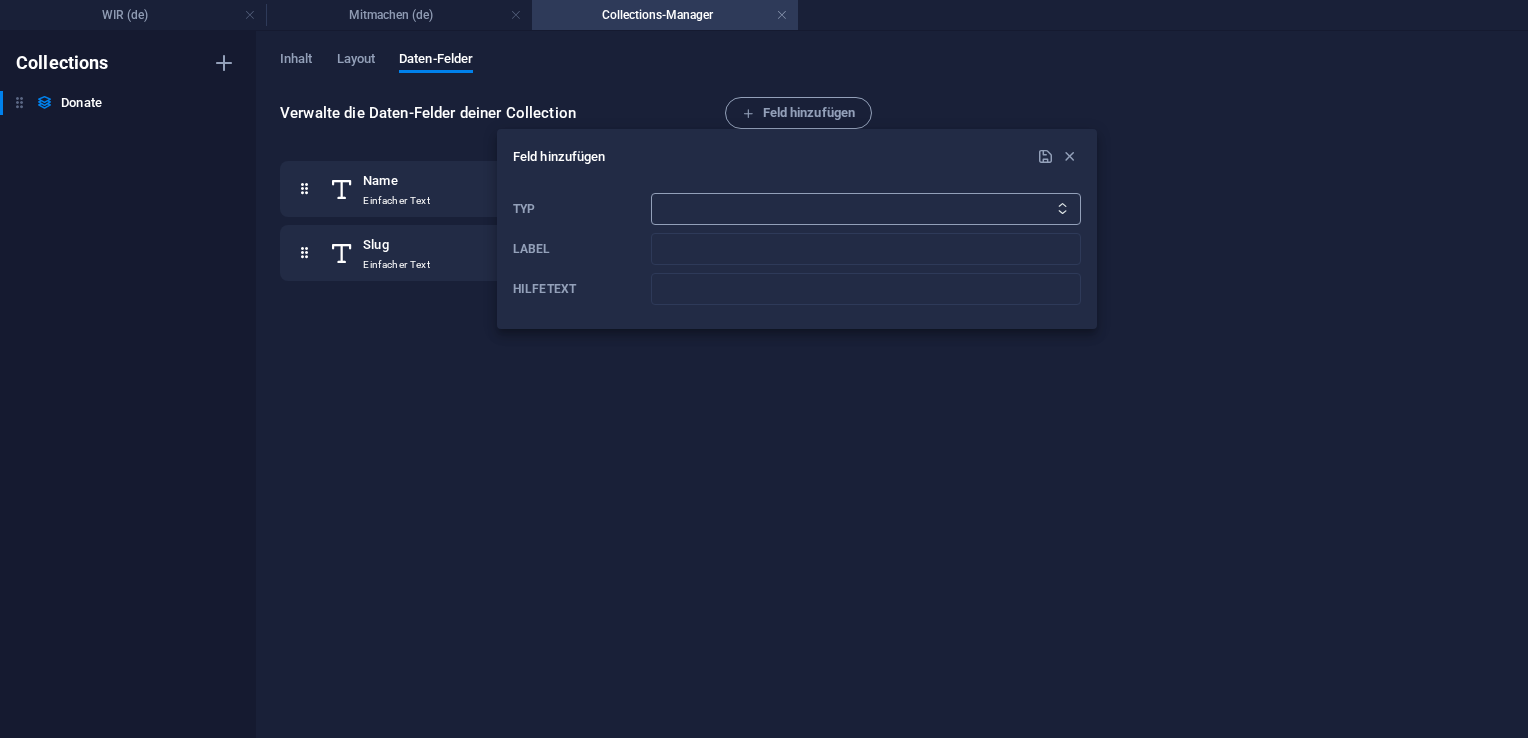 click on "Einfacher Text Link CMS Richtext Datei Mehrere Dateien Checkbox Auswahl Datum Nummern" at bounding box center (866, 209) 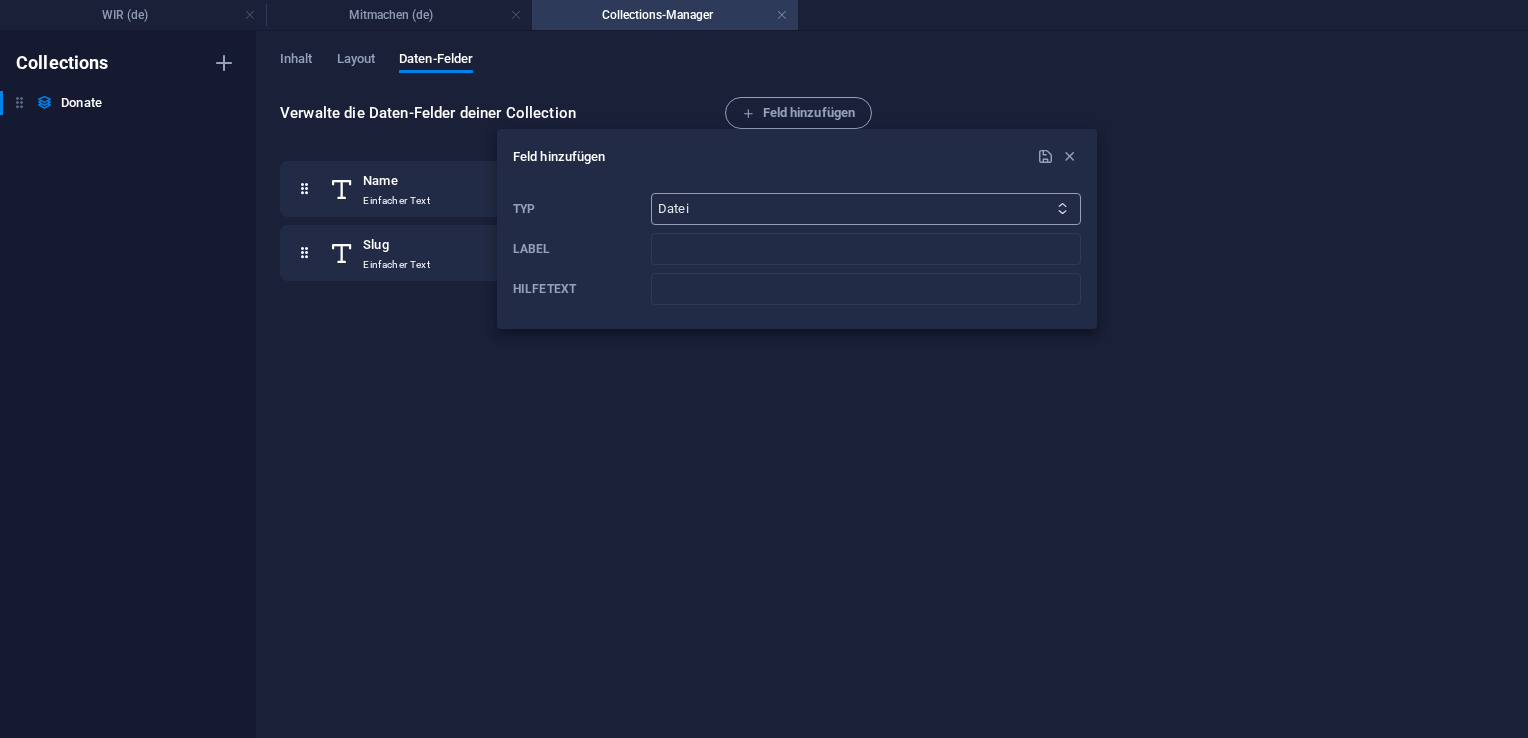 click on "Einfacher Text Link CMS Richtext Datei Mehrere Dateien Checkbox Auswahl Datum Nummern" at bounding box center [866, 209] 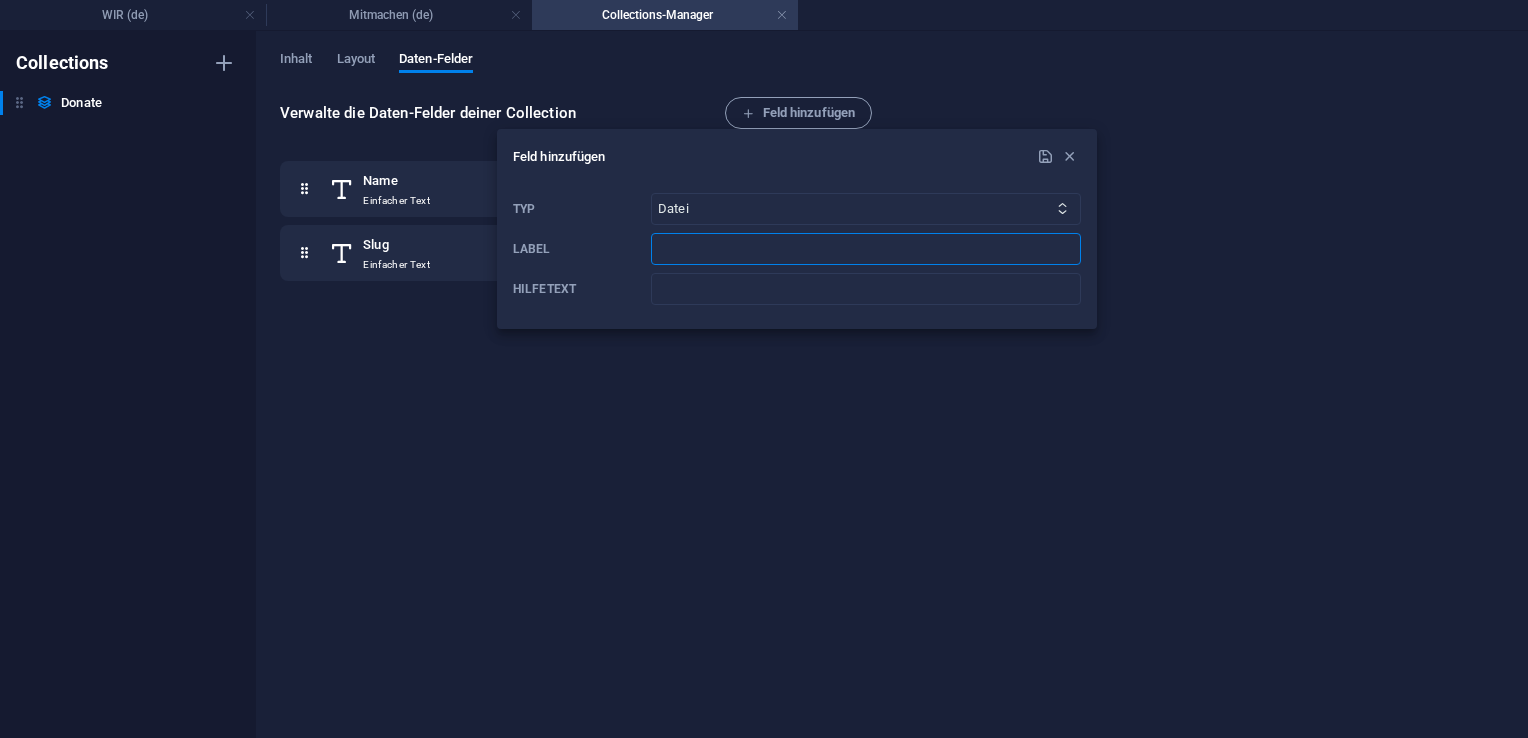 click at bounding box center [866, 249] 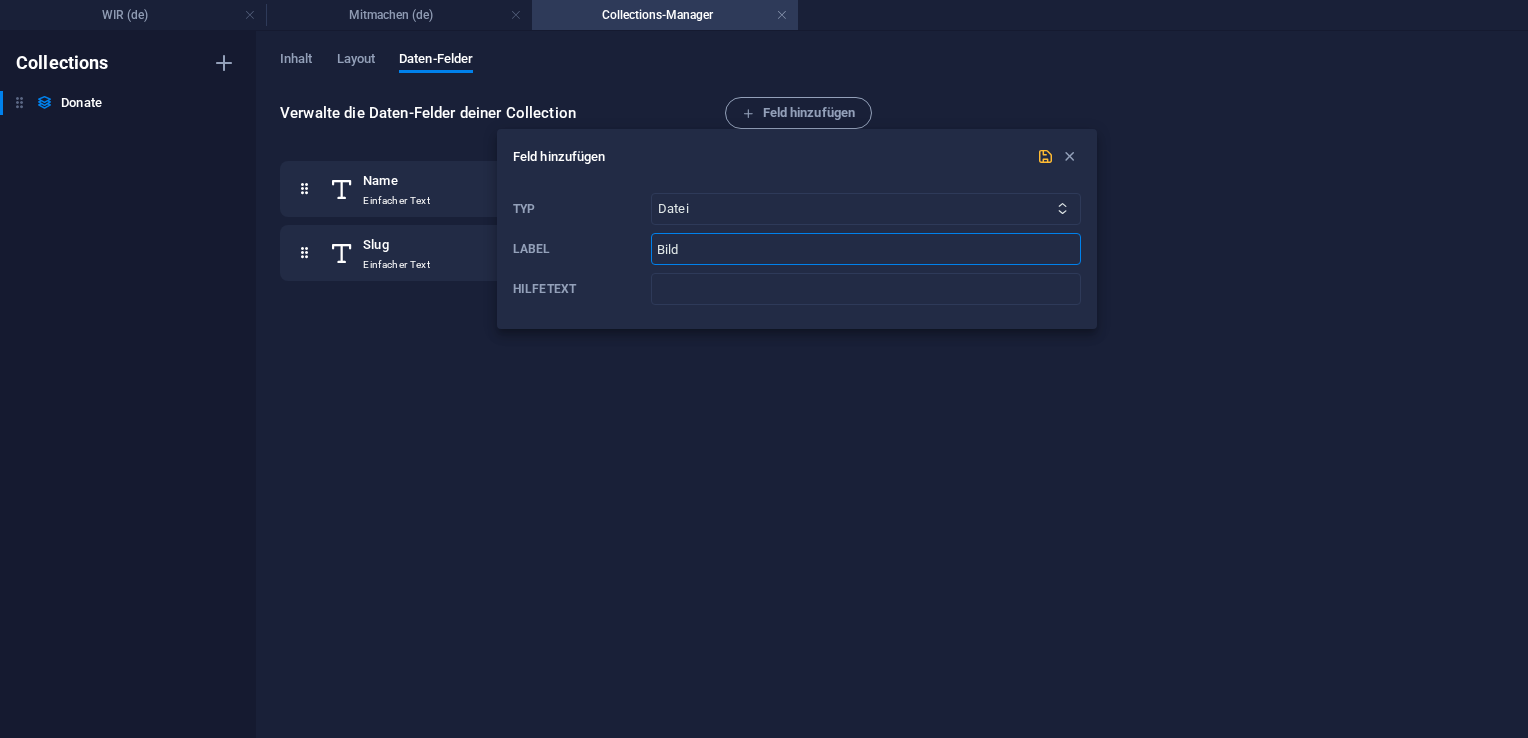 type on "Bild" 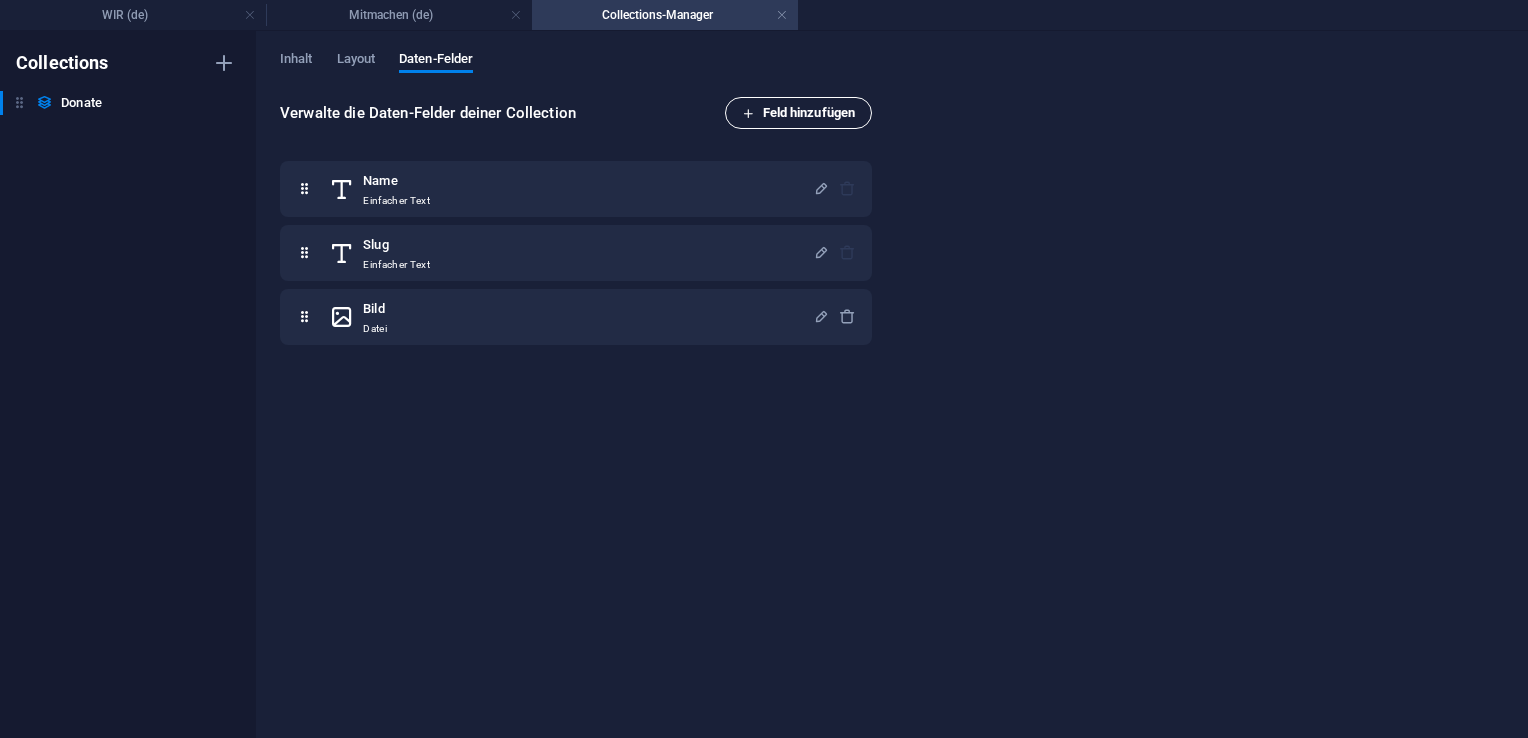 click on "Feld hinzufügen" at bounding box center [799, 113] 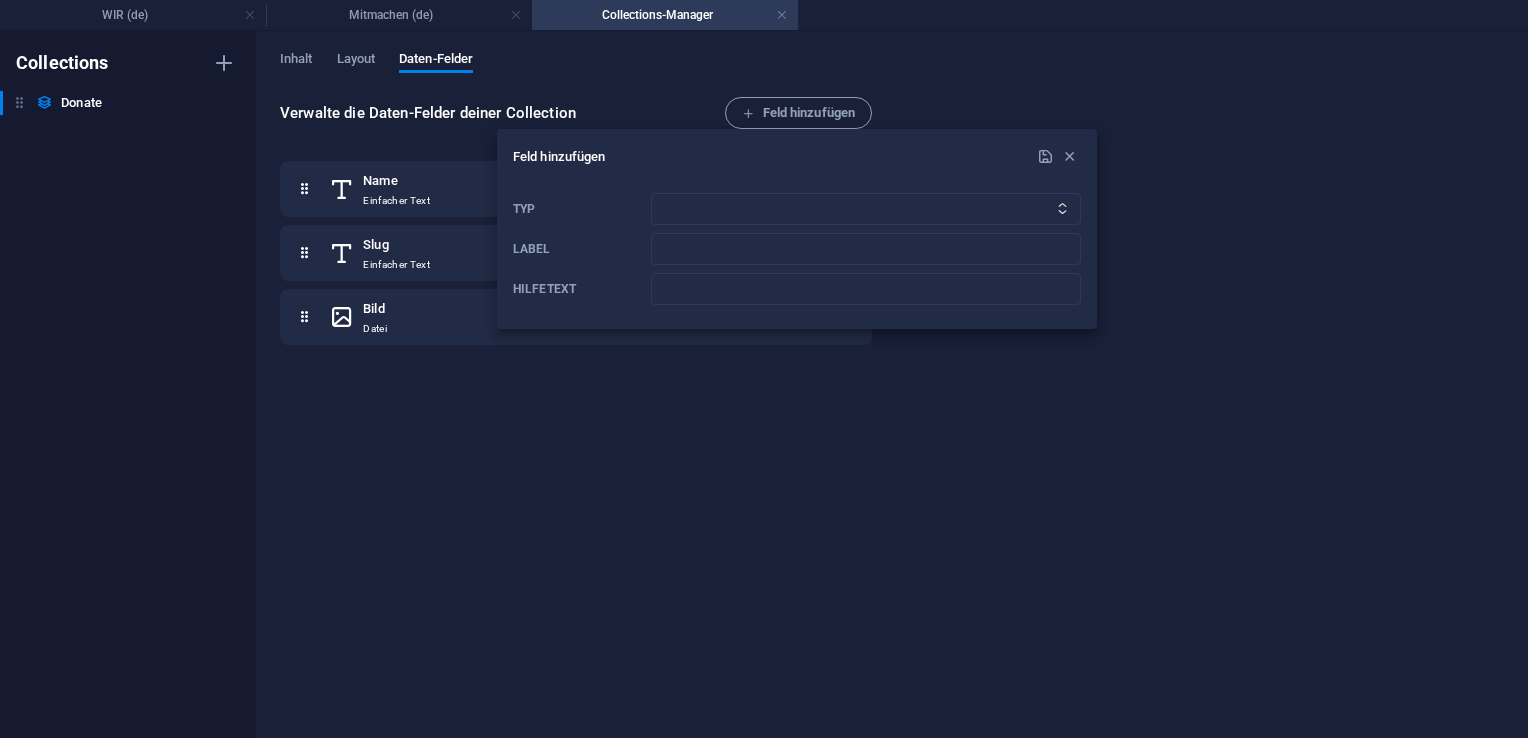 click at bounding box center [1062, 208] 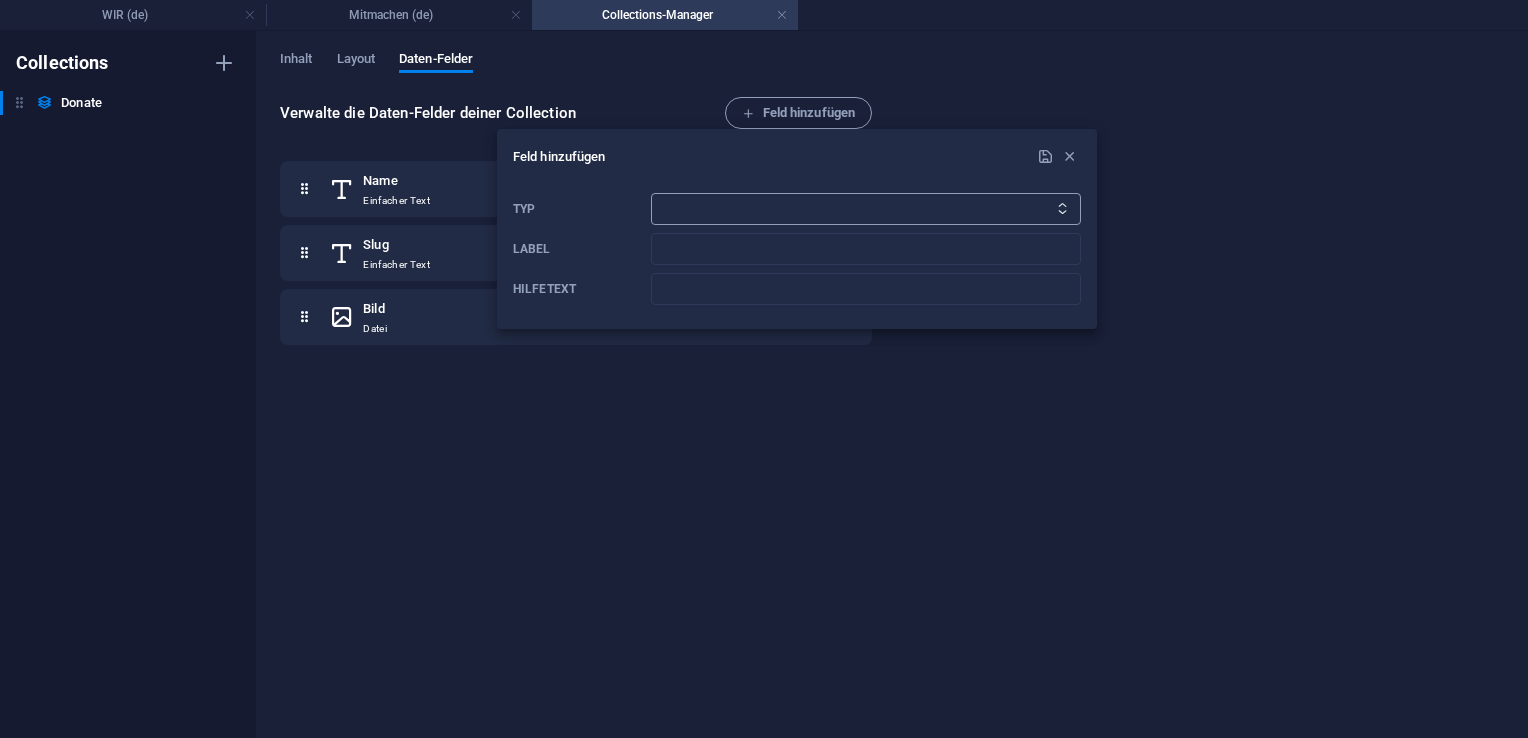 click on "Einfacher Text Link CMS Richtext Datei Mehrere Dateien Checkbox Auswahl Datum Nummern" at bounding box center [866, 209] 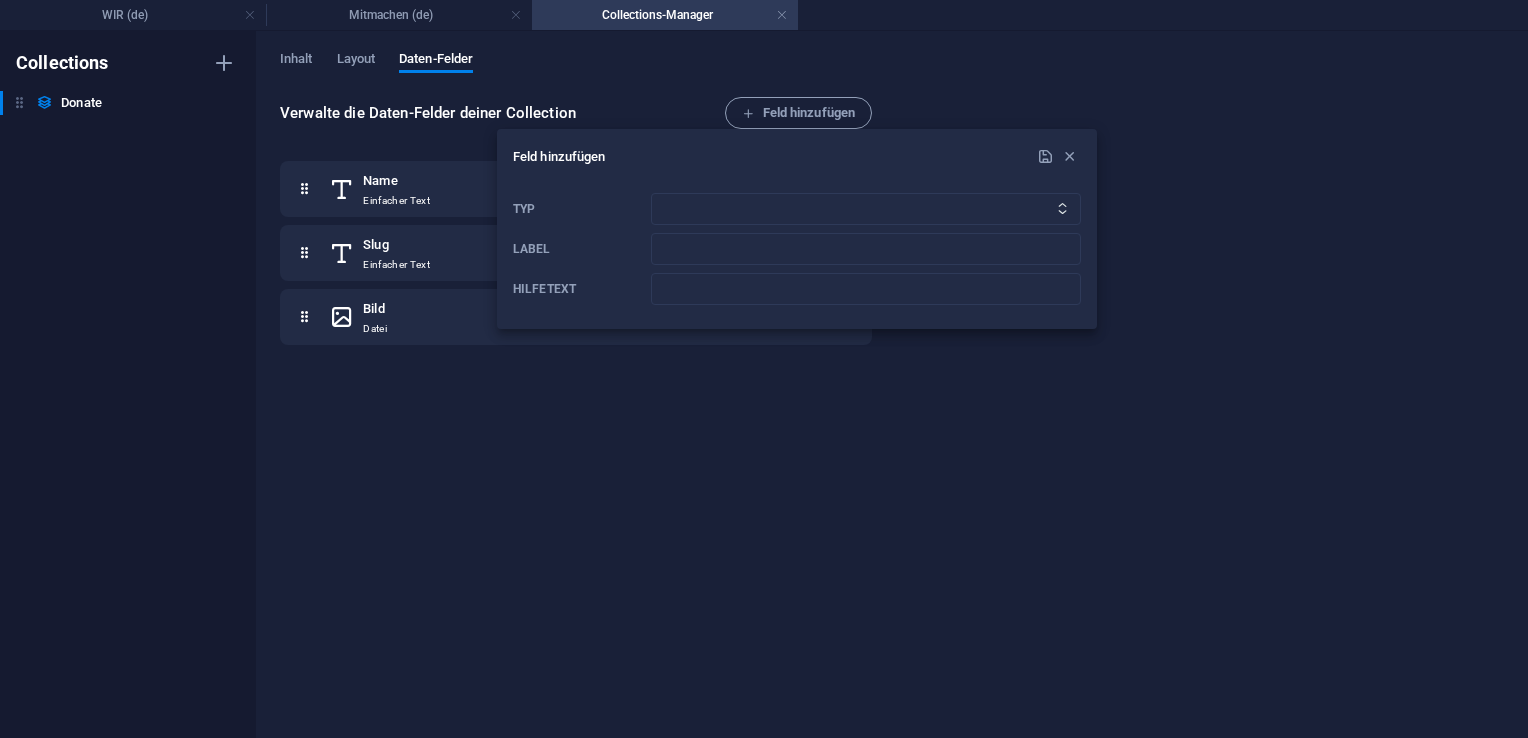 select on "cms" 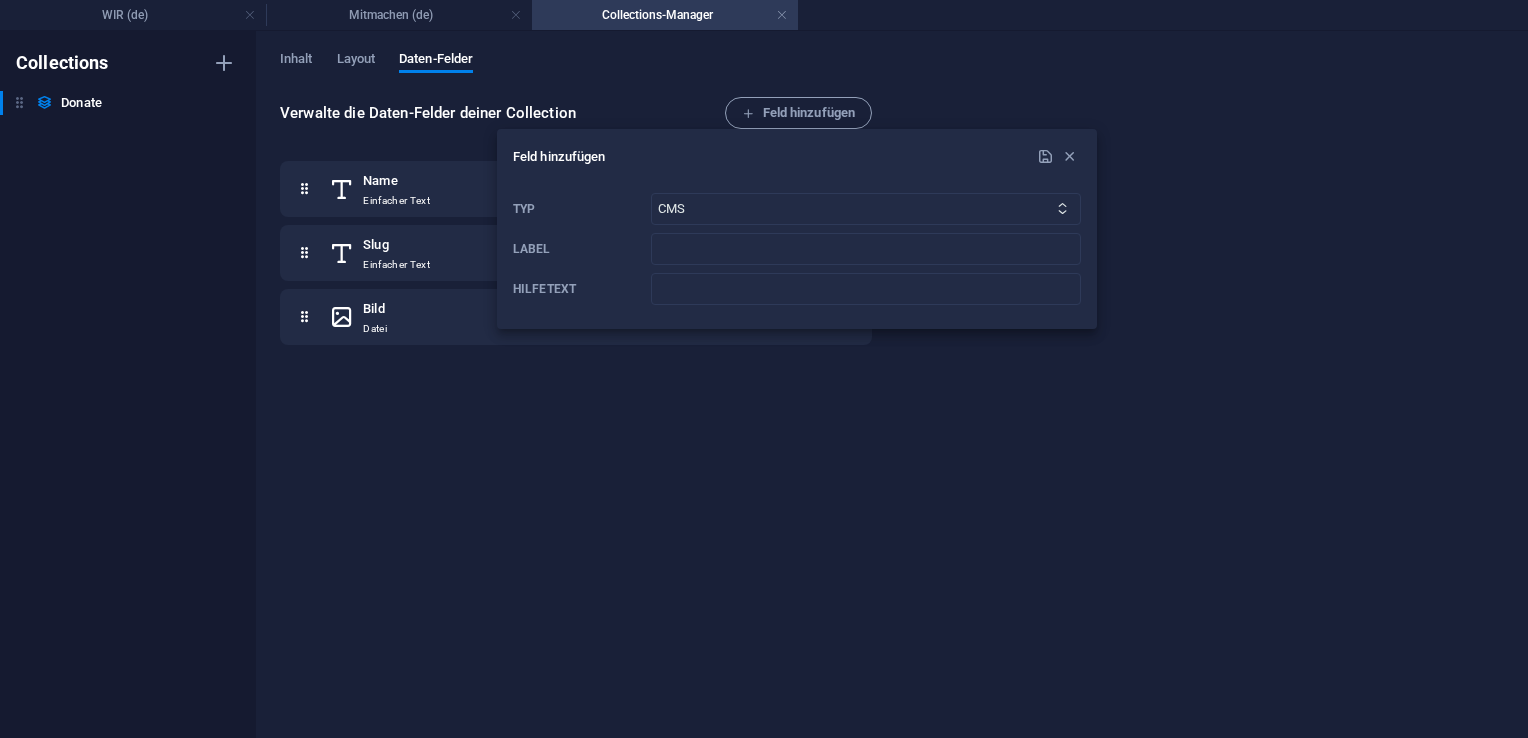 click on "Einfacher Text Link CMS Richtext Datei Mehrere Dateien Checkbox Auswahl Datum Nummern" at bounding box center (866, 209) 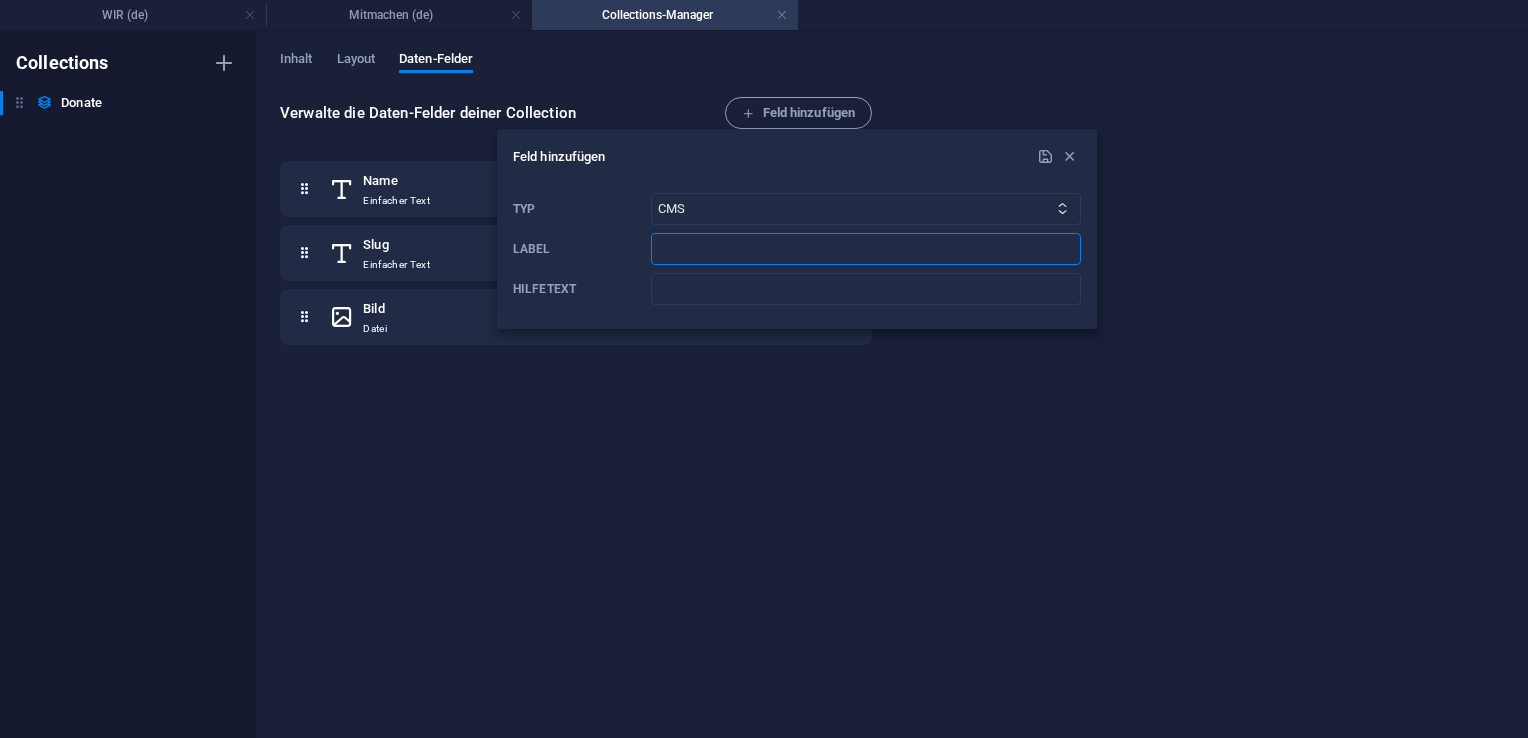 click at bounding box center [866, 249] 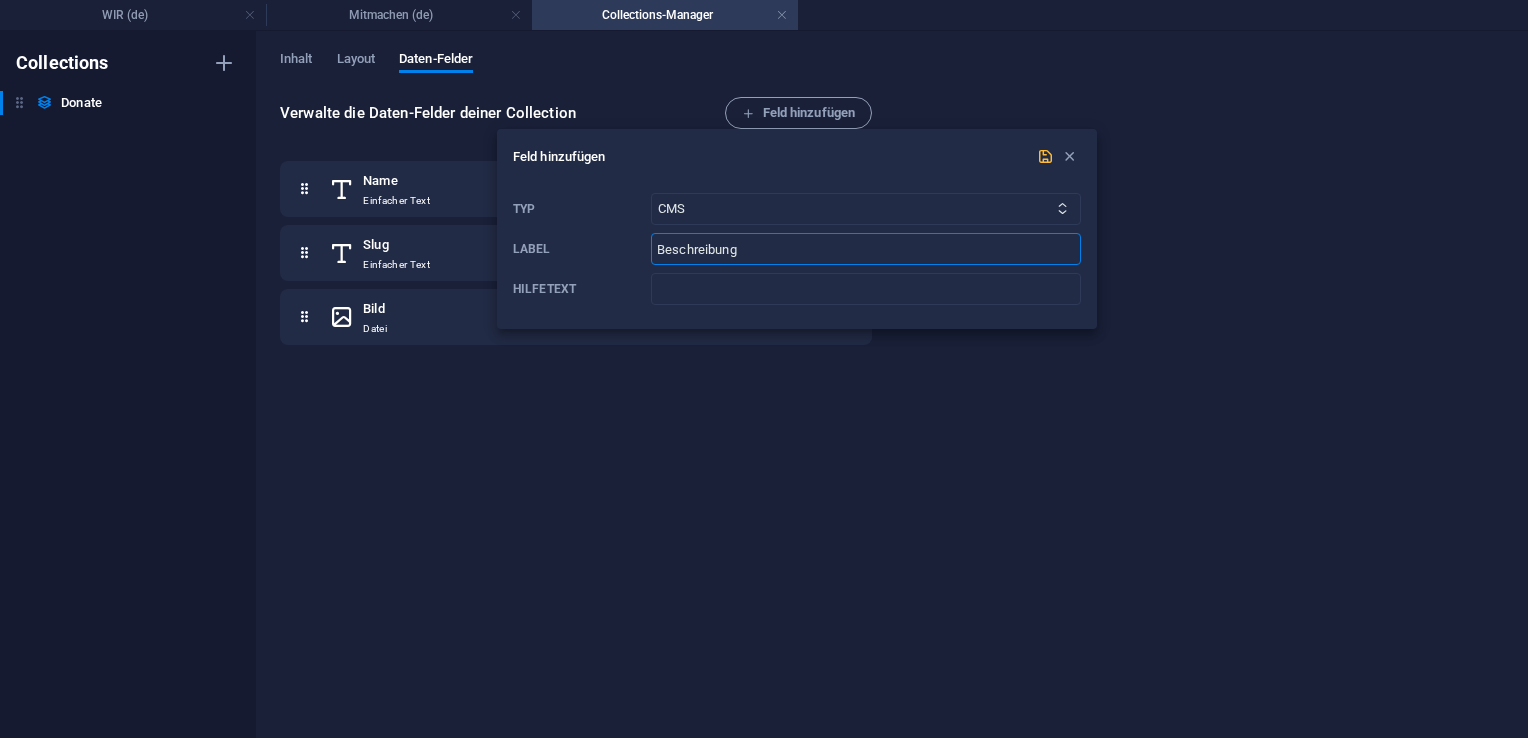 type on "Beschreibung" 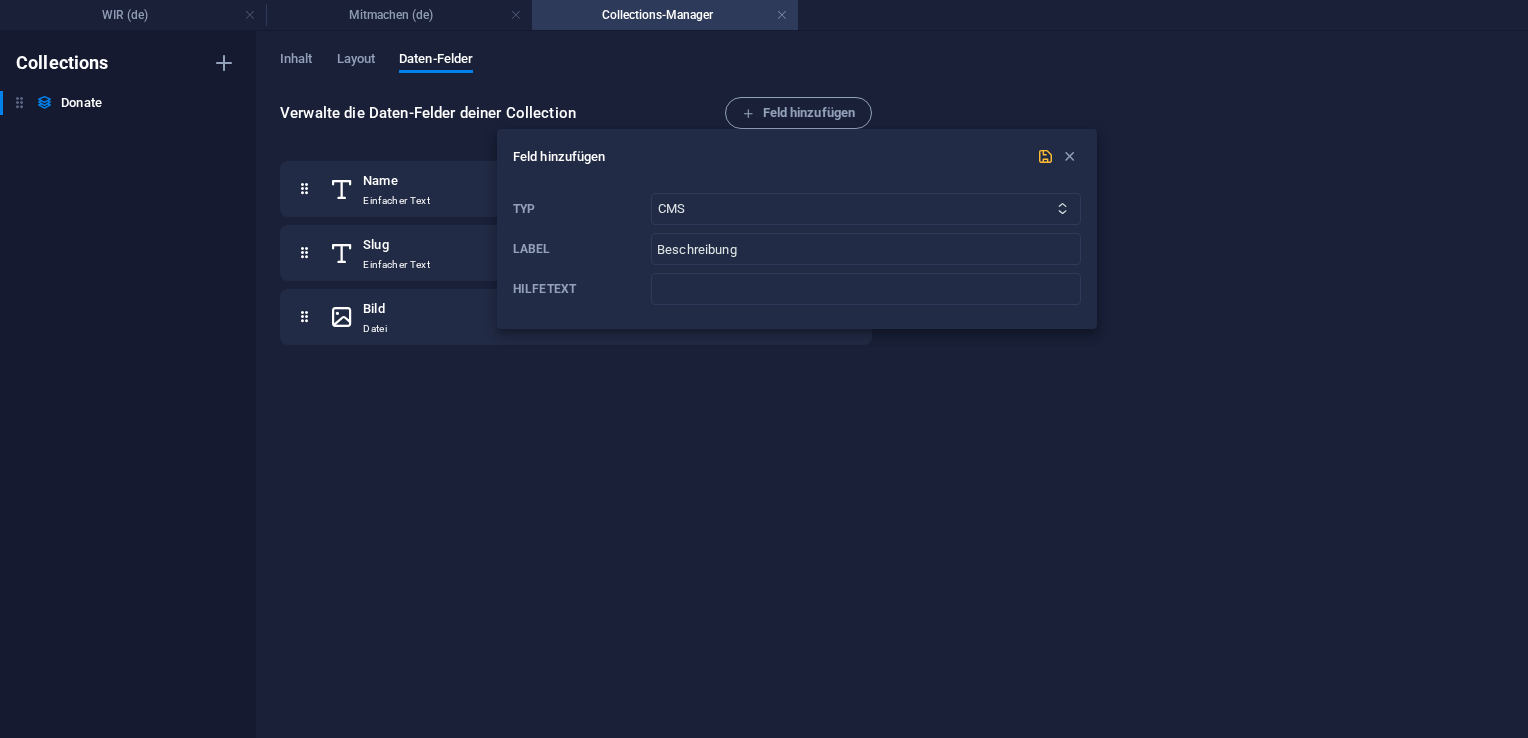 click at bounding box center (1045, 156) 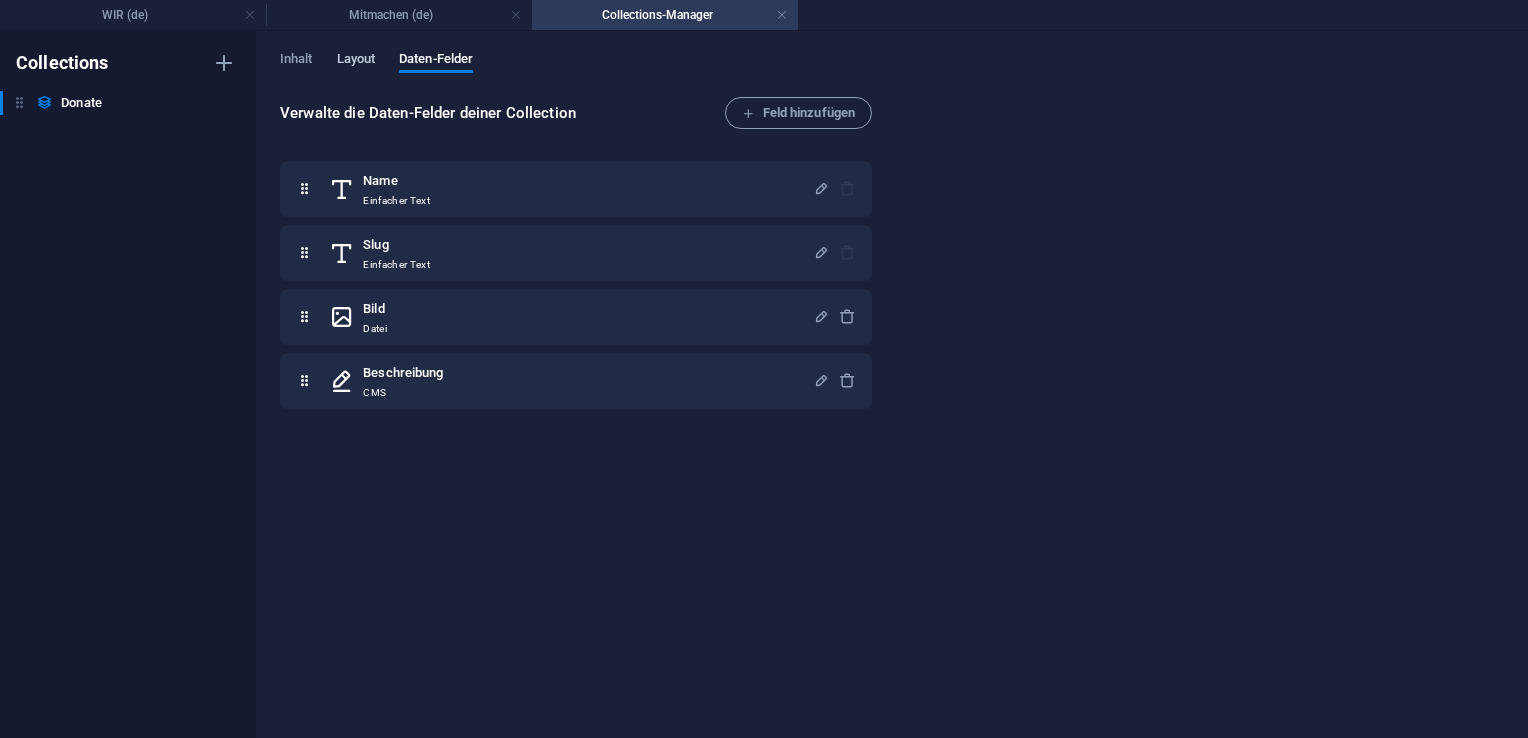 click on "Layout" at bounding box center (356, 61) 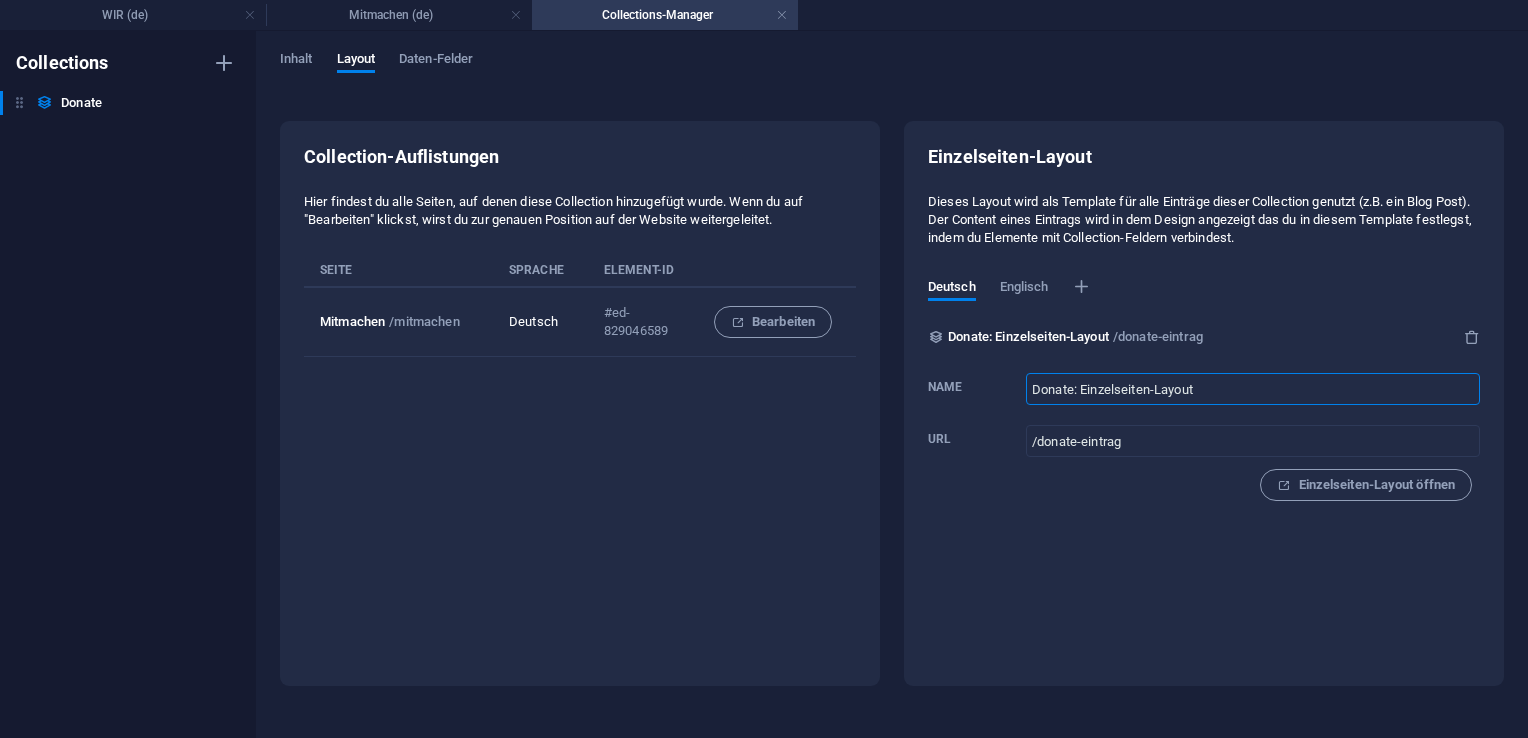 drag, startPoint x: 1222, startPoint y: 382, endPoint x: 1013, endPoint y: 389, distance: 209.11719 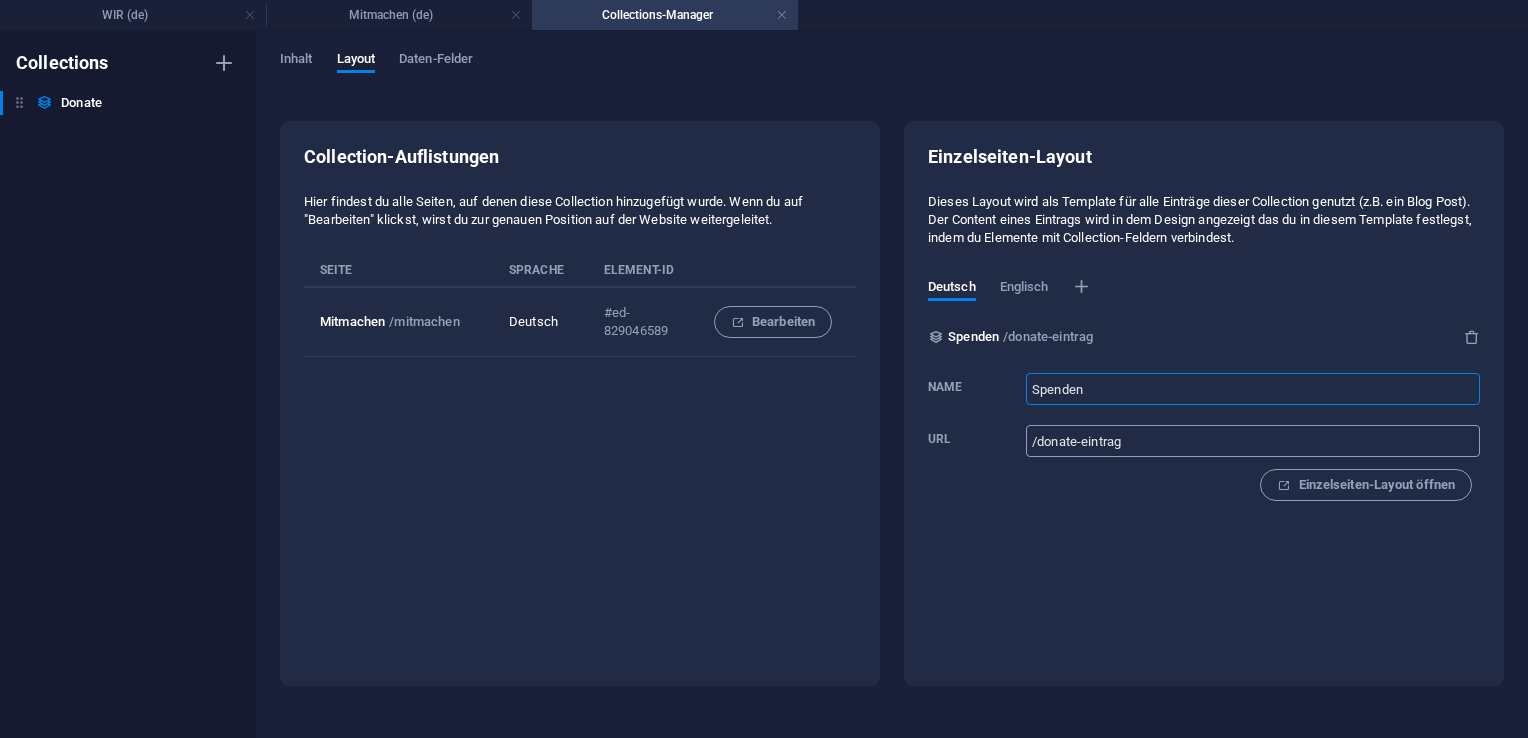 type on "Spenden" 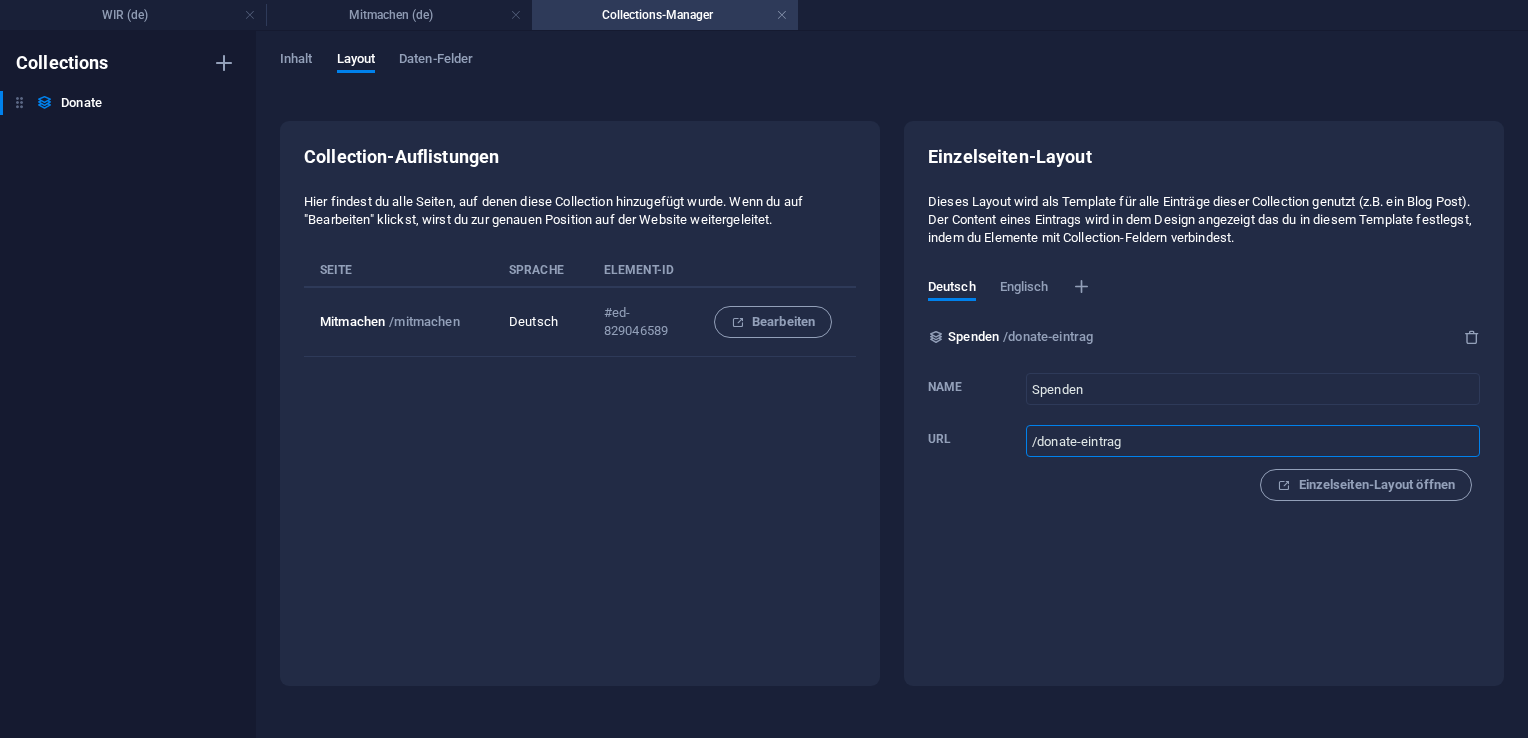 click on "/donate-eintrag" at bounding box center (1253, 441) 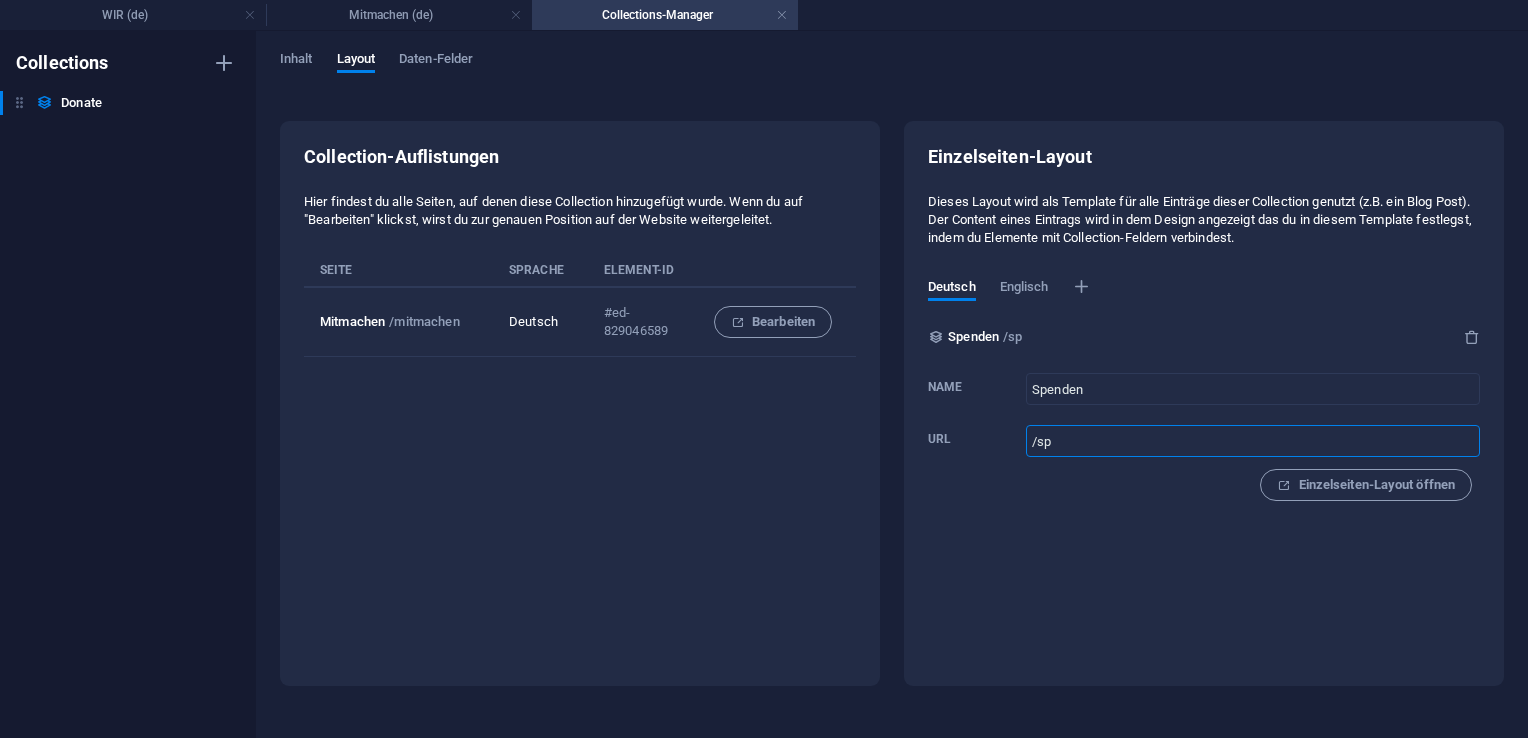 type on "/spenden" 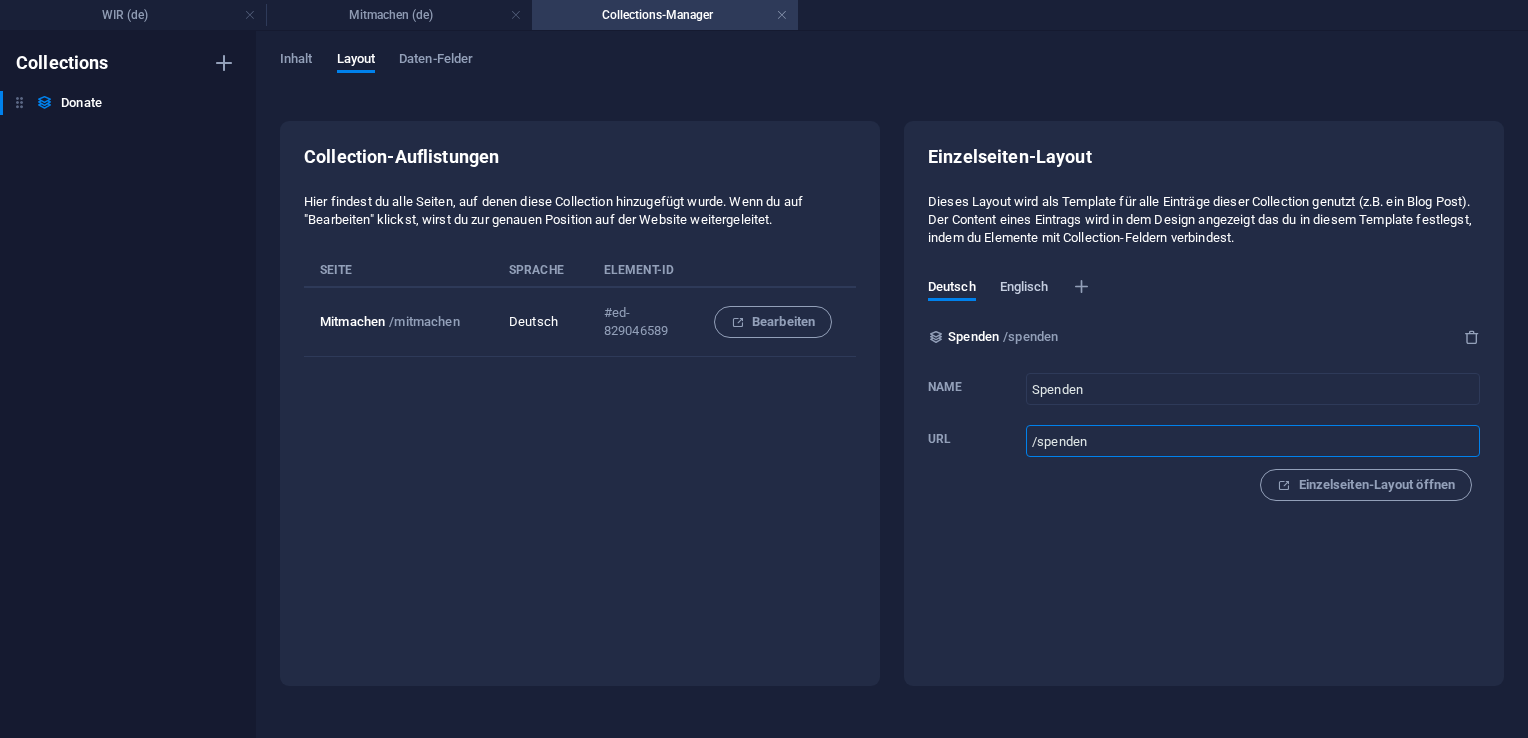 click on "Englisch" at bounding box center [1024, 289] 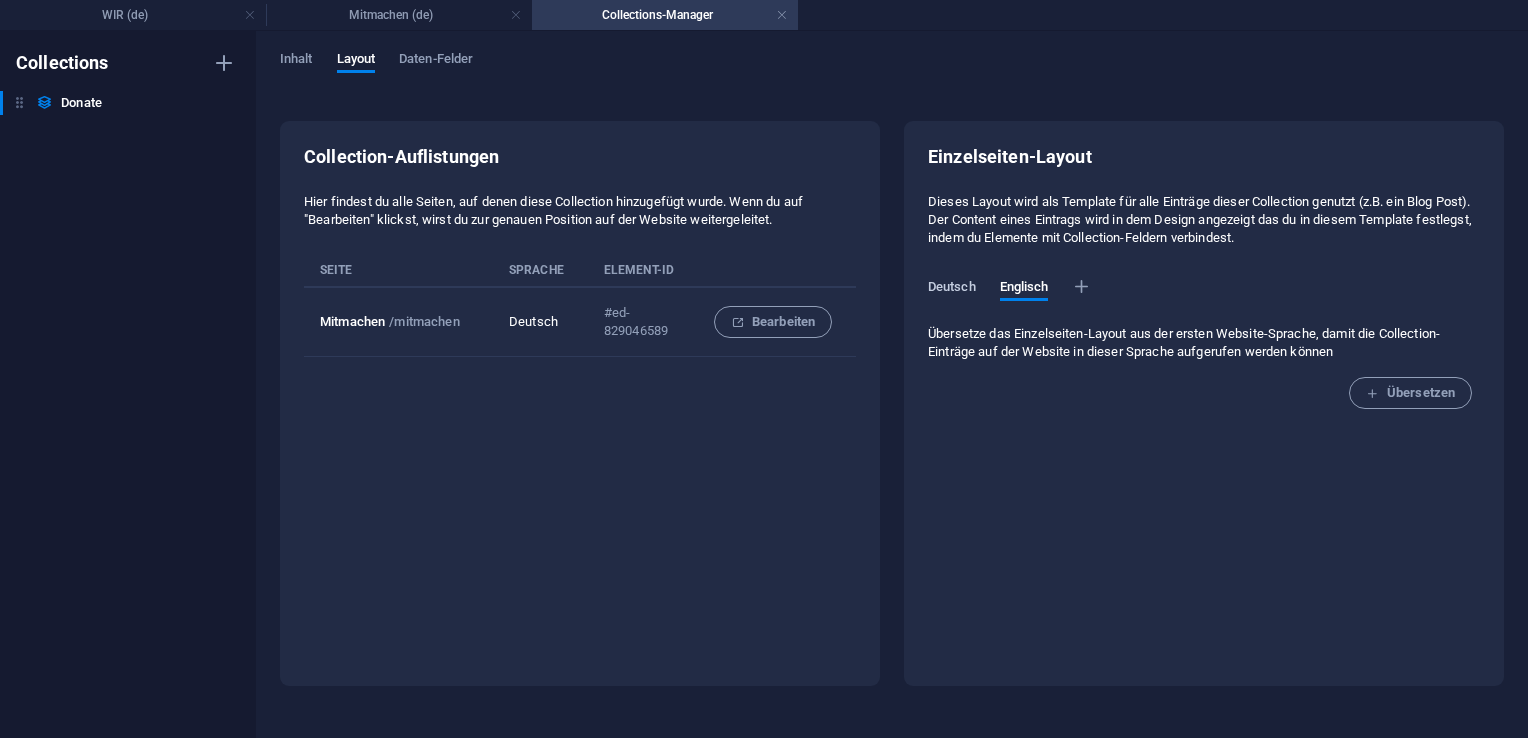 click on "Deutsch" at bounding box center [952, 289] 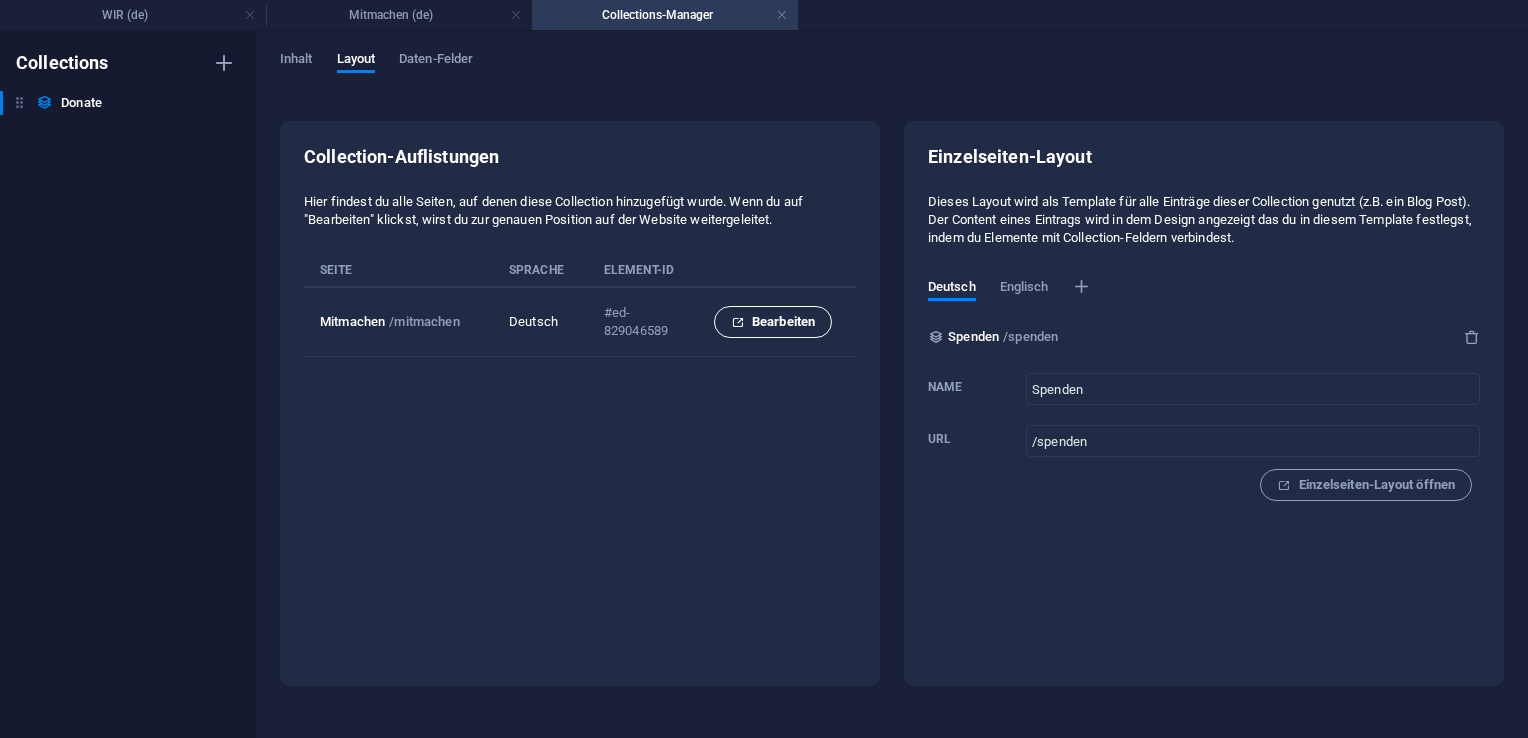 click on "Bearbeiten" at bounding box center [773, 322] 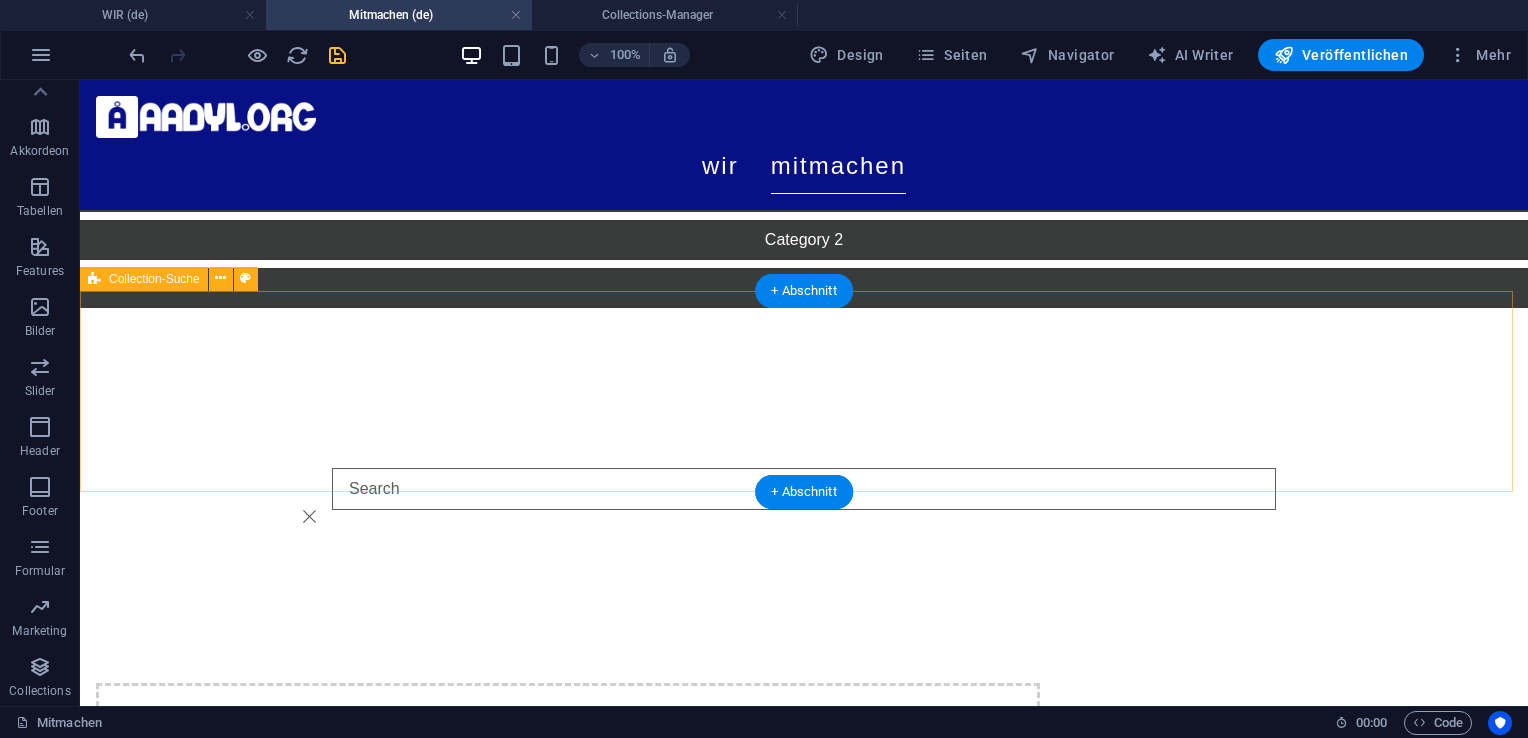 scroll, scrollTop: 756, scrollLeft: 0, axis: vertical 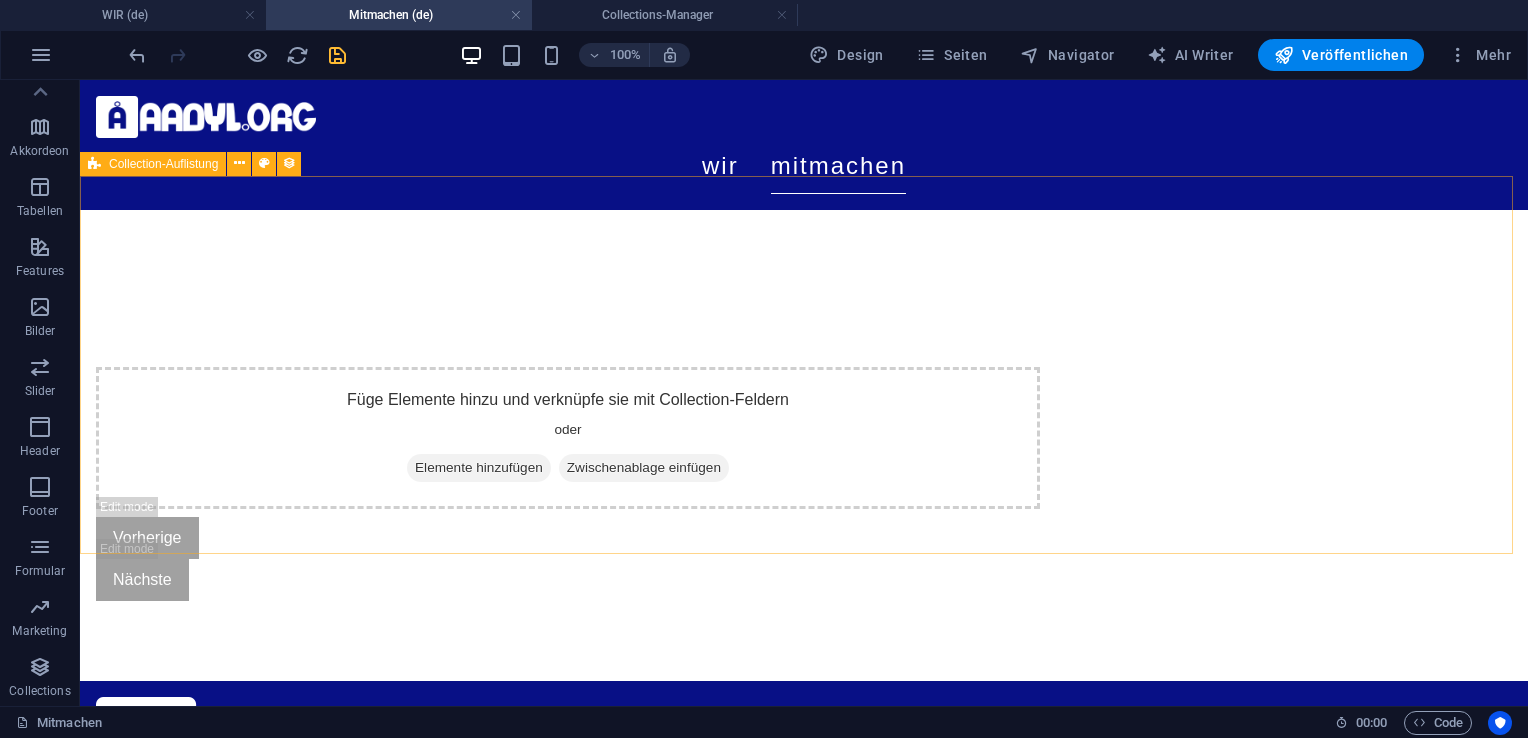 click on "Collection-Auflistung" at bounding box center (163, 164) 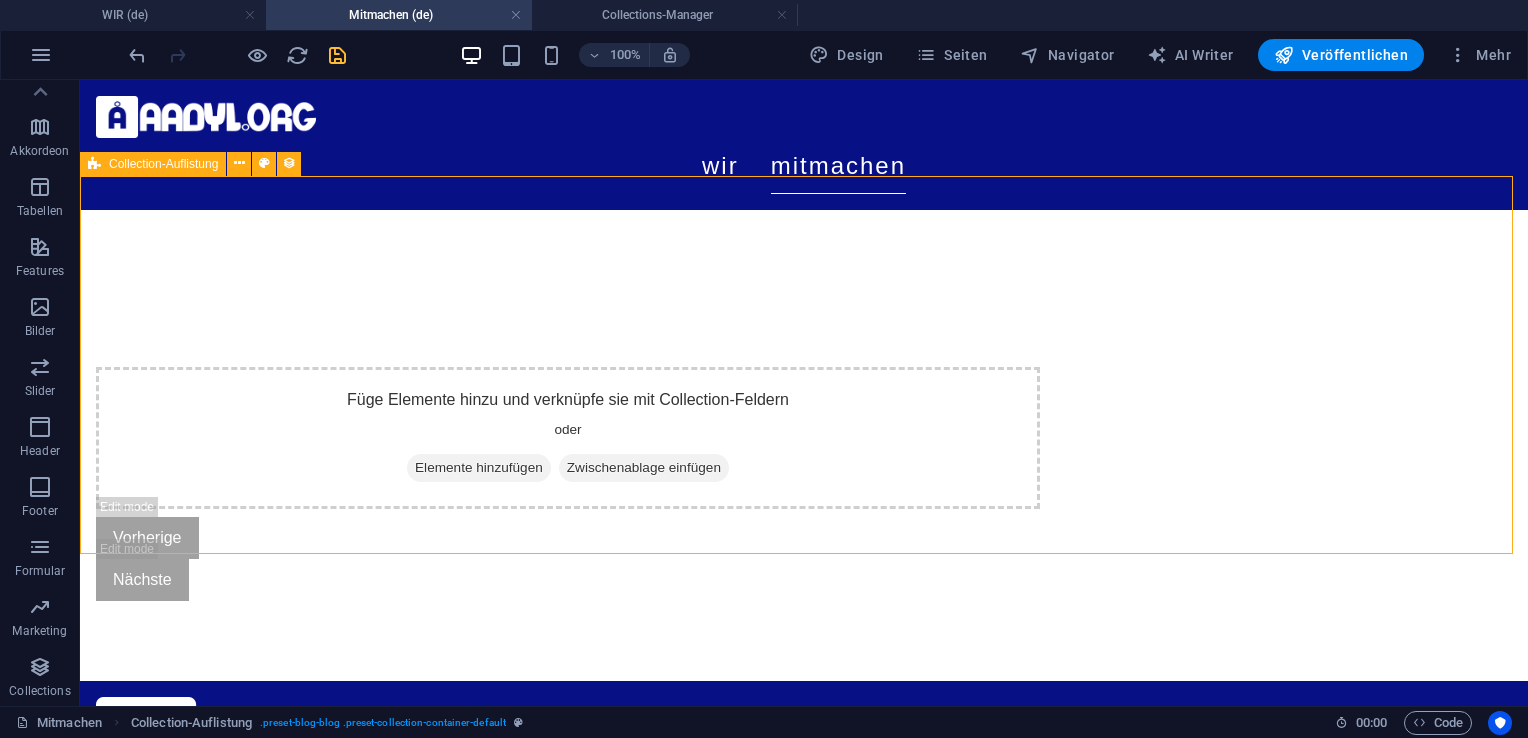 click on "Collection-Auflistung" at bounding box center (163, 164) 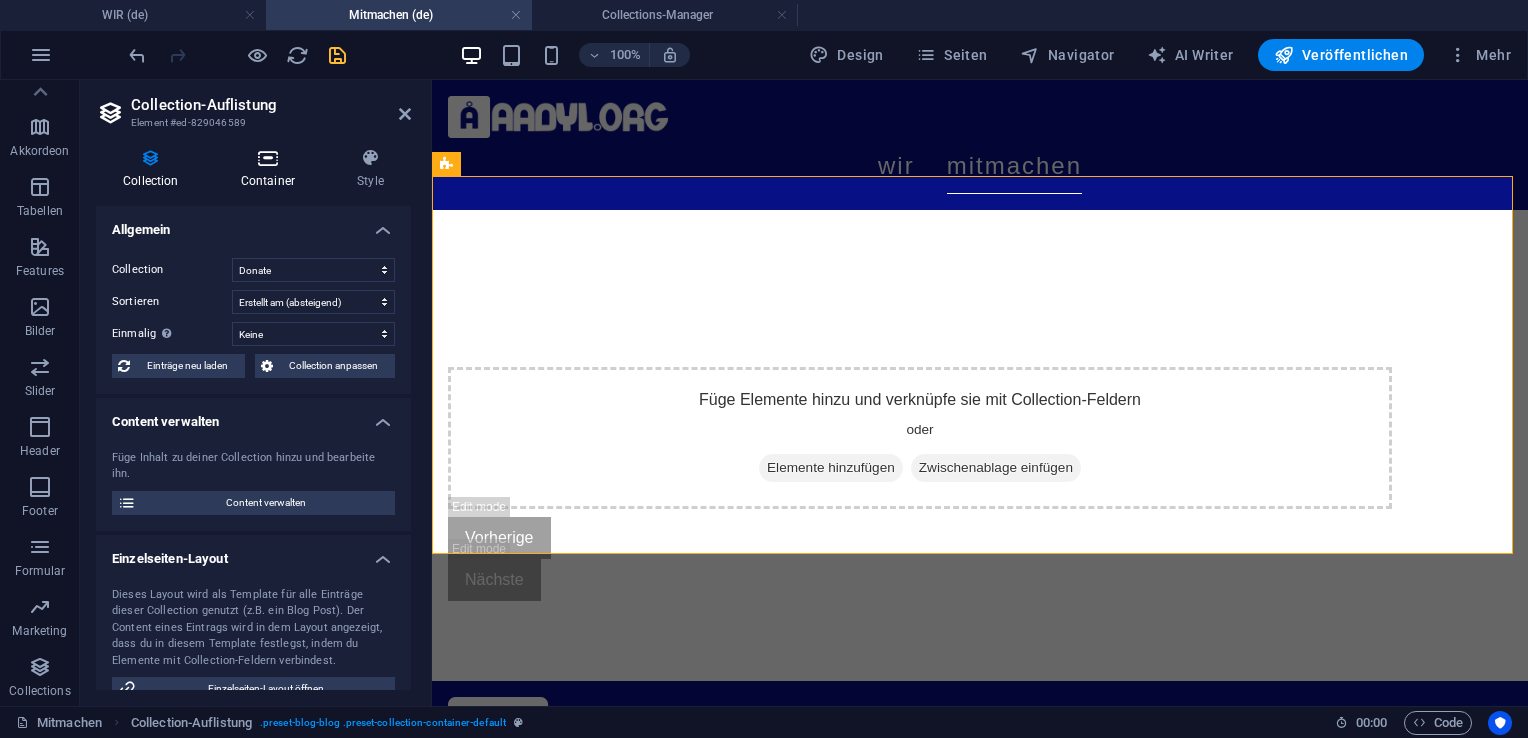 click on "Container" at bounding box center [272, 169] 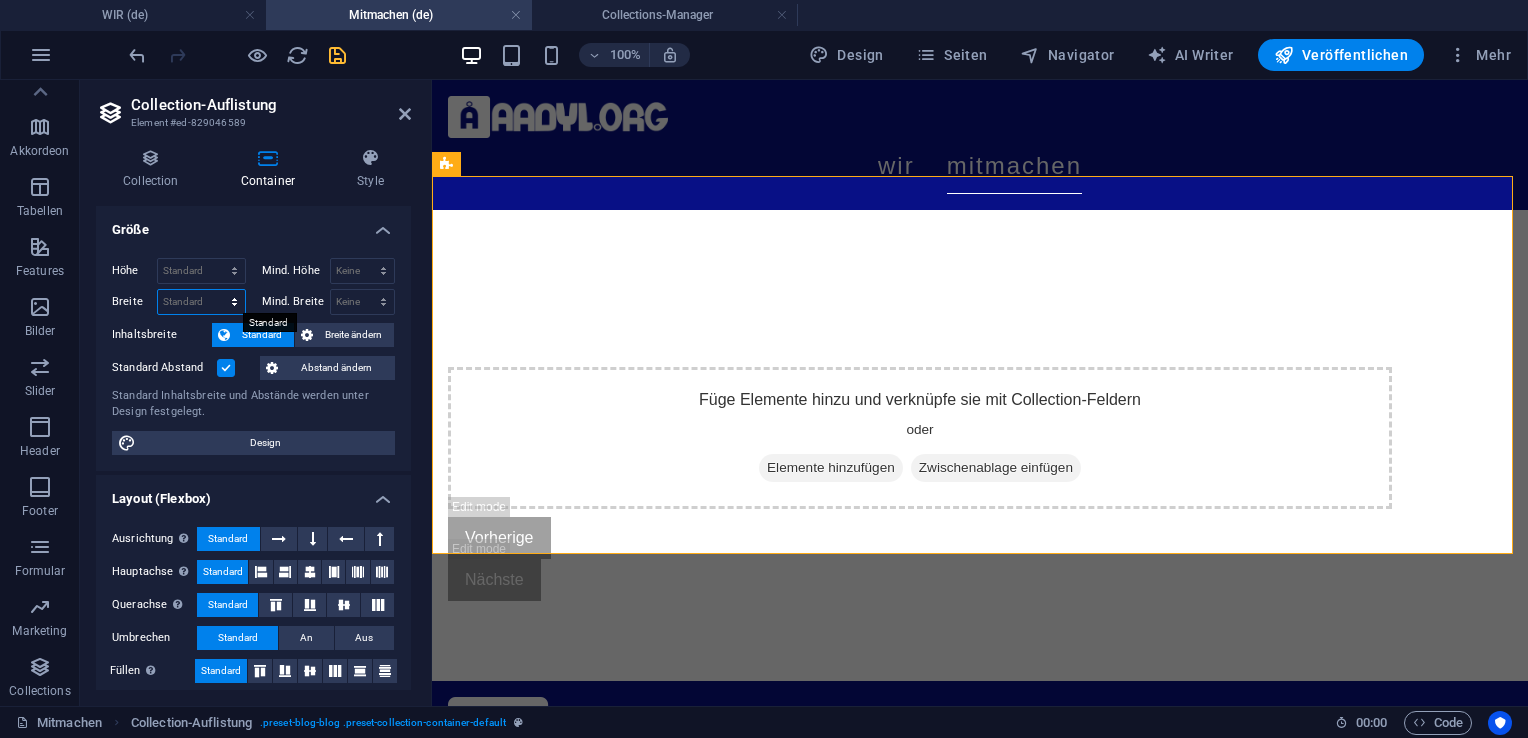 click on "Standard px rem % em vh vw" at bounding box center [201, 302] 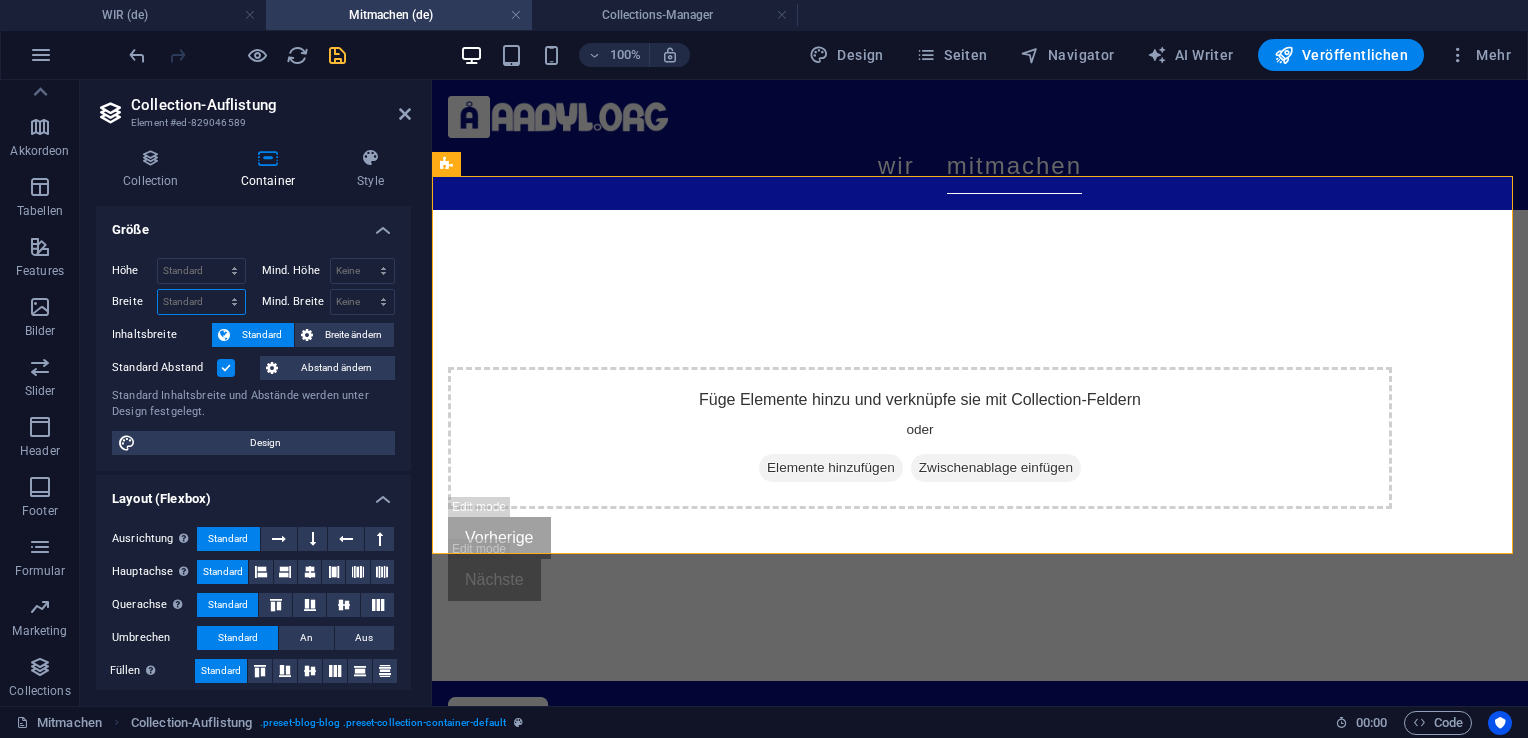 select on "%" 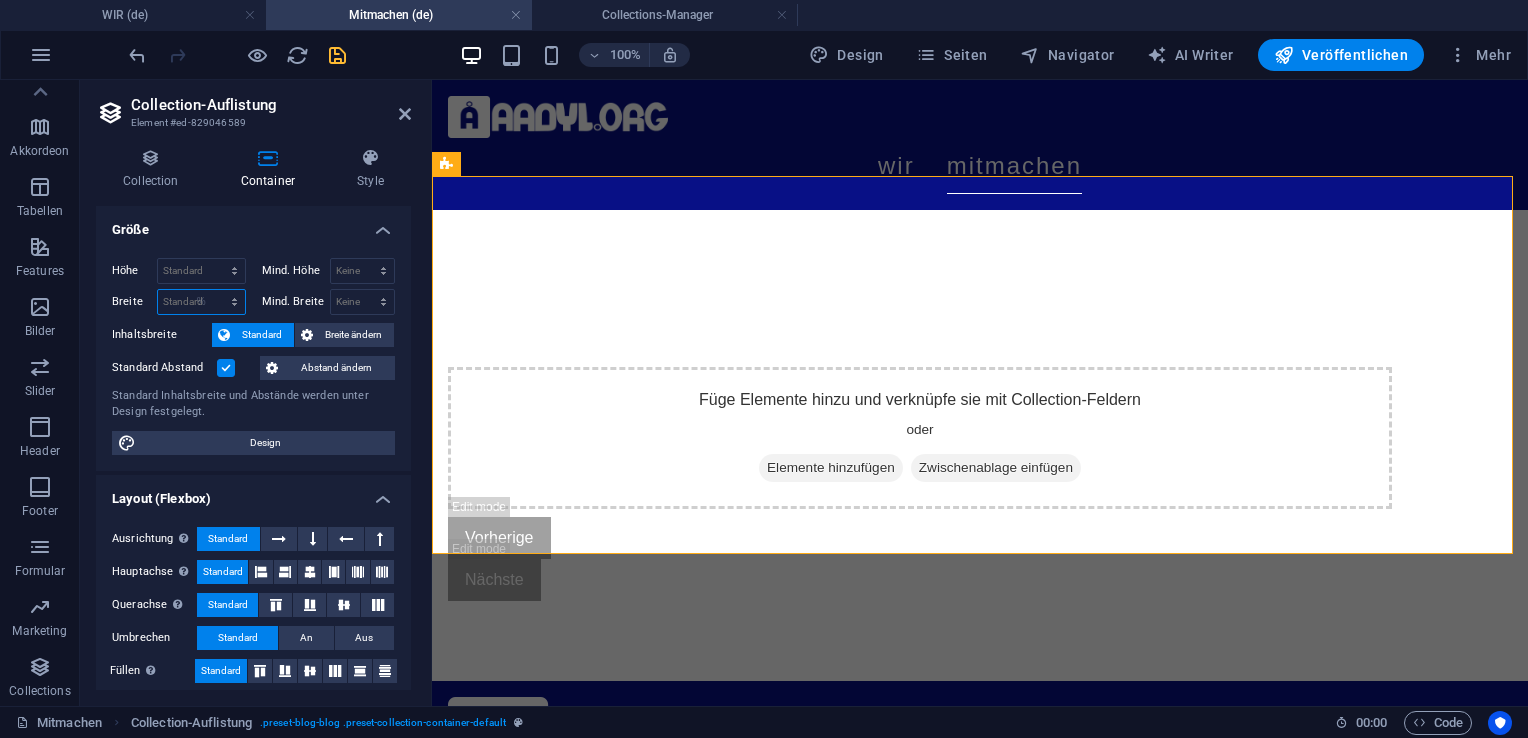 click on "Standard px rem % em vh vw" at bounding box center [201, 302] 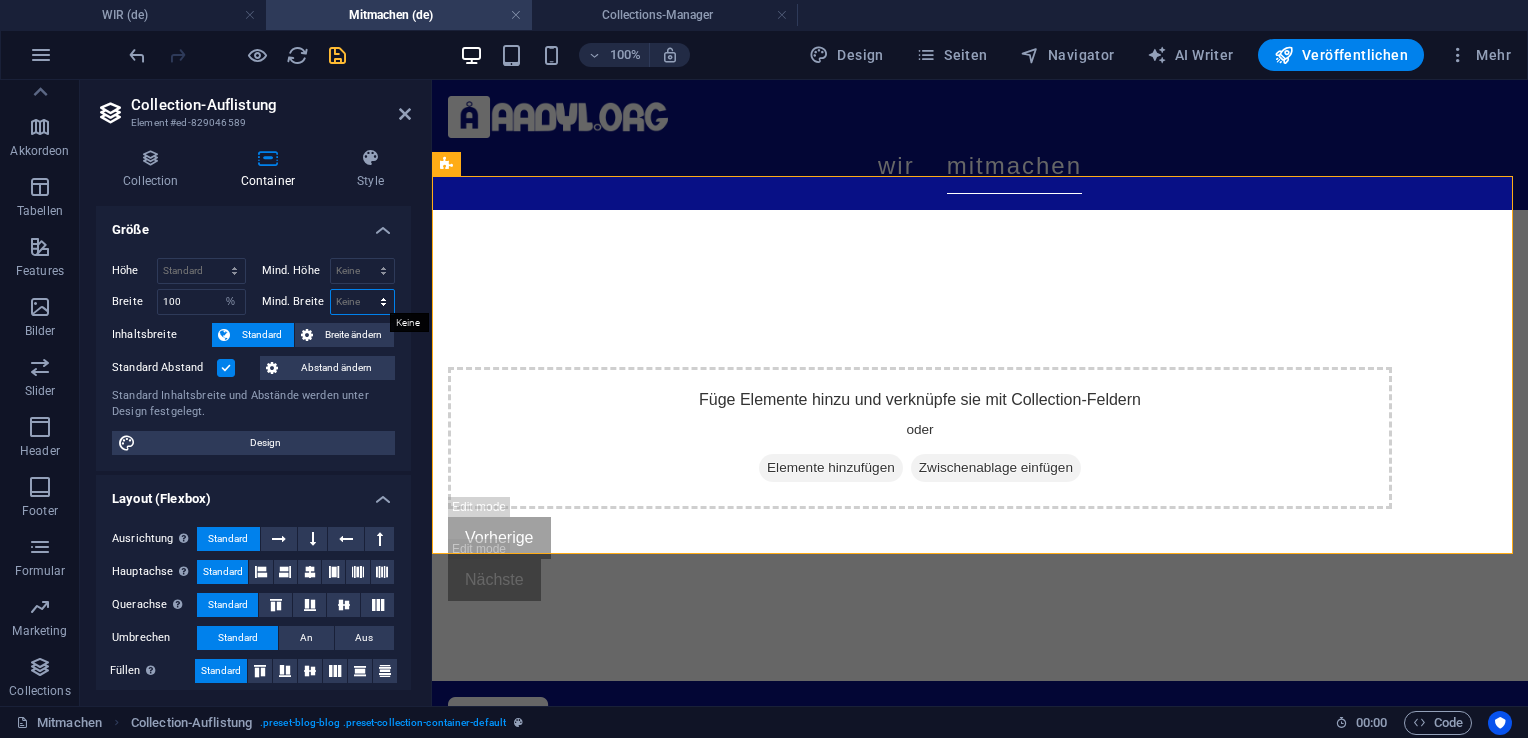 click on "Keine px rem % vh vw" at bounding box center (363, 302) 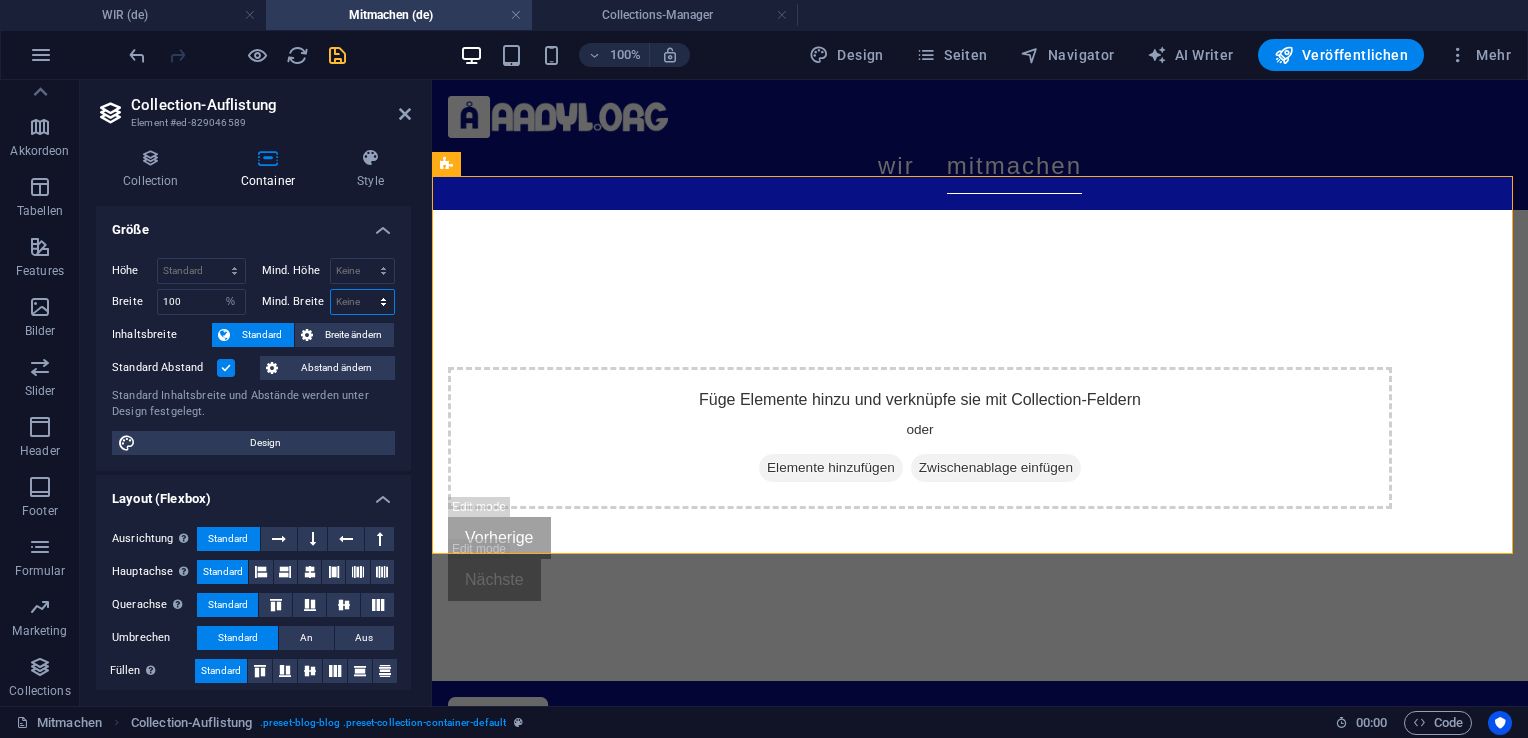 select on "%" 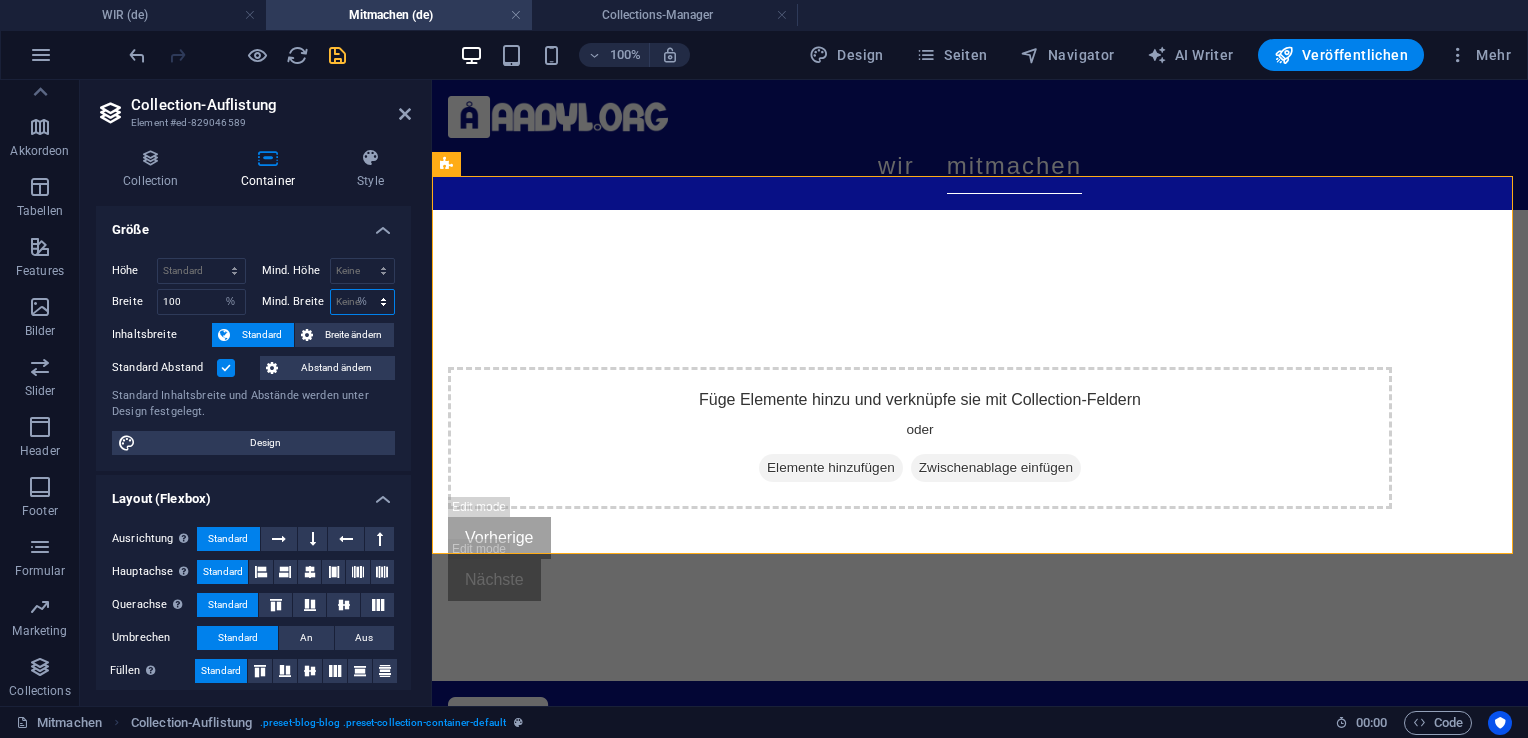 click on "Keine px rem % vh vw" at bounding box center [363, 302] 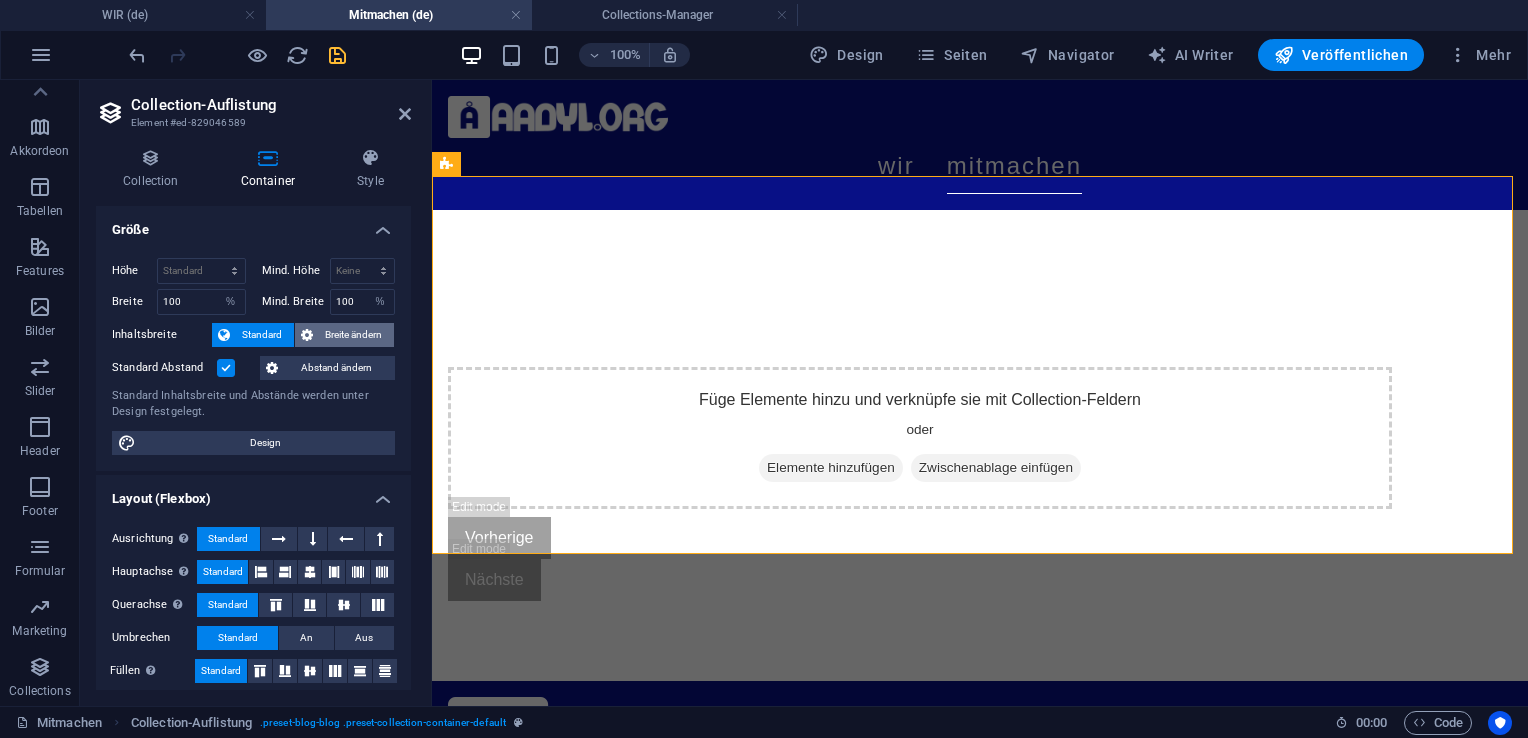 click on "Breite ändern" at bounding box center [353, 335] 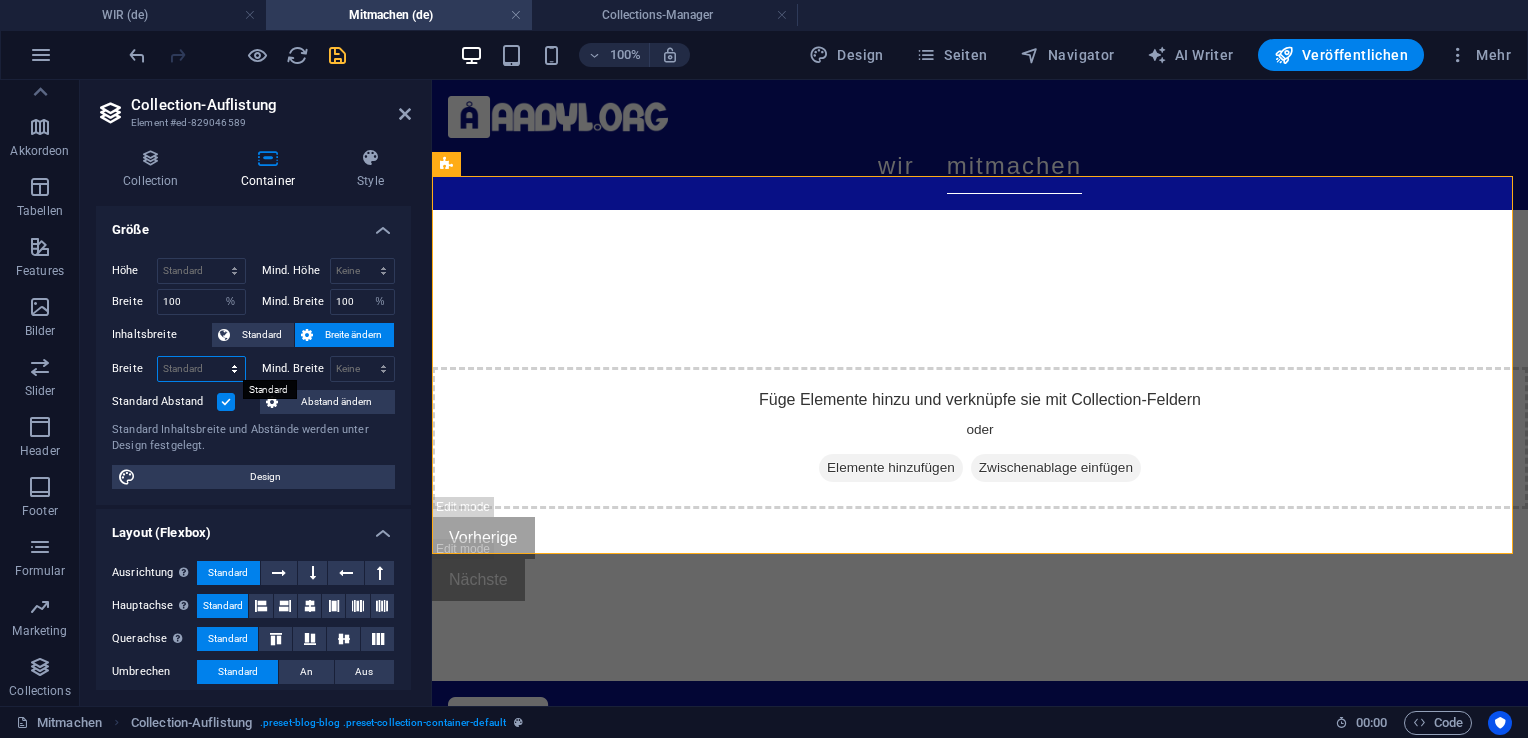 click on "Standard px rem % em vh vw" at bounding box center (201, 369) 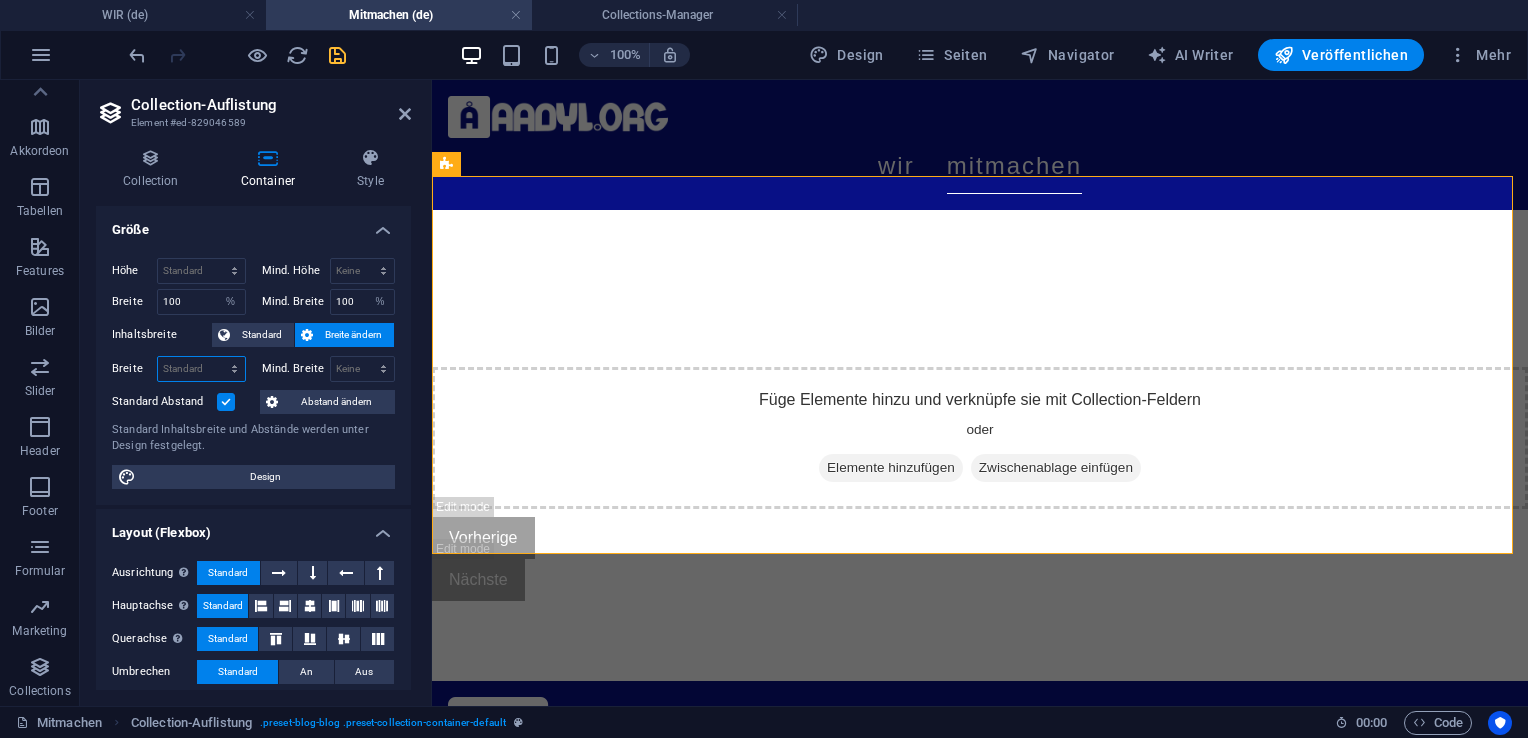 select on "%" 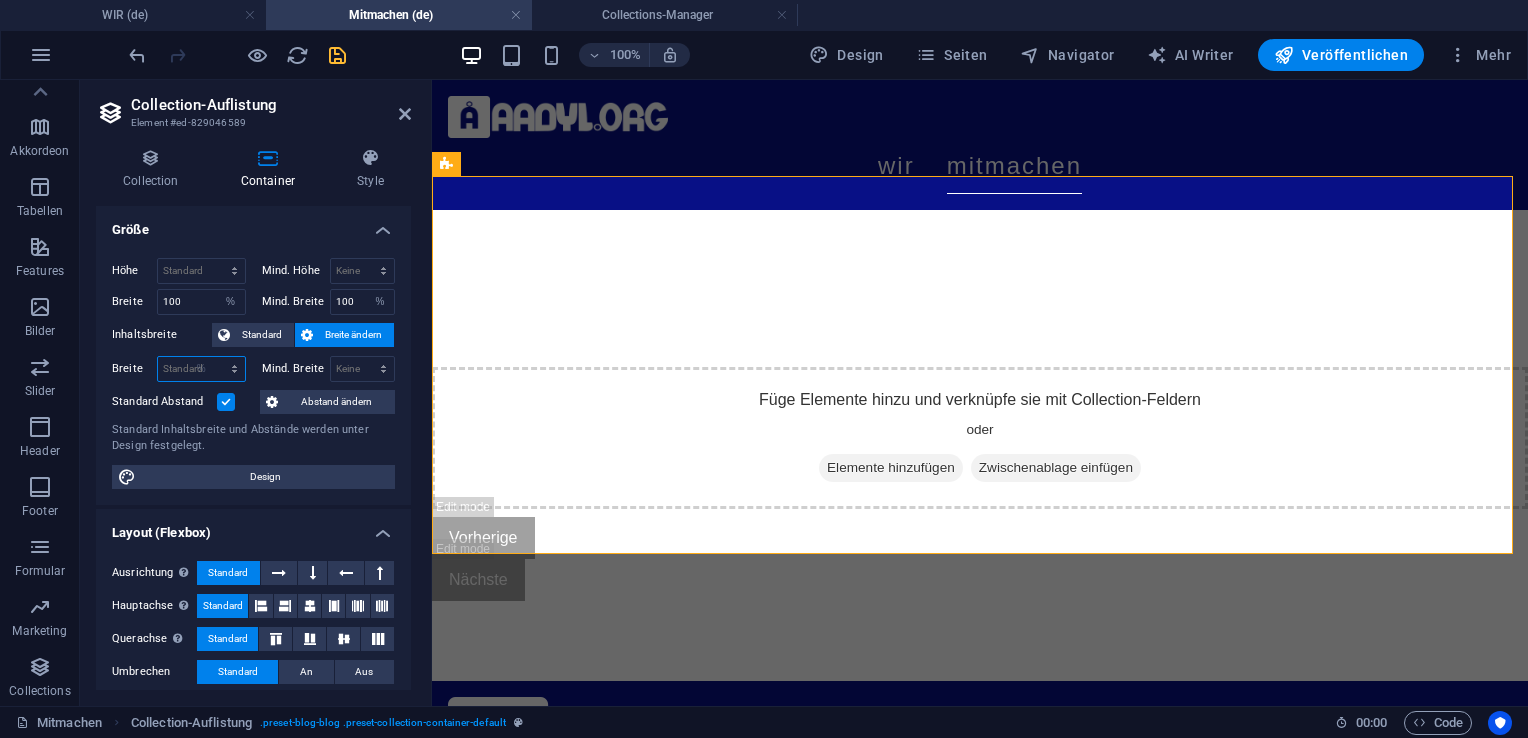 click on "Standard px rem % em vh vw" at bounding box center (201, 369) 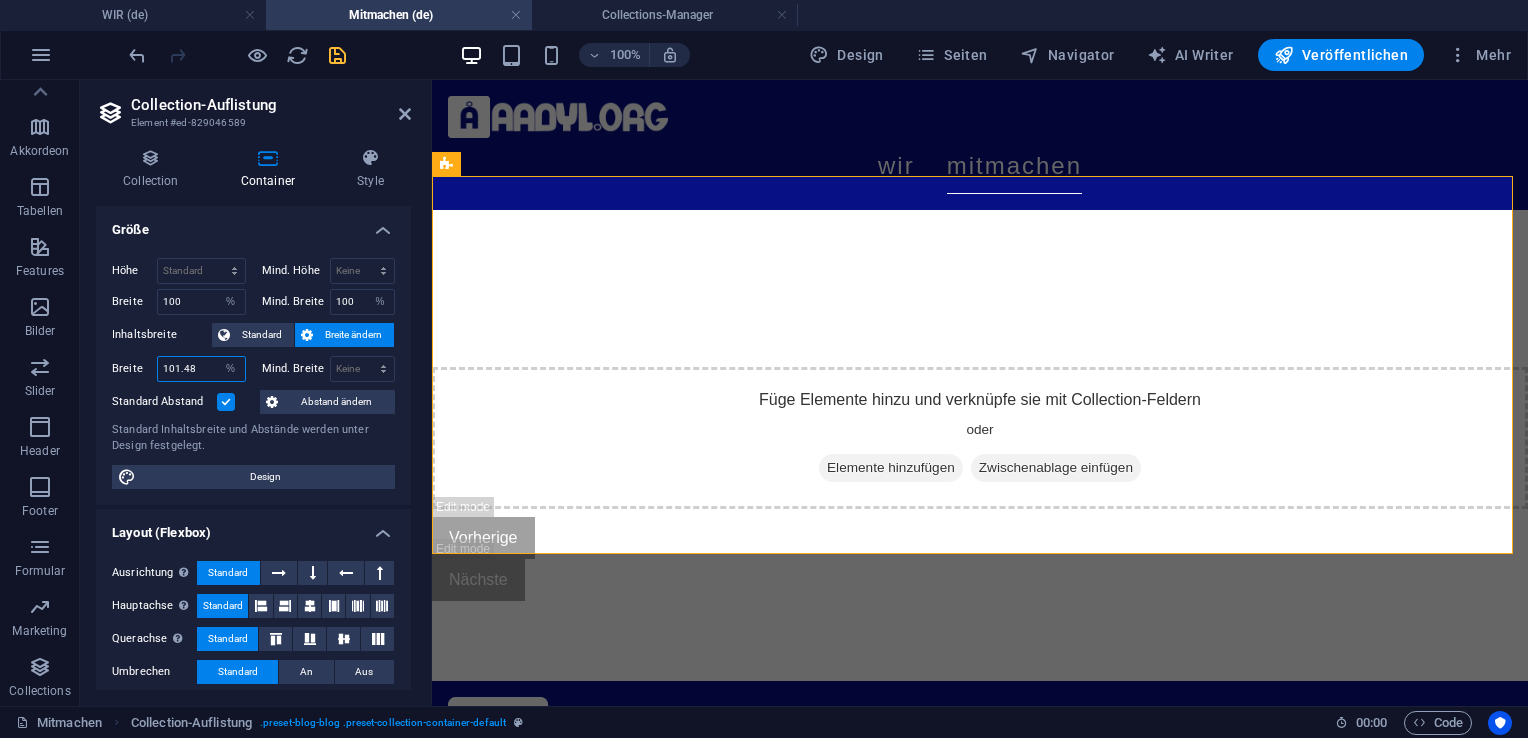 click on "101.48" at bounding box center [201, 369] 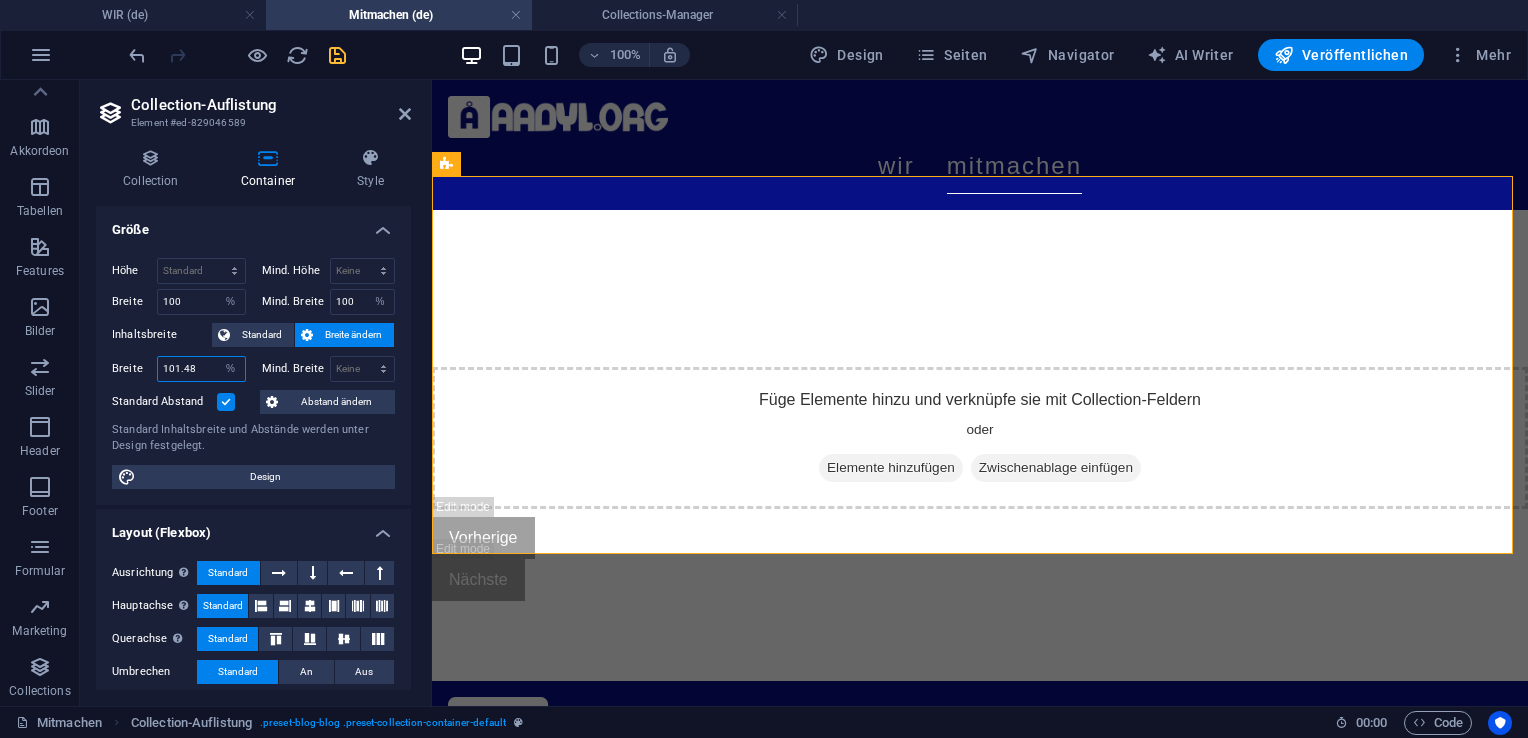 click on "101.48" at bounding box center [201, 369] 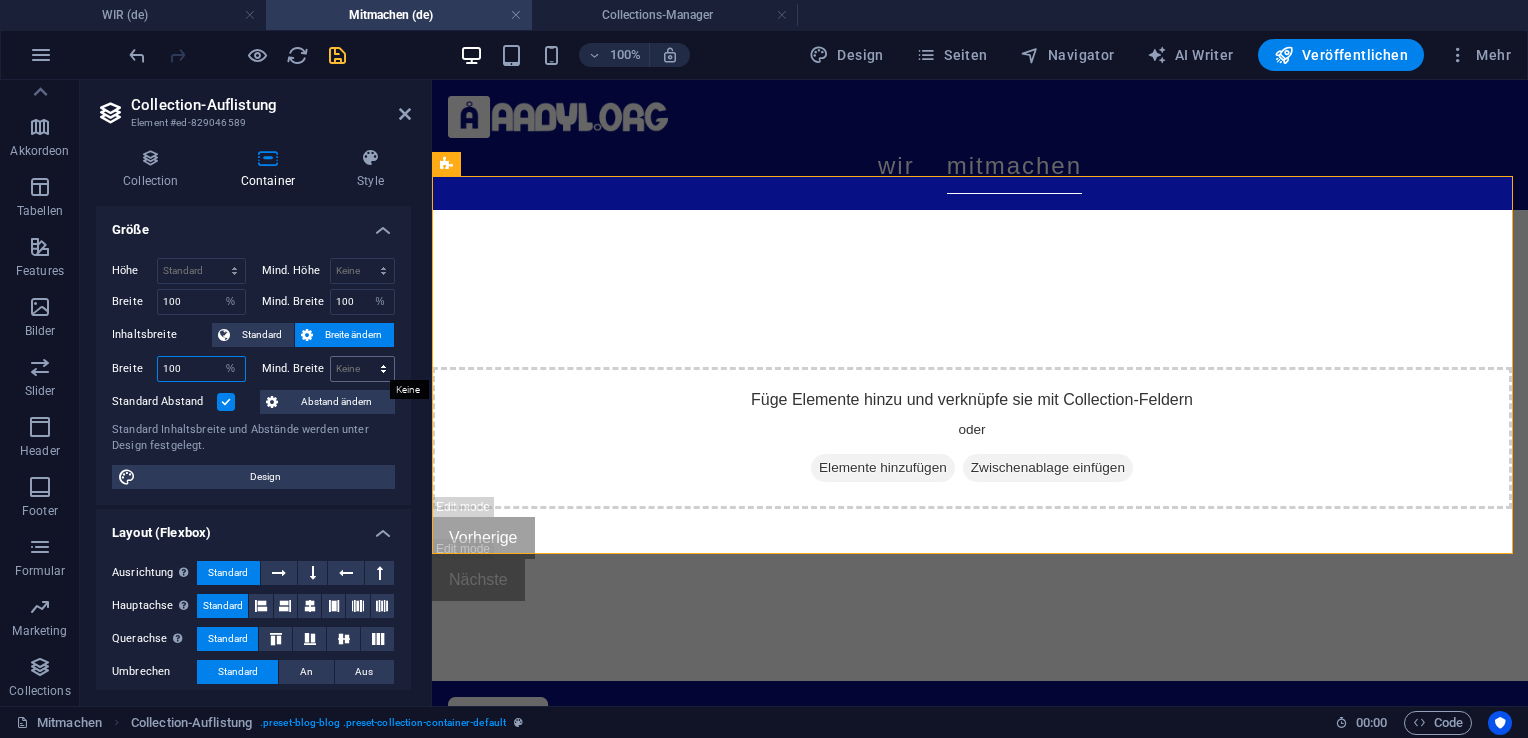 type on "100" 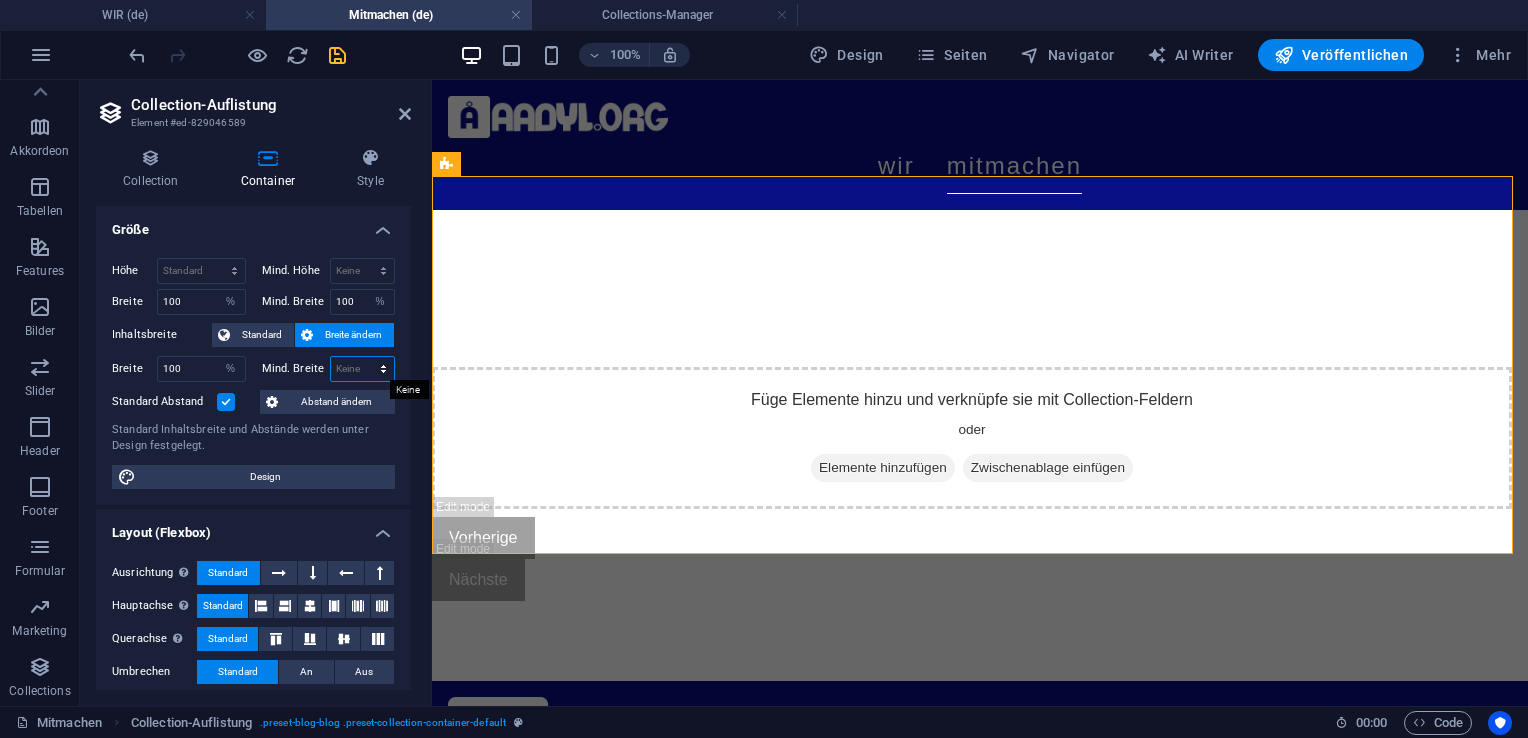 click on "Keine px rem % vh vw" at bounding box center [363, 369] 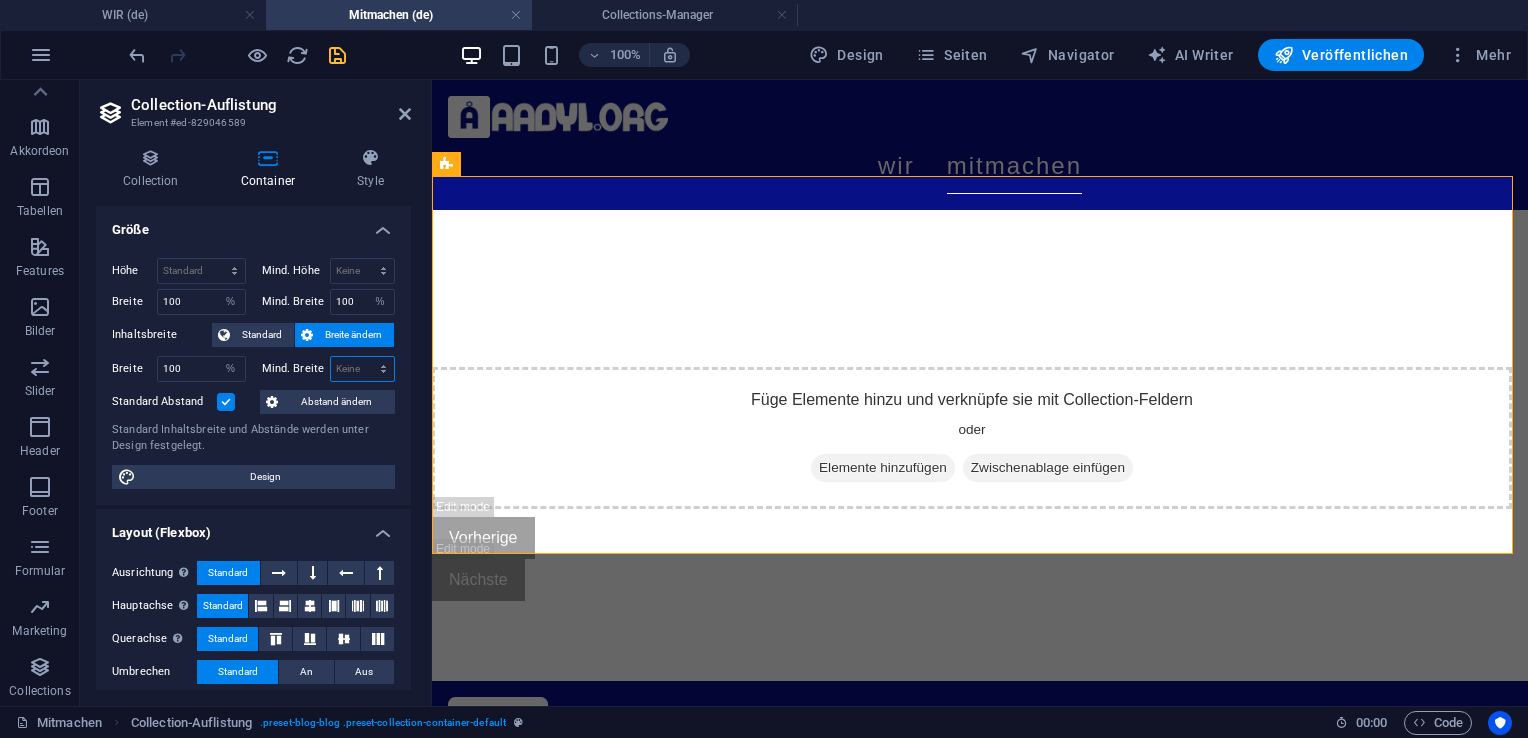 select on "%" 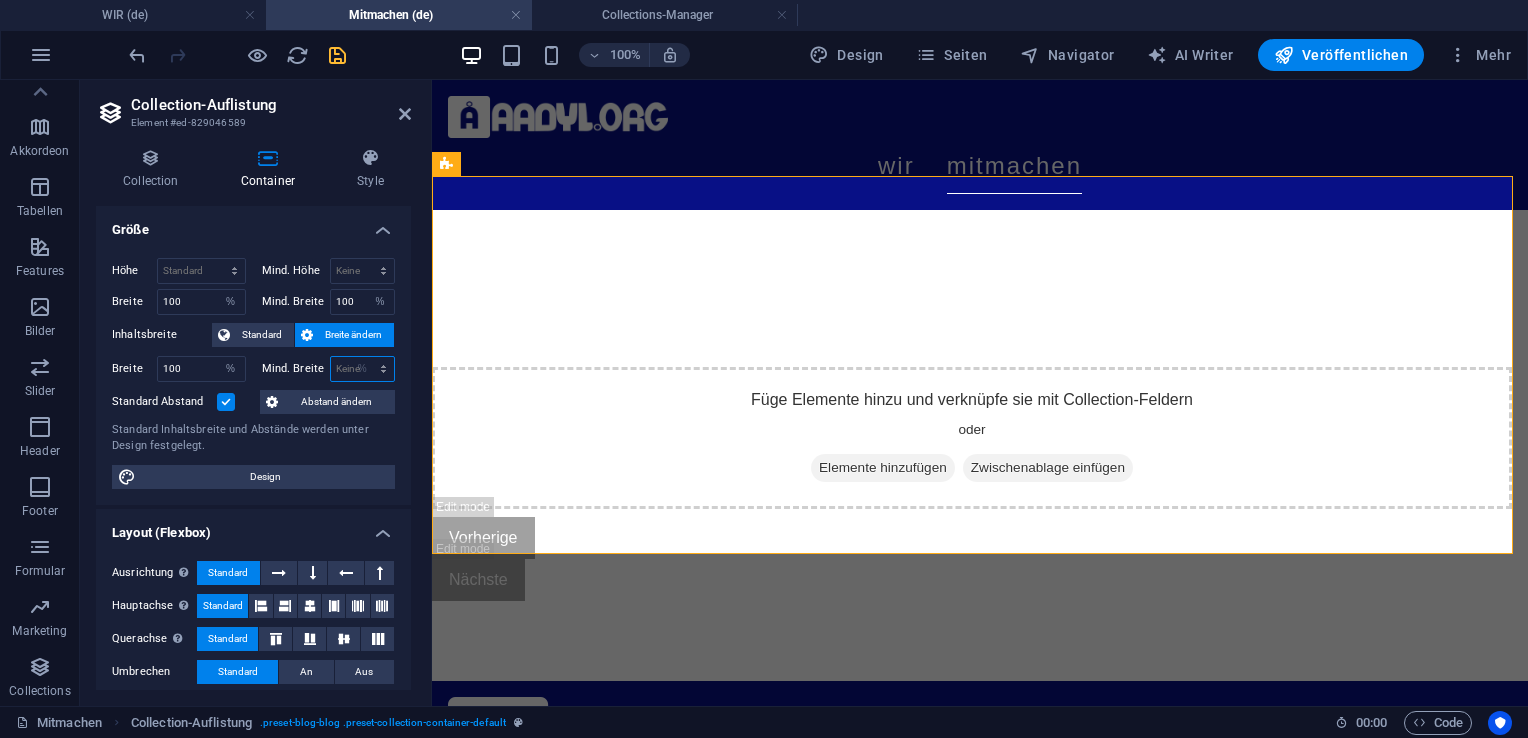 click on "Keine px rem % vh vw" at bounding box center [363, 369] 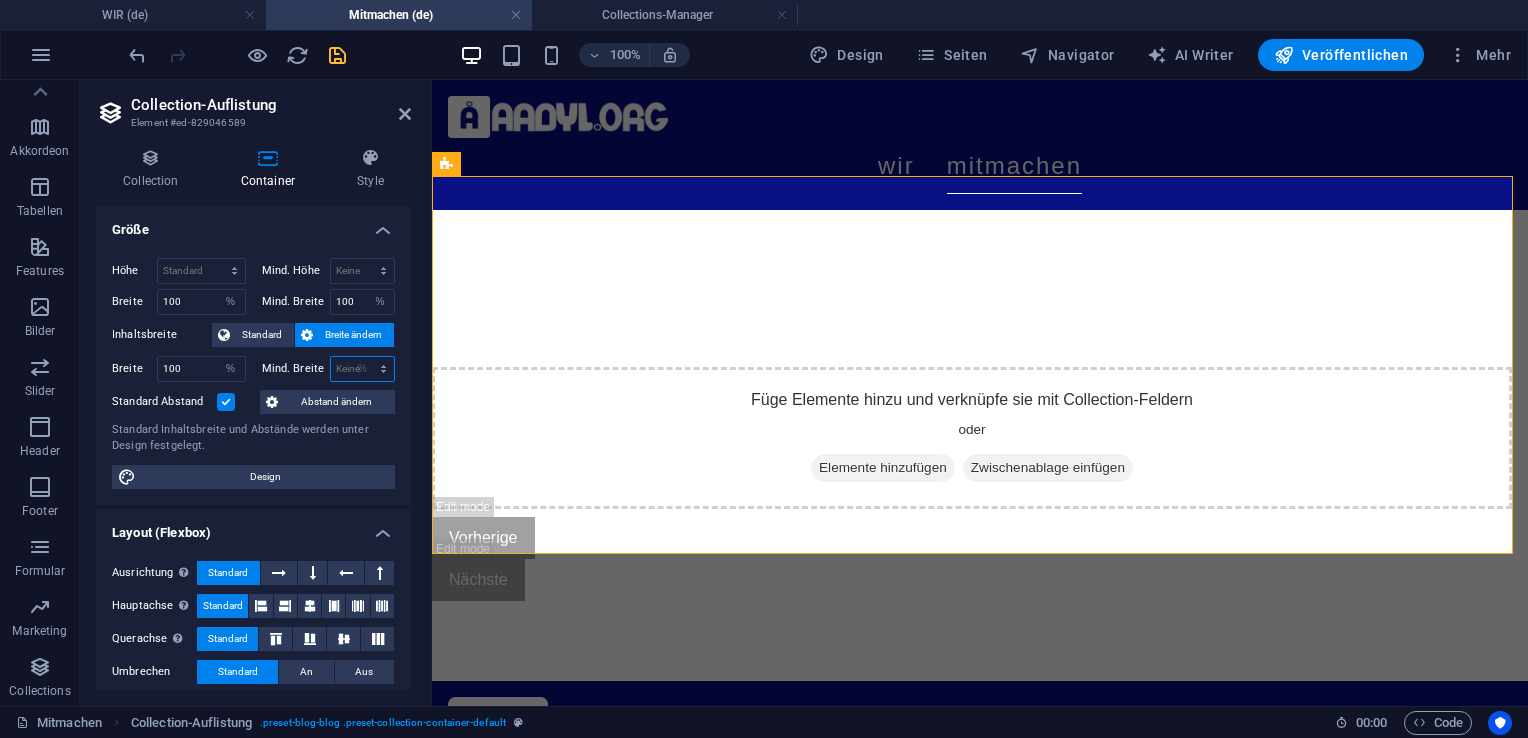 type on "100" 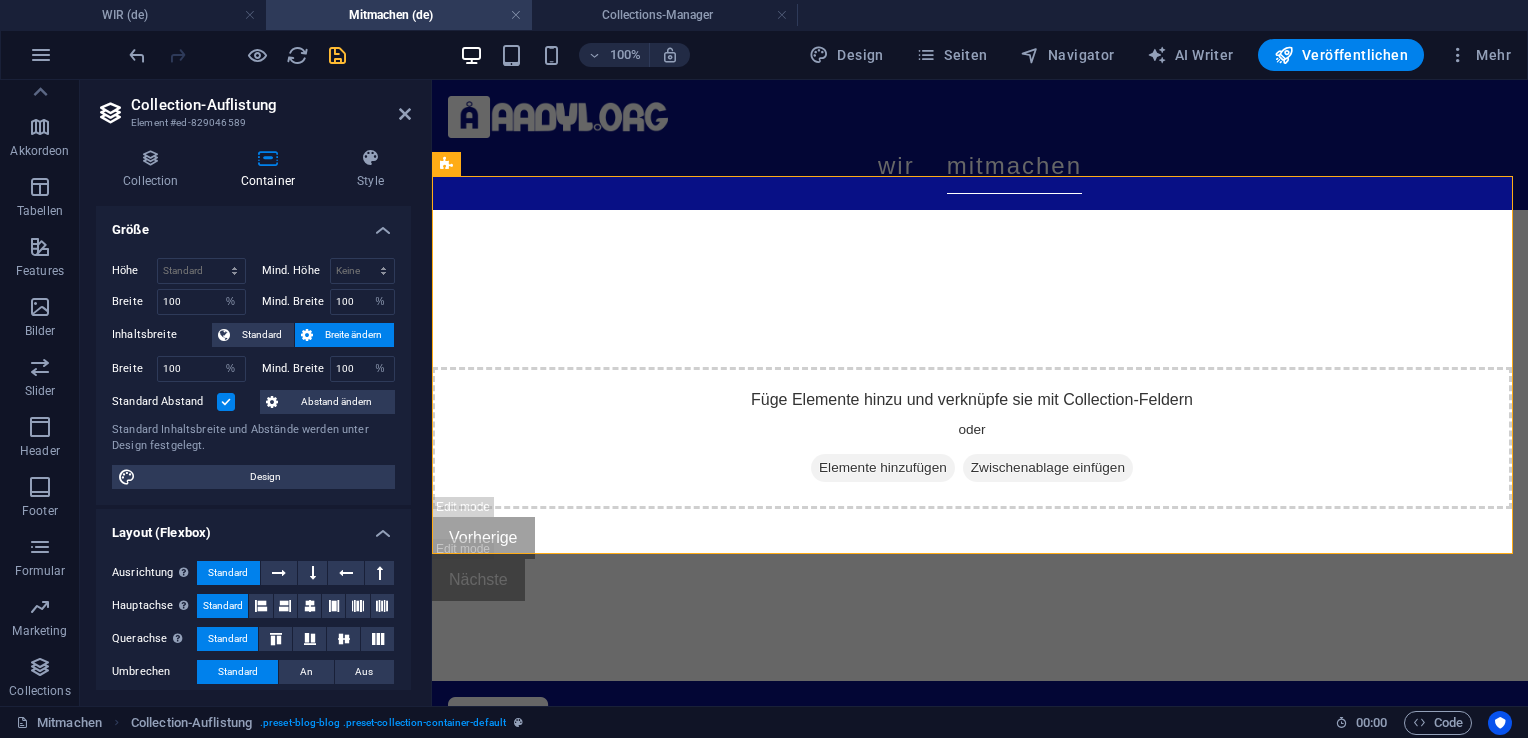 drag, startPoint x: 406, startPoint y: 446, endPoint x: 403, endPoint y: 358, distance: 88.051125 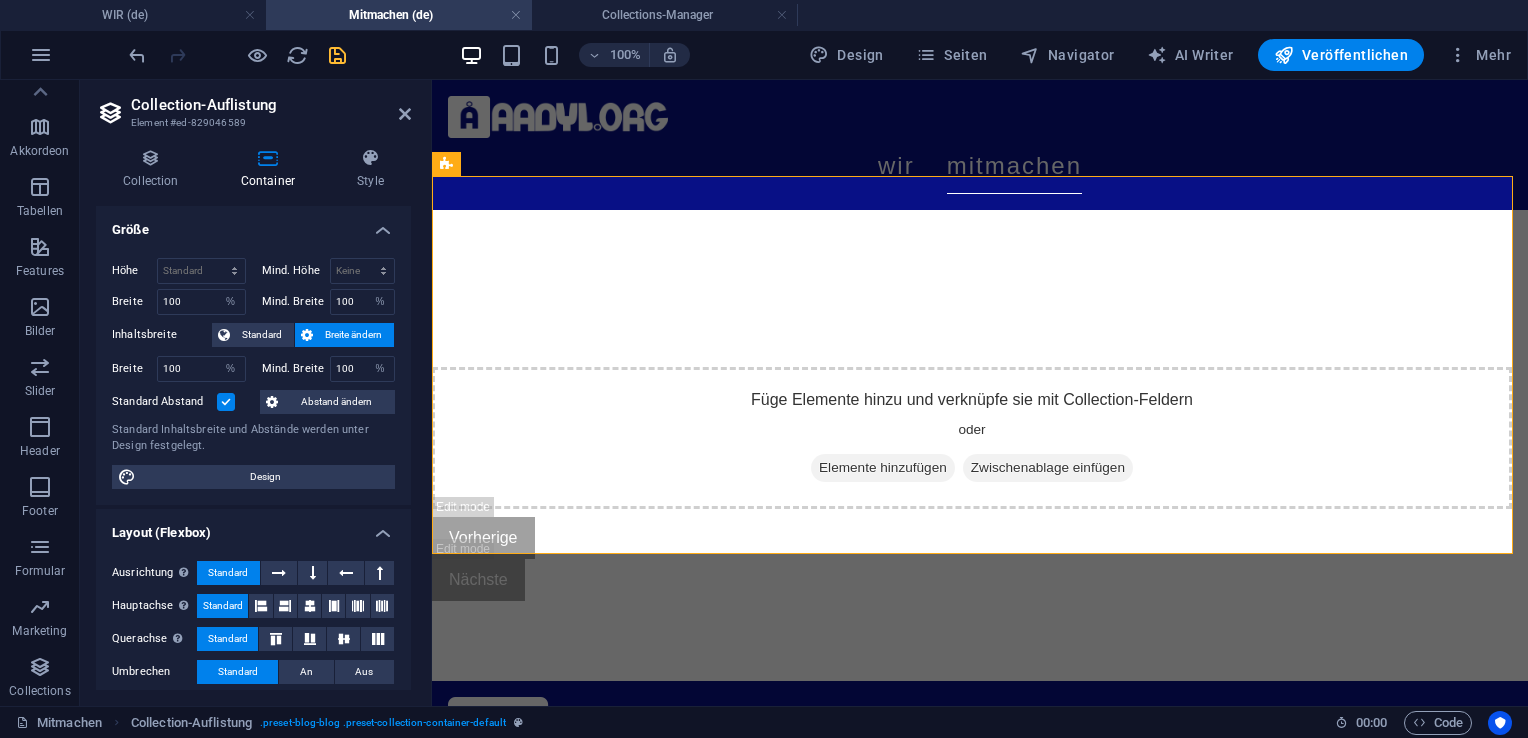 click on "Höhe Standard px rem % vh vw Mind. Höhe Keine px rem % vh vw Breite 100 Standard px rem % em vh vw Mind. Breite 100 Keine px rem % vh vw Inhaltsbreite Standard Breite ändern Breite 100 Standard px rem % em vh vw Mind. Breite 100 Keine px rem % vh vw Standard Abstand Abstand ändern Standard Inhaltsbreite und Abstände werden unter Design festgelegt. Design" at bounding box center (253, 373) 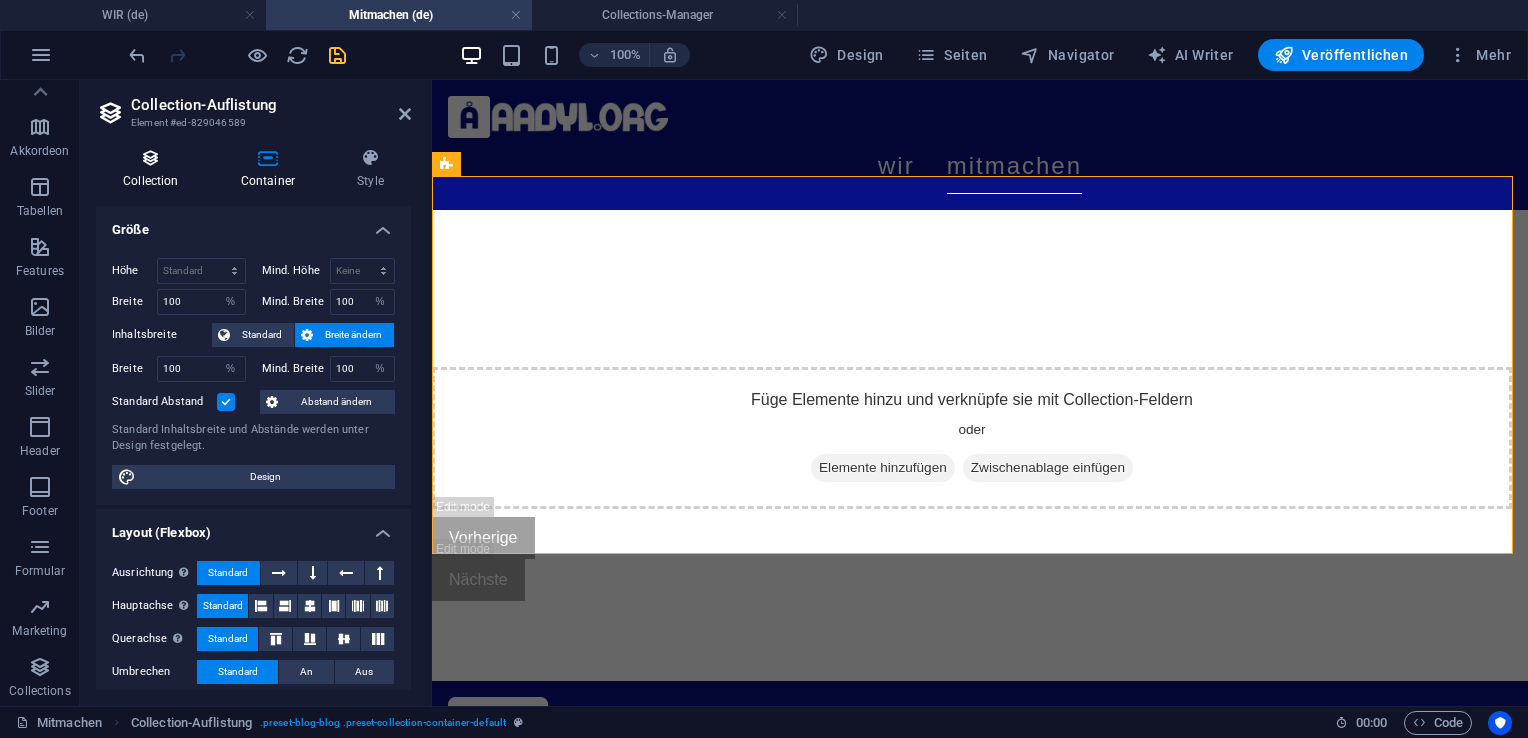 click on "Collection" at bounding box center (155, 169) 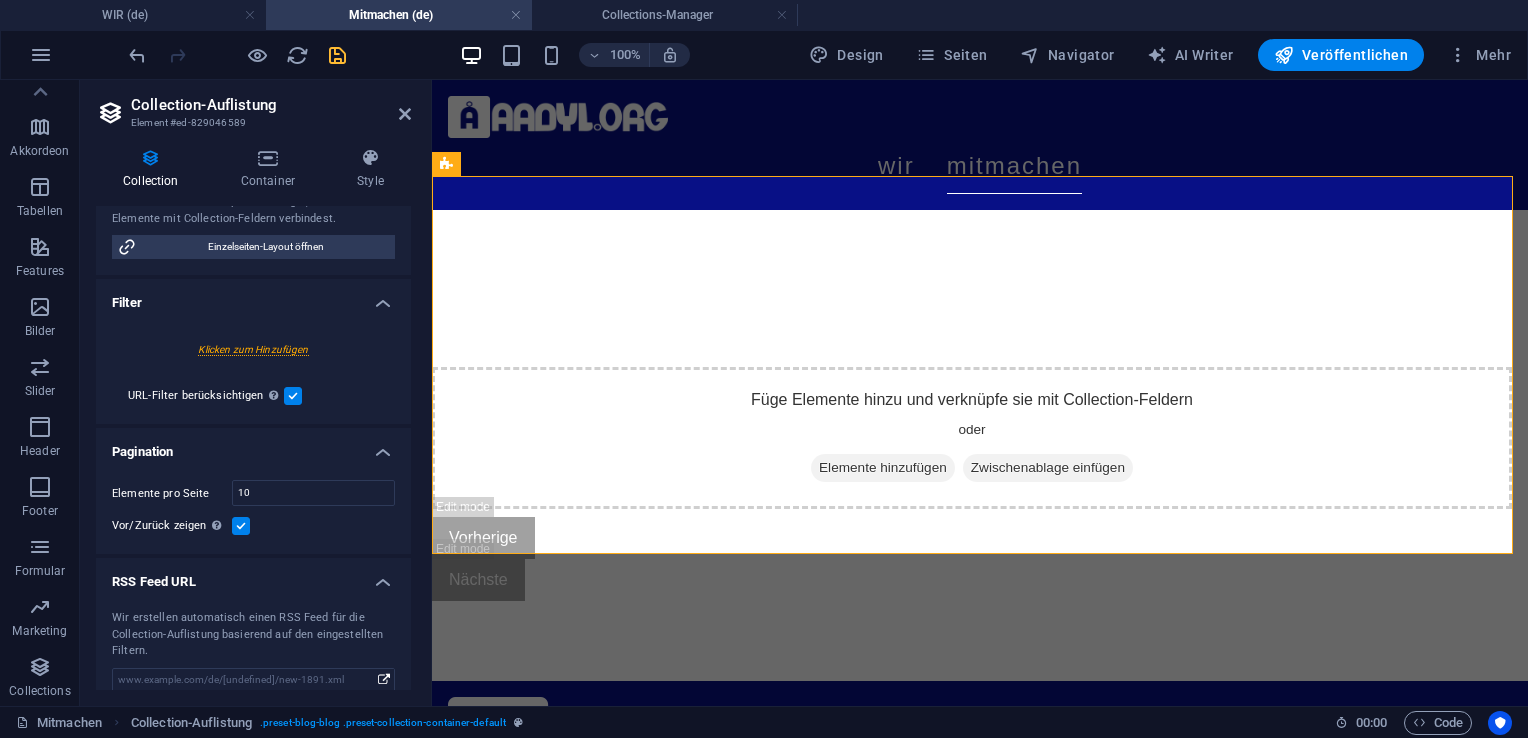 scroll, scrollTop: 458, scrollLeft: 0, axis: vertical 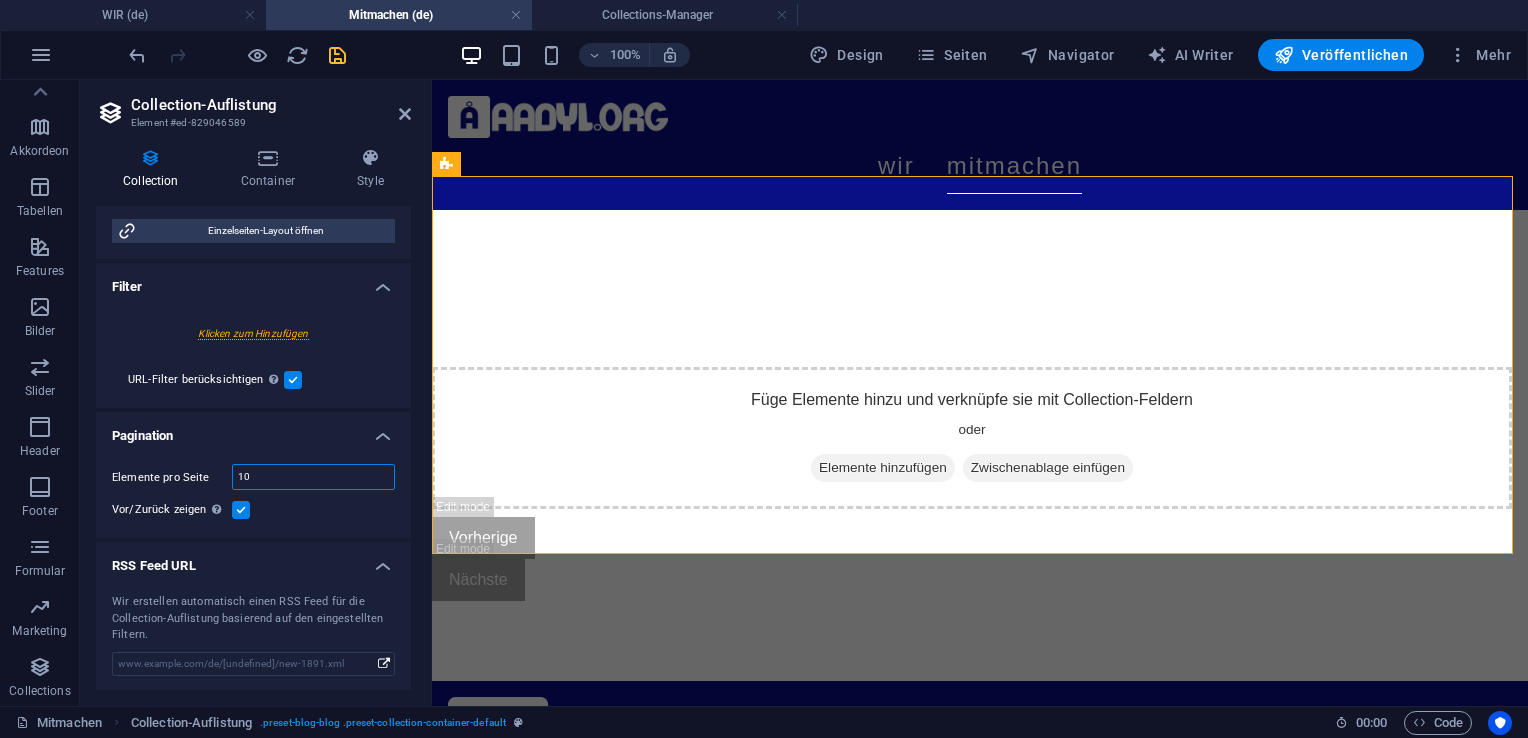 click on "10" at bounding box center [313, 477] 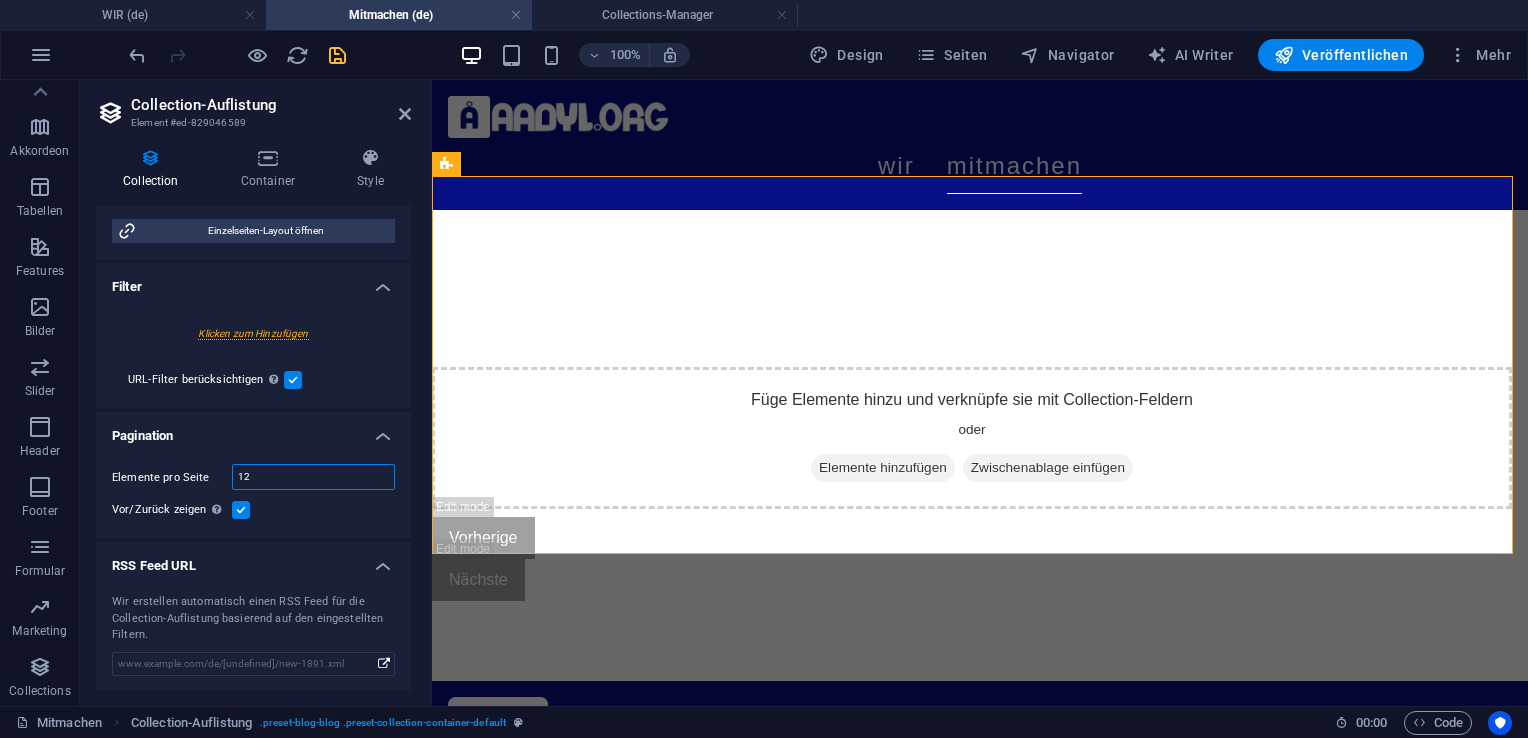 type on "12" 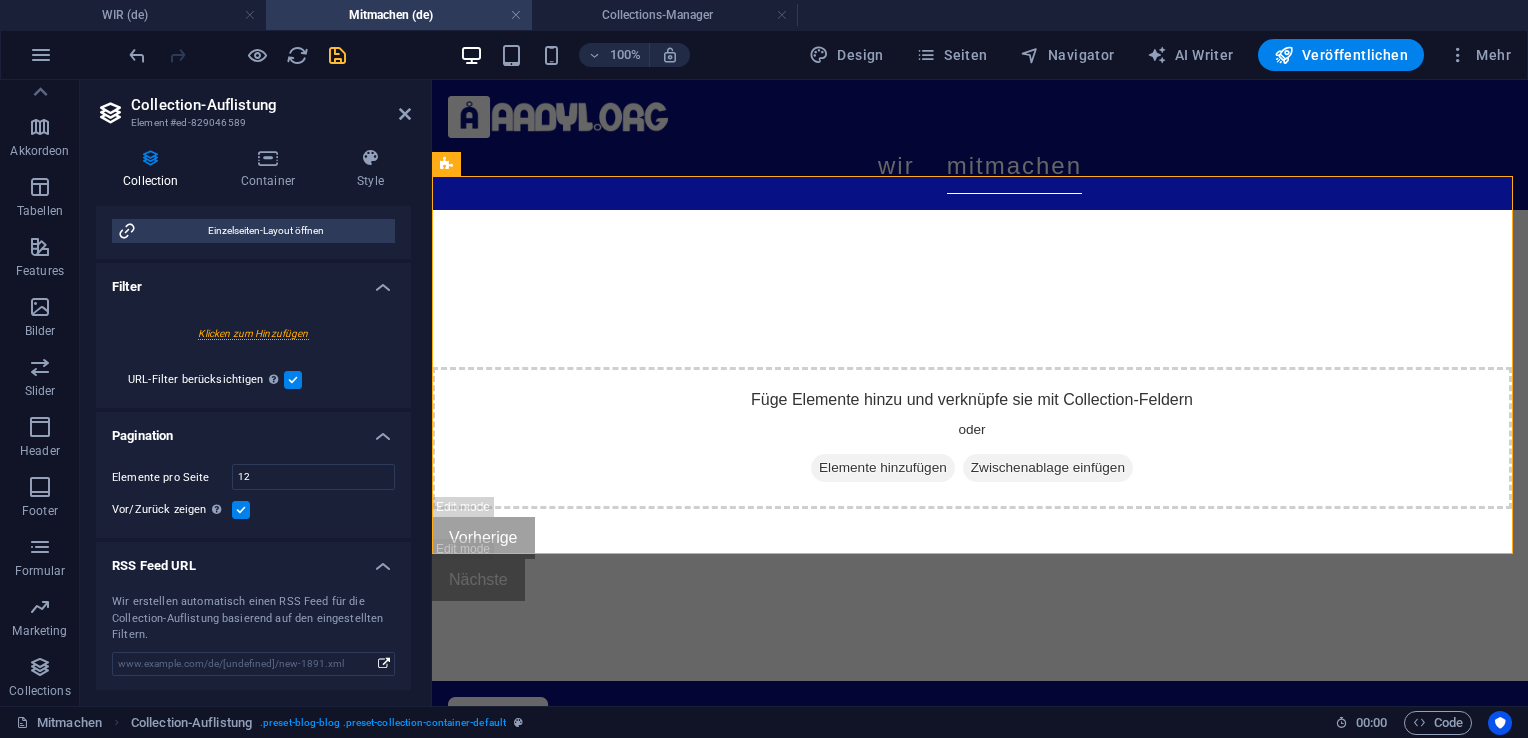 select on "createdAt_DESC" 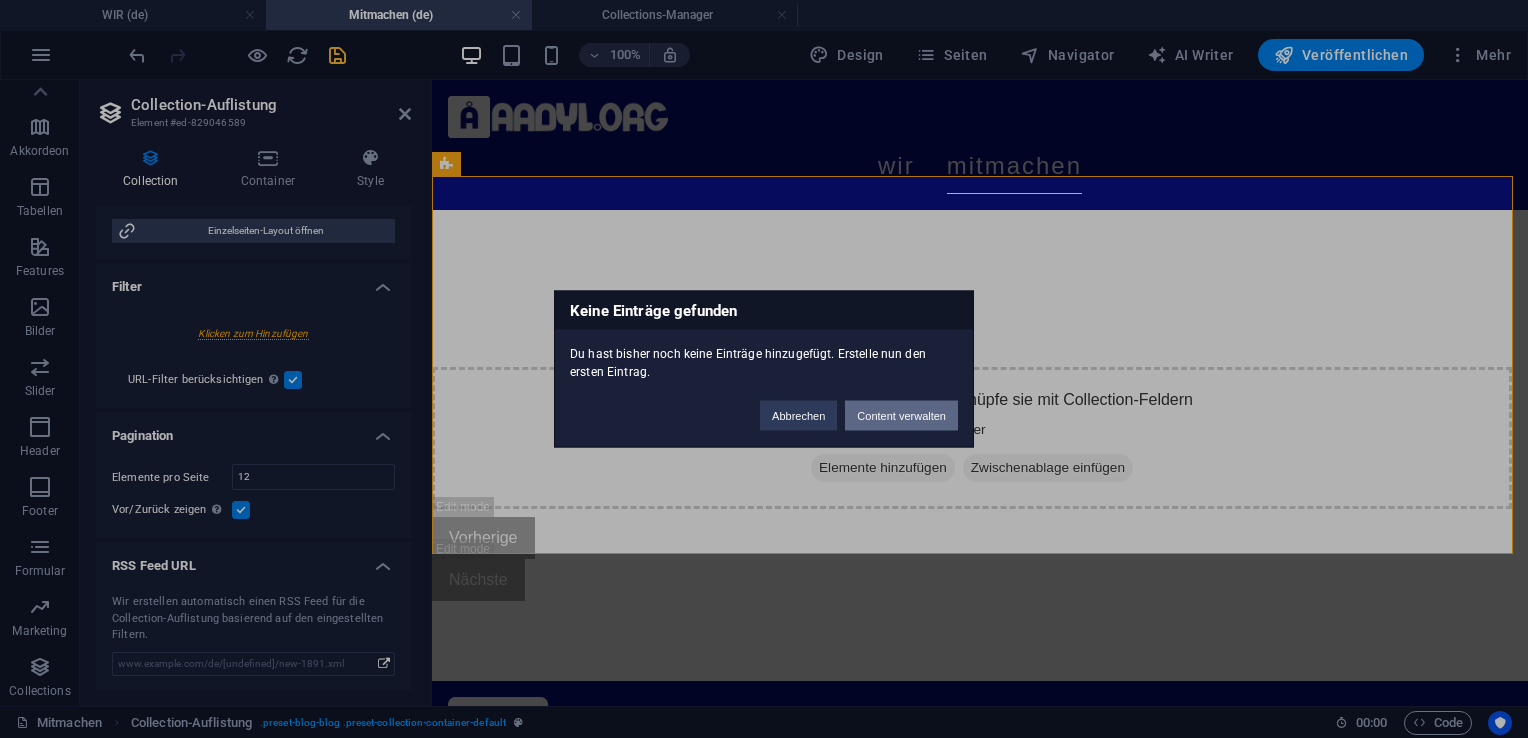 click on "Content verwalten" at bounding box center [901, 416] 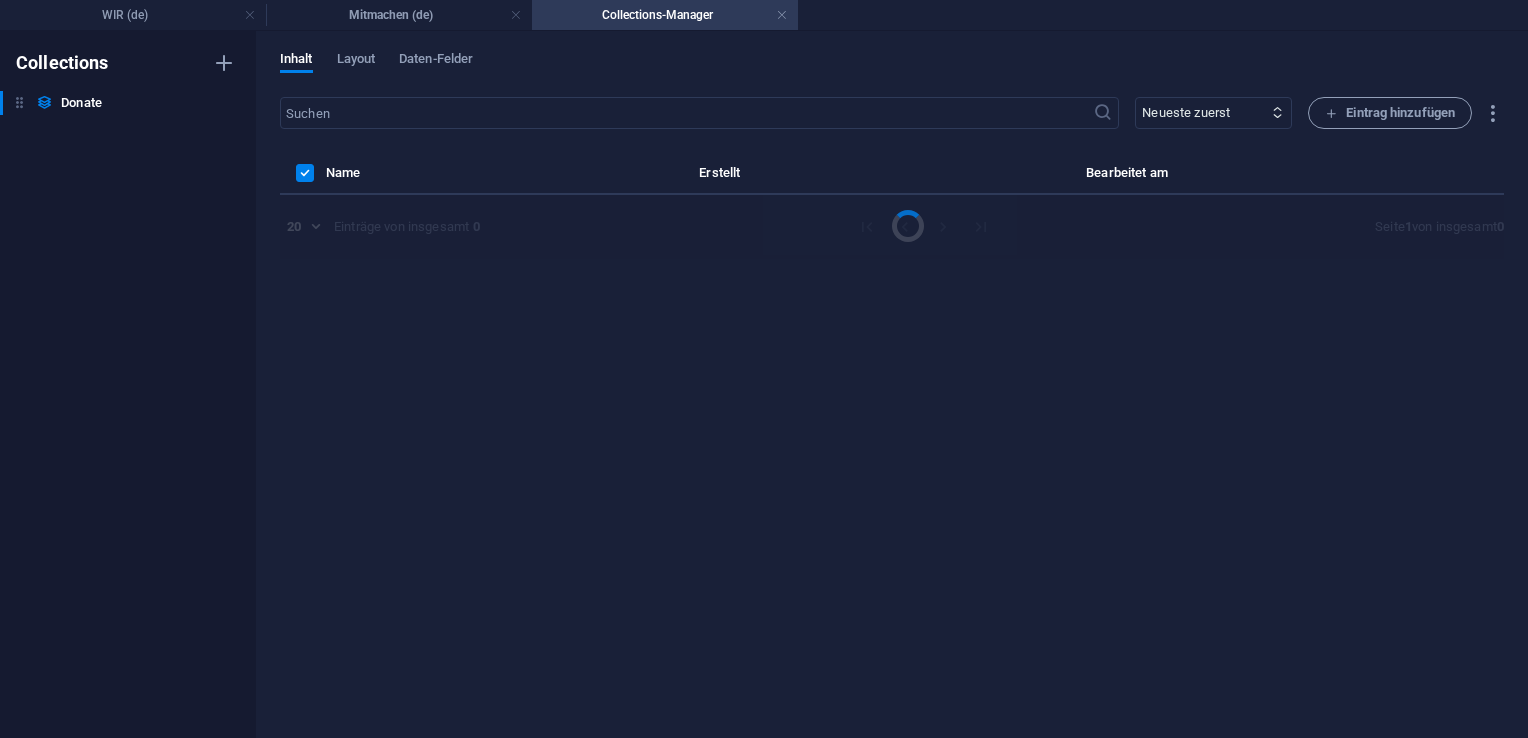 scroll, scrollTop: 0, scrollLeft: 0, axis: both 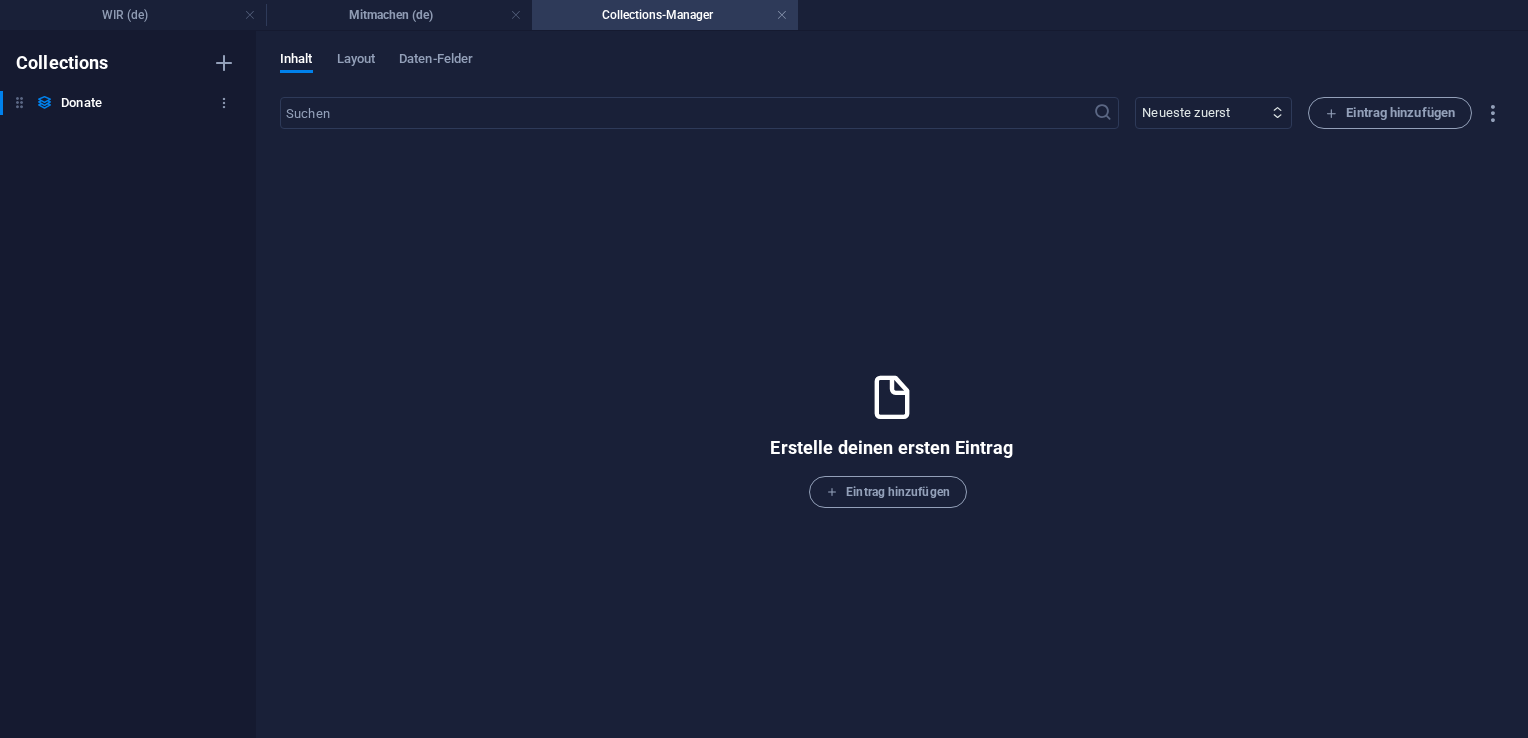click on "Donate" at bounding box center [81, 103] 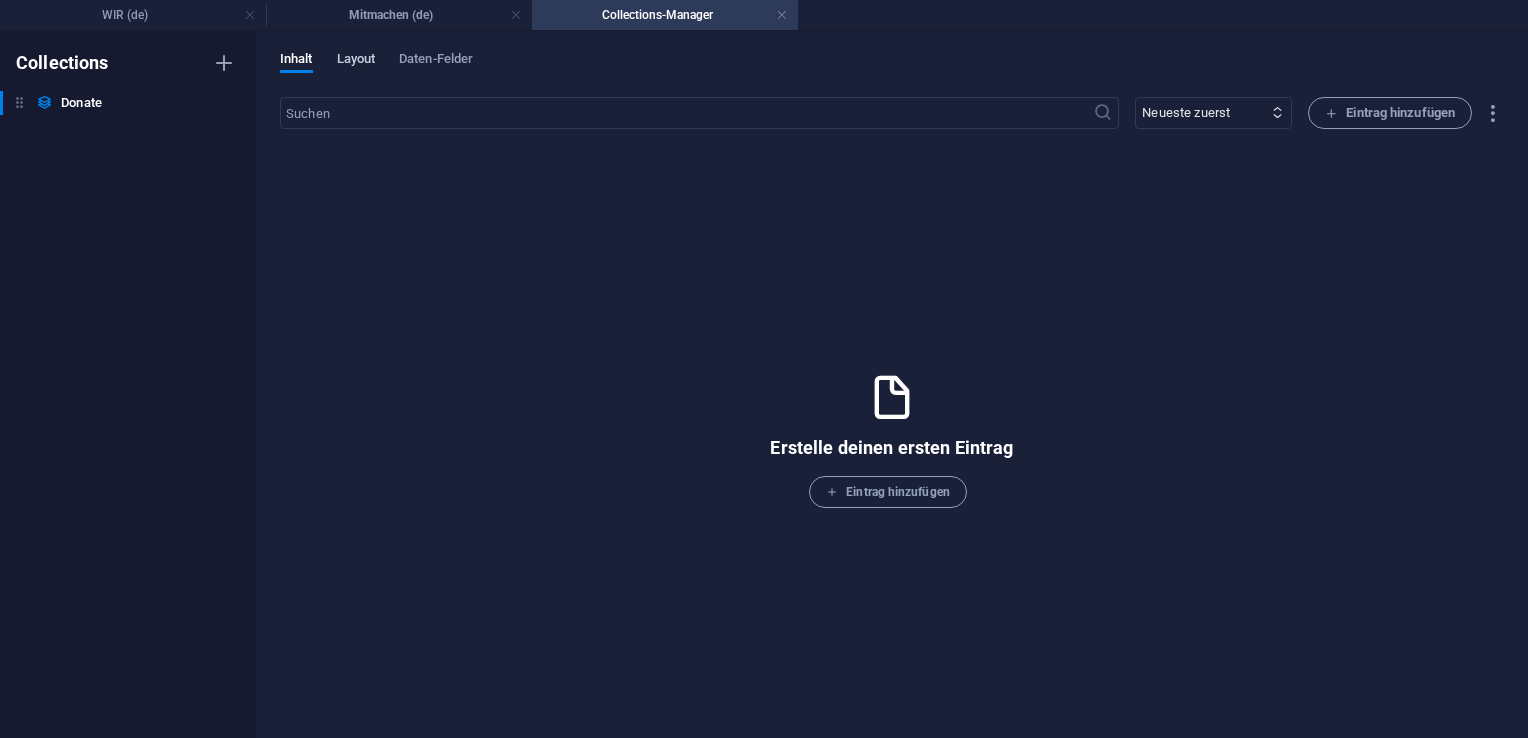 click on "Layout" at bounding box center (356, 61) 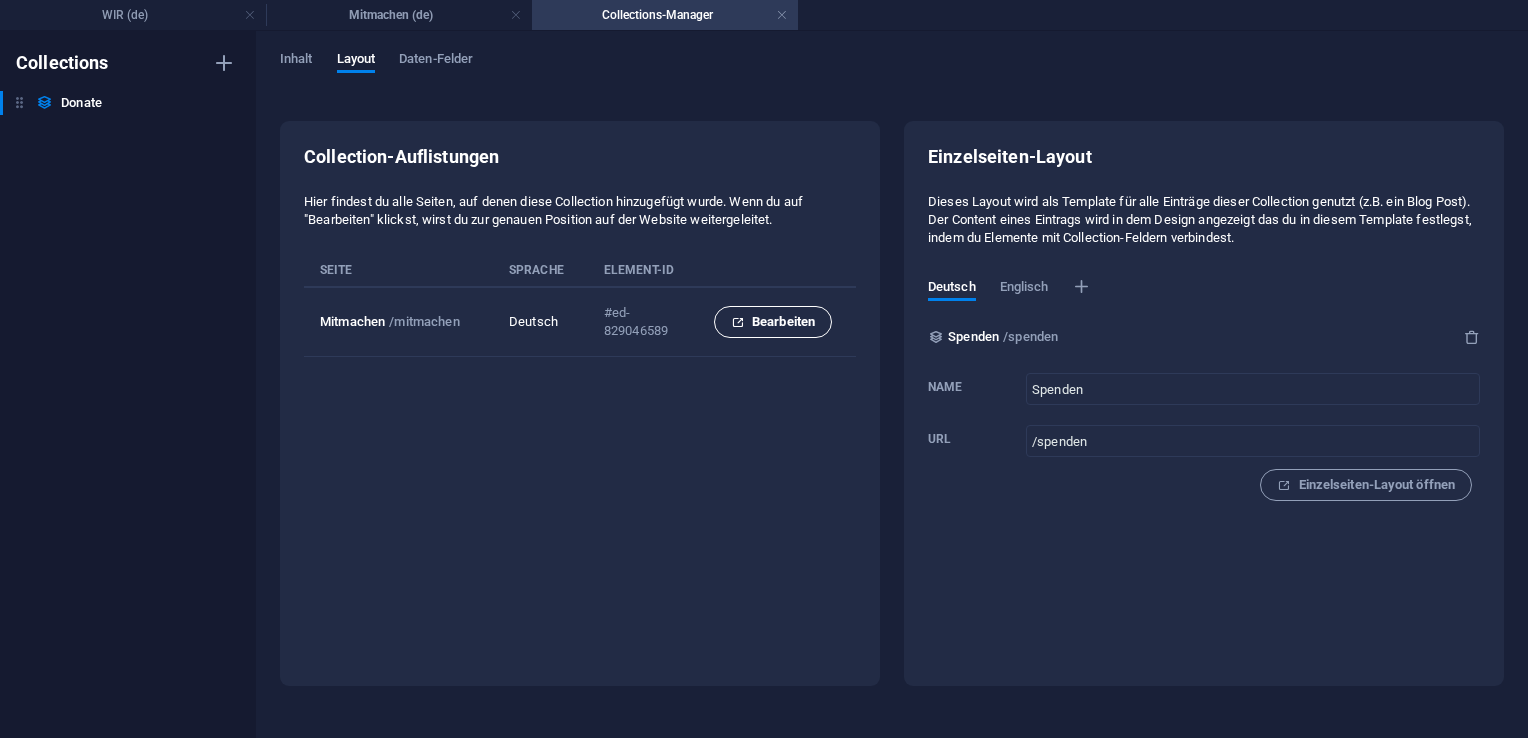click on "Bearbeiten" at bounding box center [773, 322] 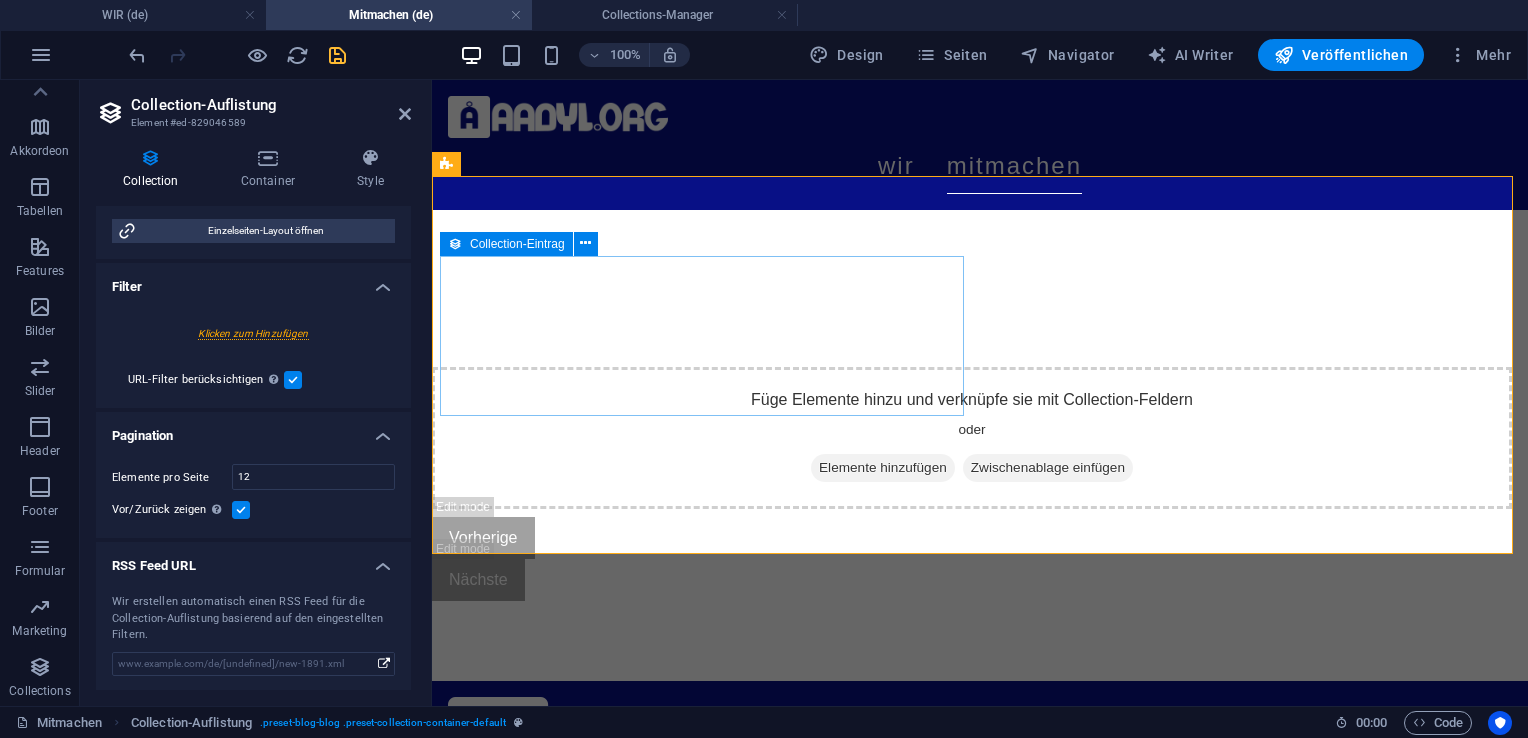 scroll, scrollTop: 756, scrollLeft: 0, axis: vertical 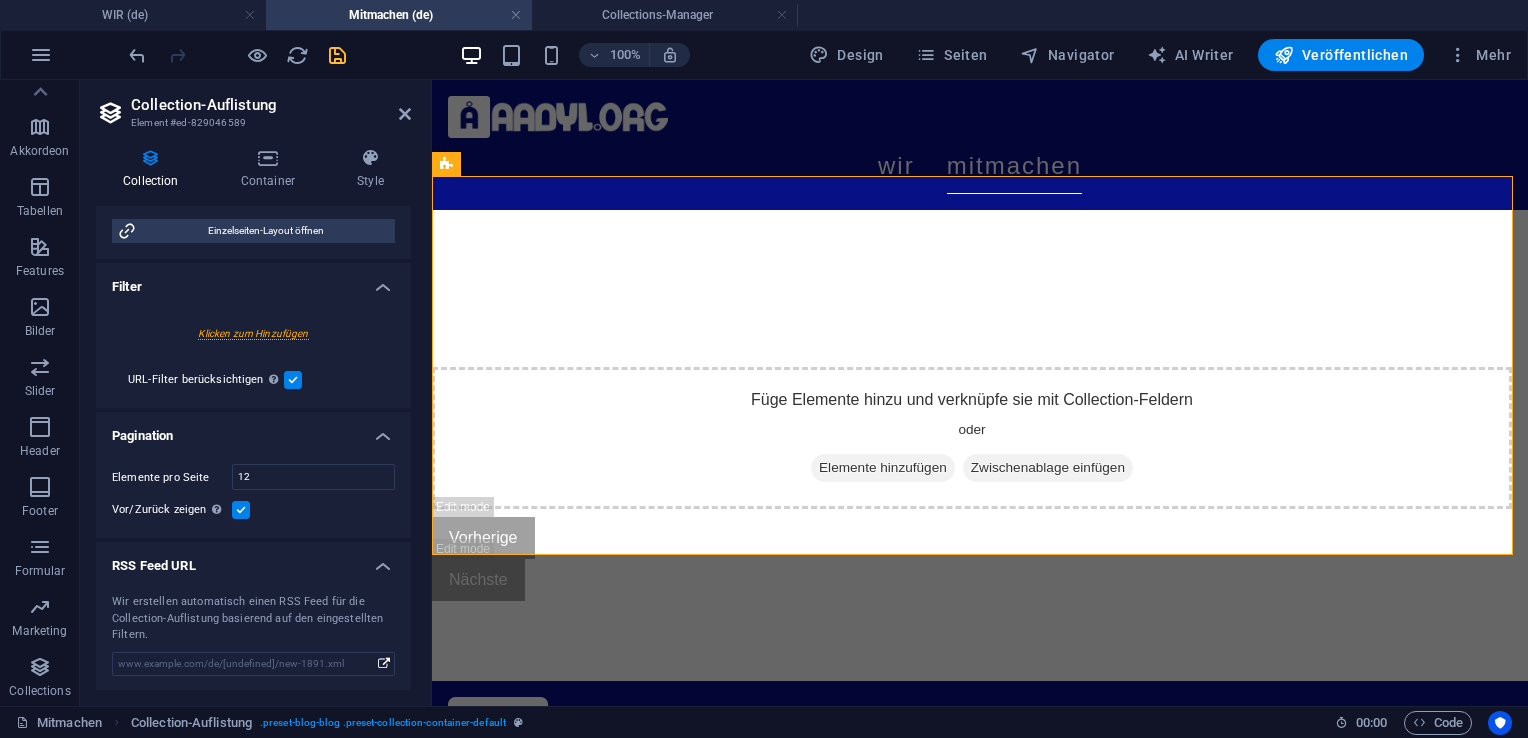 drag, startPoint x: 412, startPoint y: 496, endPoint x: 423, endPoint y: 320, distance: 176.34341 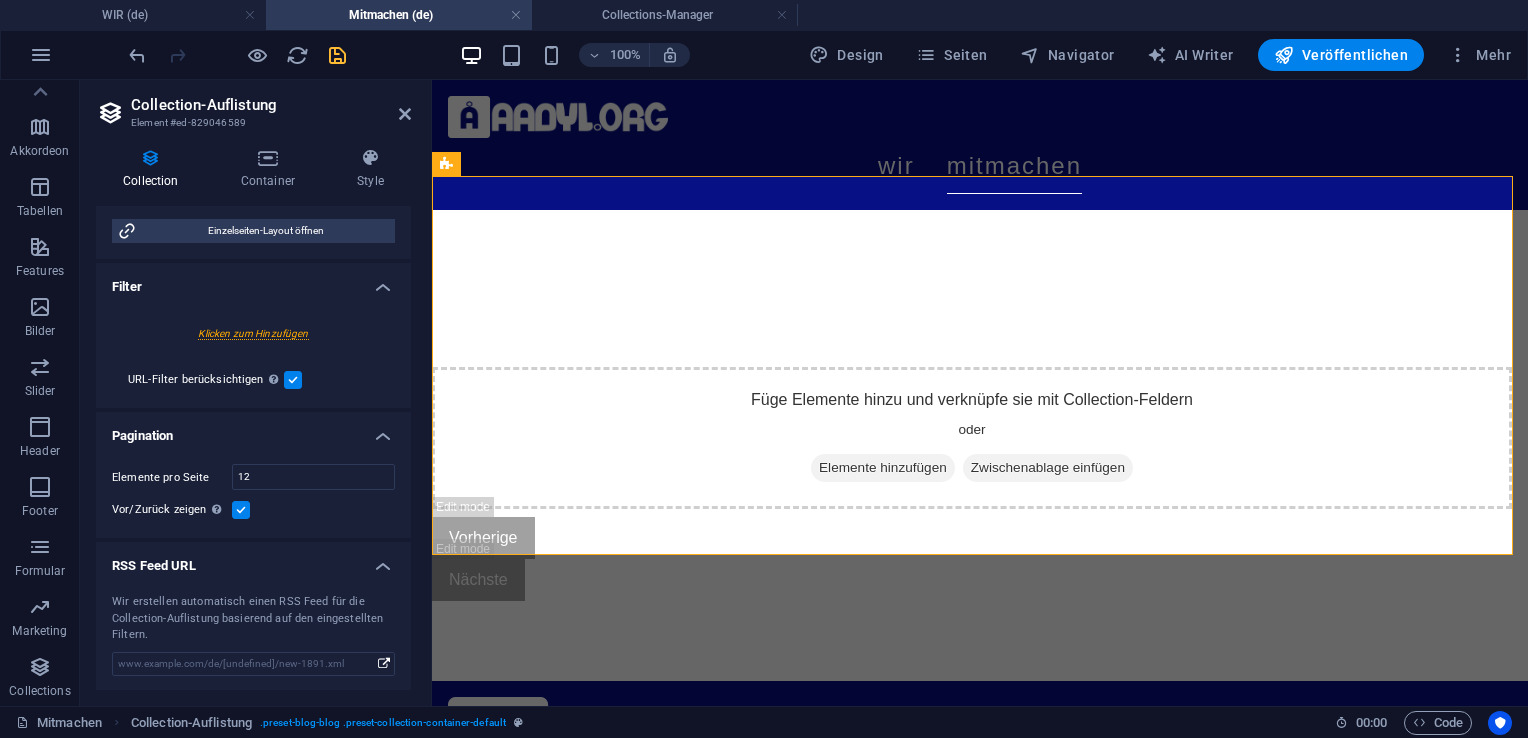 click on "Collection Container Style Allgemein Collection Donate Sortieren Erstellt am (aufsteigend) Erstellt am (absteigend) Aktualisiert am (aufsteigend) Aktualisiert am (absteigend) Name (aufsteigend) Name (absteigend) Slug (aufsteigend) Slug (absteigend) Random Einmalig Nur einmalige Werte anzeigen. Deaktiviert lassen, wenn unklar. Keine Name Slug Bild Beschreibung Einträge neu laden Collection anpassen Bitte füge zuerst eine Collection hinzu. Collections Content verwalten Füge Inhalt zu deiner Collection hinzu und bearbeite ihn. Content verwalten Einzelseiten-Layout Dieses Layout wird als Template für alle Einträge dieser Collection genutzt (z.B. ein Blog Post). Der Content eines Eintrags wird in dem Layout angezeigt, dass du in diesem Template festlegst, indem du Elemente mit Collection-Feldern verbindest. Einzelseiten-Layout öffnen Filter URL-Filter berücksichtigen Pagination Elemente pro Seite 12 Vor/Zurück zeigen RSS Feed URL www.example.com/de/[undefined]/new-1891.xml Größe Höhe Standard" at bounding box center [253, 419] 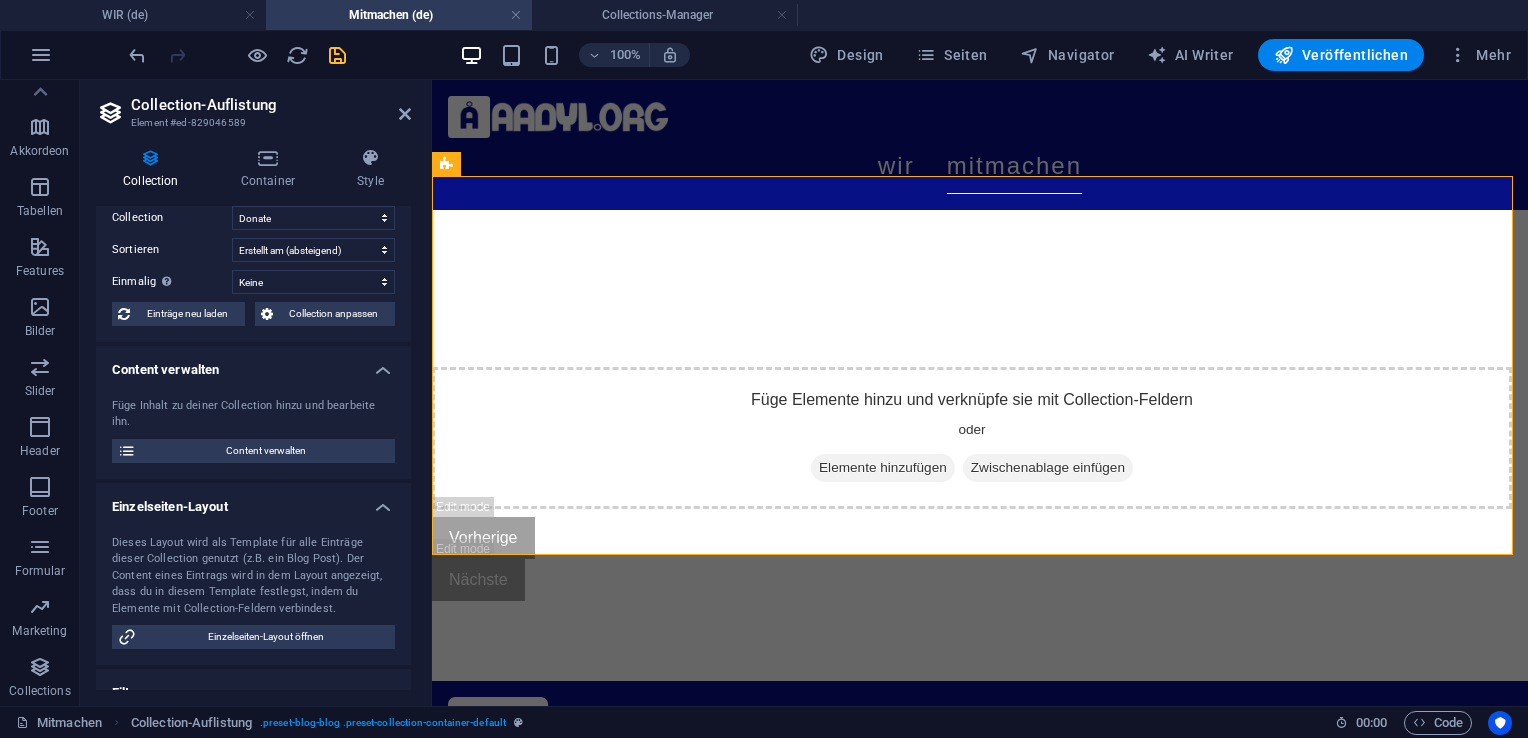 scroll, scrollTop: 0, scrollLeft: 0, axis: both 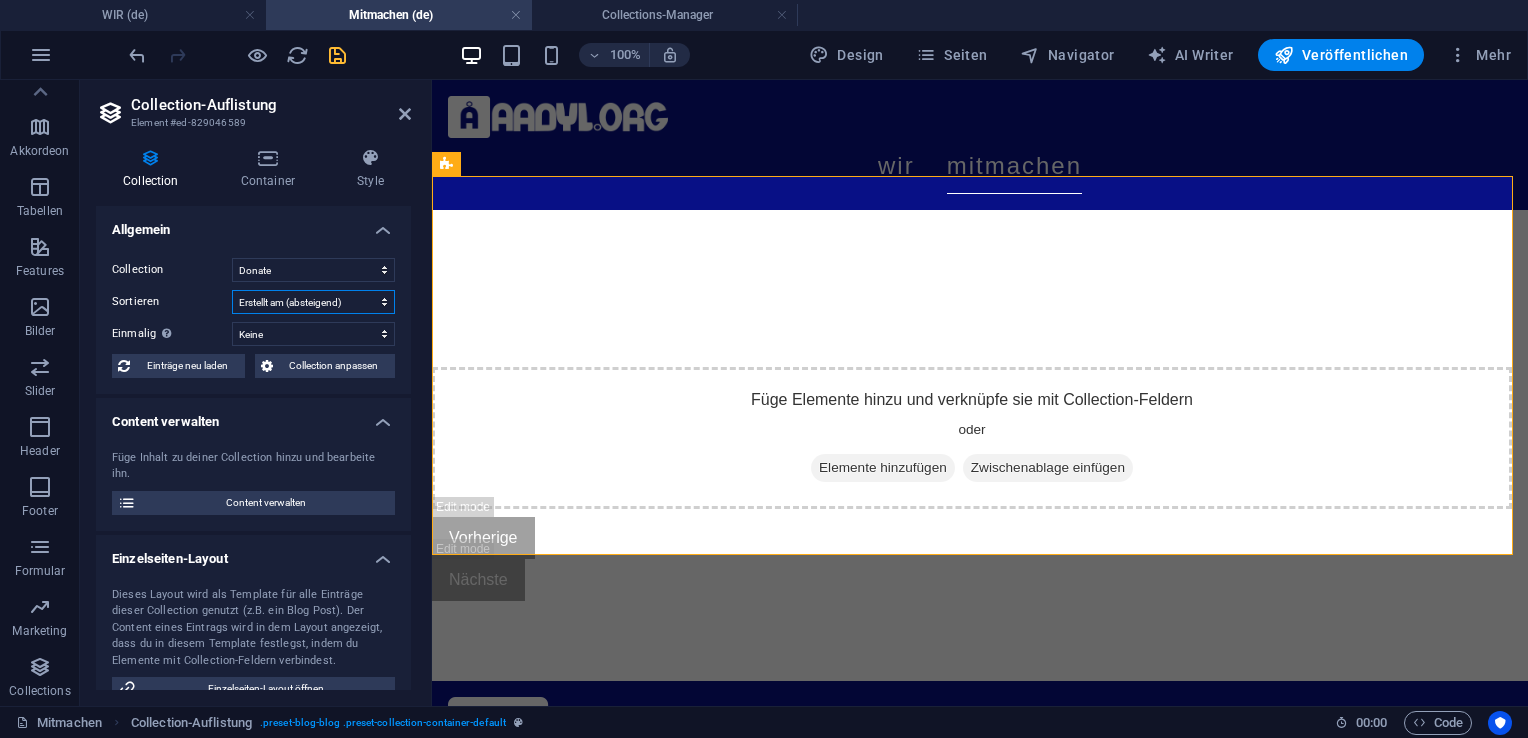 click on "Erstellt am (aufsteigend) Erstellt am (absteigend) Aktualisiert am (aufsteigend) Aktualisiert am (absteigend) Name (aufsteigend) Name (absteigend) Slug (aufsteigend) Slug (absteigend) Random" at bounding box center [313, 302] 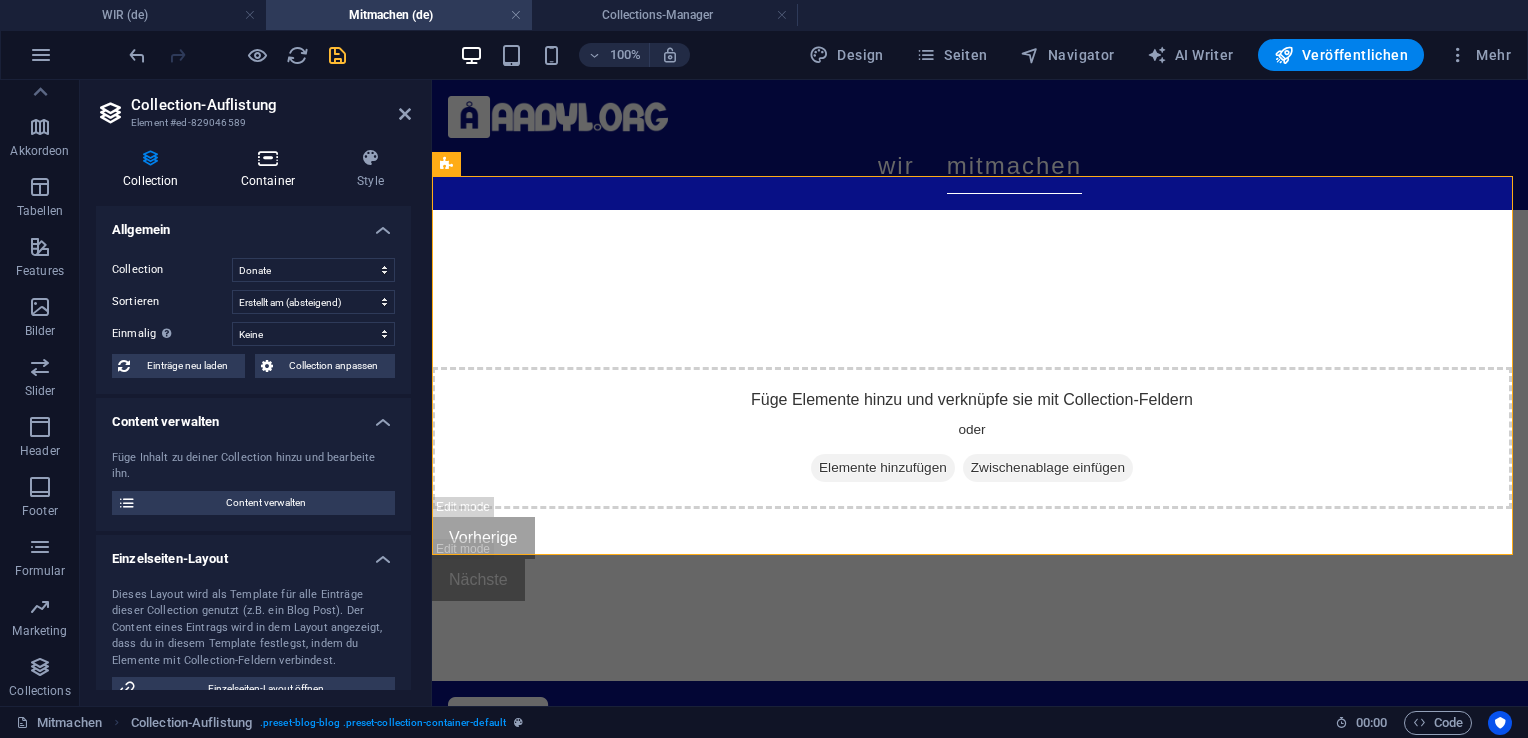 click on "Container" at bounding box center [272, 169] 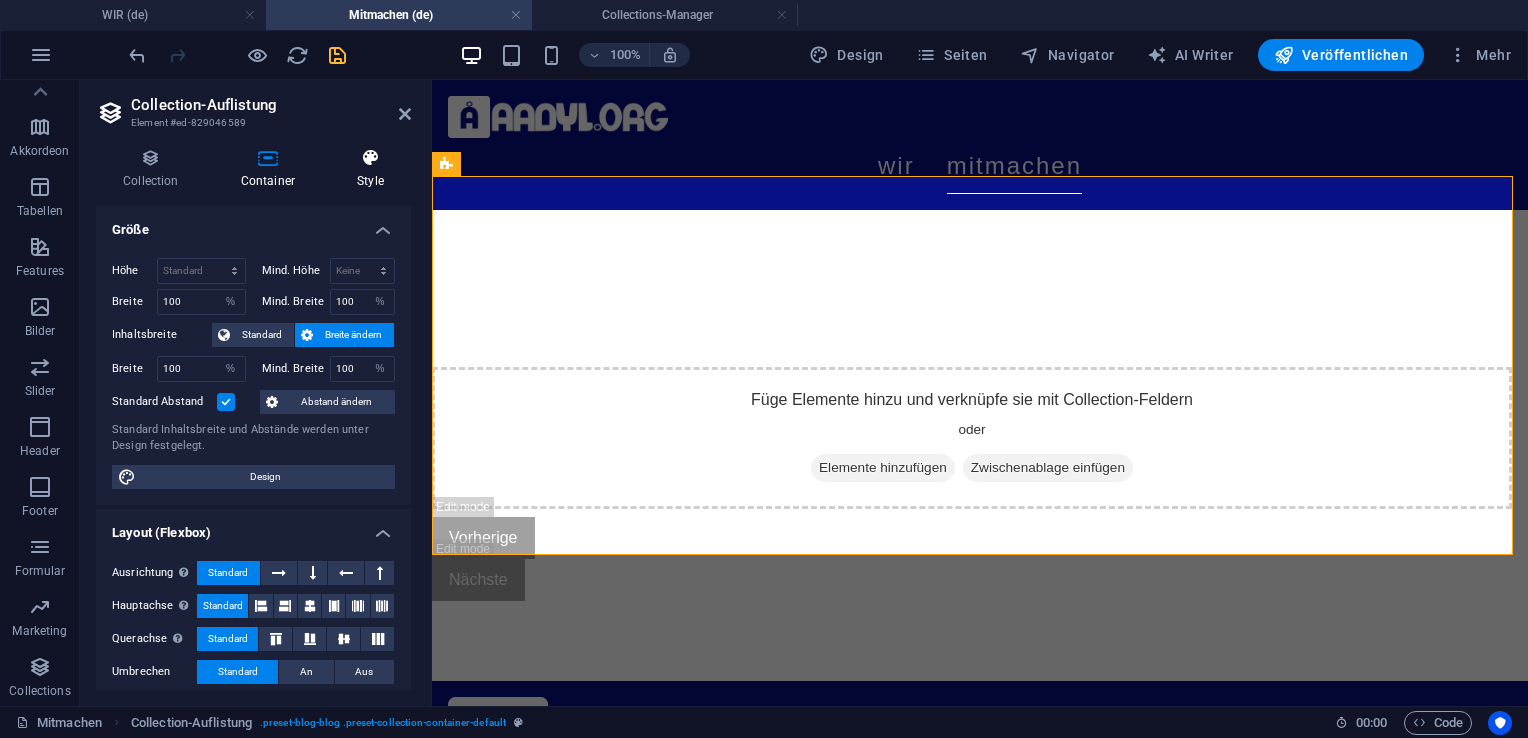 click on "Style" at bounding box center (370, 169) 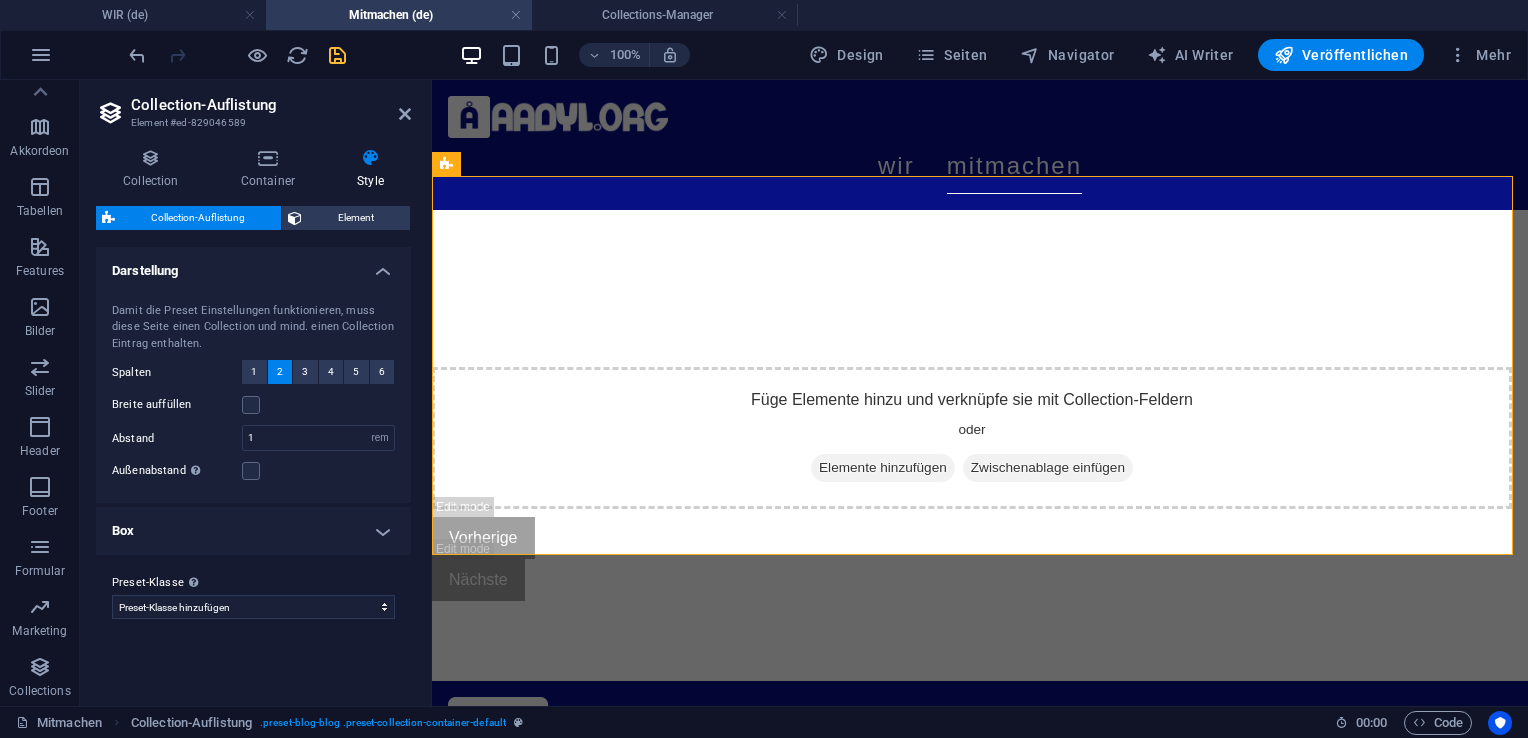 click on "Collection Container Style Allgemein Collection Donate Sortieren Erstellt am (aufsteigend) Erstellt am (absteigend) Aktualisiert am (aufsteigend) Aktualisiert am (absteigend) Name (aufsteigend) Name (absteigend) Slug (aufsteigend) Slug (absteigend) Random Einmalig Nur einmalige Werte anzeigen. Deaktiviert lassen, wenn unklar. Keine Name Slug Bild Beschreibung Einträge neu laden Collection anpassen Bitte füge zuerst eine Collection hinzu. Collections Content verwalten Füge Inhalt zu deiner Collection hinzu und bearbeite ihn. Content verwalten Einzelseiten-Layout Dieses Layout wird als Template für alle Einträge dieser Collection genutzt (z.B. ein Blog Post). Der Content eines Eintrags wird in dem Layout angezeigt, dass du in diesem Template festlegst, indem du Elemente mit Collection-Feldern verbindest. Einzelseiten-Layout öffnen Filter URL-Filter berücksichtigen Pagination Elemente pro Seite 12 Vor/Zurück zeigen RSS Feed URL www.example.com/de/[undefined]/new-1891.xml Größe Höhe Standard" at bounding box center [253, 419] 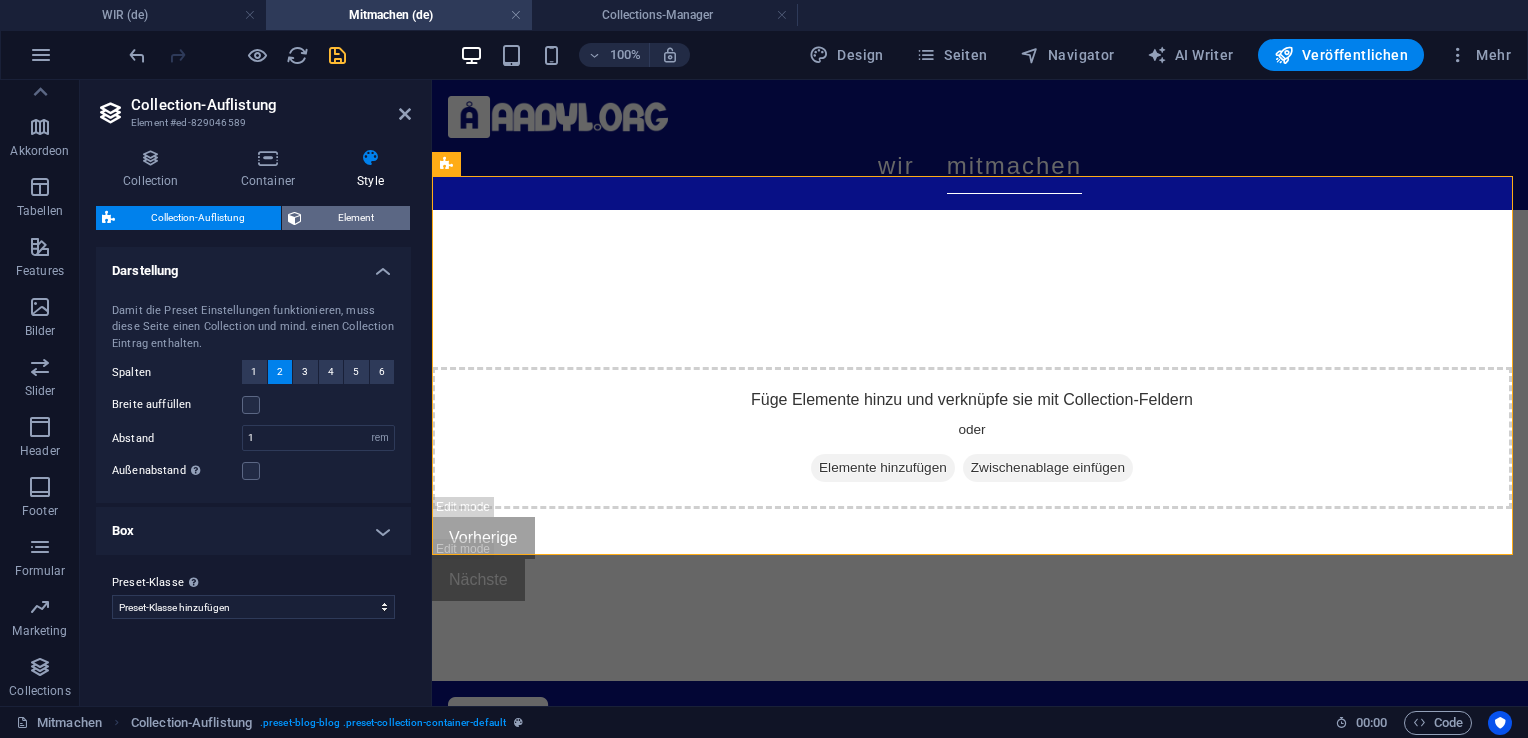 click on "Element" at bounding box center [356, 218] 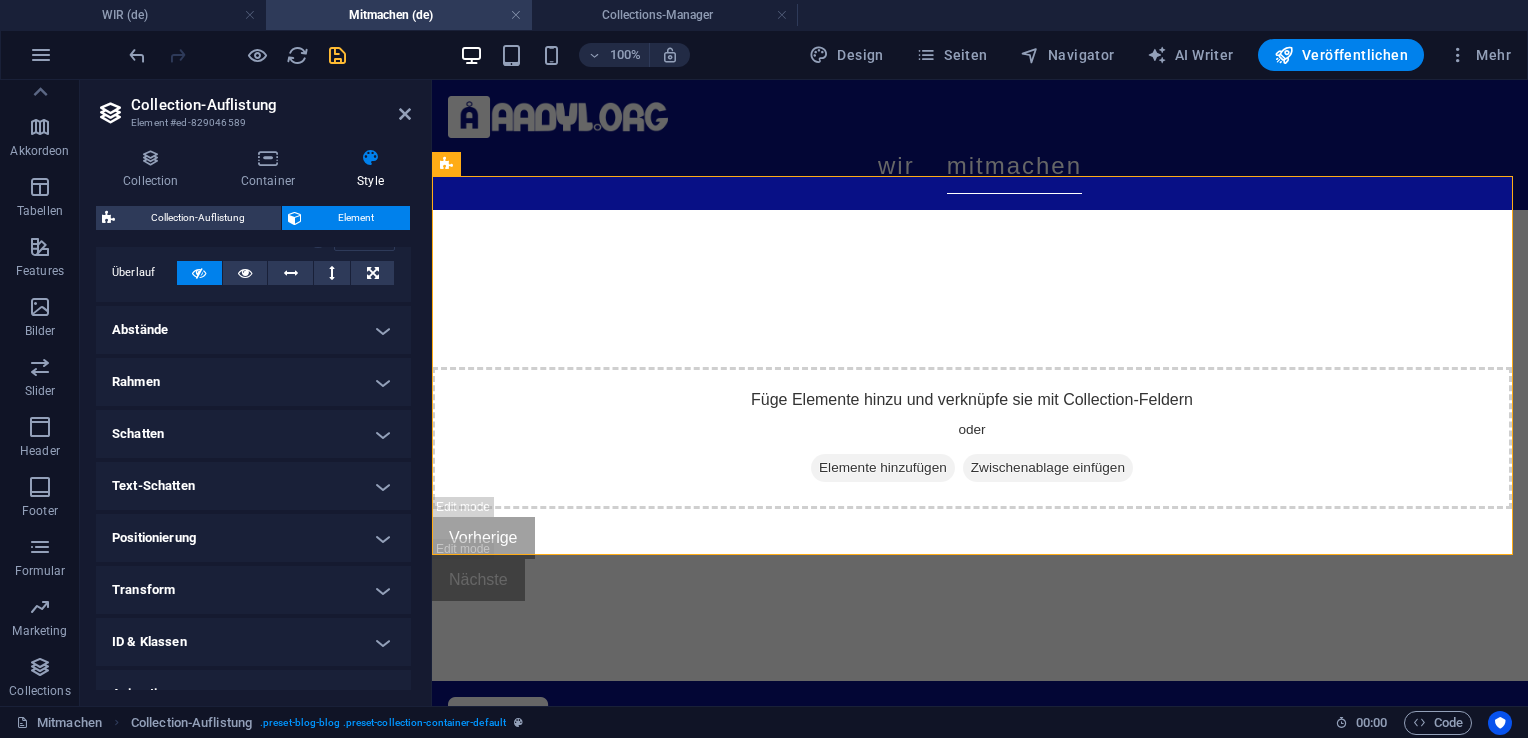 scroll, scrollTop: 112, scrollLeft: 0, axis: vertical 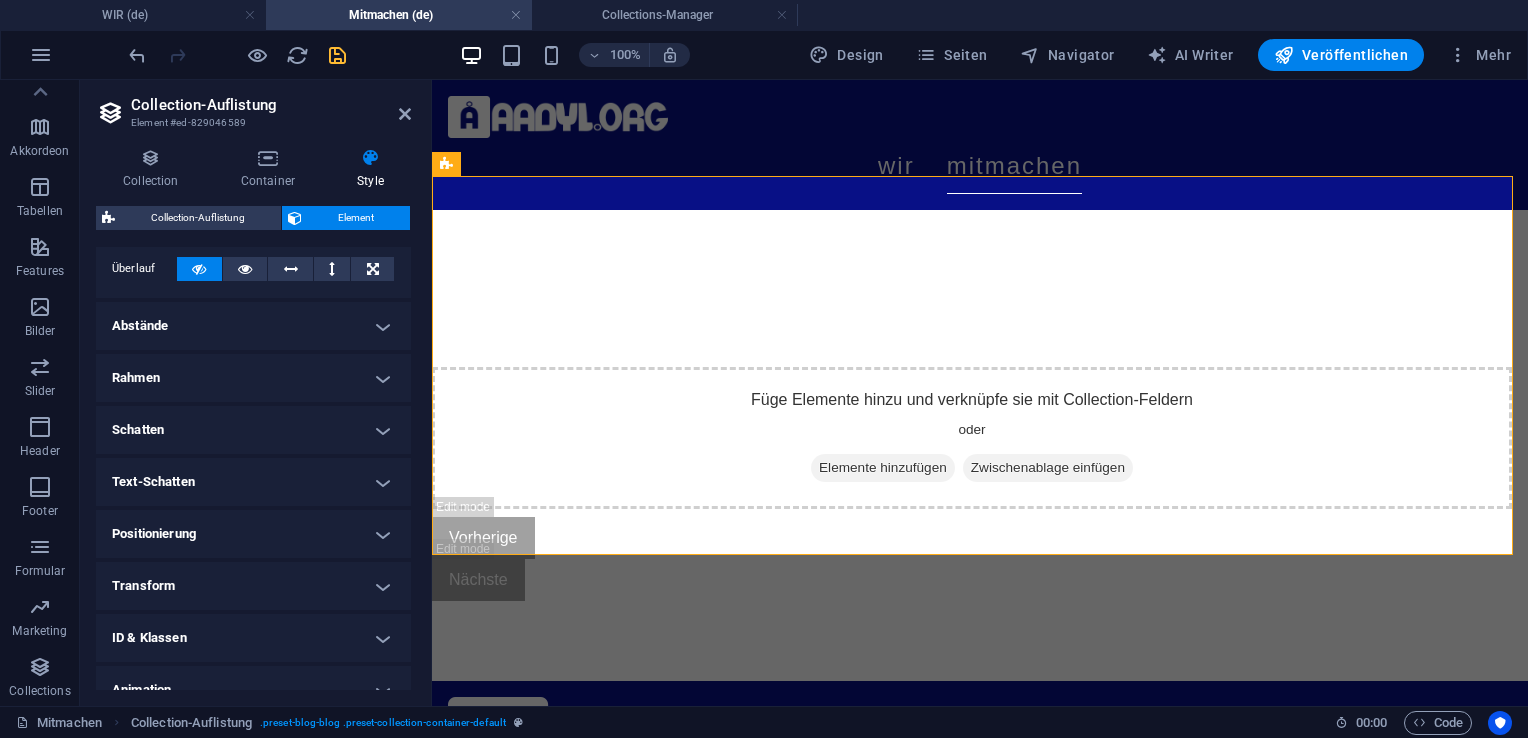 click on "Abstände" at bounding box center [253, 326] 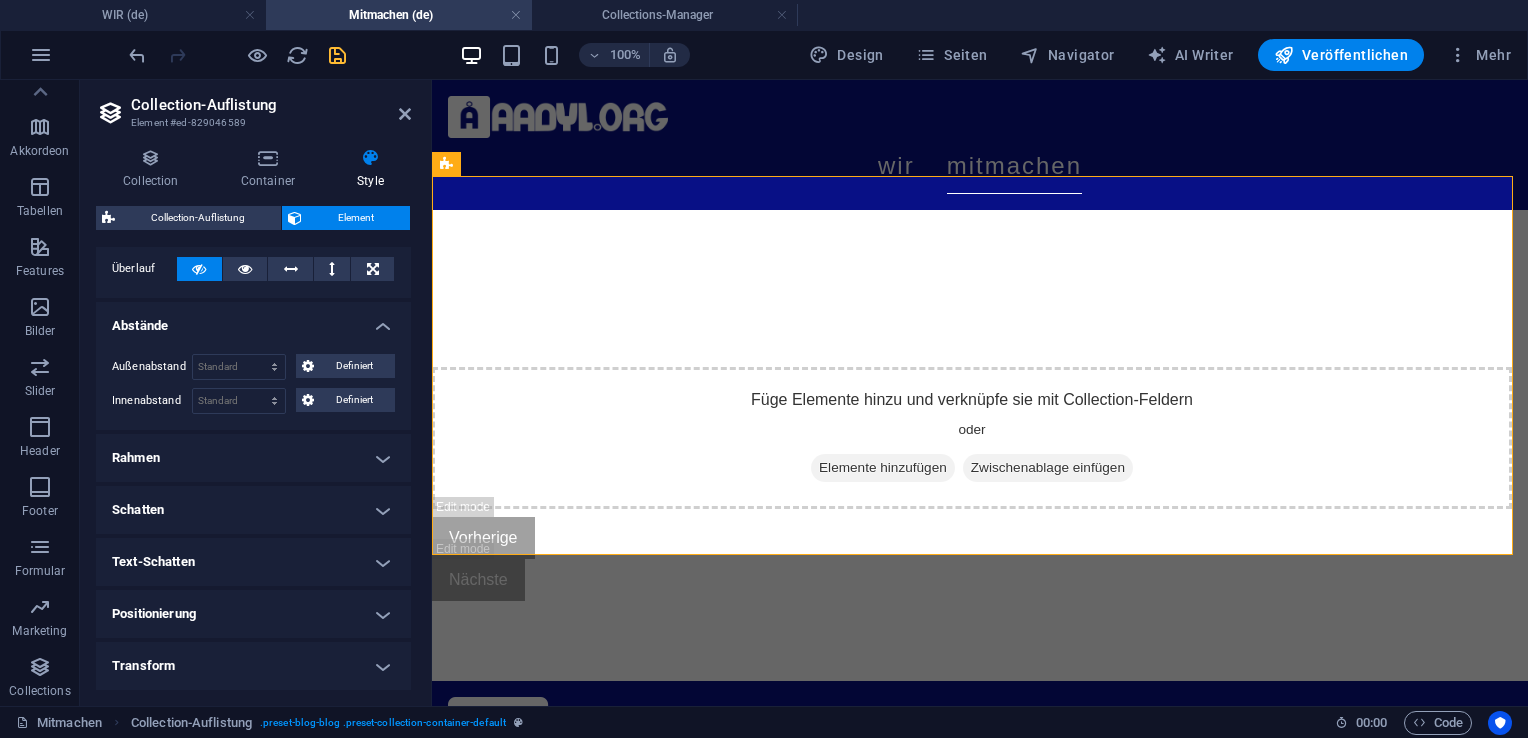 drag, startPoint x: 412, startPoint y: 366, endPoint x: 414, endPoint y: 425, distance: 59.03389 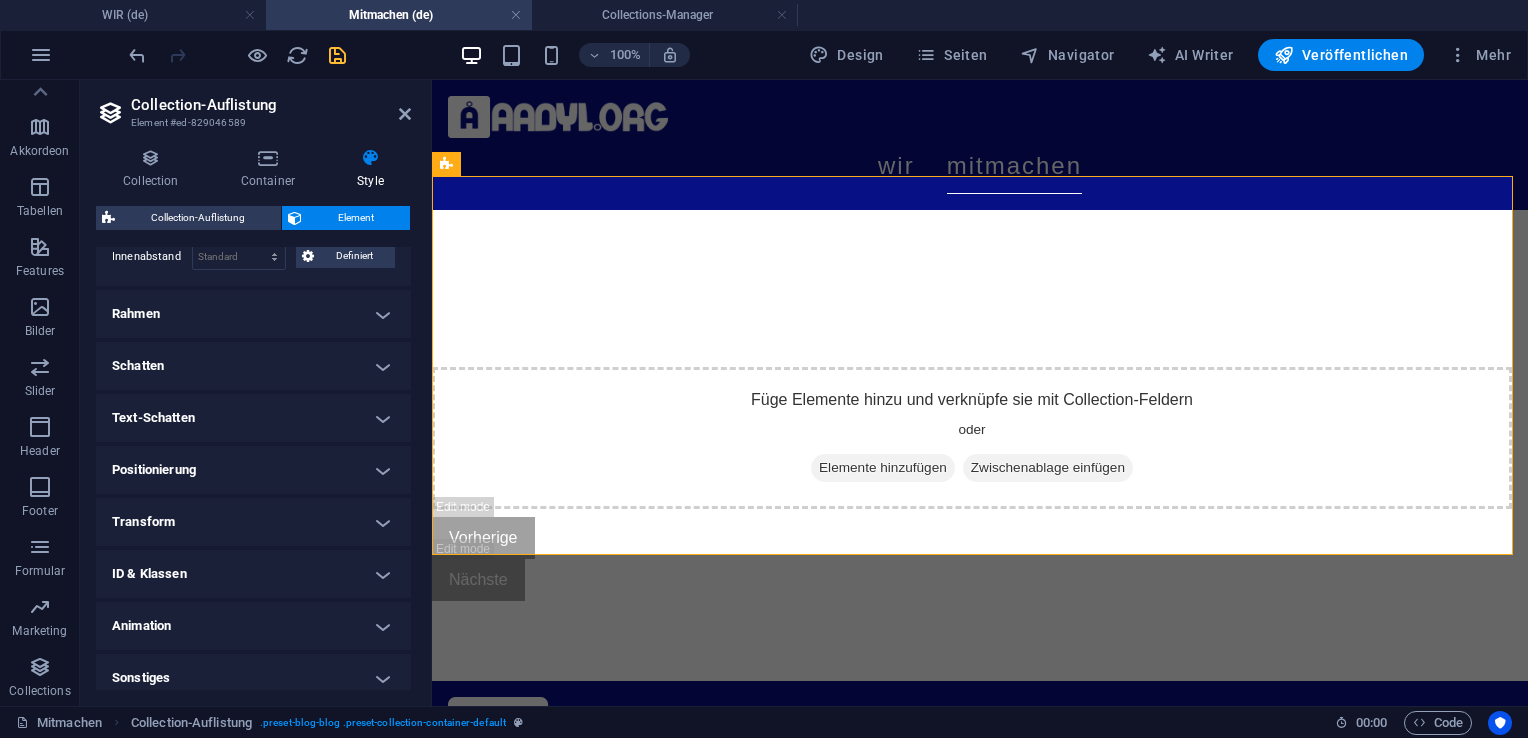 scroll, scrollTop: 266, scrollLeft: 0, axis: vertical 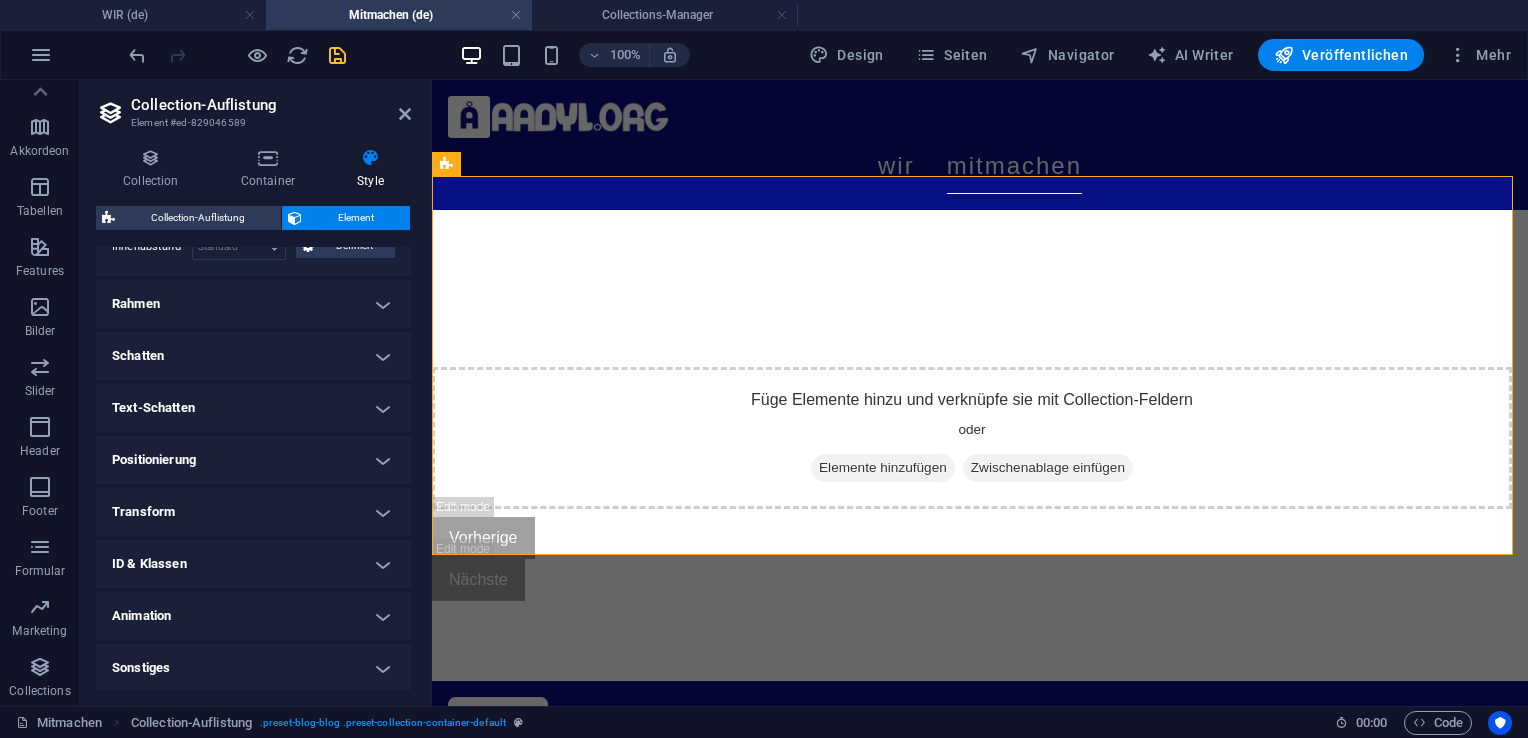 click on "Sonstiges" at bounding box center (253, 668) 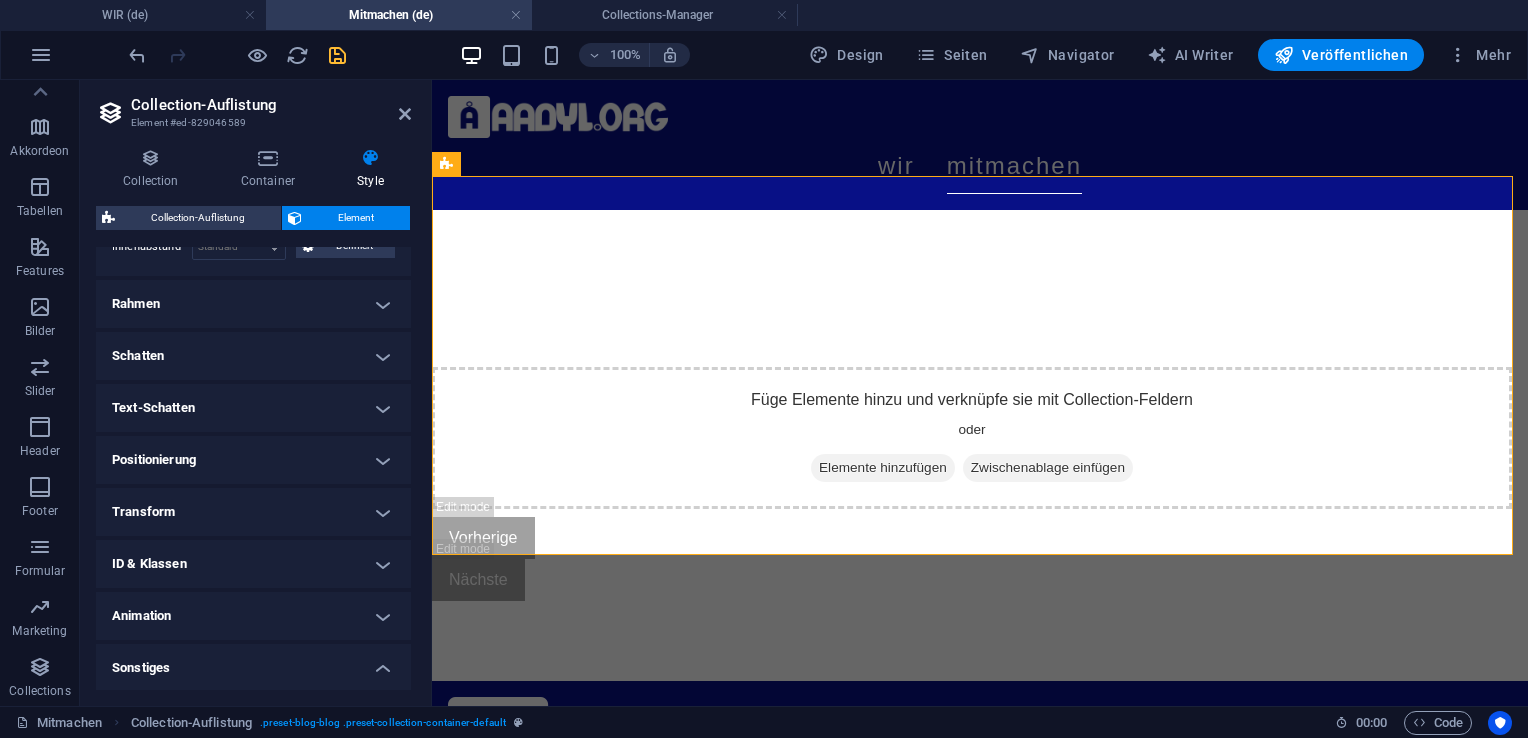 scroll, scrollTop: 389, scrollLeft: 0, axis: vertical 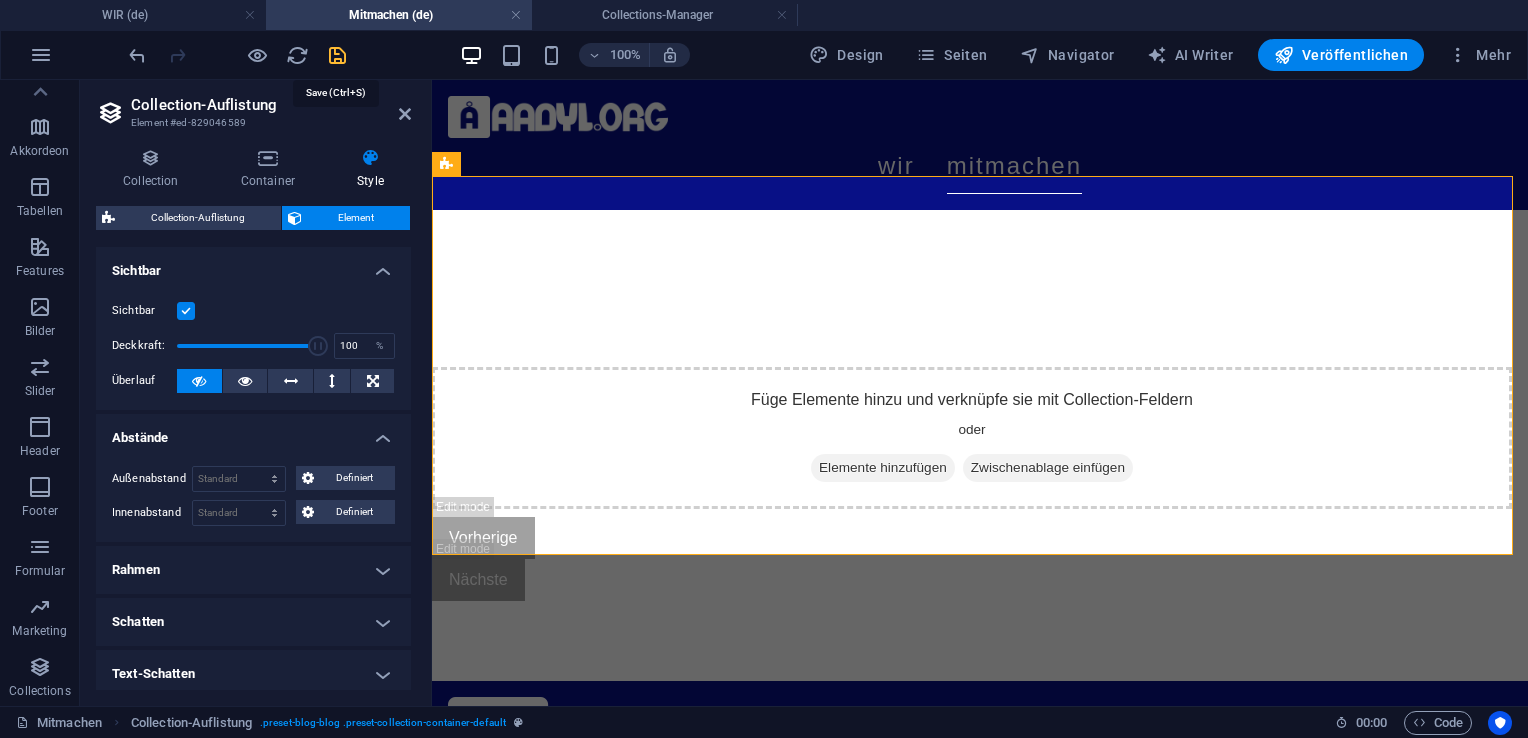 click at bounding box center (337, 55) 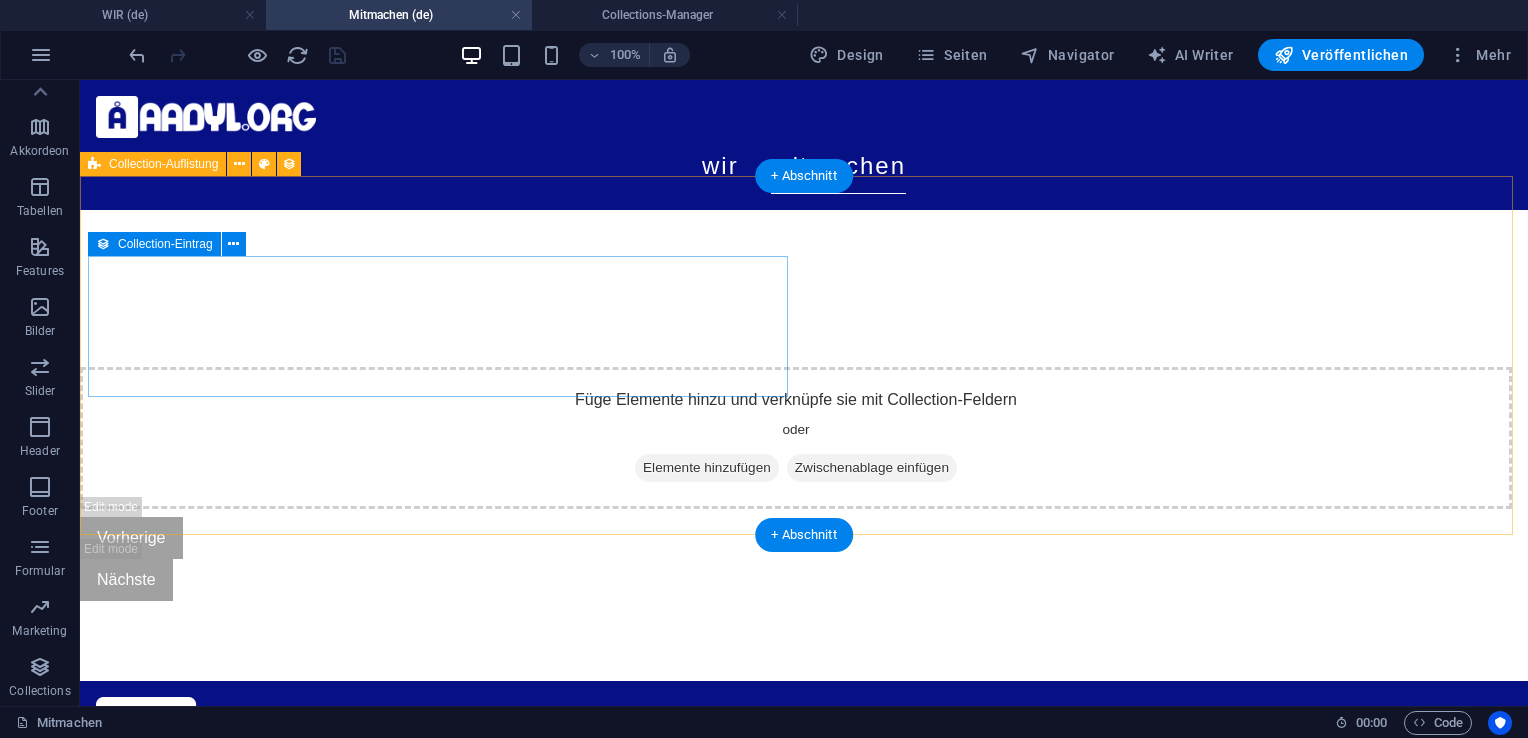 click on "Elemente hinzufügen" at bounding box center [707, 468] 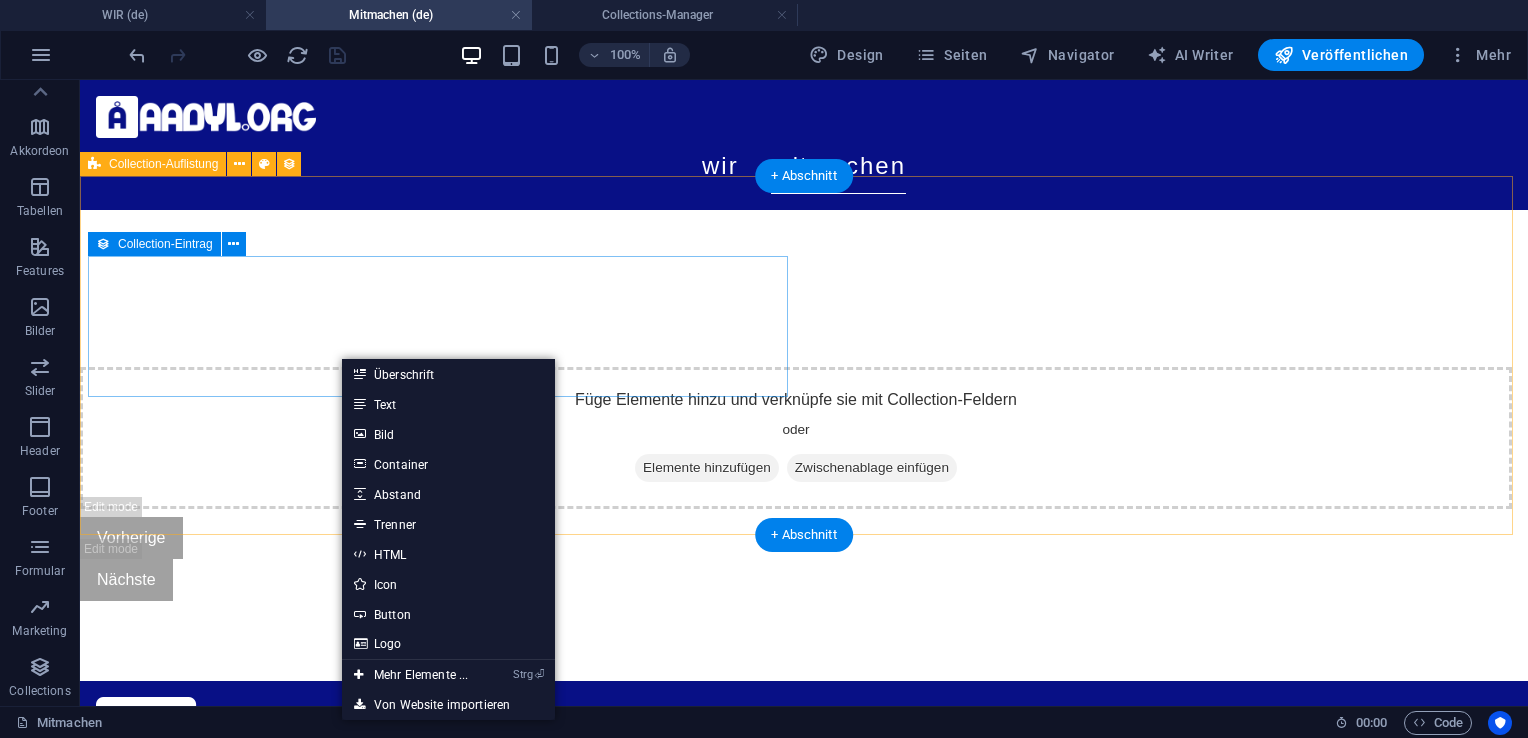 click on "Elemente hinzufügen" at bounding box center [707, 468] 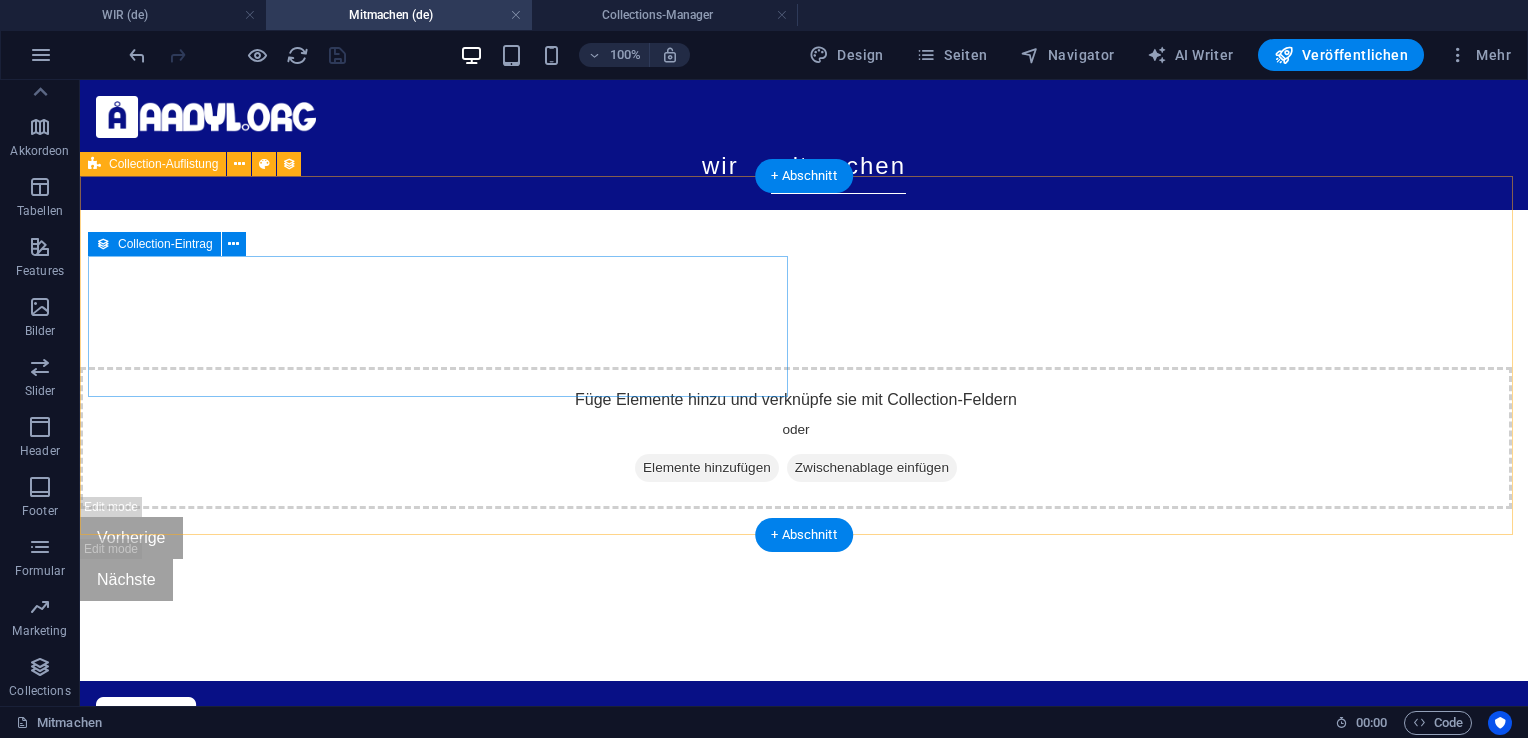 click on "Elemente hinzufügen" at bounding box center [707, 468] 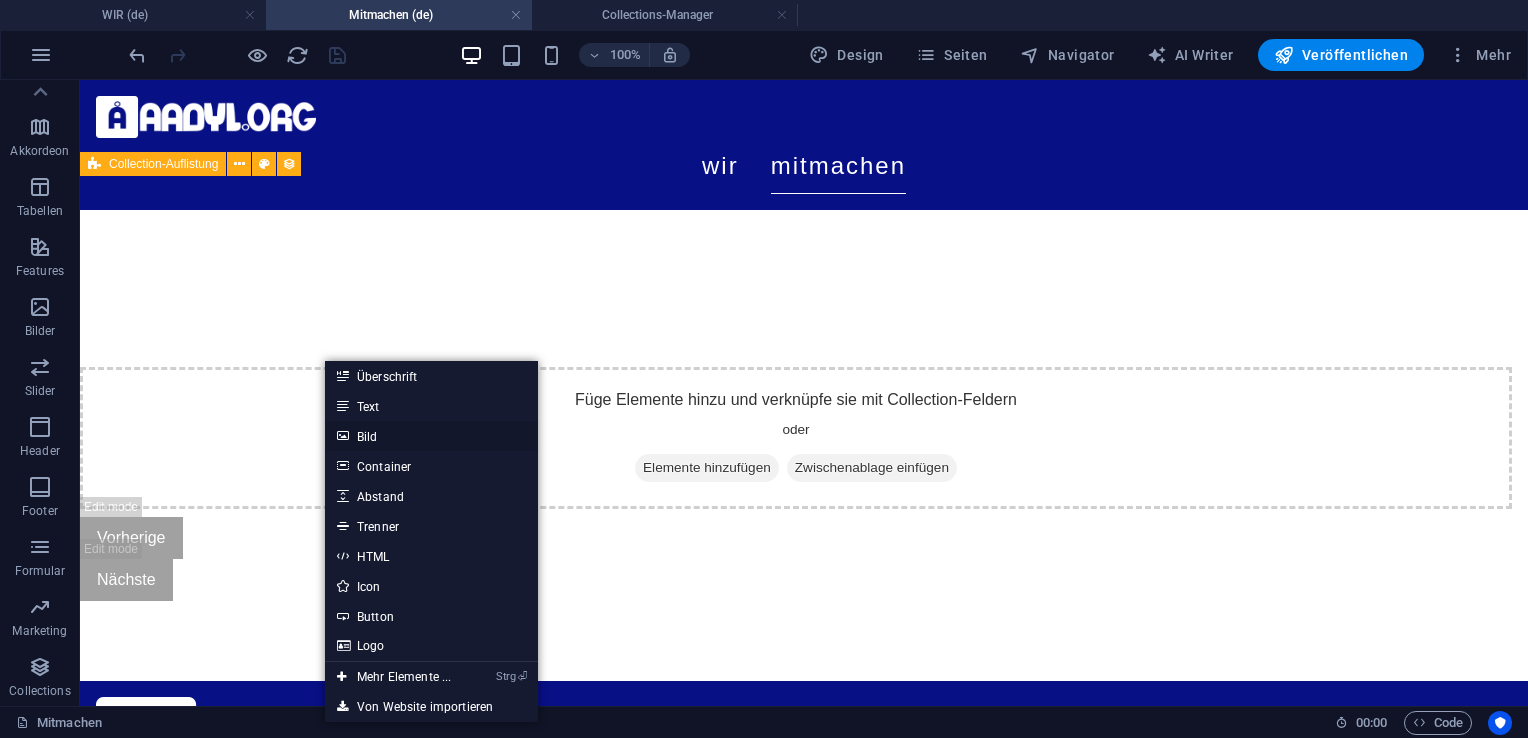 click on "Bild" at bounding box center (431, 436) 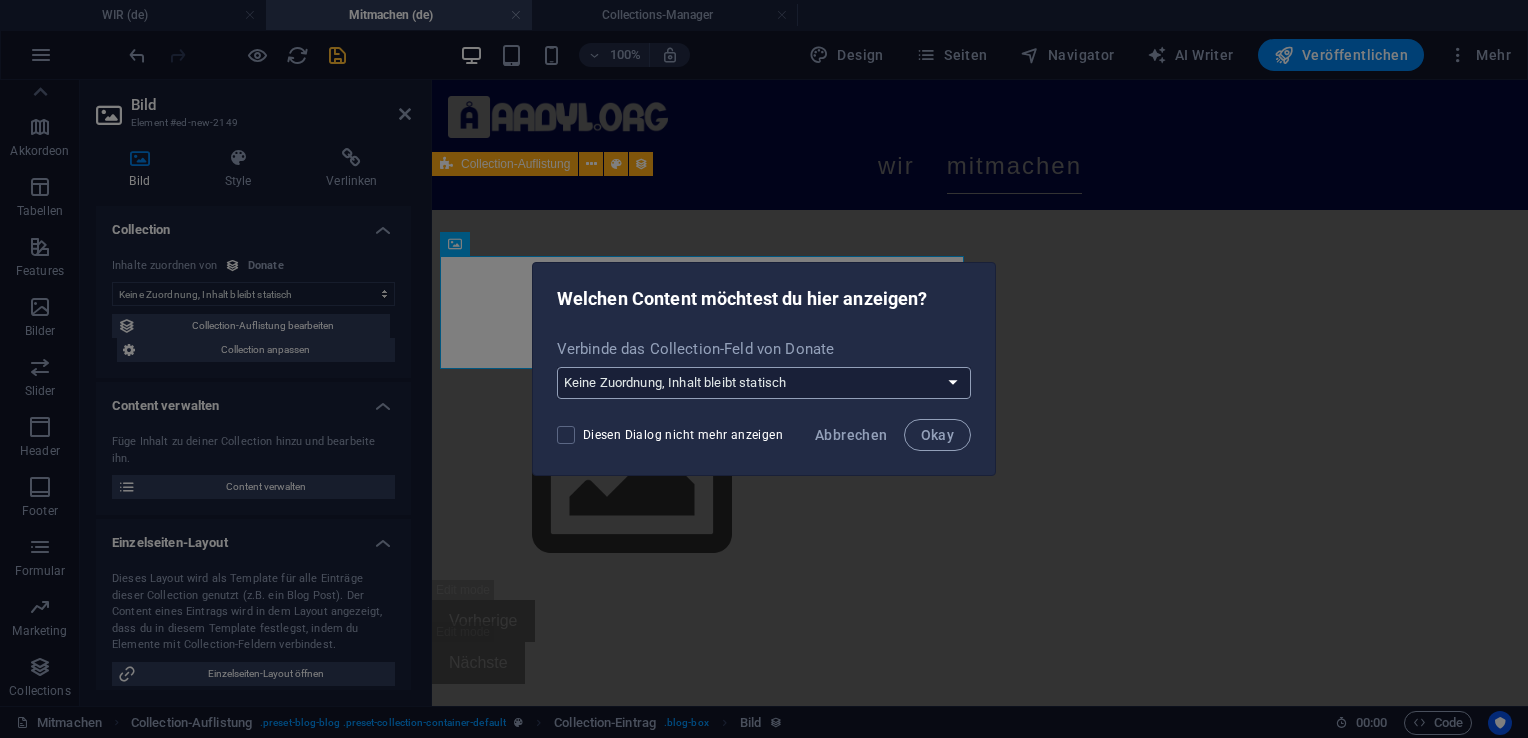 click on "Keine Zuordnung, Inhalt bleibt statisch Erstelle ein neues Feld Erstellt am ([DATE]) Aktualisiert am ([DATE]) Name (Einfacher Text) Slug (Einfacher Text) Bild (Datei) Beschreibung (CMS)" at bounding box center [764, 383] 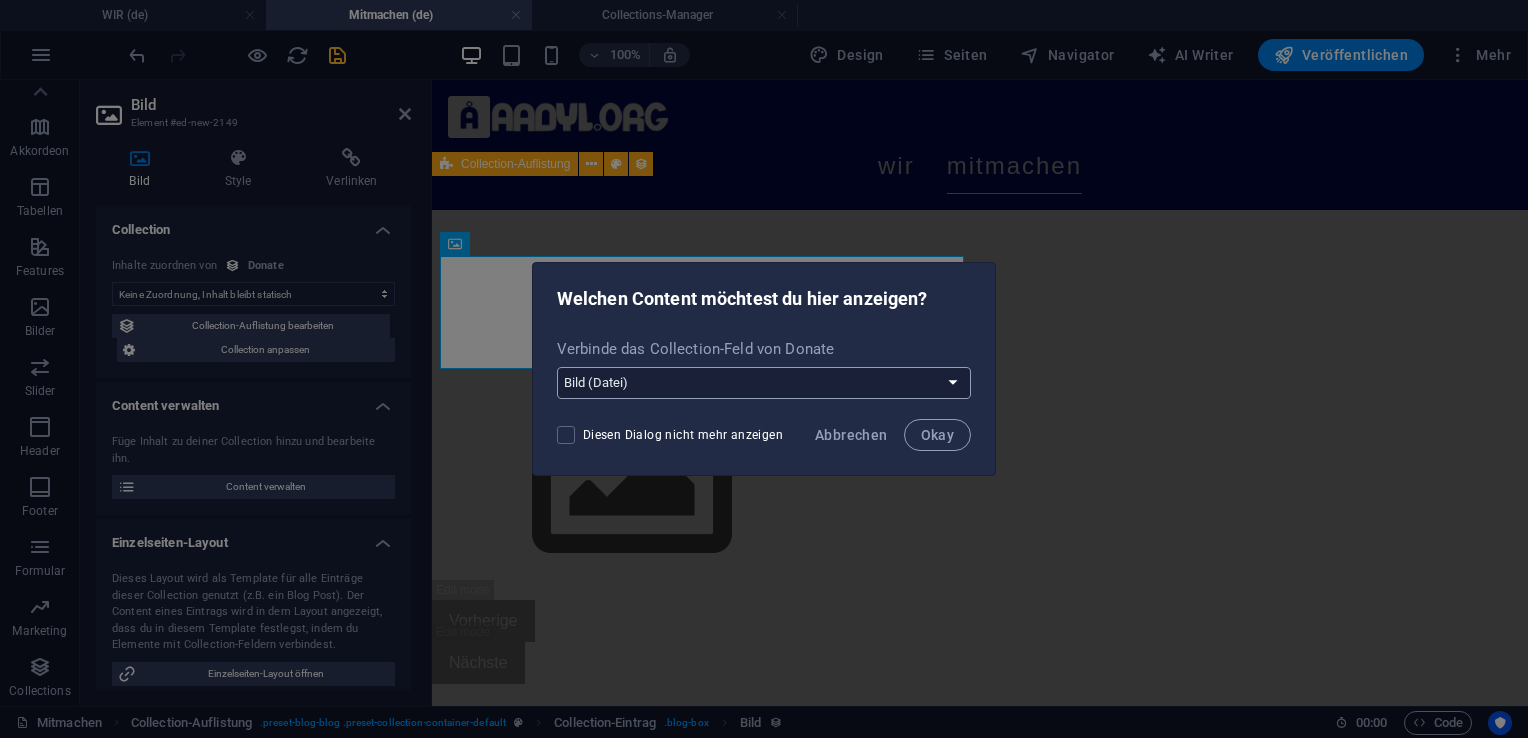 click on "Keine Zuordnung, Inhalt bleibt statisch Erstelle ein neues Feld Erstellt am ([DATE]) Aktualisiert am ([DATE]) Name (Einfacher Text) Slug (Einfacher Text) Bild (Datei) Beschreibung (CMS)" at bounding box center [764, 383] 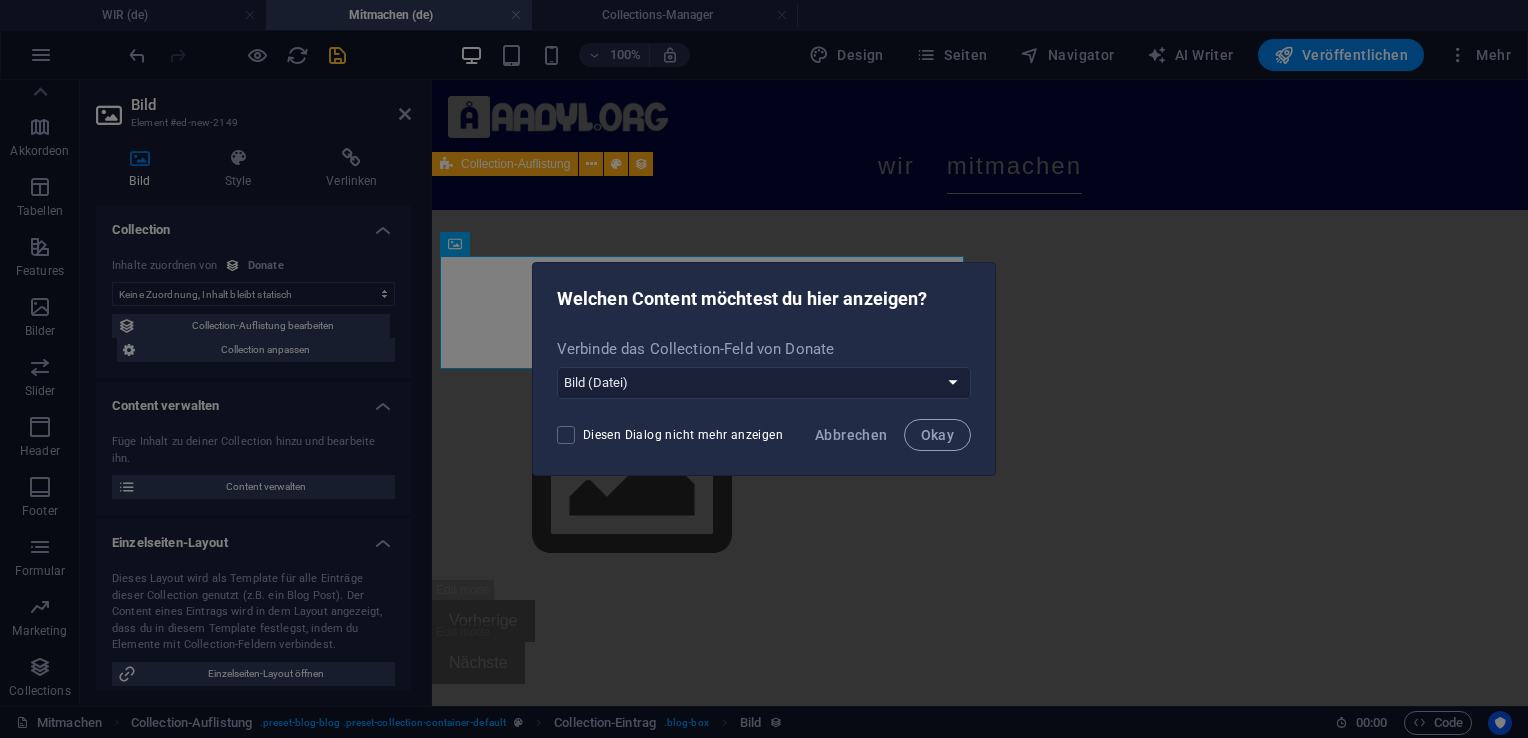 click on "Diesen Dialog nicht mehr anzeigen" at bounding box center [683, 435] 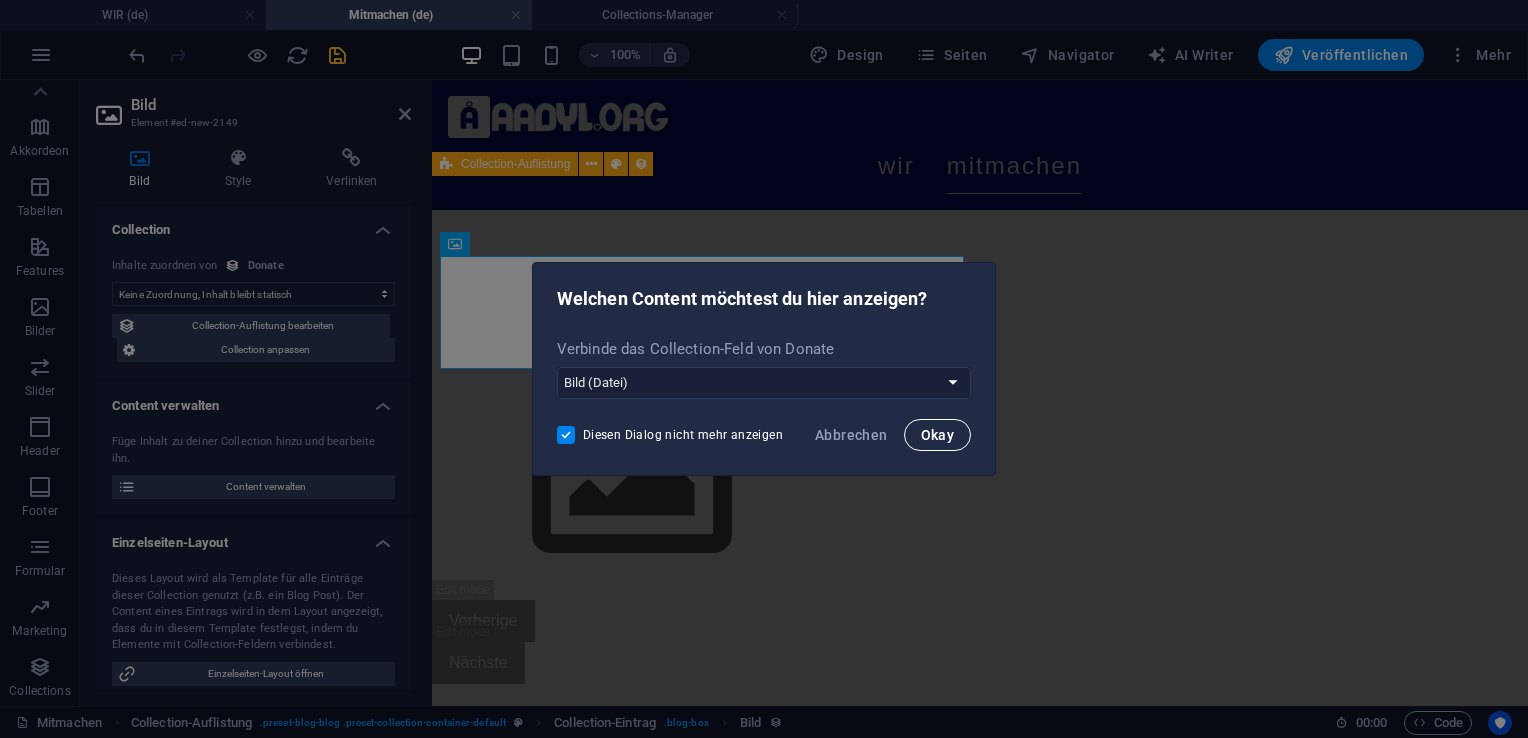 click on "Okay" at bounding box center (938, 435) 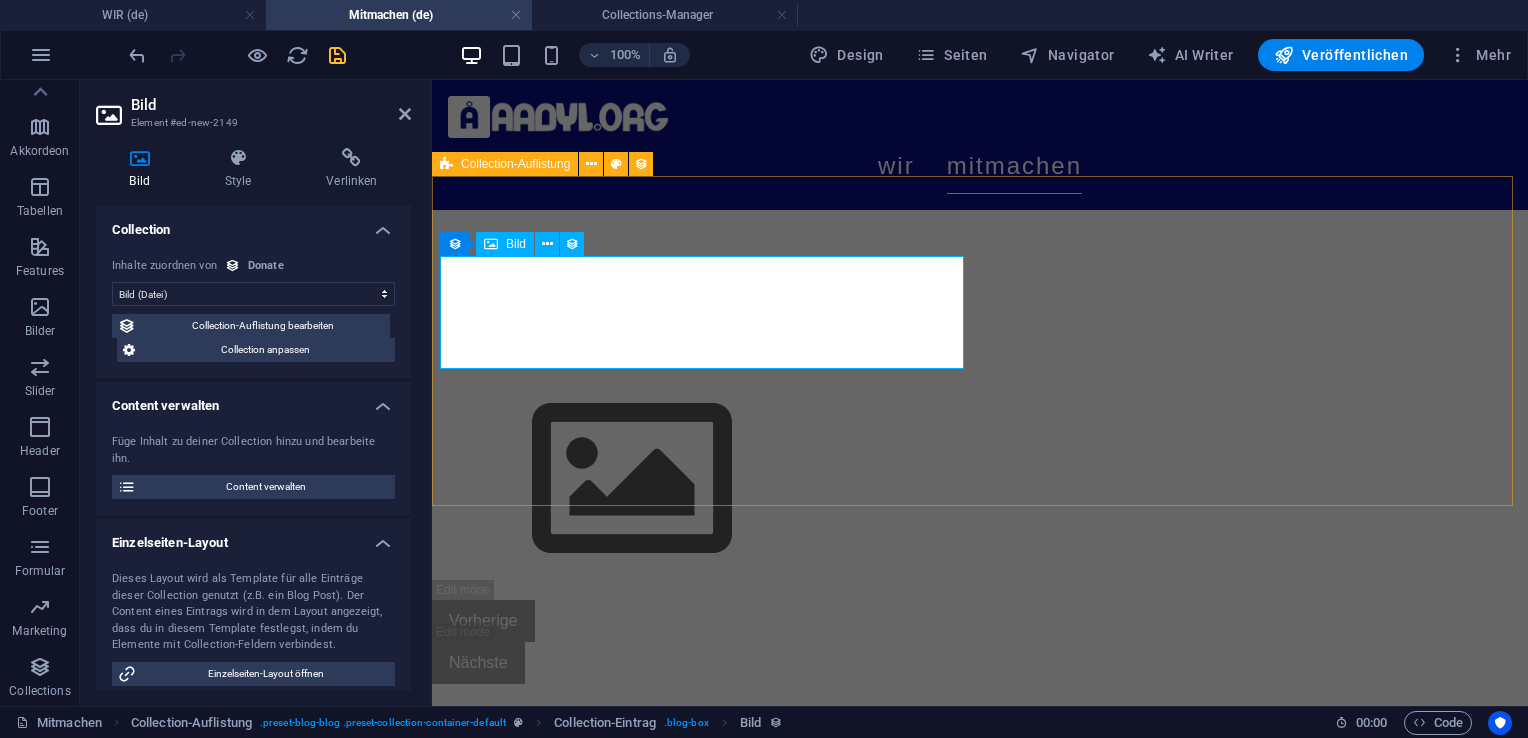 click at bounding box center (972, 479) 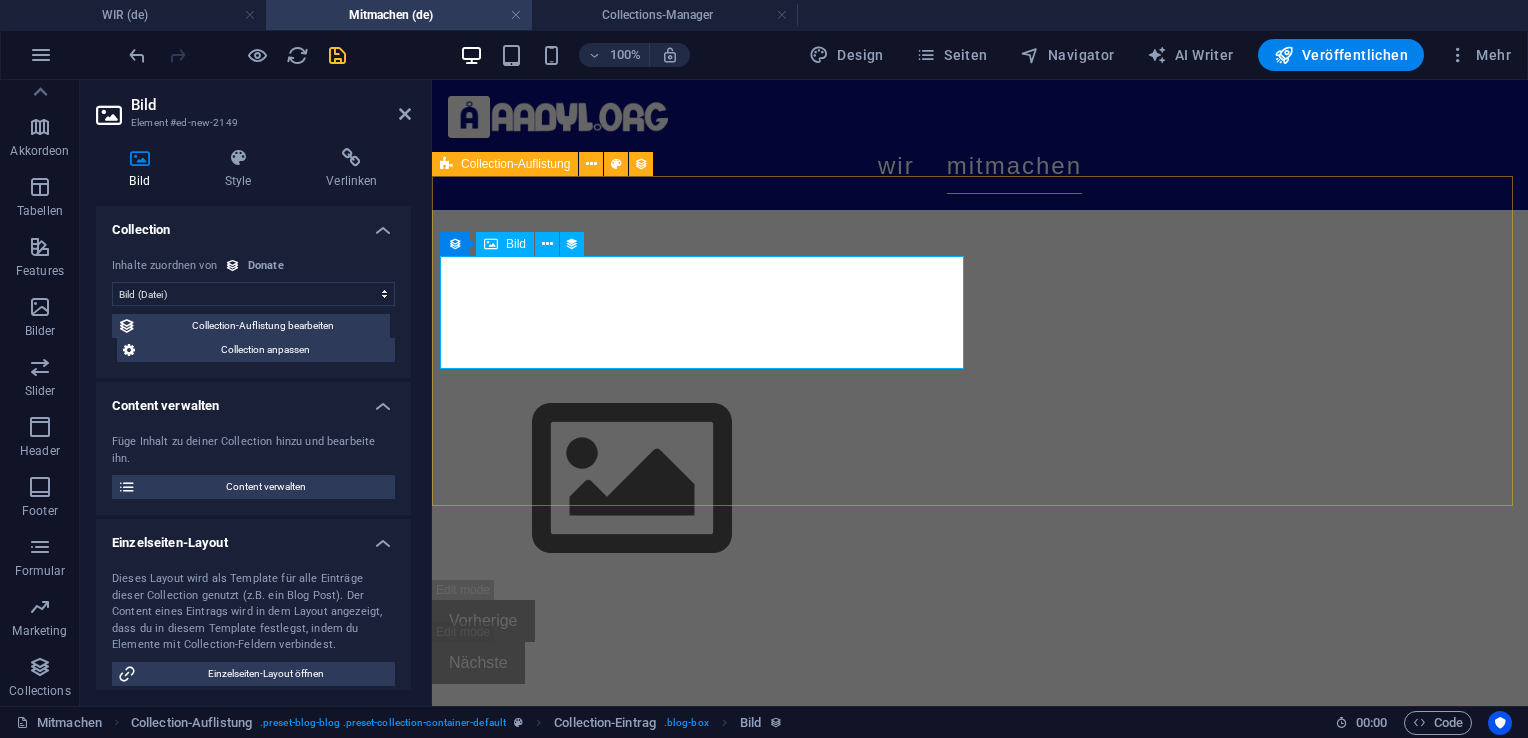 click at bounding box center [972, 479] 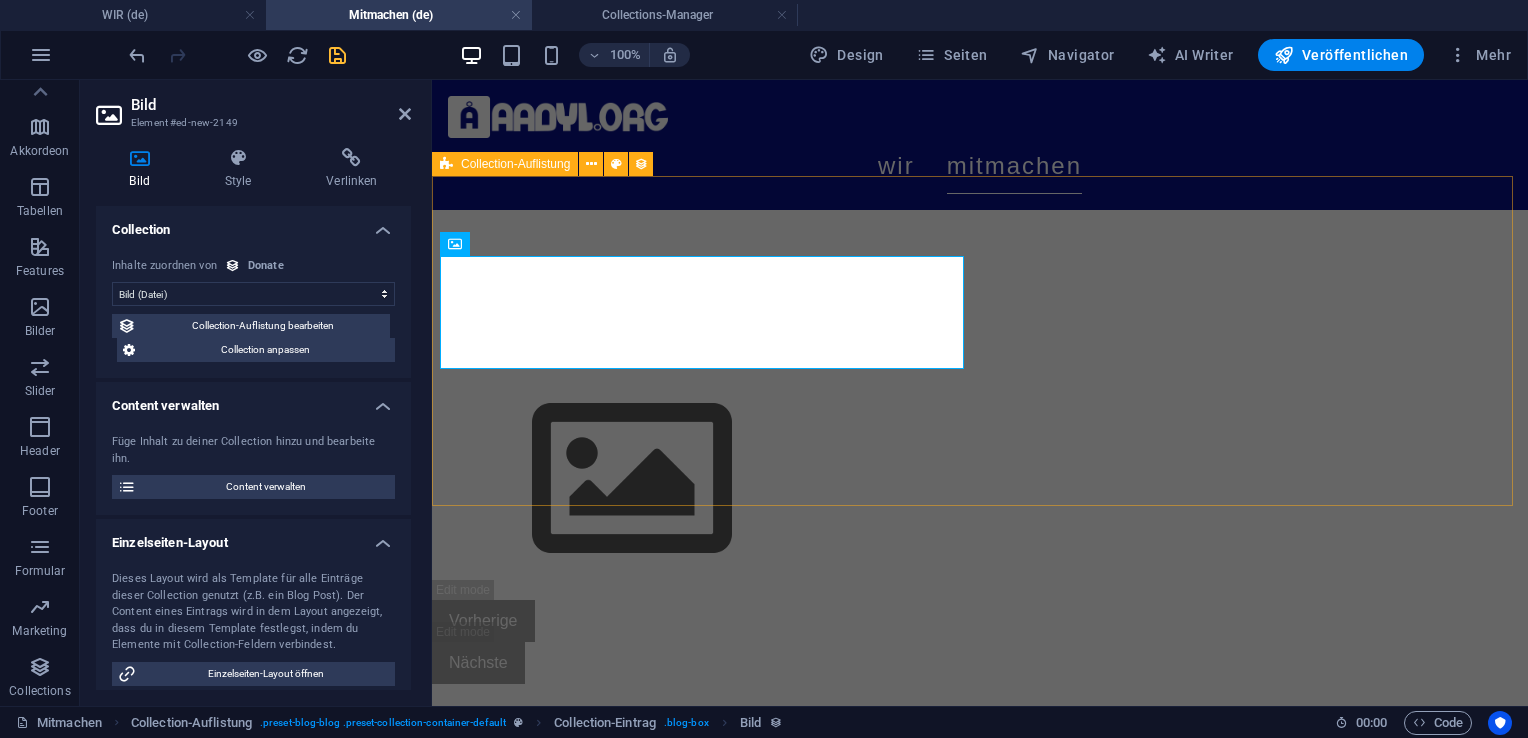 click on "Vorherige Nächste" at bounding box center [980, 525] 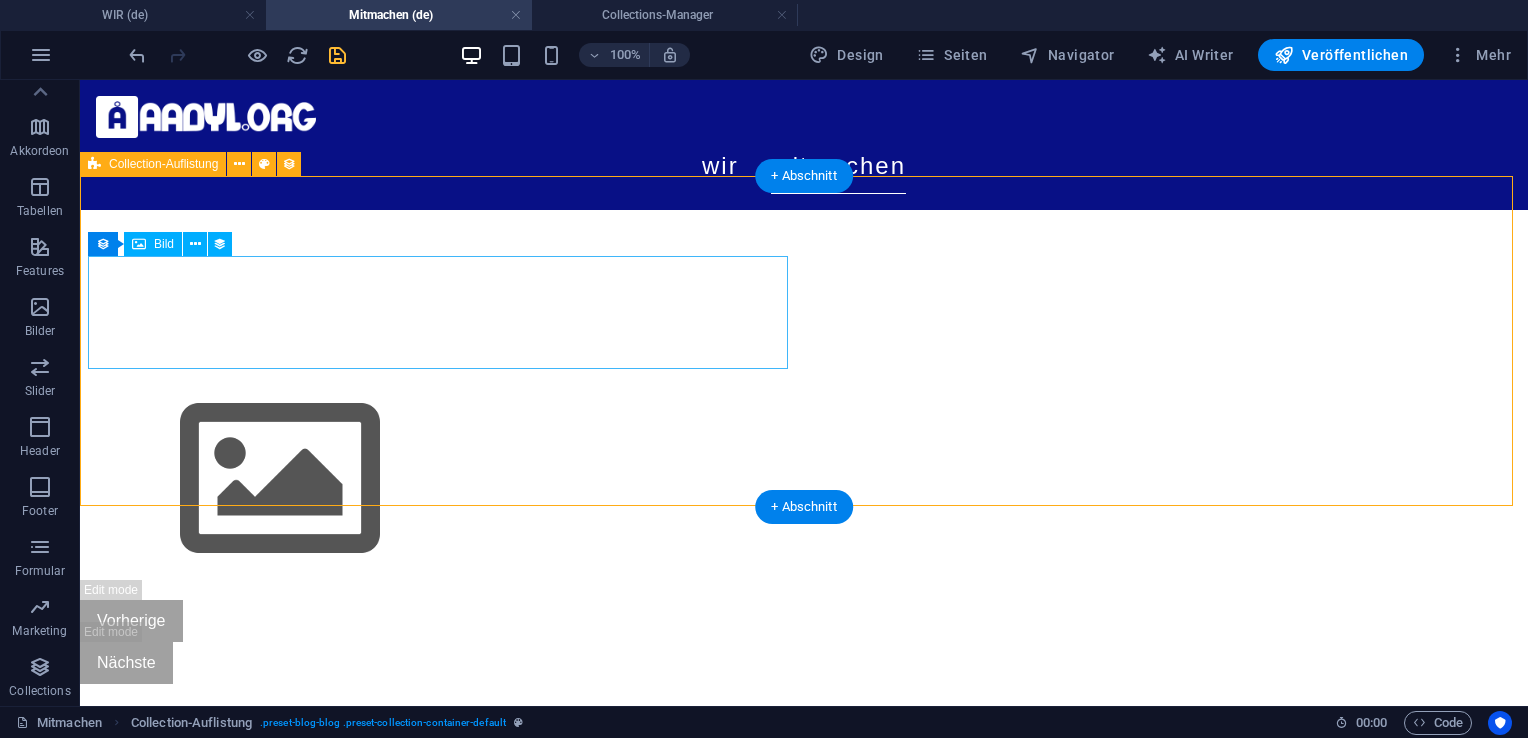 click at bounding box center [796, 479] 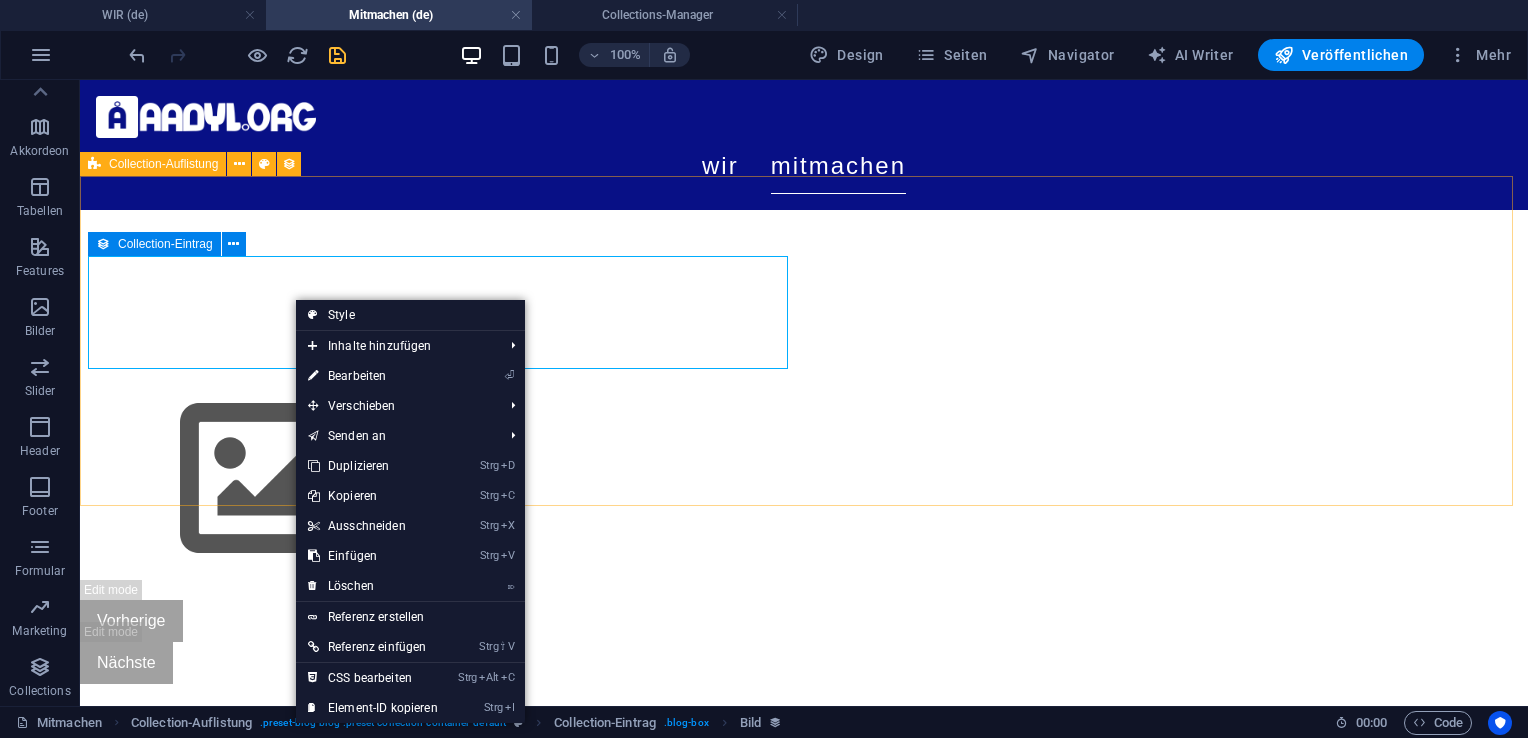 click on "Collection-Eintrag" at bounding box center (165, 244) 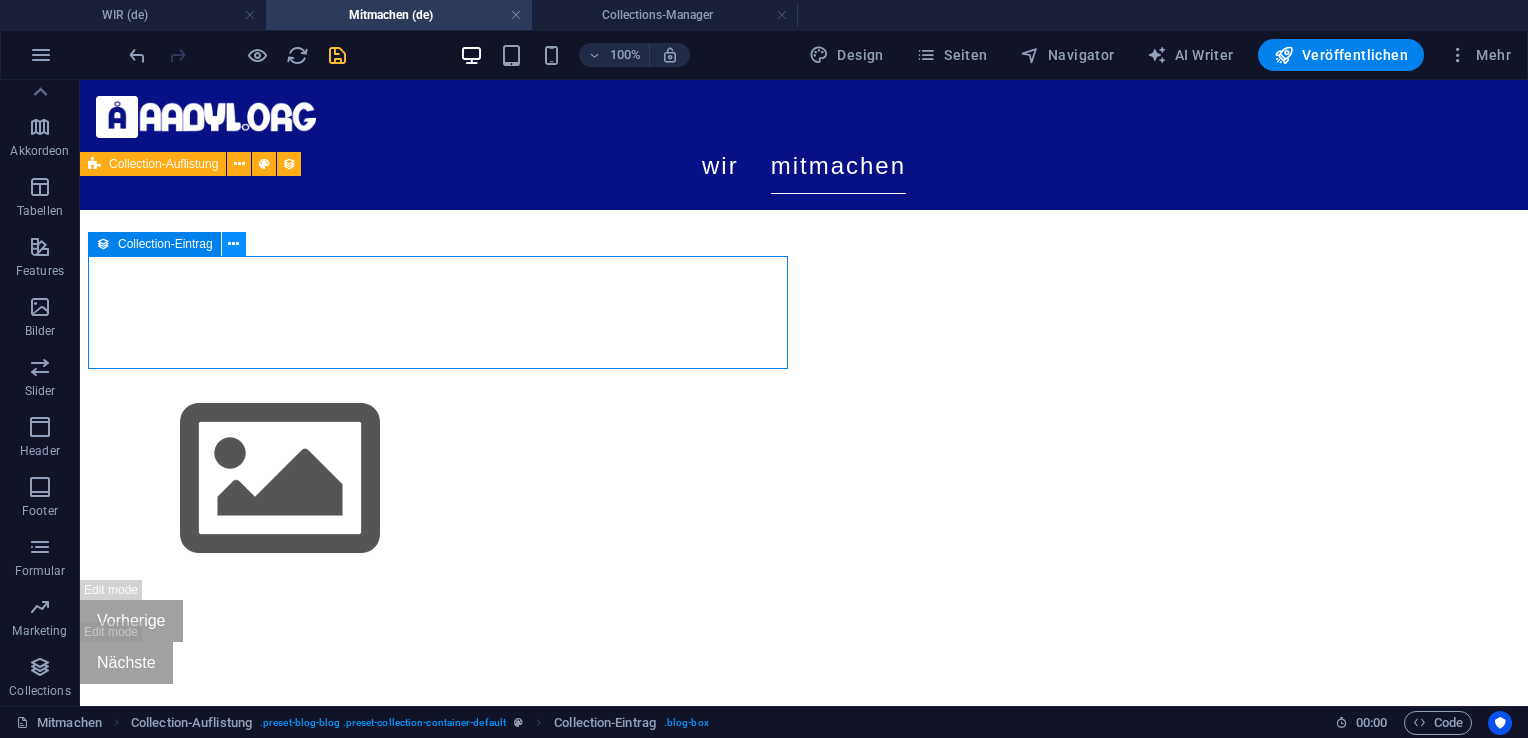 click at bounding box center [233, 244] 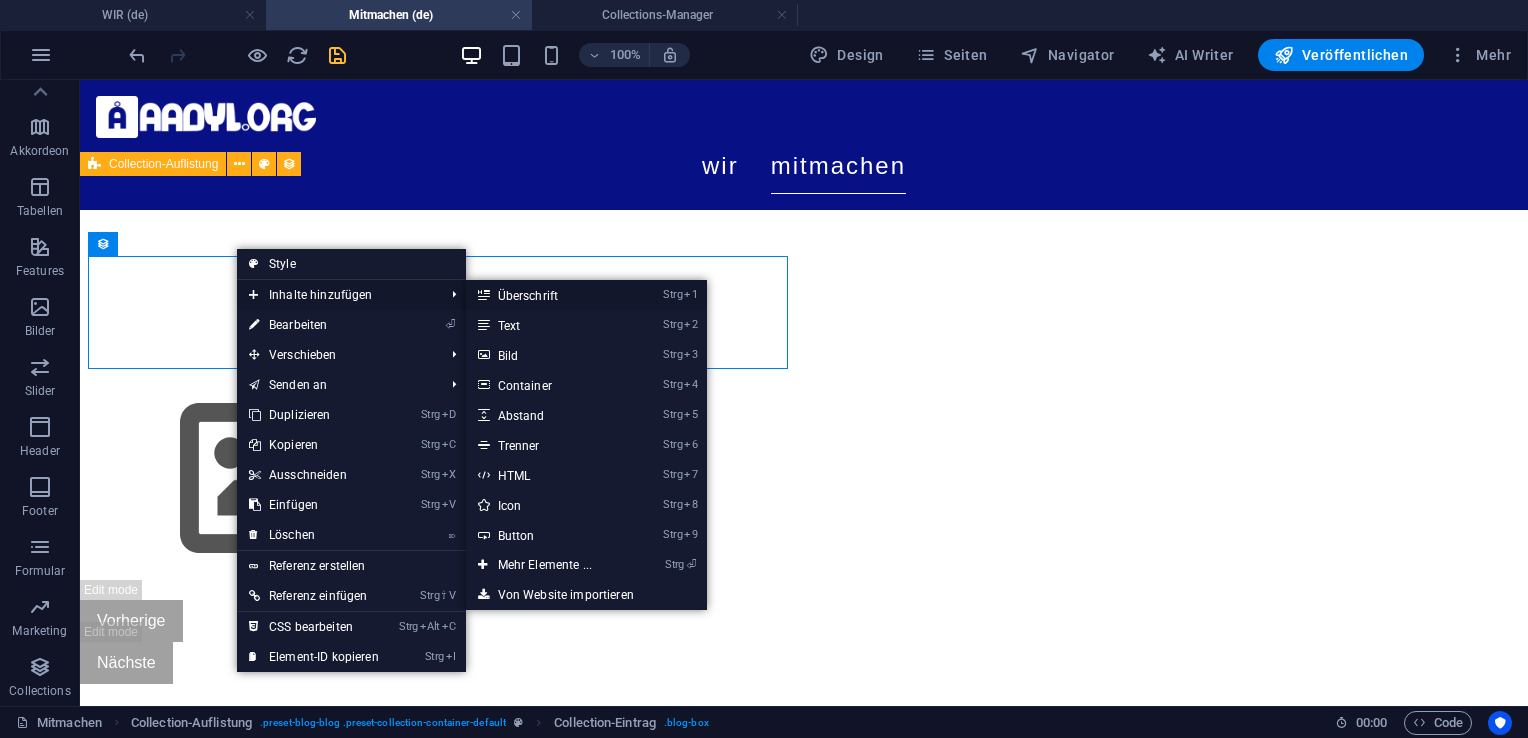 click on "Strg 1  Überschrift" at bounding box center [549, 295] 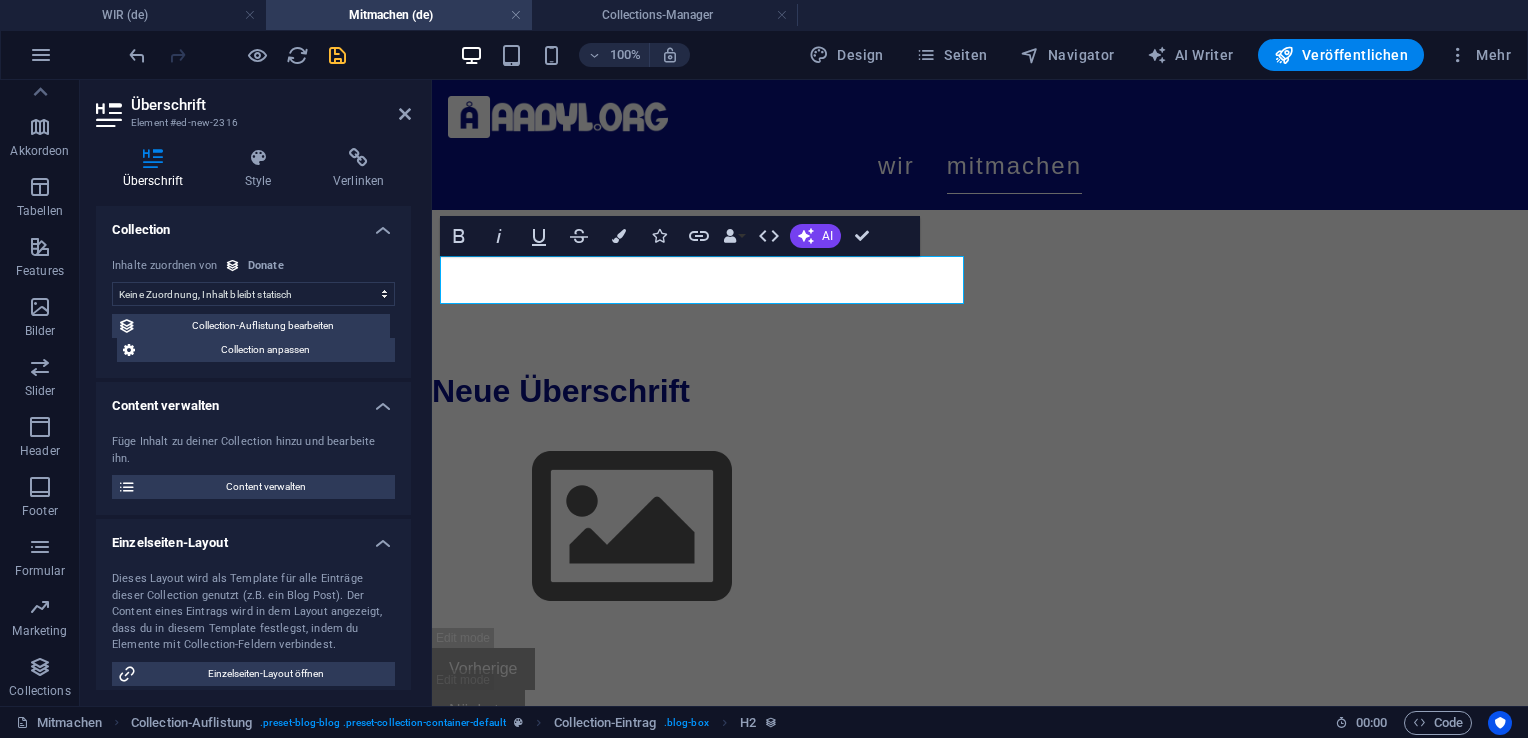 click on "Keine Zuordnung, Inhalt bleibt statisch Erstellt am ([DATE]) Aktualisiert am ([DATE]) Name (Einfacher Text) Slug (Einfacher Text) Bild (Datei) Beschreibung (CMS)" at bounding box center (253, 294) 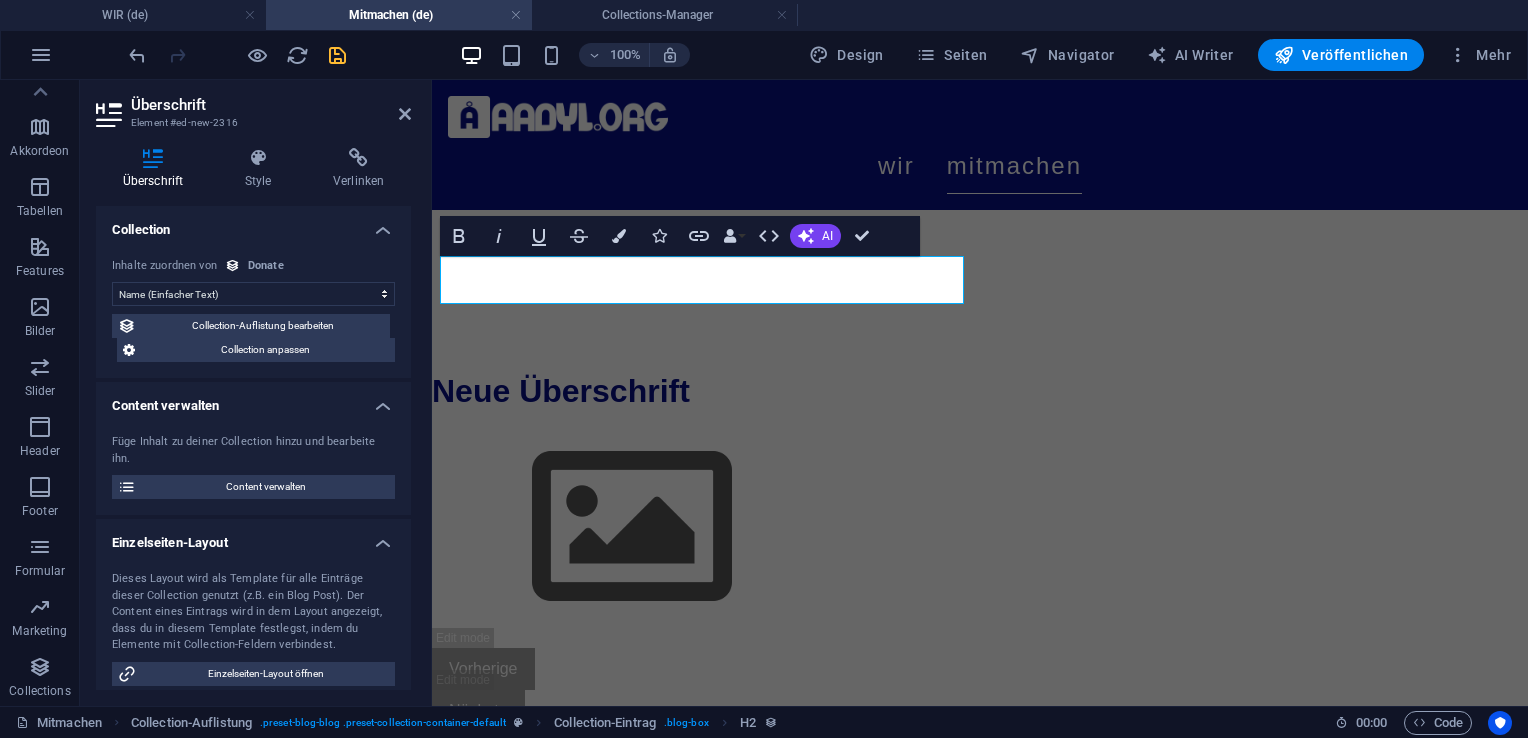 click on "Keine Zuordnung, Inhalt bleibt statisch Erstellt am ([DATE]) Aktualisiert am ([DATE]) Name (Einfacher Text) Slug (Einfacher Text) Bild (Datei) Beschreibung (CMS)" at bounding box center (253, 294) 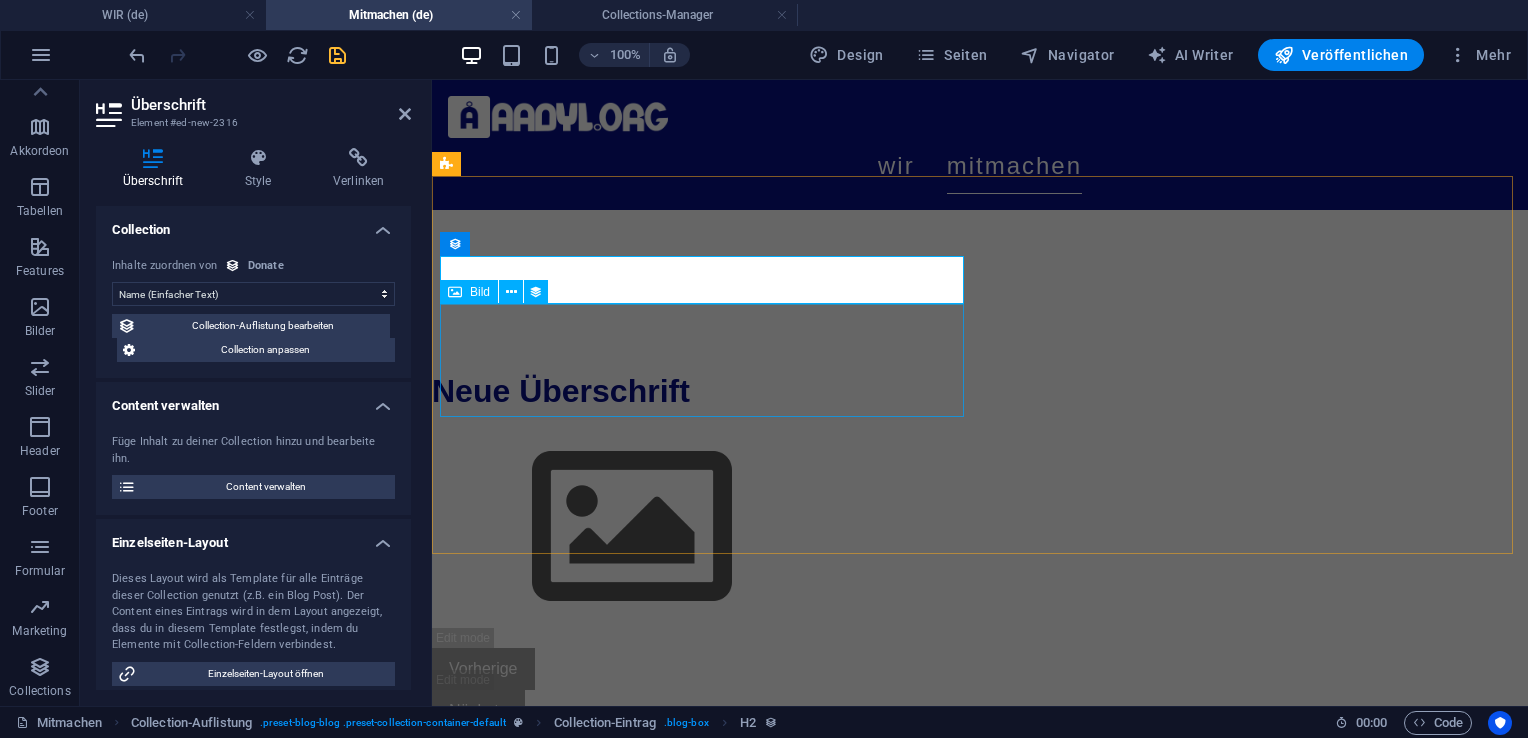 click at bounding box center (972, 527) 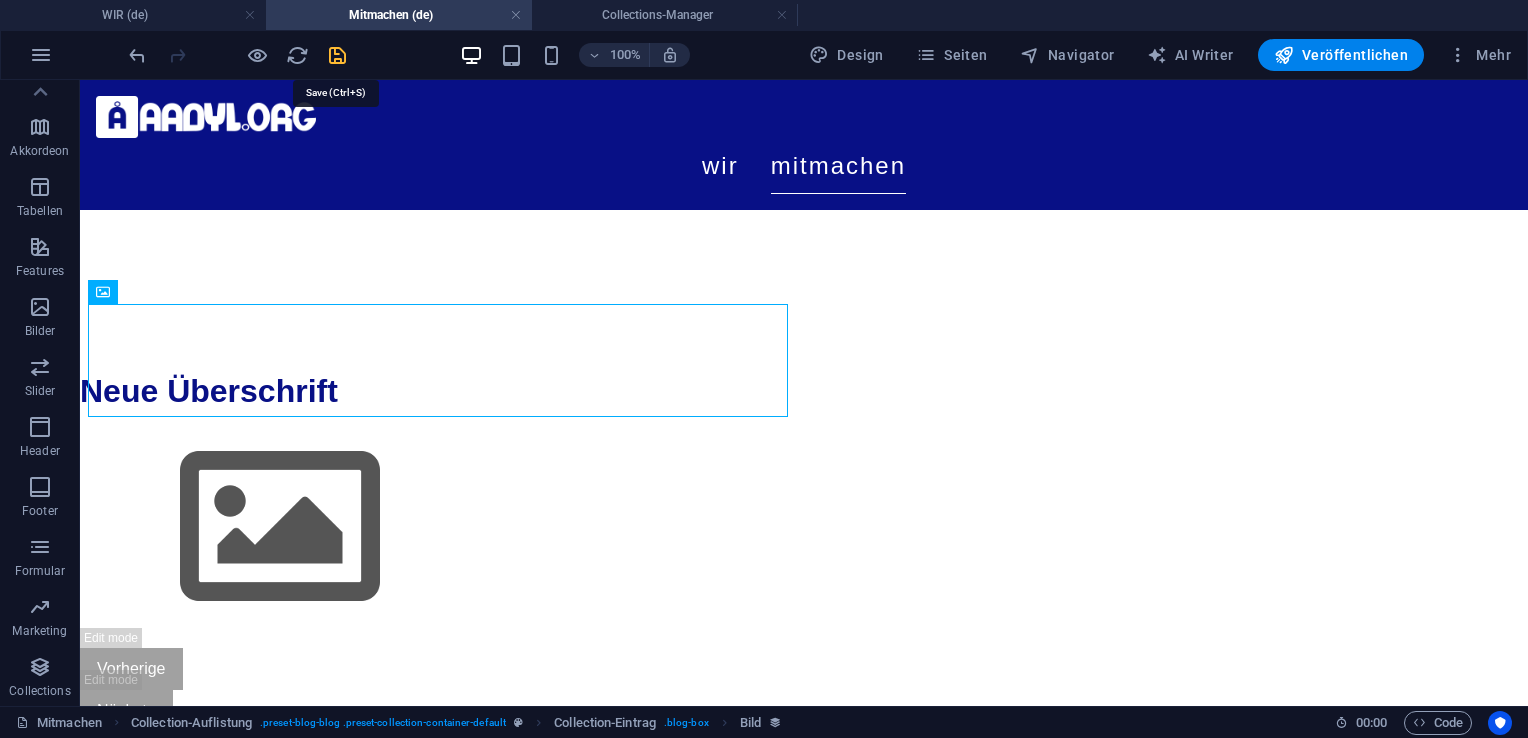 click at bounding box center [337, 55] 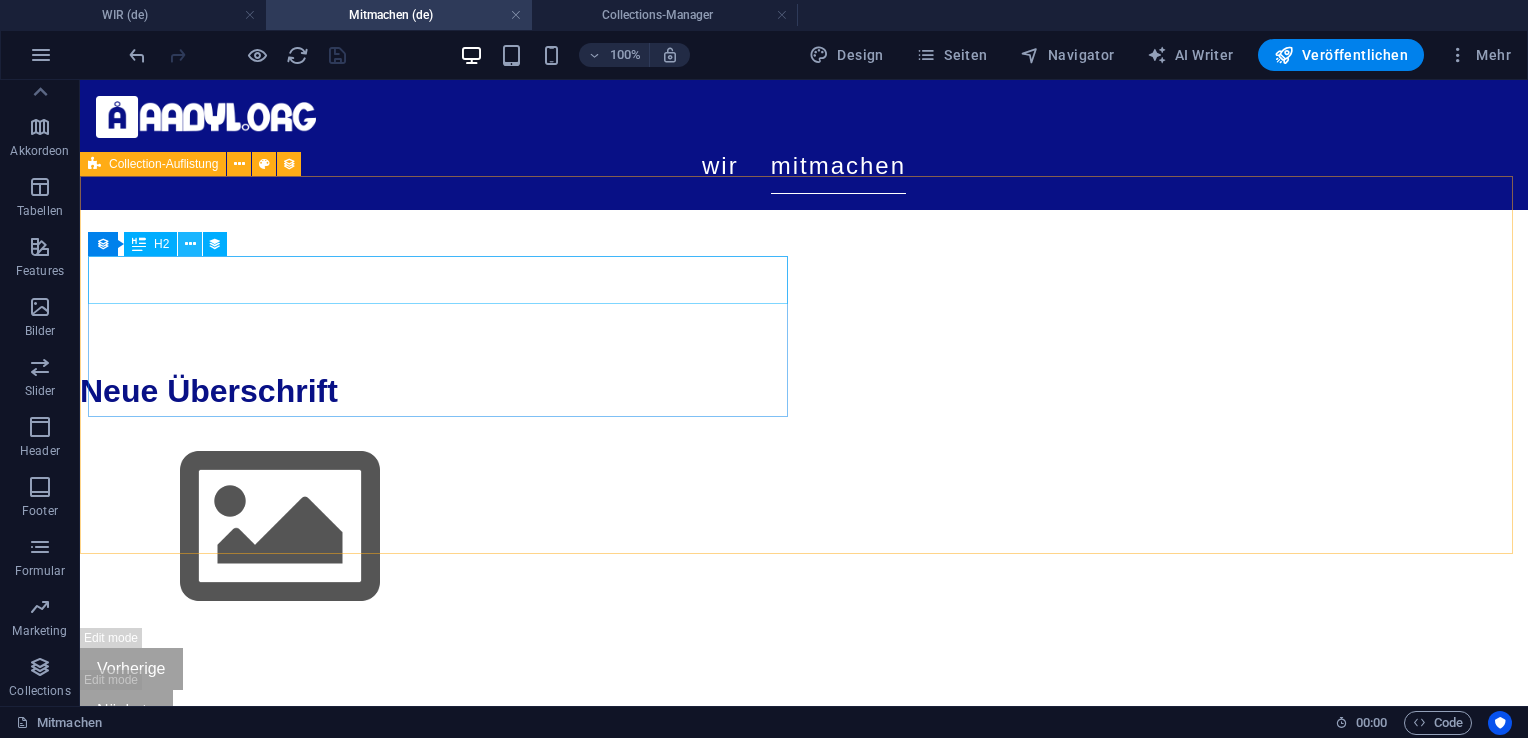 click at bounding box center (190, 244) 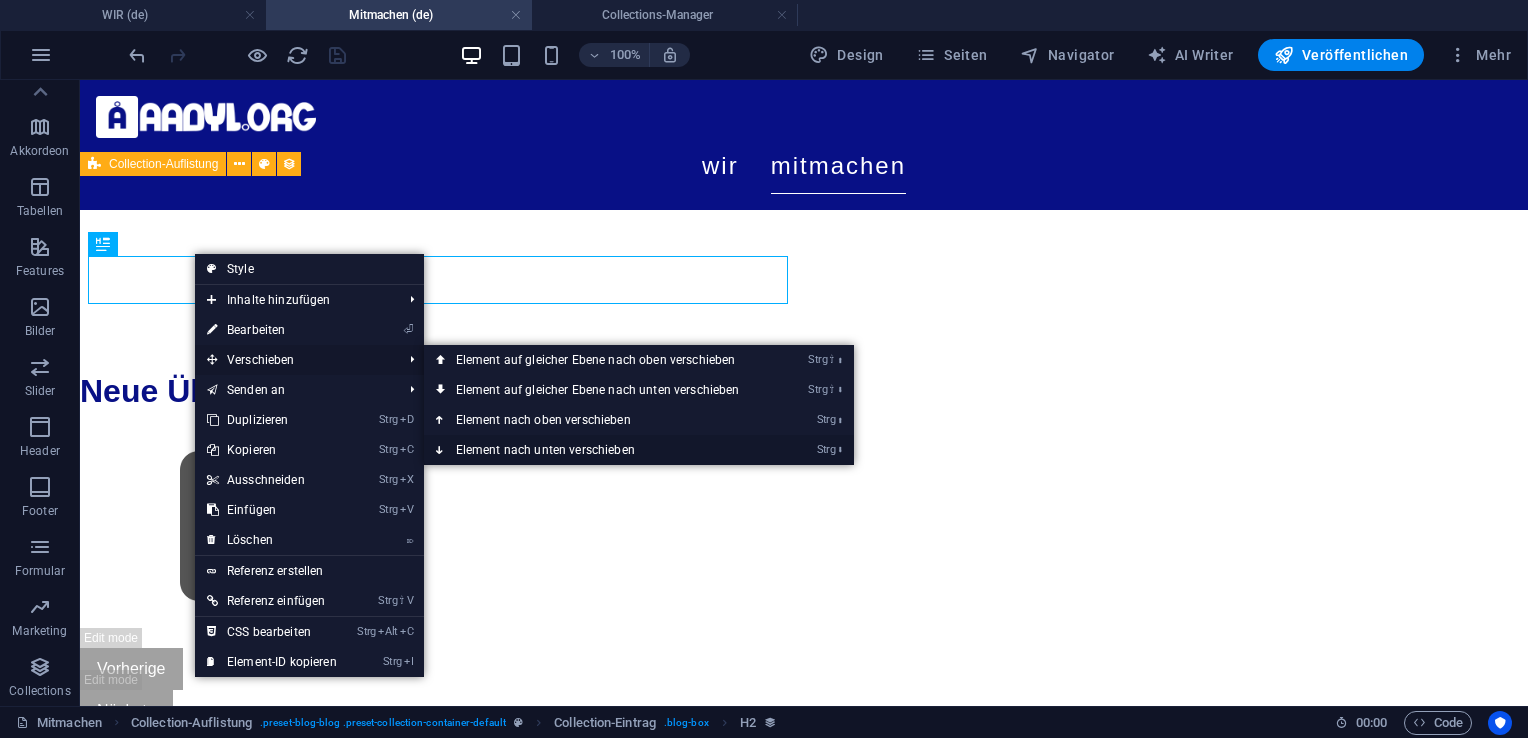 click on "Strg ⬇  Element nach unten verschieben" at bounding box center [602, 450] 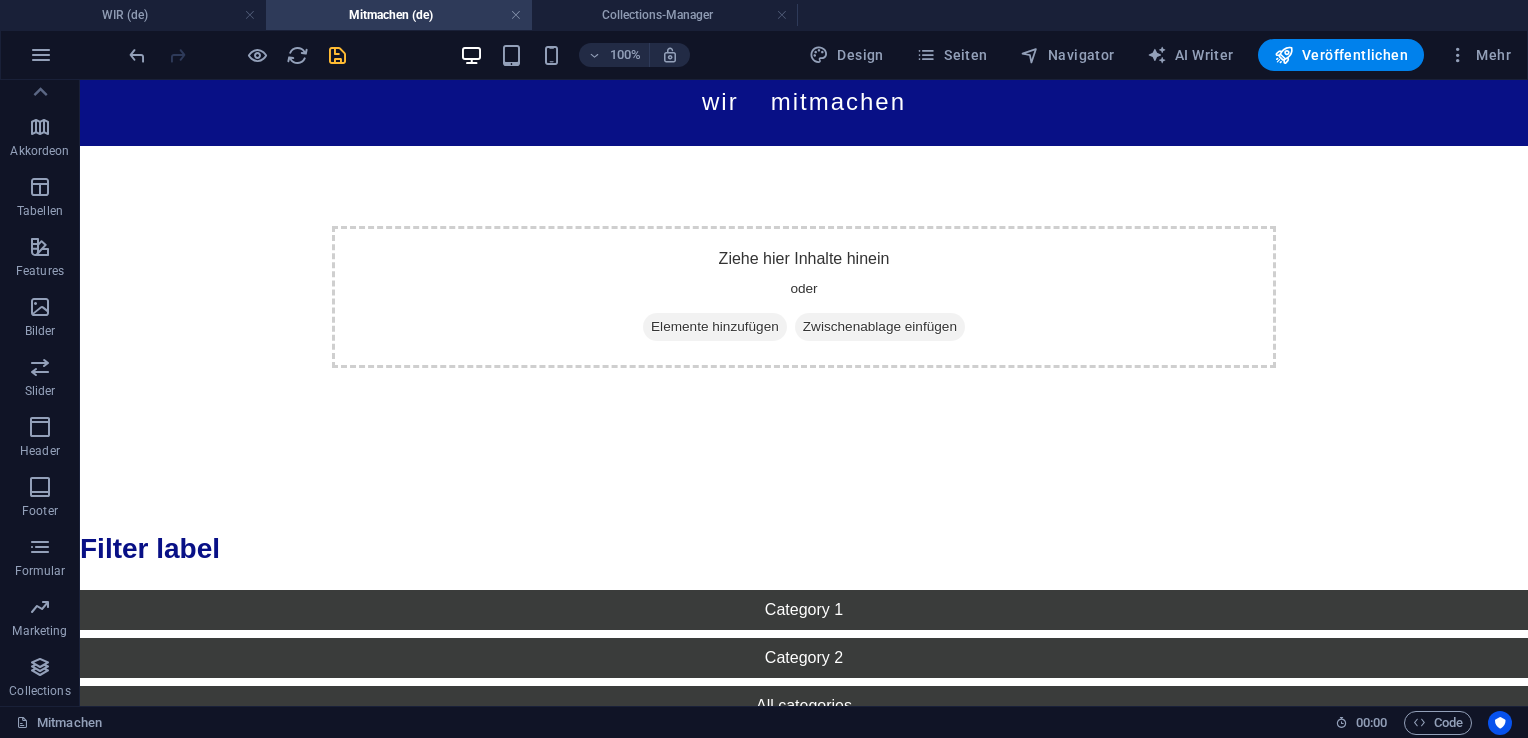 scroll, scrollTop: 71, scrollLeft: 0, axis: vertical 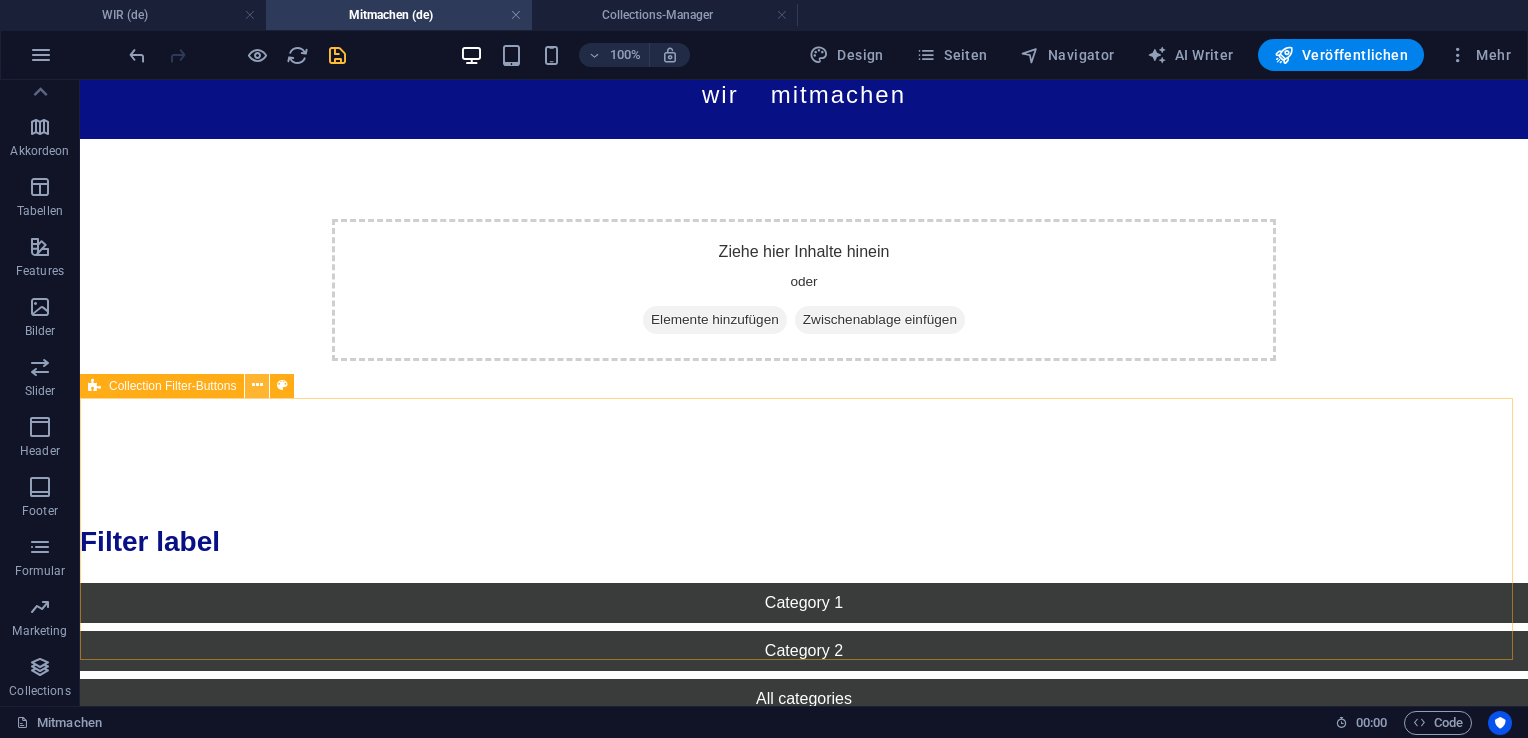 click at bounding box center (257, 385) 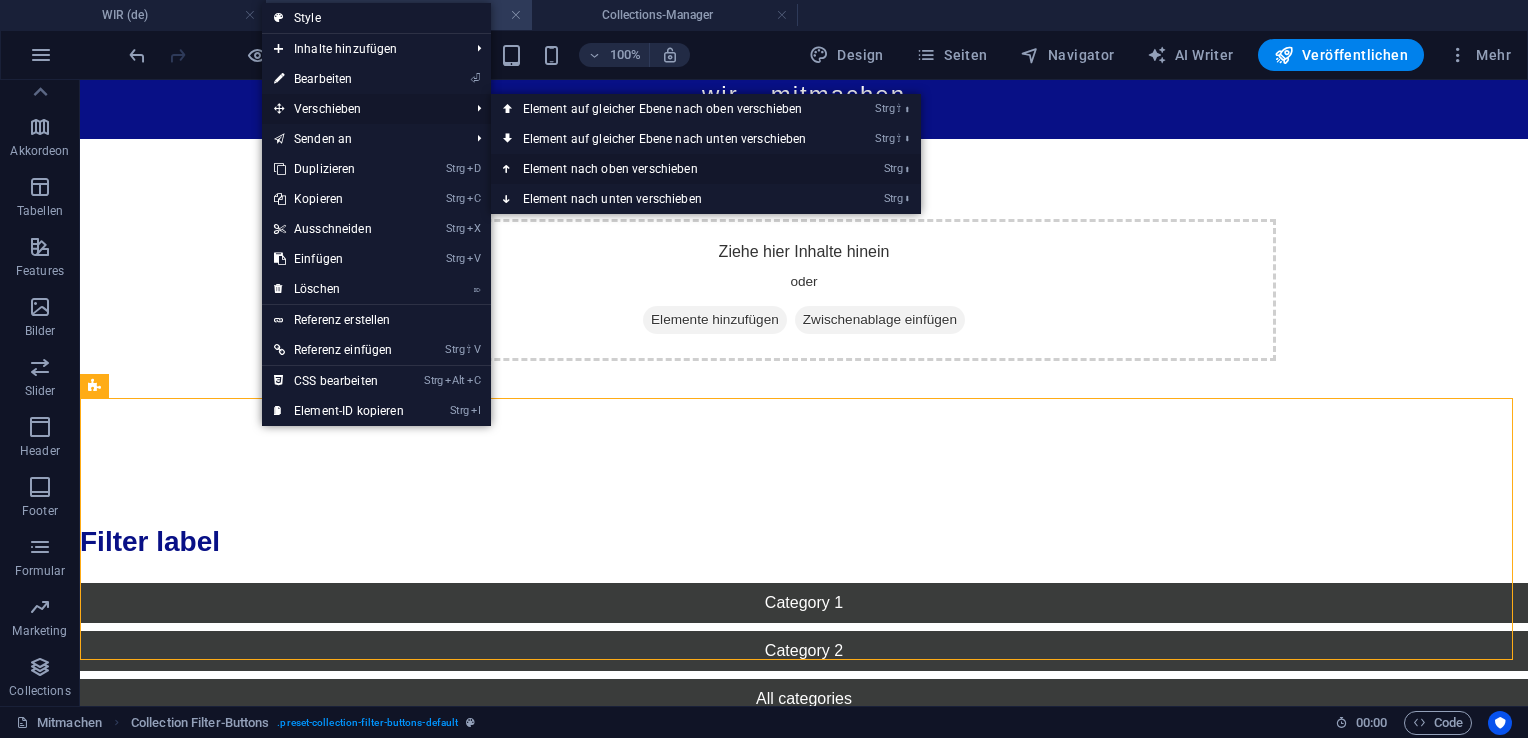 click on "Strg ⬆  Element nach oben verschieben" at bounding box center [669, 169] 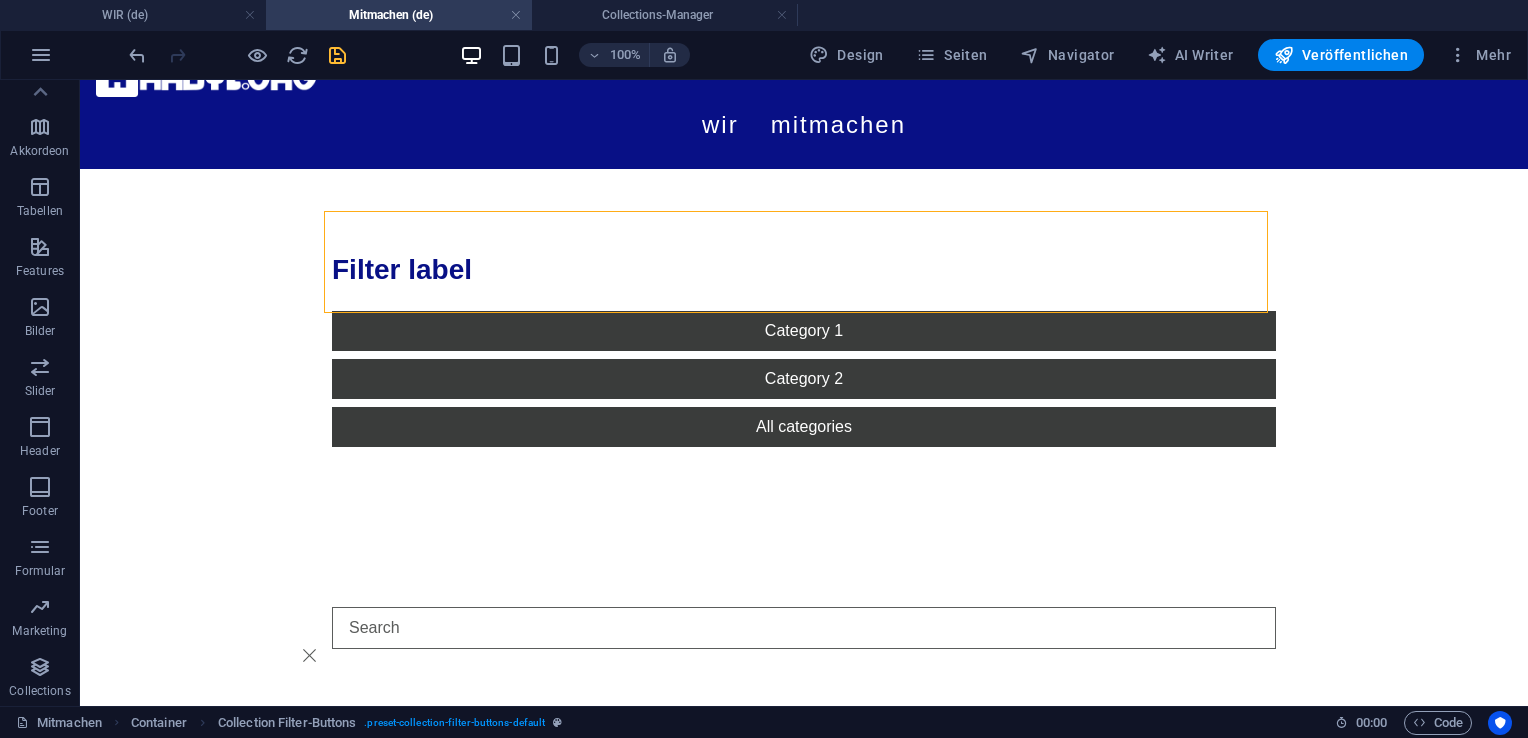scroll, scrollTop: 0, scrollLeft: 0, axis: both 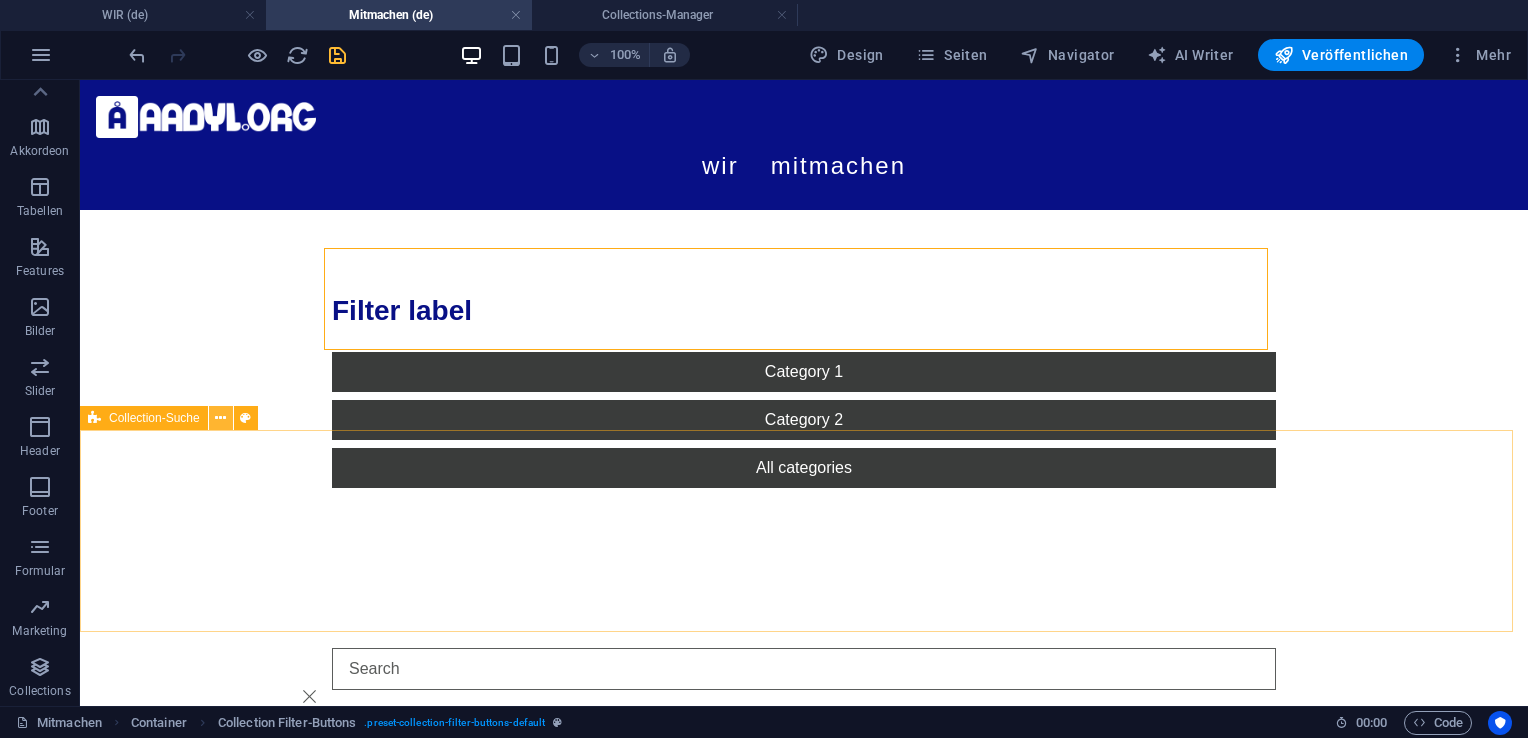 click at bounding box center [220, 418] 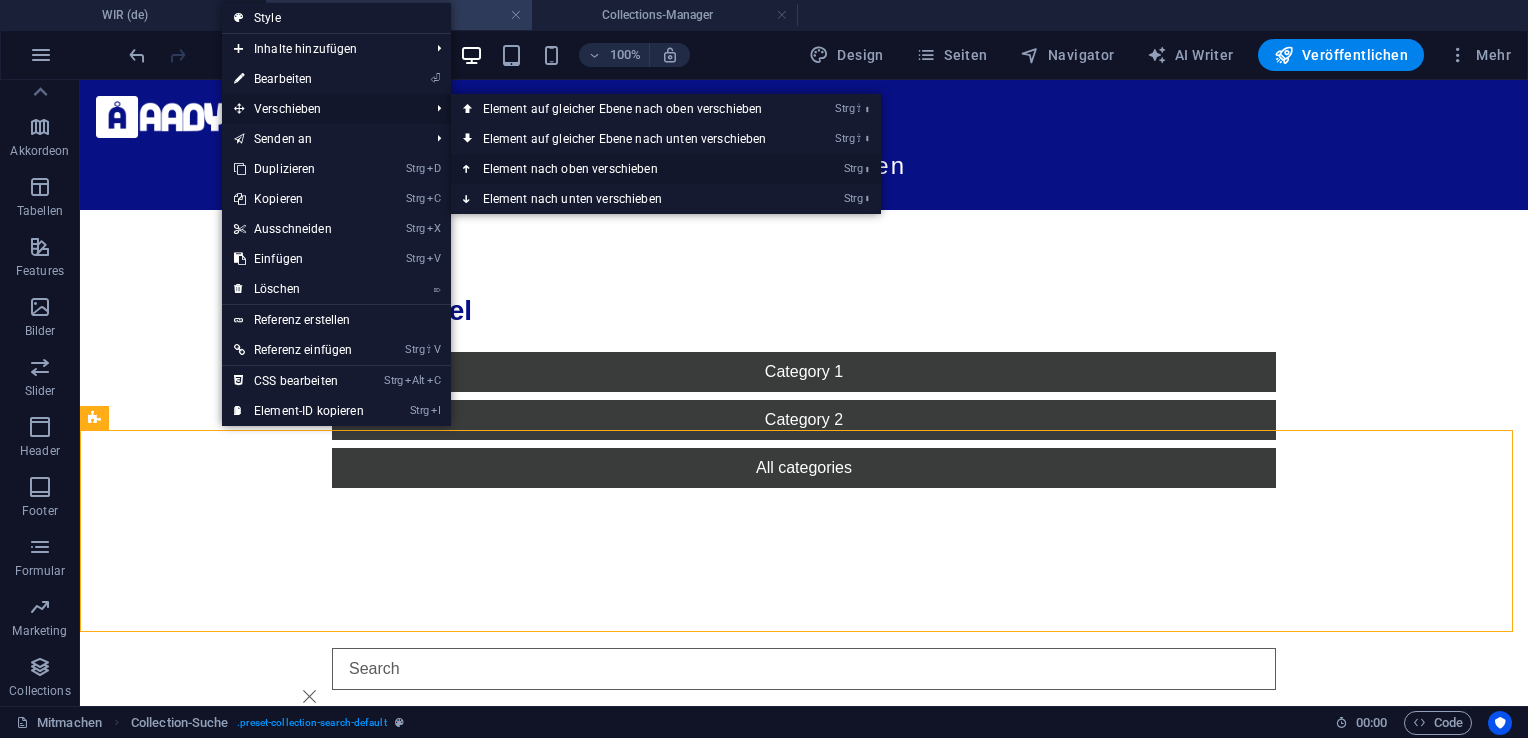 click on "Strg ⬆  Element nach oben verschieben" at bounding box center [629, 169] 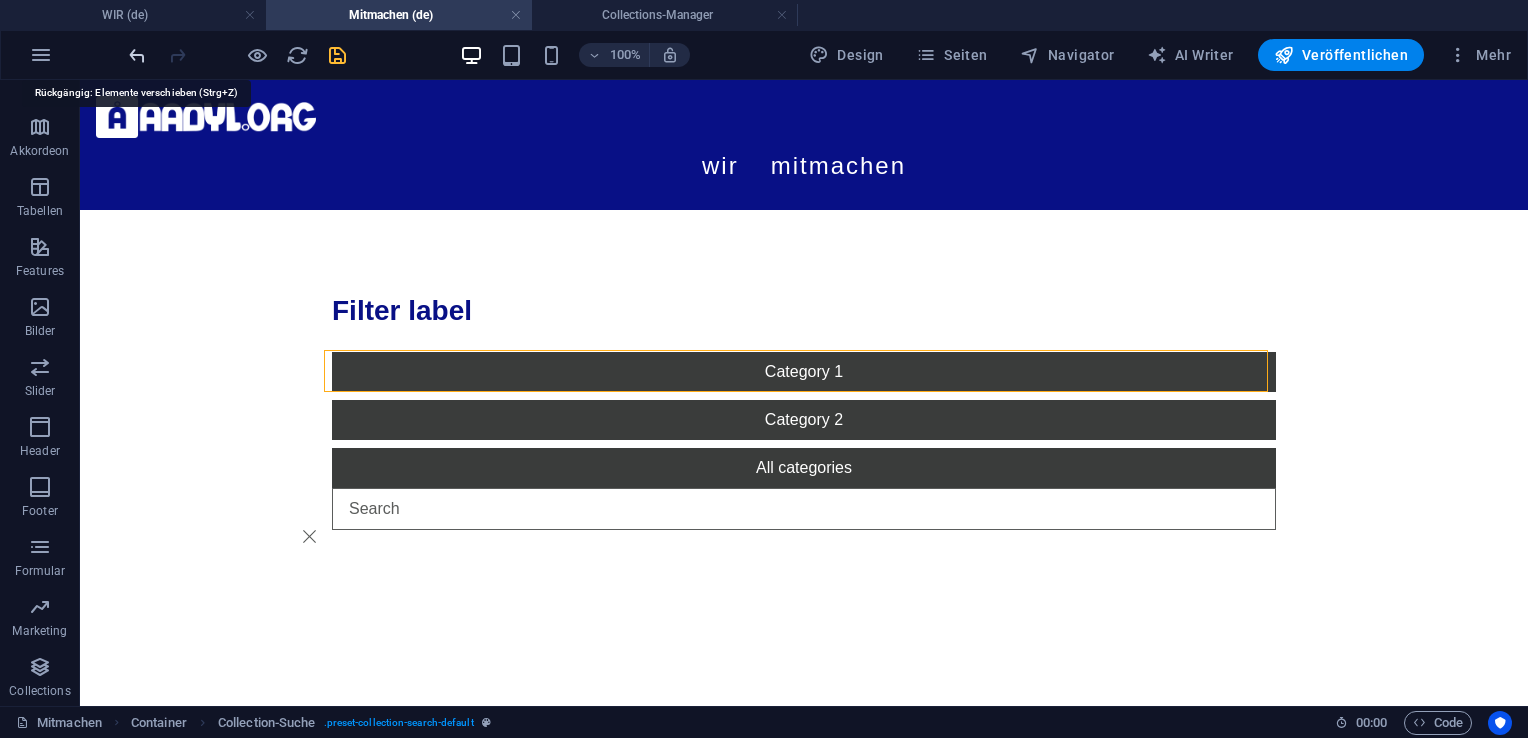 click at bounding box center (137, 55) 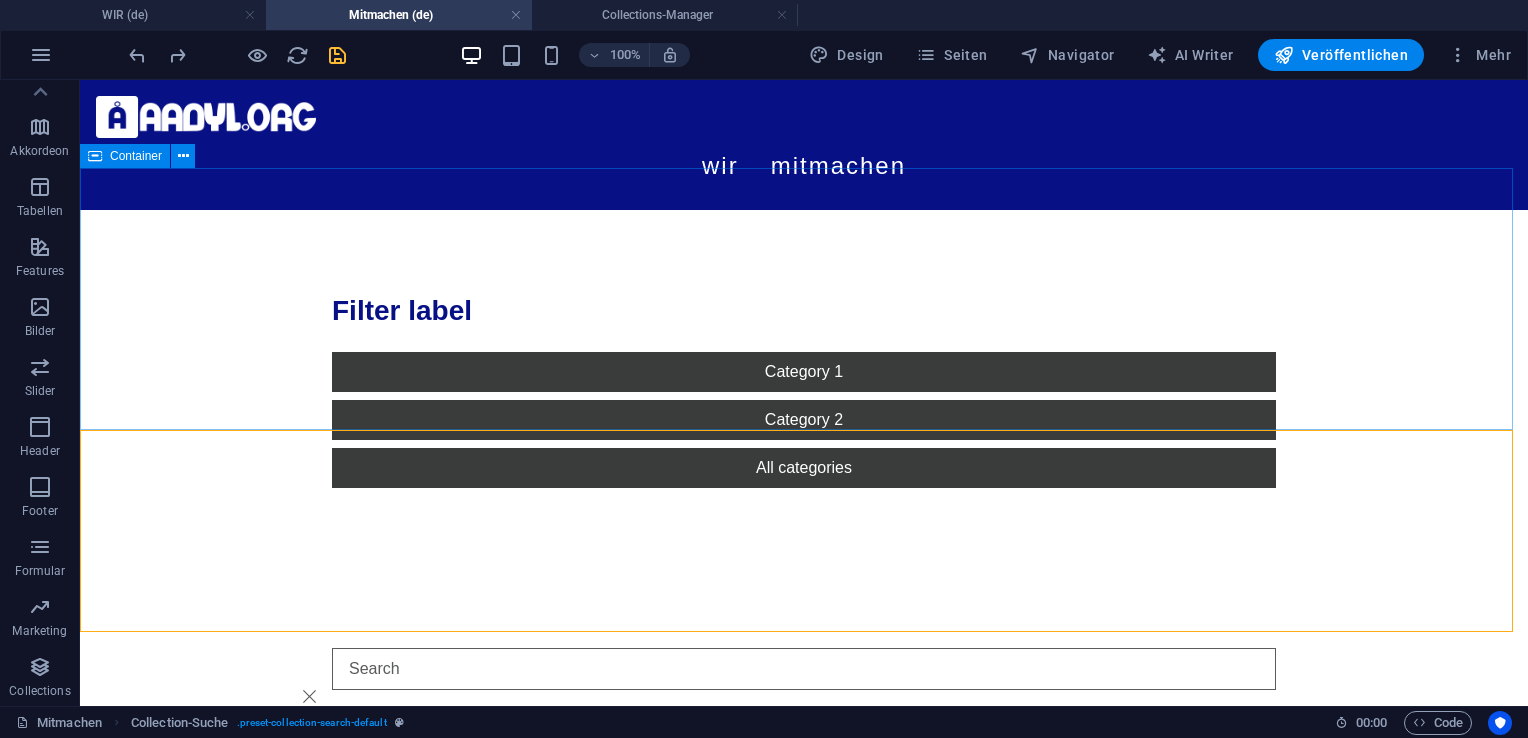 click on "Container" at bounding box center (136, 156) 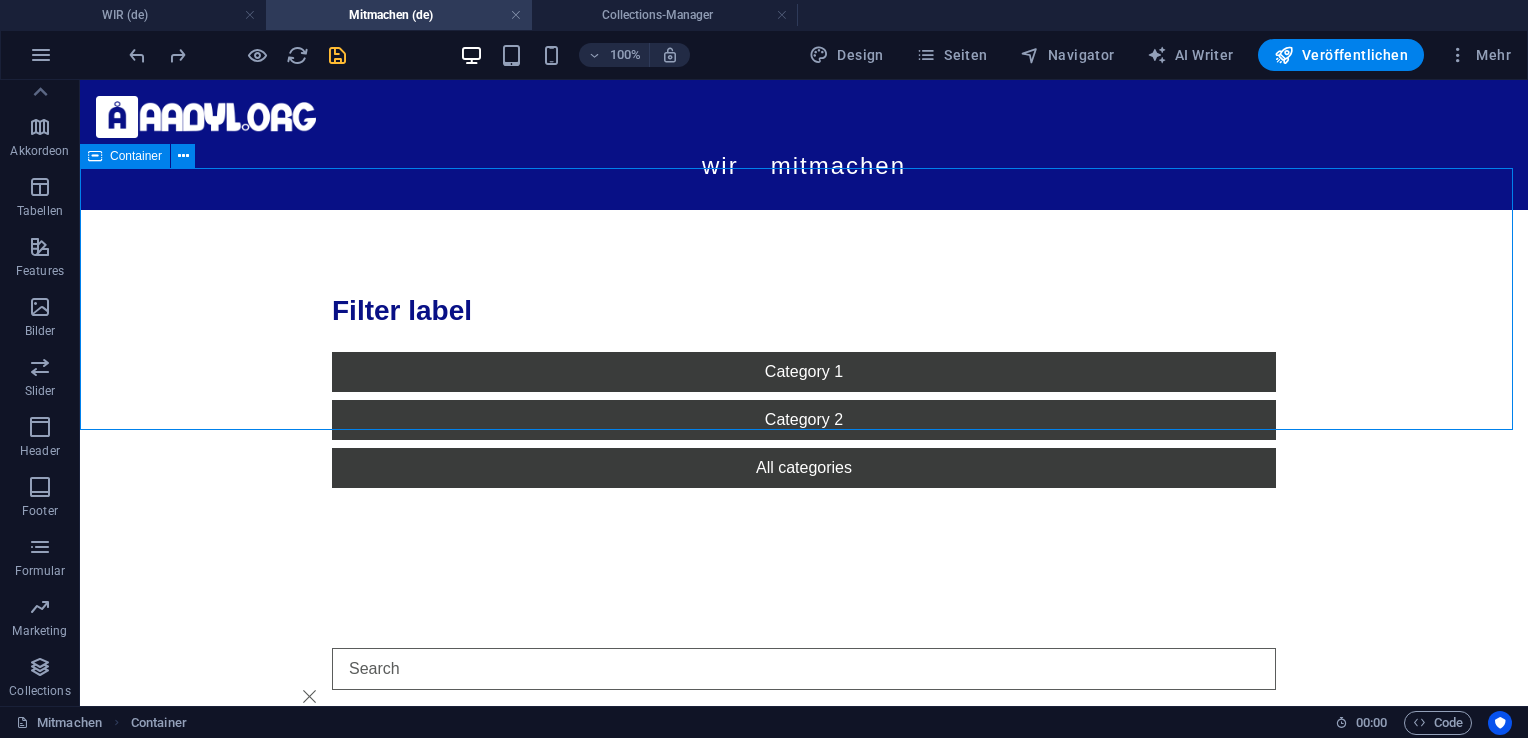 click on "Container" at bounding box center [136, 156] 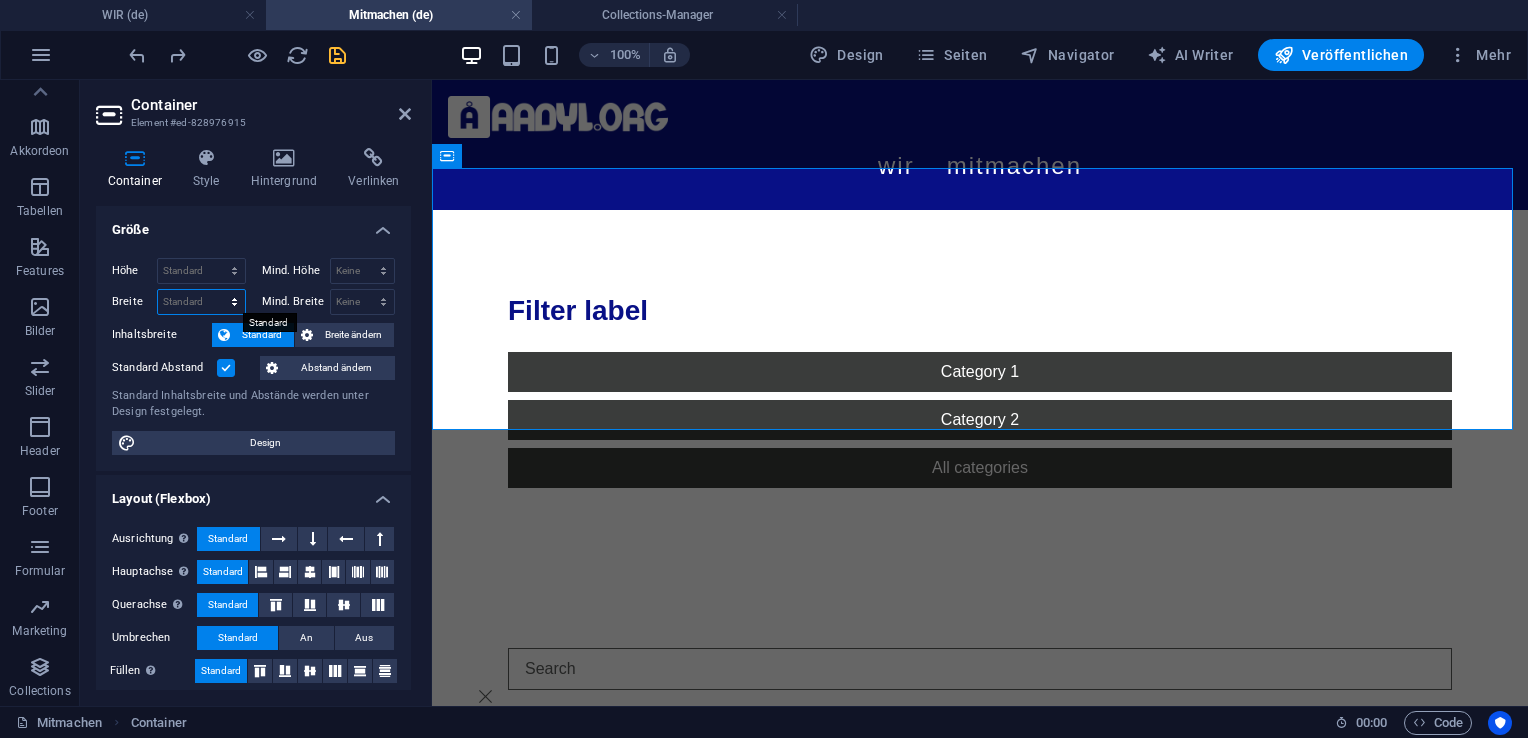 click on "Standard px rem % em vh vw" at bounding box center (201, 302) 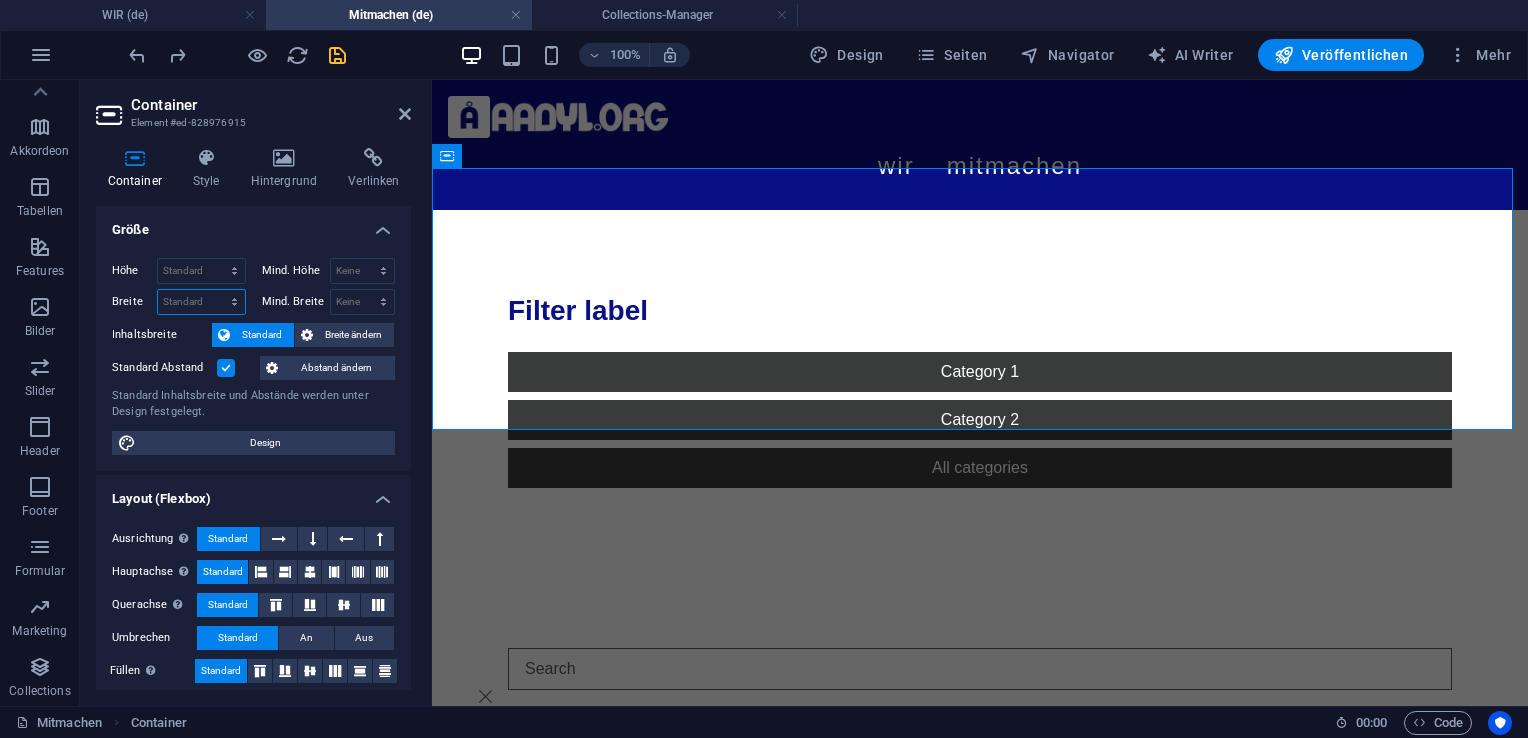 select on "%" 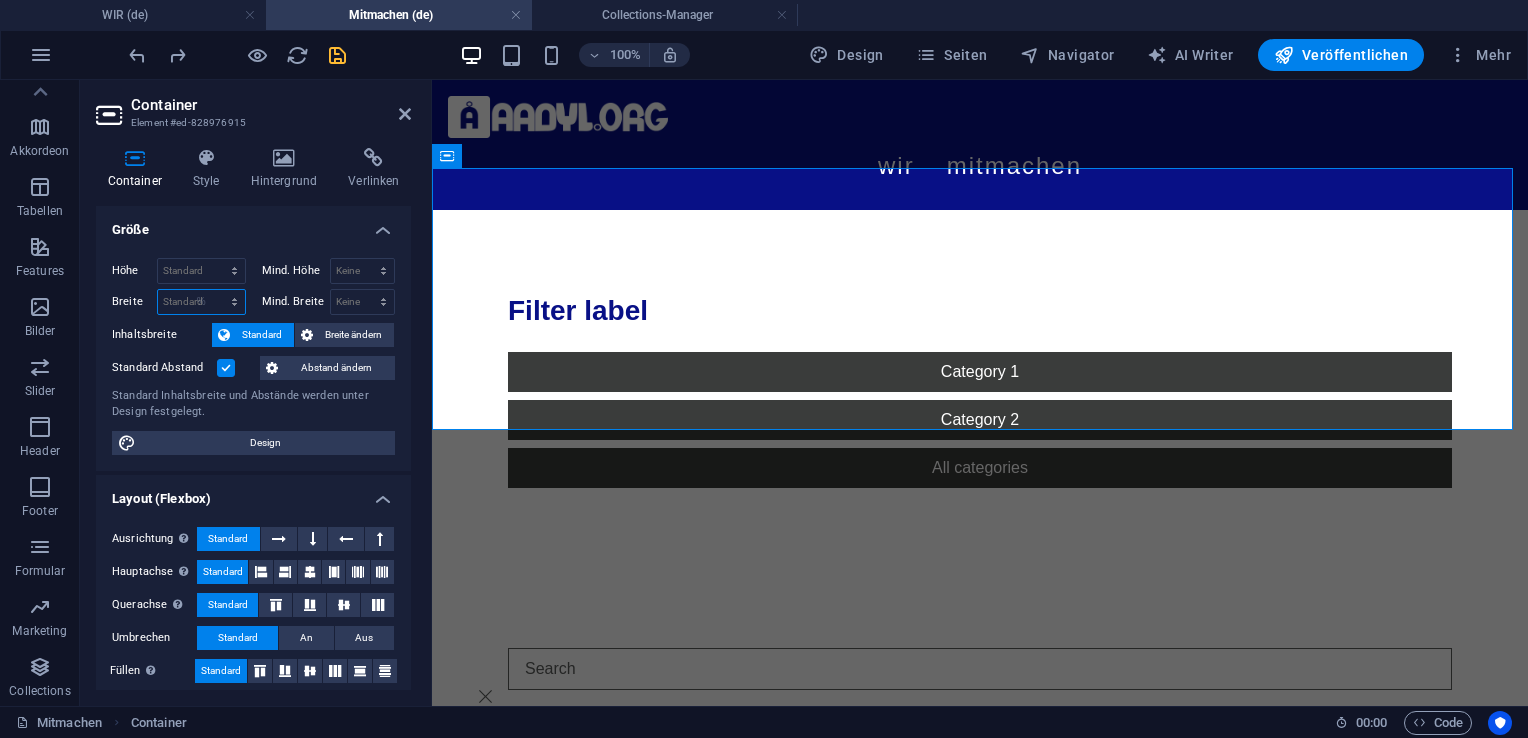 click on "Standard px rem % em vh vw" at bounding box center [201, 302] 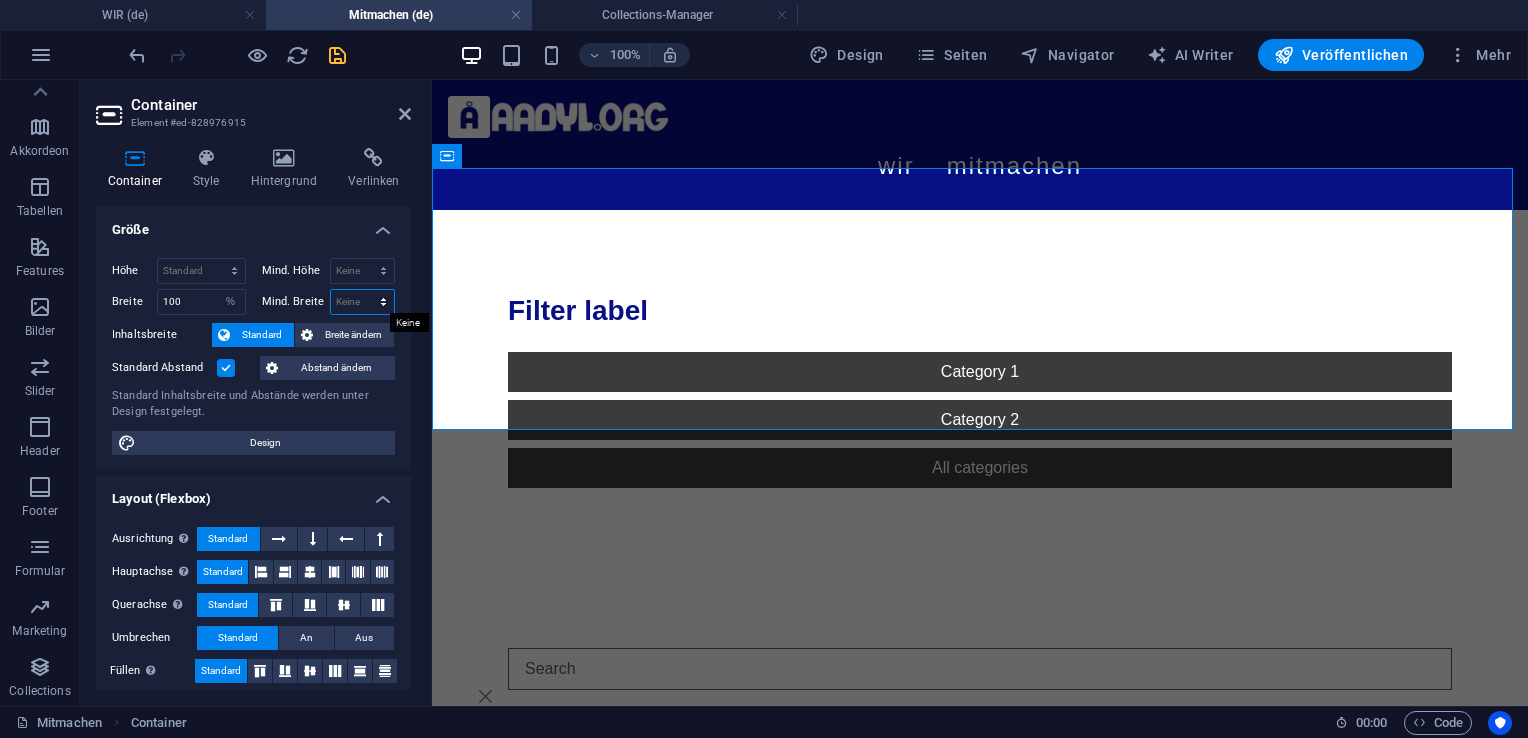 click on "Keine px rem % vh vw" at bounding box center (363, 302) 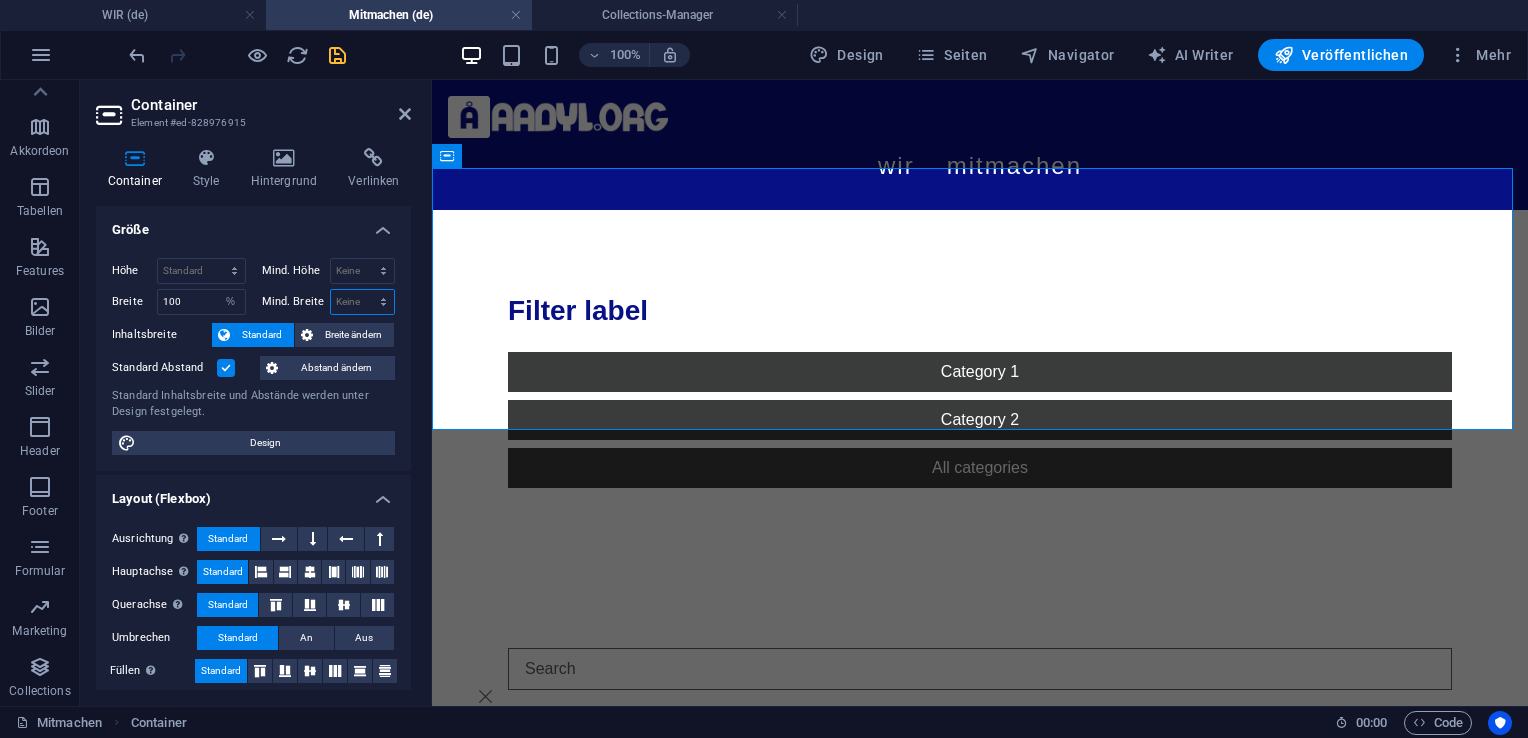 select on "%" 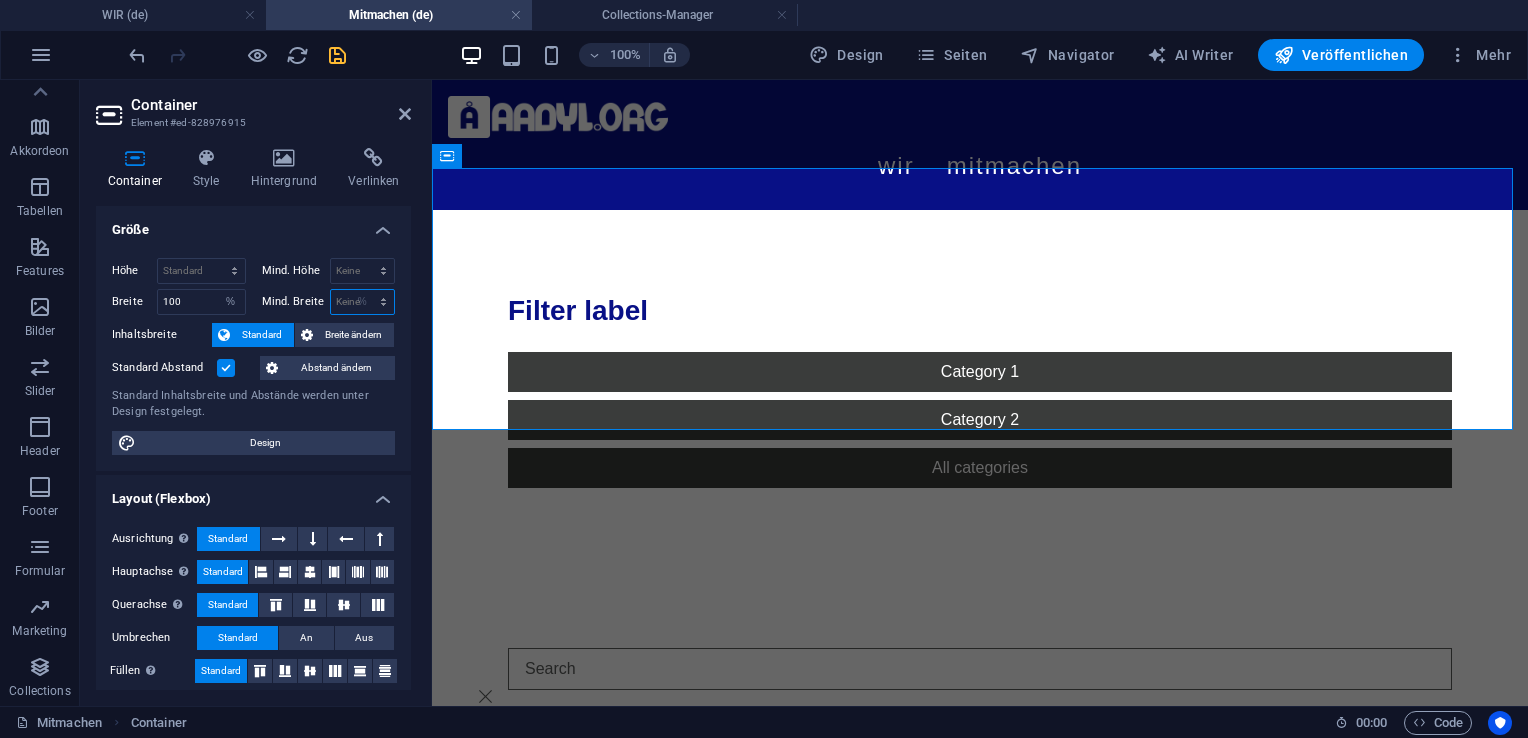 click on "Keine px rem % vh vw" at bounding box center (363, 302) 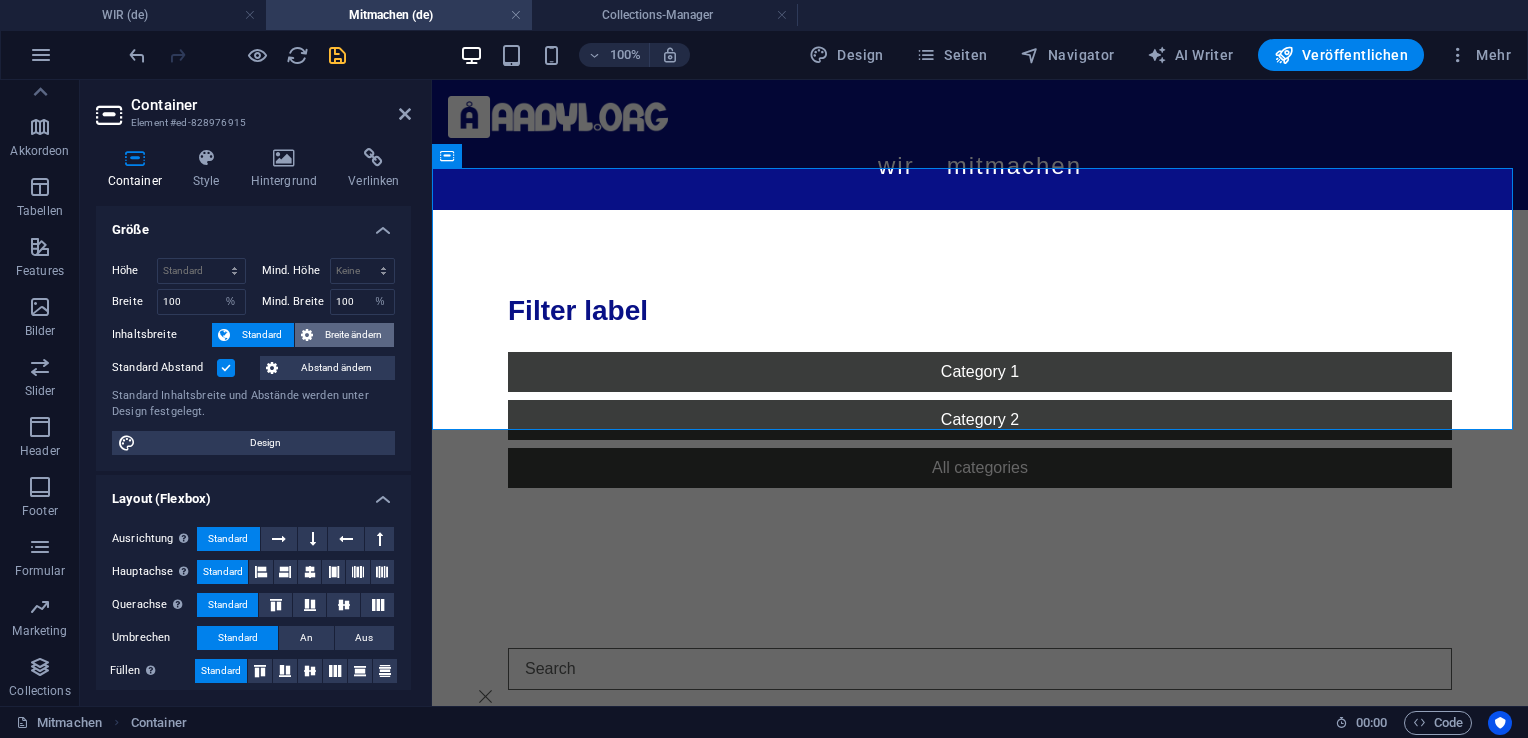 click on "Breite ändern" at bounding box center (353, 335) 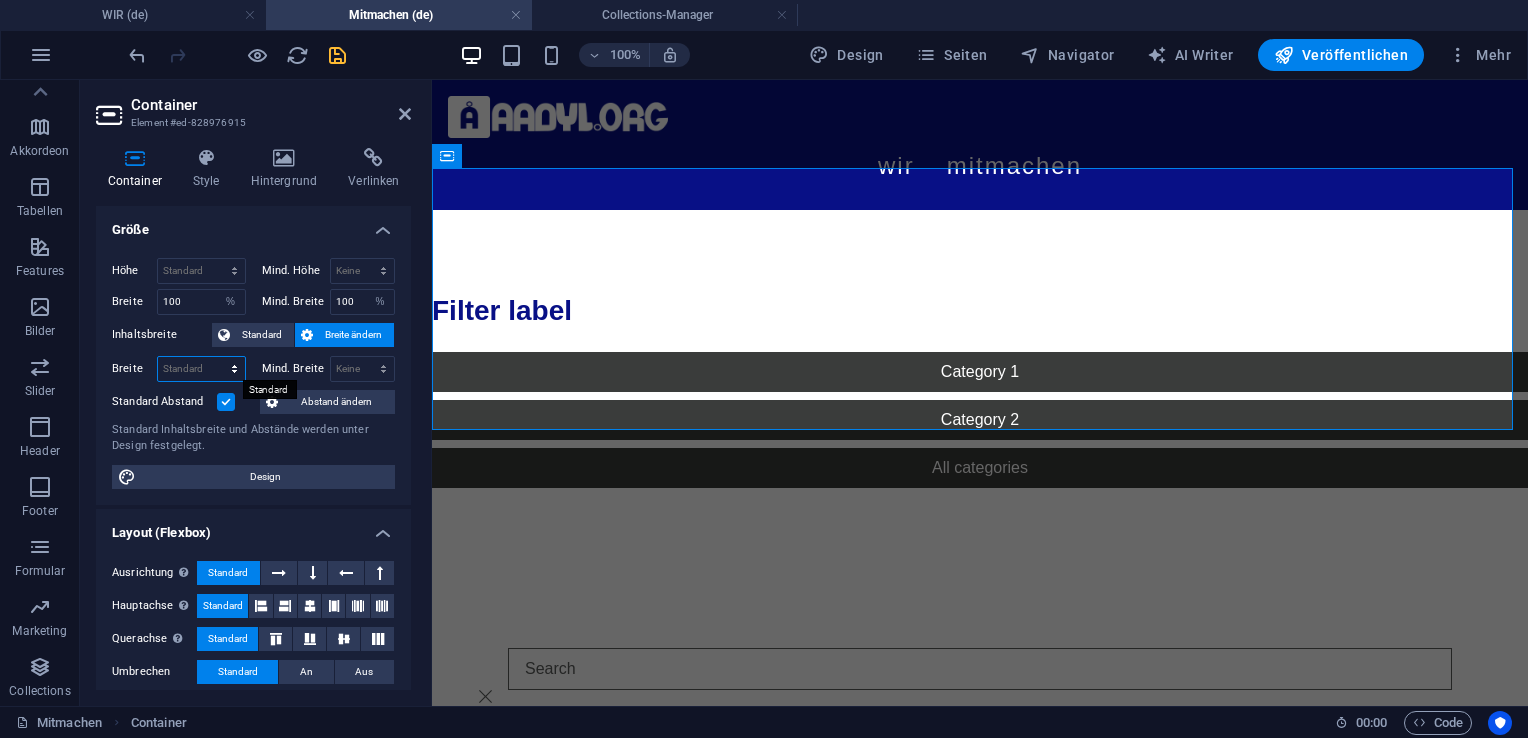 click on "Standard px rem % em vh vw" at bounding box center [201, 369] 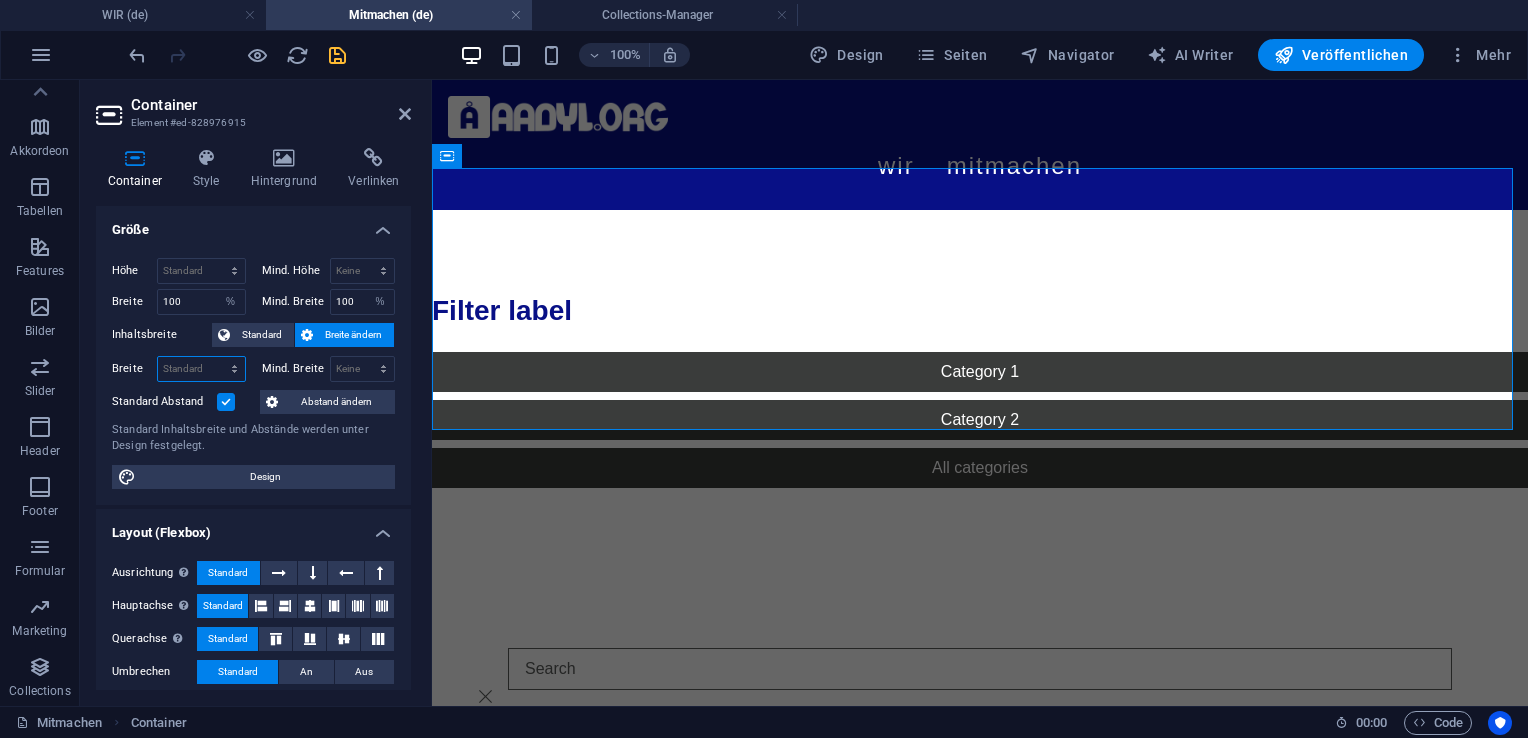 select on "%" 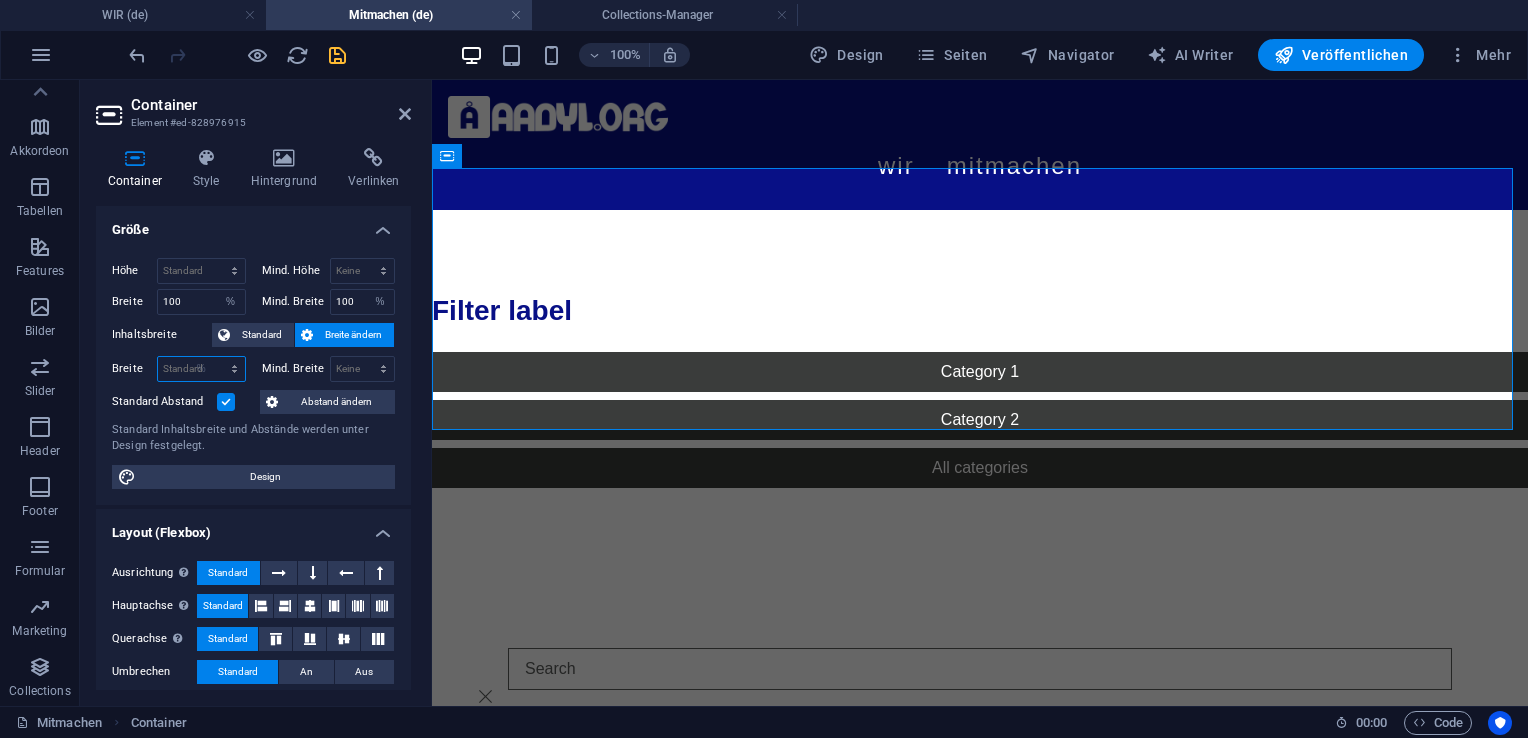 click on "Standard px rem % em vh vw" at bounding box center [201, 369] 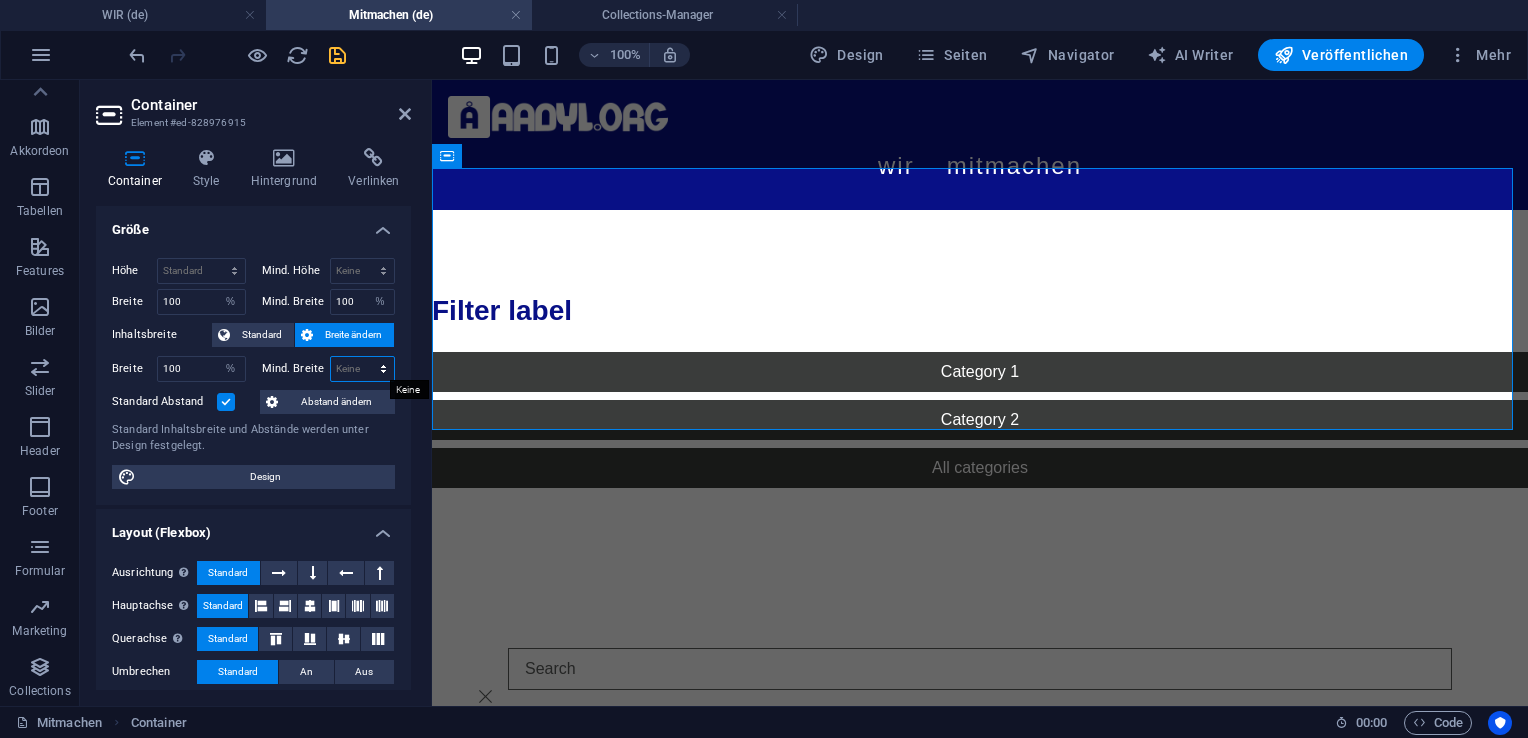 click on "Keine px rem % vh vw" at bounding box center (363, 369) 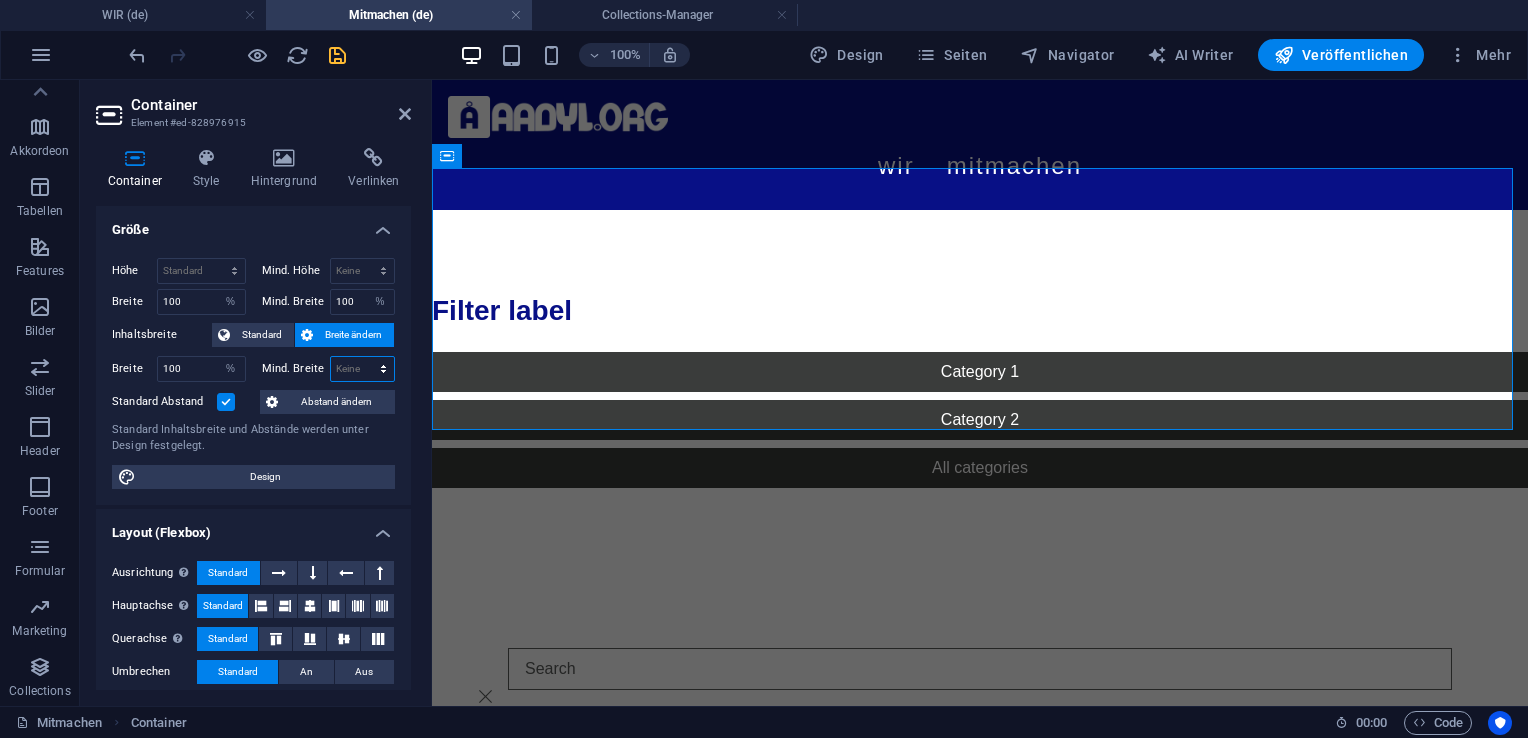 select on "%" 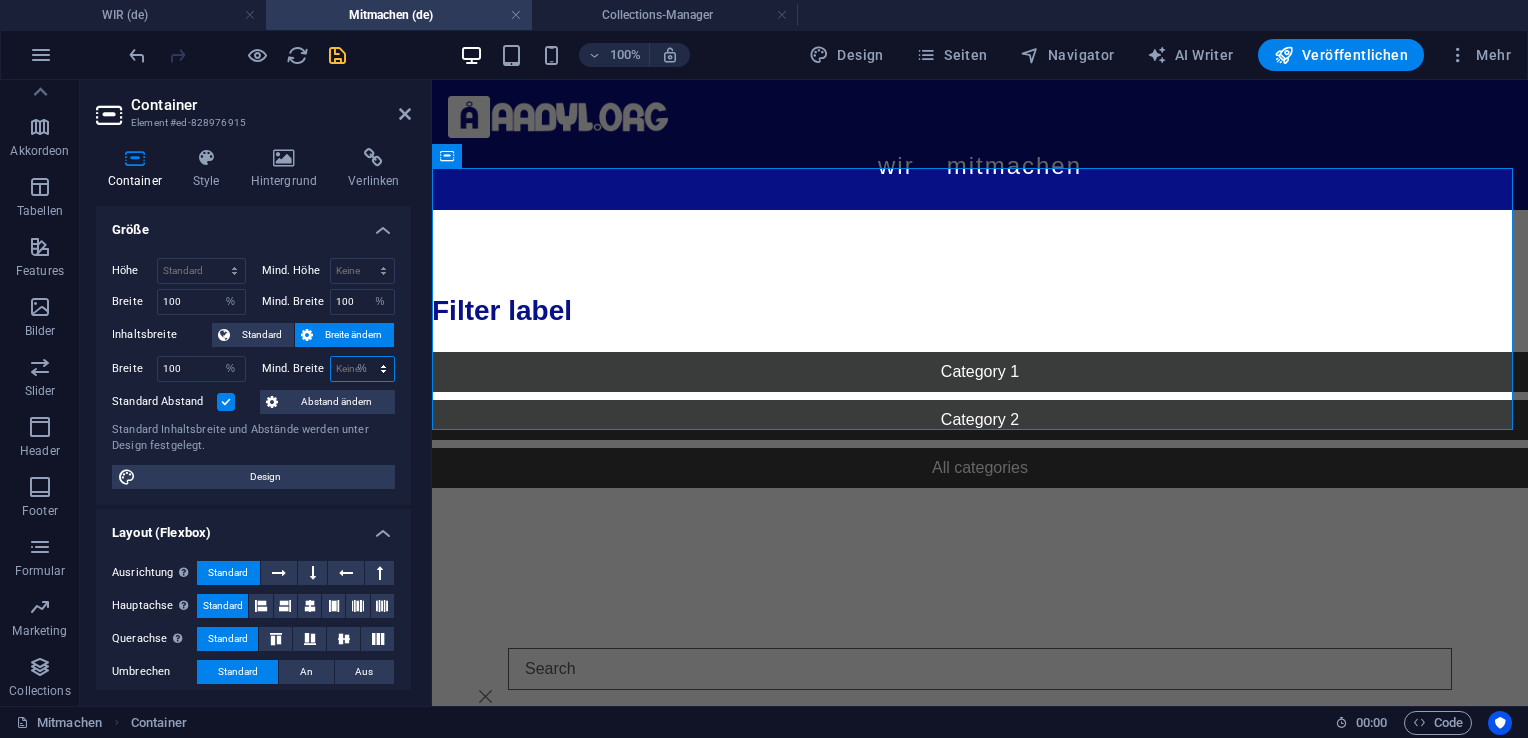 click on "Keine px rem % vh vw" at bounding box center (363, 369) 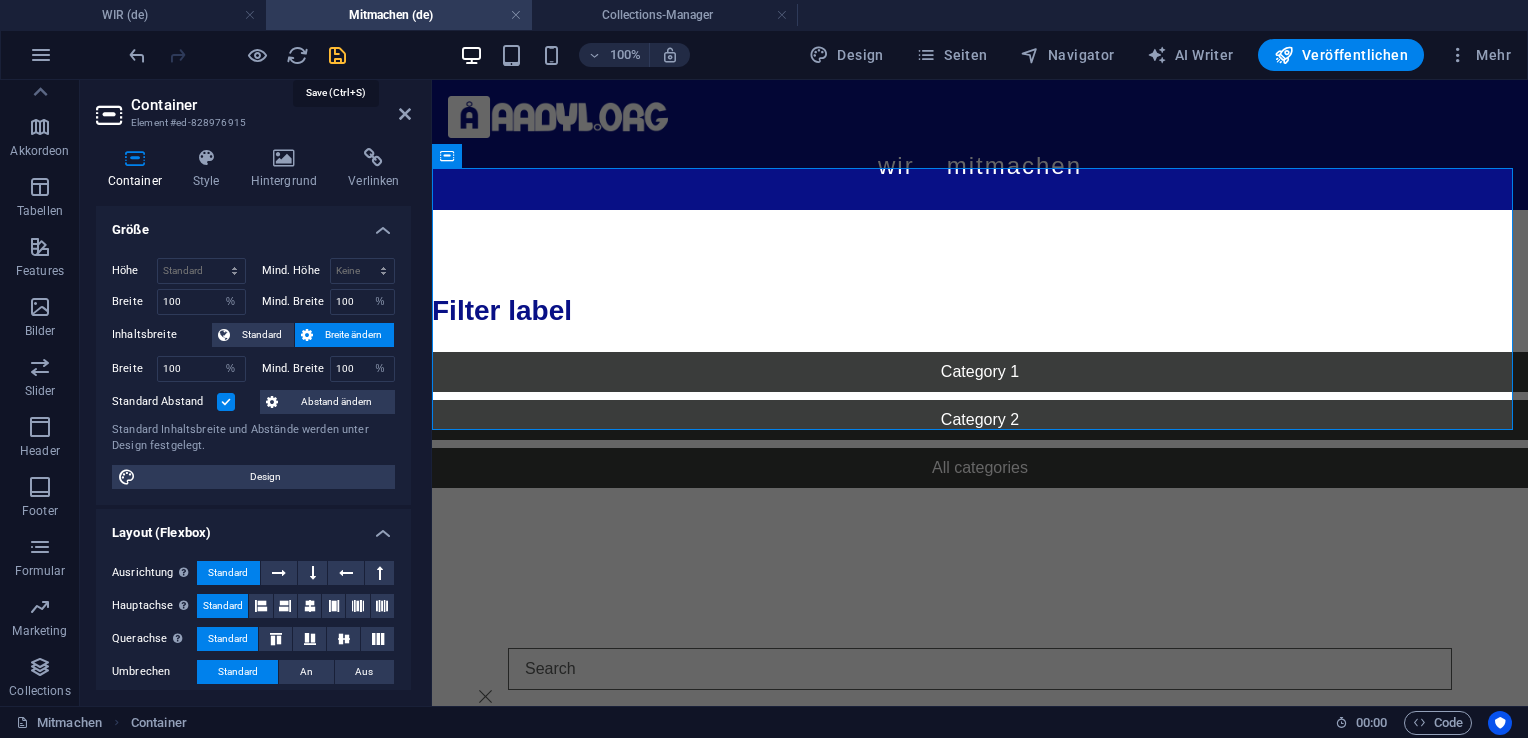 click at bounding box center [337, 55] 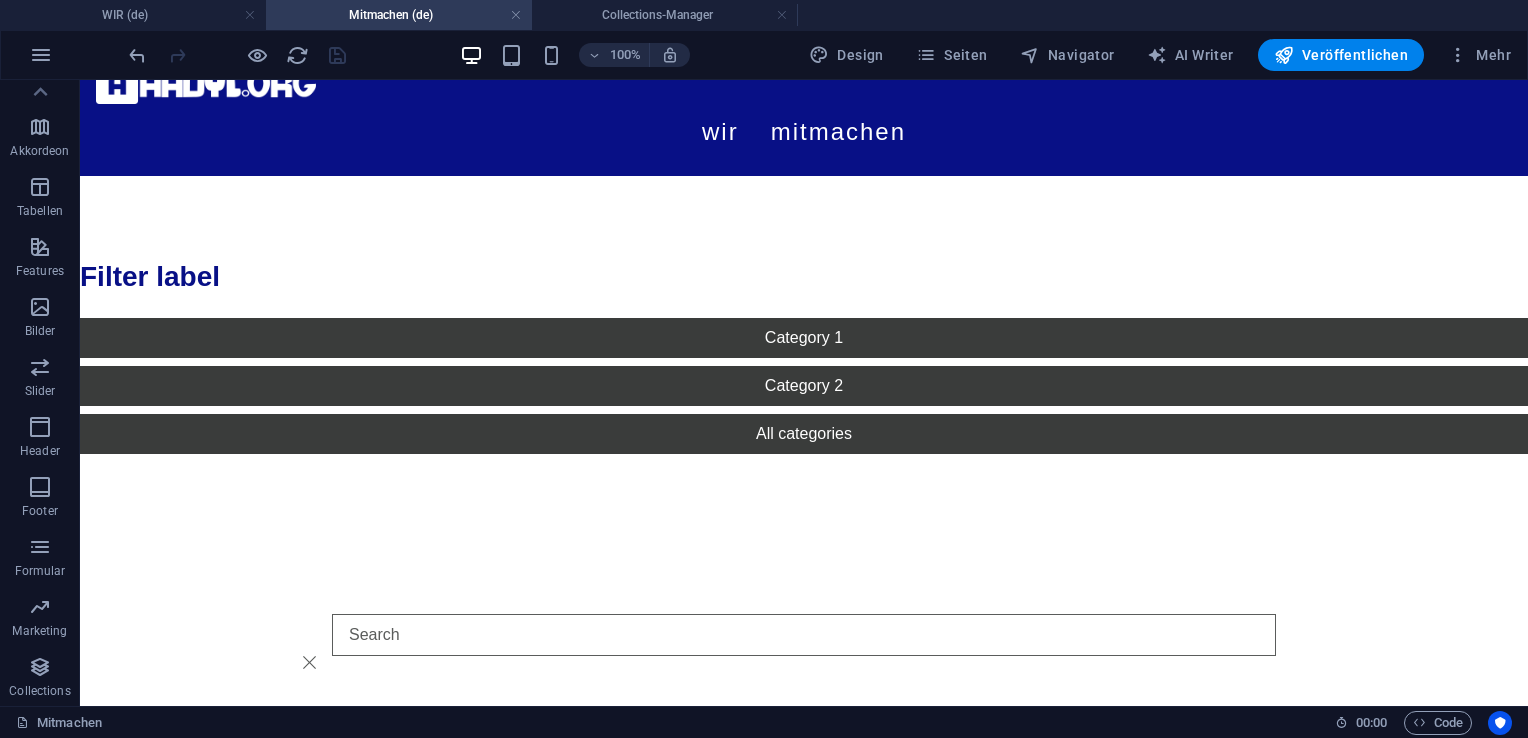 scroll, scrollTop: 32, scrollLeft: 0, axis: vertical 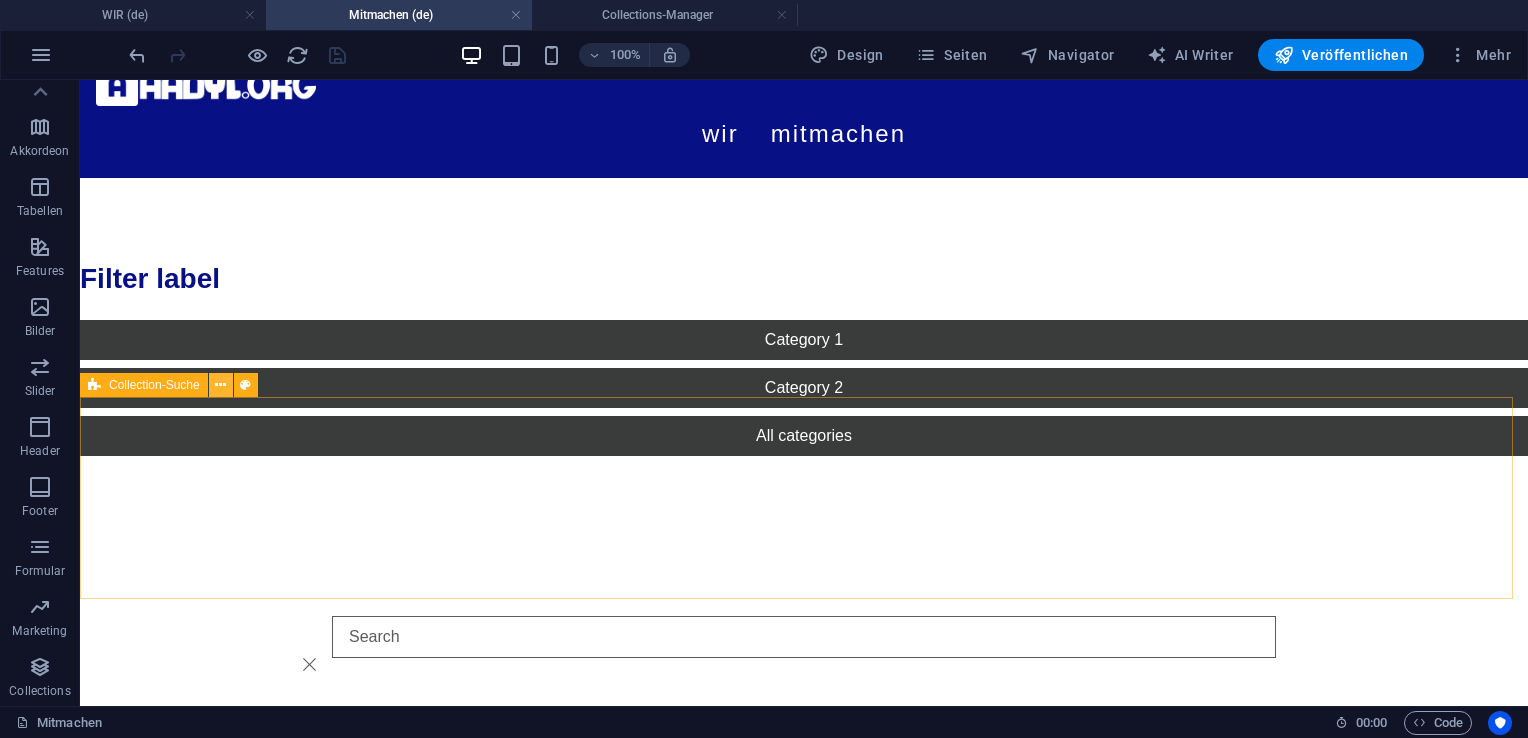 click at bounding box center (221, 385) 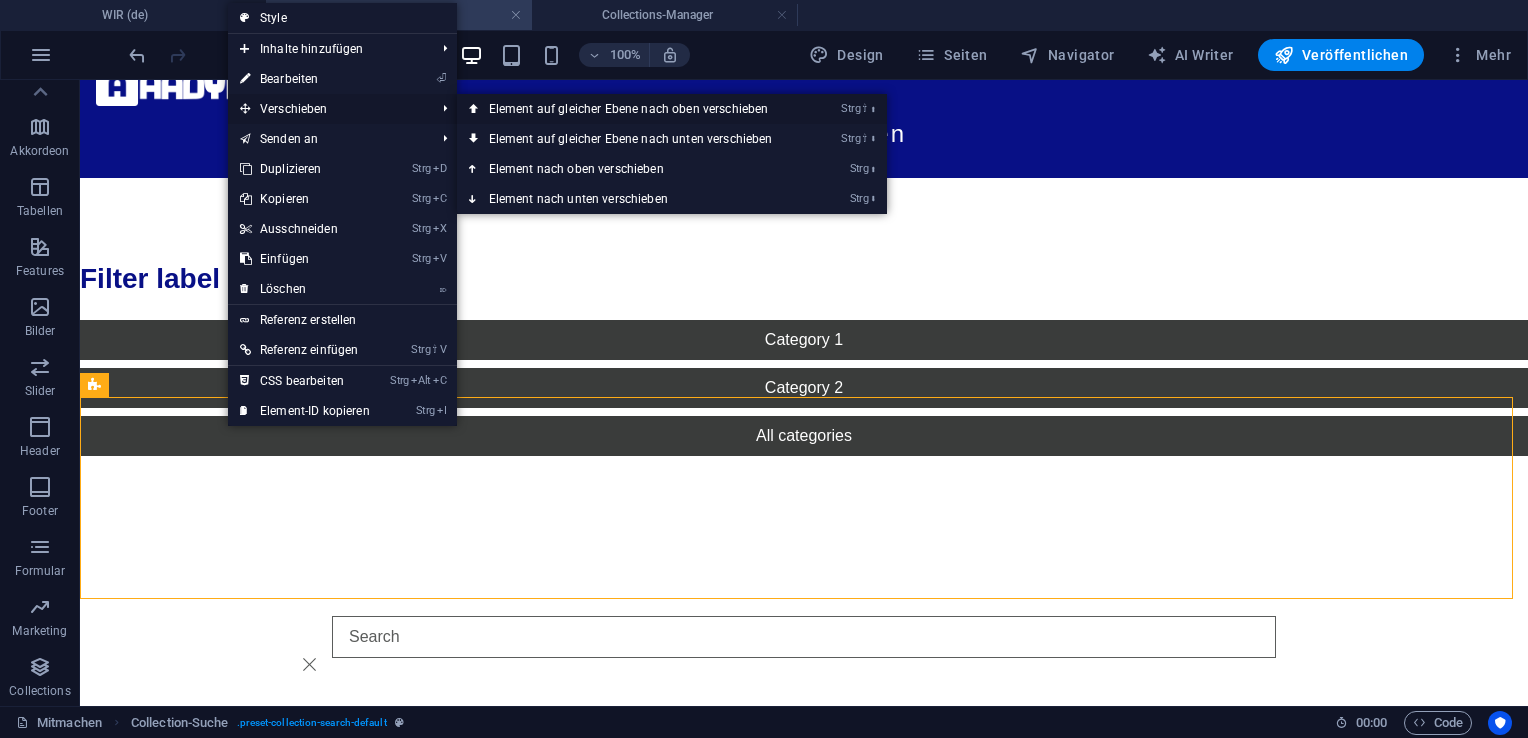 click on "Strg ⇧ ⬆  Element auf gleicher Ebene nach oben verschieben" at bounding box center [635, 109] 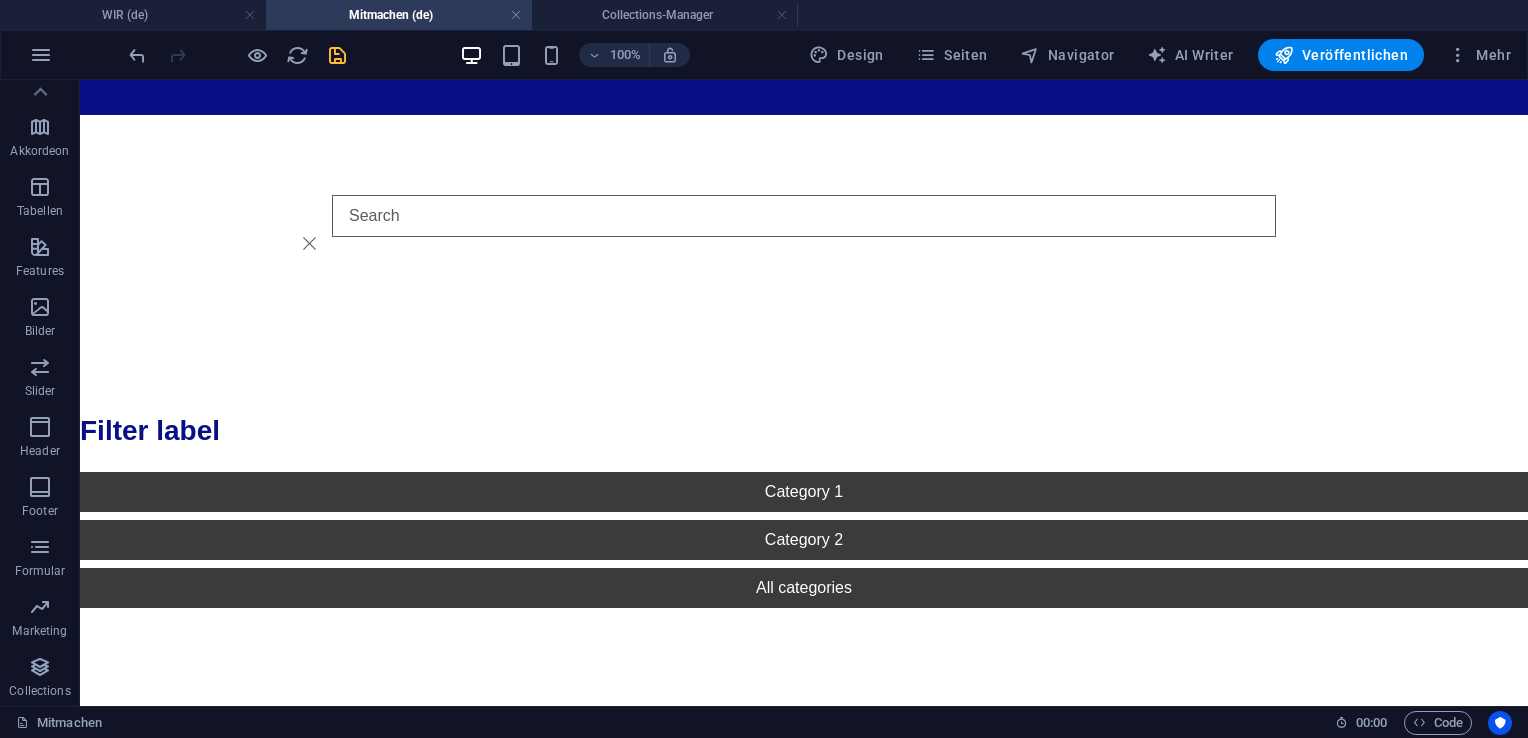 scroll, scrollTop: 60, scrollLeft: 0, axis: vertical 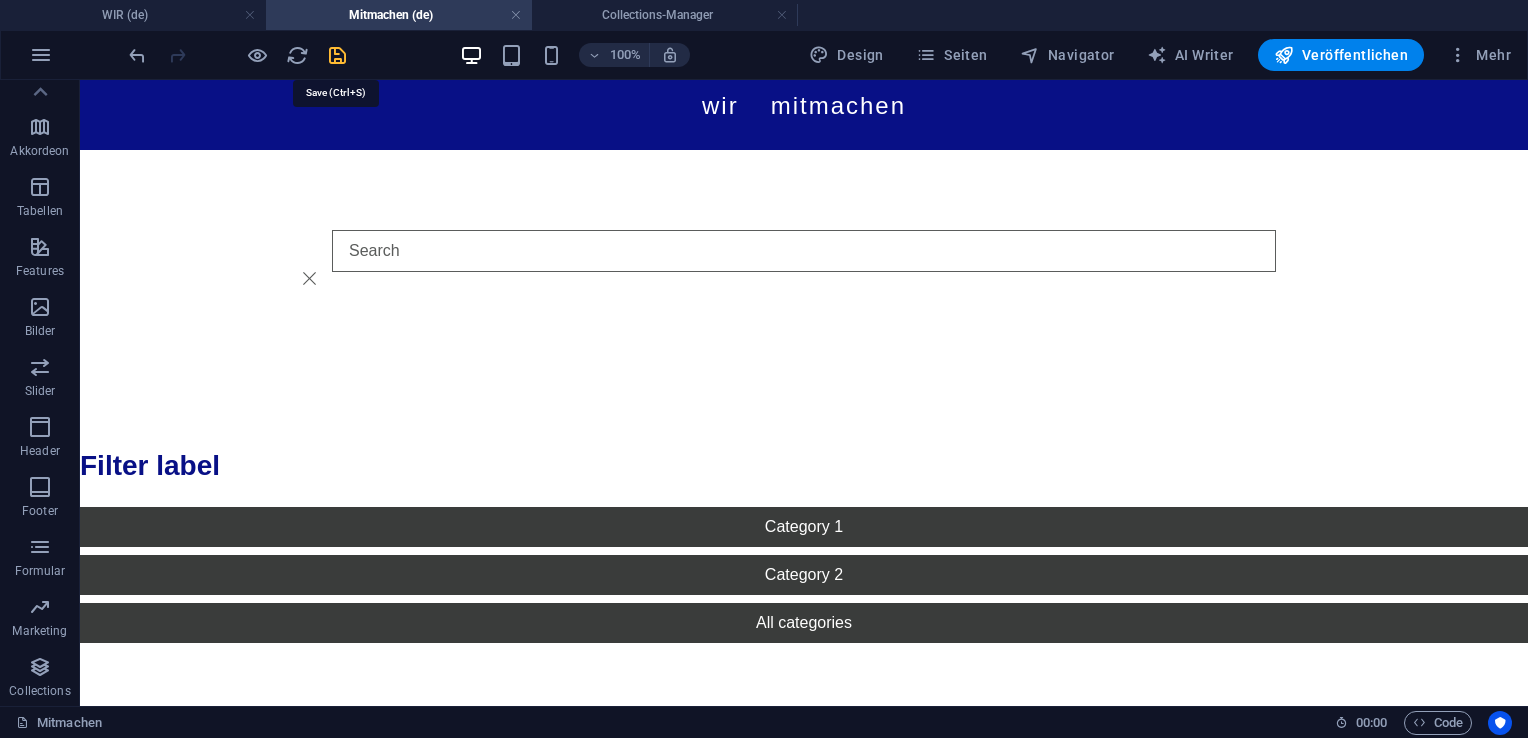 click at bounding box center [337, 55] 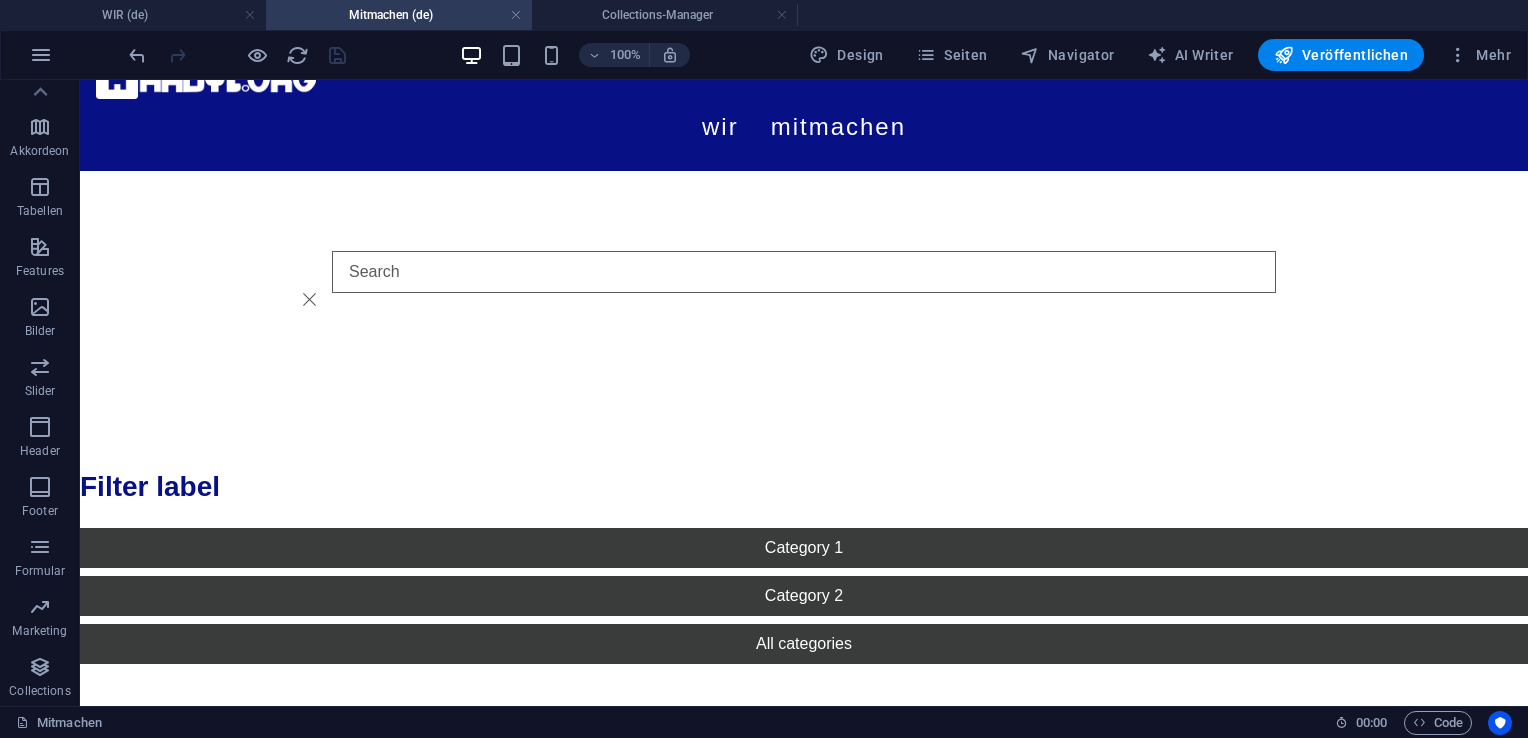 scroll, scrollTop: 37, scrollLeft: 0, axis: vertical 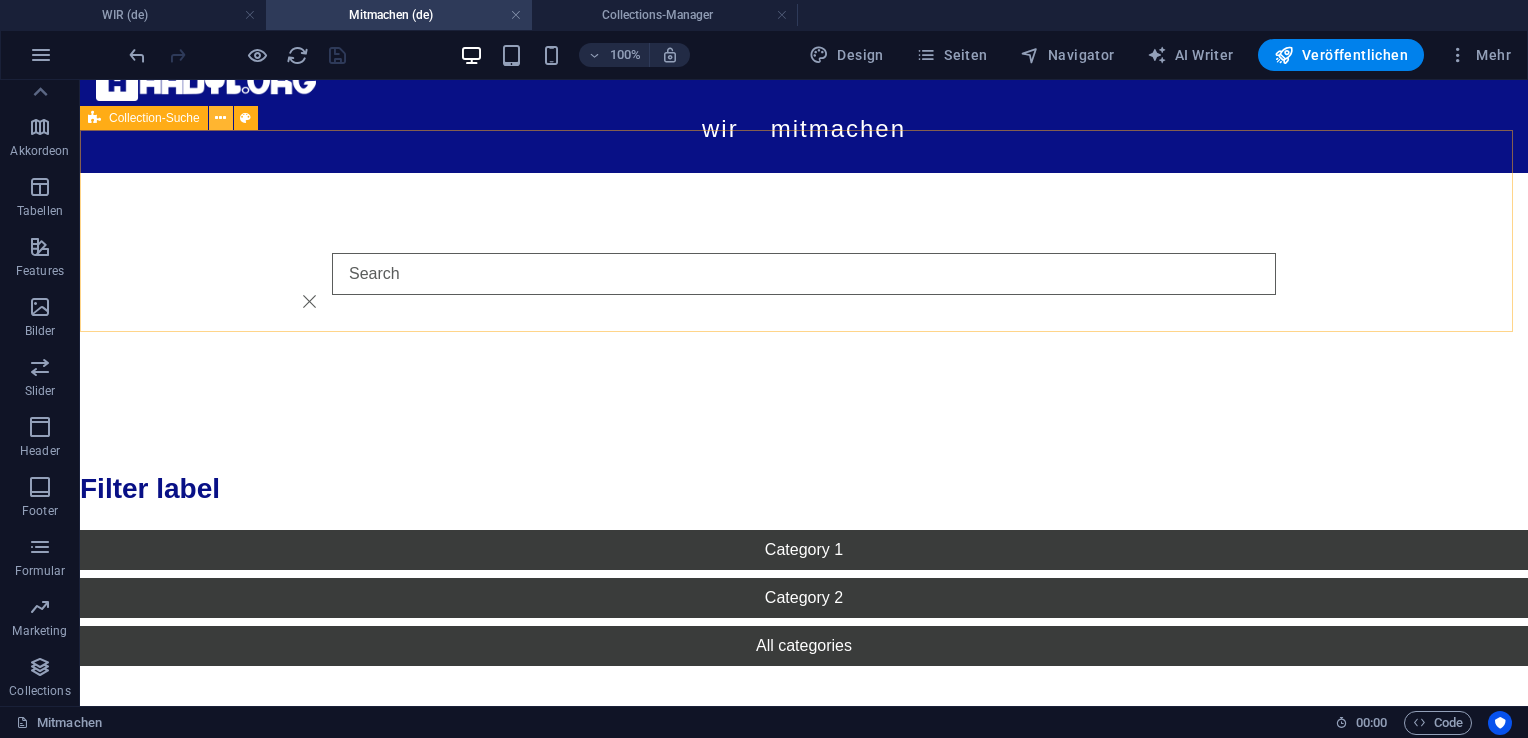 click at bounding box center (220, 118) 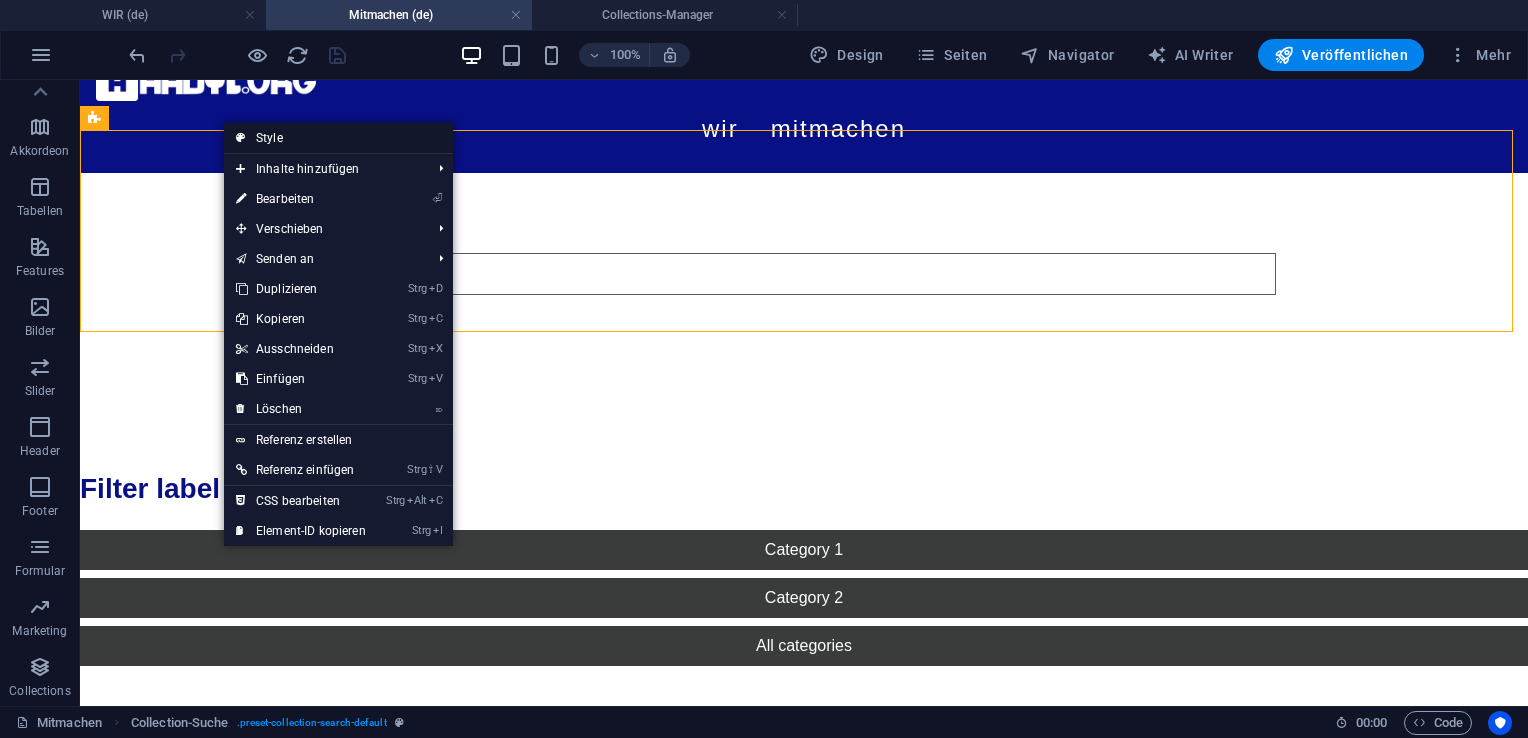 click on "Style" at bounding box center [338, 138] 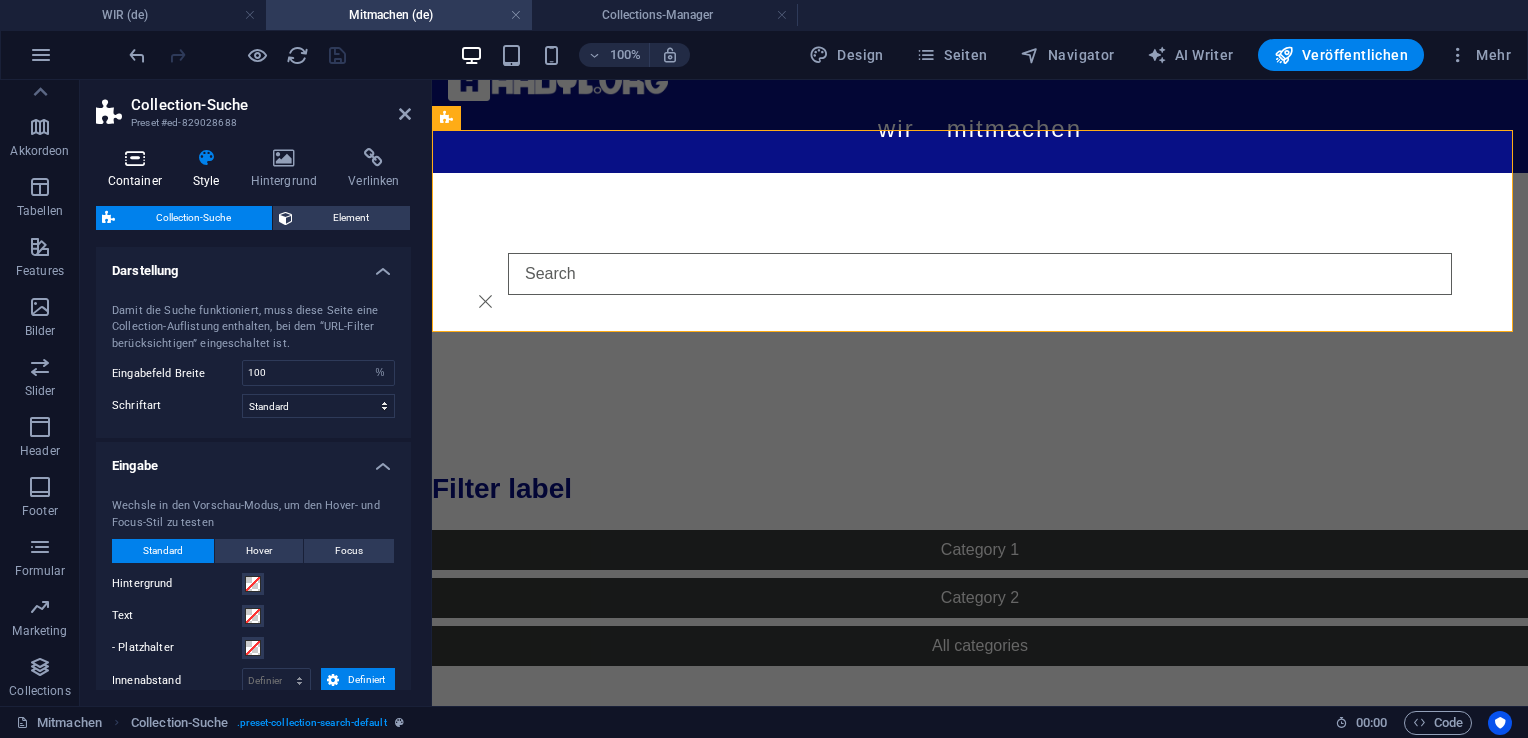 click at bounding box center [134, 158] 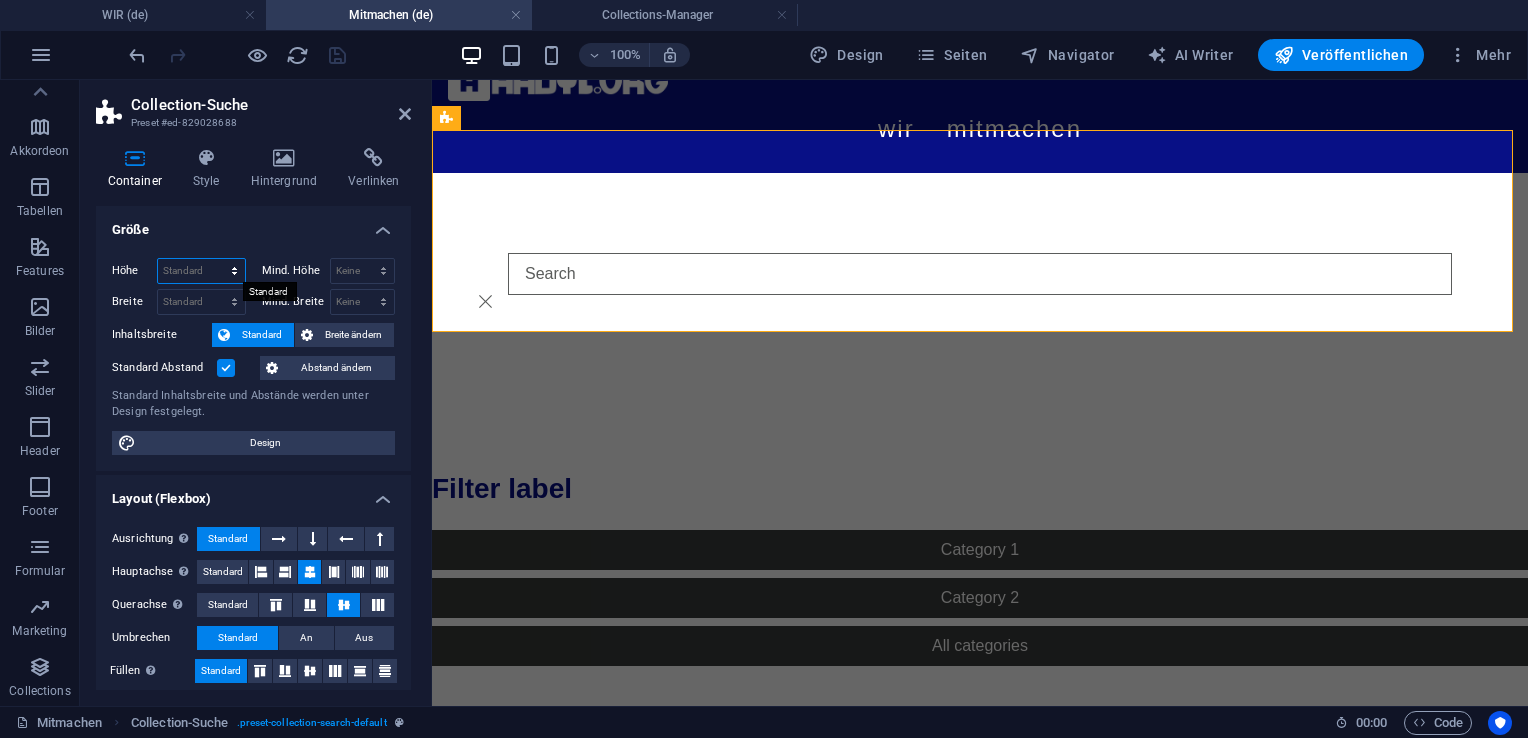 click on "Standard px rem % vh vw" at bounding box center (201, 271) 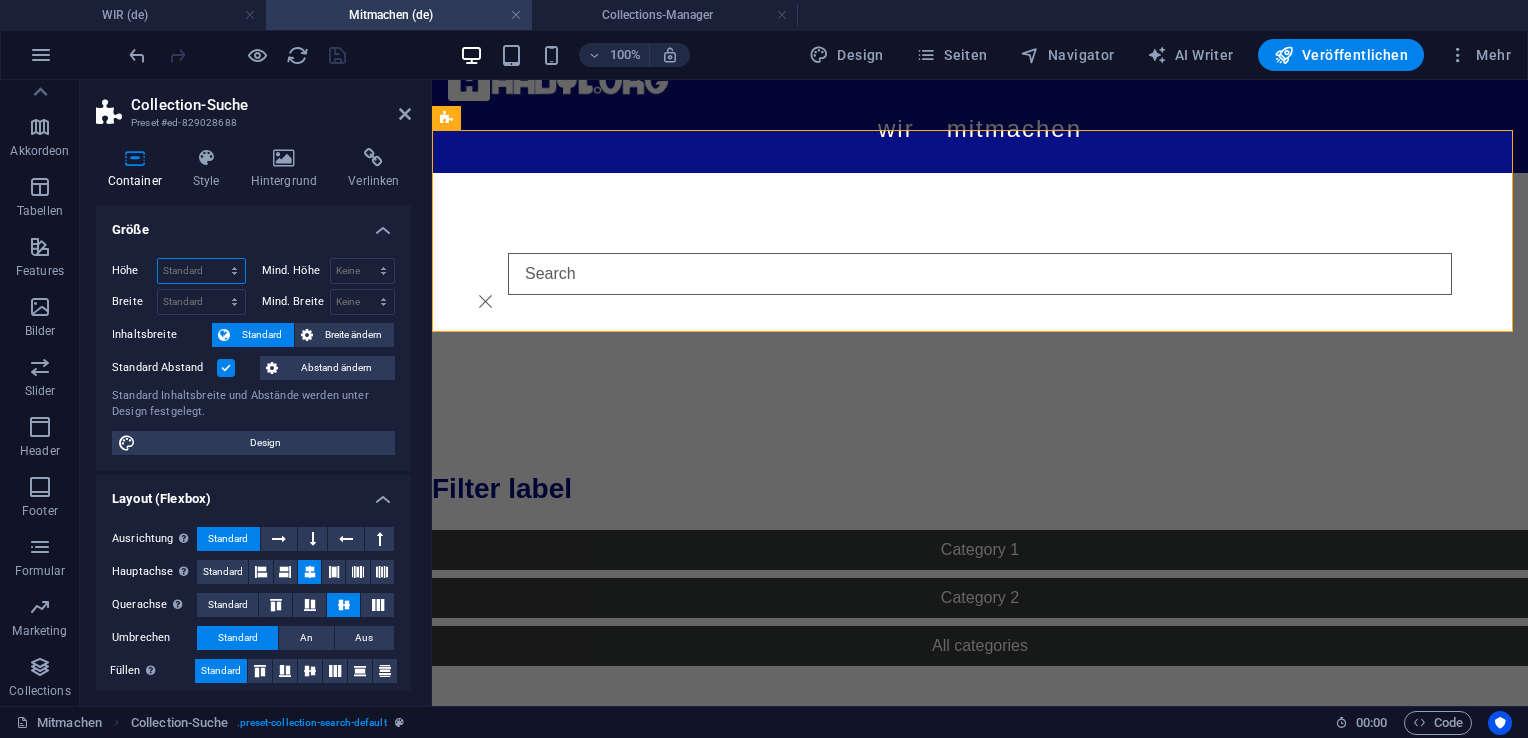 select on "rem" 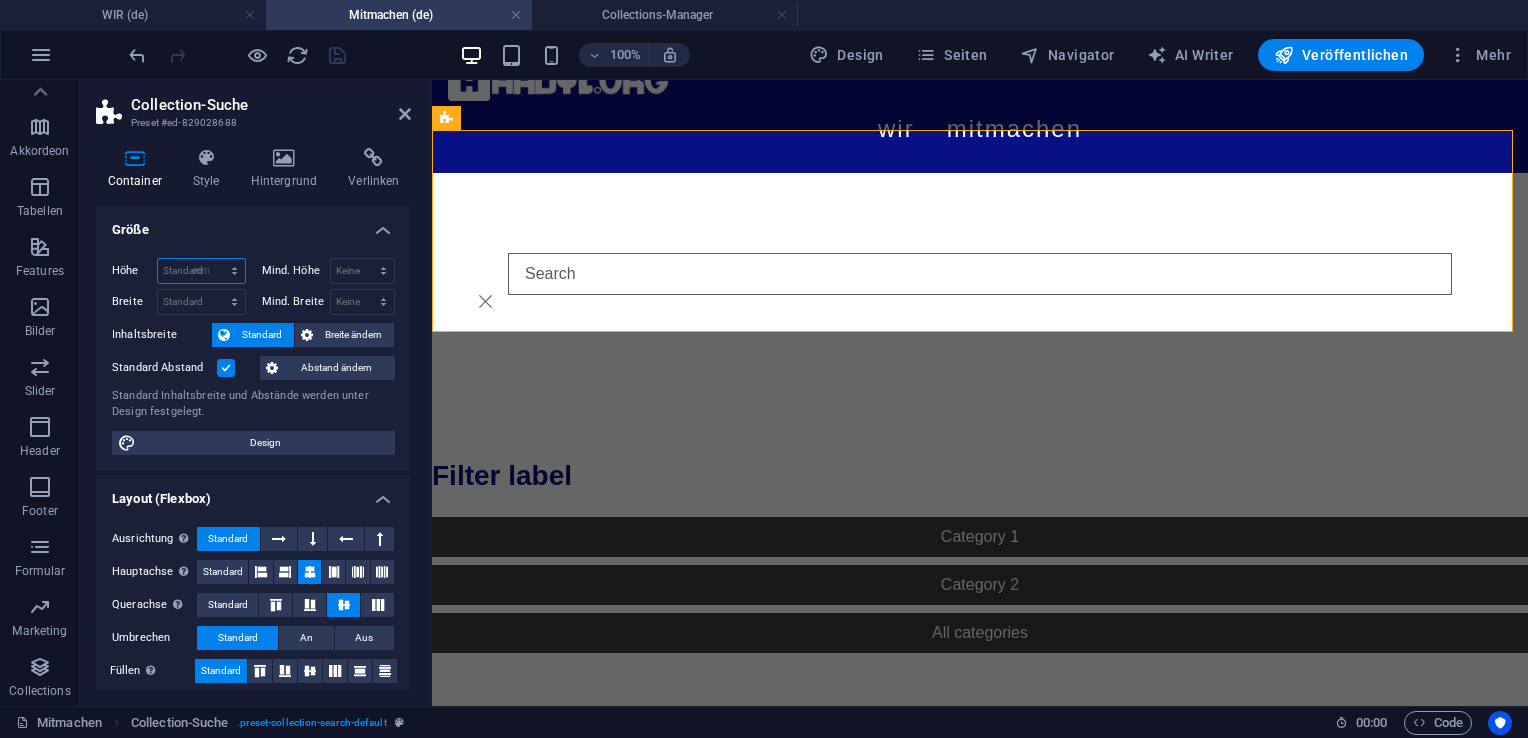 click on "Standard px rem % vh vw" at bounding box center [201, 271] 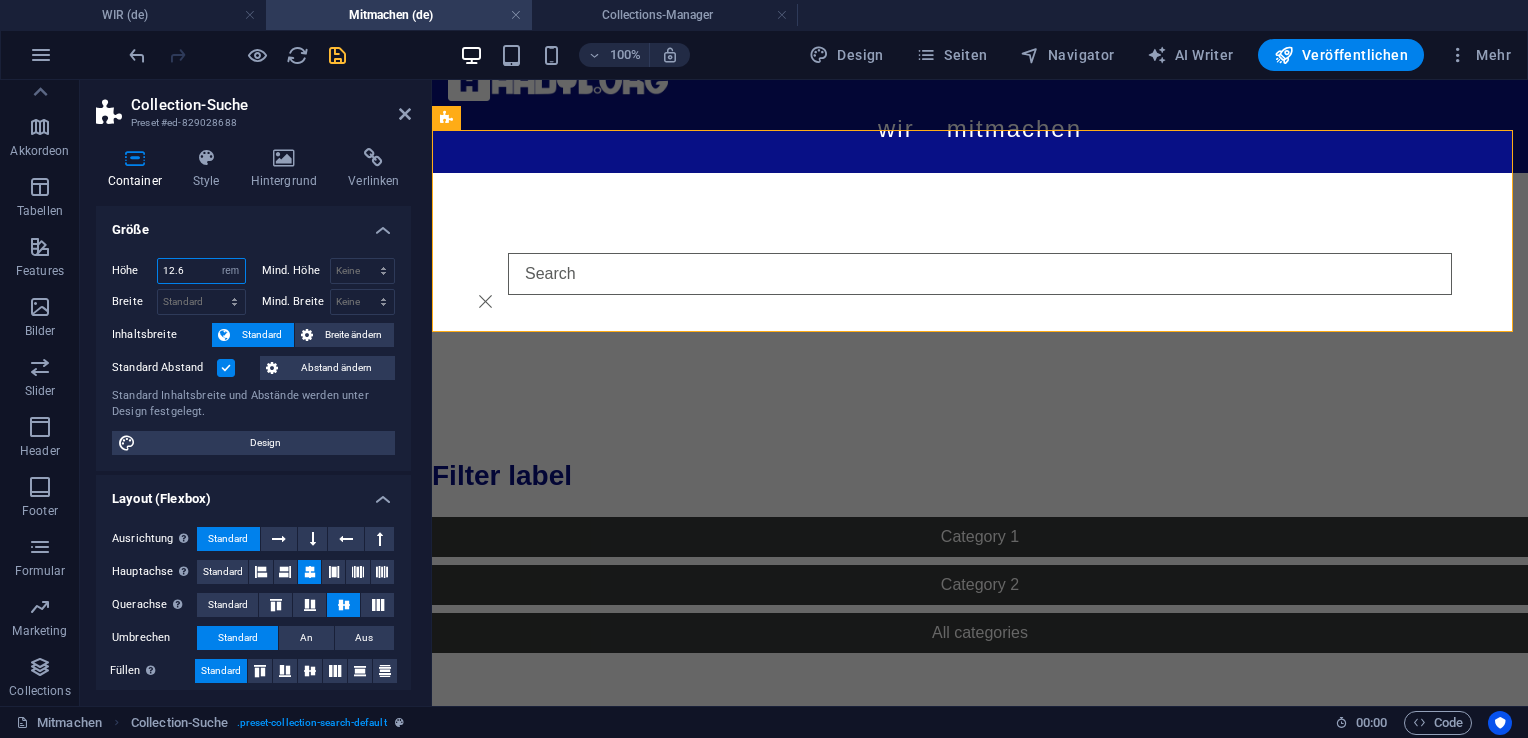 click on "12.6" at bounding box center (201, 271) 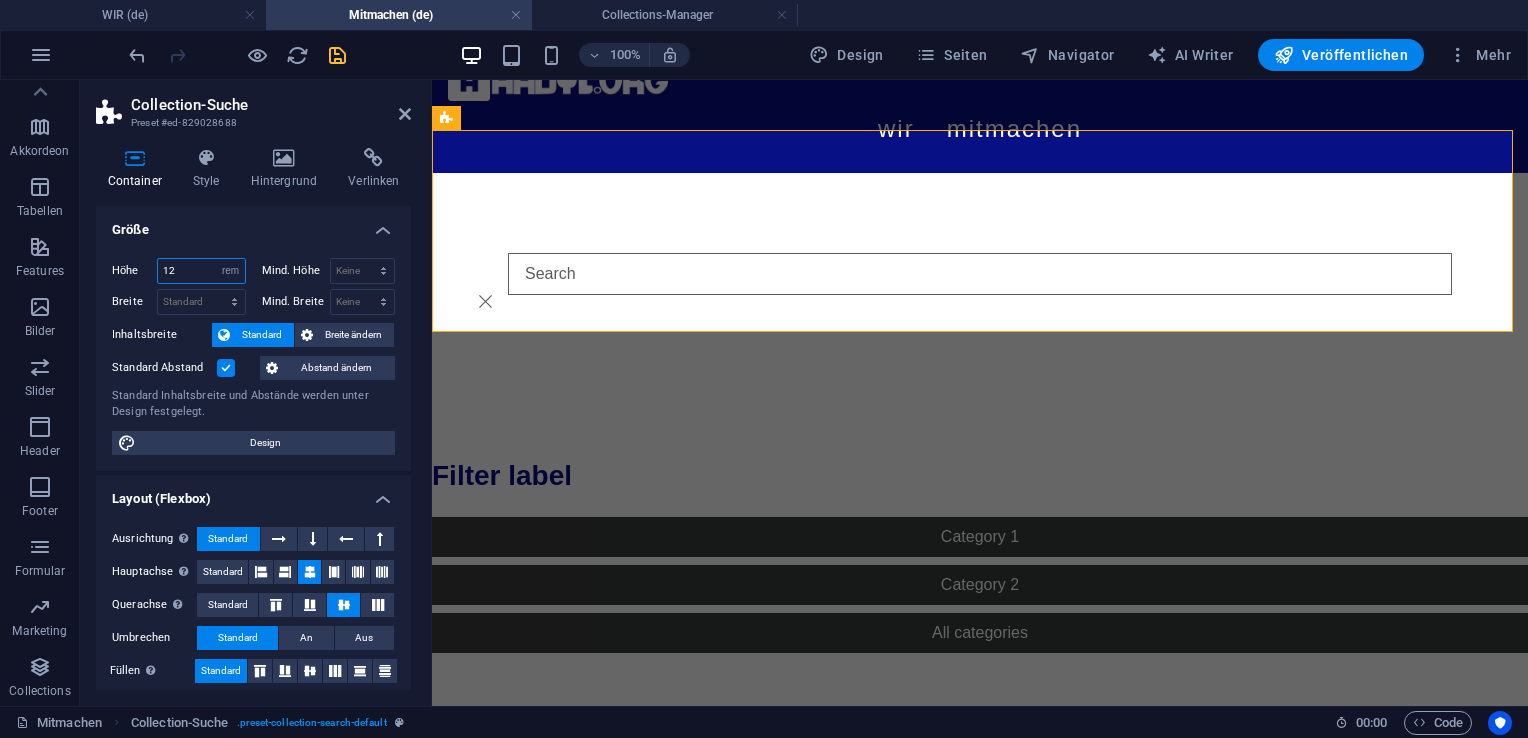 type on "1" 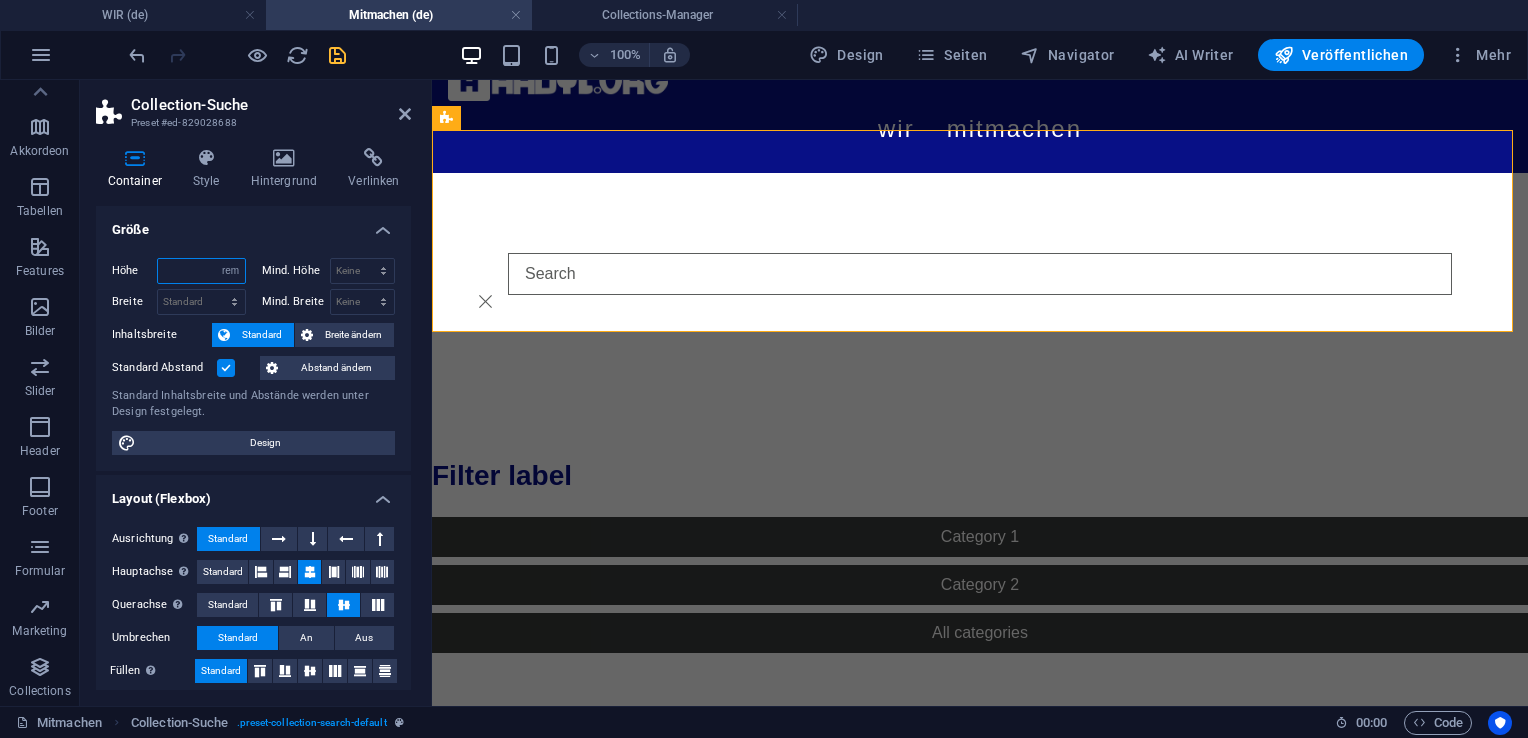 type on "6" 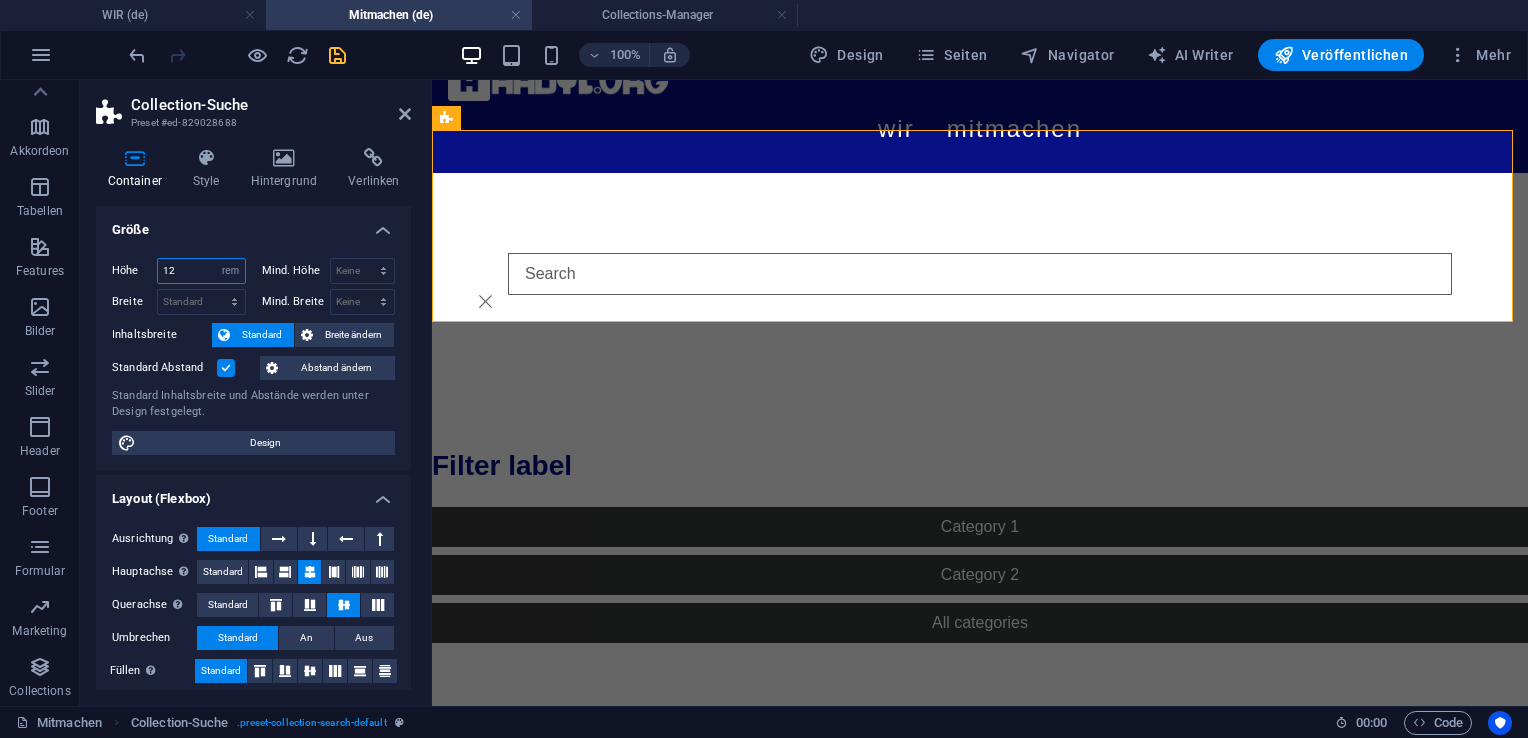 type on "1" 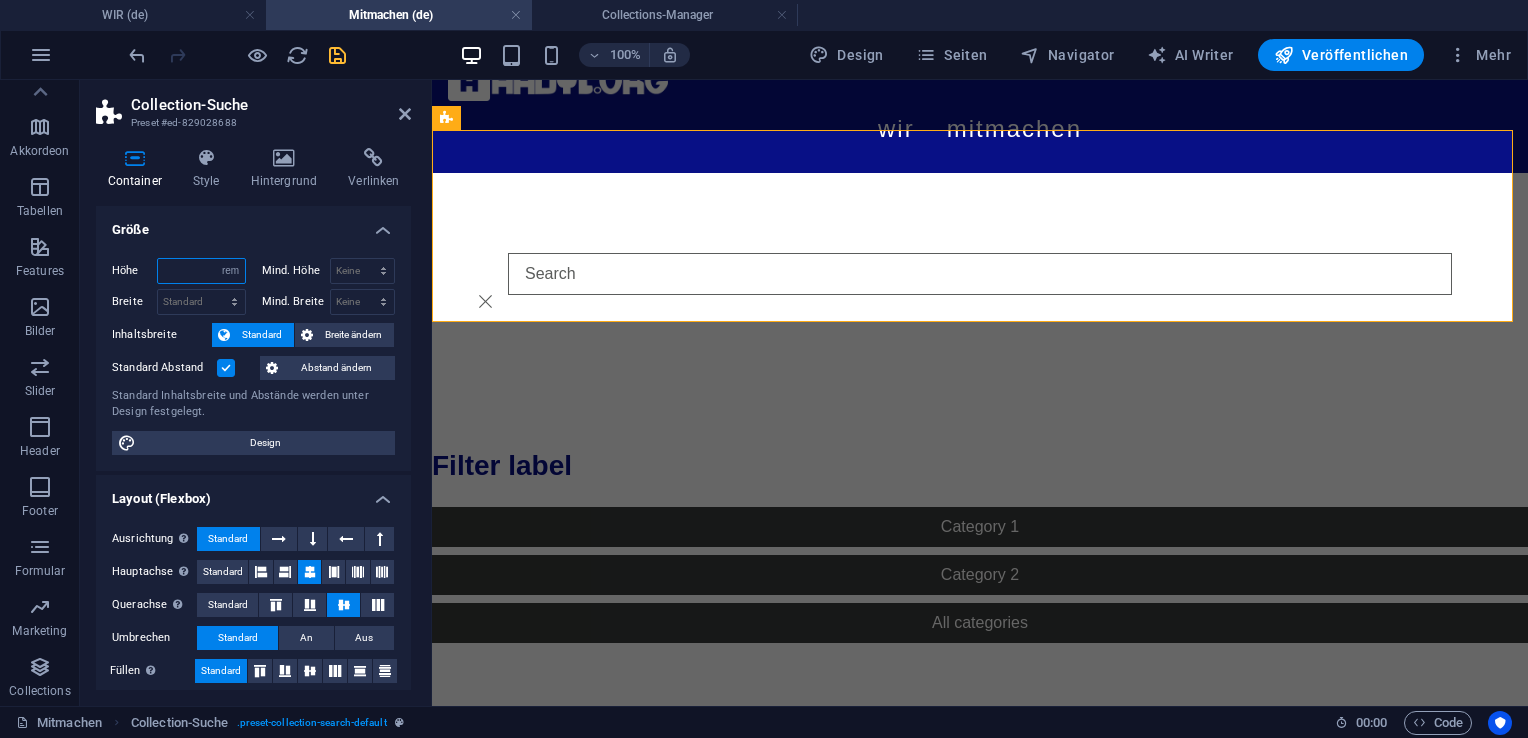 type on "9" 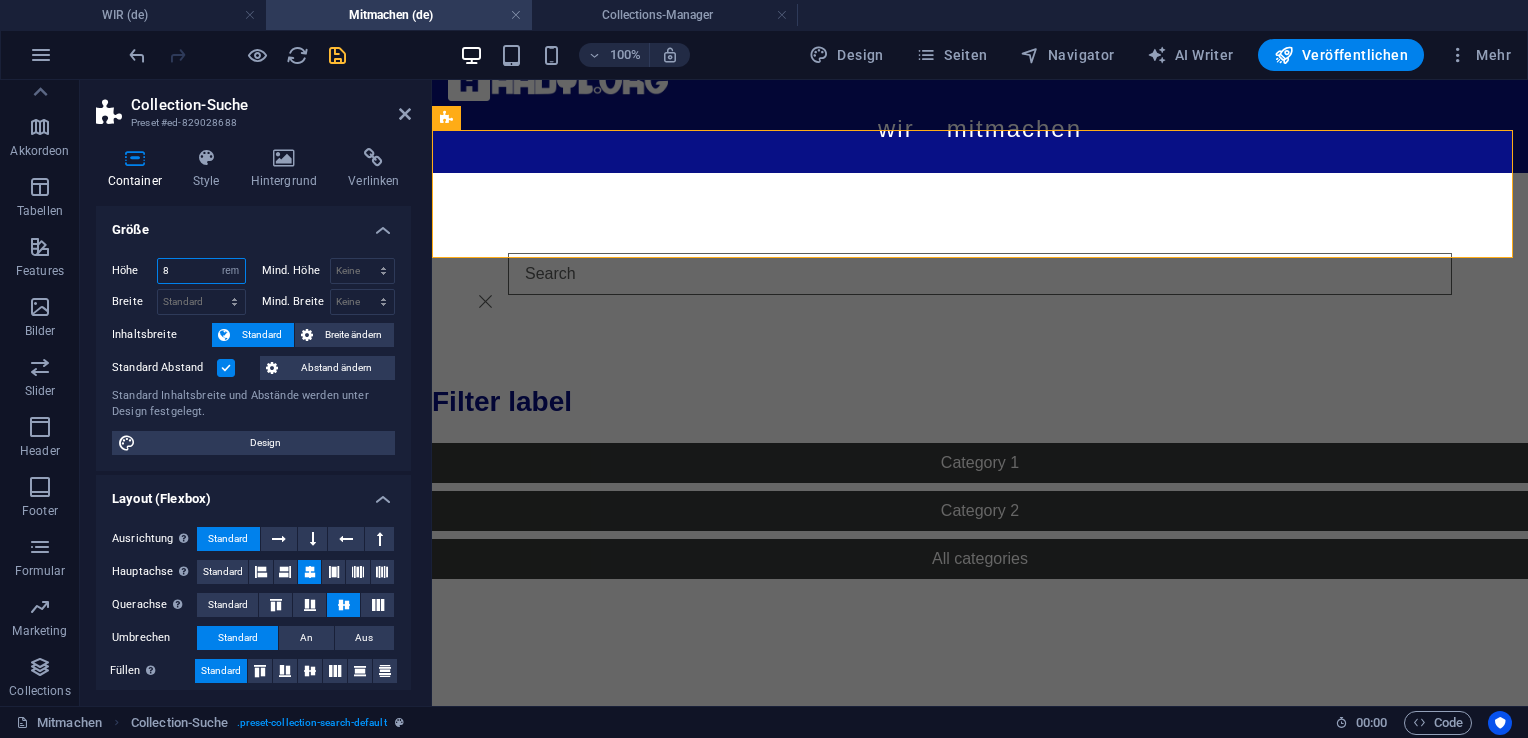 type on "8" 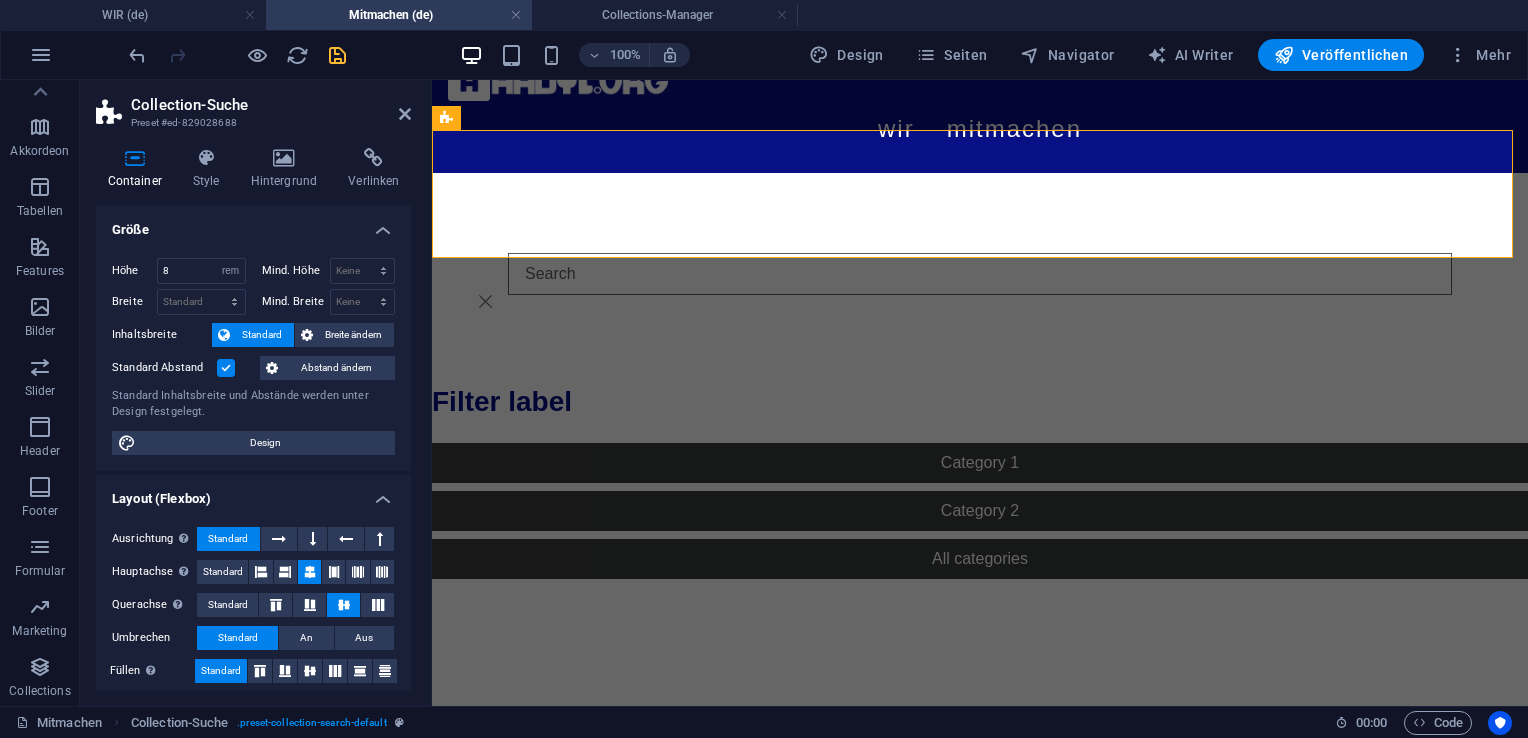 click at bounding box center (226, 368) 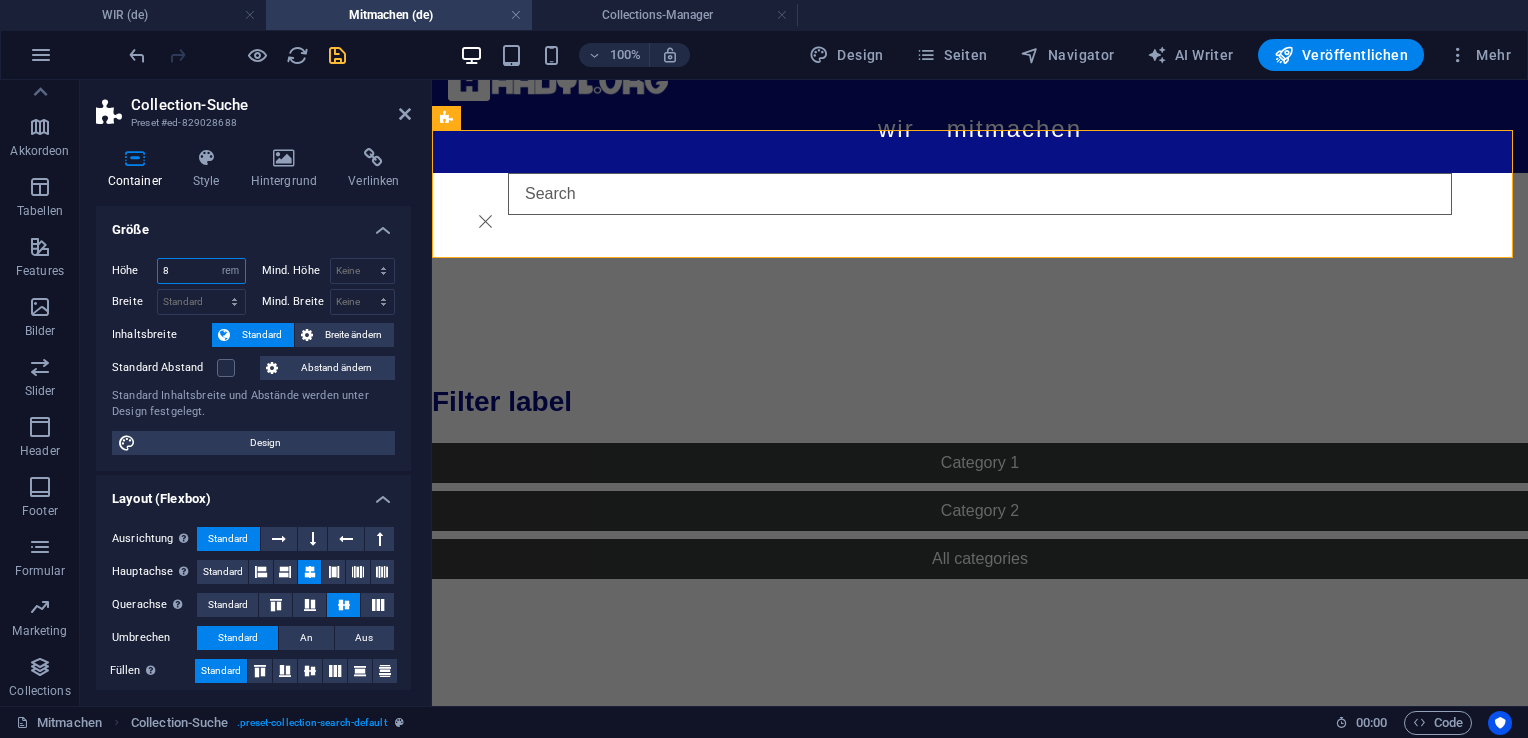 drag, startPoint x: 181, startPoint y: 272, endPoint x: 132, endPoint y: 270, distance: 49.0408 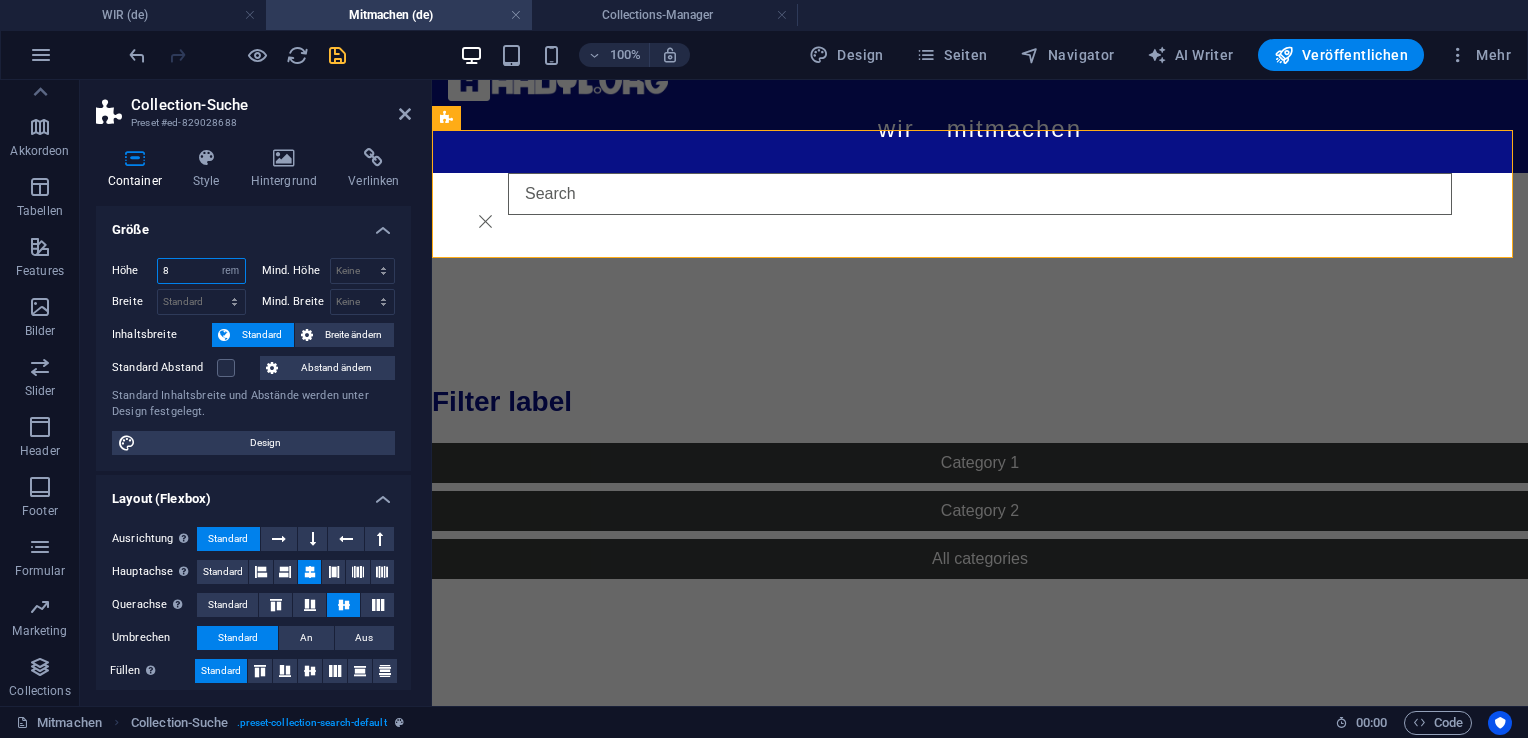 click on "Höhe 8 Standard px rem % vh vw" at bounding box center (179, 271) 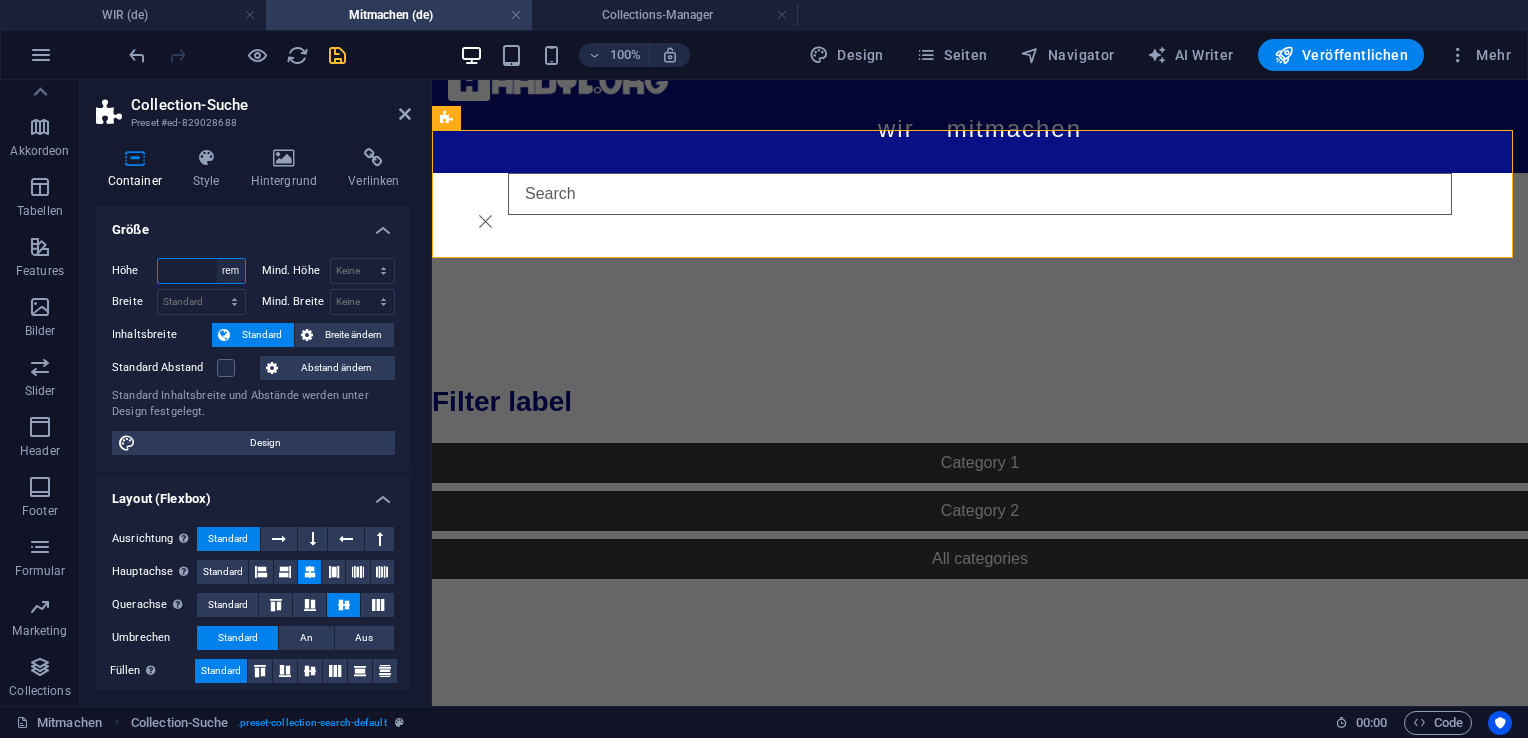 type 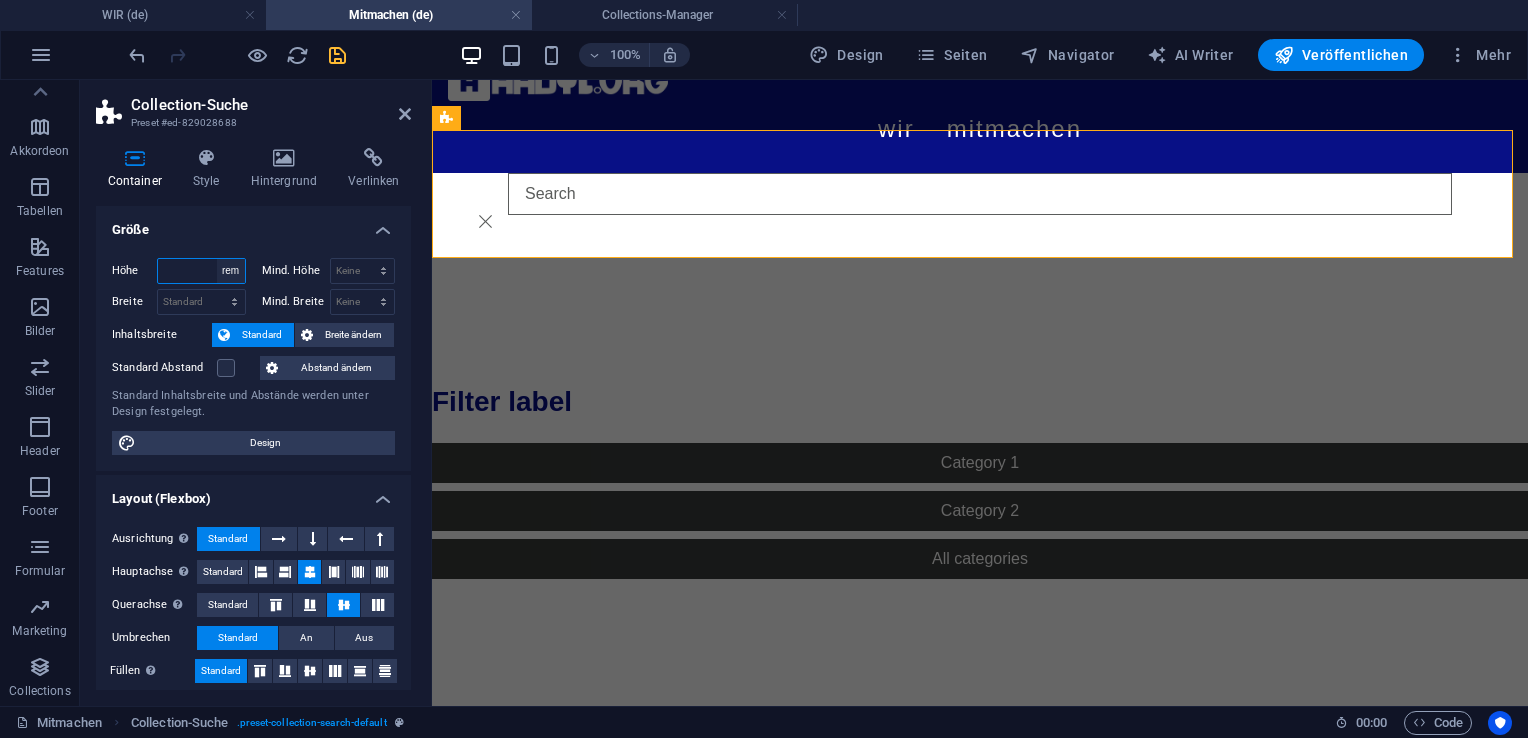 click on "Standard px rem % vh vw" at bounding box center [231, 271] 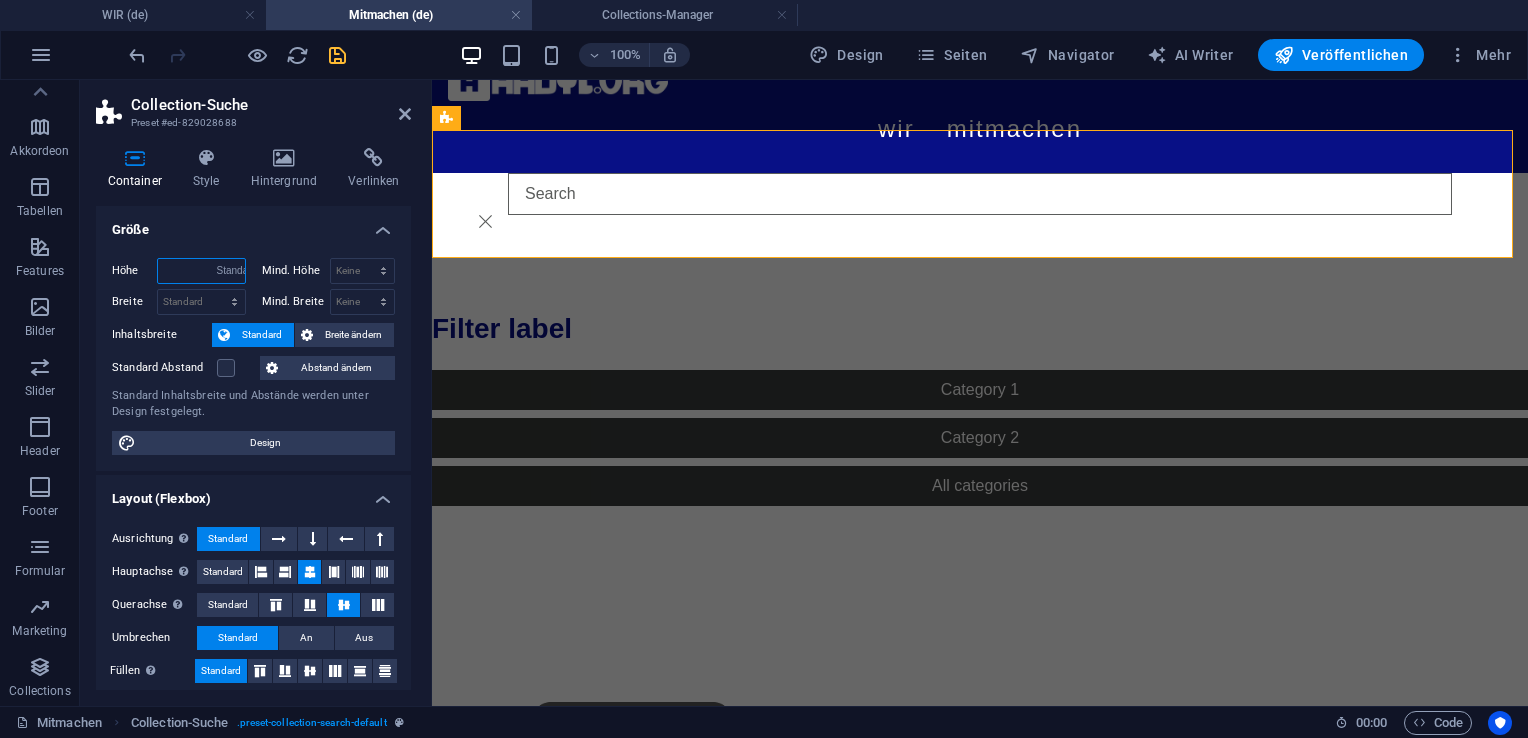 click on "Standard px rem % vh vw" at bounding box center (231, 271) 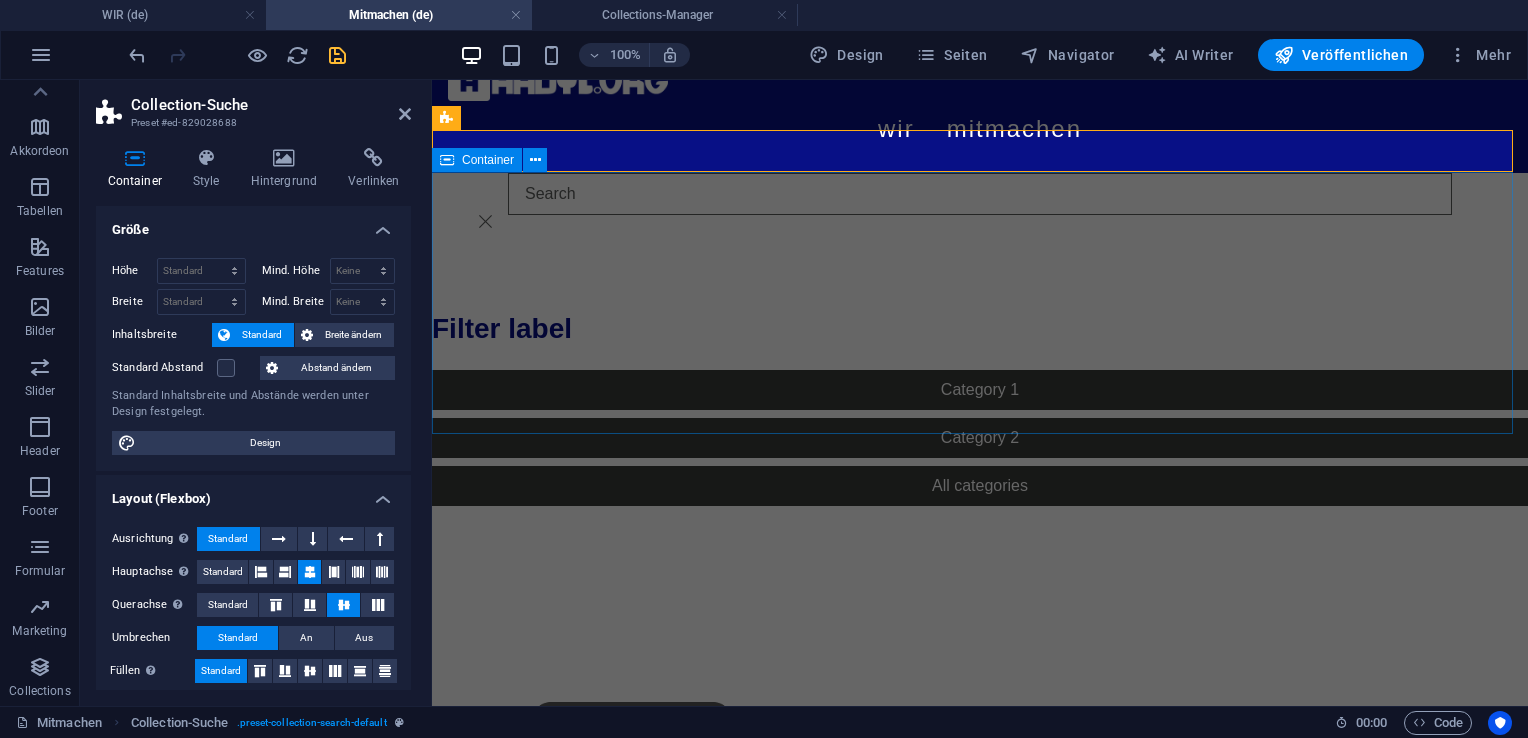 click on "Filter label Category 1 Category 2 All categories" at bounding box center [980, 407] 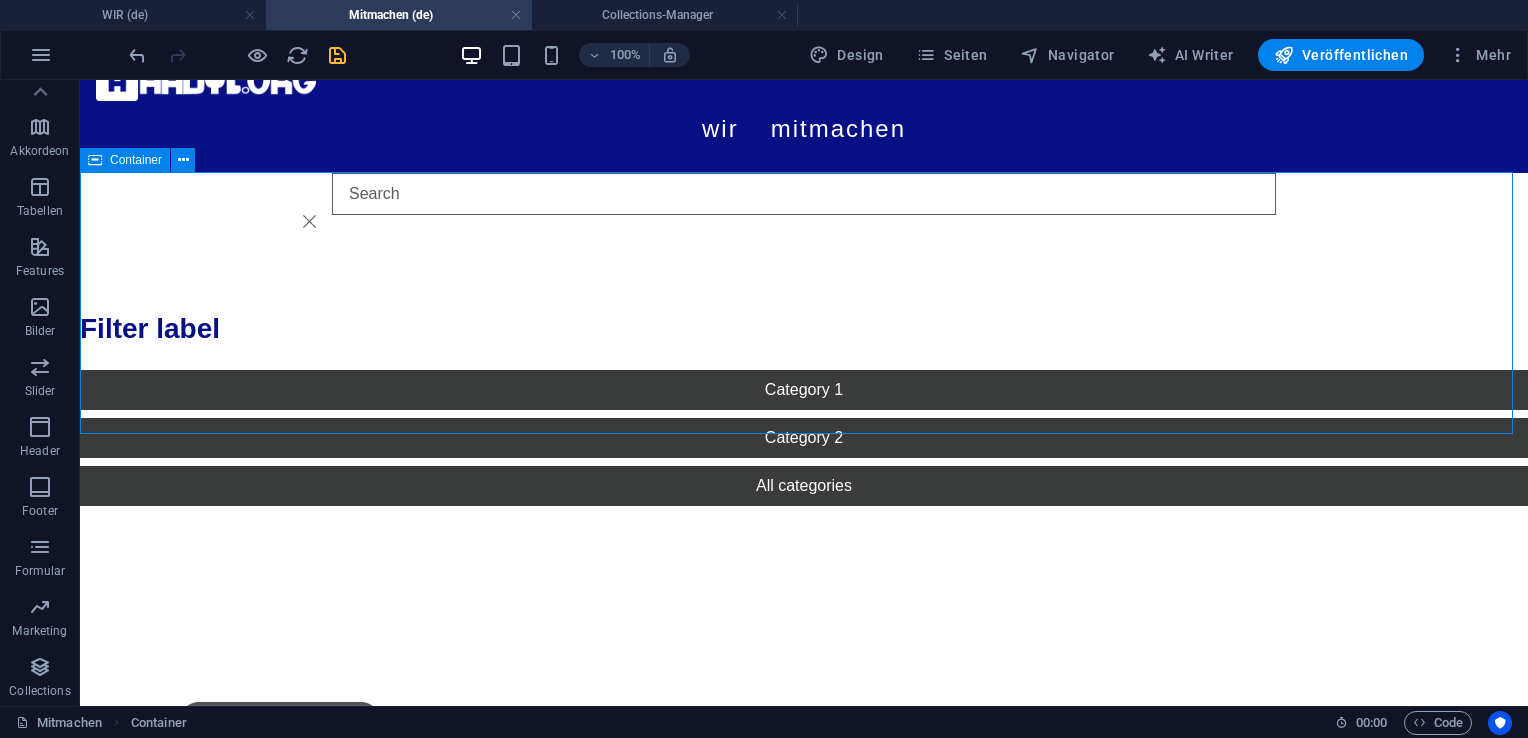 click on "Container" at bounding box center (136, 160) 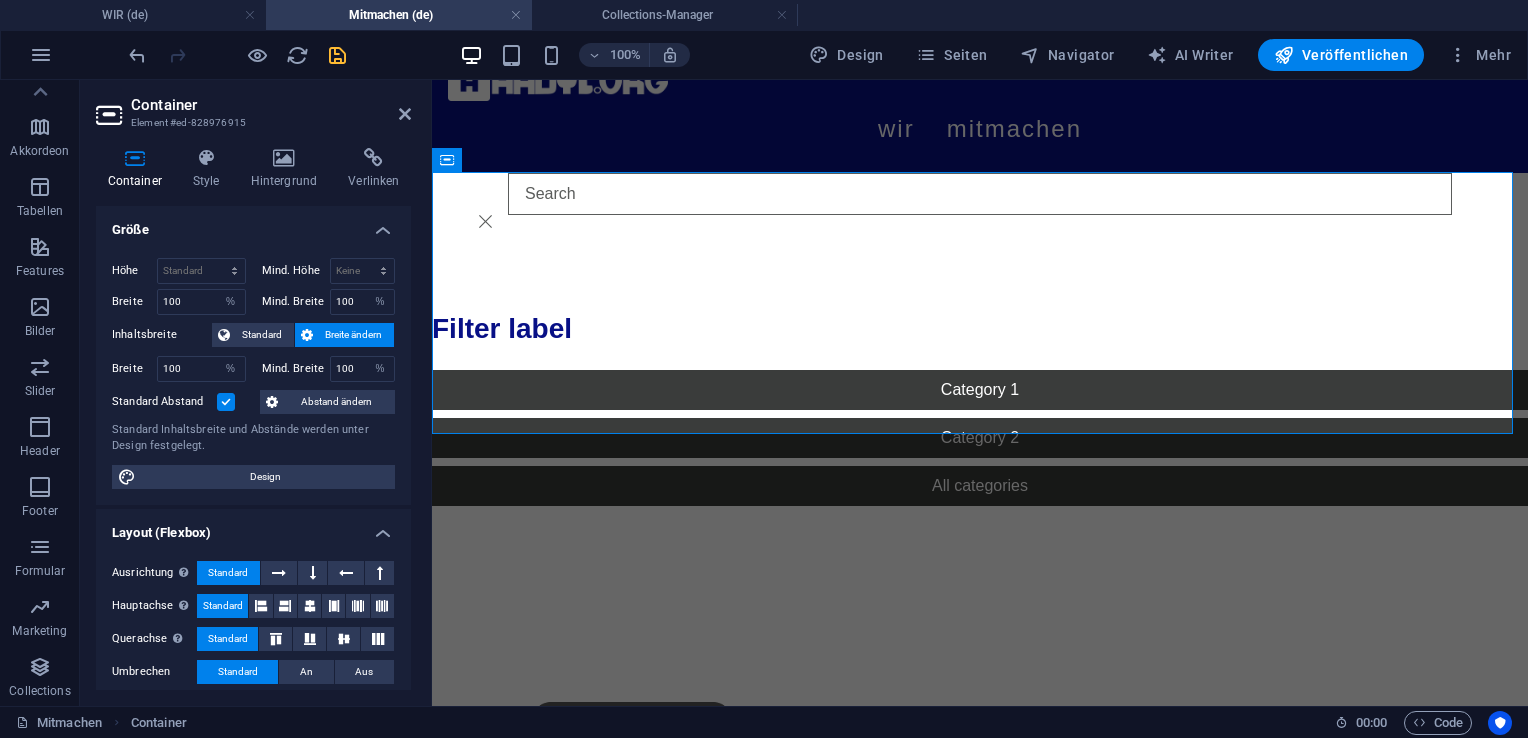 click at bounding box center (226, 402) 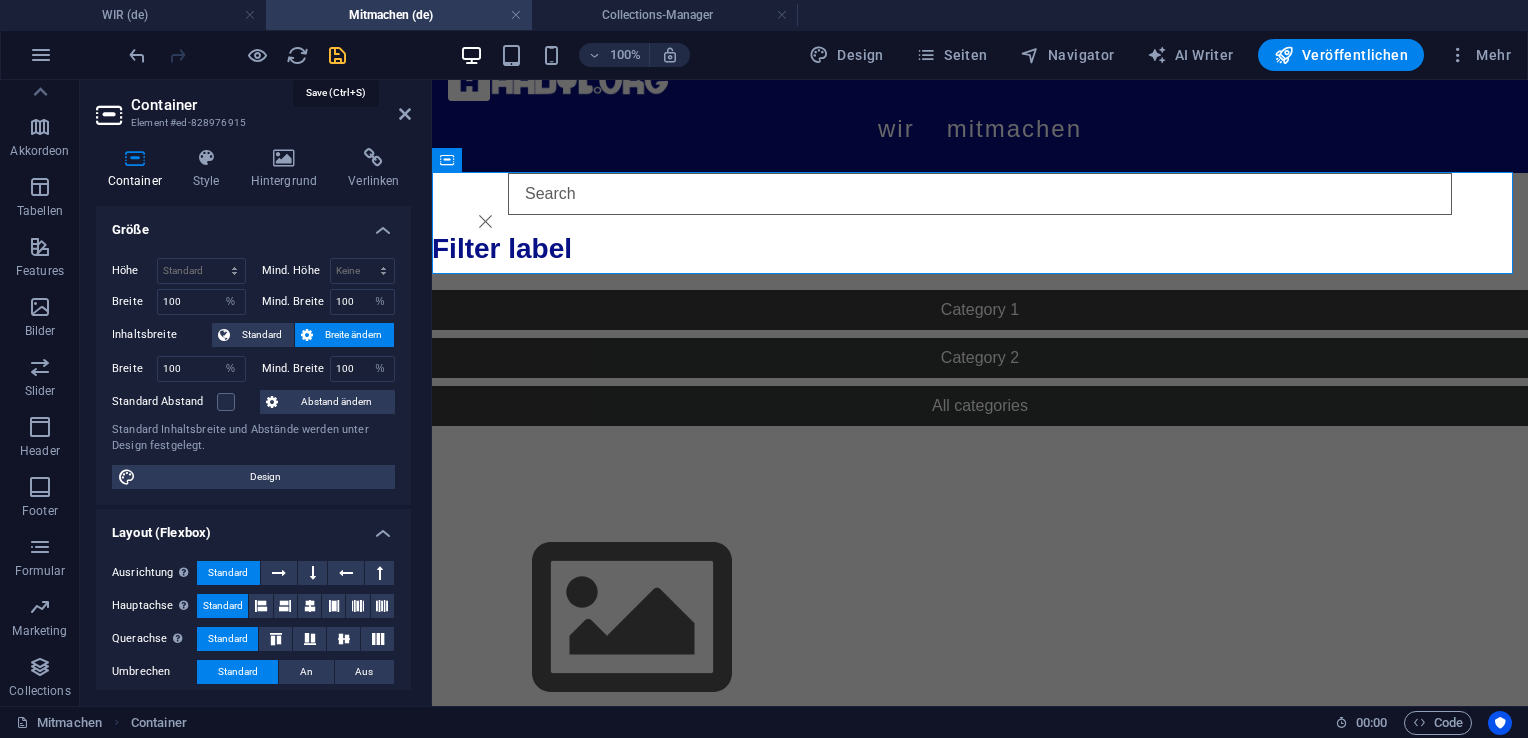 click at bounding box center (337, 55) 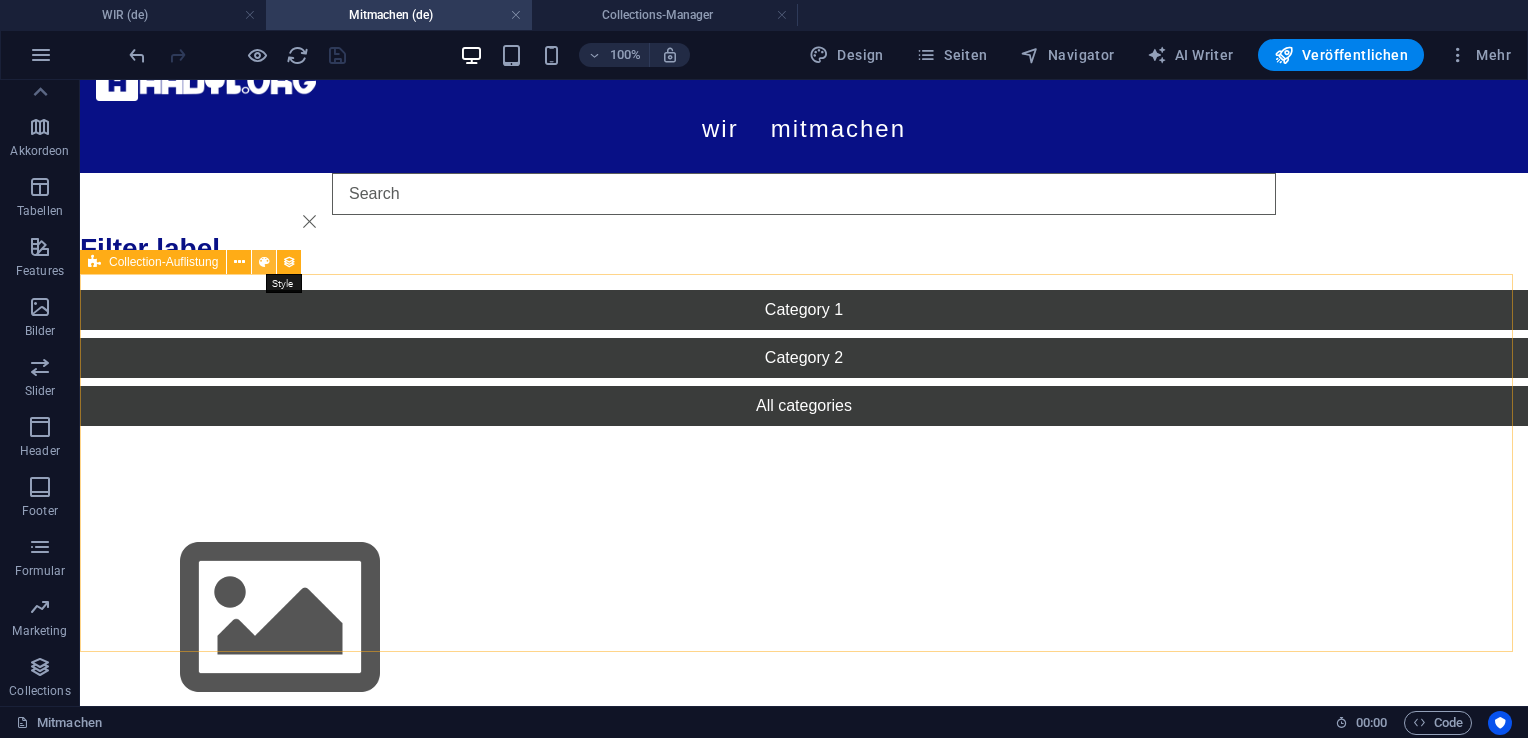 click at bounding box center (264, 262) 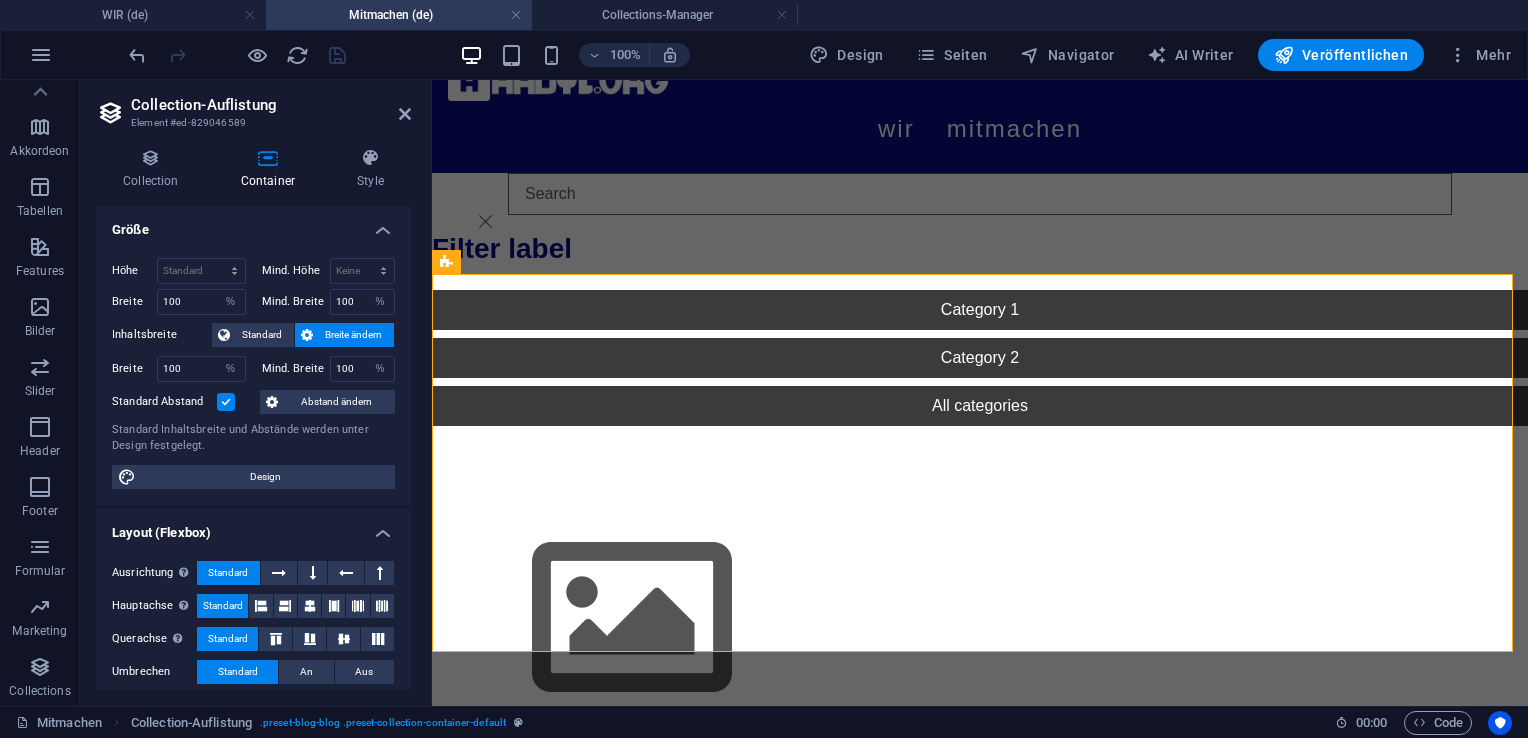 click at bounding box center (226, 402) 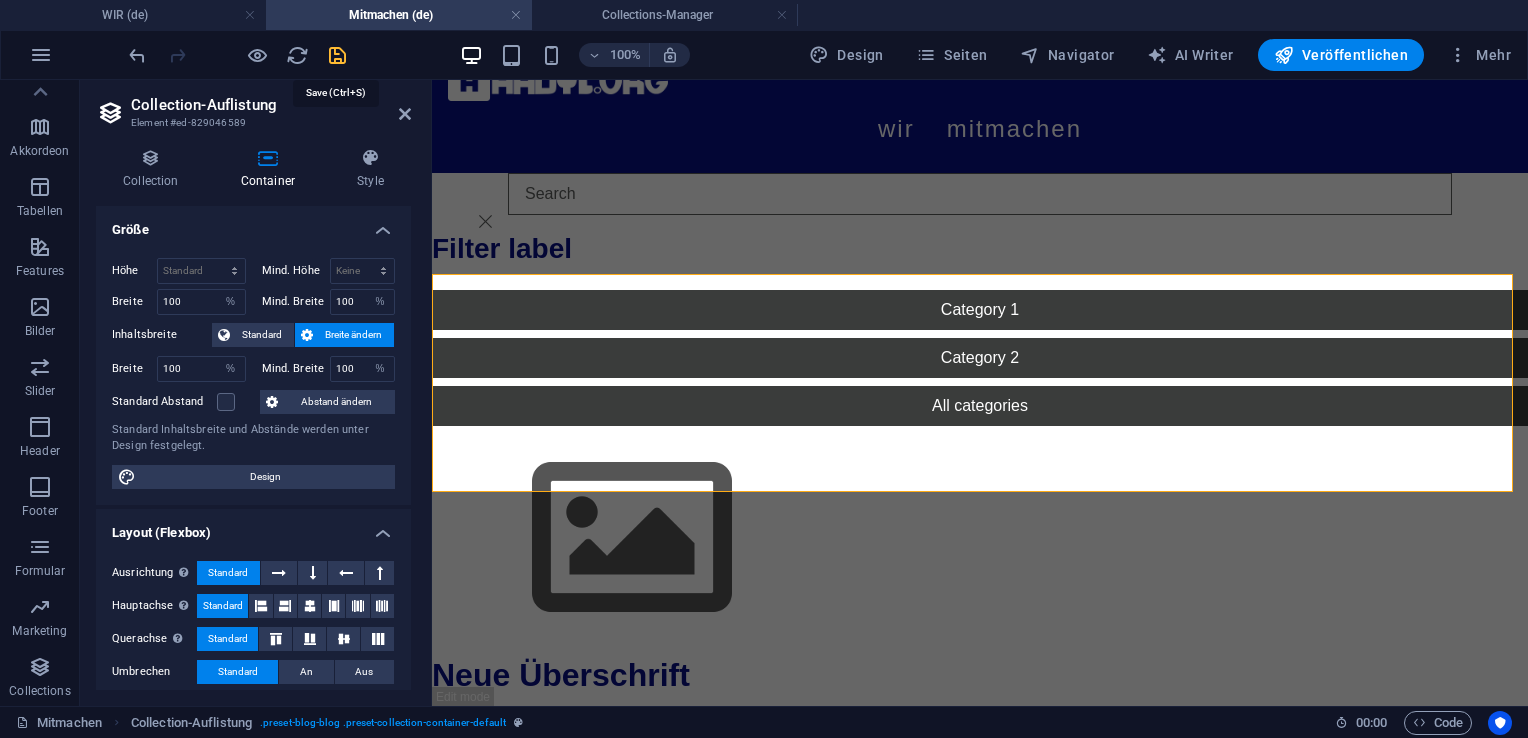 click at bounding box center [337, 55] 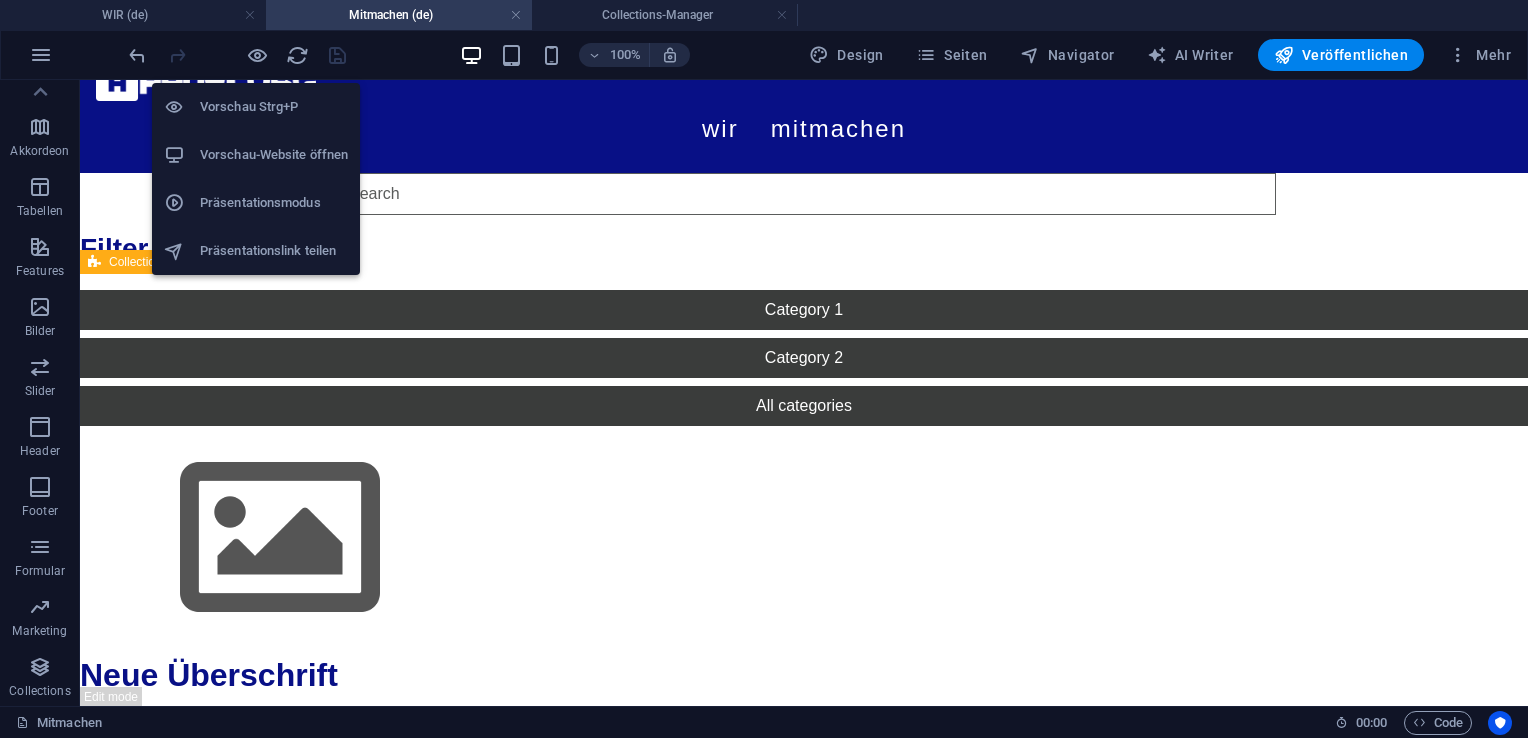 click on "Vorschau Strg+P" at bounding box center (274, 107) 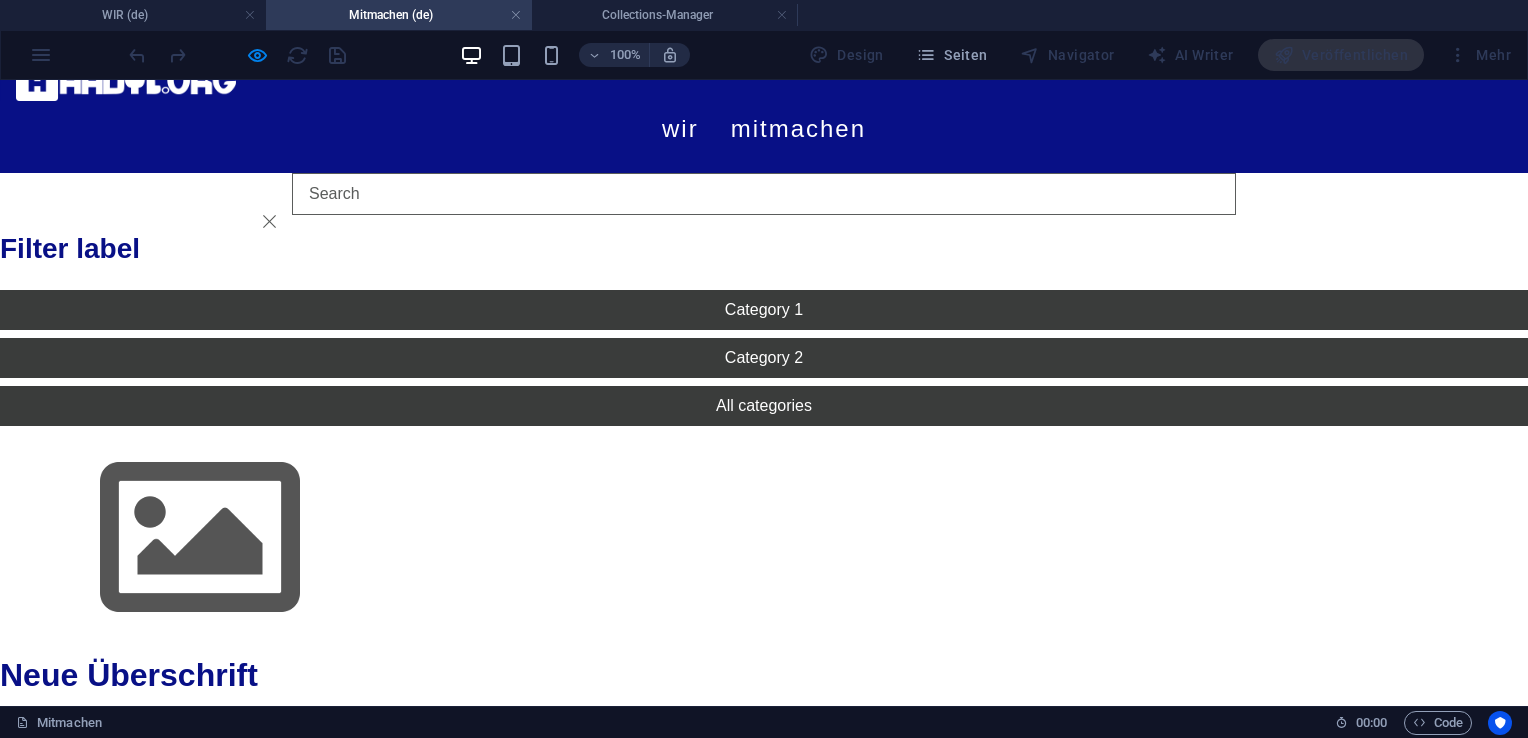 click on "Neue Überschrift" at bounding box center (756, 675) 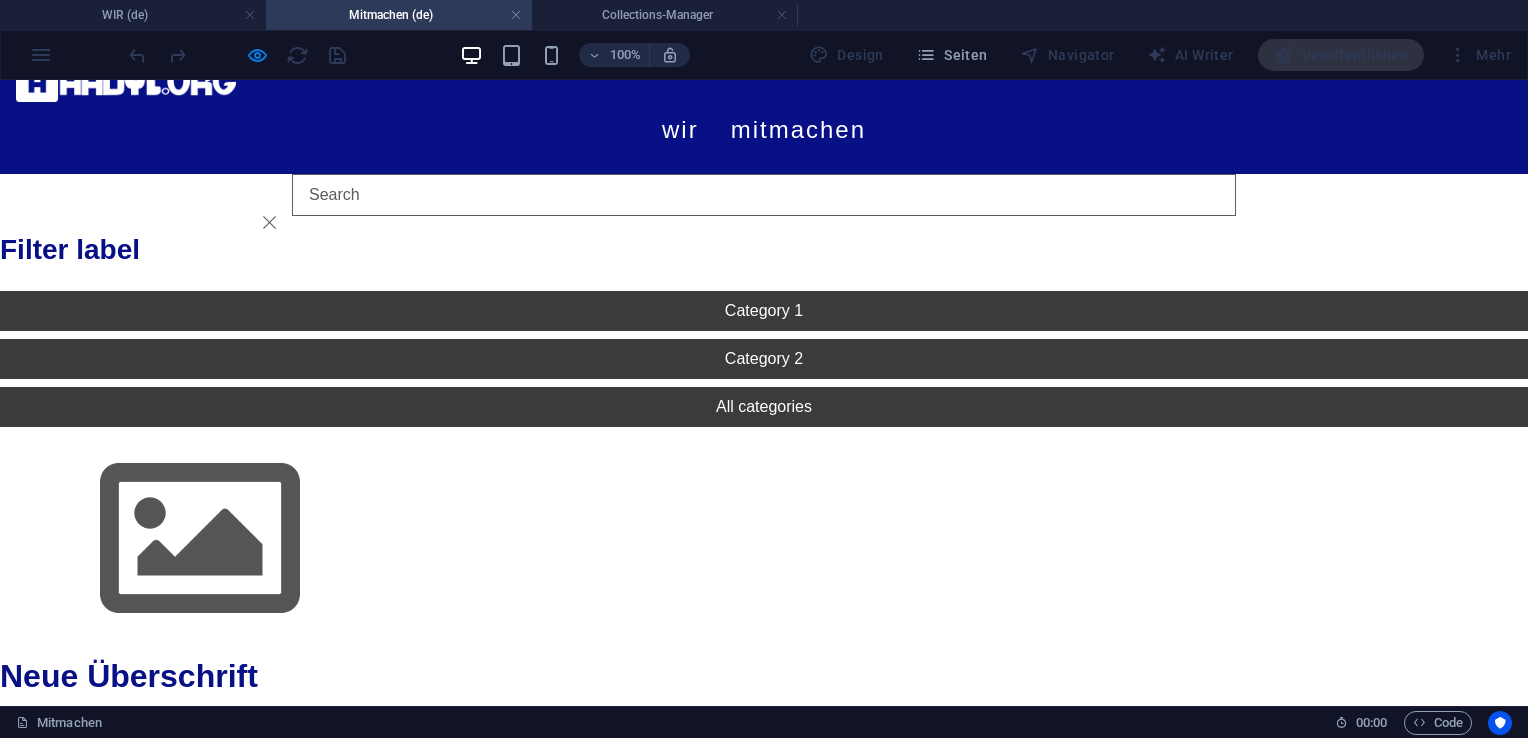 scroll, scrollTop: 0, scrollLeft: 0, axis: both 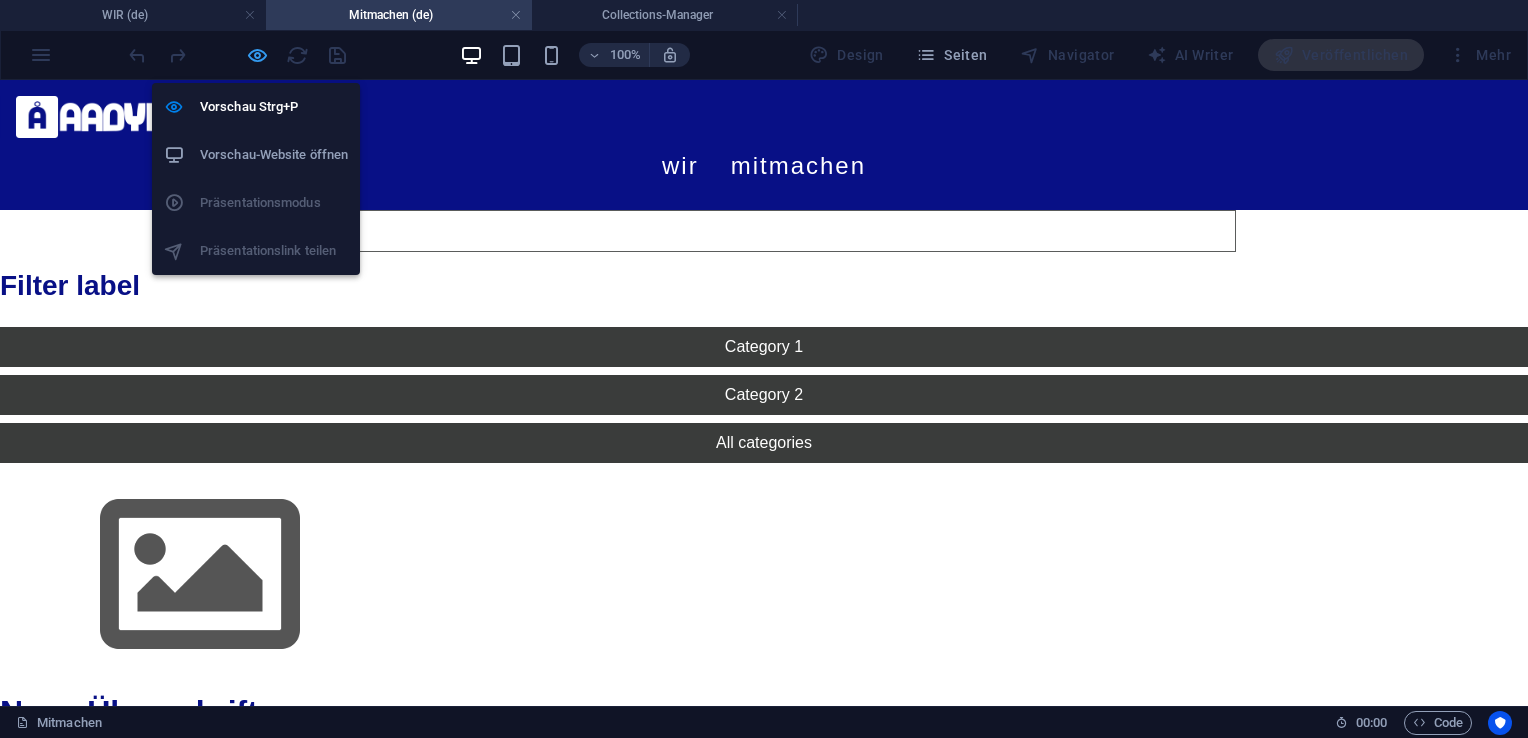 click at bounding box center (257, 55) 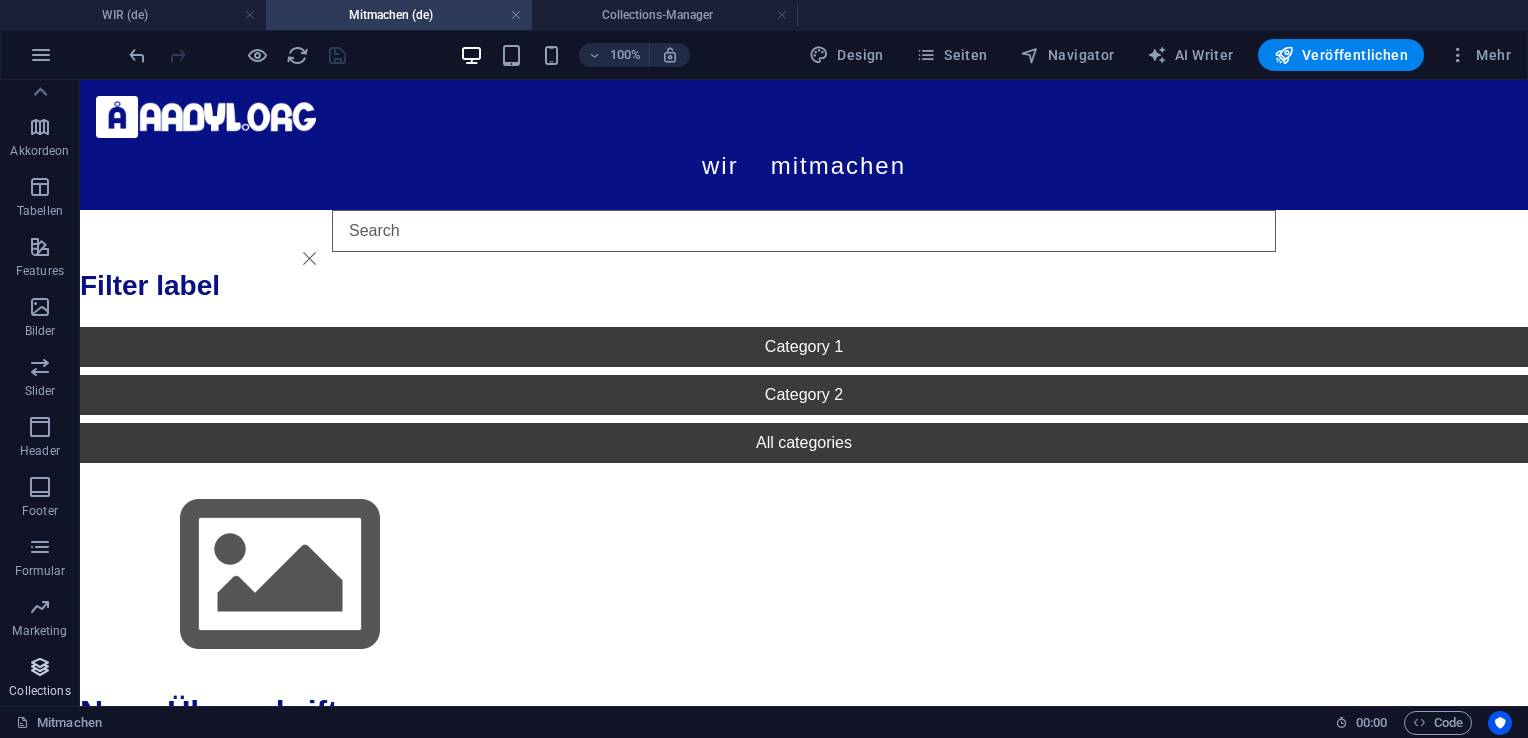 click on "Collections" at bounding box center [40, 679] 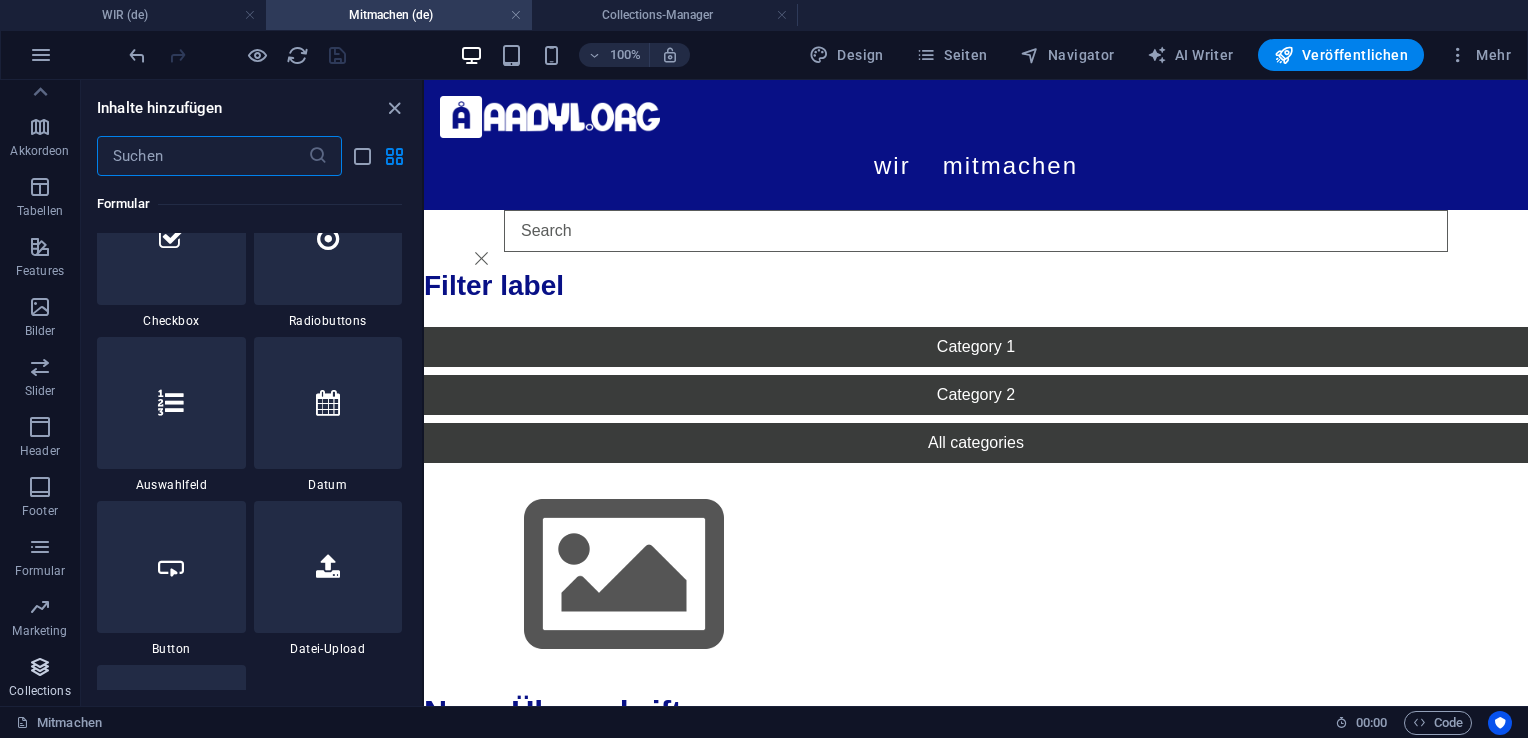 scroll, scrollTop: 18306, scrollLeft: 0, axis: vertical 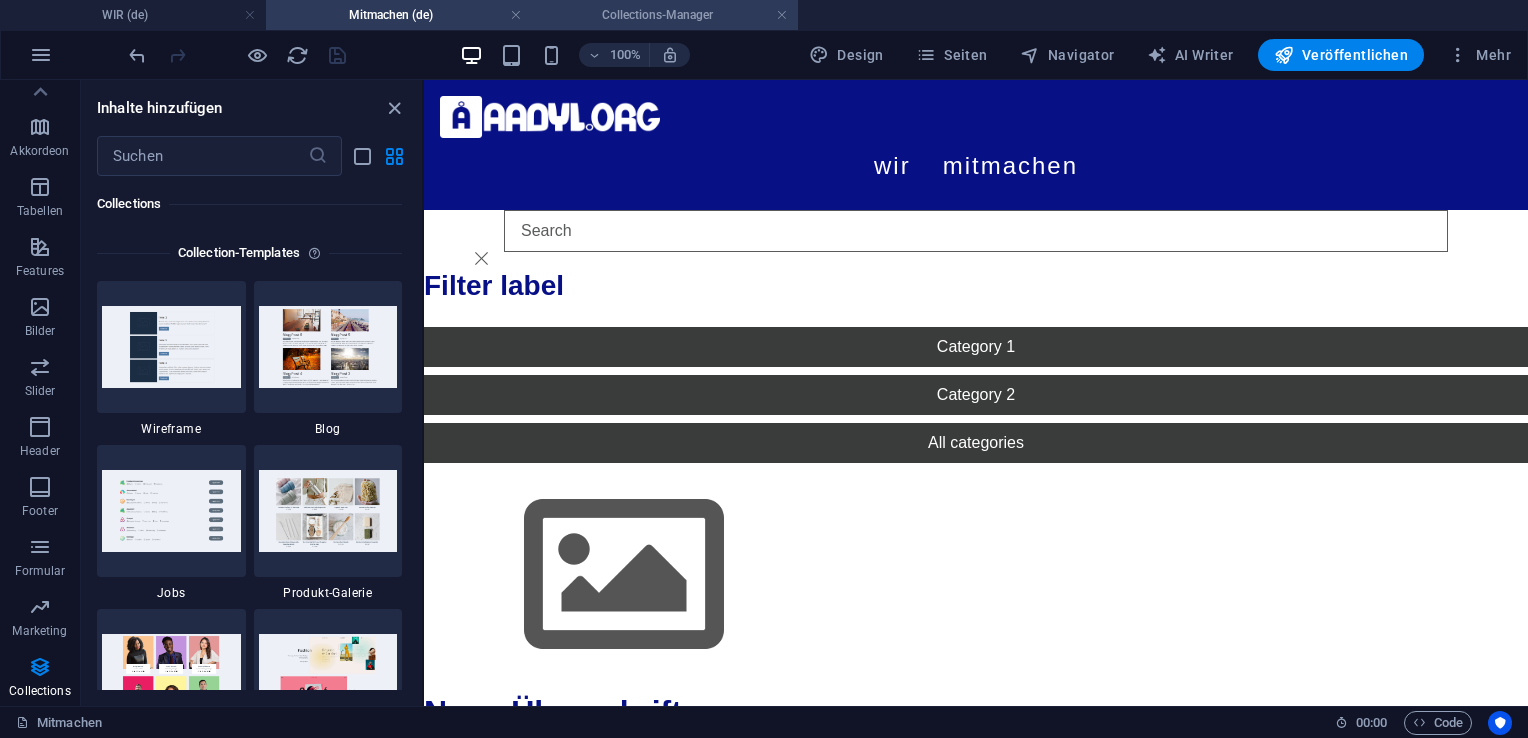 click on "Collections-Manager" at bounding box center [665, 15] 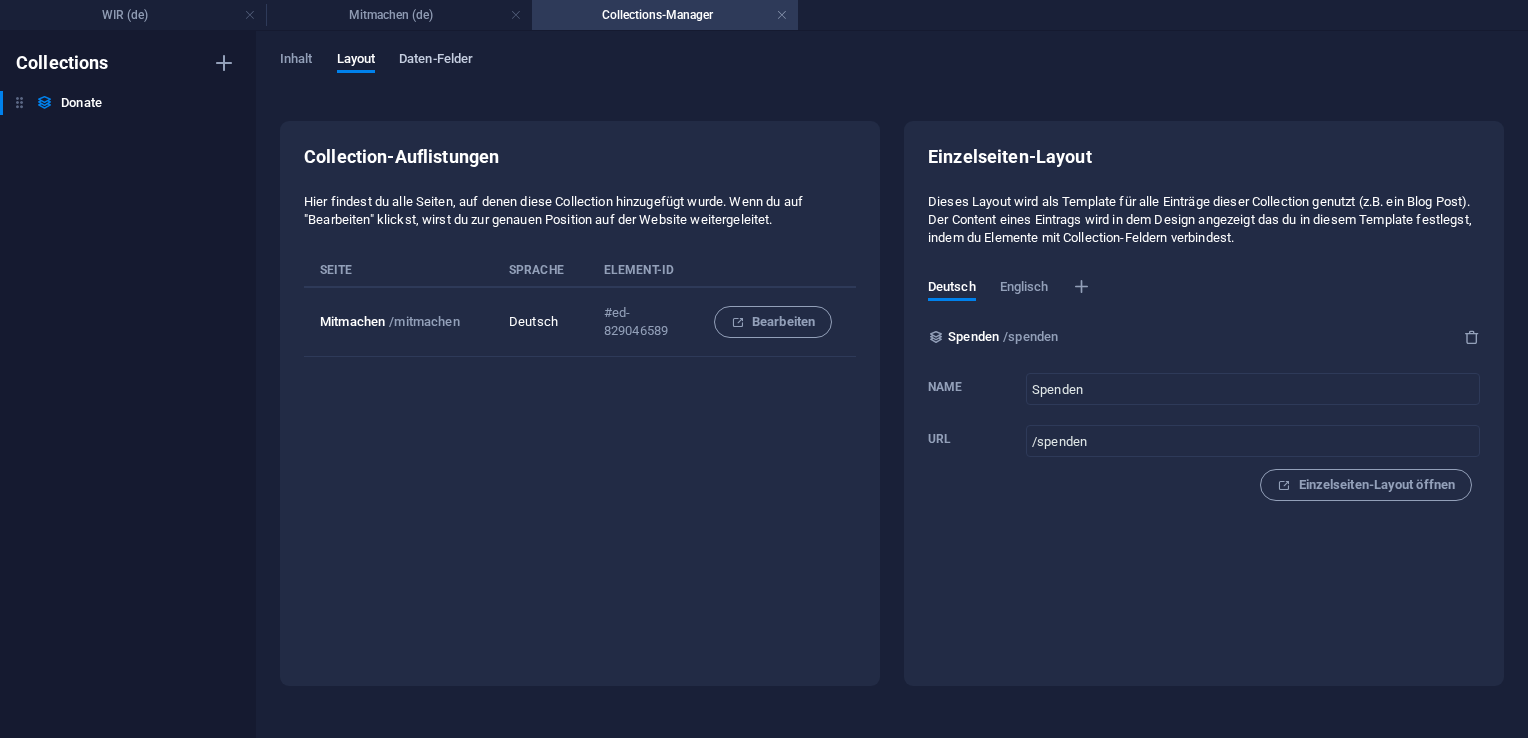 click on "Daten-Felder" at bounding box center [436, 61] 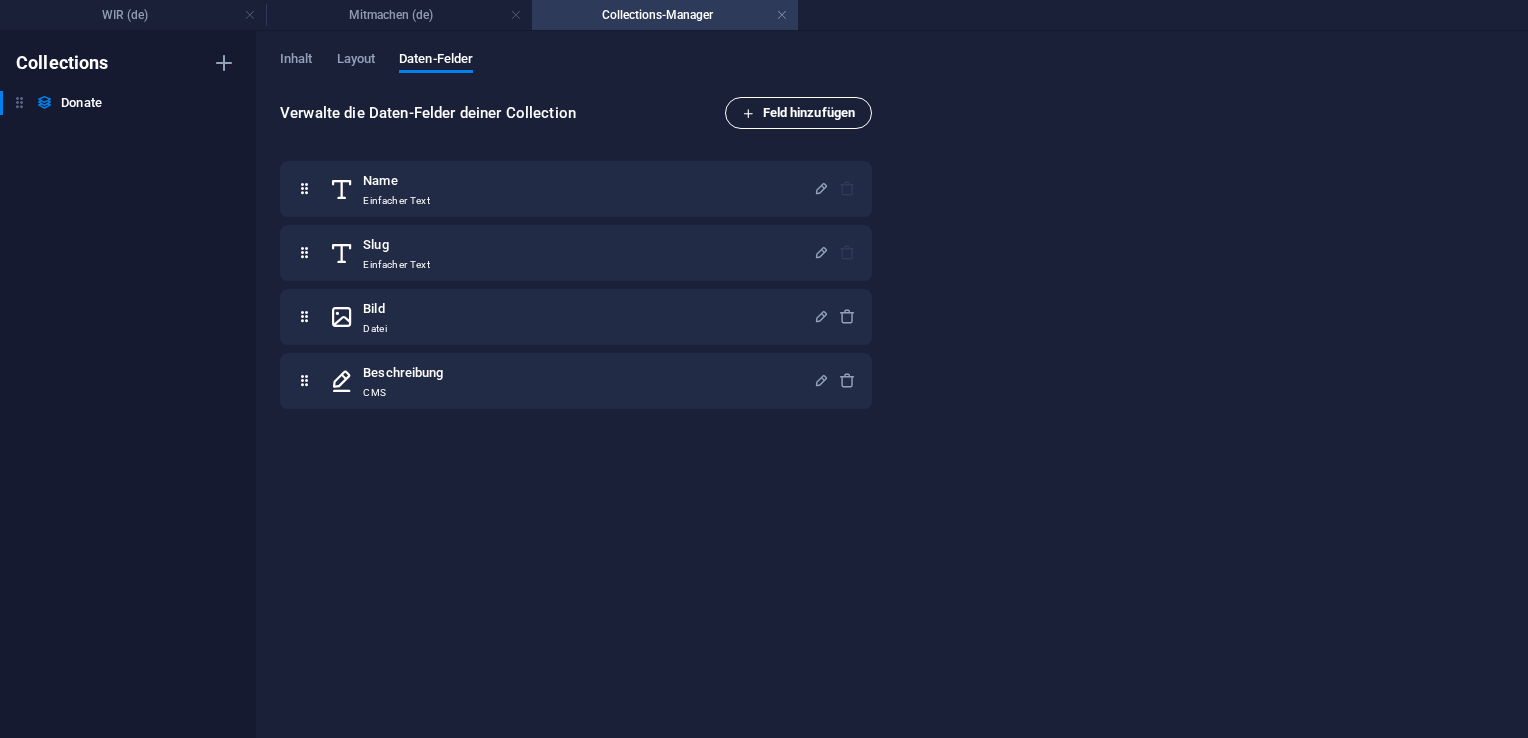 click on "Feld hinzufügen" at bounding box center [799, 113] 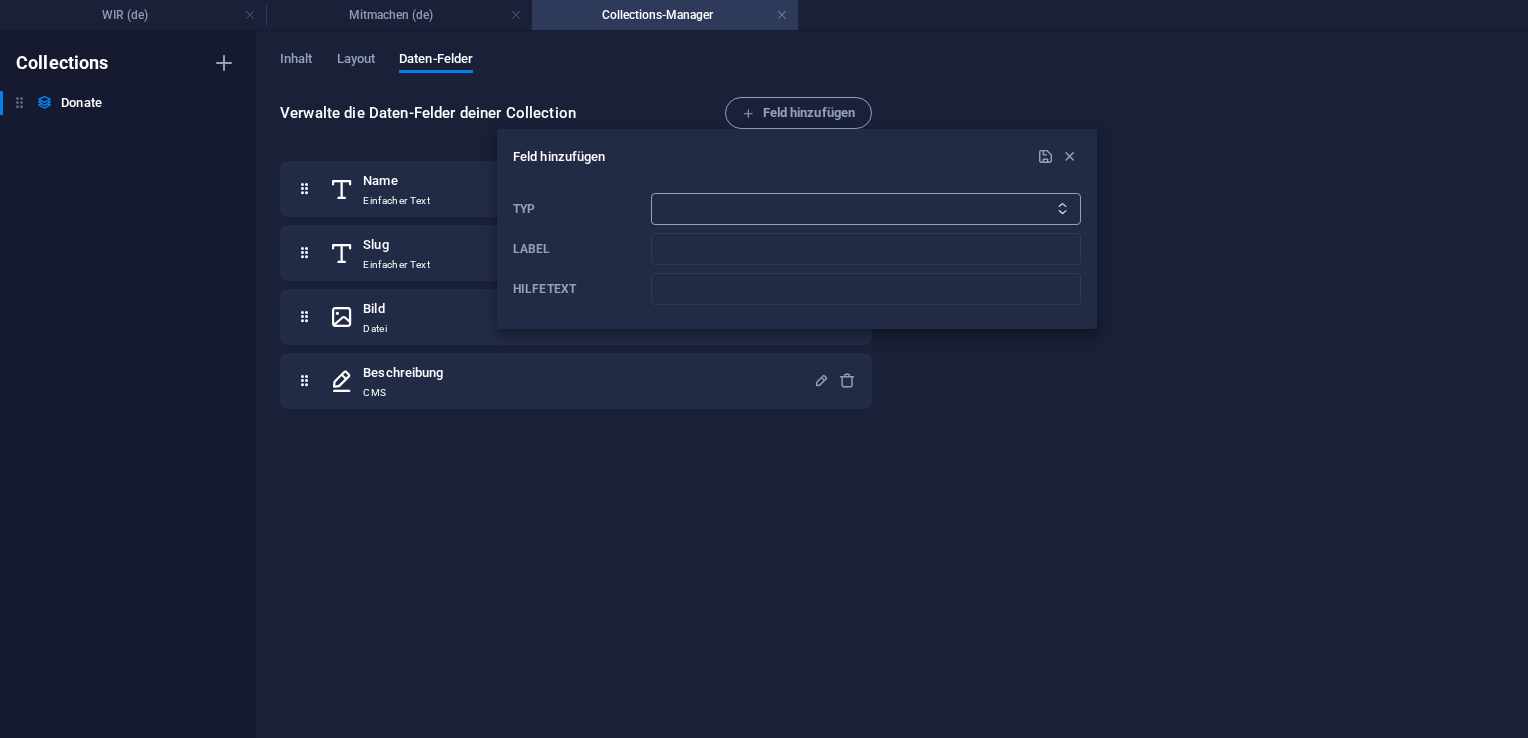 click on "Einfacher Text Link CMS Richtext Datei Mehrere Dateien Checkbox Auswahl Datum Nummern" at bounding box center [866, 209] 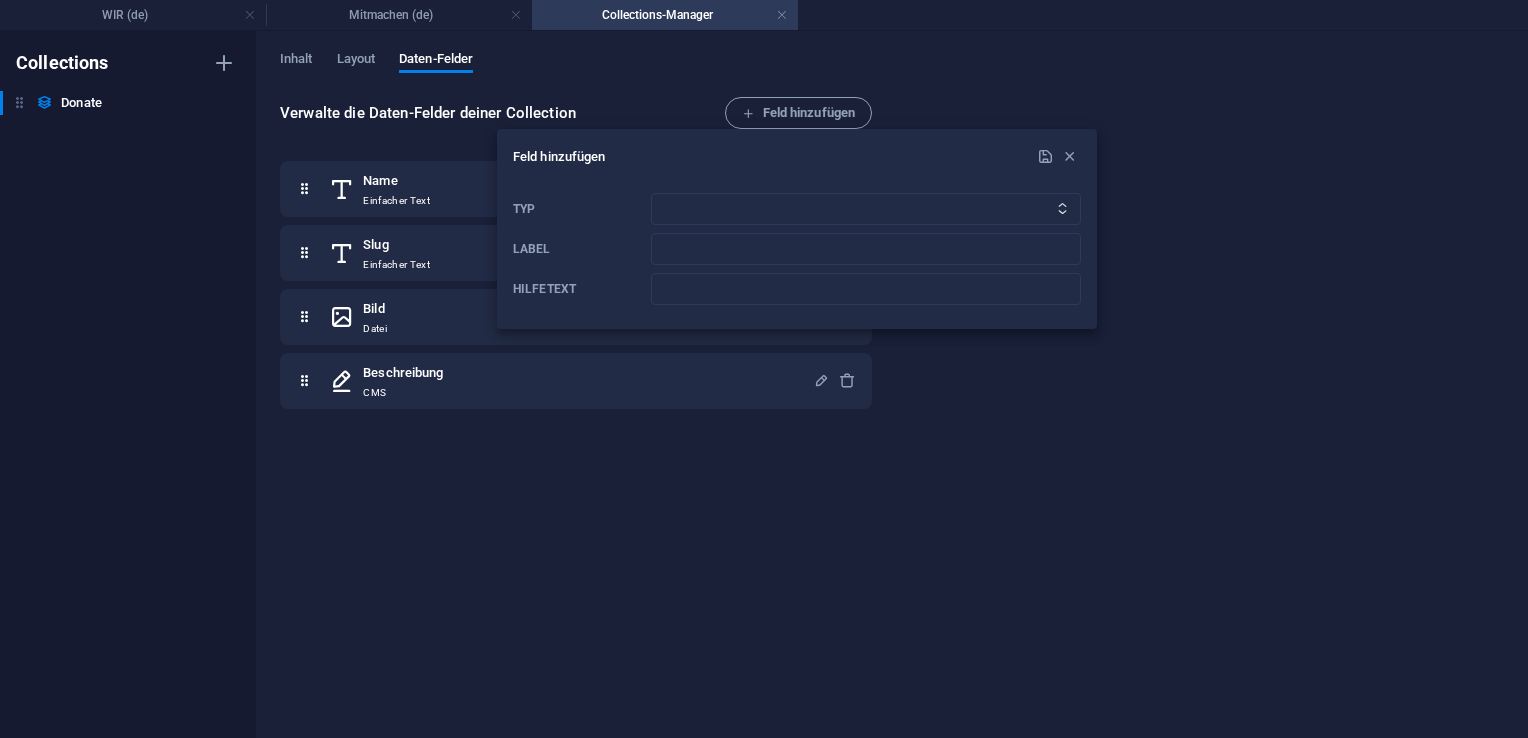 click at bounding box center [764, 369] 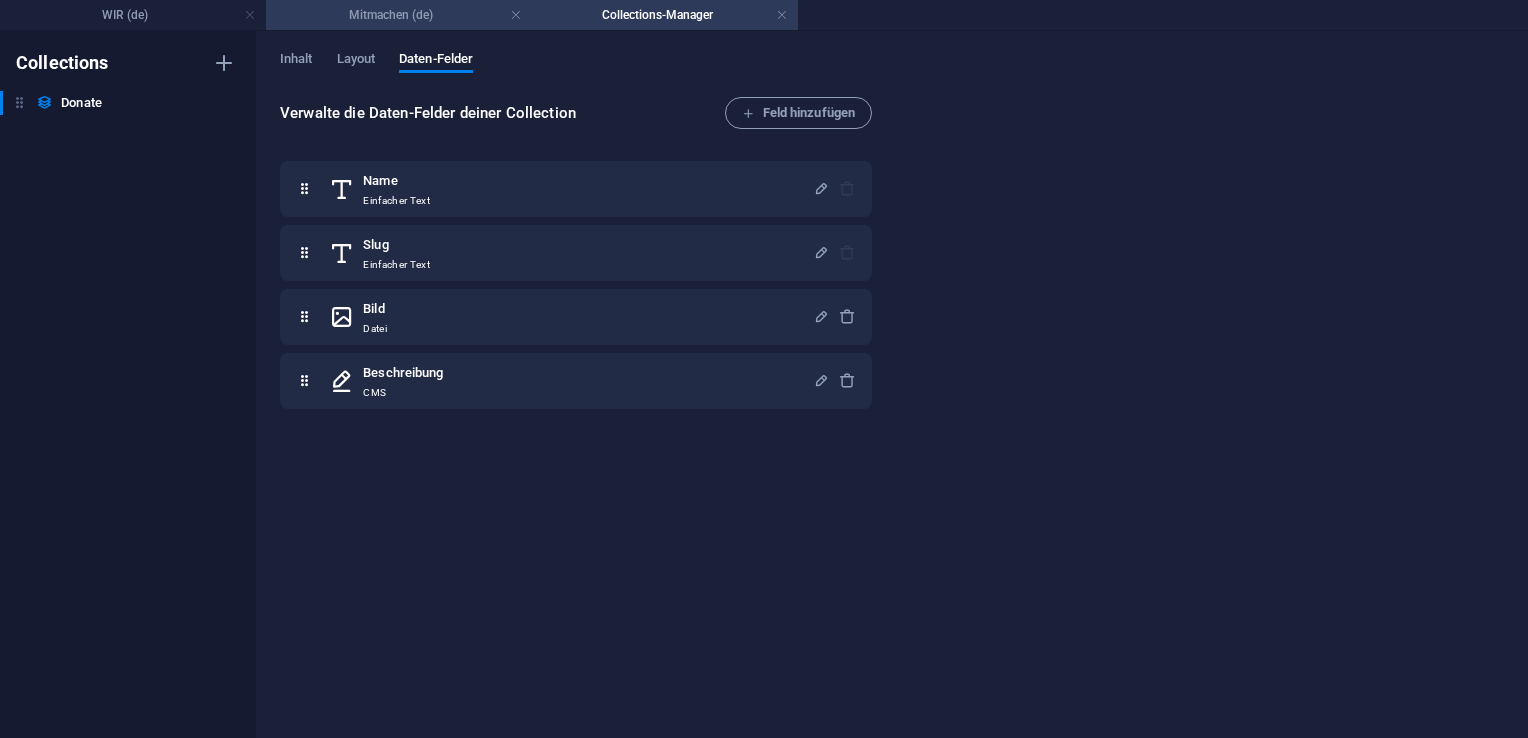 click on "Mitmachen (de)" at bounding box center (399, 15) 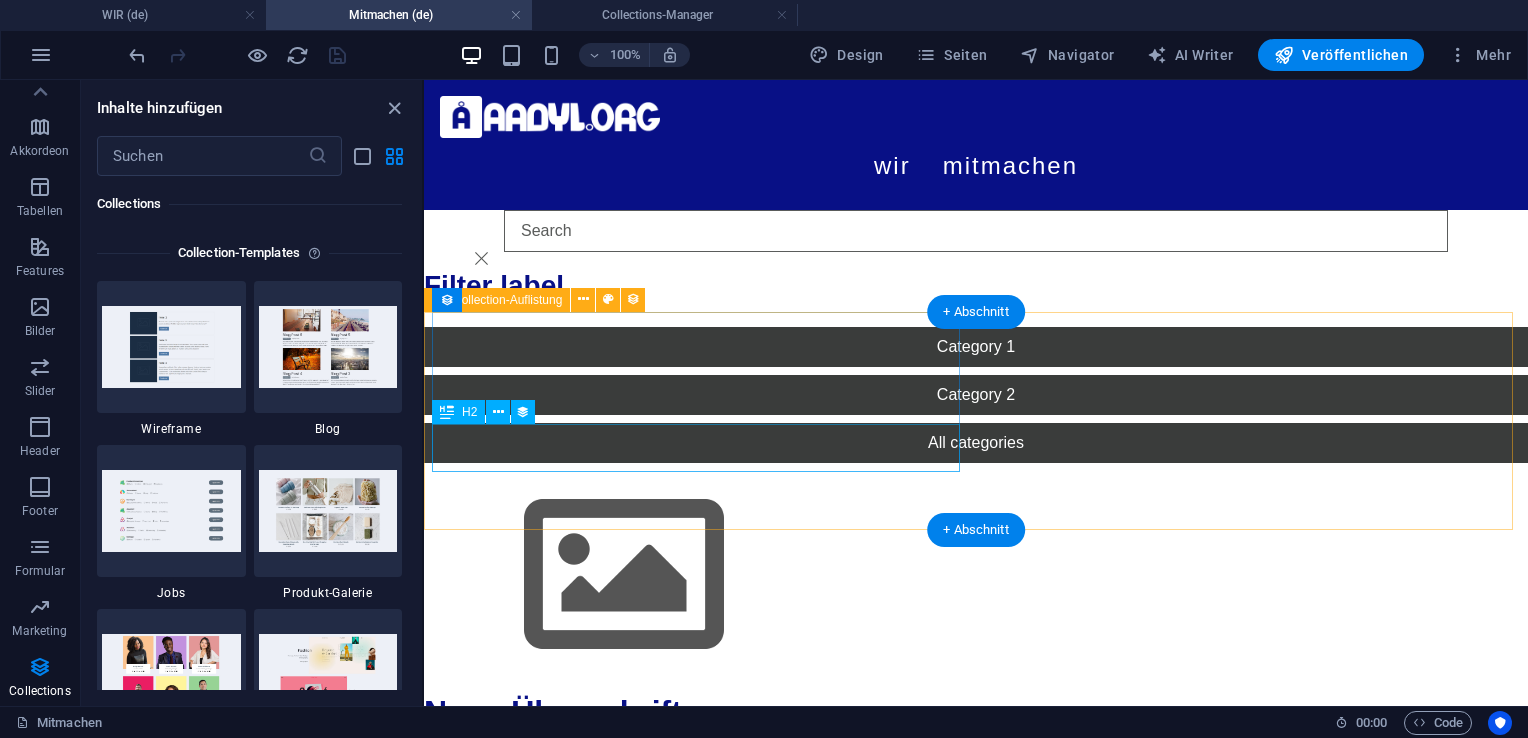 click on "Neue Überschrift" at bounding box center [968, 712] 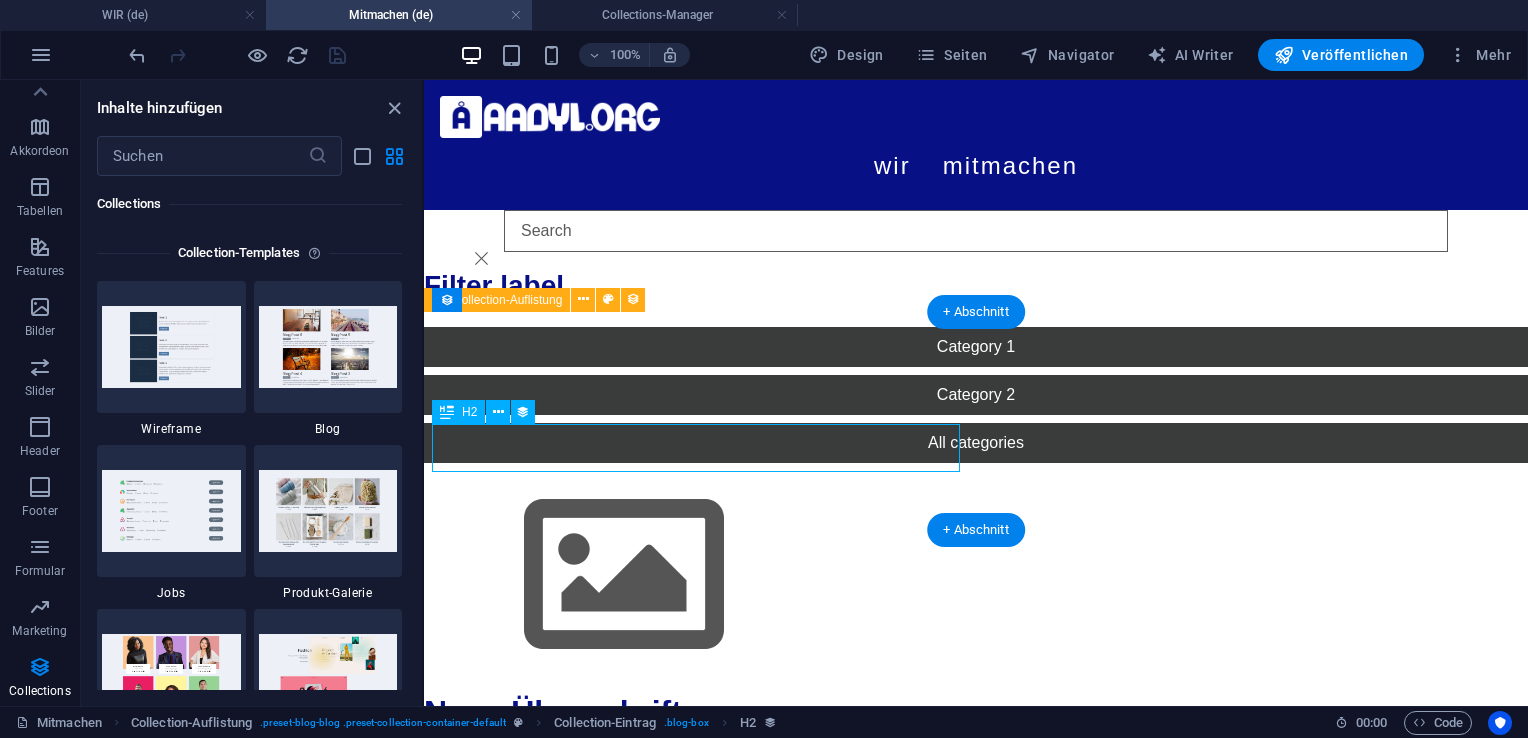 click on "Neue Überschrift" at bounding box center (968, 712) 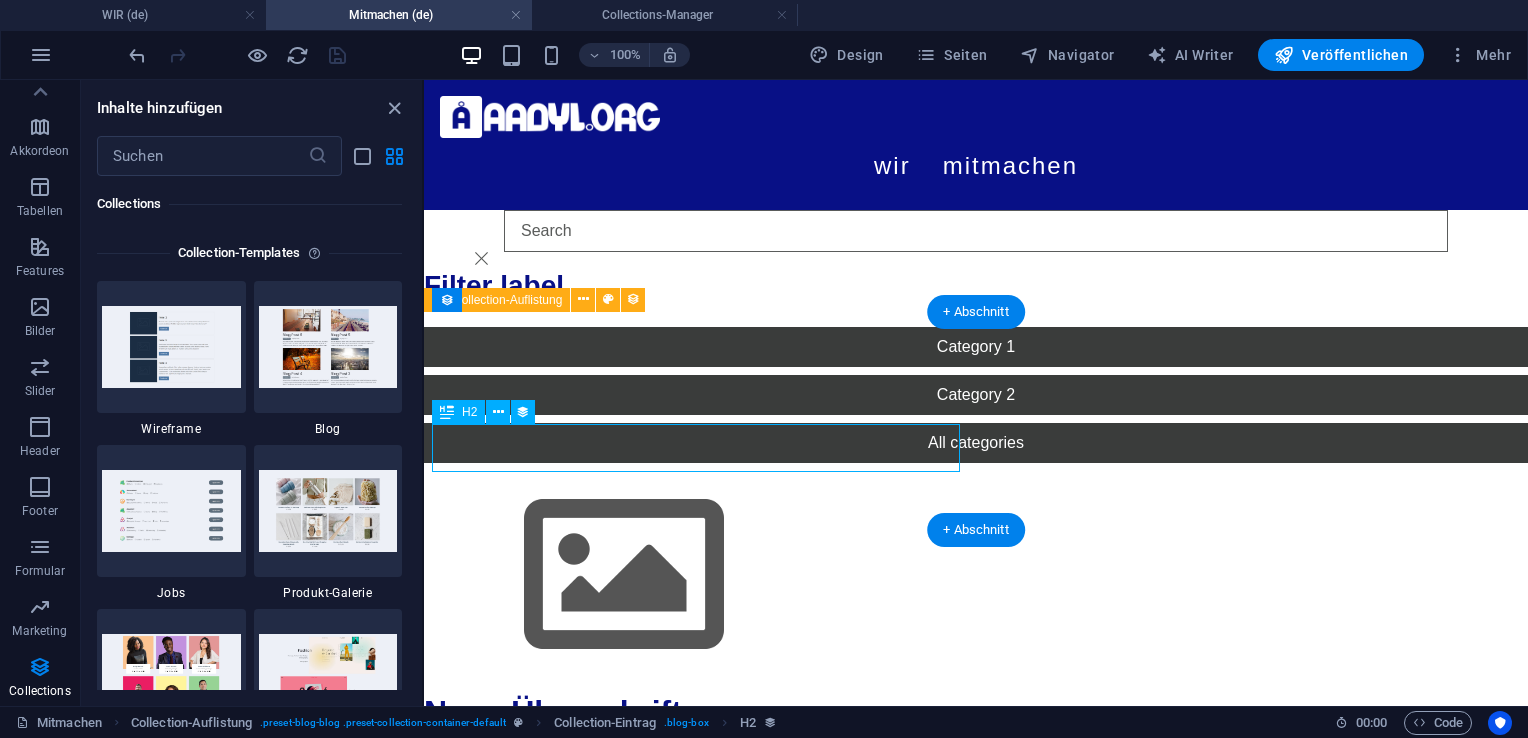 click on "Neue Überschrift" at bounding box center (968, 712) 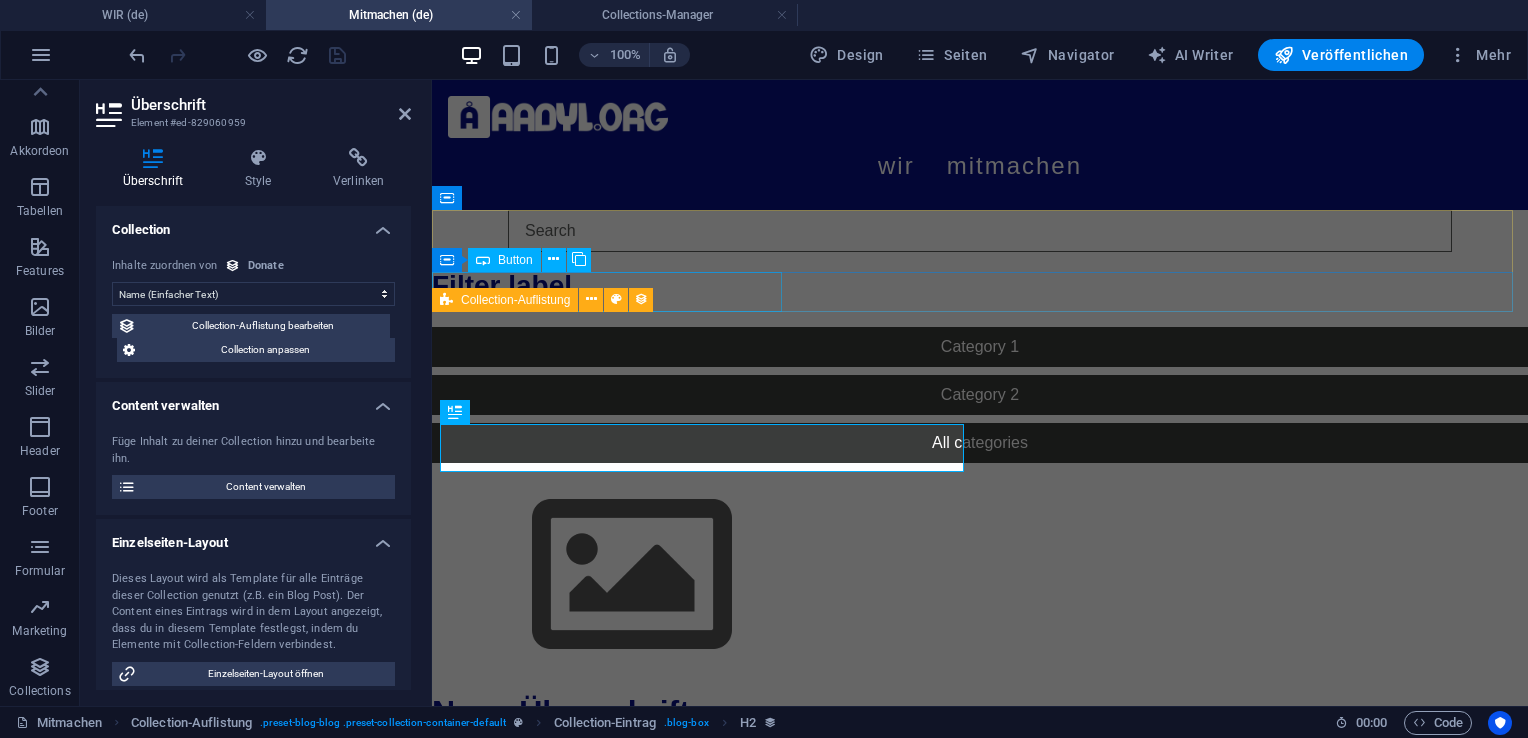 click on "Category 1" at bounding box center (980, 347) 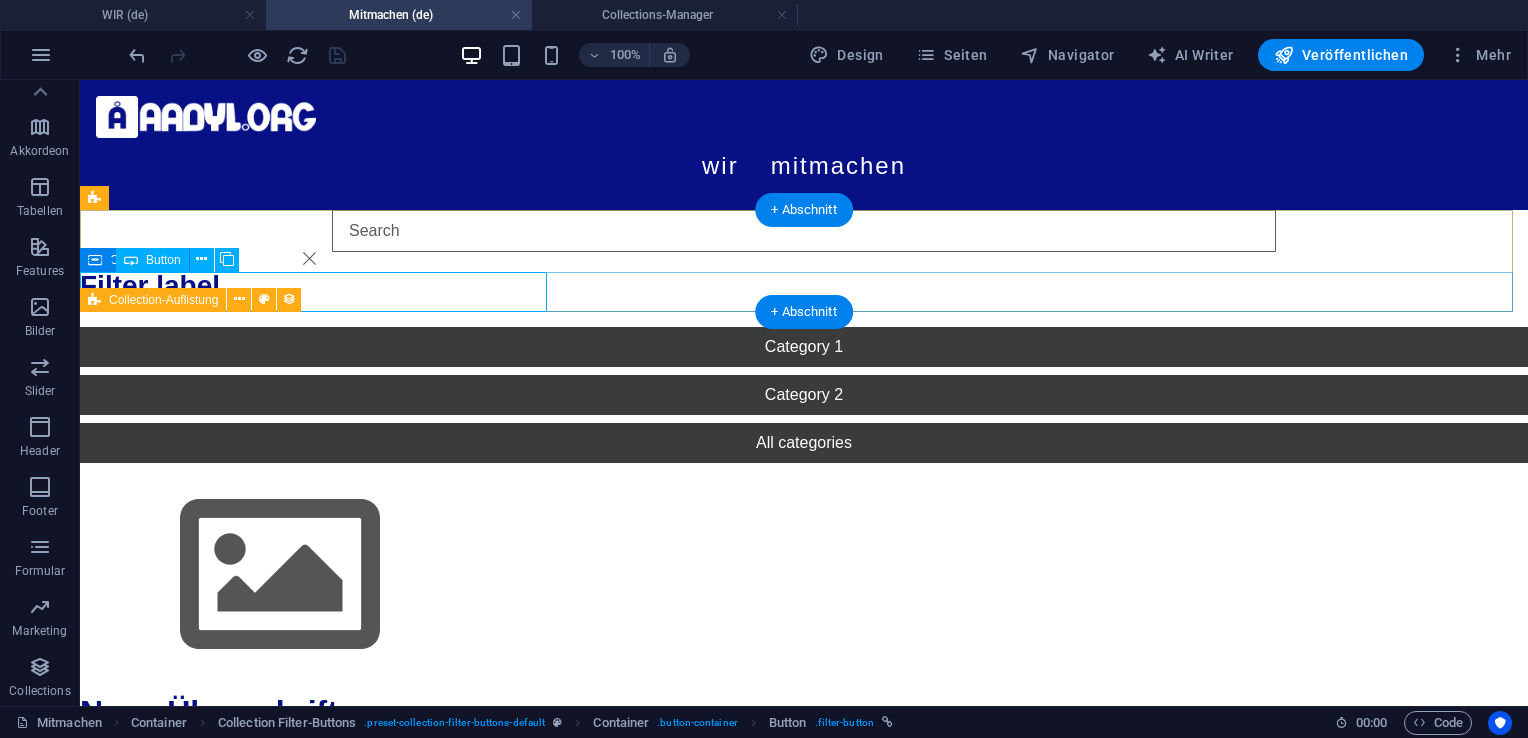 click on "Category 1" at bounding box center [804, 347] 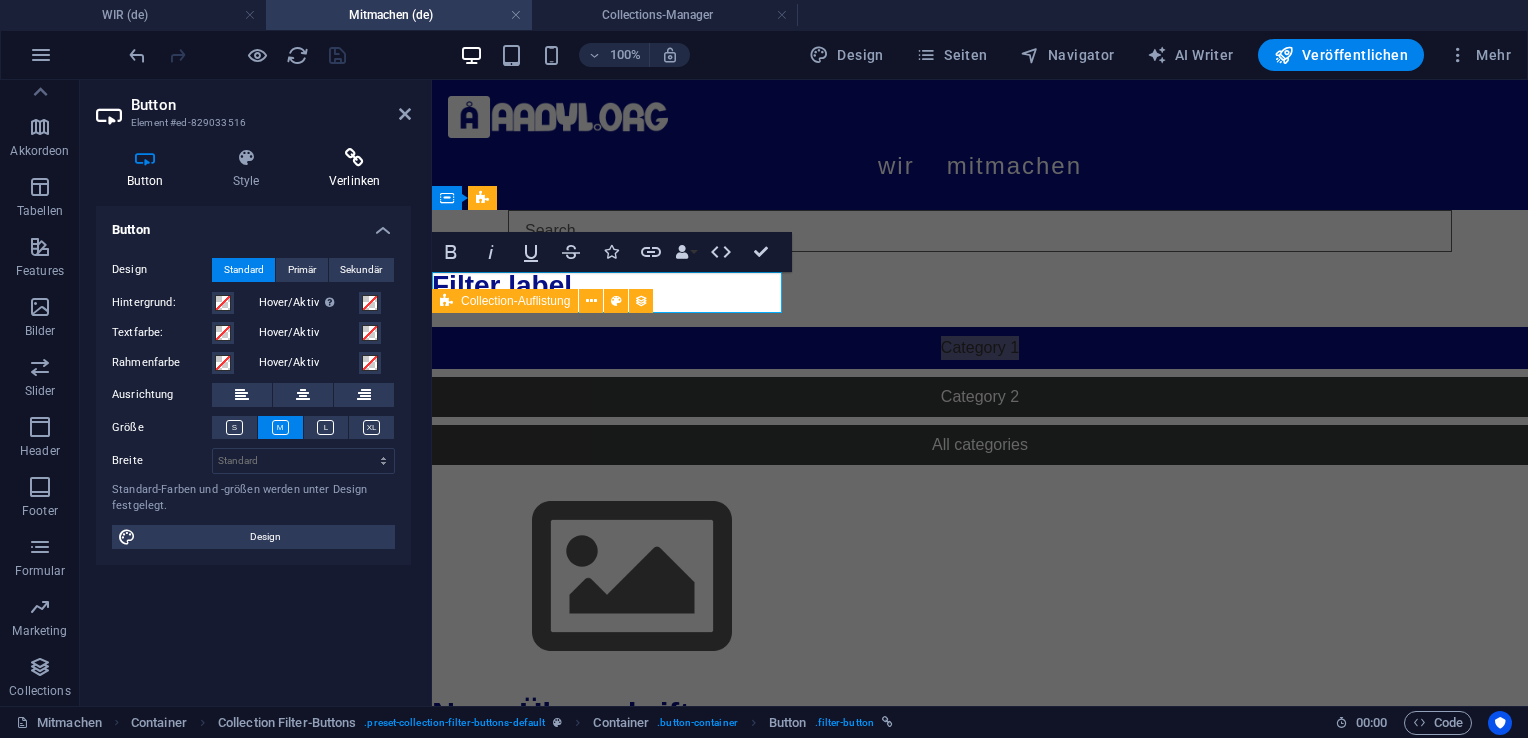 click on "Verlinken" at bounding box center (354, 169) 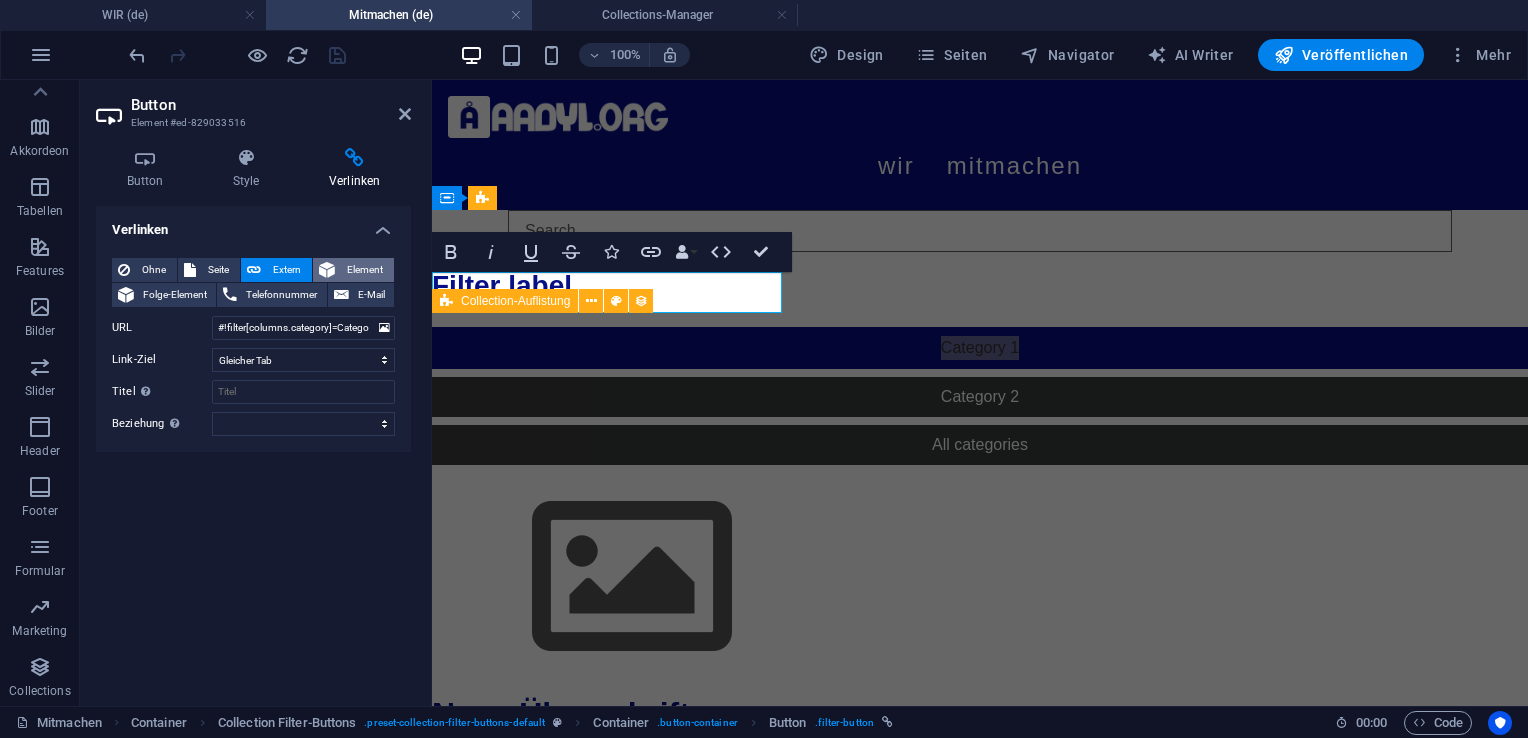 click on "Element" at bounding box center [364, 270] 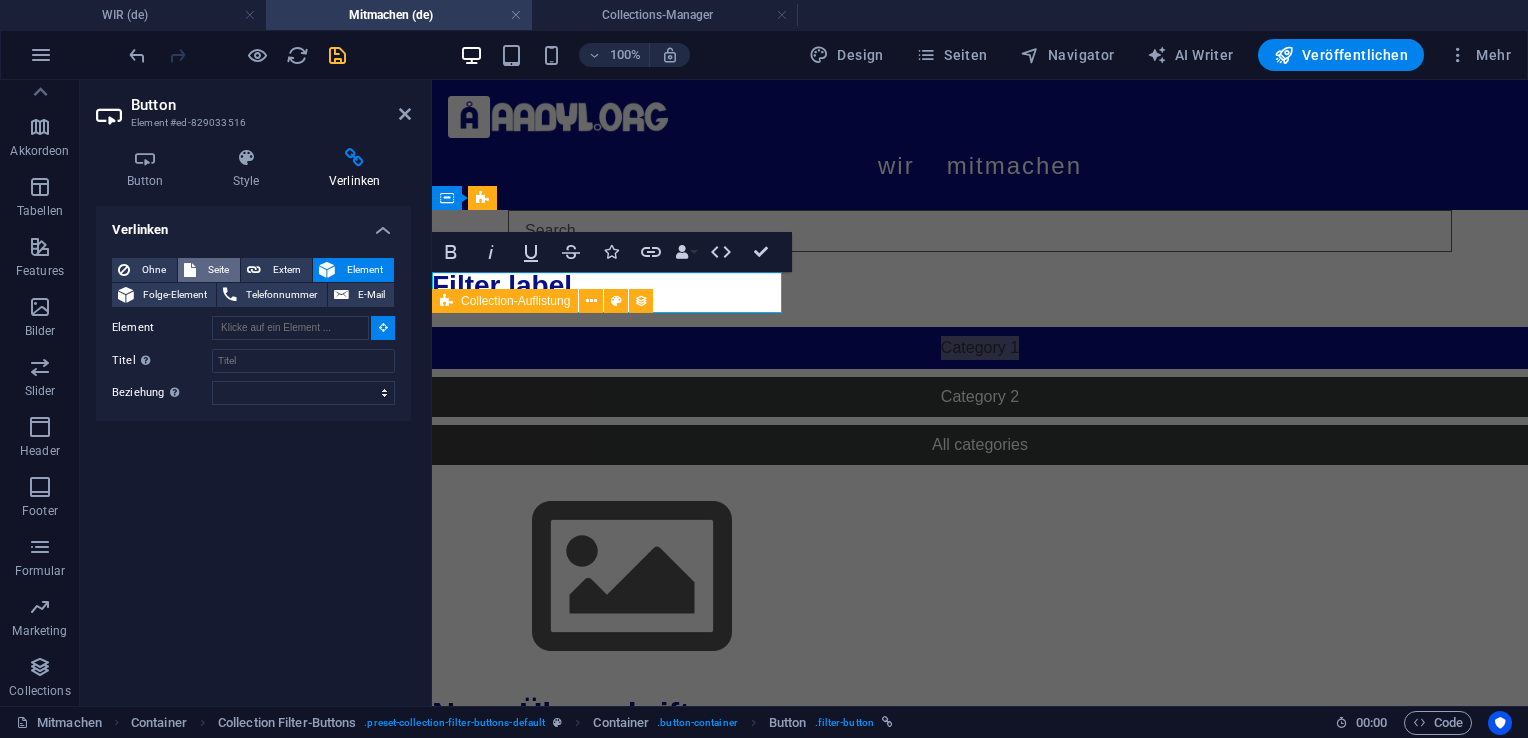 click on "Seite" at bounding box center [218, 270] 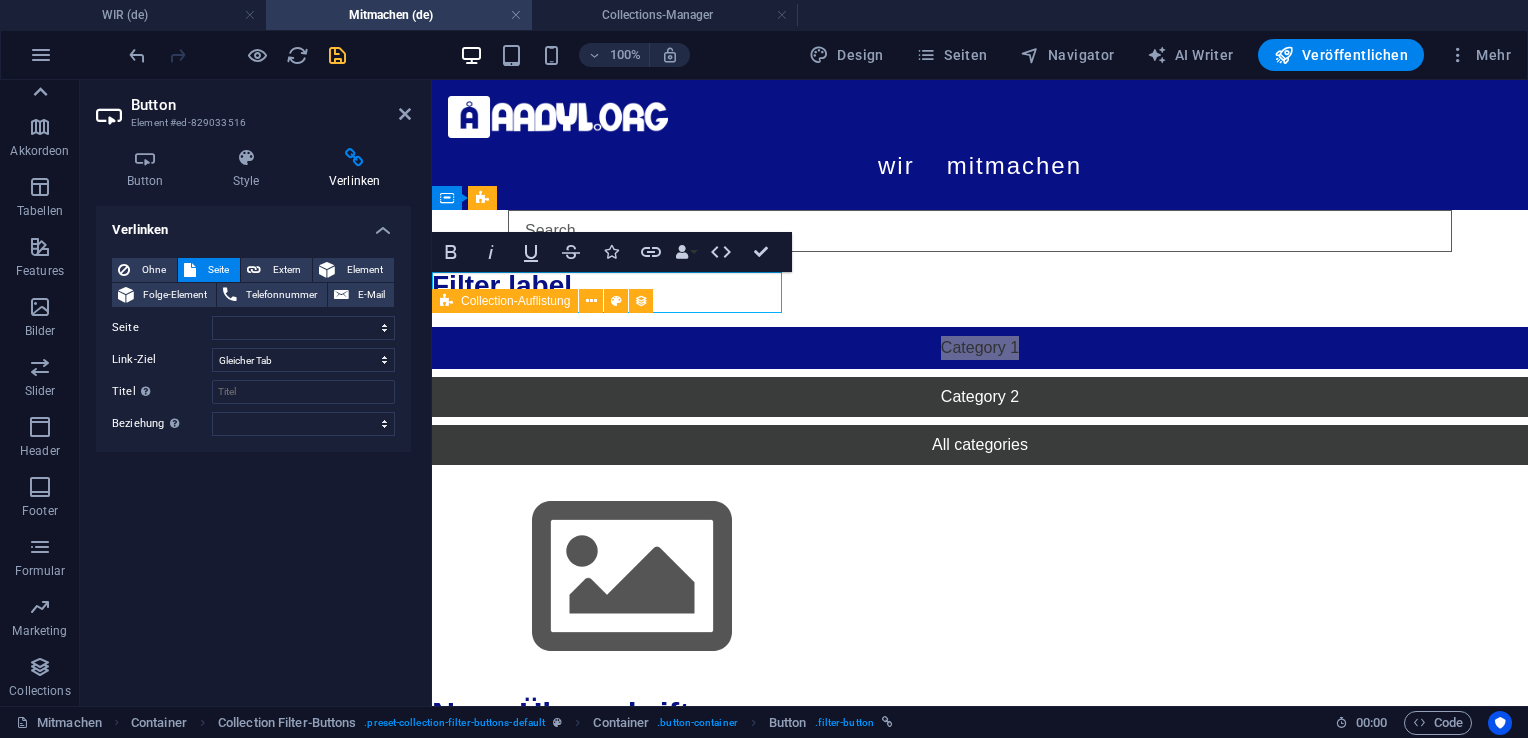 click 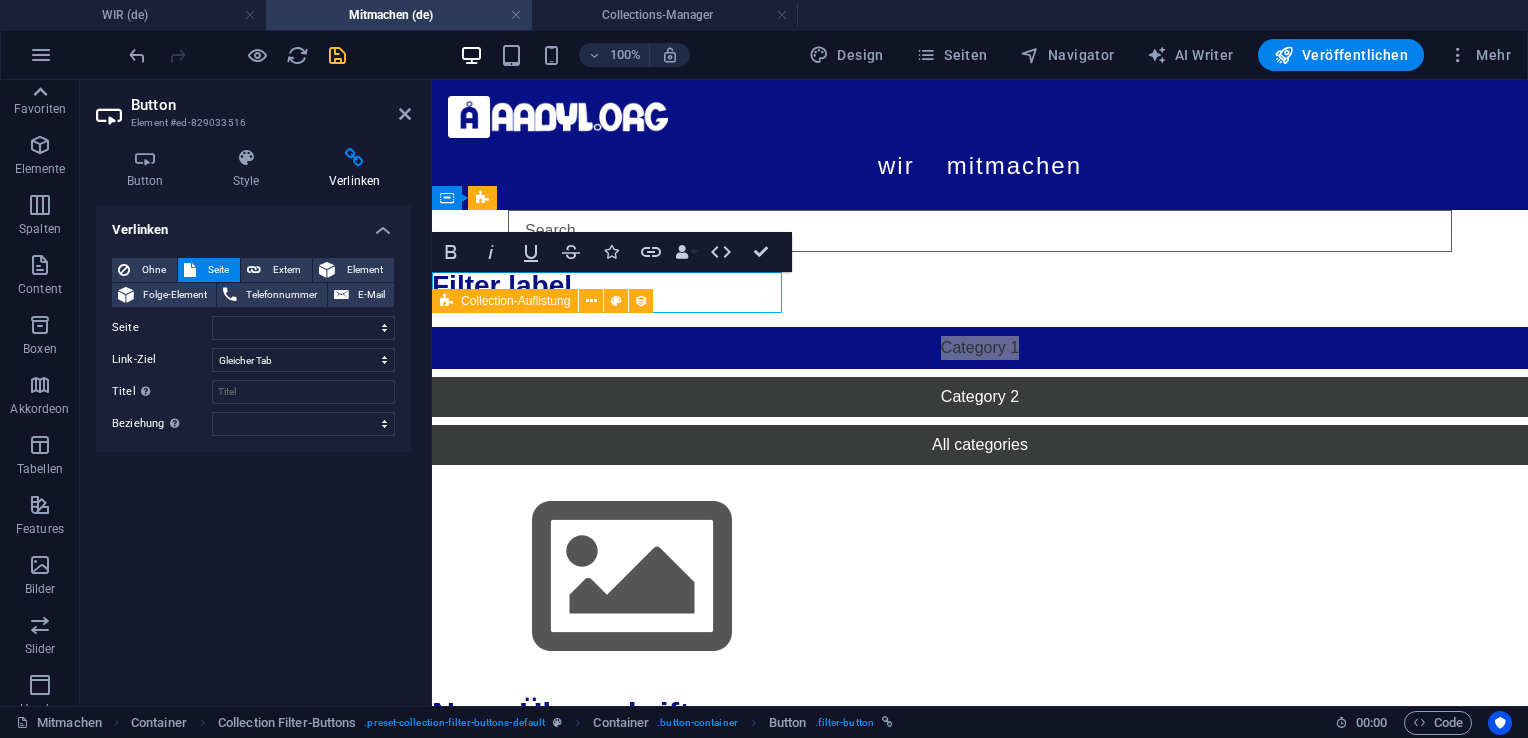 scroll, scrollTop: 0, scrollLeft: 0, axis: both 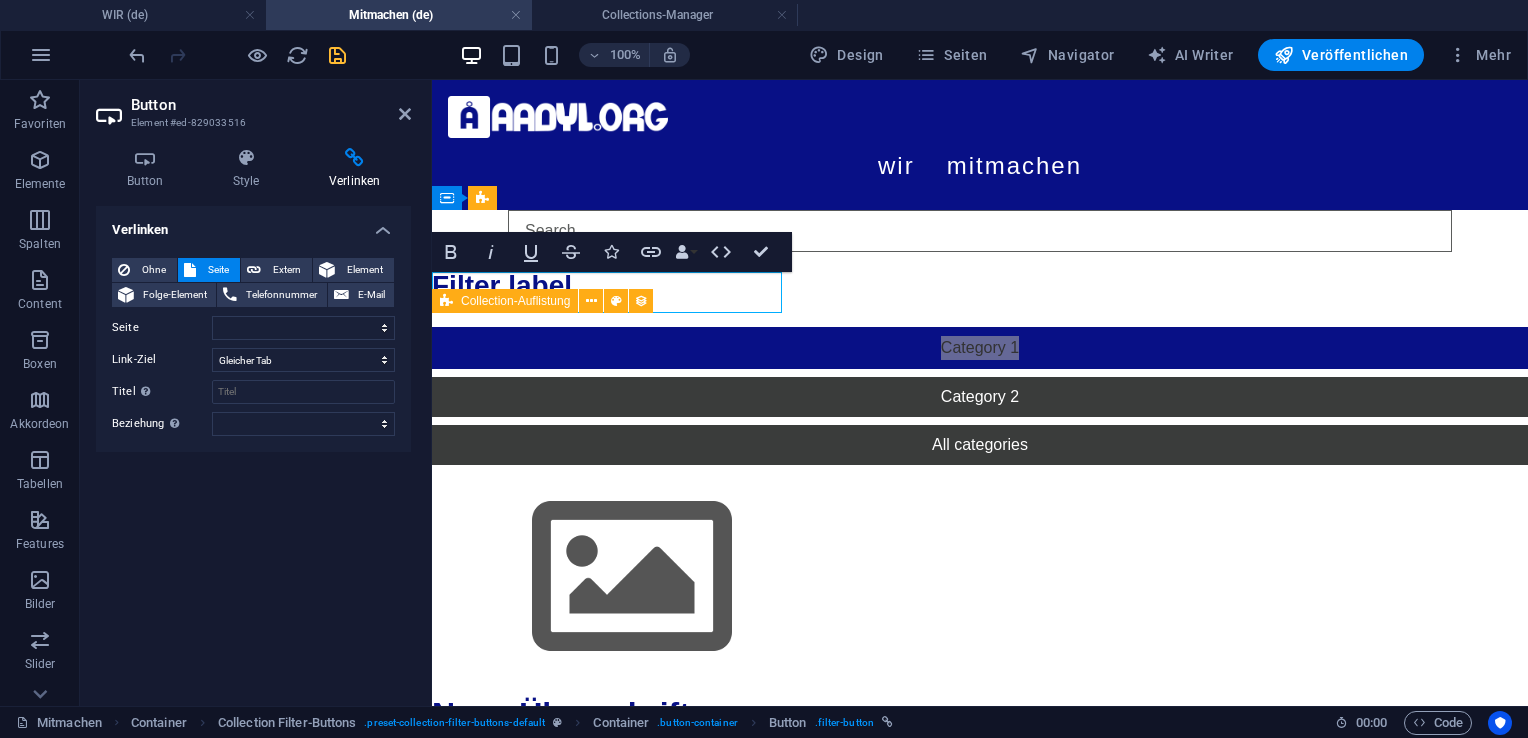 click at bounding box center (40, 100) 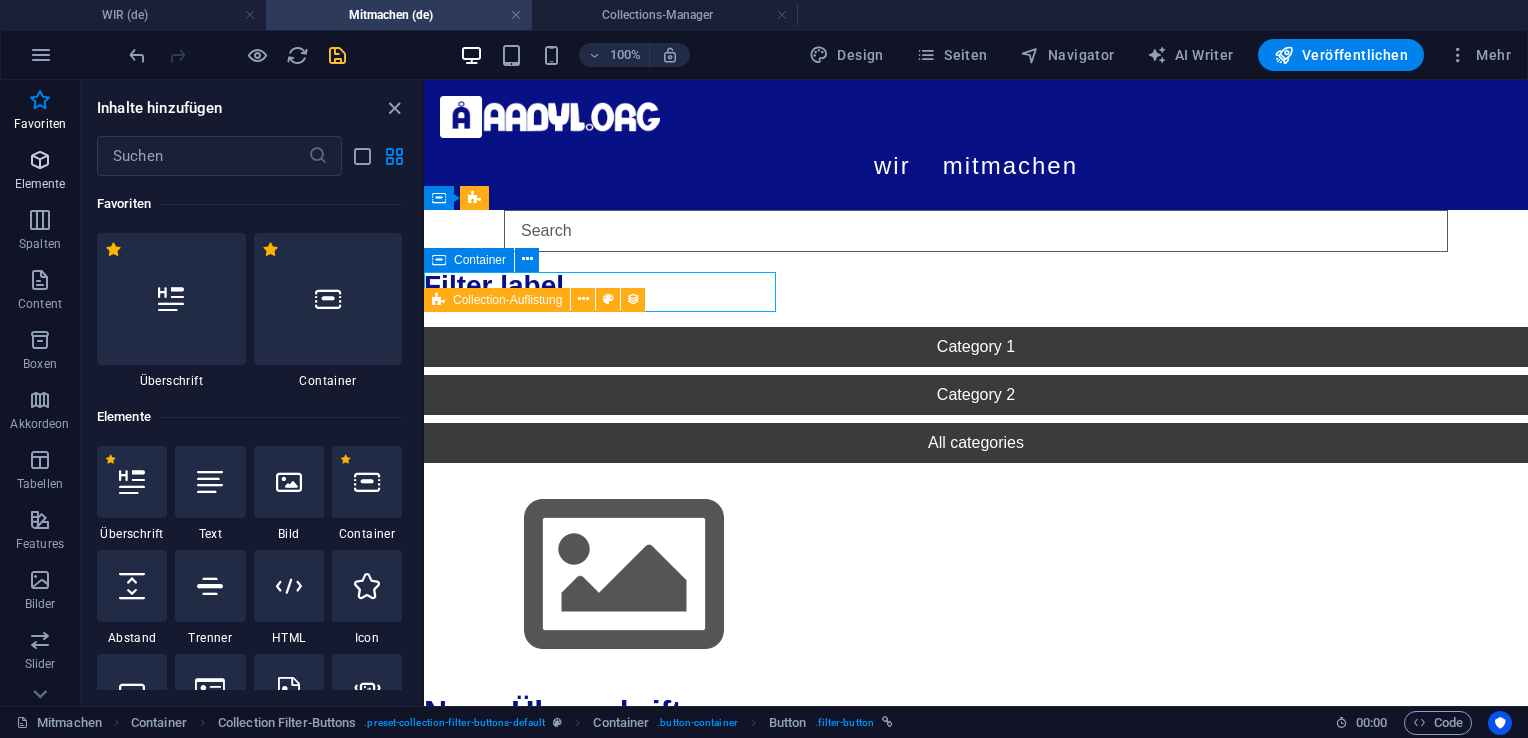 click at bounding box center (40, 160) 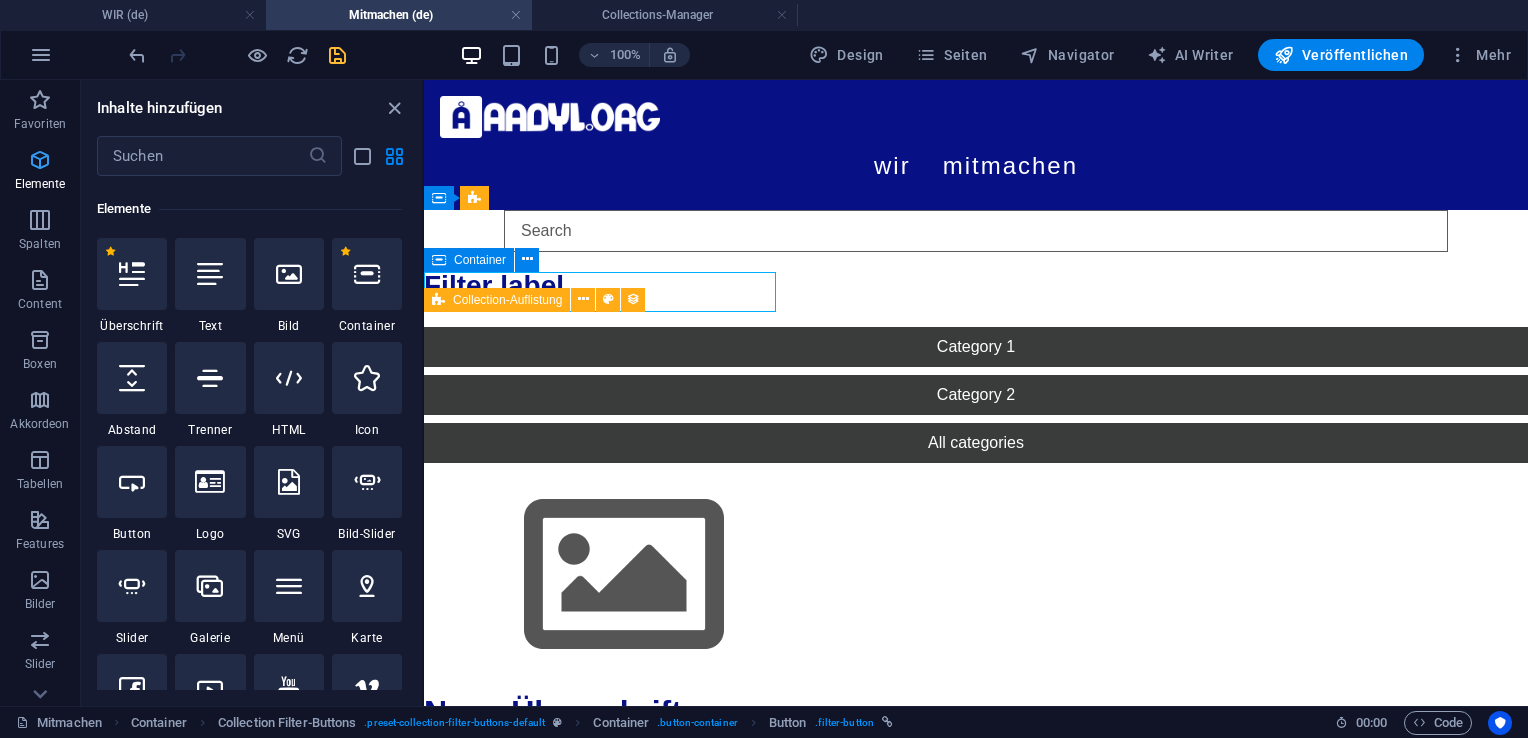 scroll, scrollTop: 212, scrollLeft: 0, axis: vertical 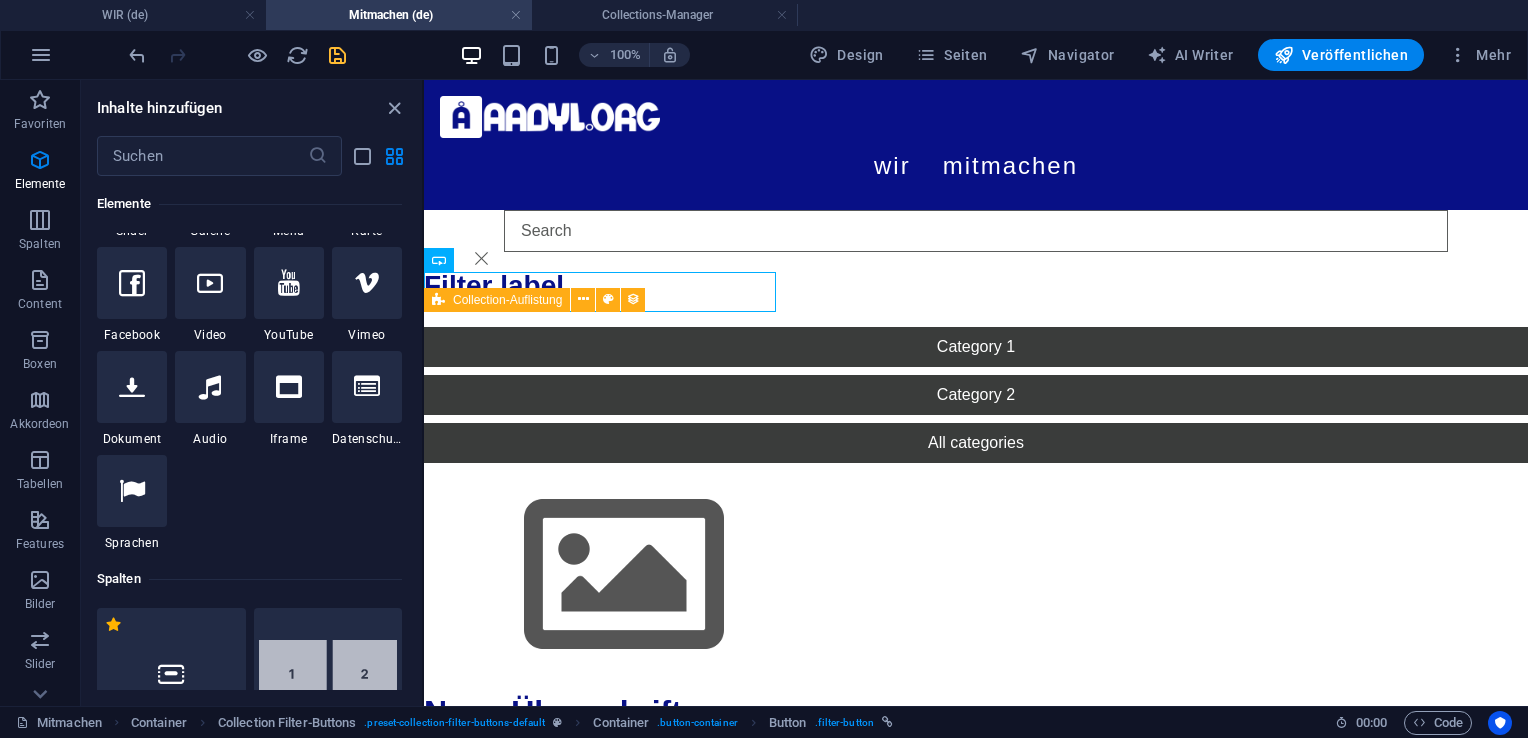 drag, startPoint x: 420, startPoint y: 189, endPoint x: 0, endPoint y: 120, distance: 425.63013 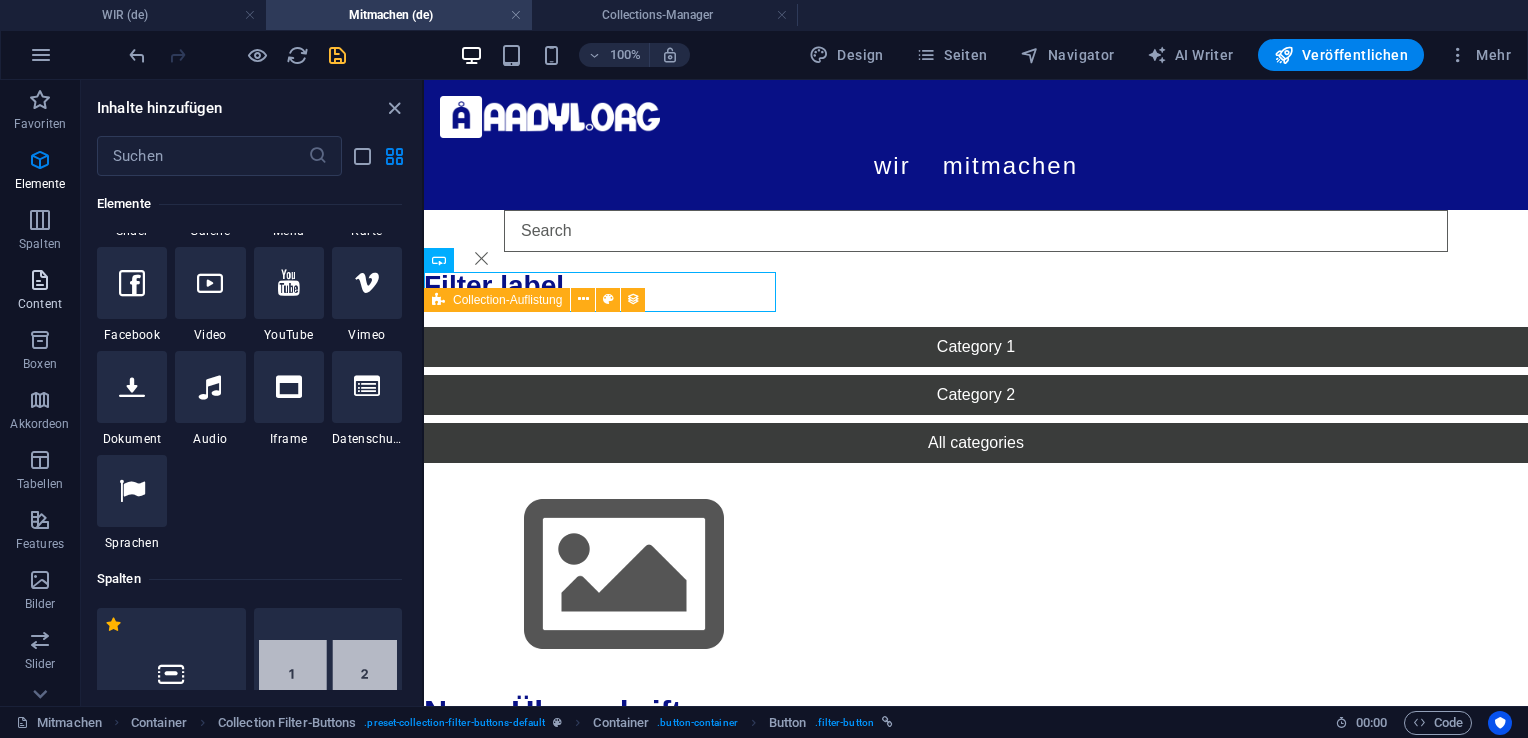 click on "Content" at bounding box center (40, 304) 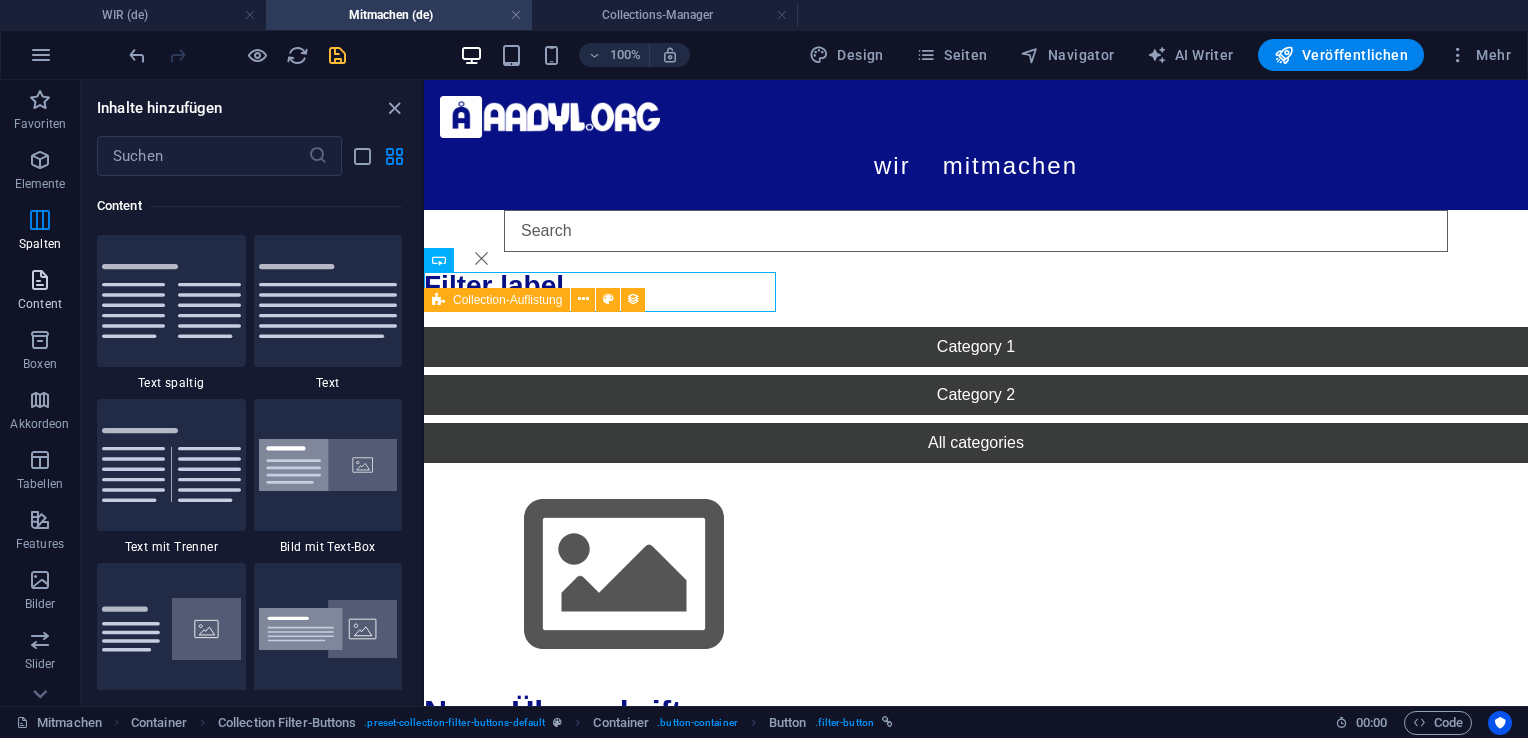 scroll, scrollTop: 3499, scrollLeft: 0, axis: vertical 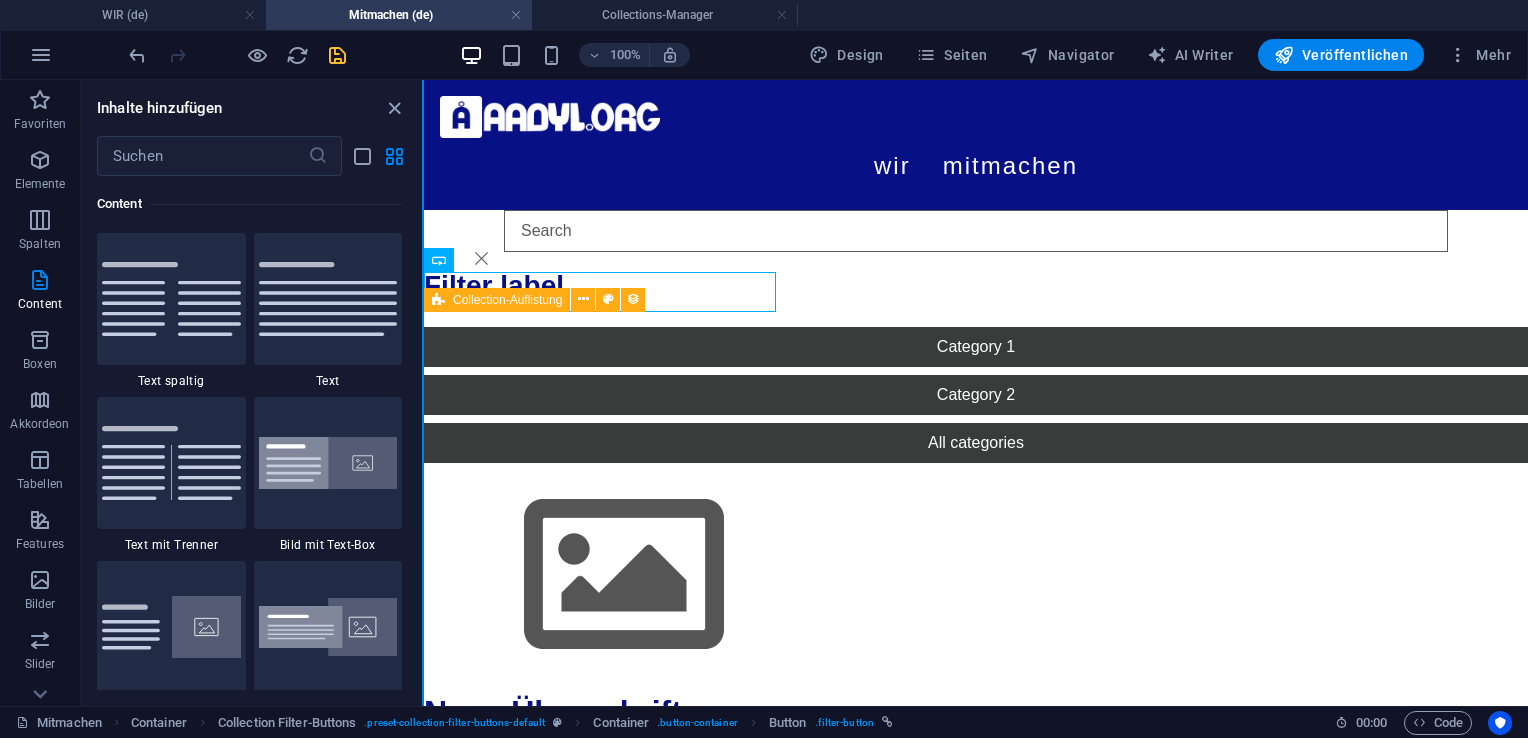 drag, startPoint x: 417, startPoint y: 274, endPoint x: 422, endPoint y: 296, distance: 22.561028 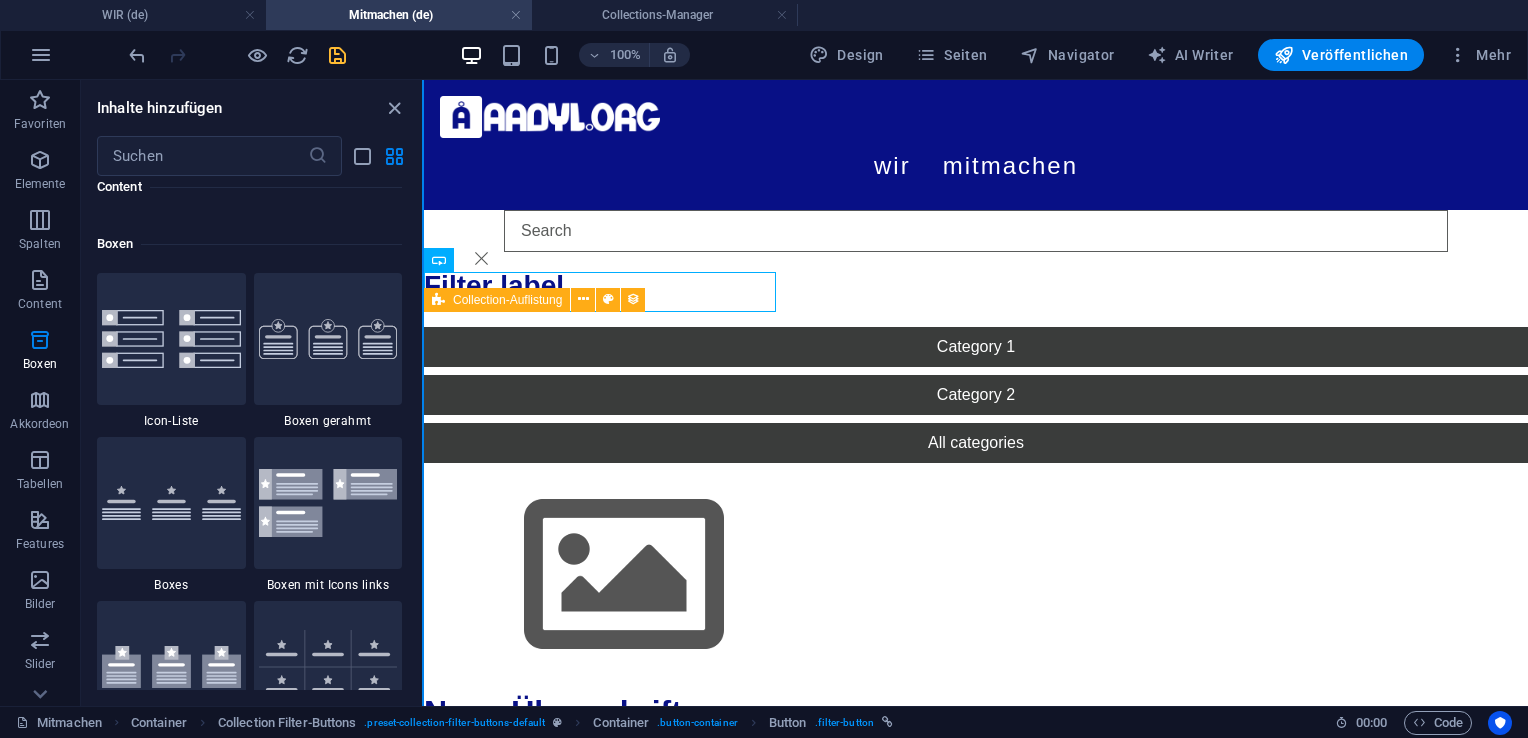 scroll, scrollTop: 5629, scrollLeft: 0, axis: vertical 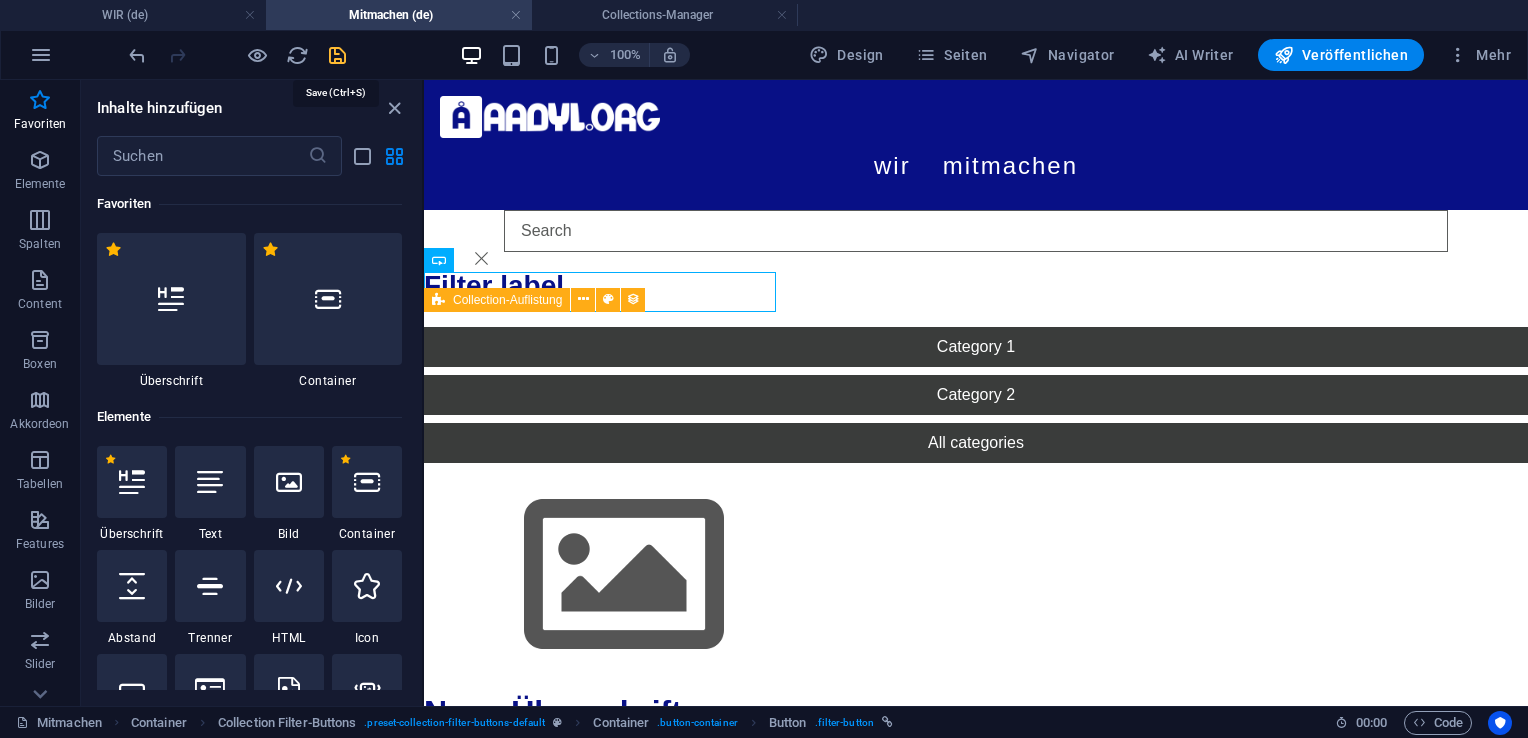 click at bounding box center (337, 55) 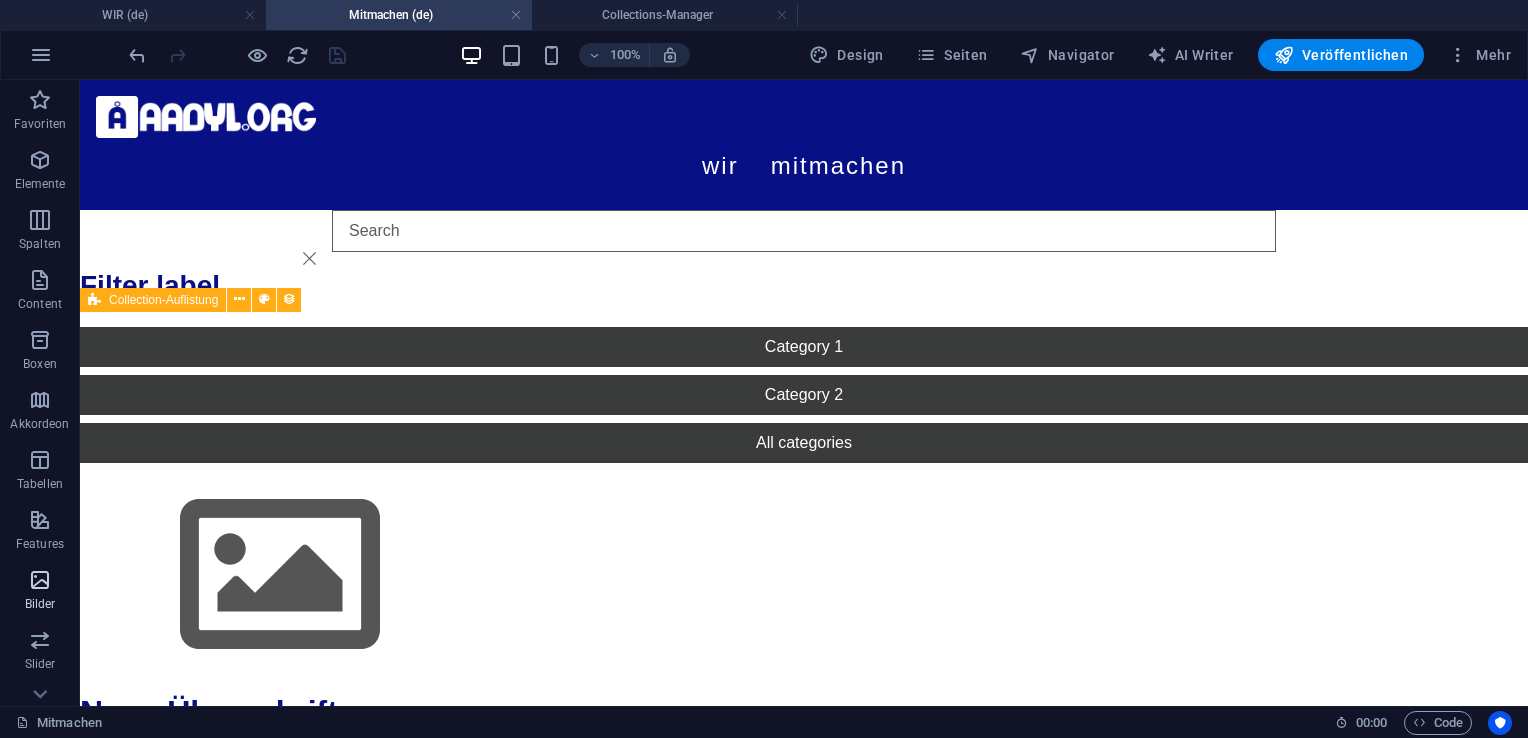 click on "Bilder" at bounding box center (40, 592) 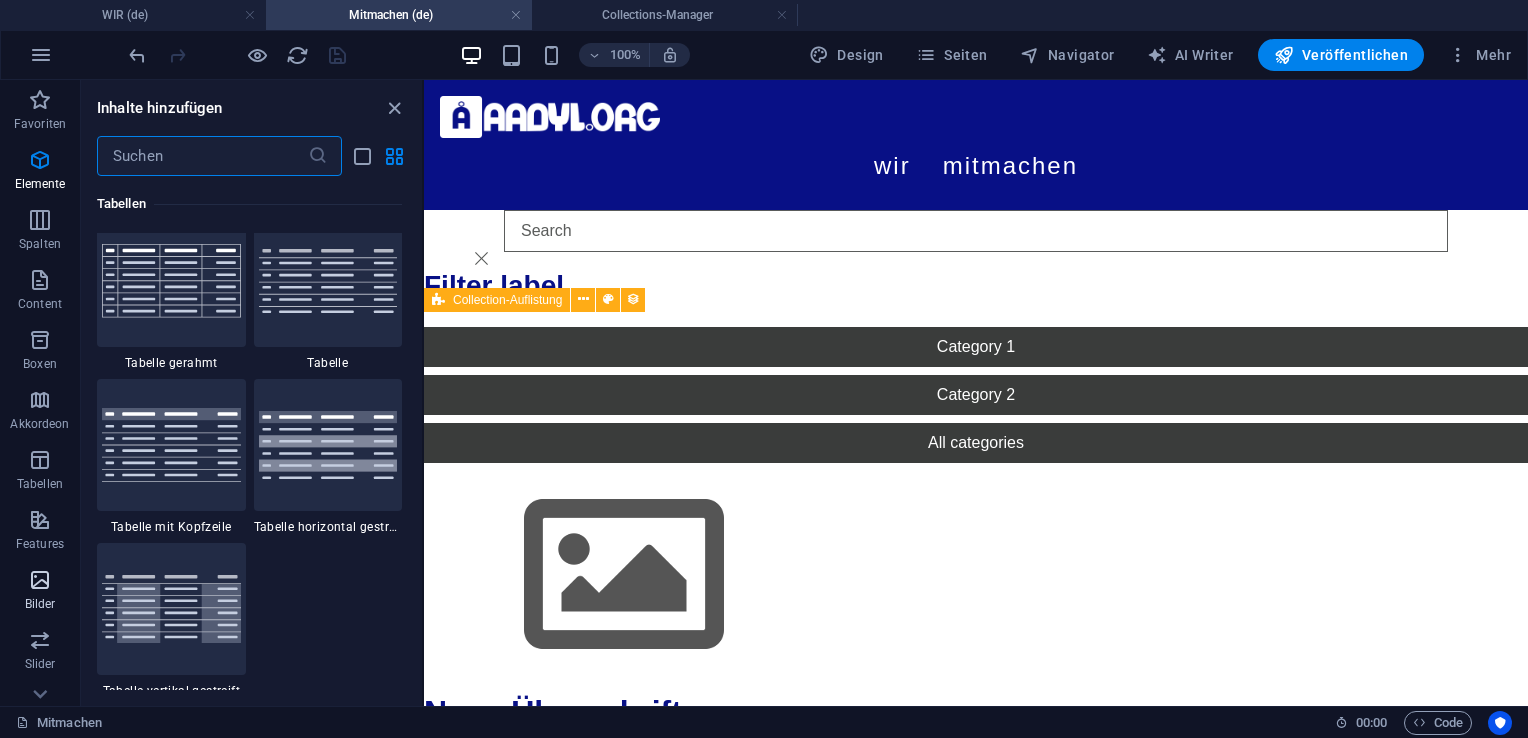 scroll, scrollTop: 10140, scrollLeft: 0, axis: vertical 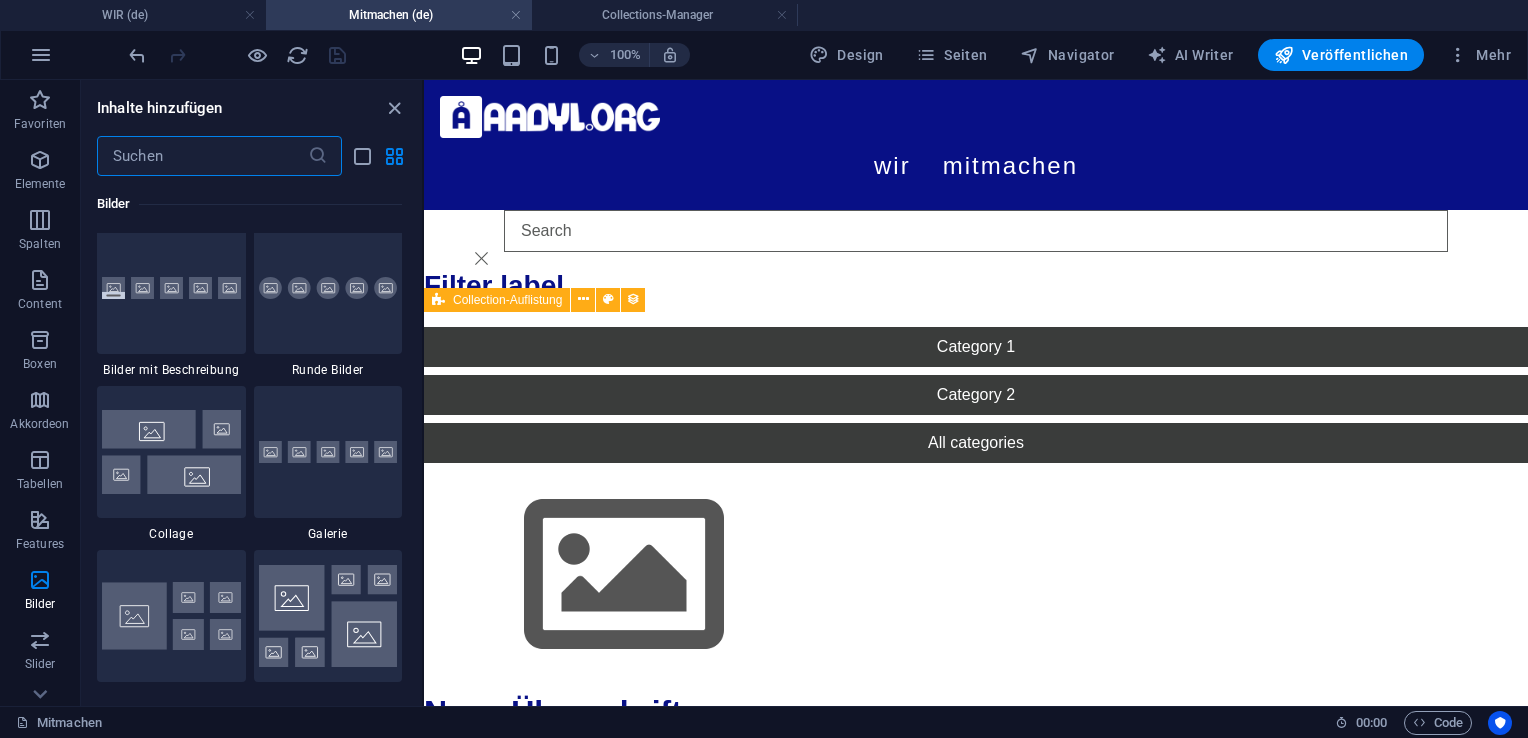drag, startPoint x: 421, startPoint y: 447, endPoint x: 0, endPoint y: 368, distance: 428.348 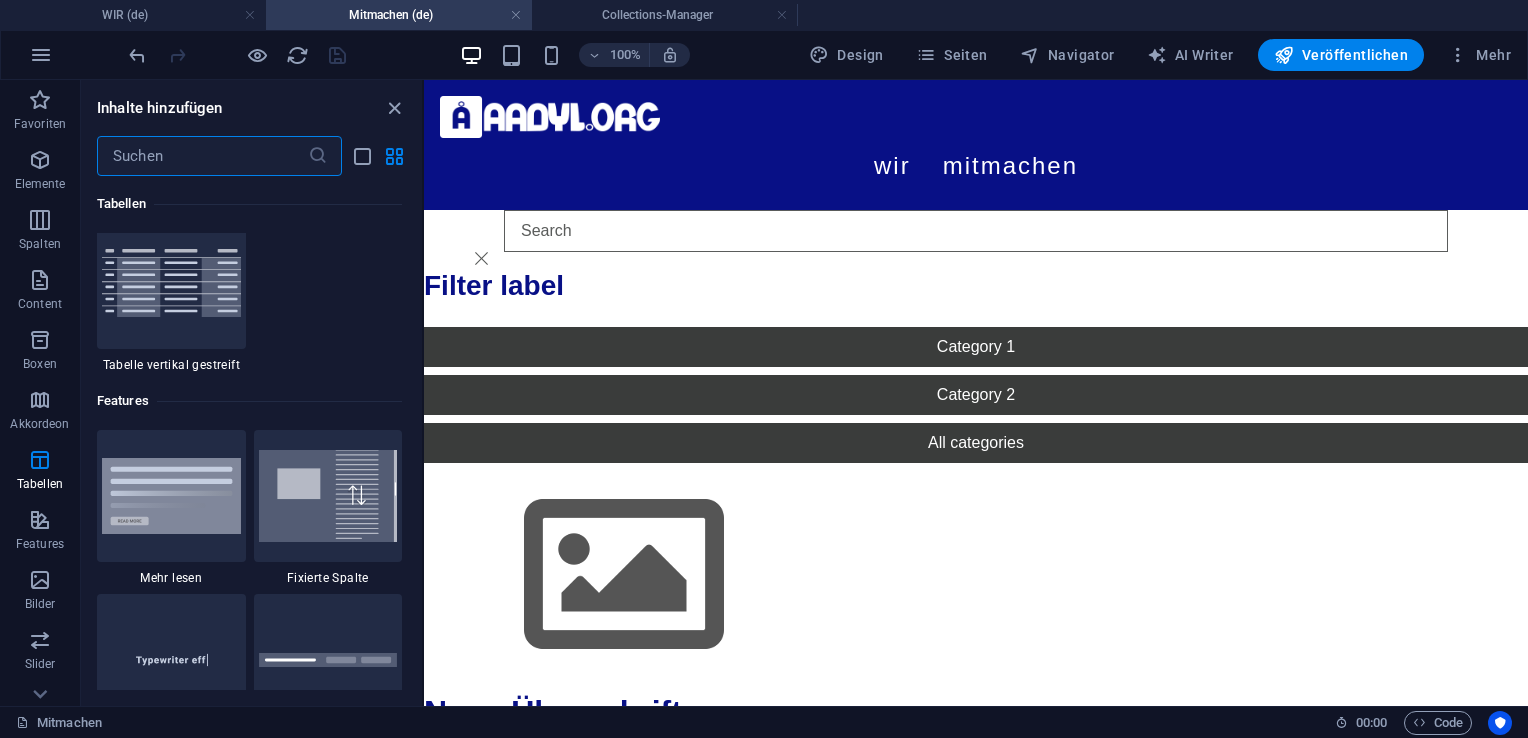 scroll, scrollTop: 7752, scrollLeft: 0, axis: vertical 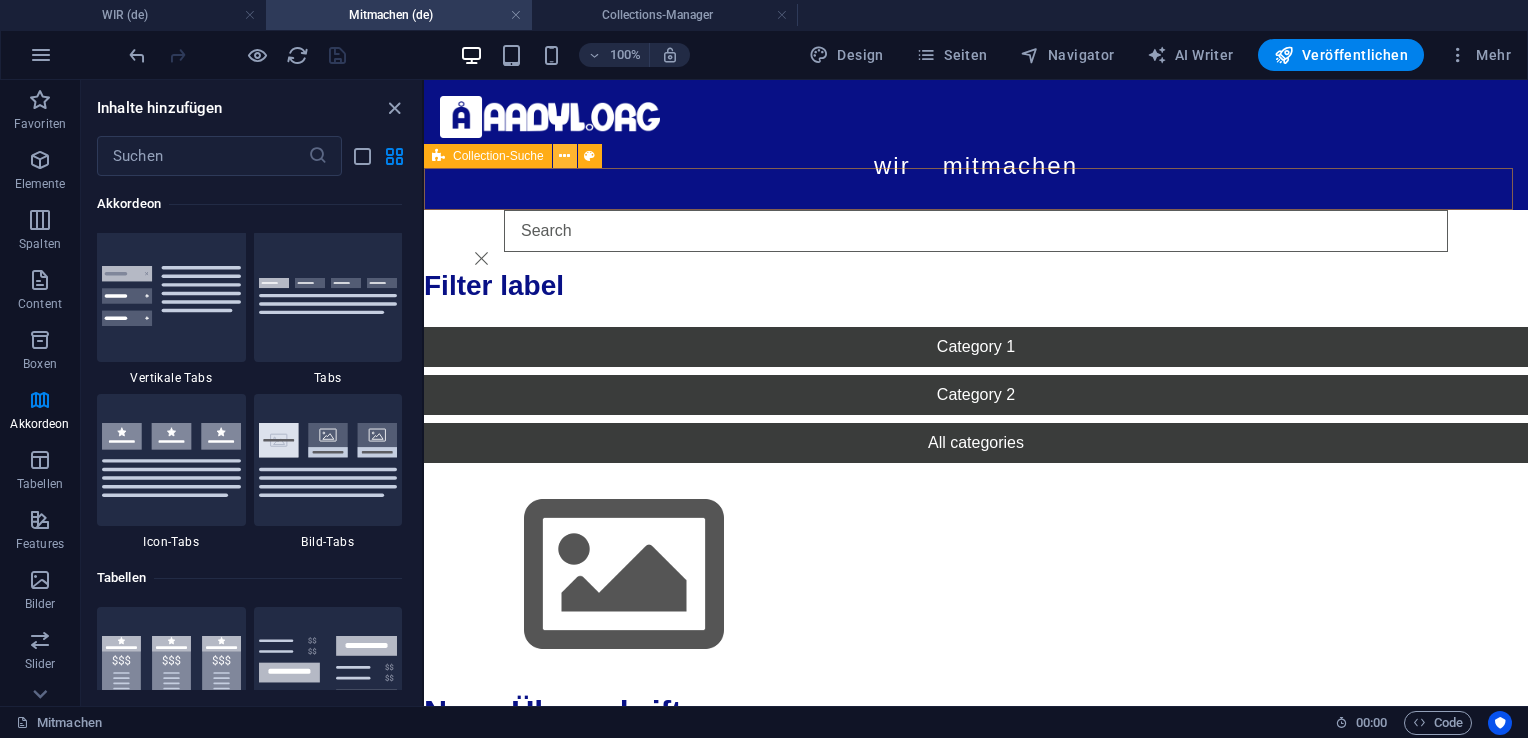 click at bounding box center (564, 156) 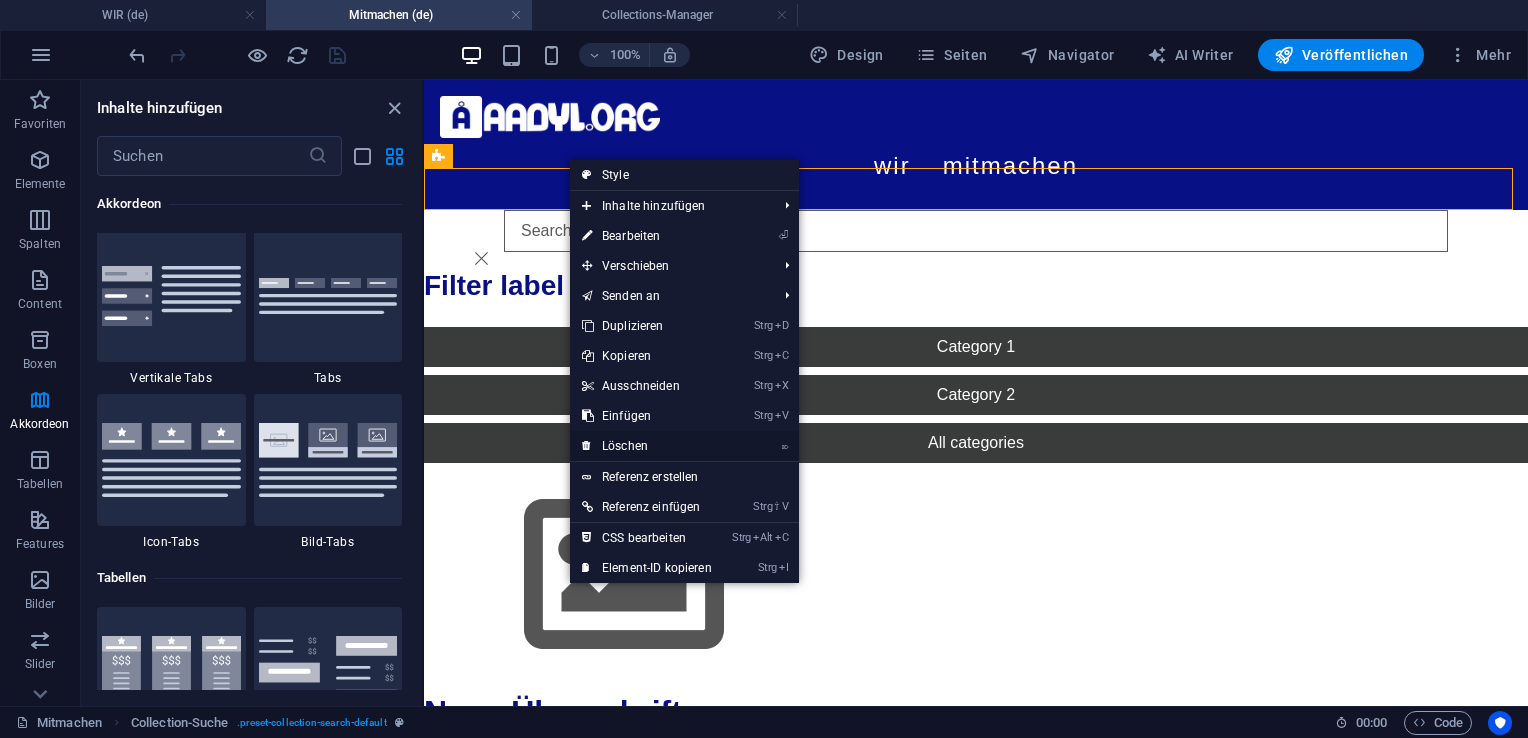 click on "⌦  Löschen" at bounding box center (647, 446) 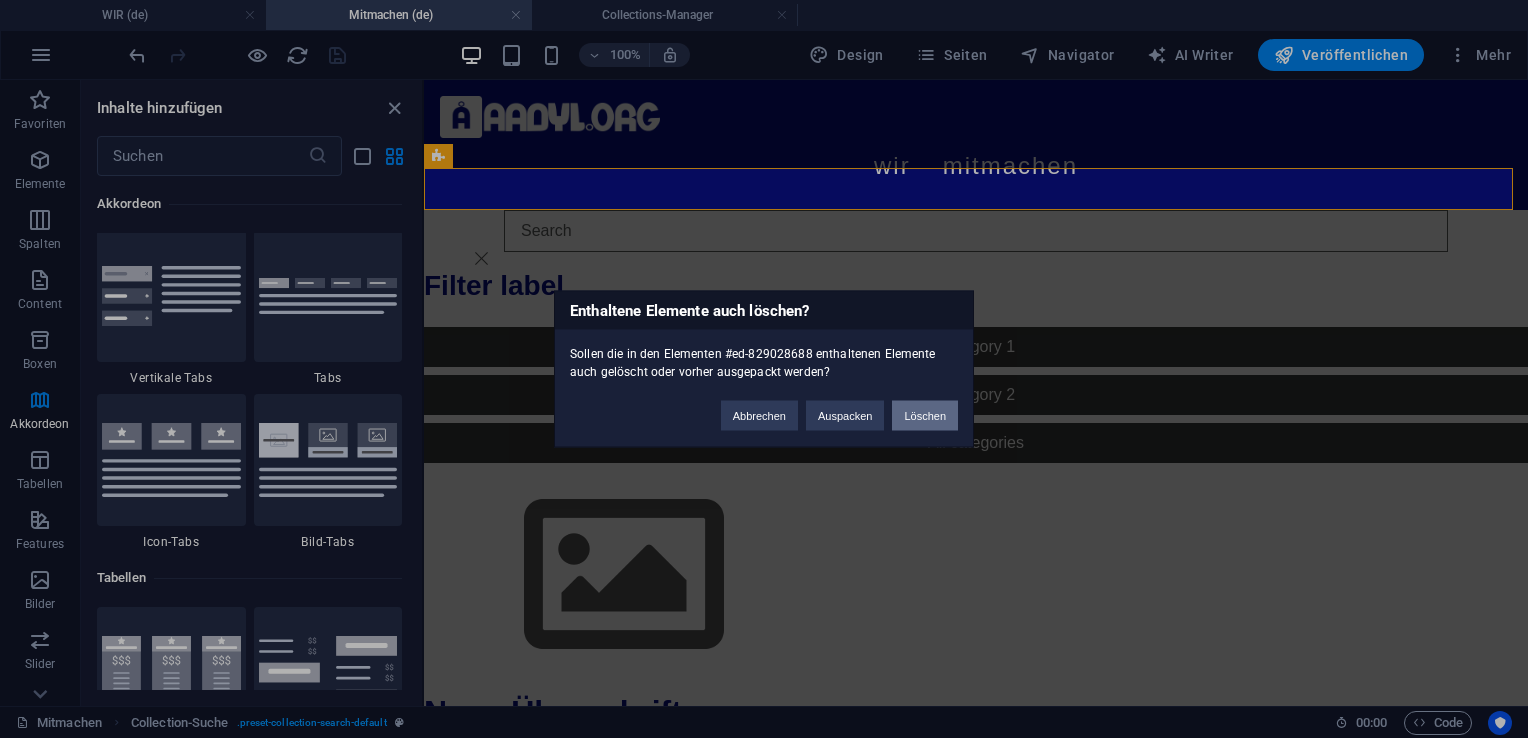 click on "Löschen" at bounding box center [925, 416] 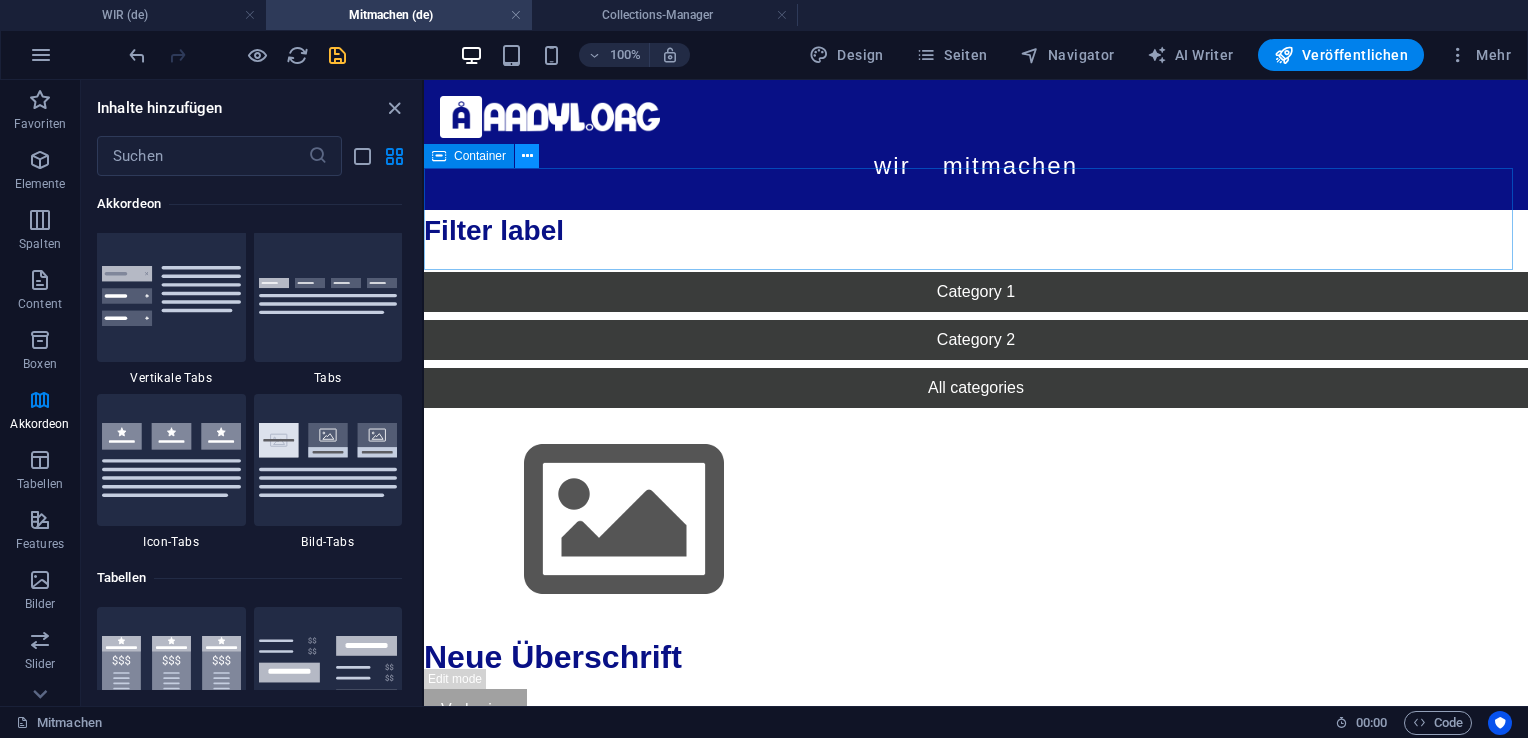 click at bounding box center (527, 156) 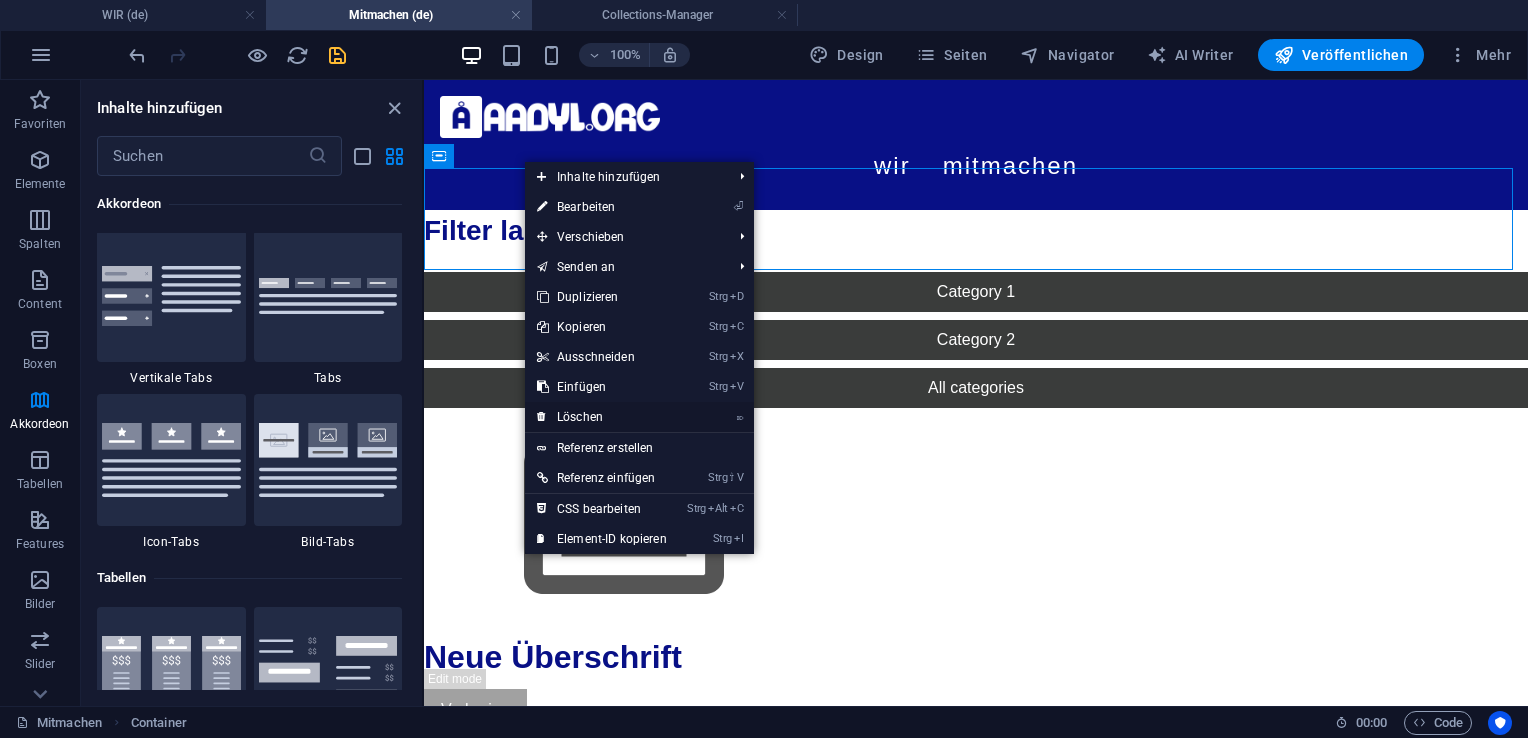 click on "⌦  Löschen" at bounding box center (602, 417) 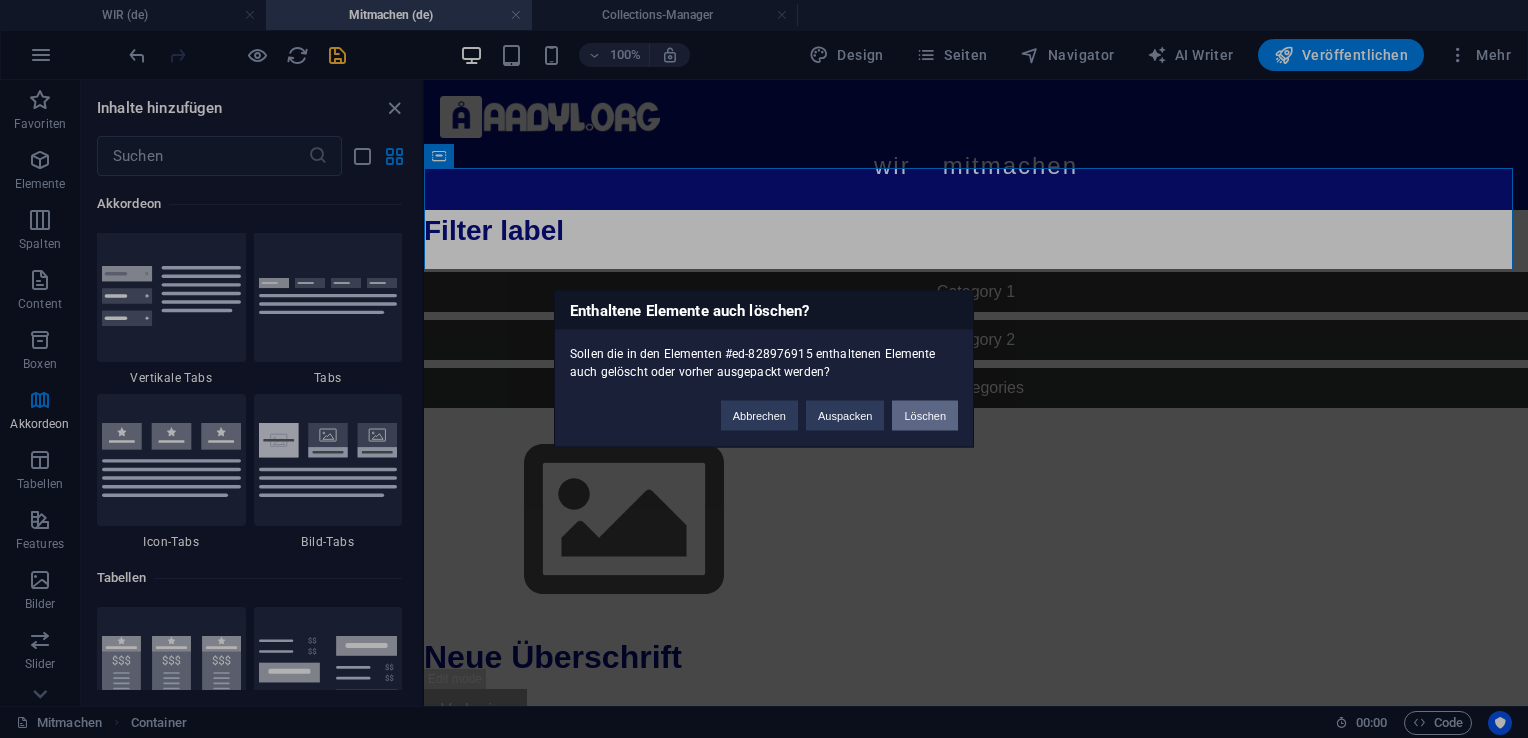 click on "Löschen" at bounding box center [925, 416] 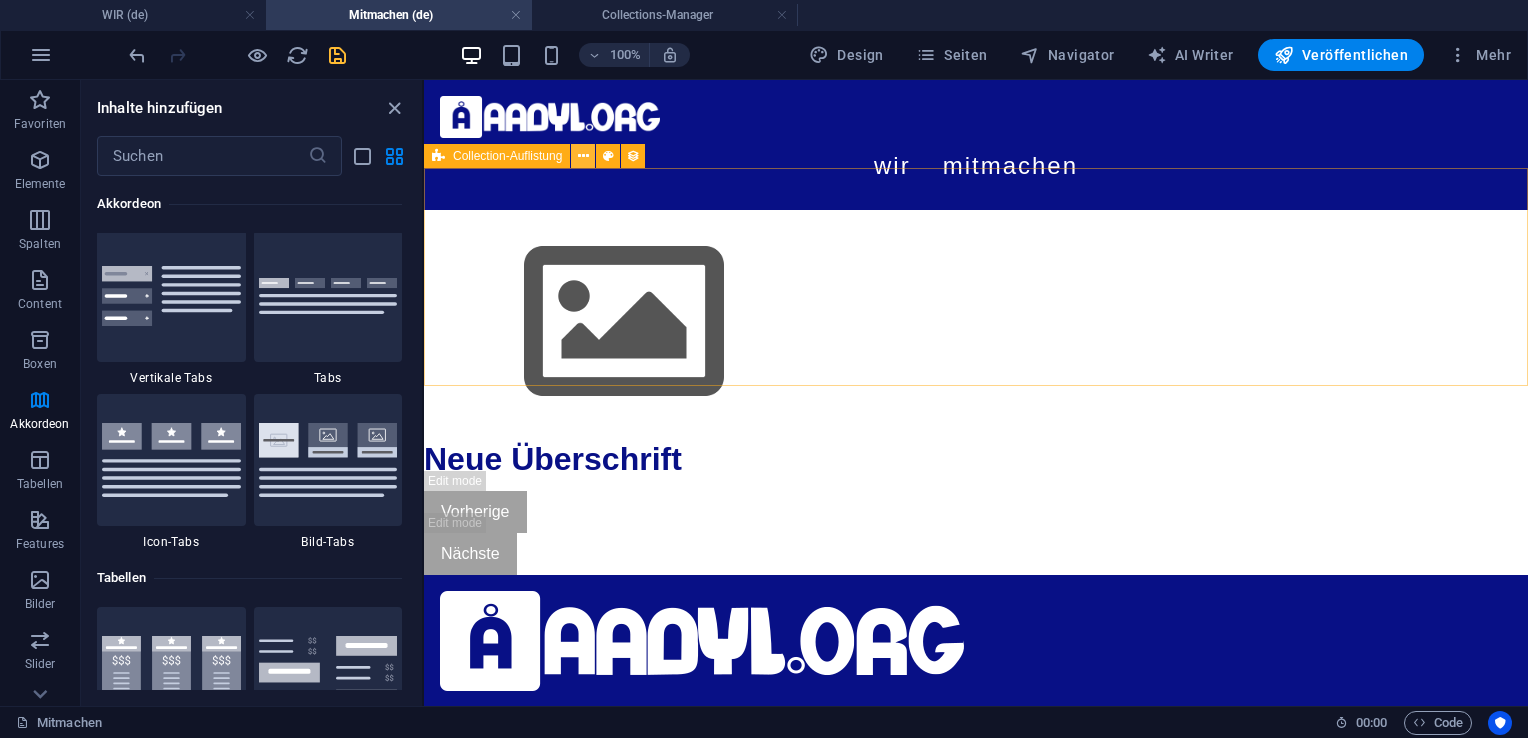 click at bounding box center (583, 156) 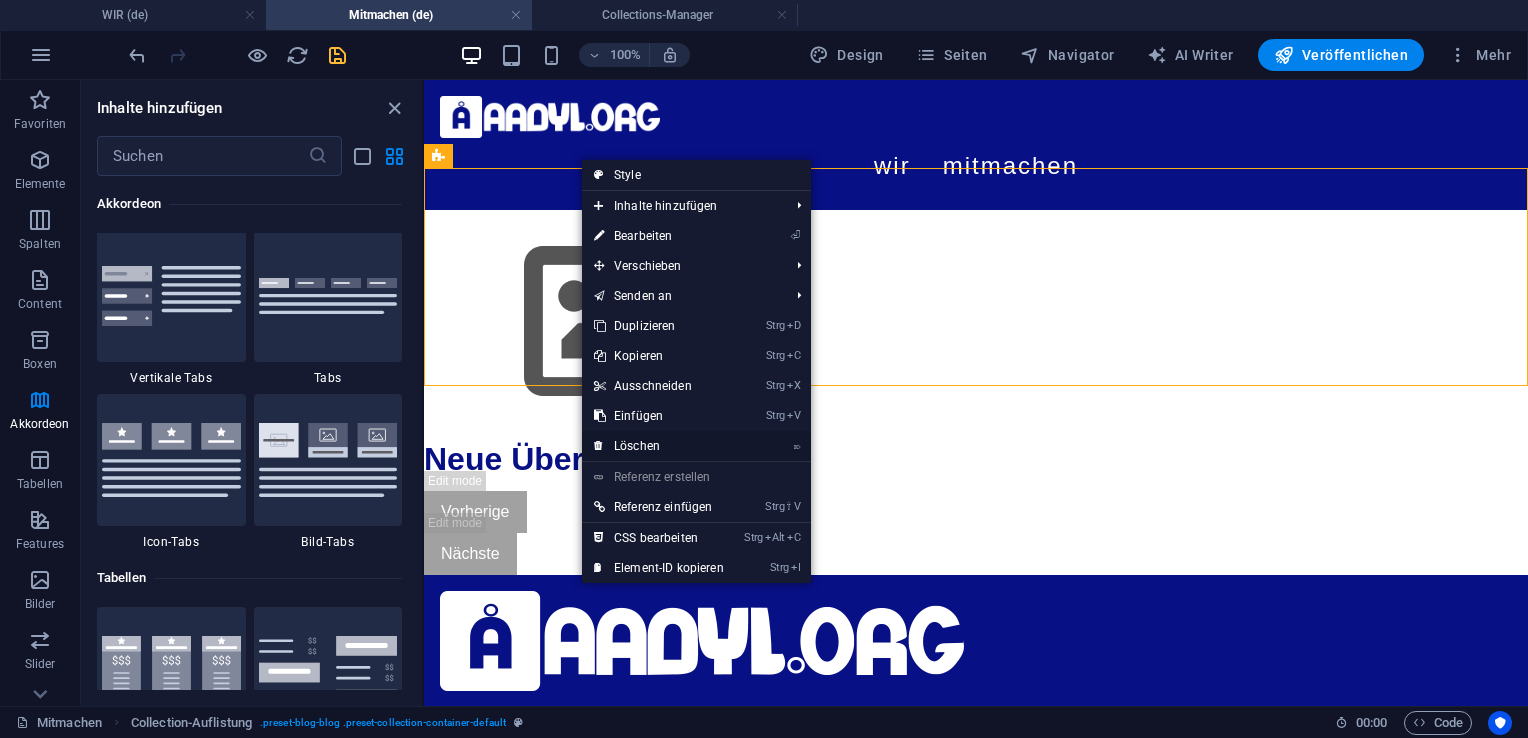 click on "⌦  Löschen" at bounding box center (659, 446) 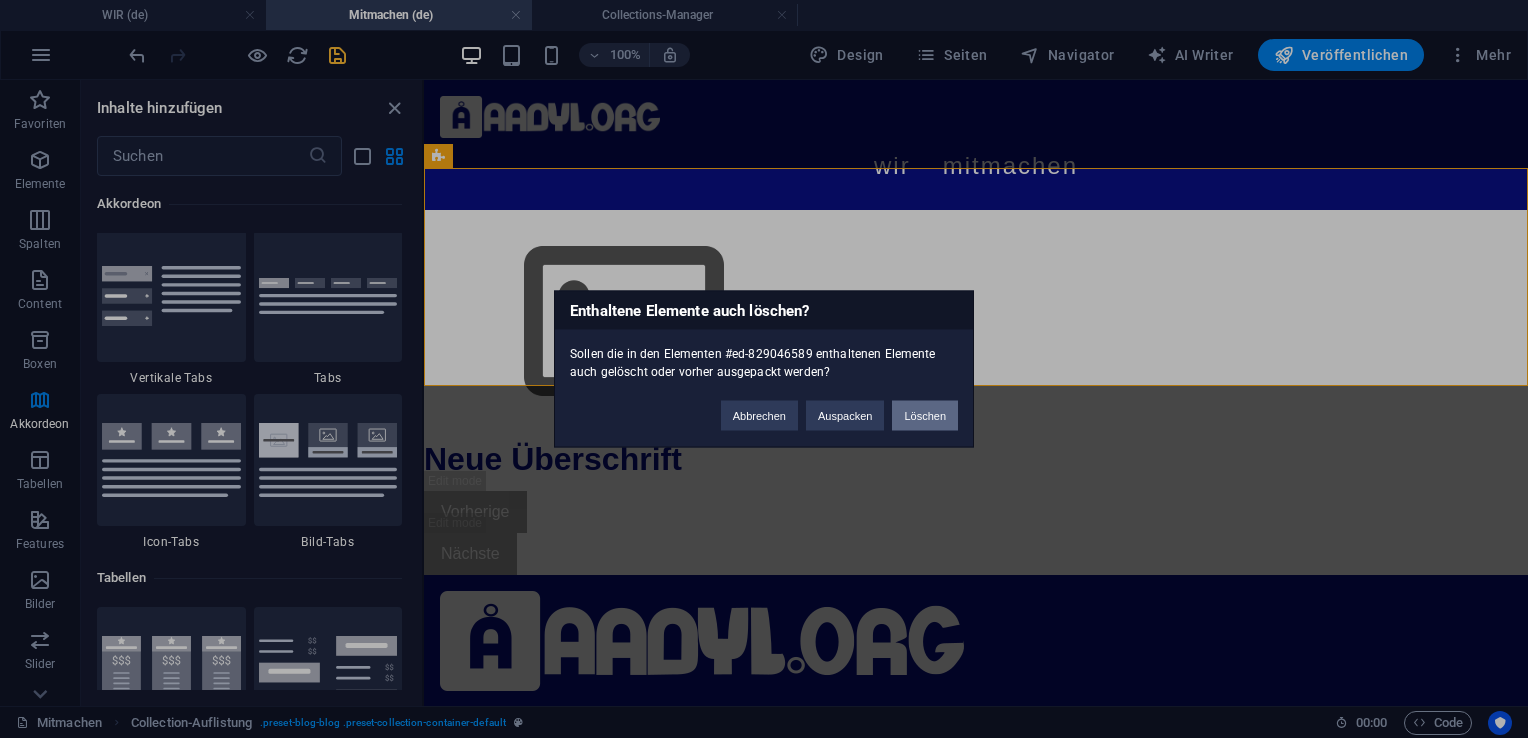 click on "Löschen" at bounding box center [925, 416] 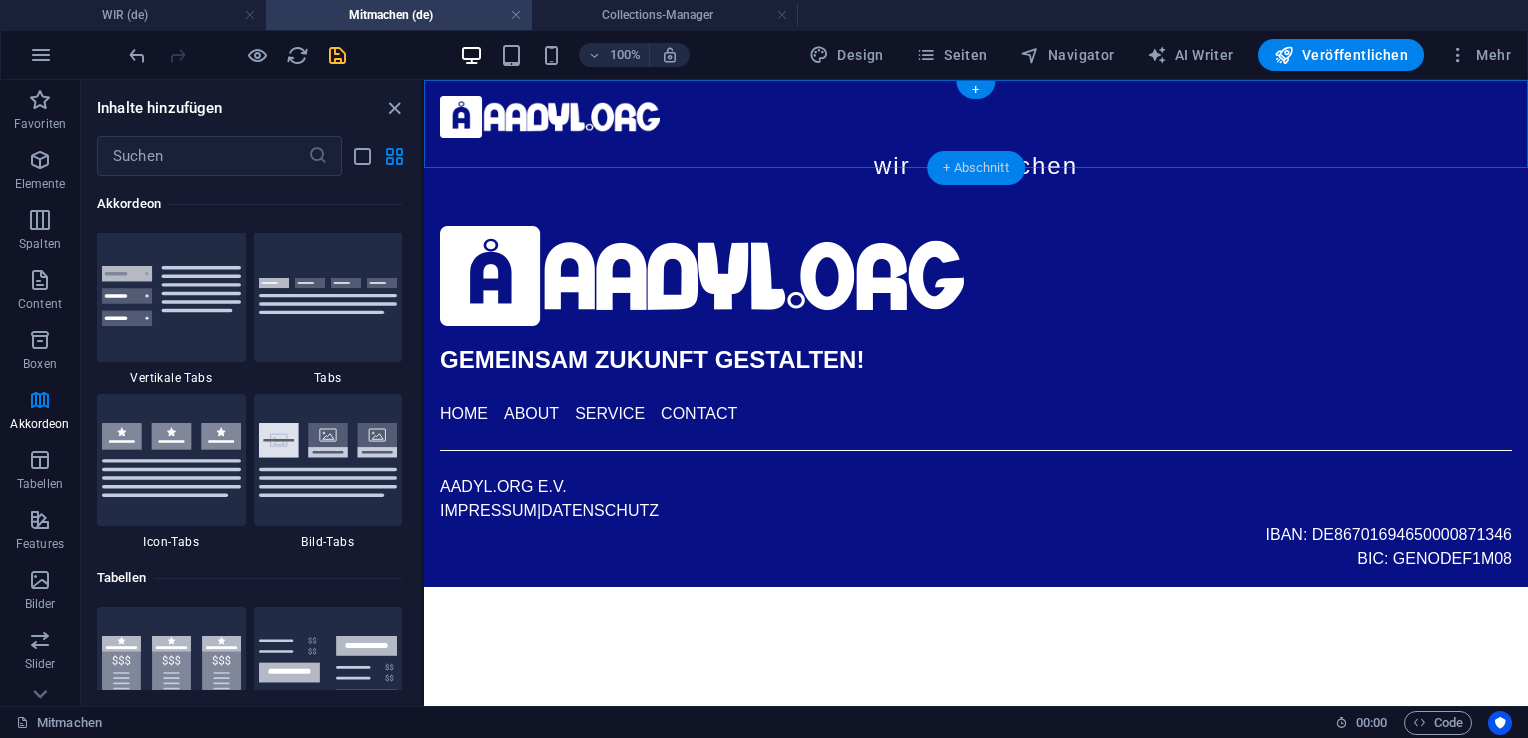 click on "+ Abschnitt" at bounding box center [976, 168] 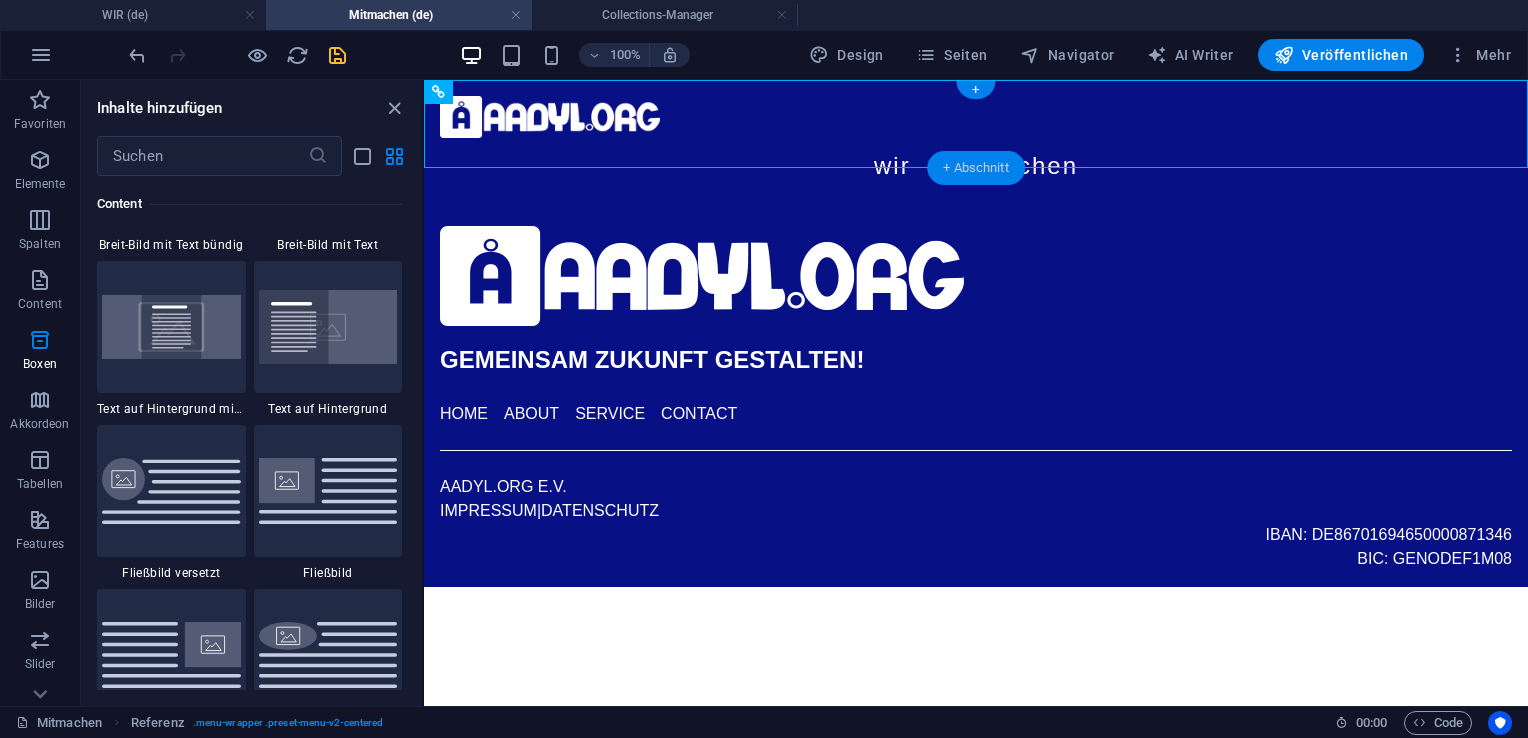 scroll, scrollTop: 3499, scrollLeft: 0, axis: vertical 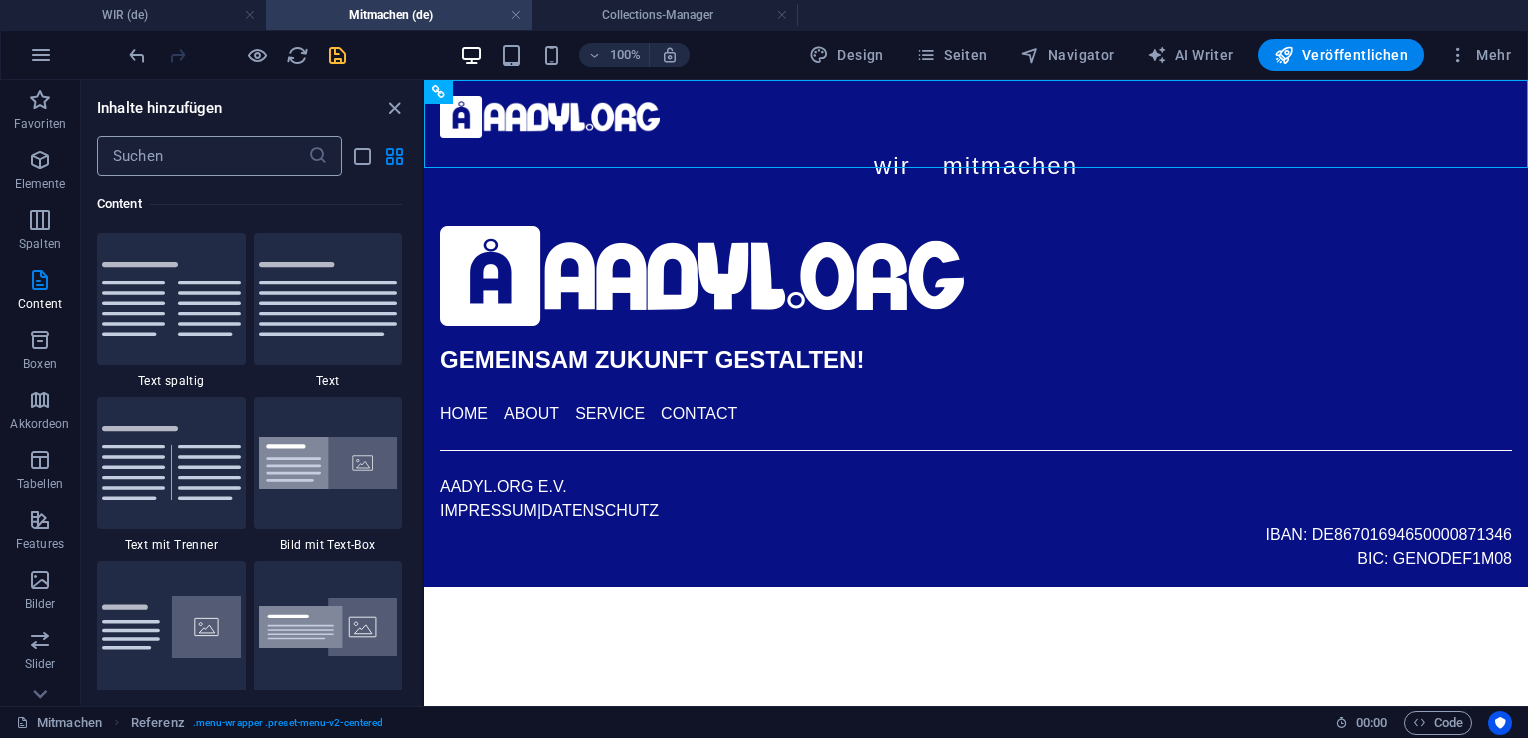 click at bounding box center [202, 156] 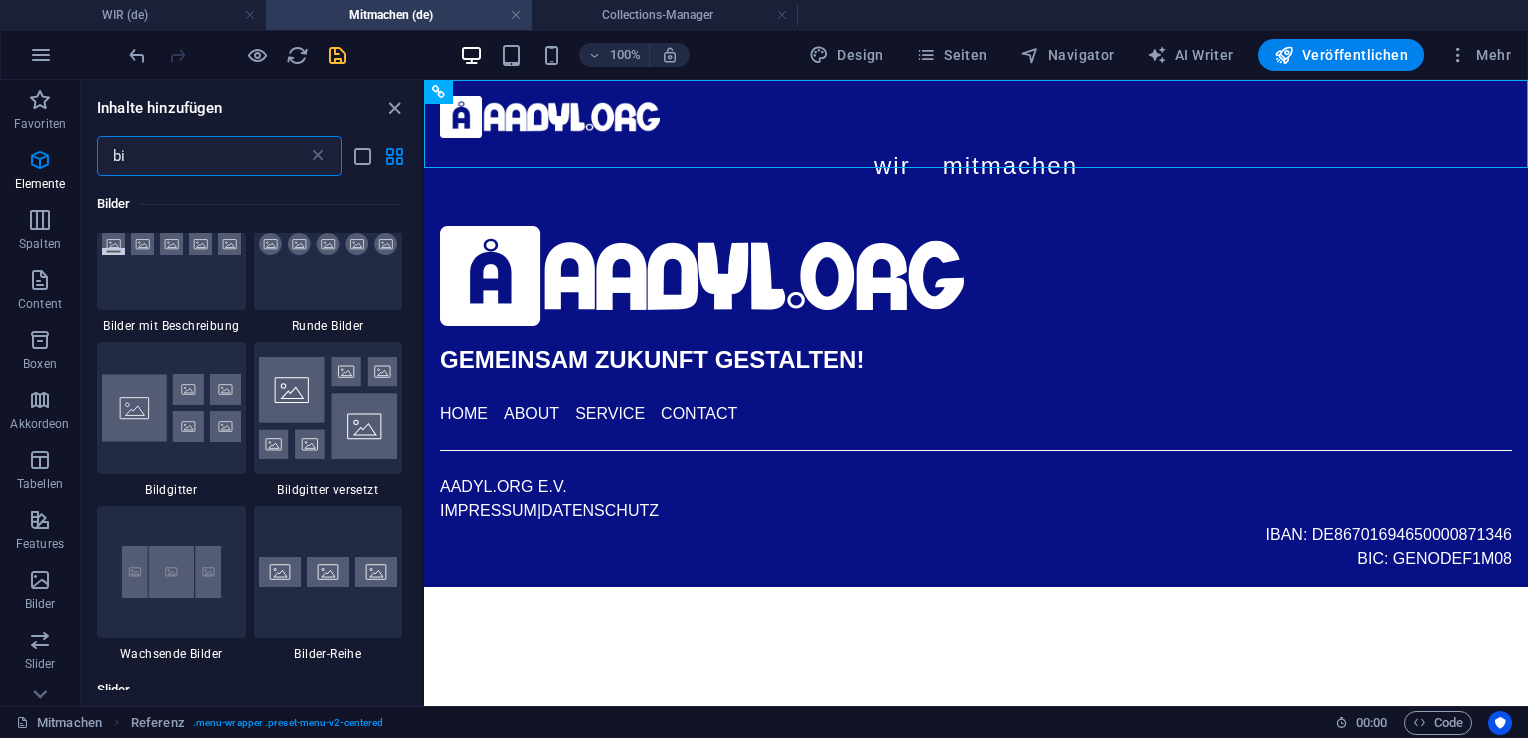 scroll, scrollTop: 0, scrollLeft: 0, axis: both 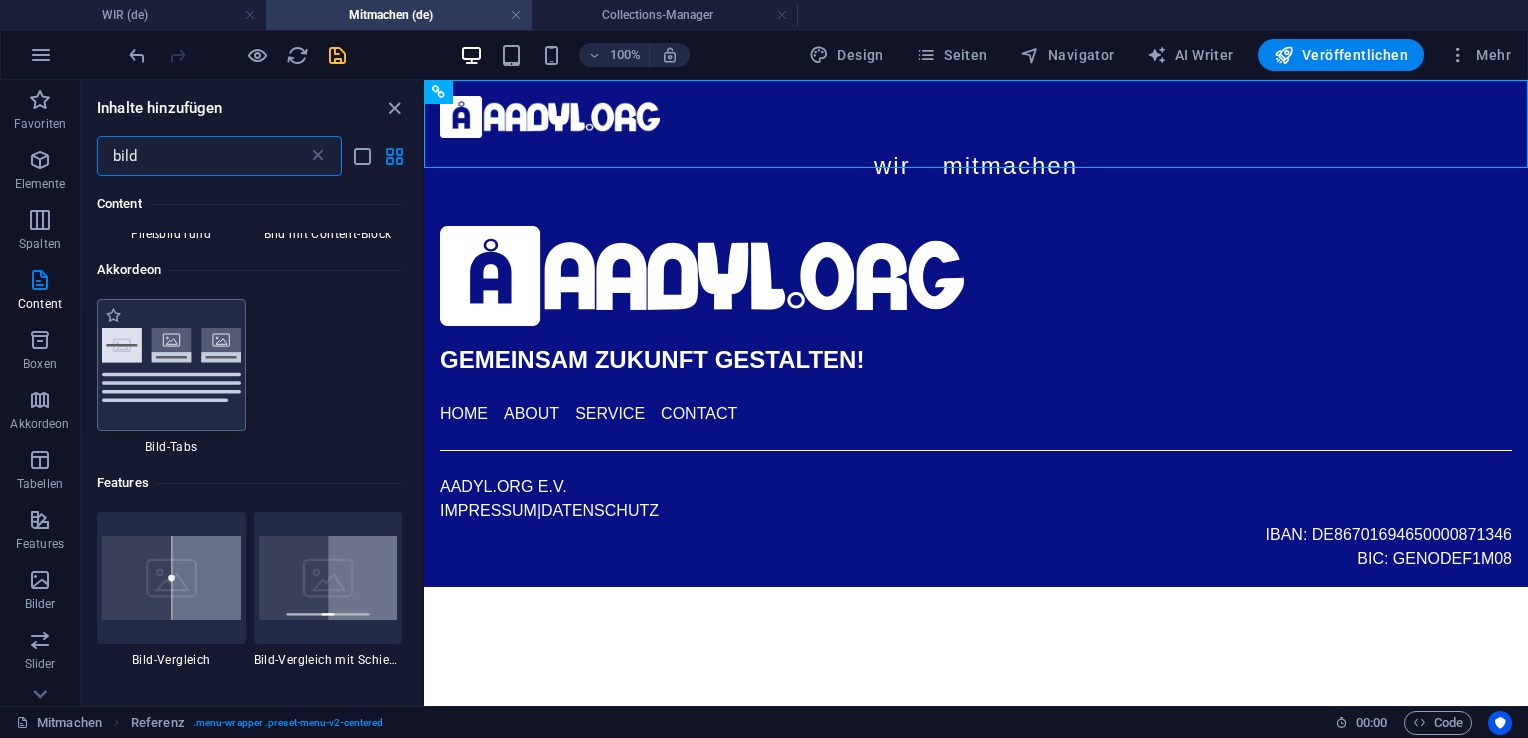 type on "bild" 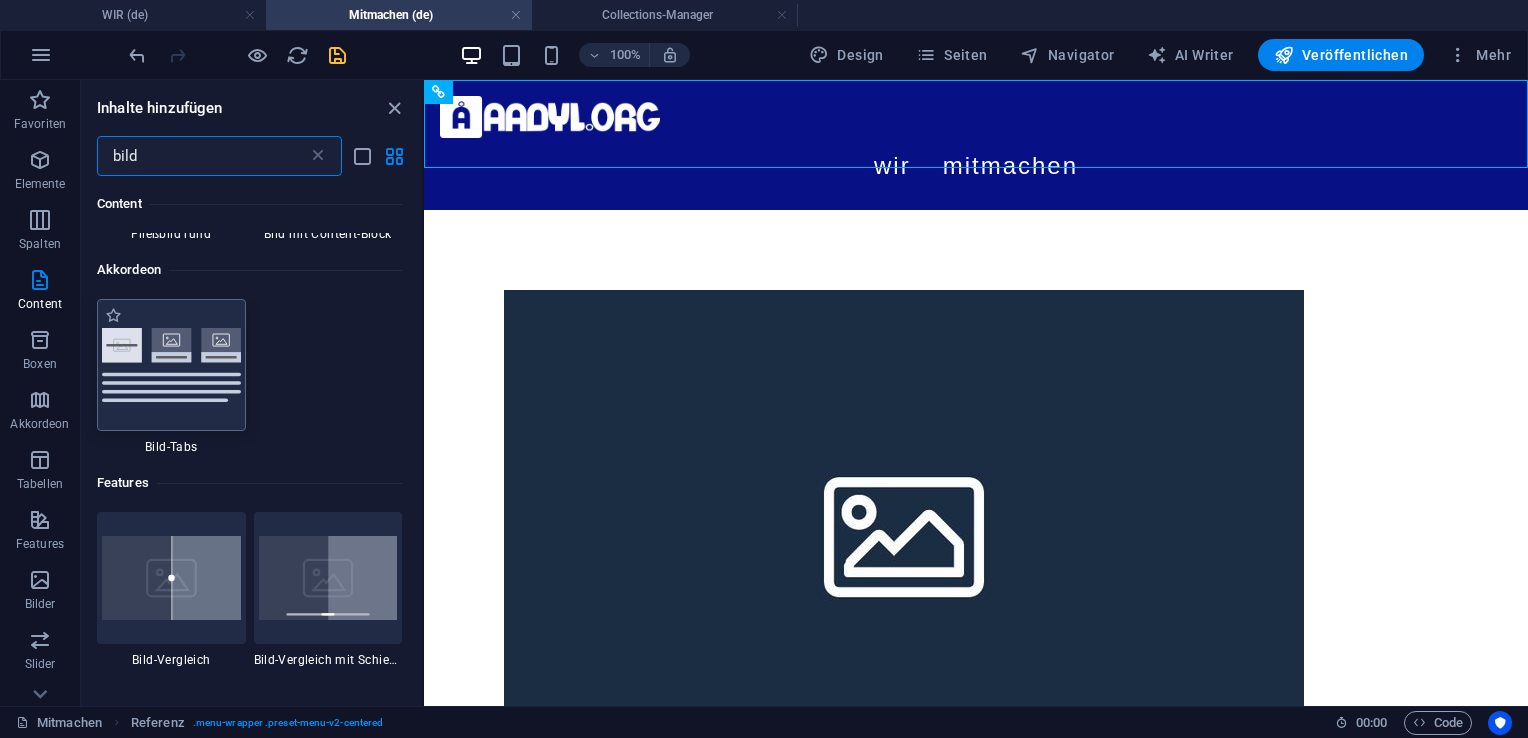 click on "Ziehe hier rein, um den vorhandenen Inhalt zu ersetzen. Drücke "Strg", wenn du ein neues Element erstellen möchtest.
Platzhalter   Container   Referenz   Referenz   Collection Filter-Buttons   Container   Button   Container   Collection Filter-Buttons   H3   Abstand   Container   Button   Container   Collection-Auflistung   Button   Produkte   Button   Abstand   Produkte   Produkte   Collection-Eintrag   Collection-Eintrag   Container   Button   Container   Collection Filter-Buttons   Button   Container   Collection Filter-Buttons   H3   Abstand   Collection Filter-Buttons   H3   Collection Filter-Buttons   Abstand   Button   Container   Button   Container   Button   Collection-Eintrag   Container   Bild   Collection-Eintrag   Collection-Eintrag   Container   Collection-Eintrag   Container   Bild   Collection-Eintrag   Container   Collection-Suche   Collection-Suche   HTML   Container   Collection Filter-Buttons   Abstand   Container   Collection Filter-Buttons   H3   Abstand   Container" at bounding box center [976, 393] 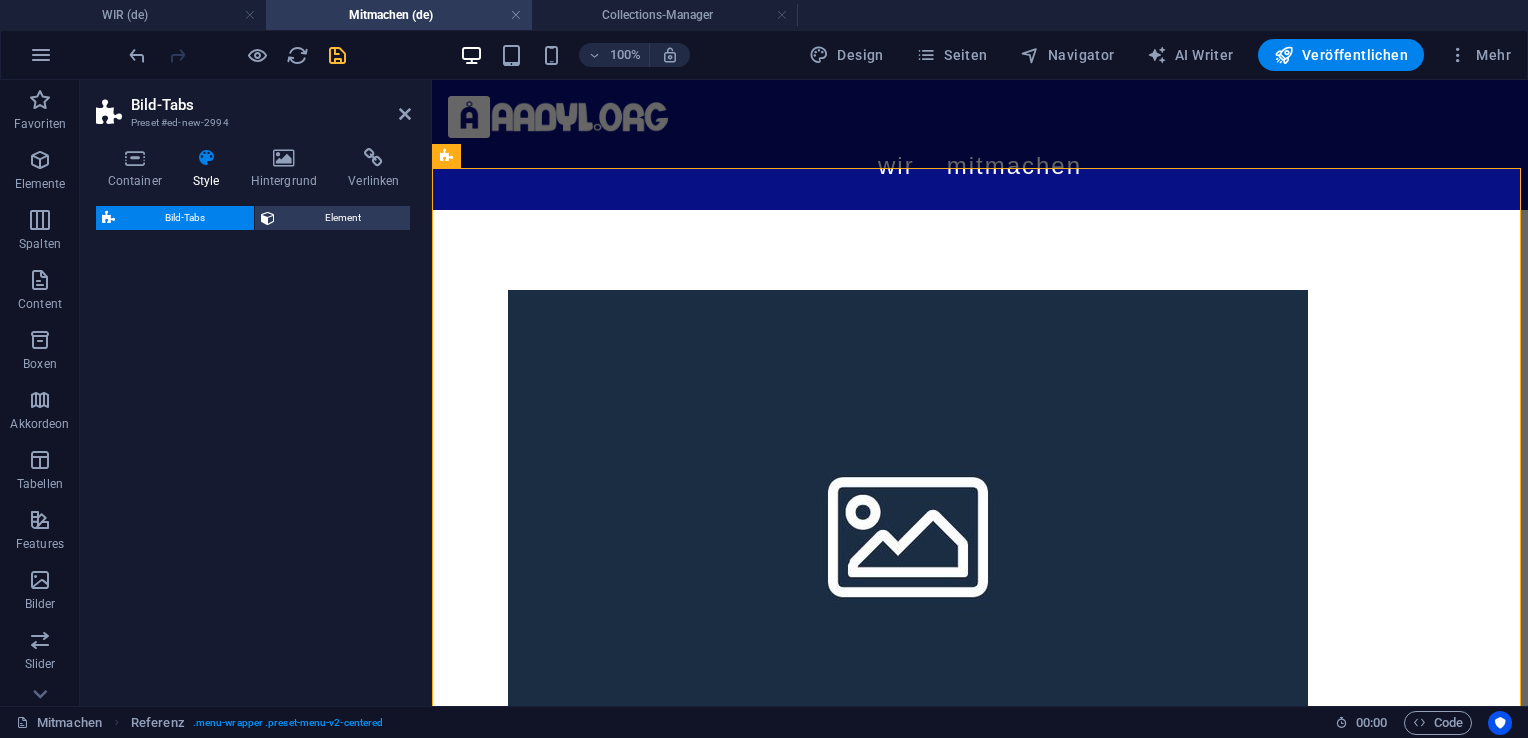 click on "Bild-Tabs Element" at bounding box center [253, 448] 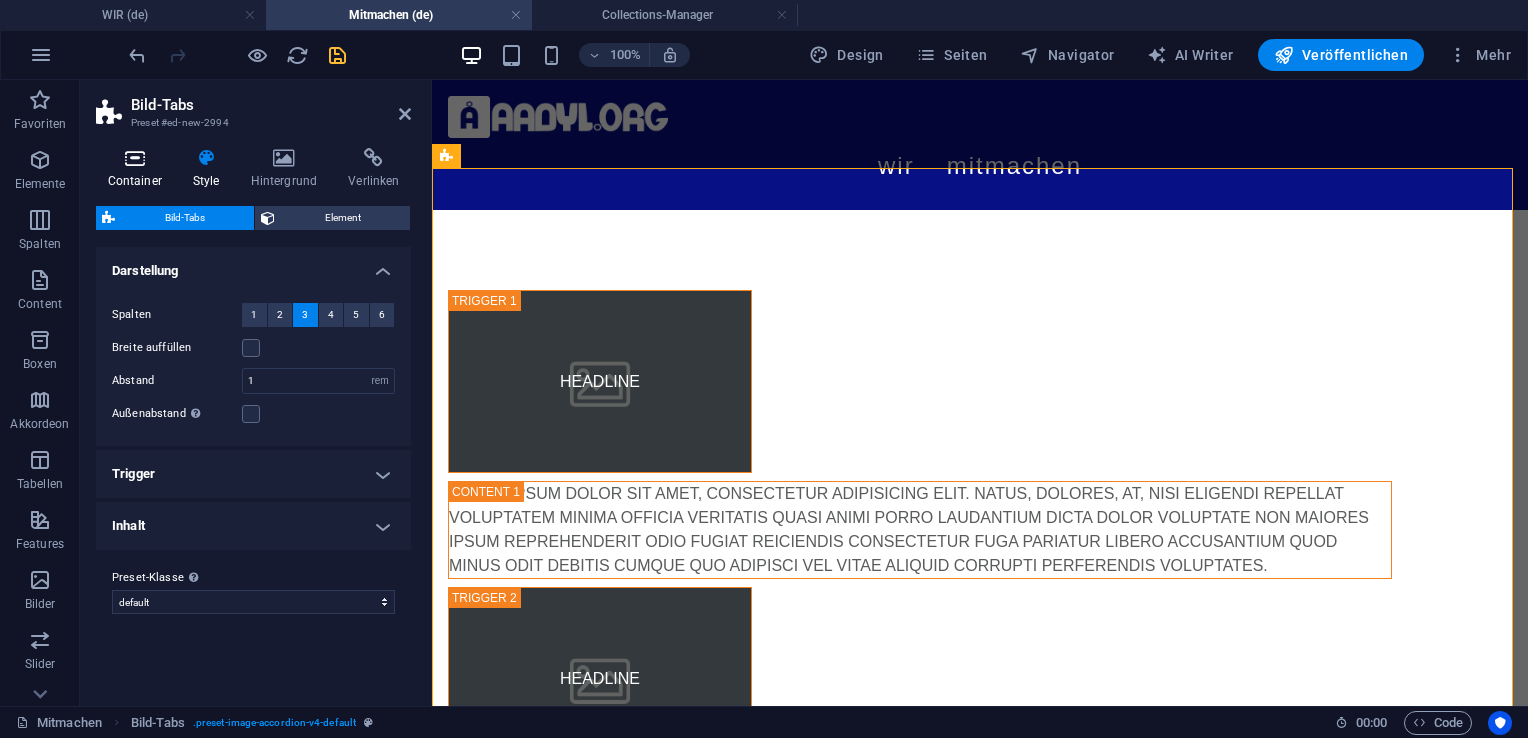 click on "Container" at bounding box center (138, 169) 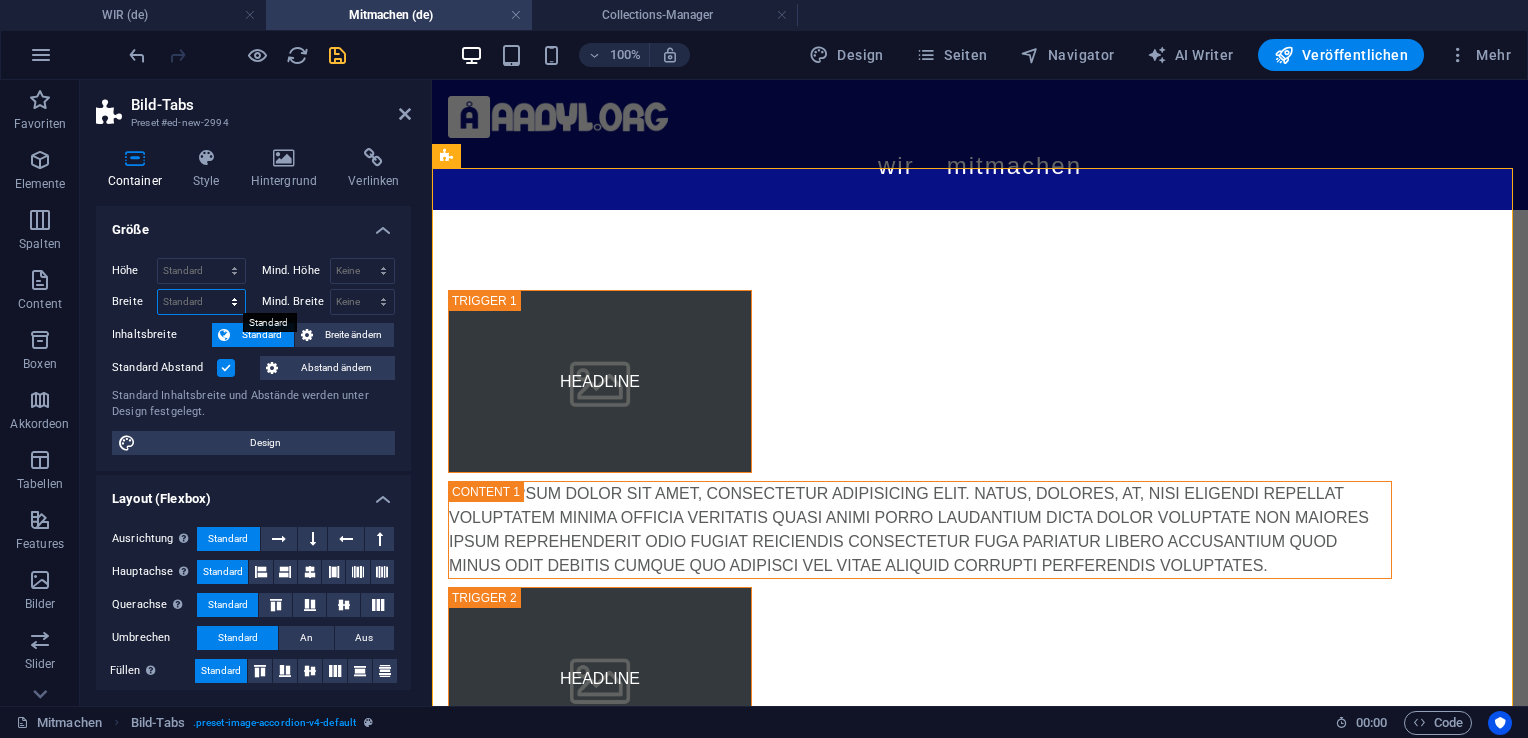 click on "Standard px rem % em vh vw" at bounding box center [201, 302] 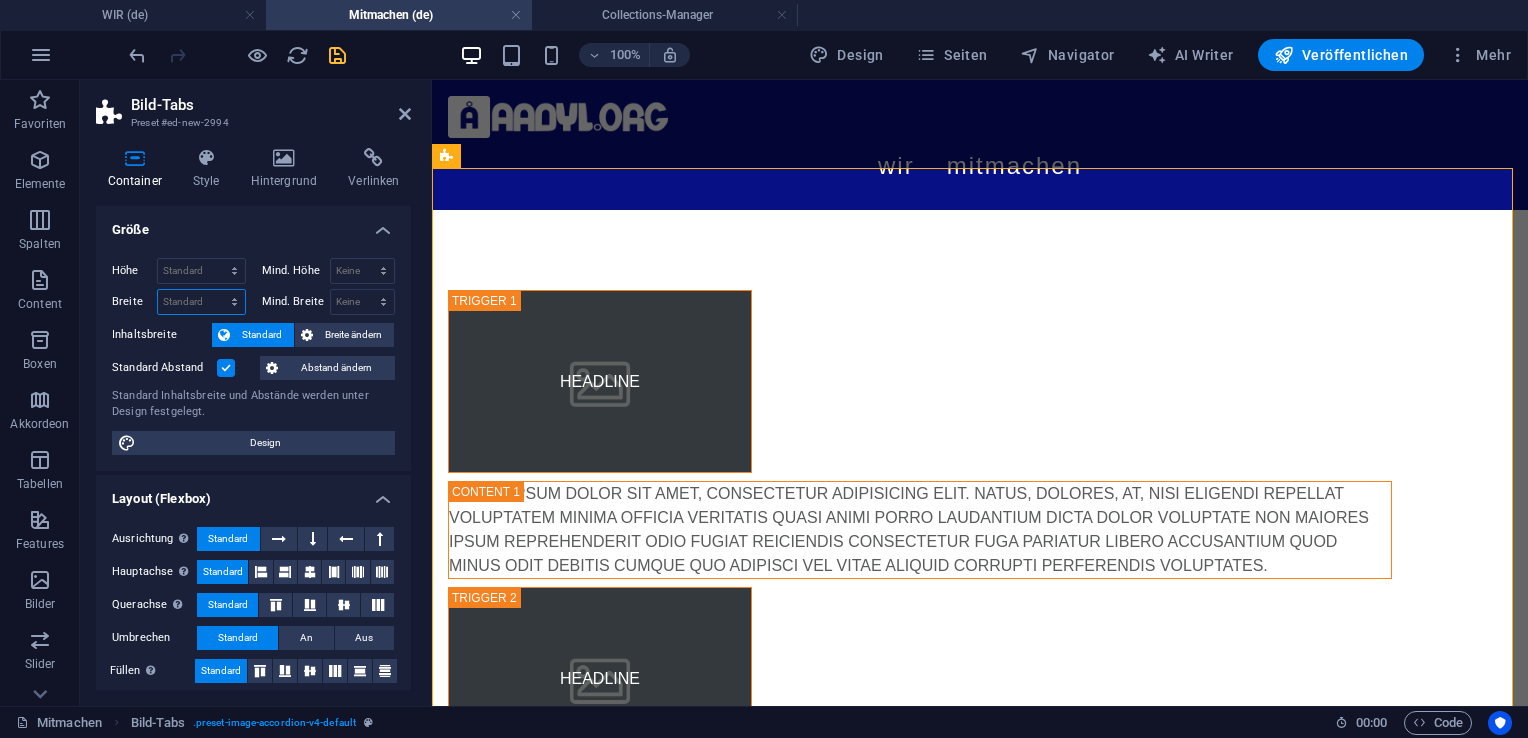 select on "%" 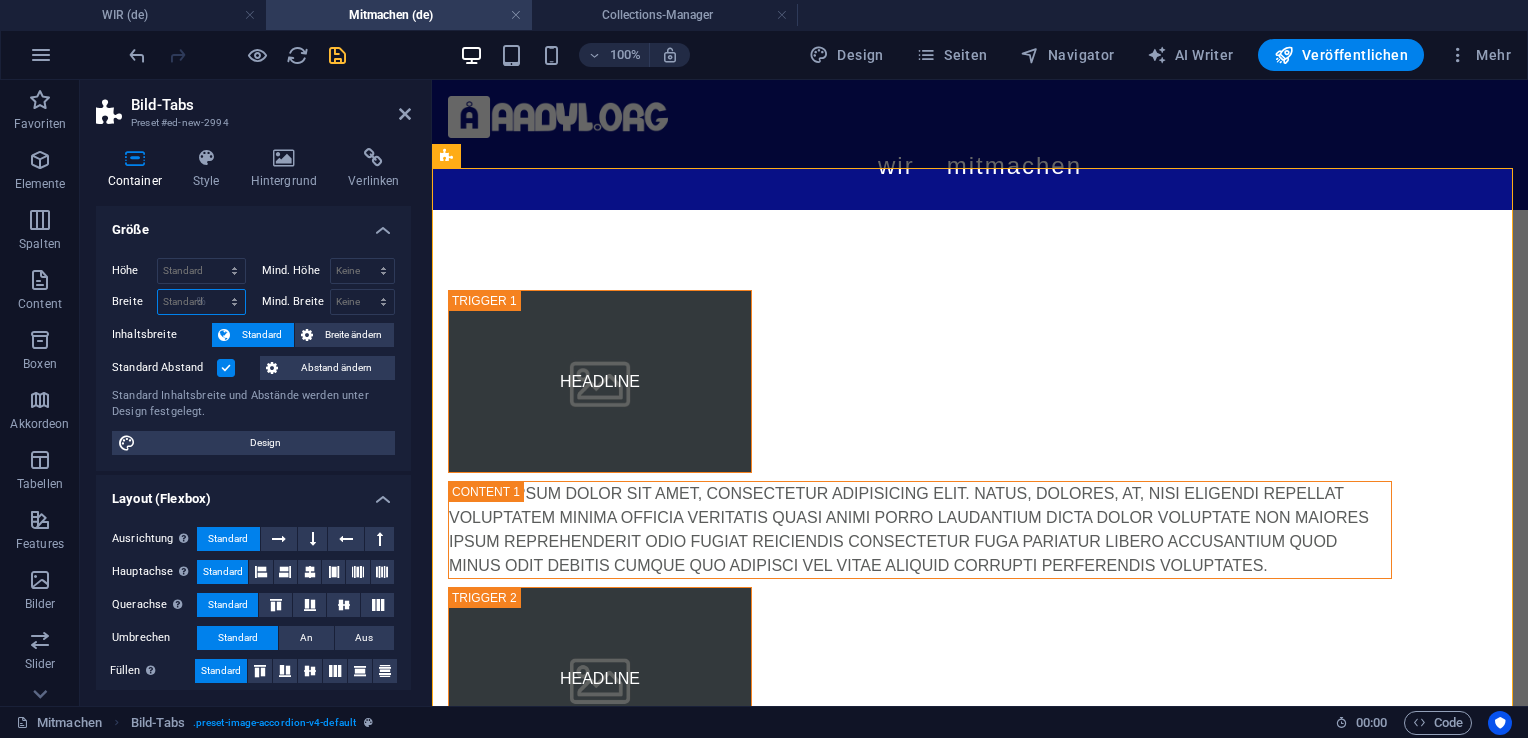 click on "Standard px rem % em vh vw" at bounding box center (201, 302) 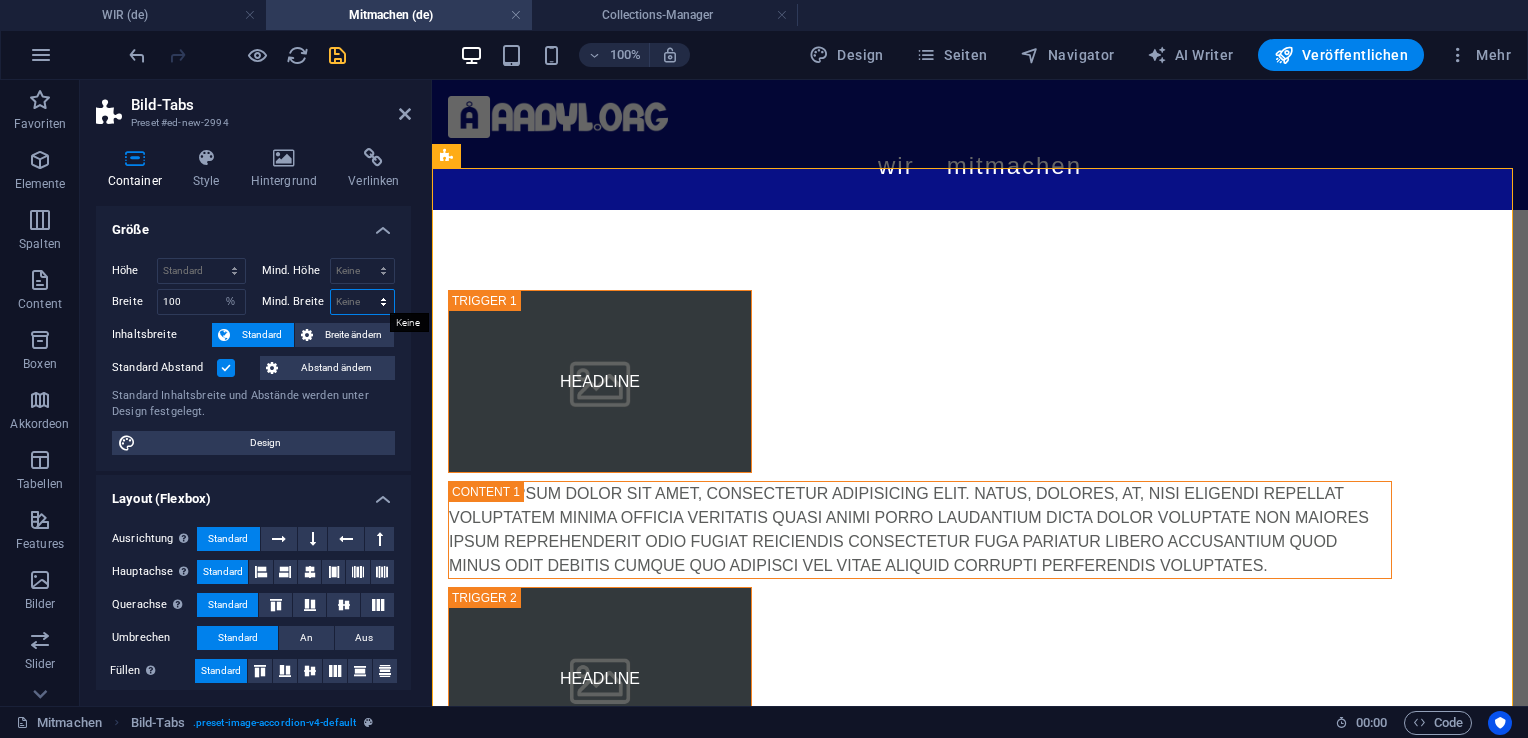 click on "Keine px rem % vh vw" at bounding box center [363, 302] 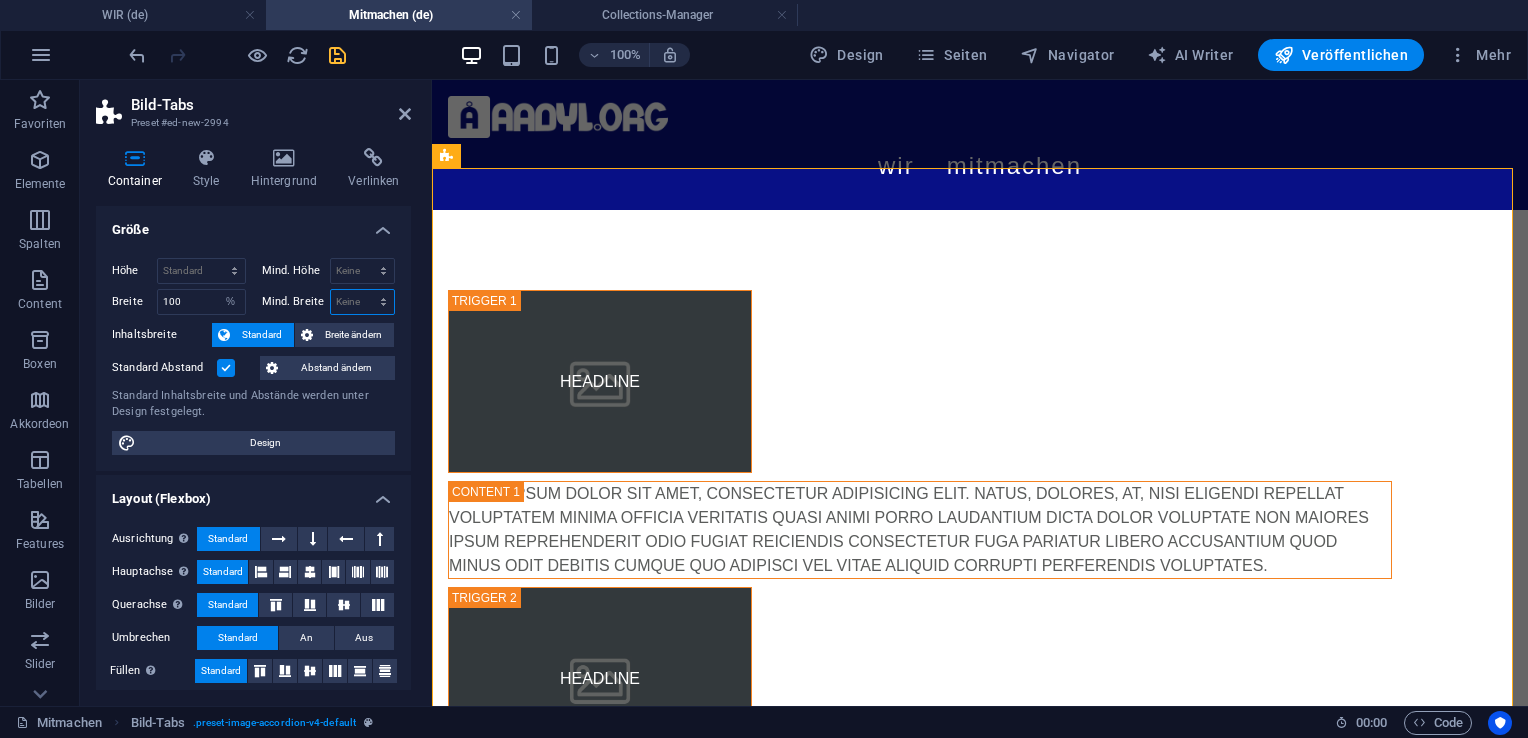 select on "%" 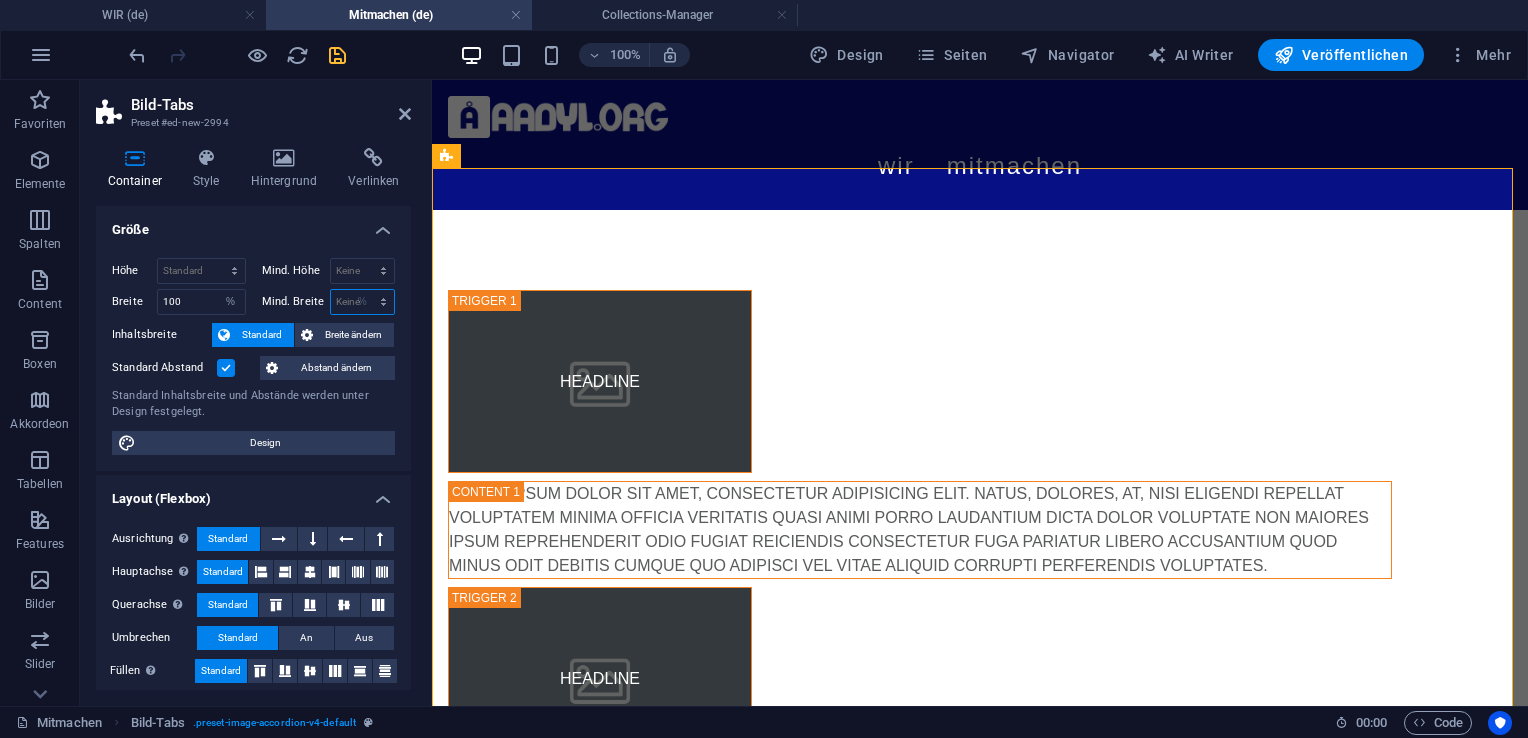 click on "Keine px rem % vh vw" at bounding box center [363, 302] 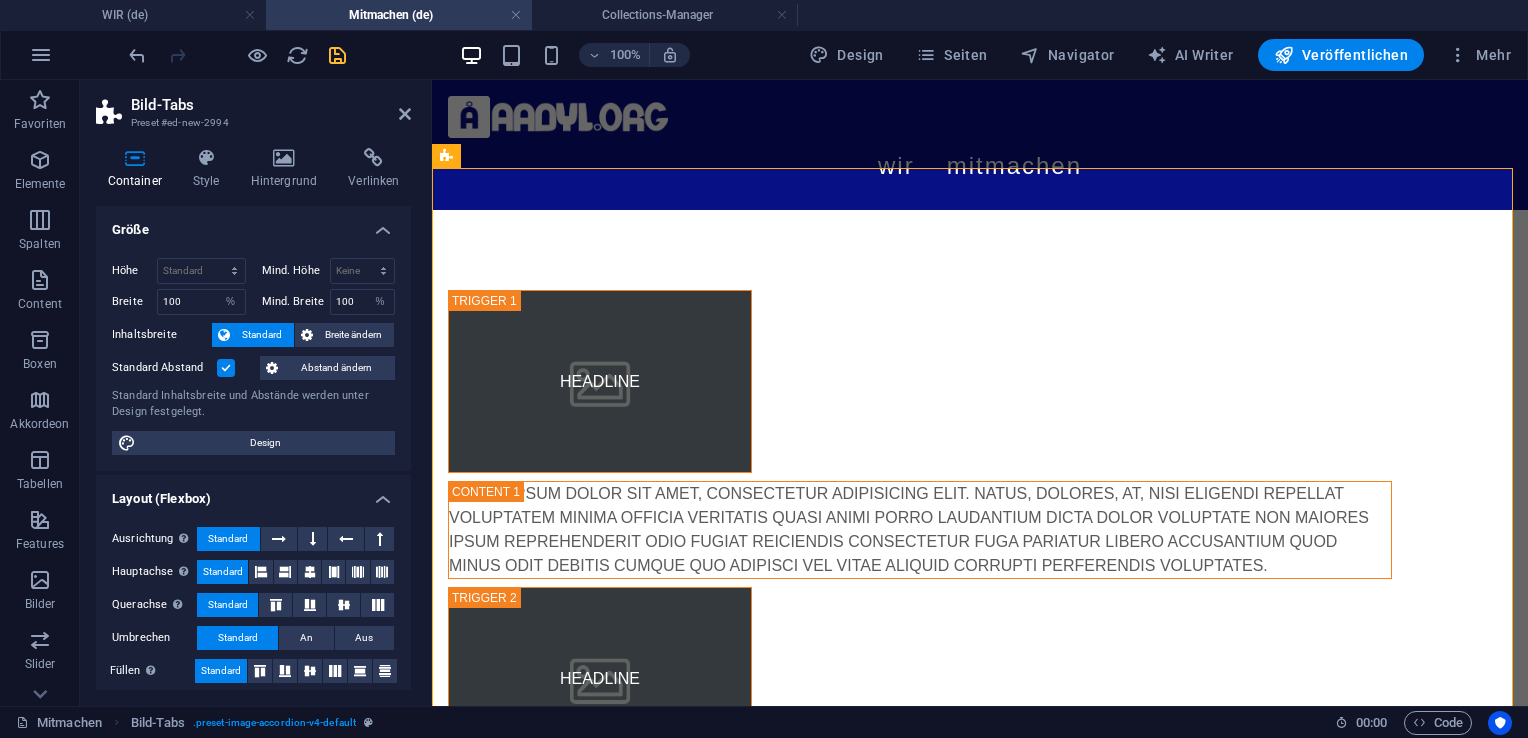 click at bounding box center [226, 368] 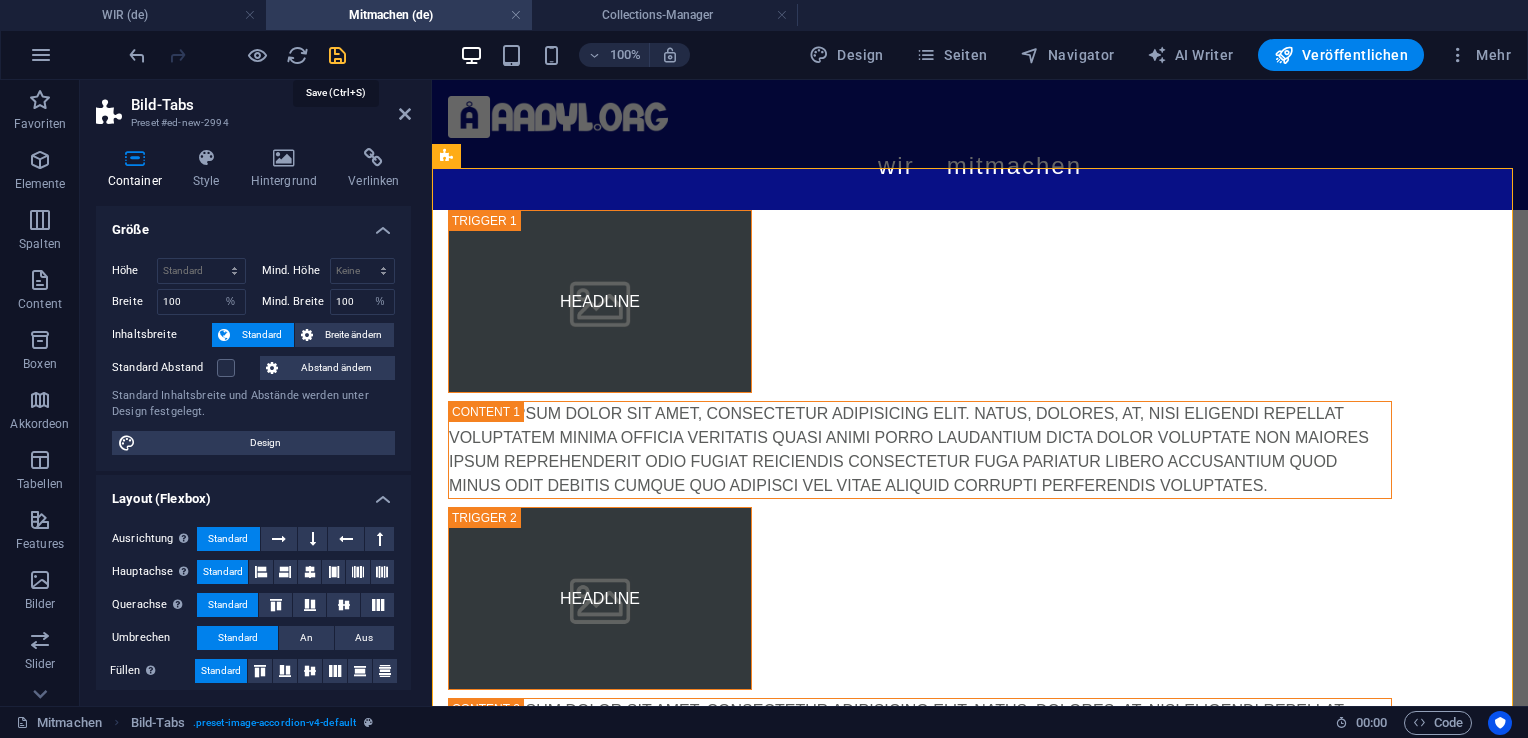 click at bounding box center (337, 55) 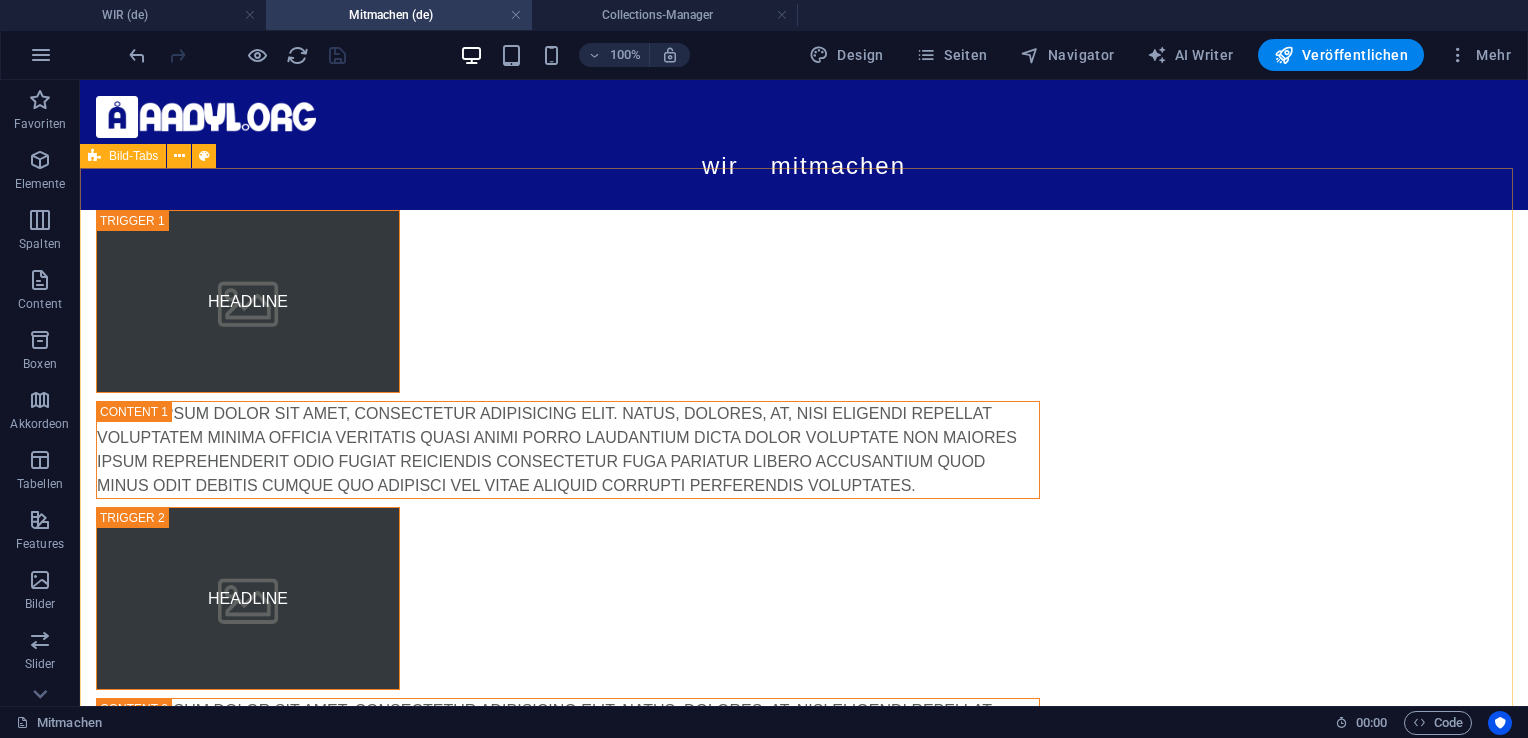 click on "Bild-Tabs" at bounding box center [133, 156] 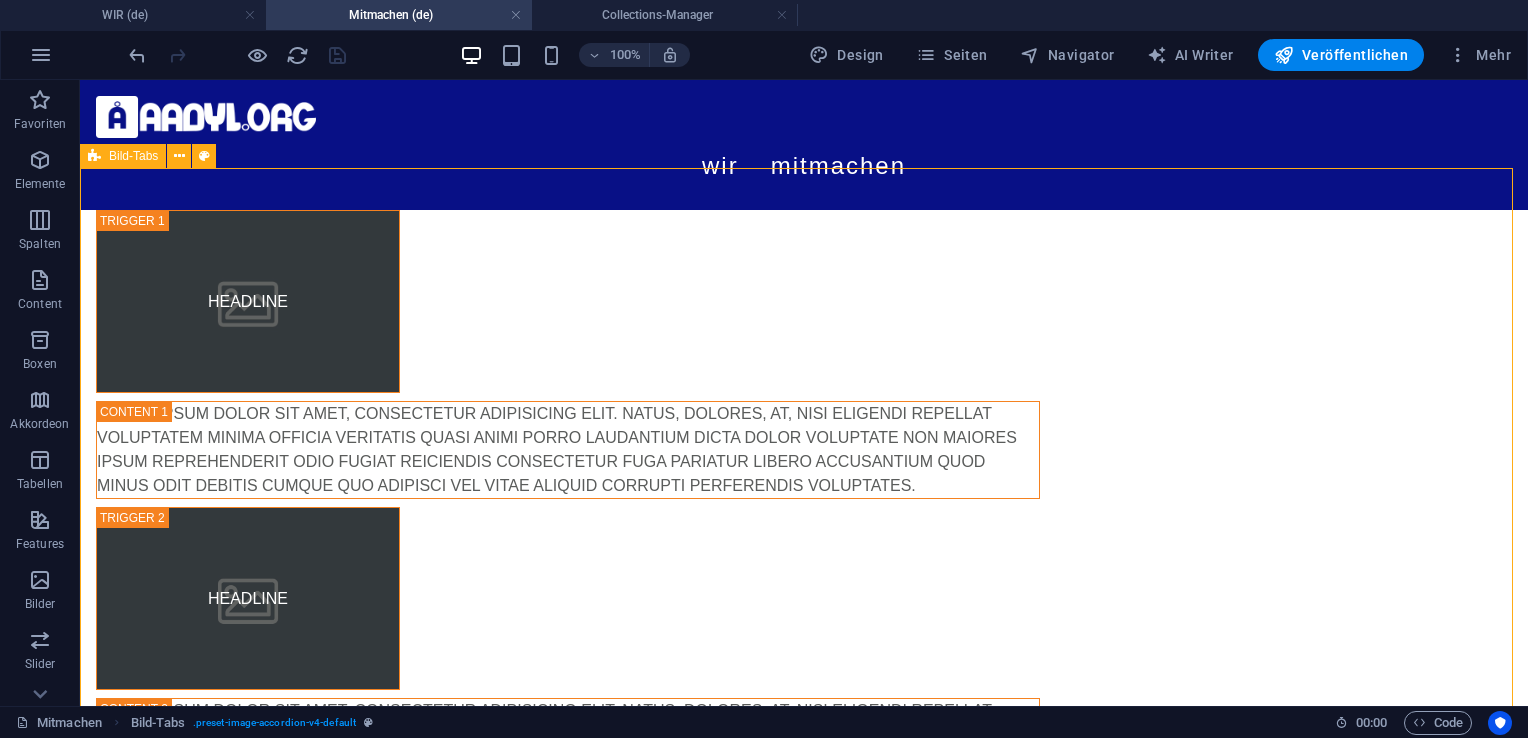 click on "Bild-Tabs" at bounding box center [133, 156] 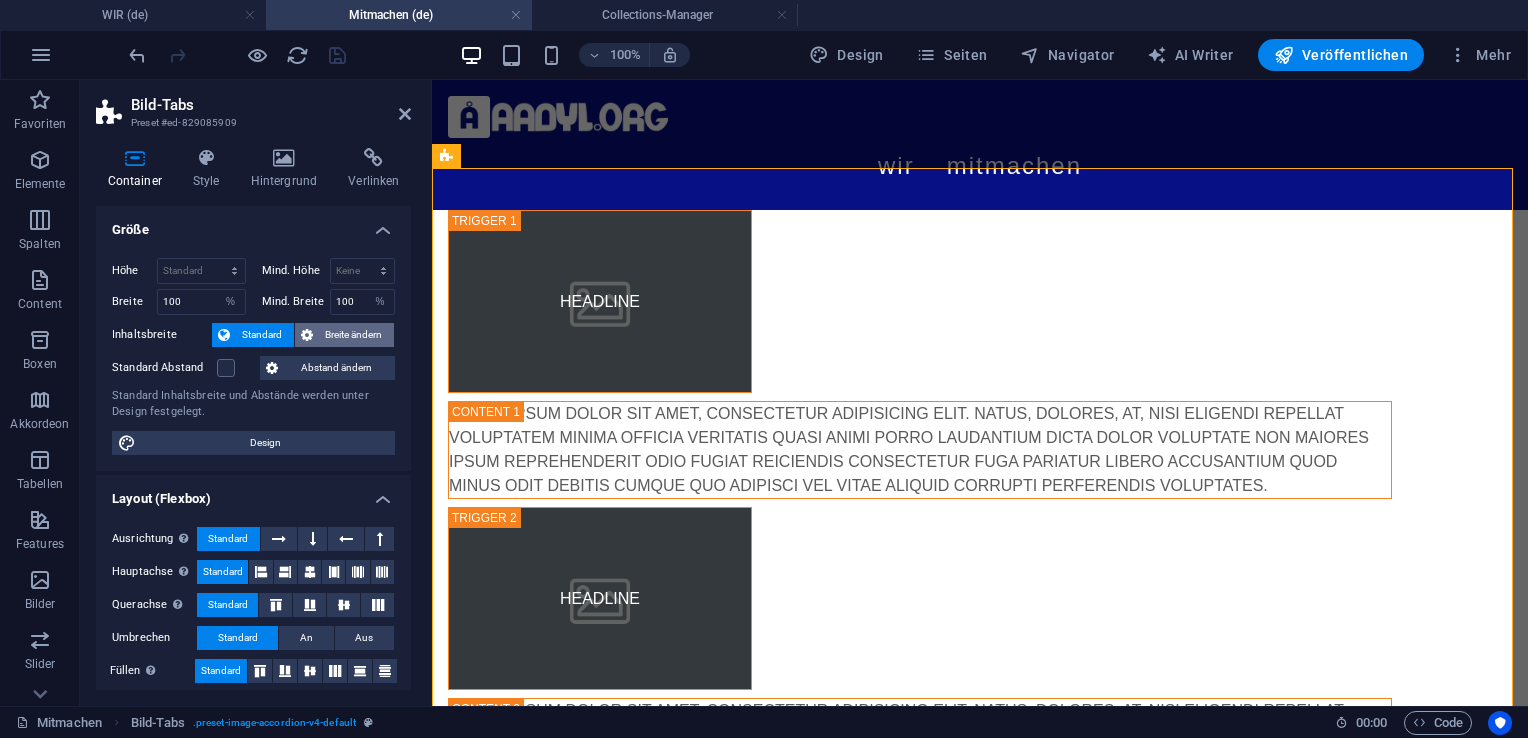 click on "Breite ändern" at bounding box center [353, 335] 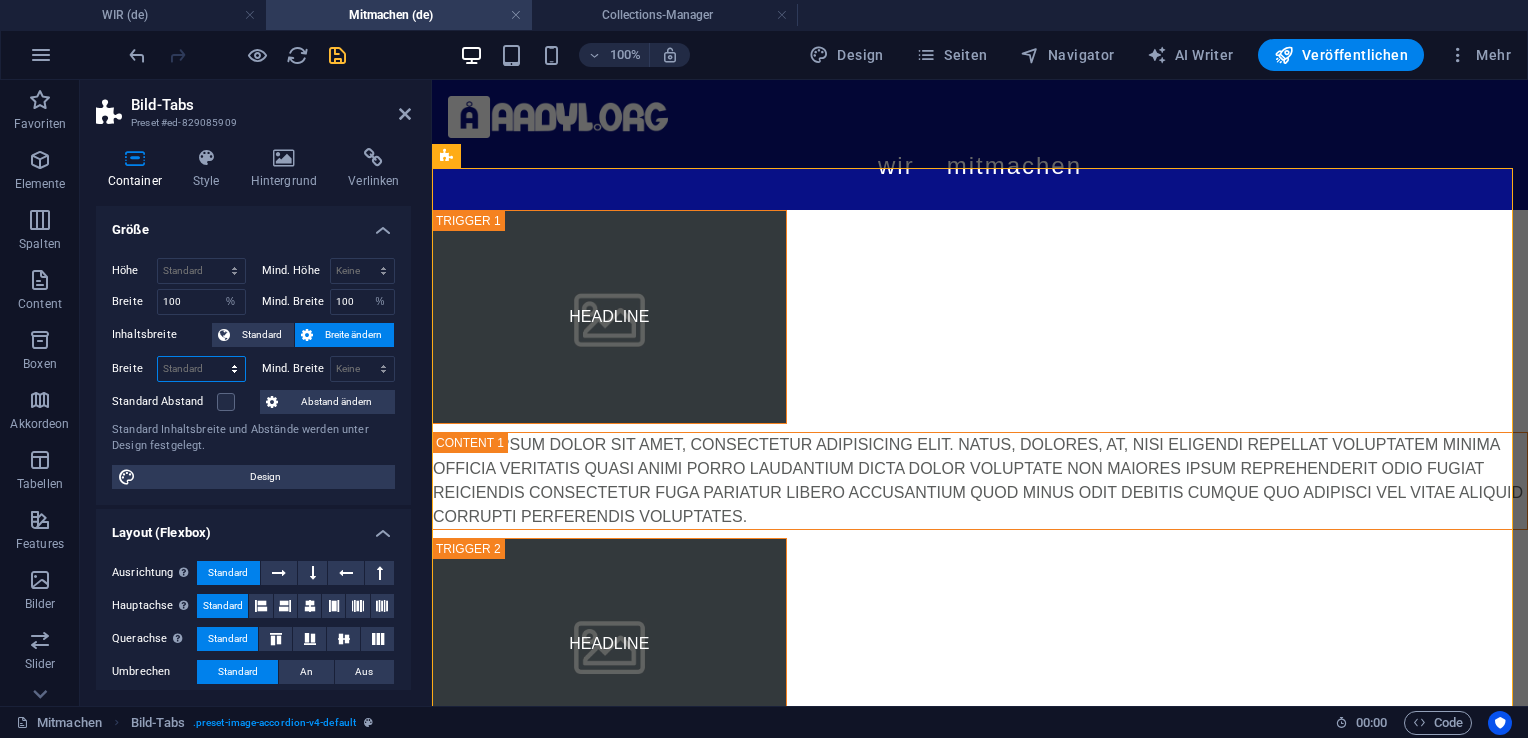 click on "Standard px rem % em vh vw" at bounding box center [201, 369] 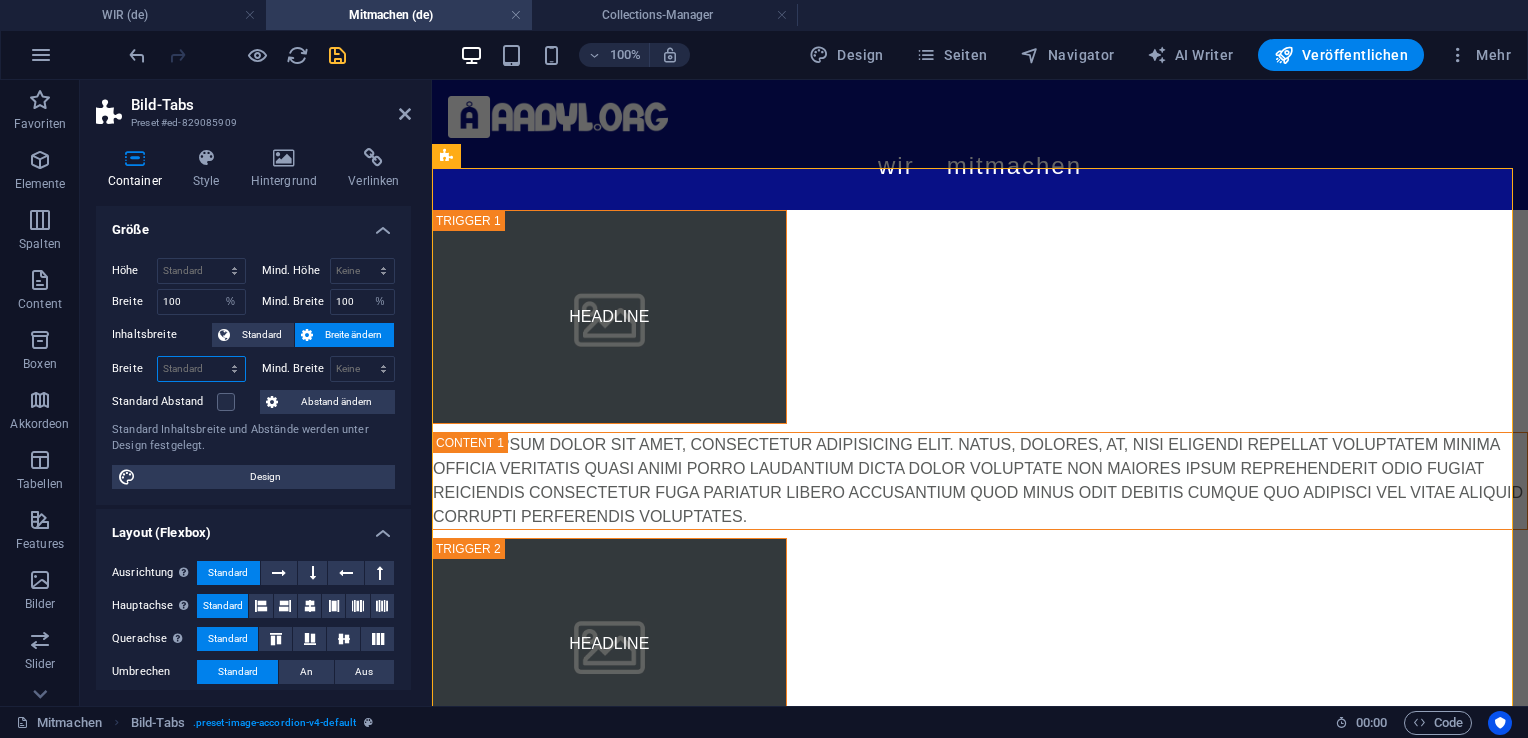 select on "%" 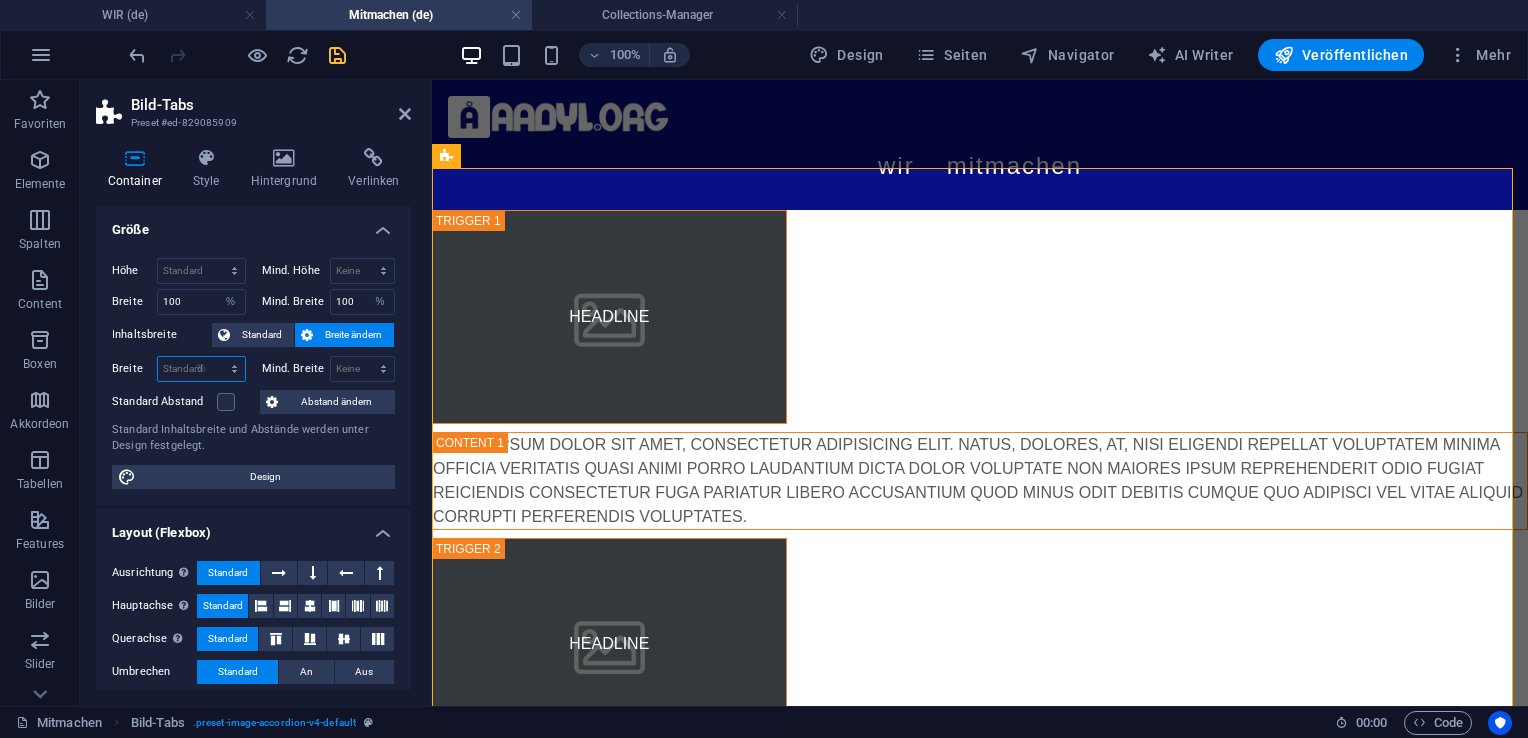 click on "Standard px rem % em vh vw" at bounding box center [201, 369] 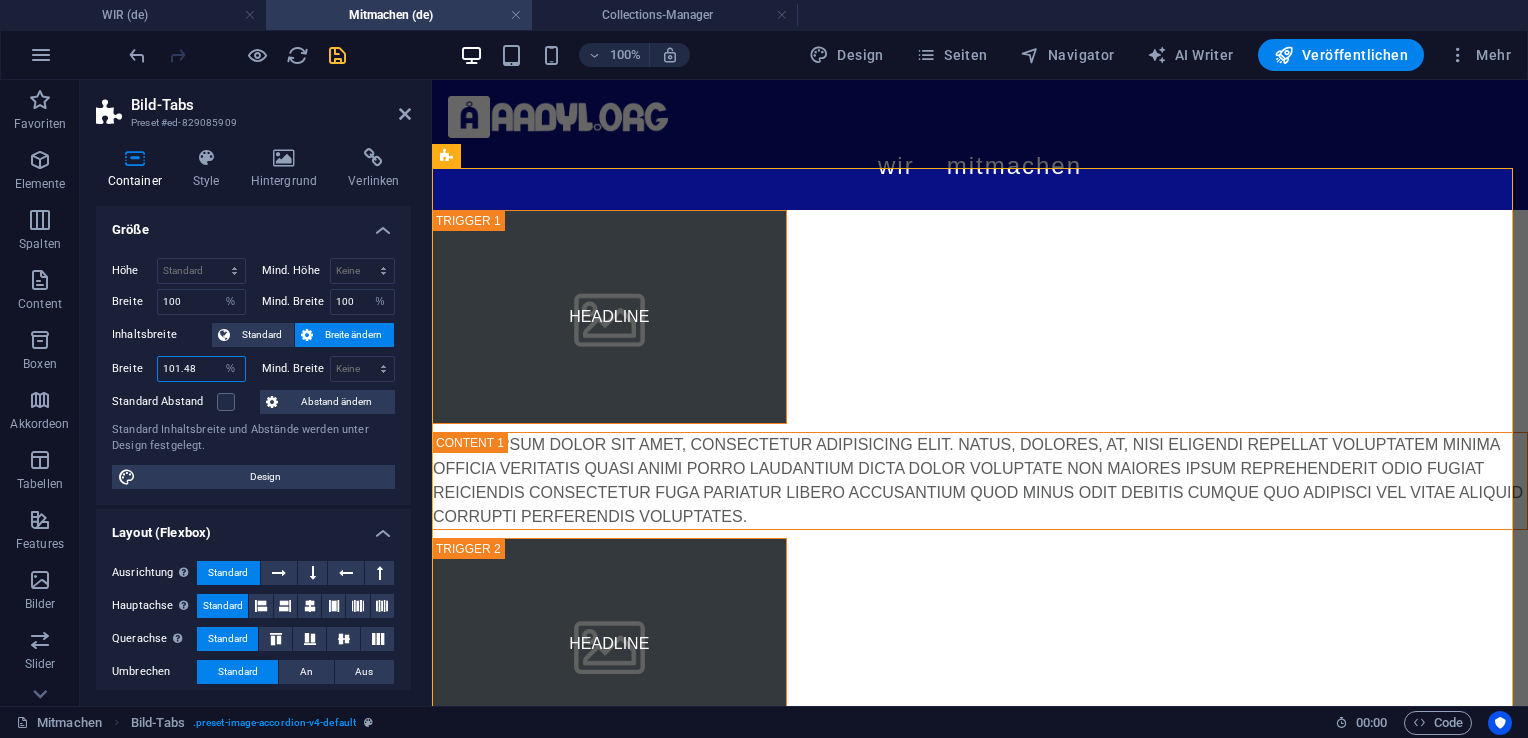 click on "101.48" at bounding box center [201, 369] 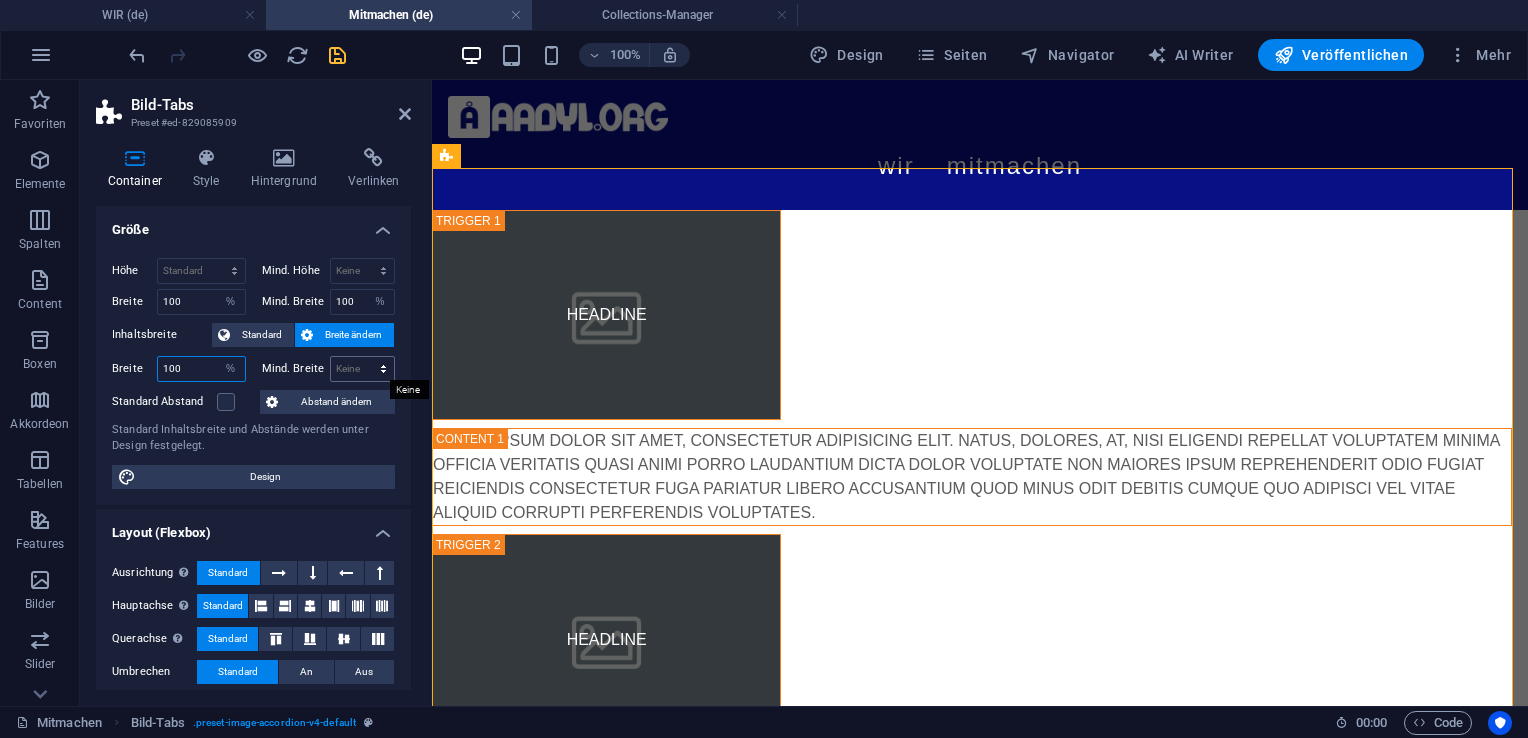 type on "100" 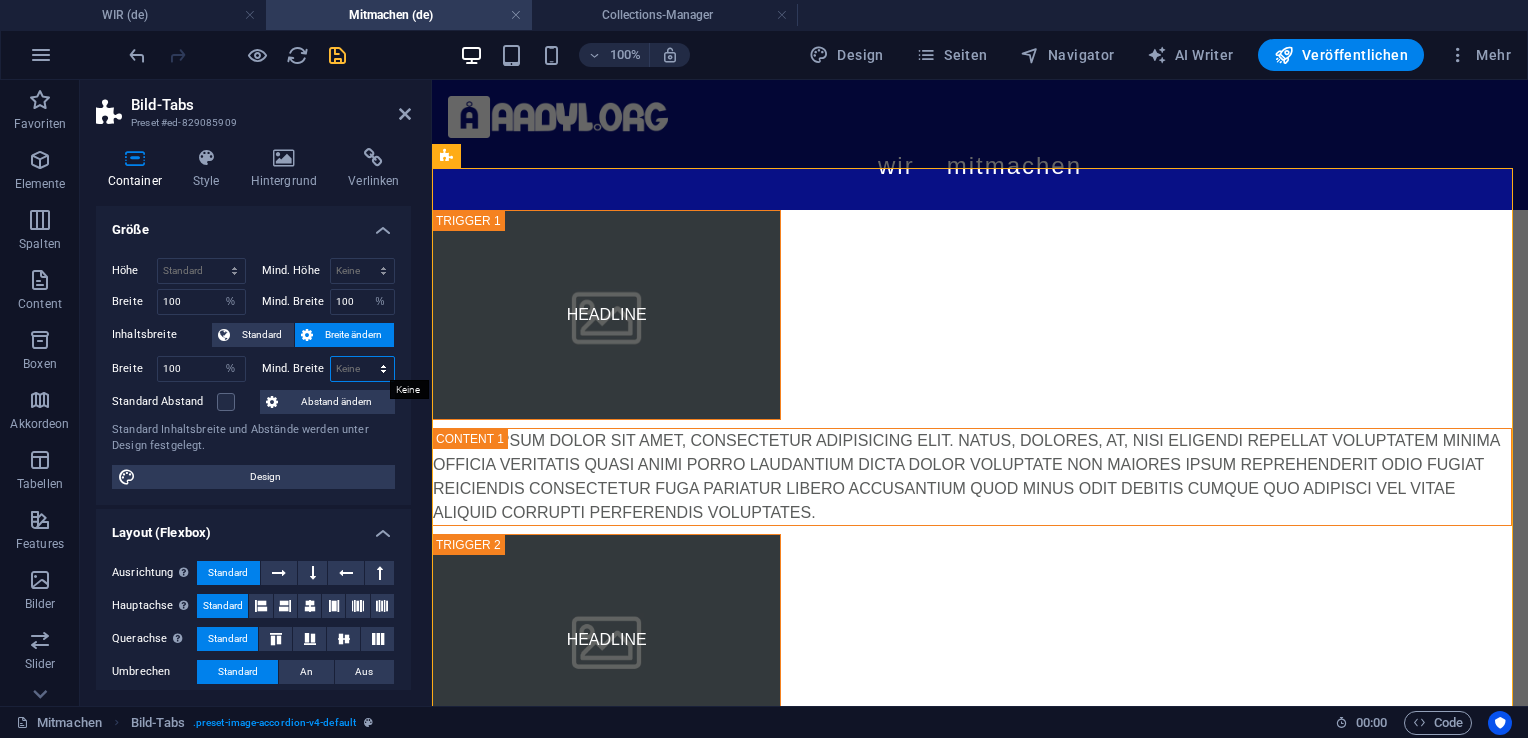 click on "Keine px rem % vh vw" at bounding box center [363, 369] 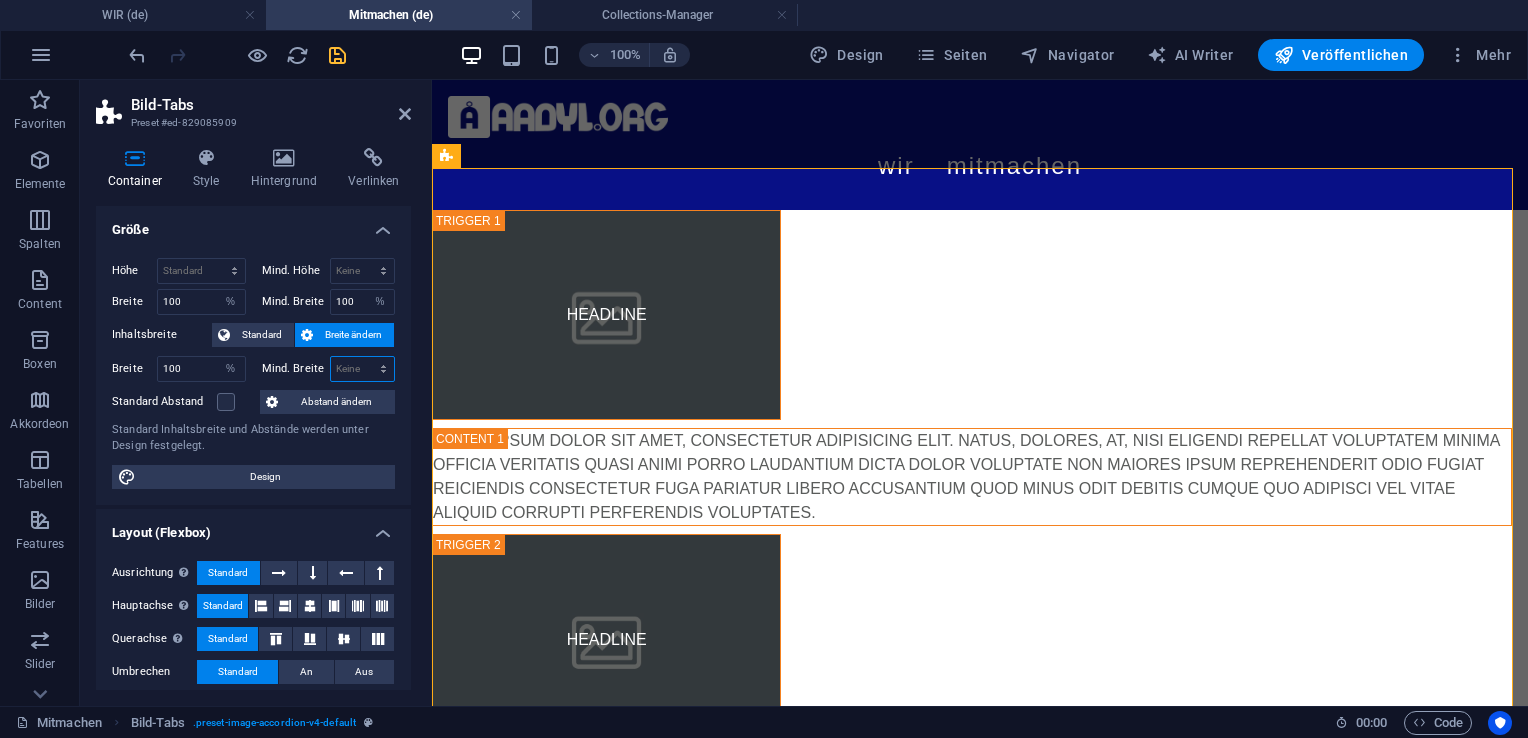 select on "%" 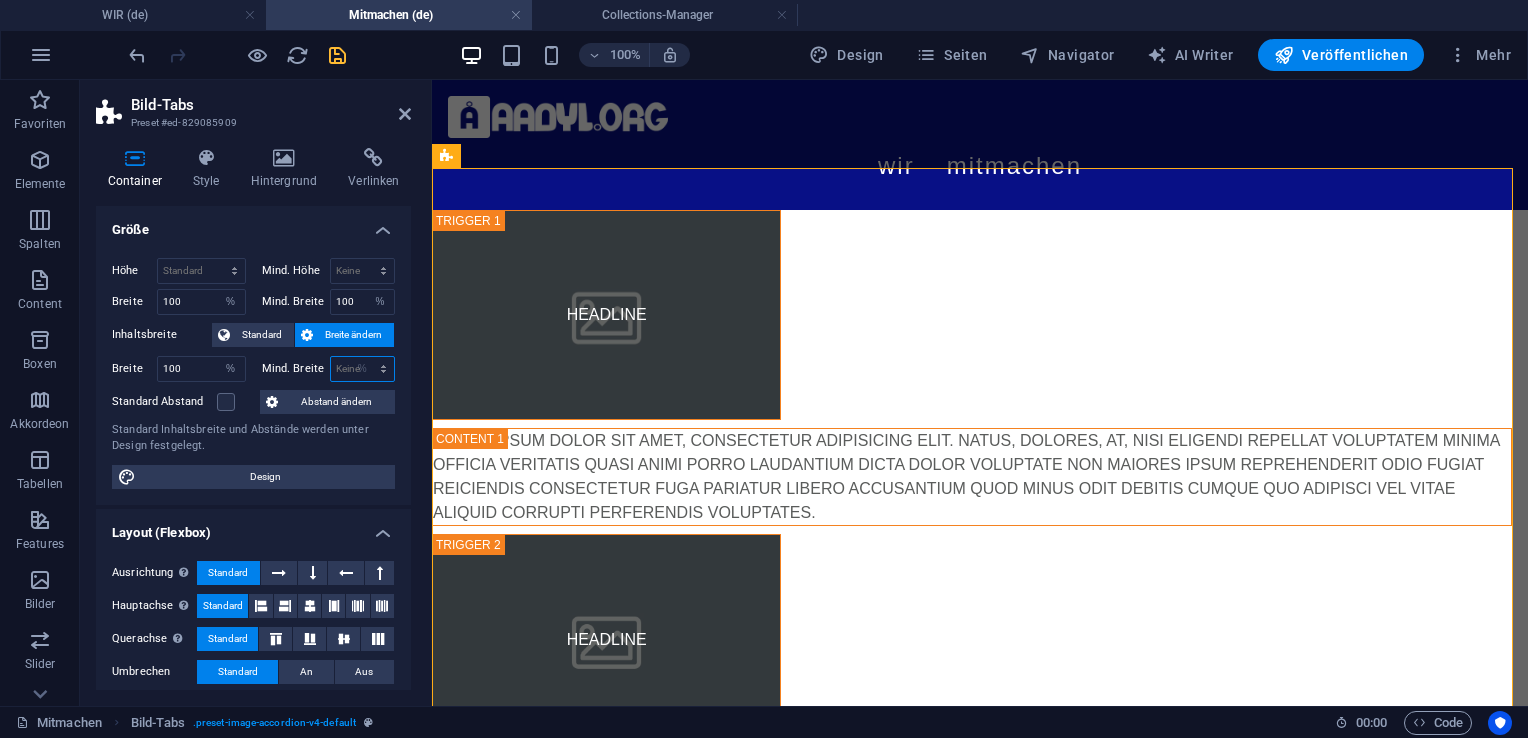 click on "Keine px rem % vh vw" at bounding box center [363, 369] 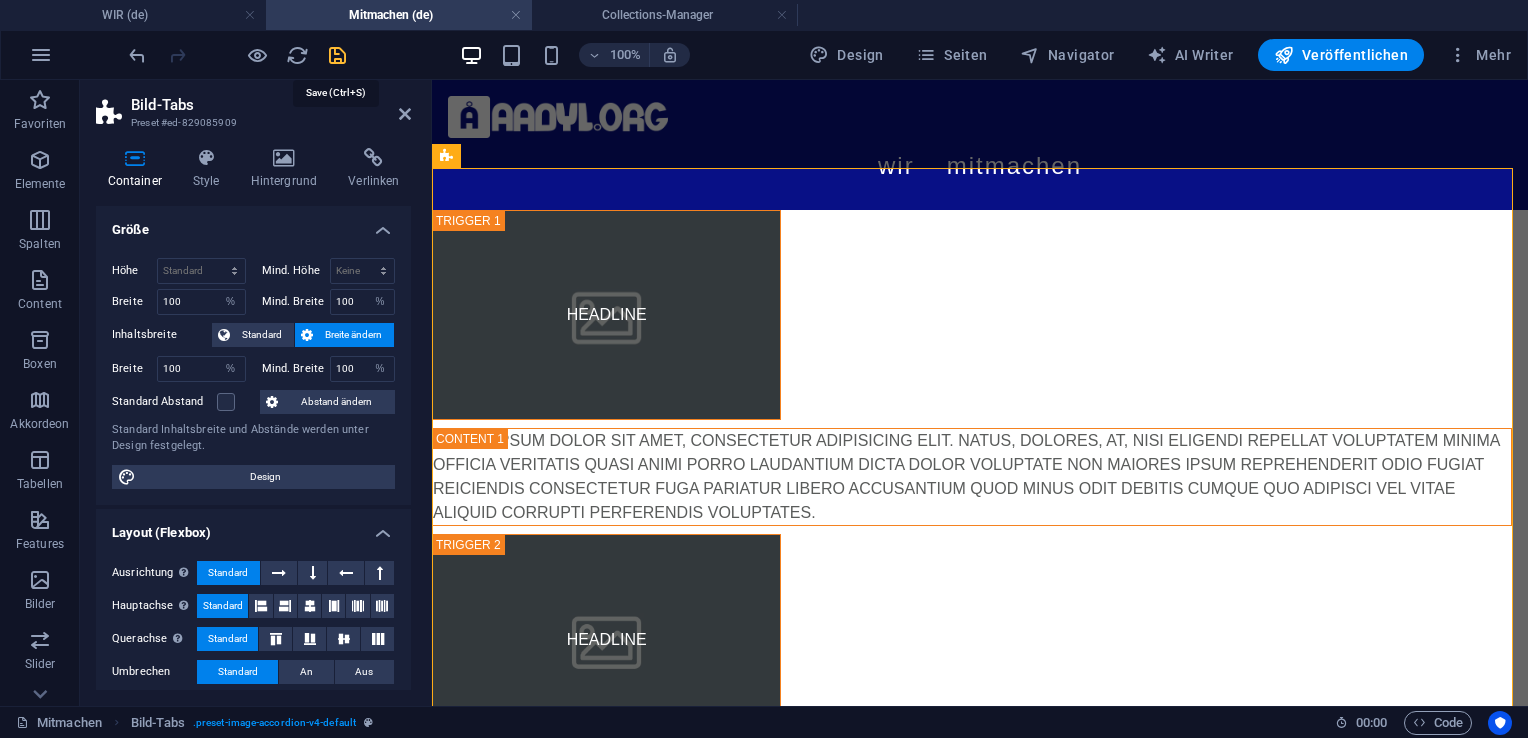 click at bounding box center (337, 55) 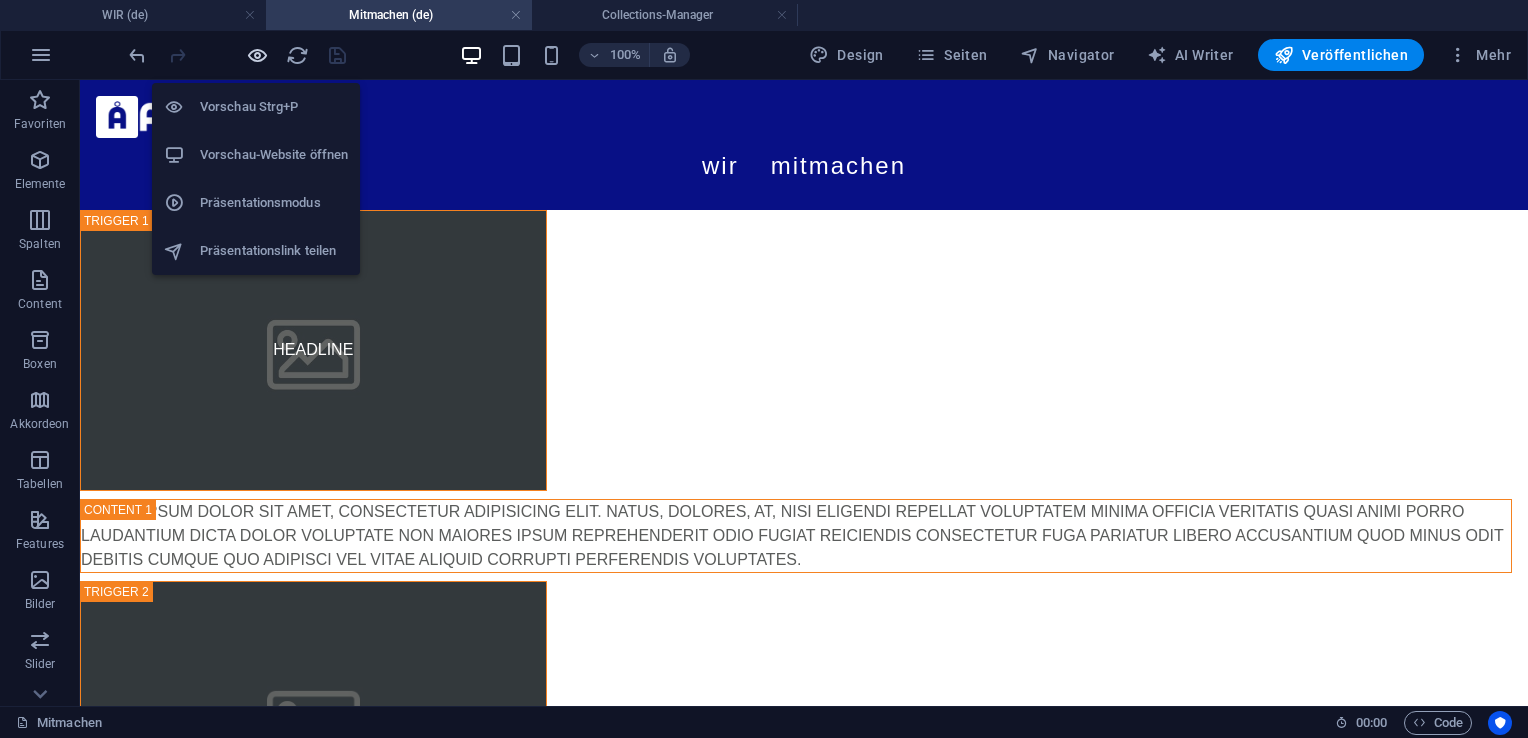click at bounding box center [257, 55] 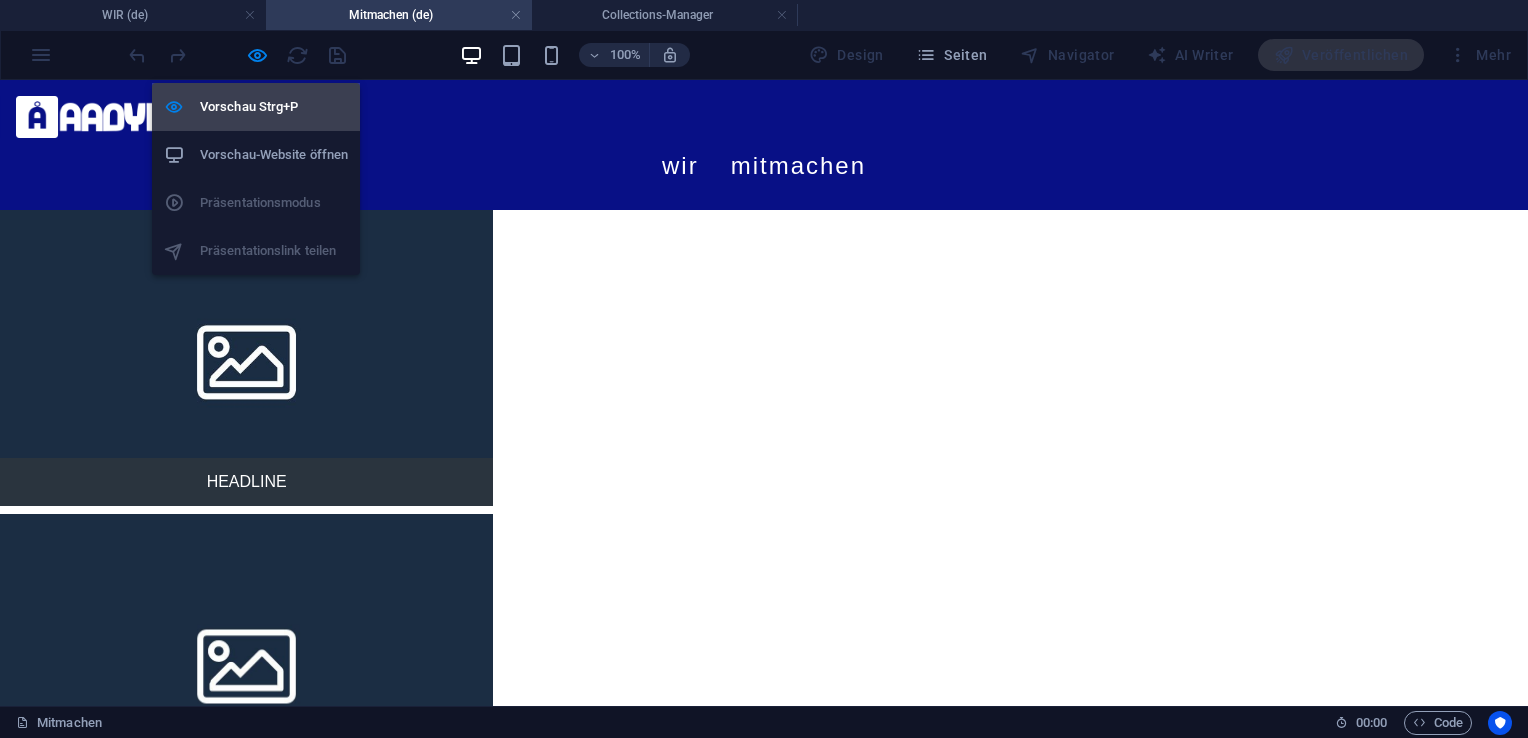 click on "Vorschau Strg+P" at bounding box center [256, 107] 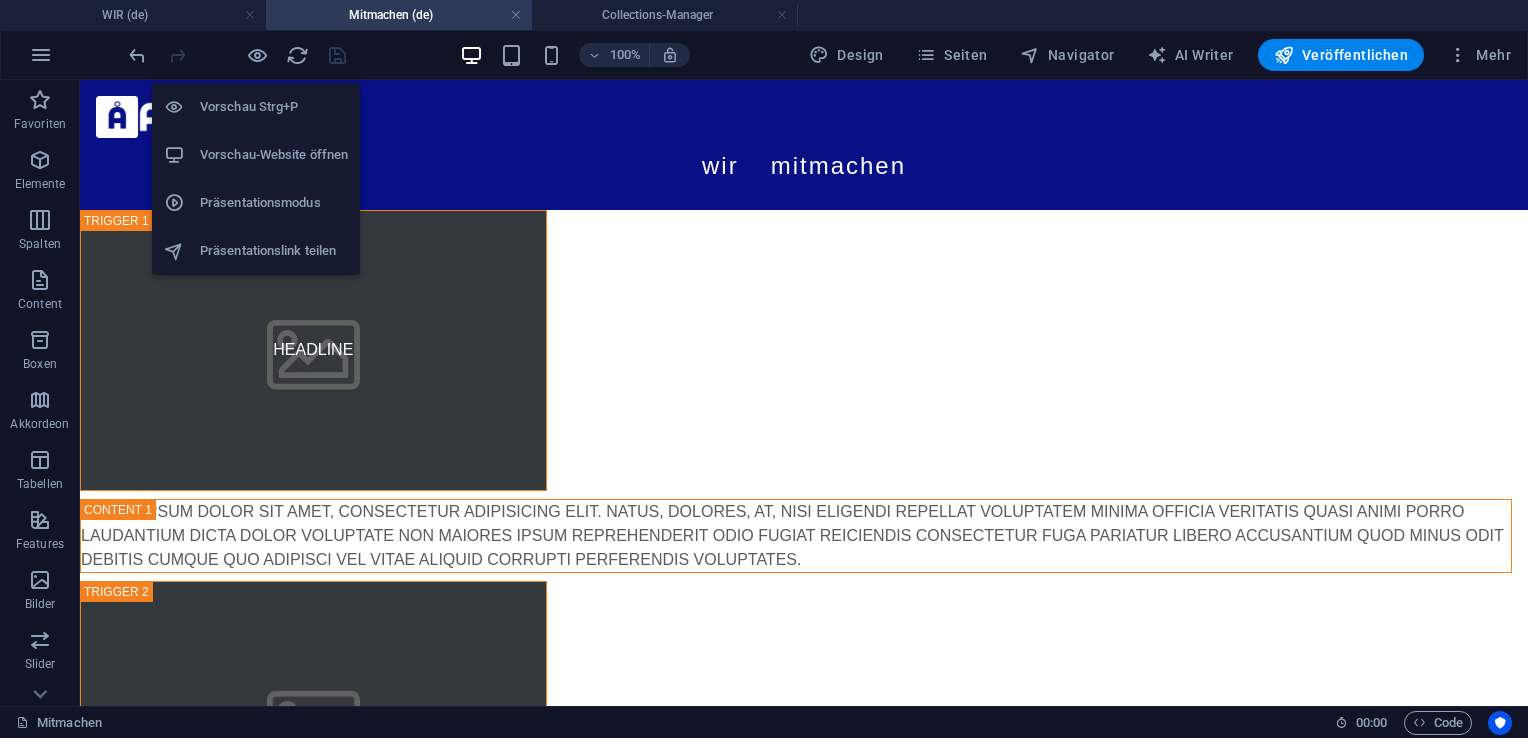 click on "Vorschau Strg+P" at bounding box center [274, 107] 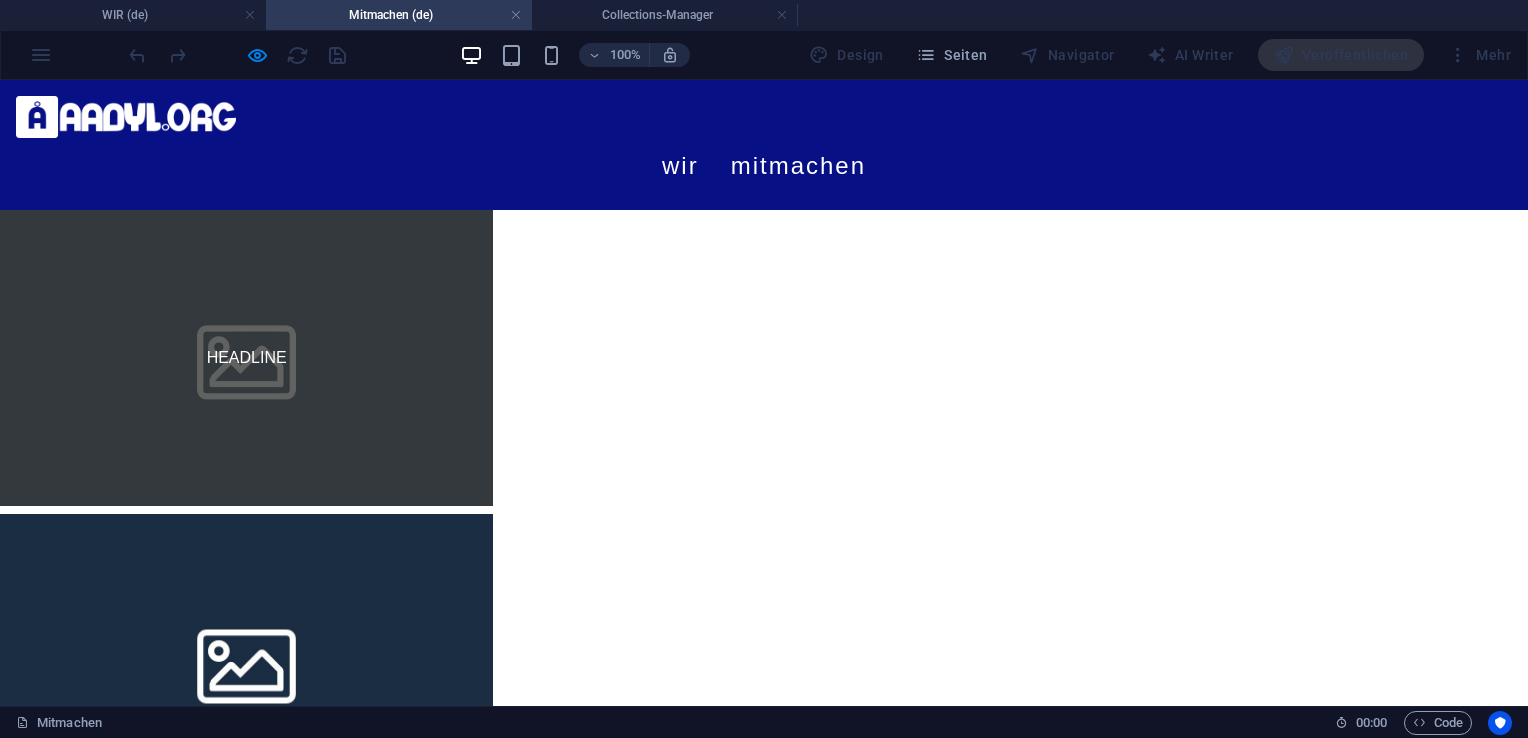 click on "Headline" at bounding box center (246, 358) 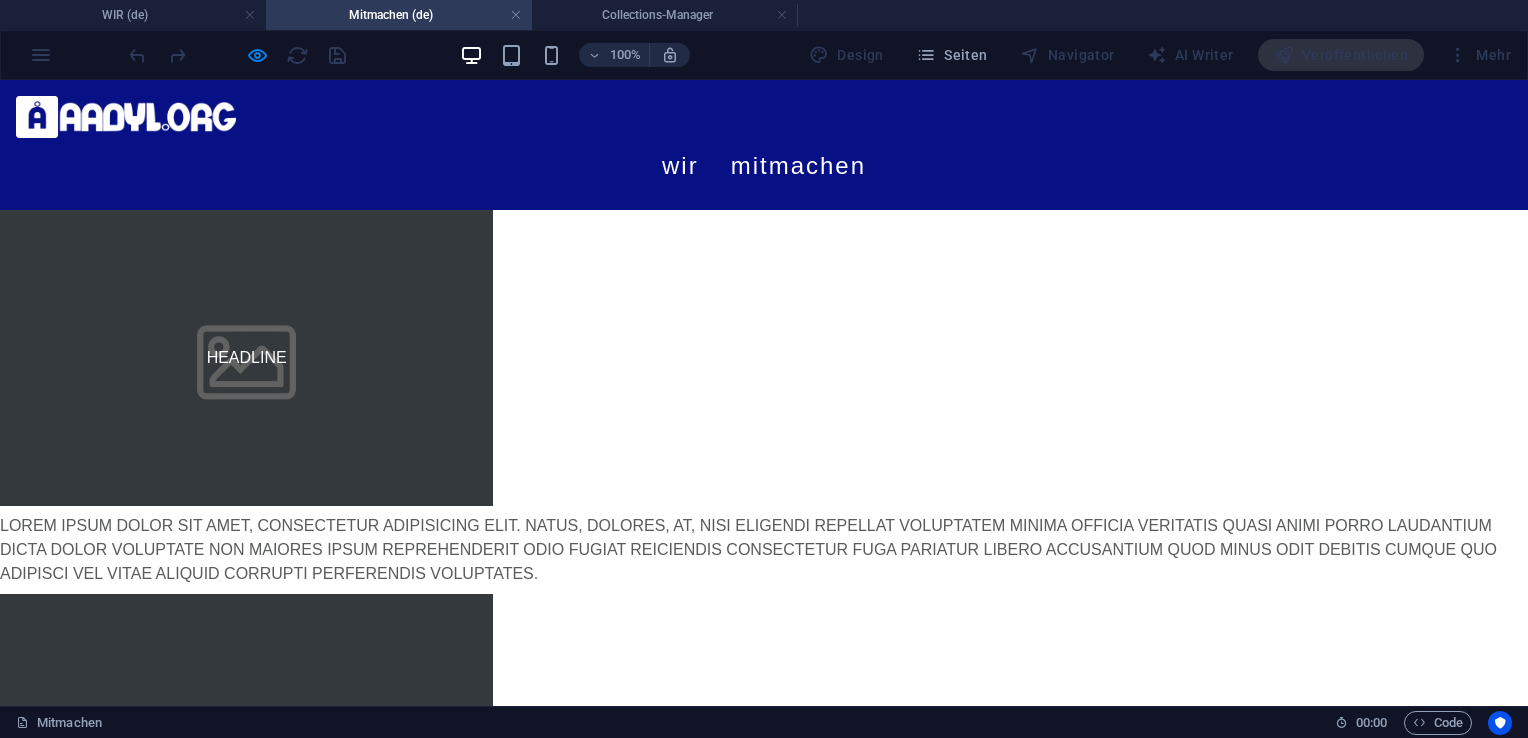 click on "Headline" at bounding box center [246, 742] 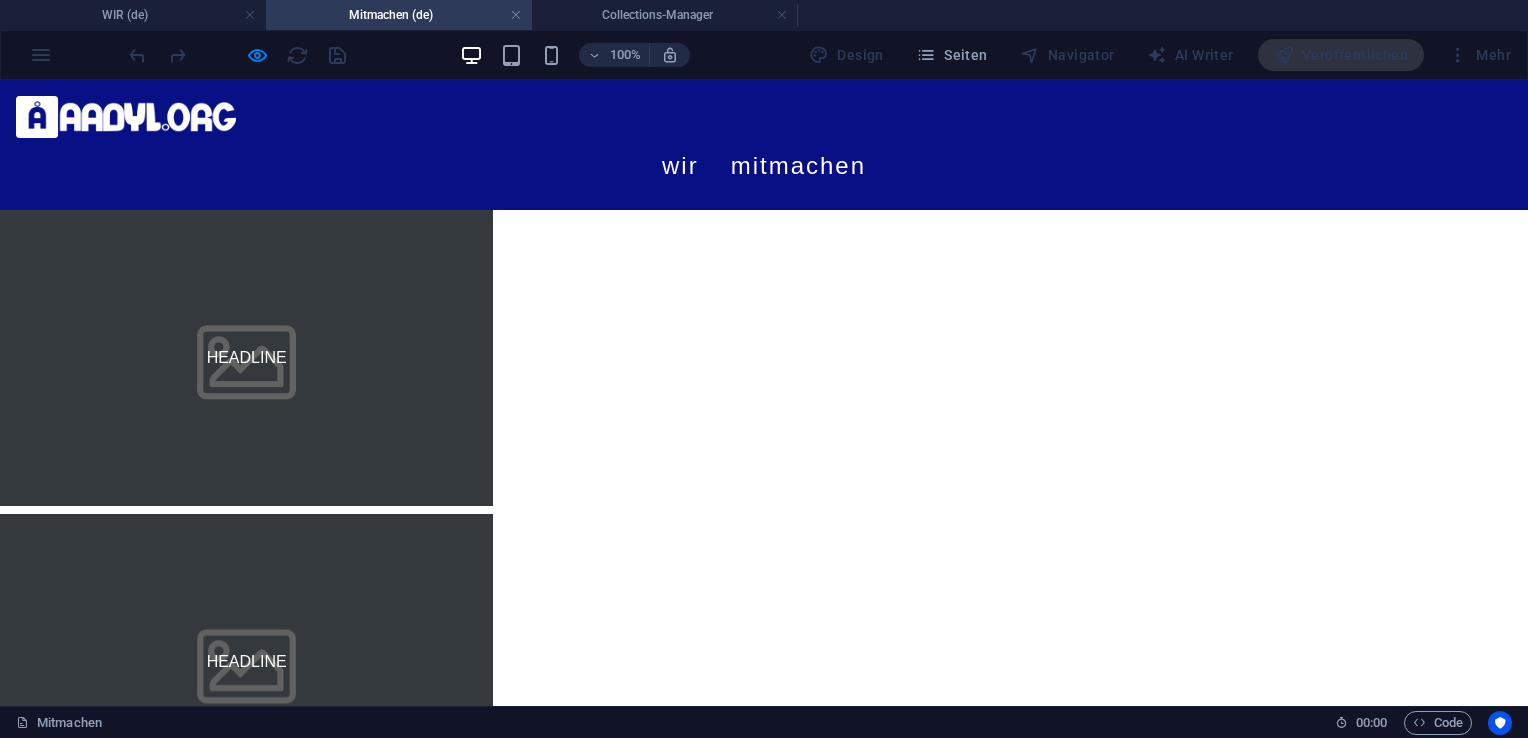 click on "Headline" at bounding box center [246, 358] 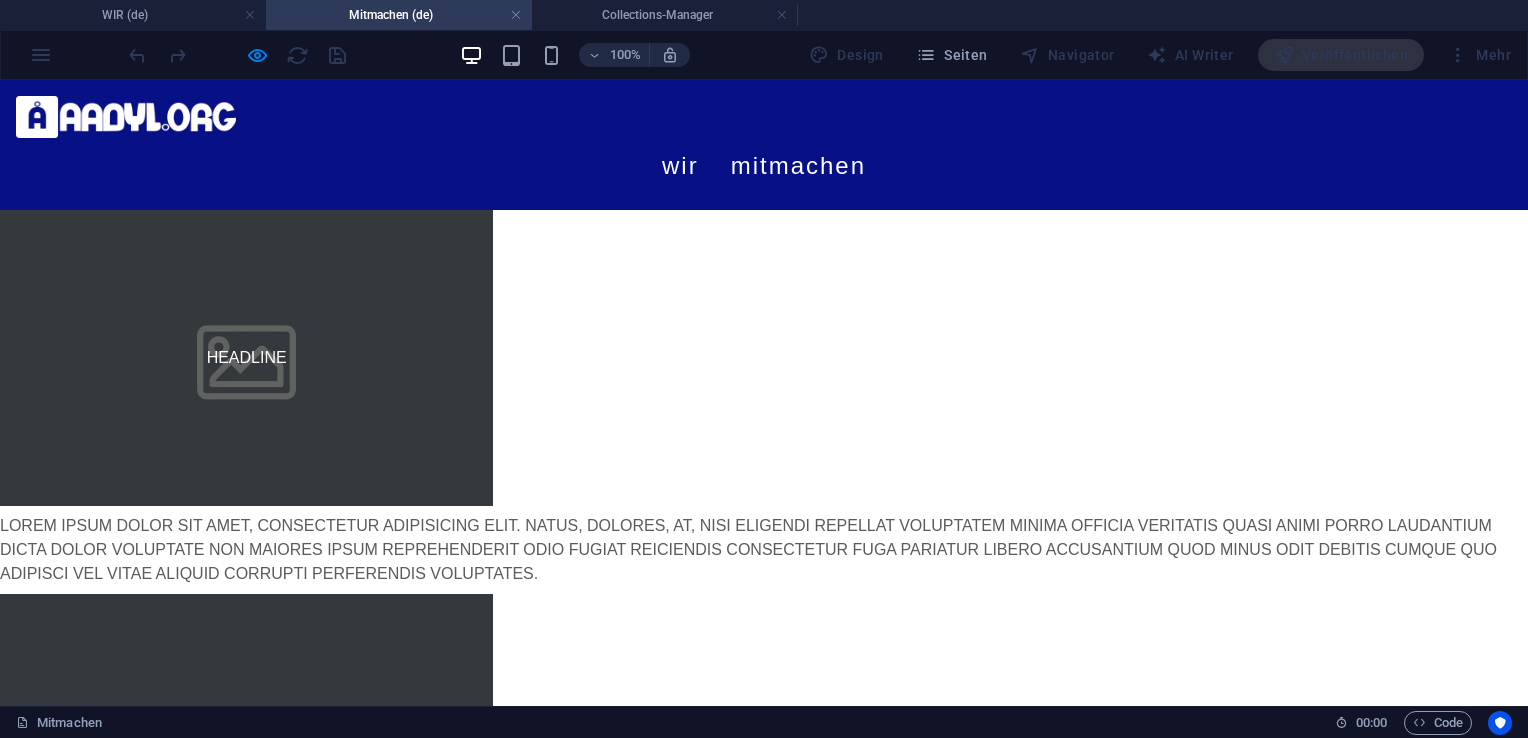 click on "Headline" at bounding box center [246, 742] 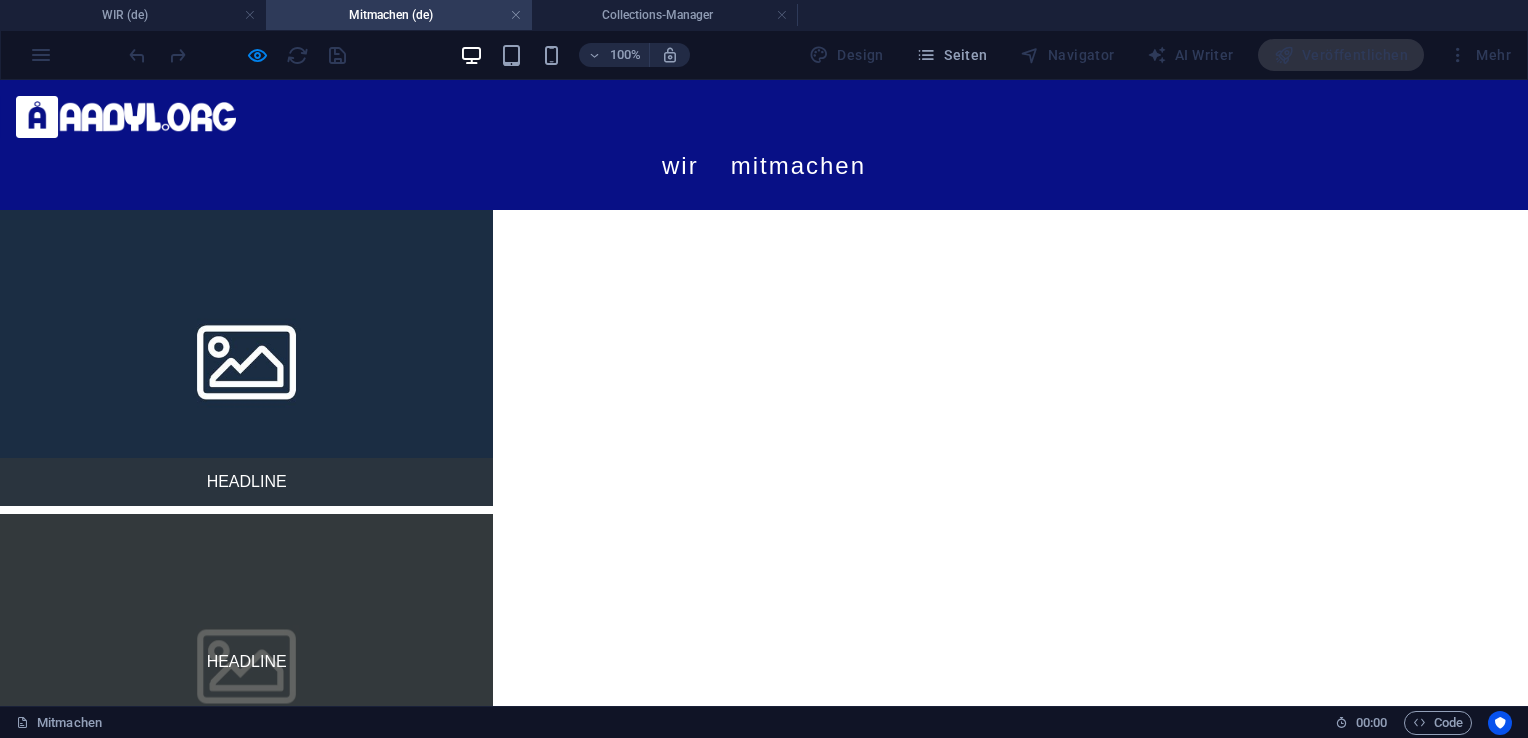 click on "Headline" at bounding box center [246, 1046] 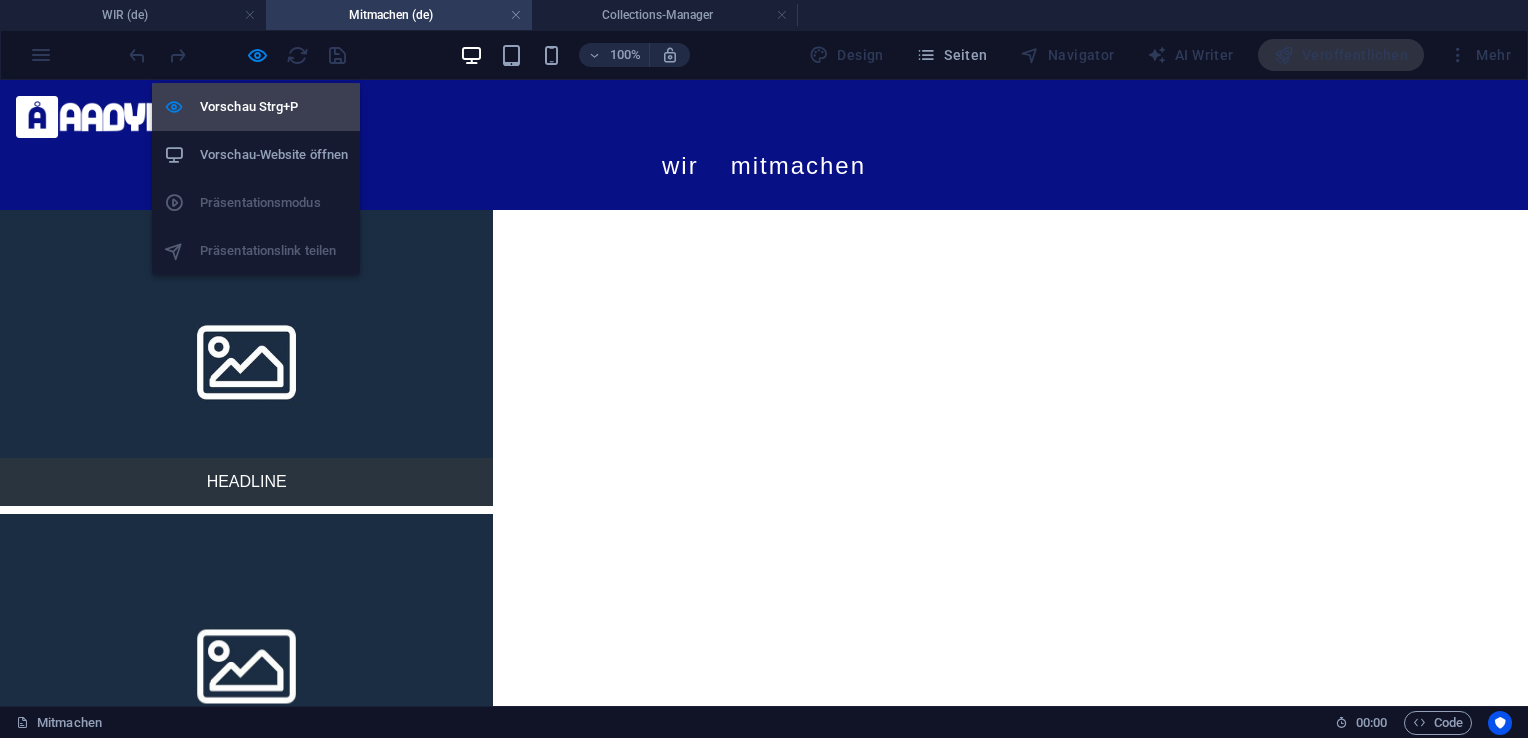 click on "Vorschau Strg+P" at bounding box center (274, 107) 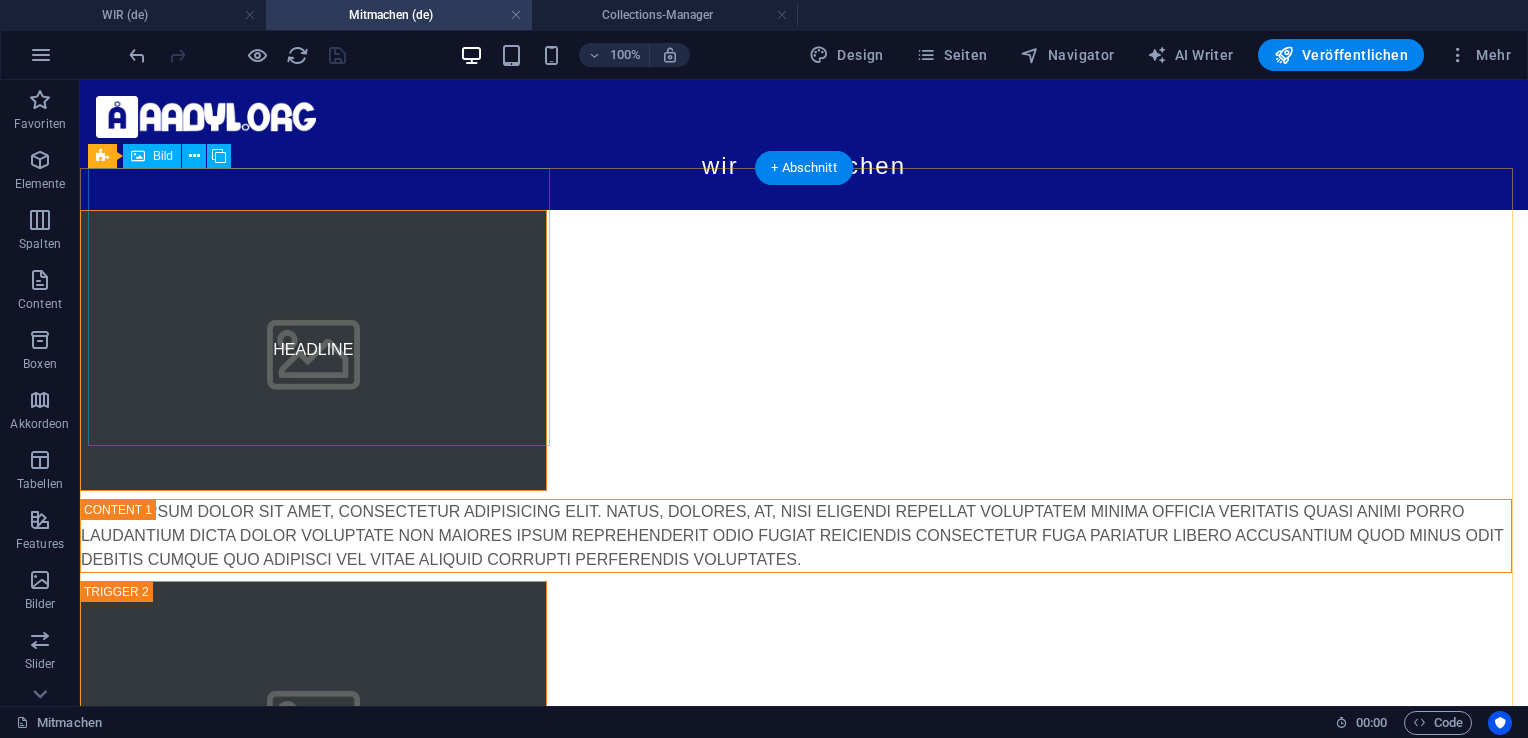 click on "Headline" at bounding box center [313, 350] 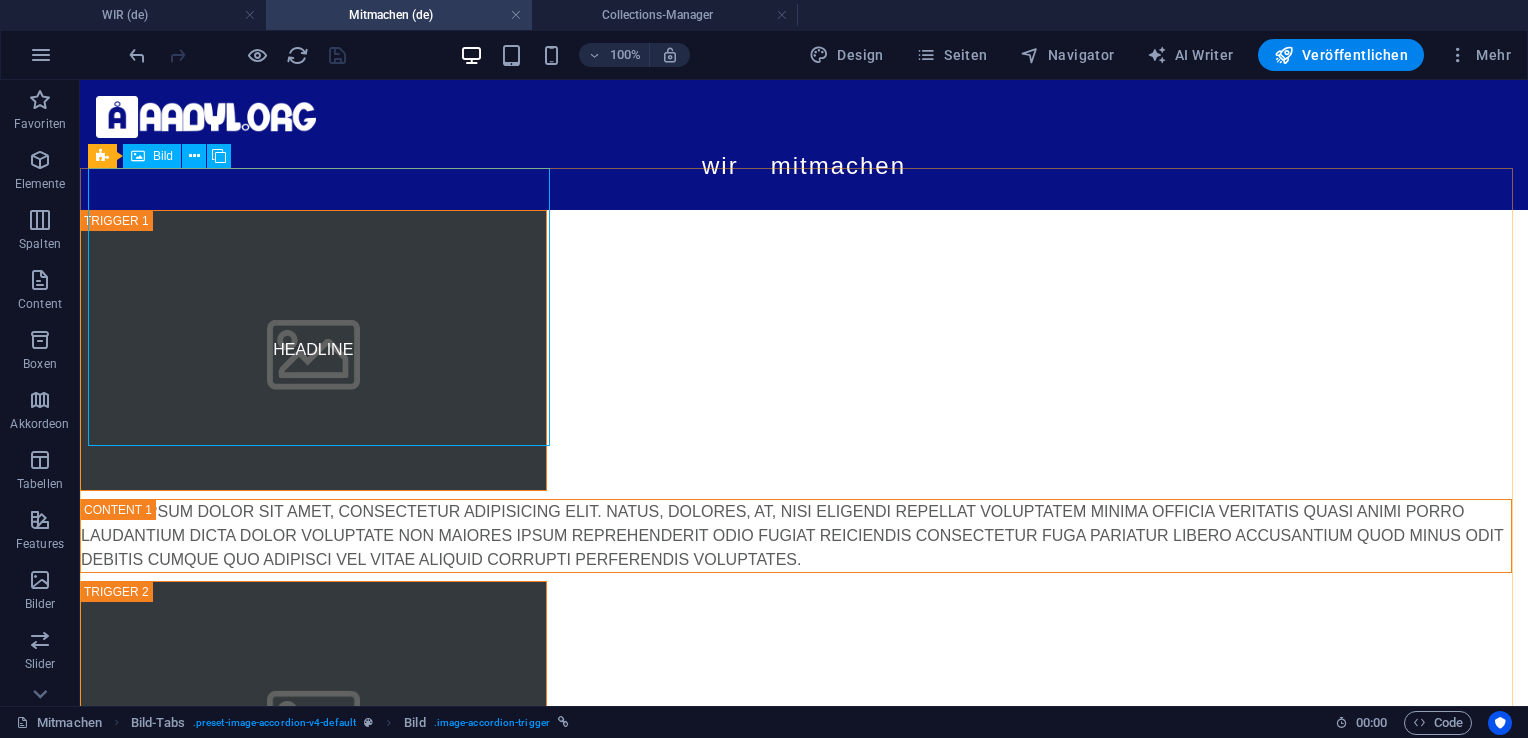 click on "Bild" at bounding box center [163, 156] 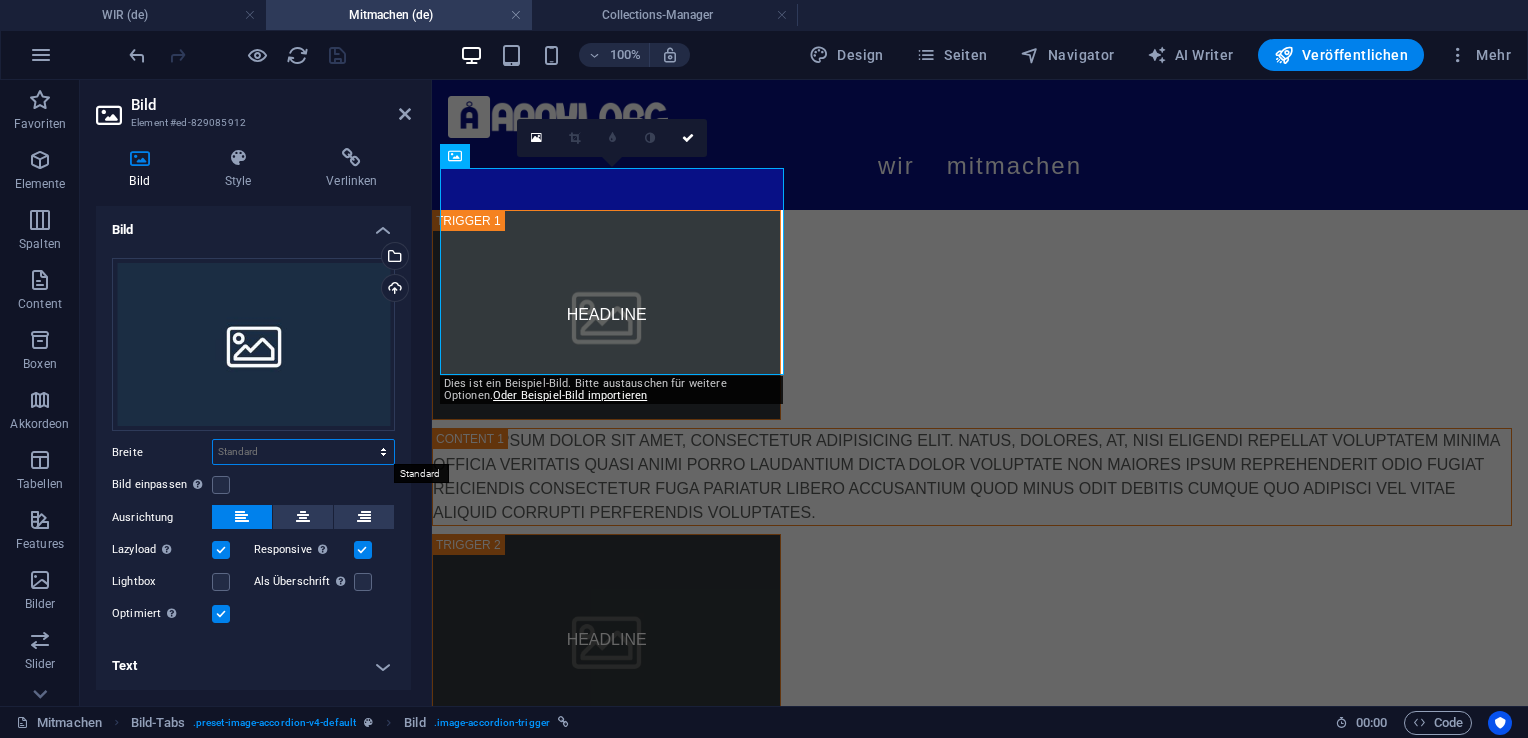 click on "Standard auto px rem % em vh vw" at bounding box center (303, 452) 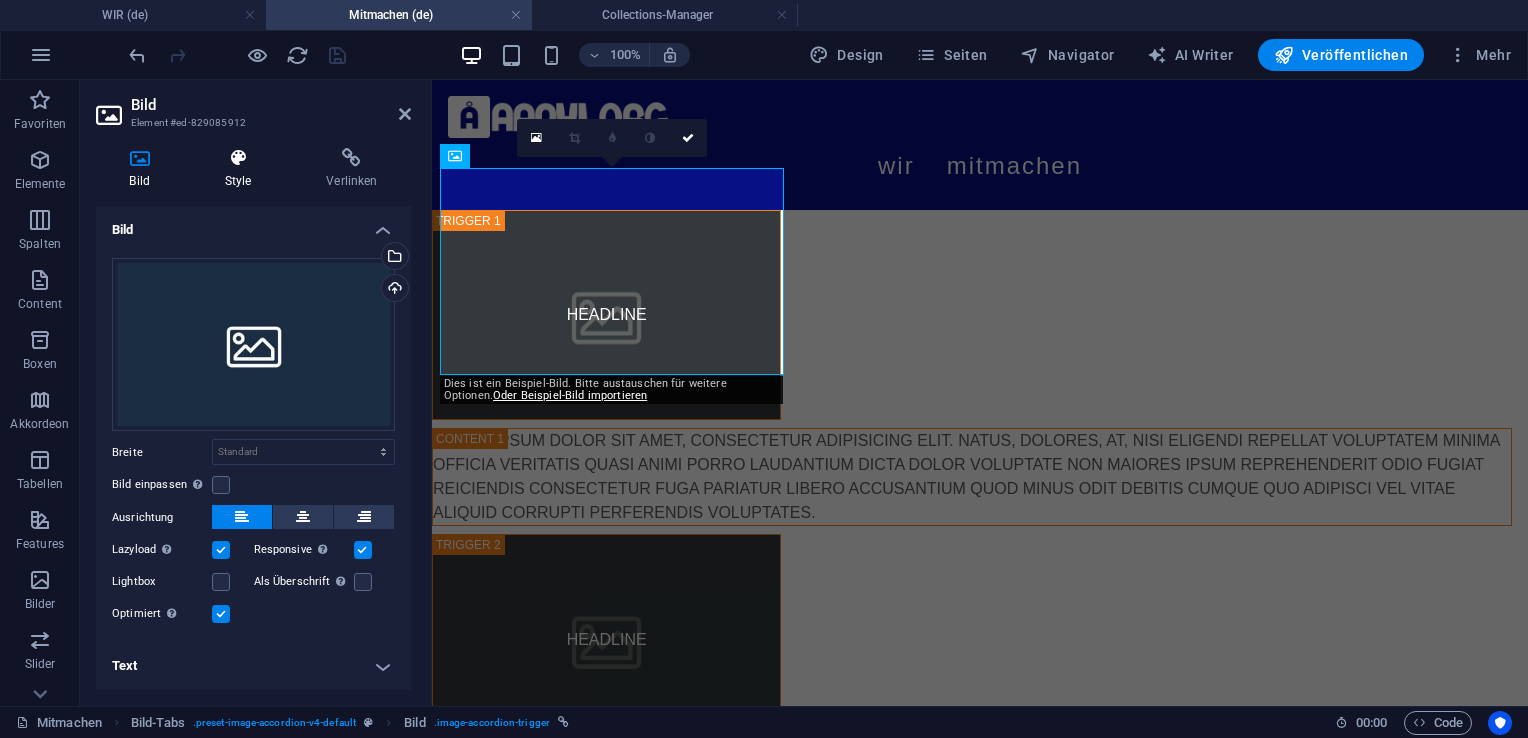 click on "Style" at bounding box center [242, 169] 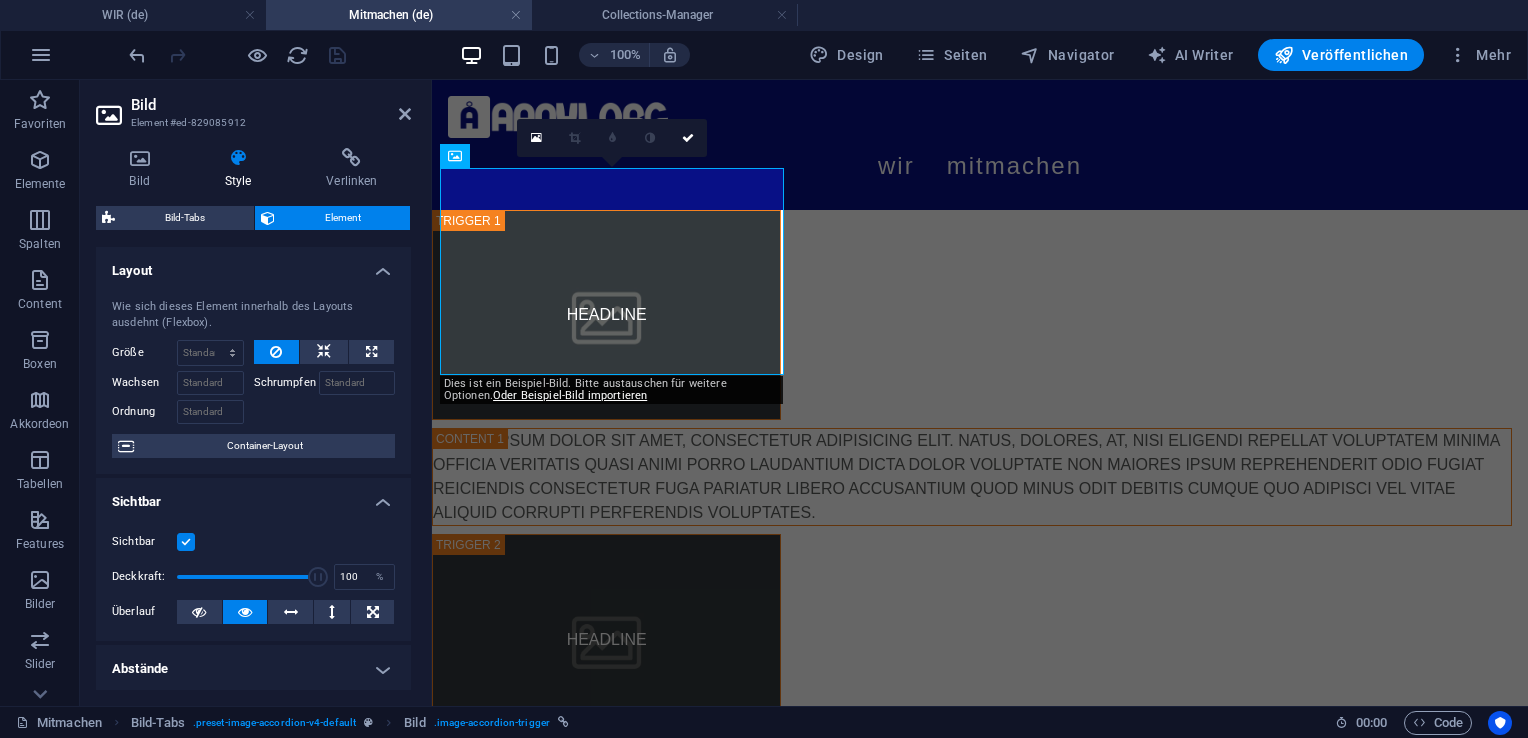 scroll, scrollTop: 0, scrollLeft: 0, axis: both 